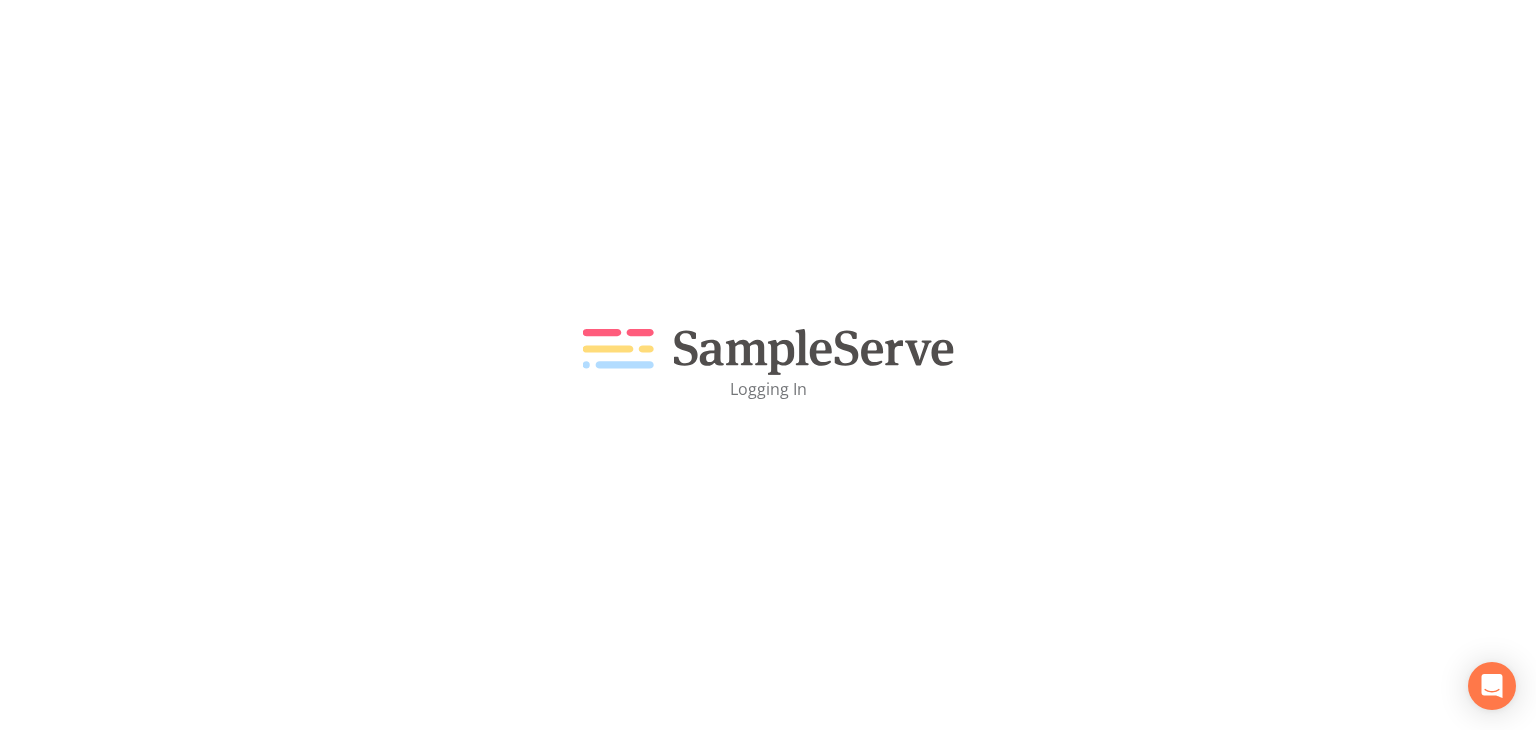 scroll, scrollTop: 0, scrollLeft: 0, axis: both 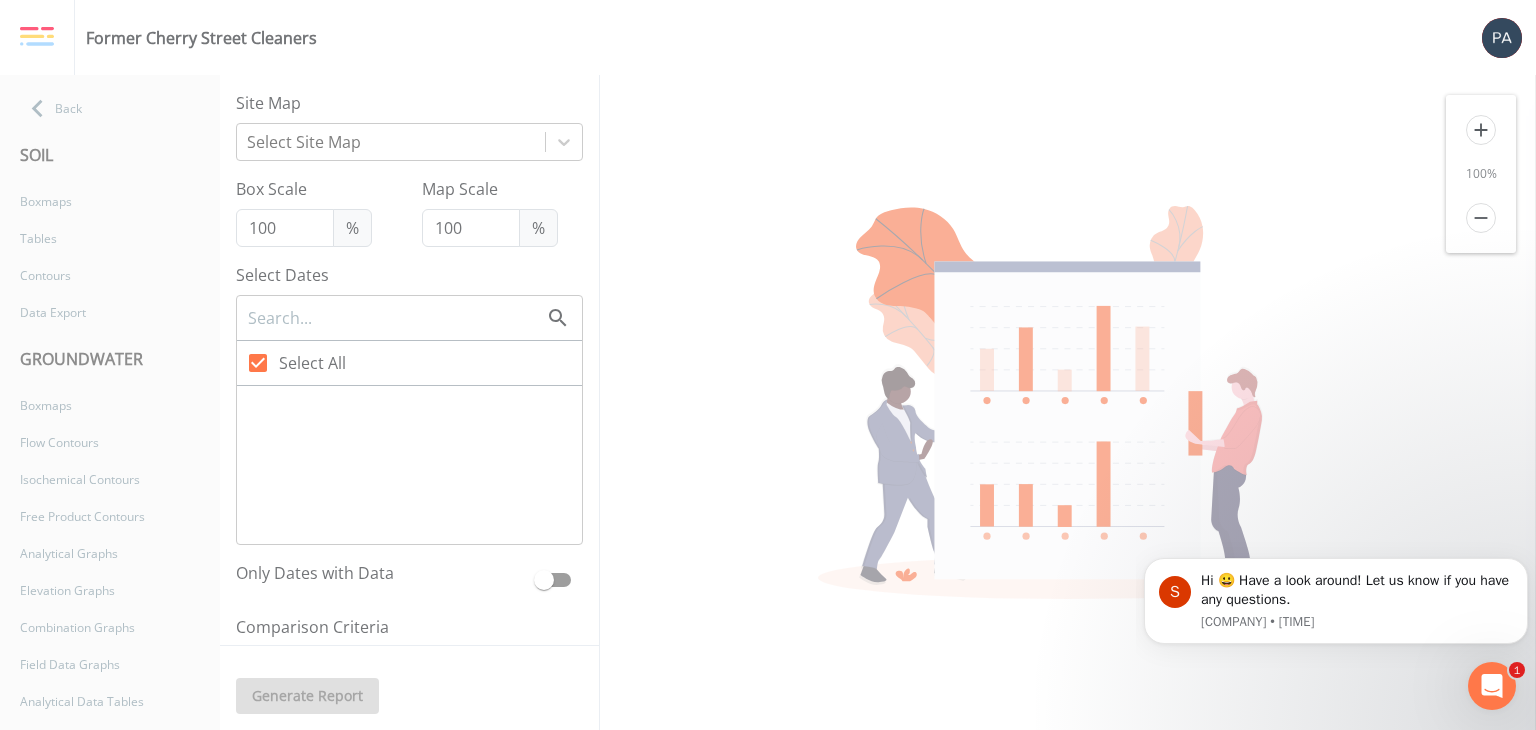 checkbox on "false" 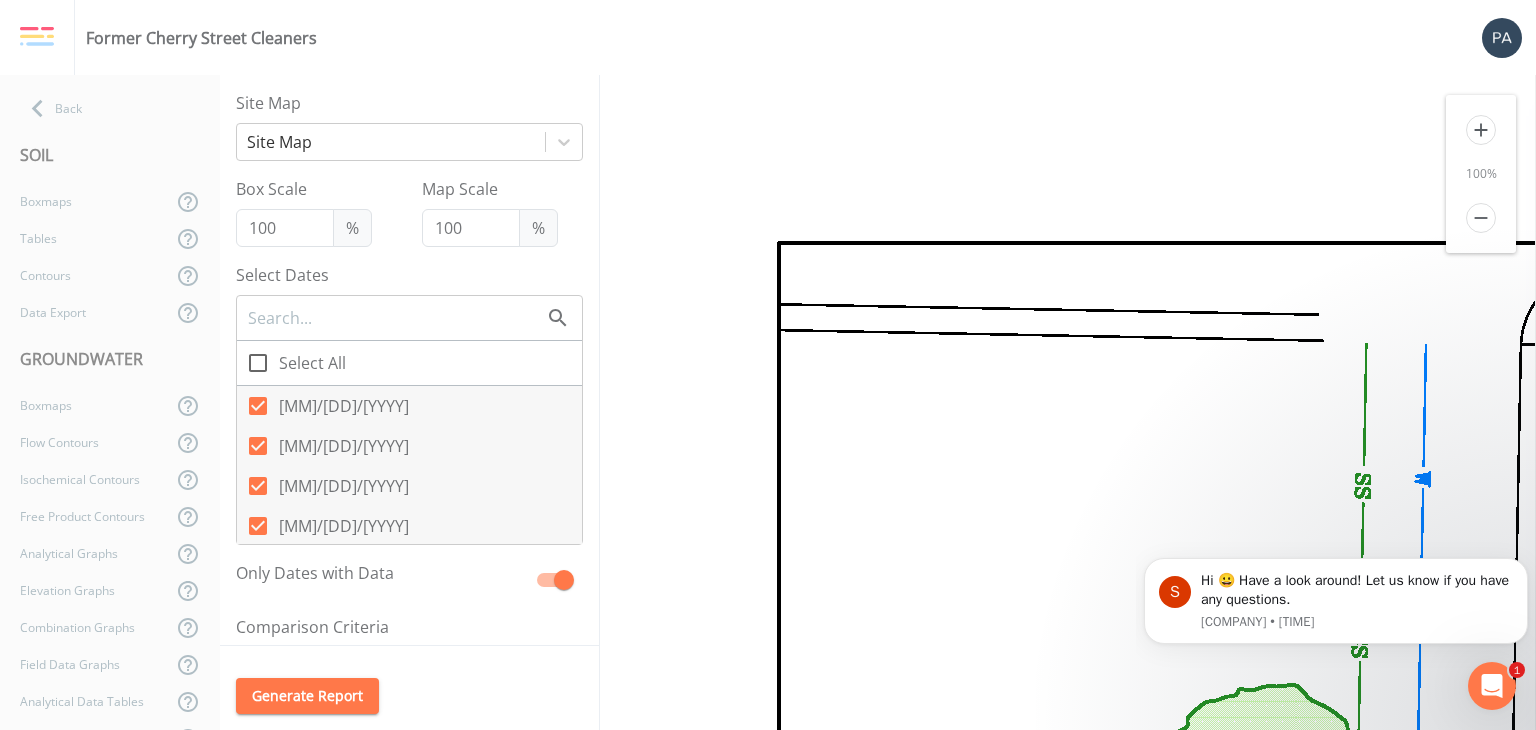 scroll, scrollTop: 0, scrollLeft: 0, axis: both 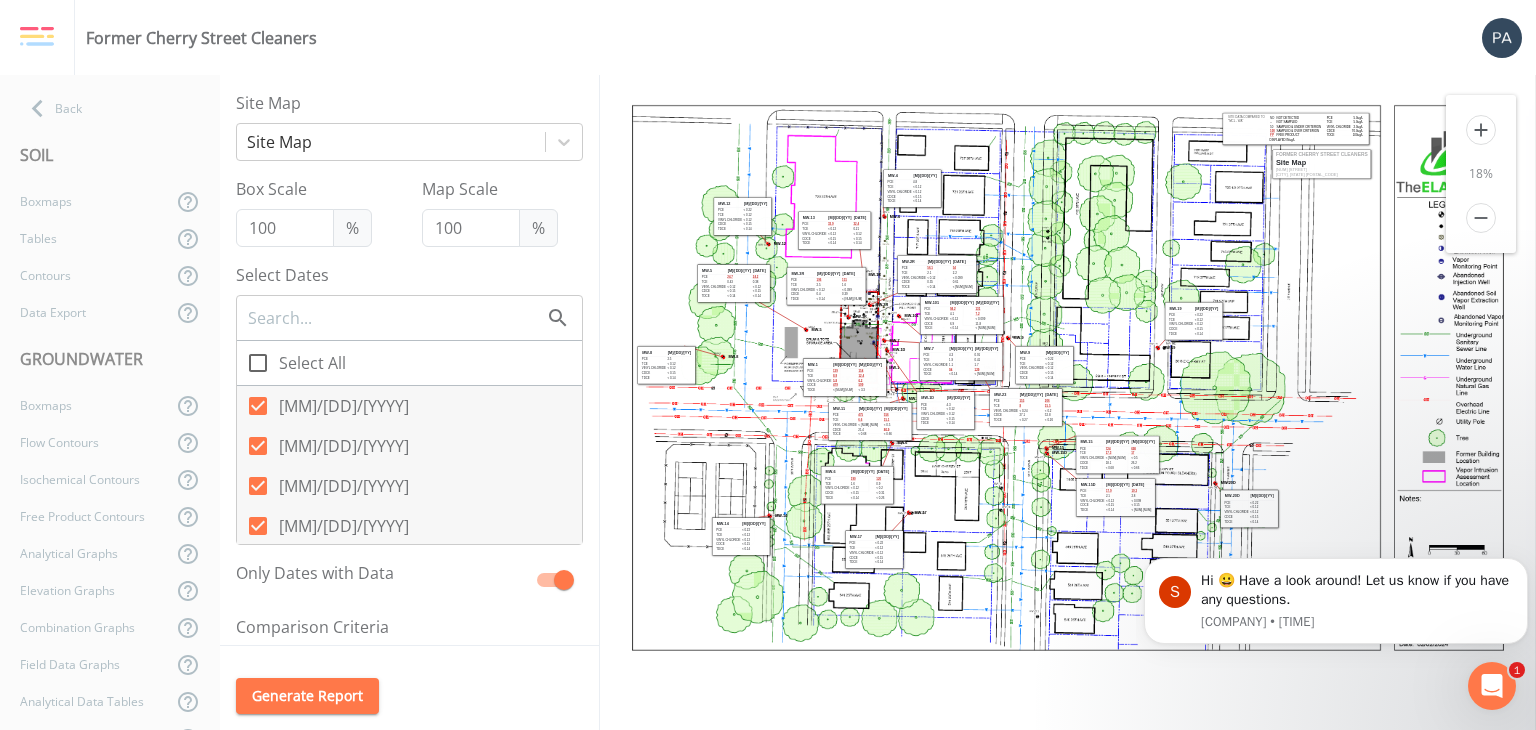 click at bounding box center (37, 37) 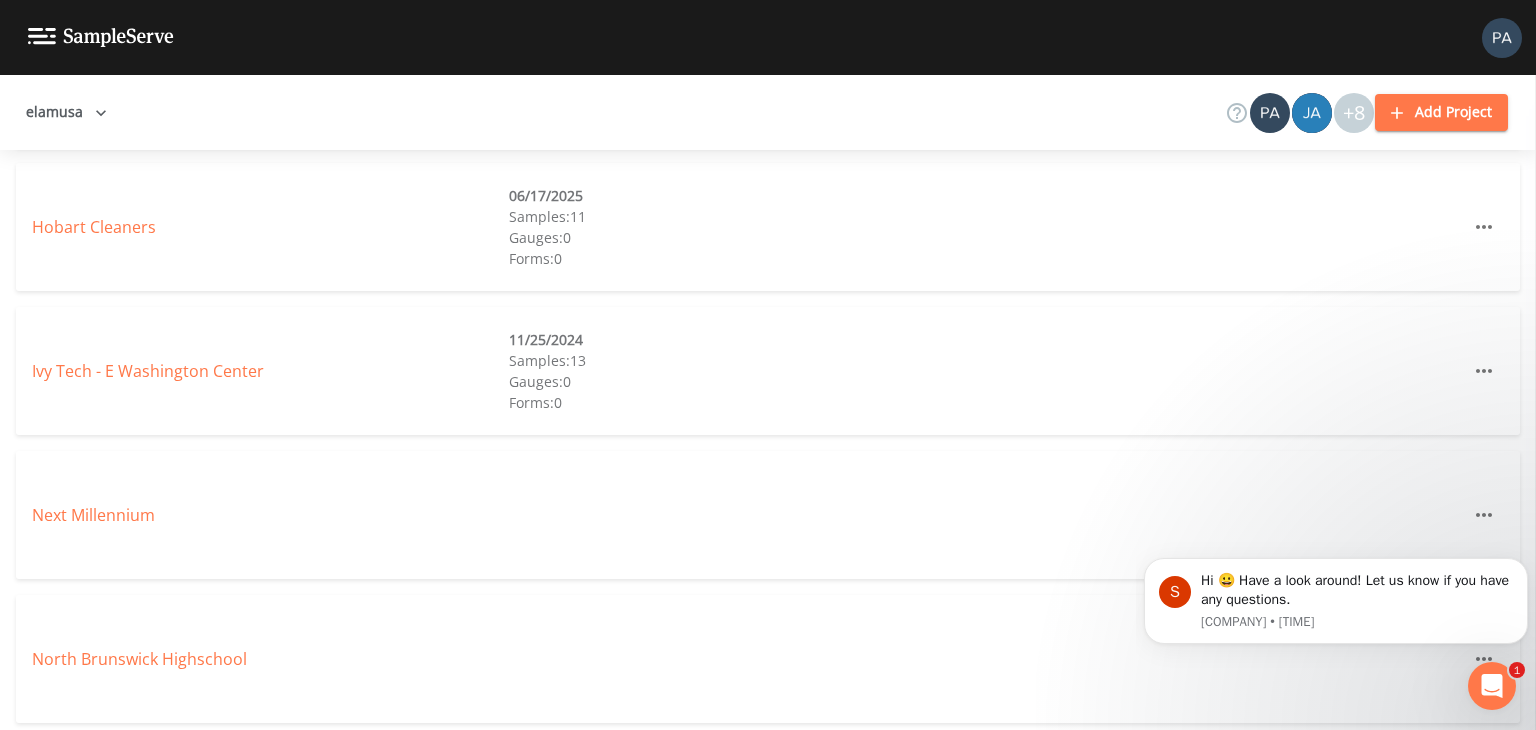 scroll, scrollTop: 1100, scrollLeft: 0, axis: vertical 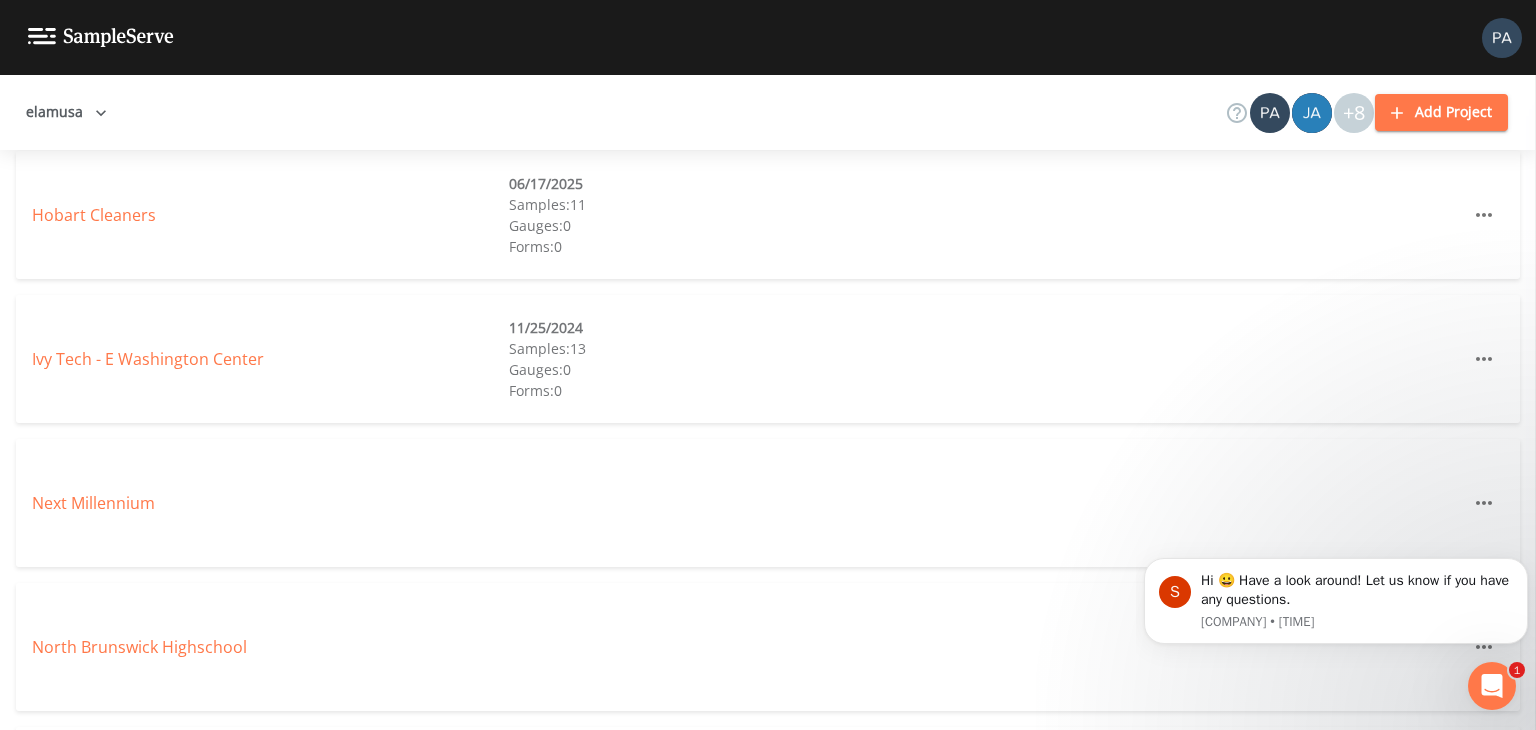 click on "Next Millennium" at bounding box center (270, 503) 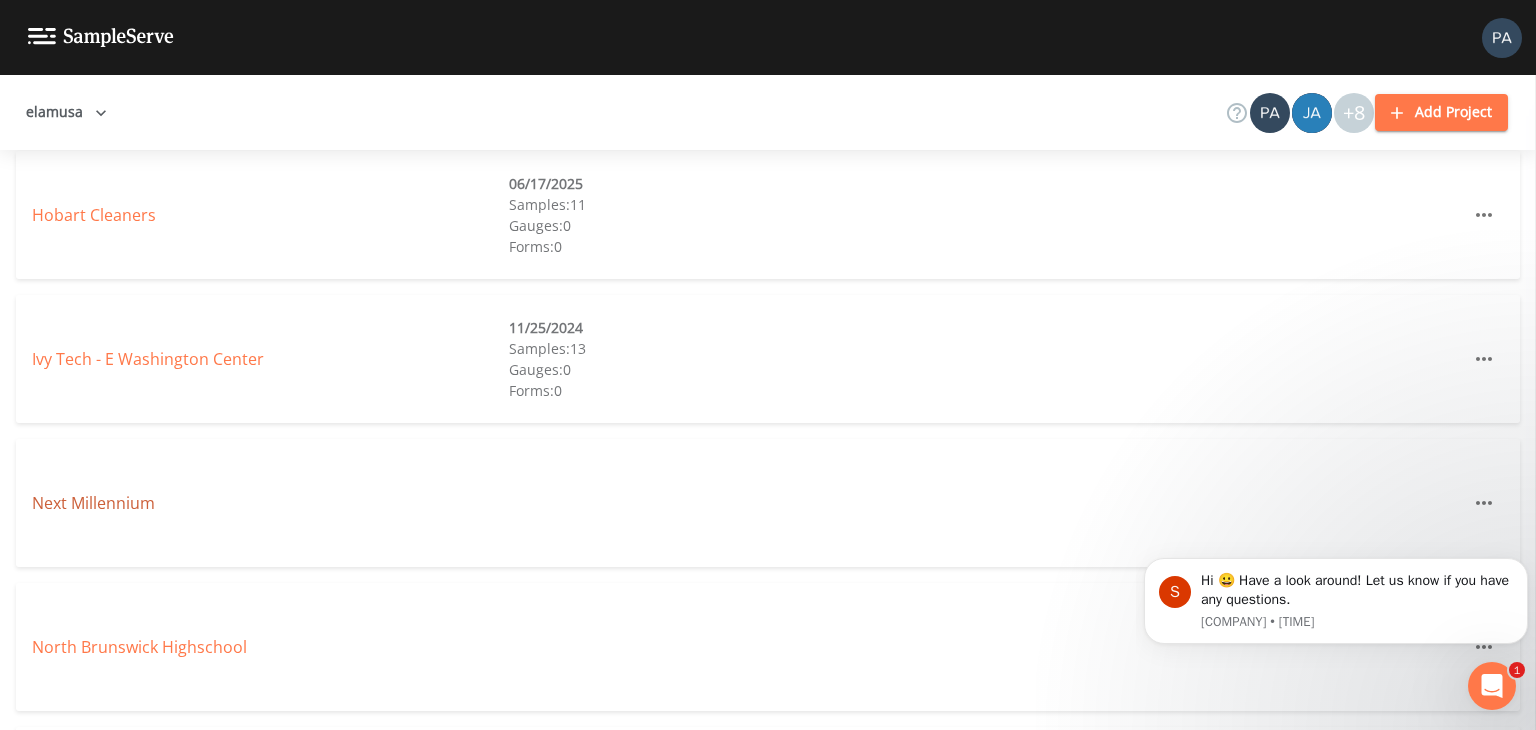 click on "Next Millennium" at bounding box center (93, 503) 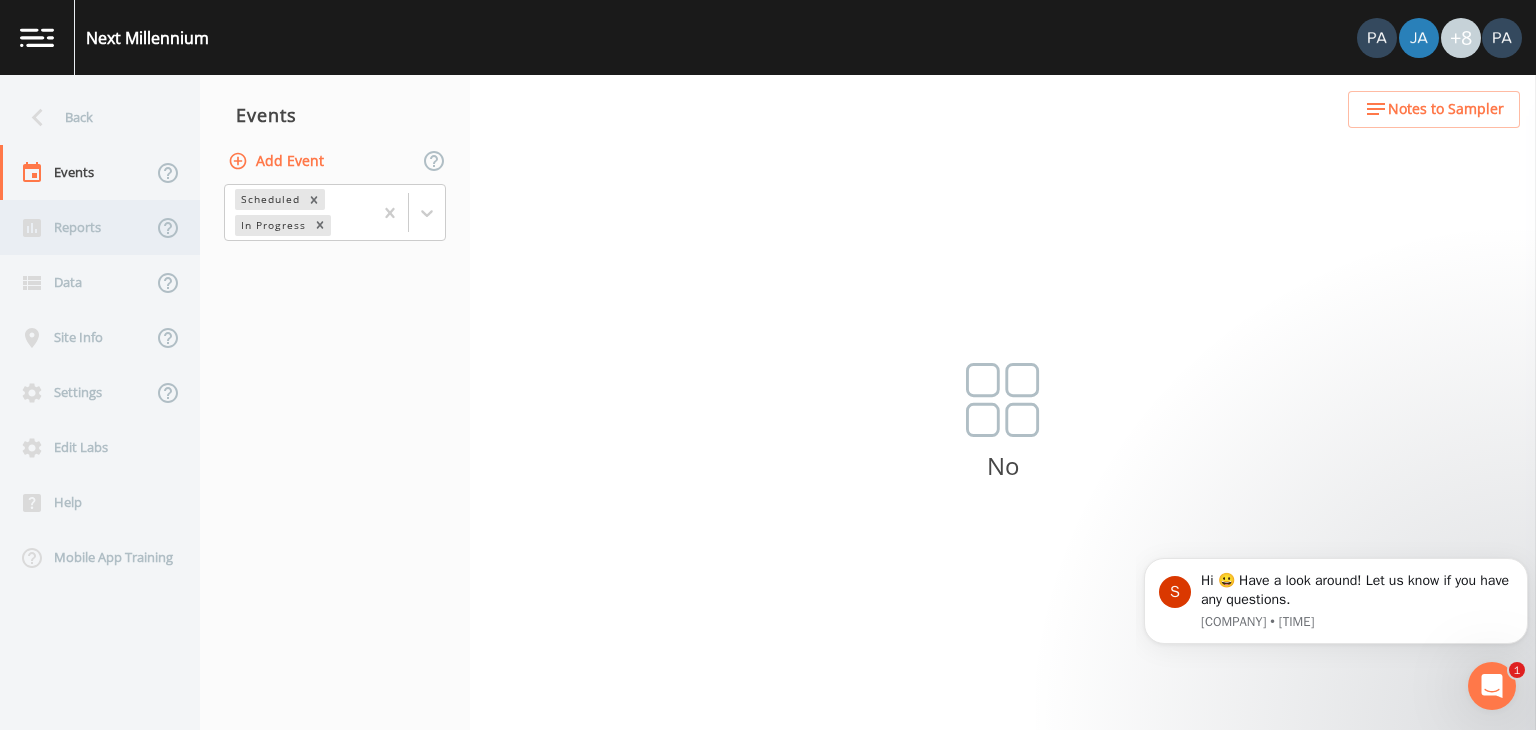 click on "Reports" at bounding box center [76, 227] 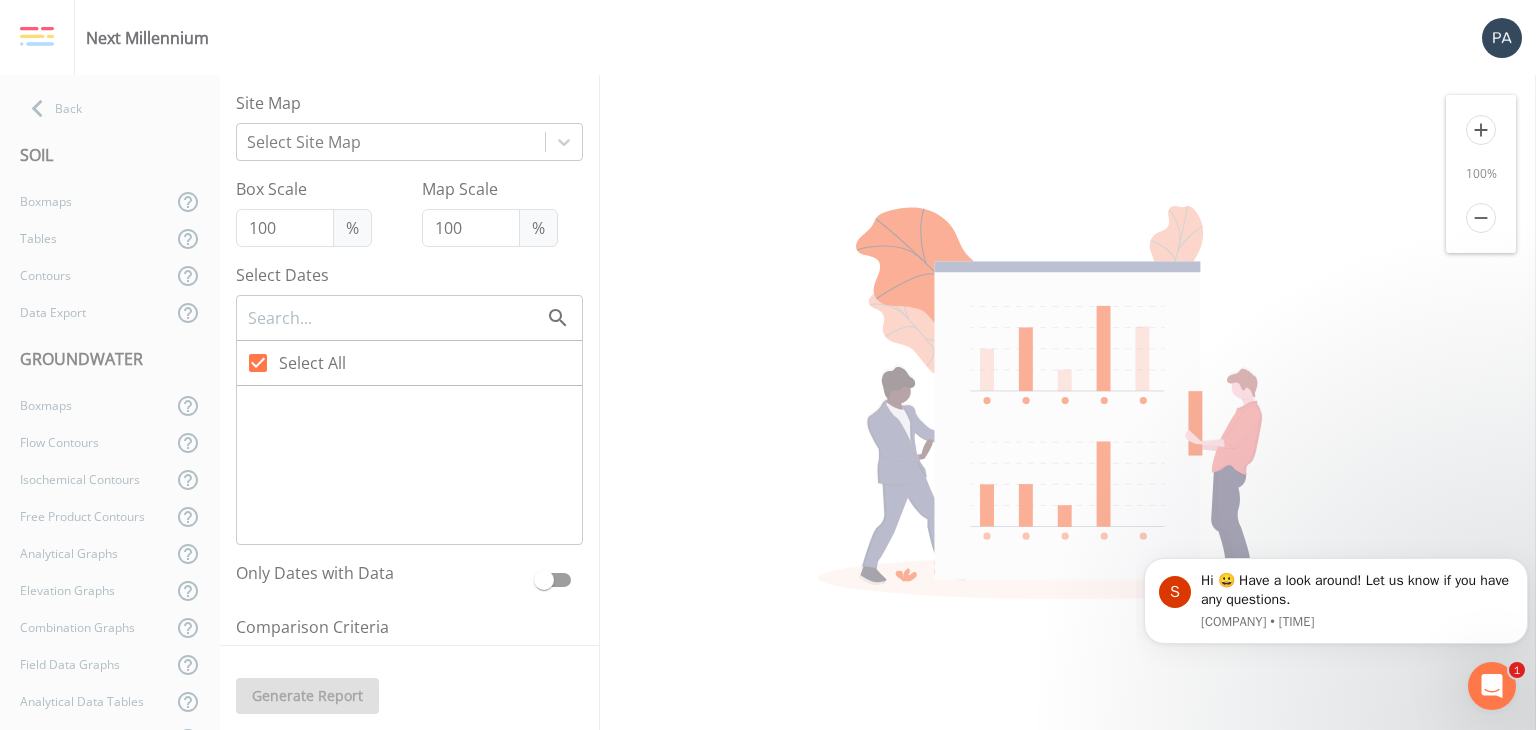 checkbox on "false" 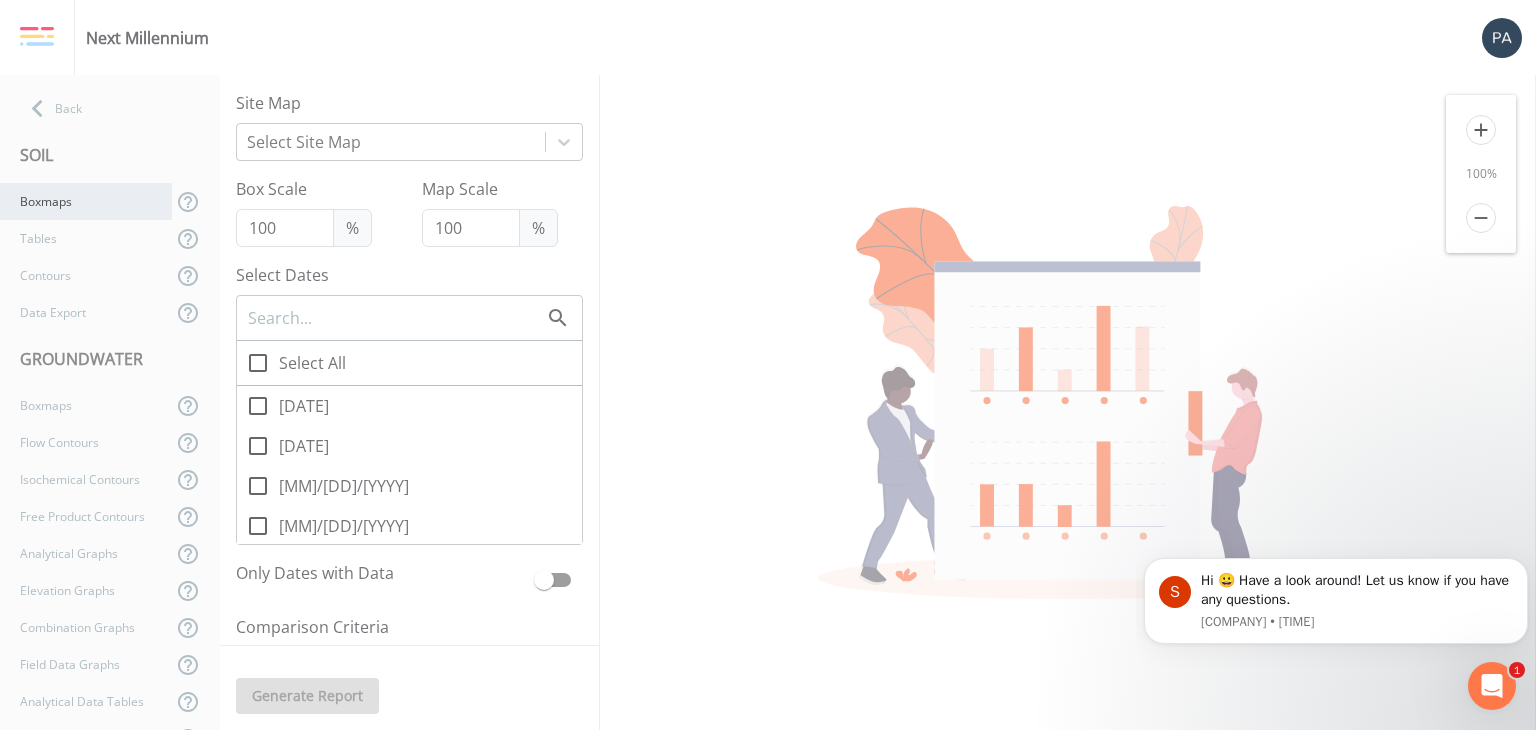 click on "Boxmaps" at bounding box center [86, 201] 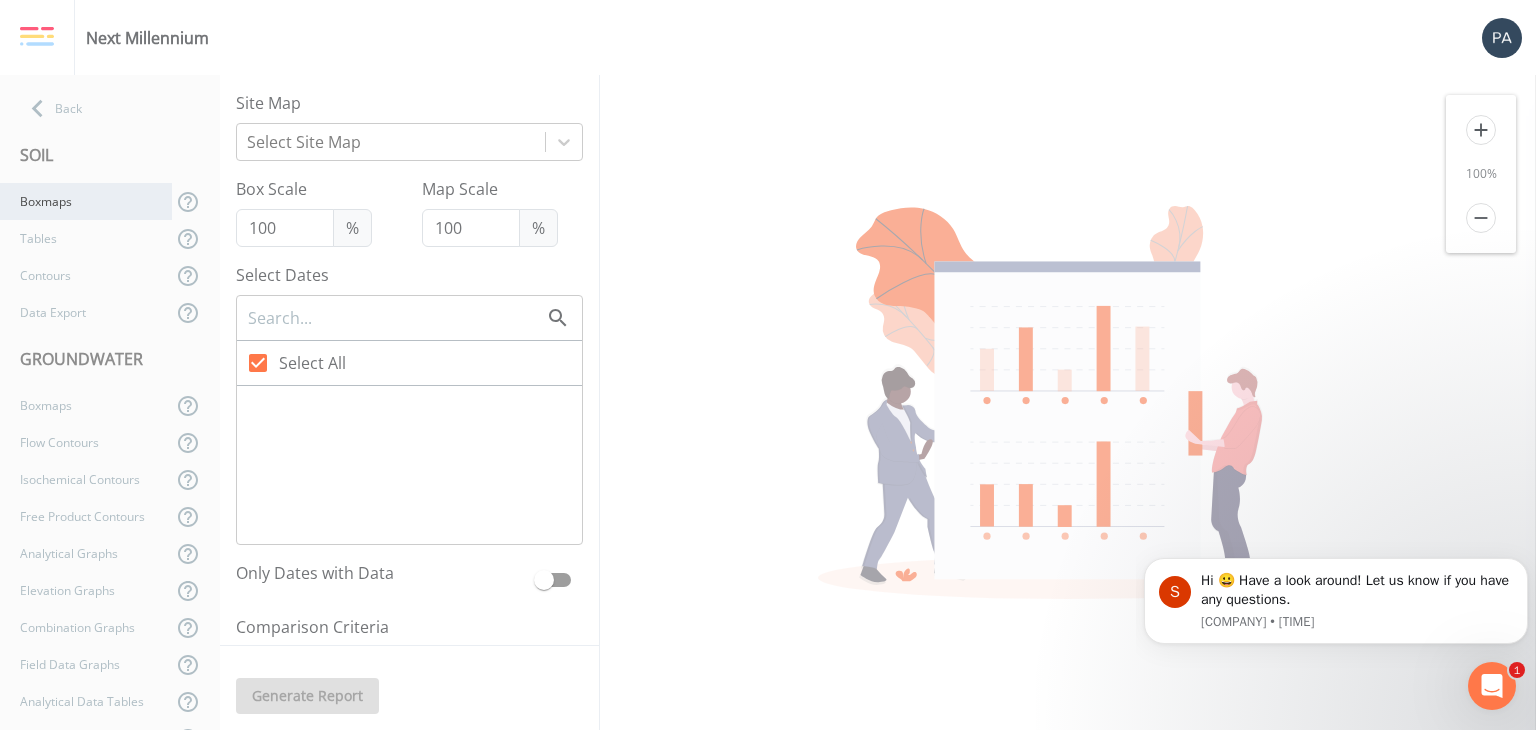 checkbox on "false" 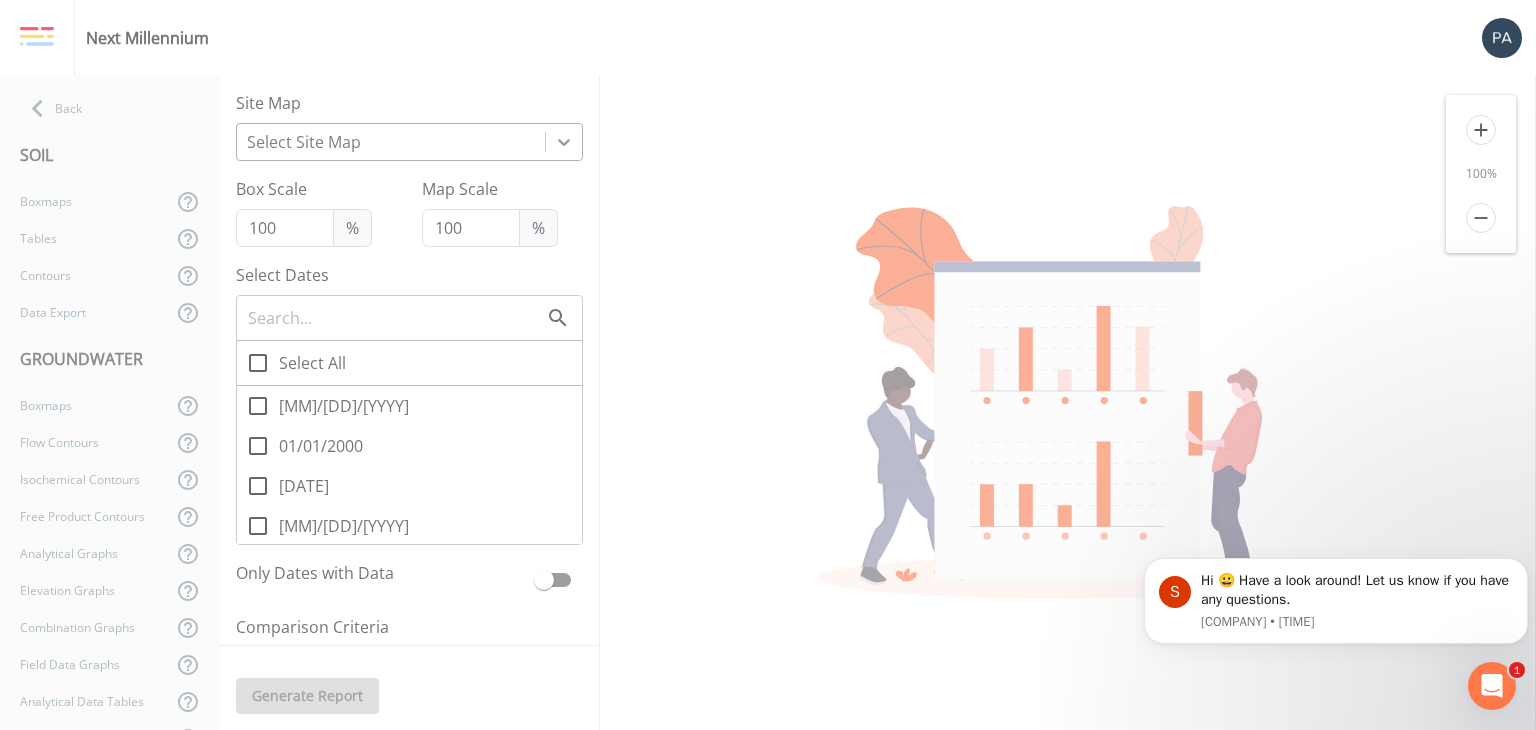 click 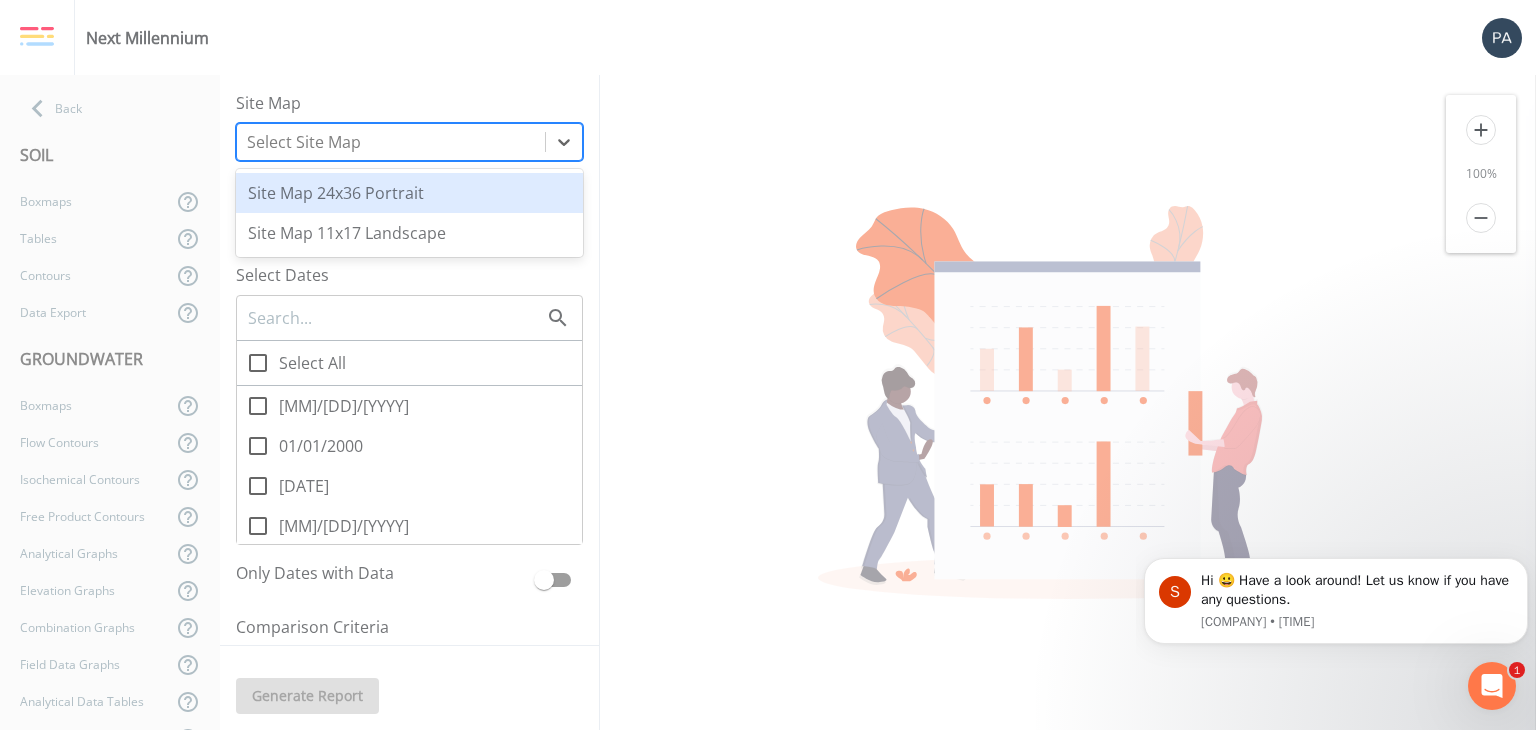 click on "Site Map 24x36 Portrait" at bounding box center [409, 193] 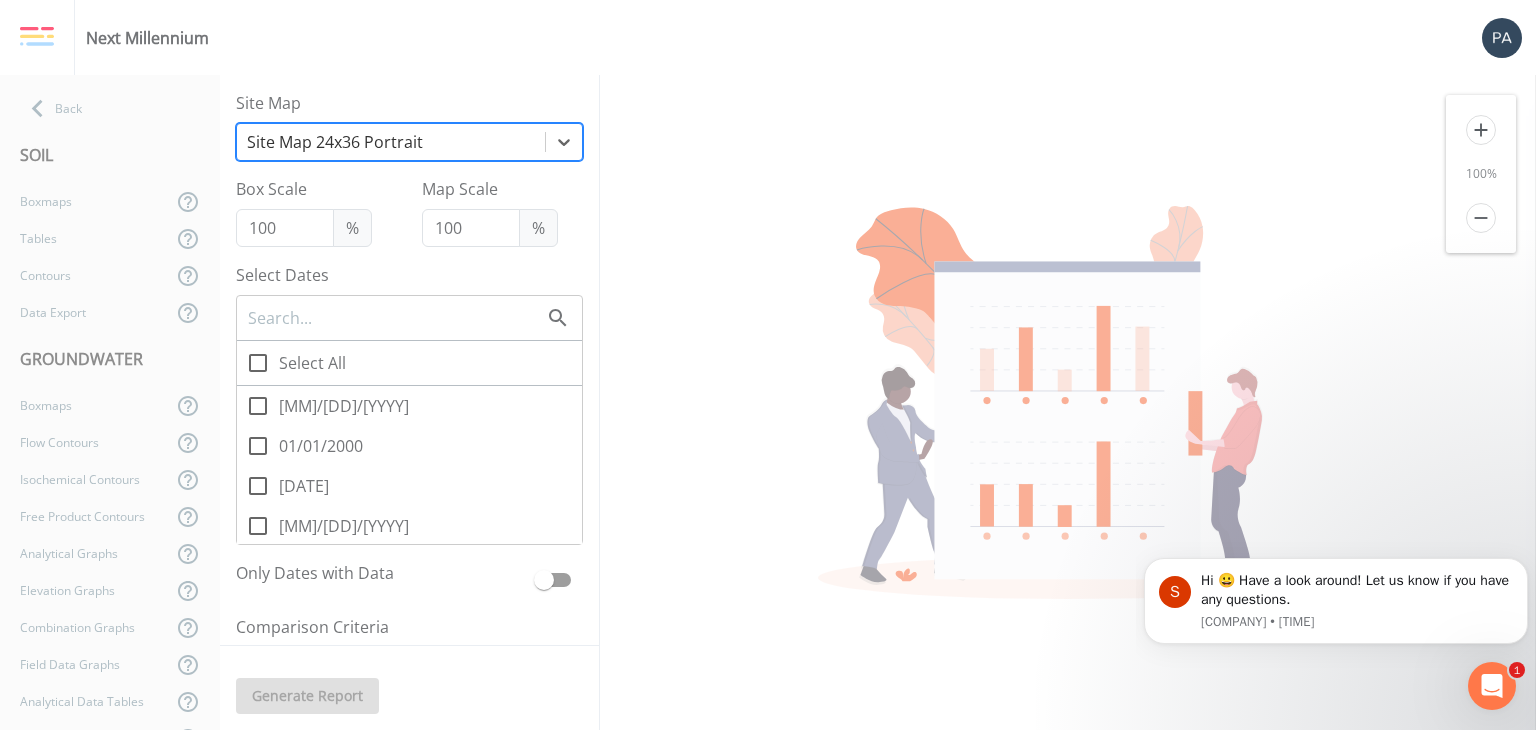 click at bounding box center (258, 363) 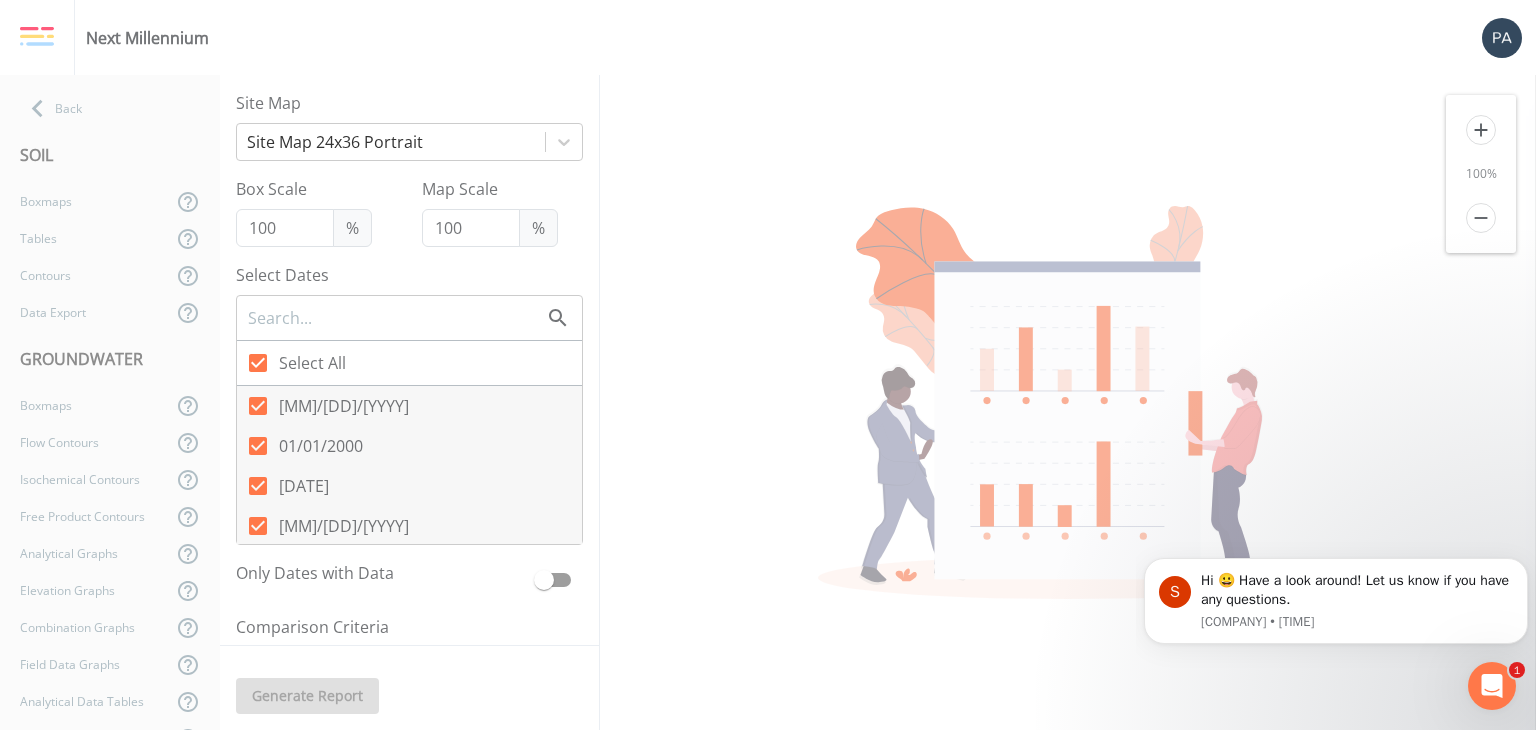 click at bounding box center (544, 571) 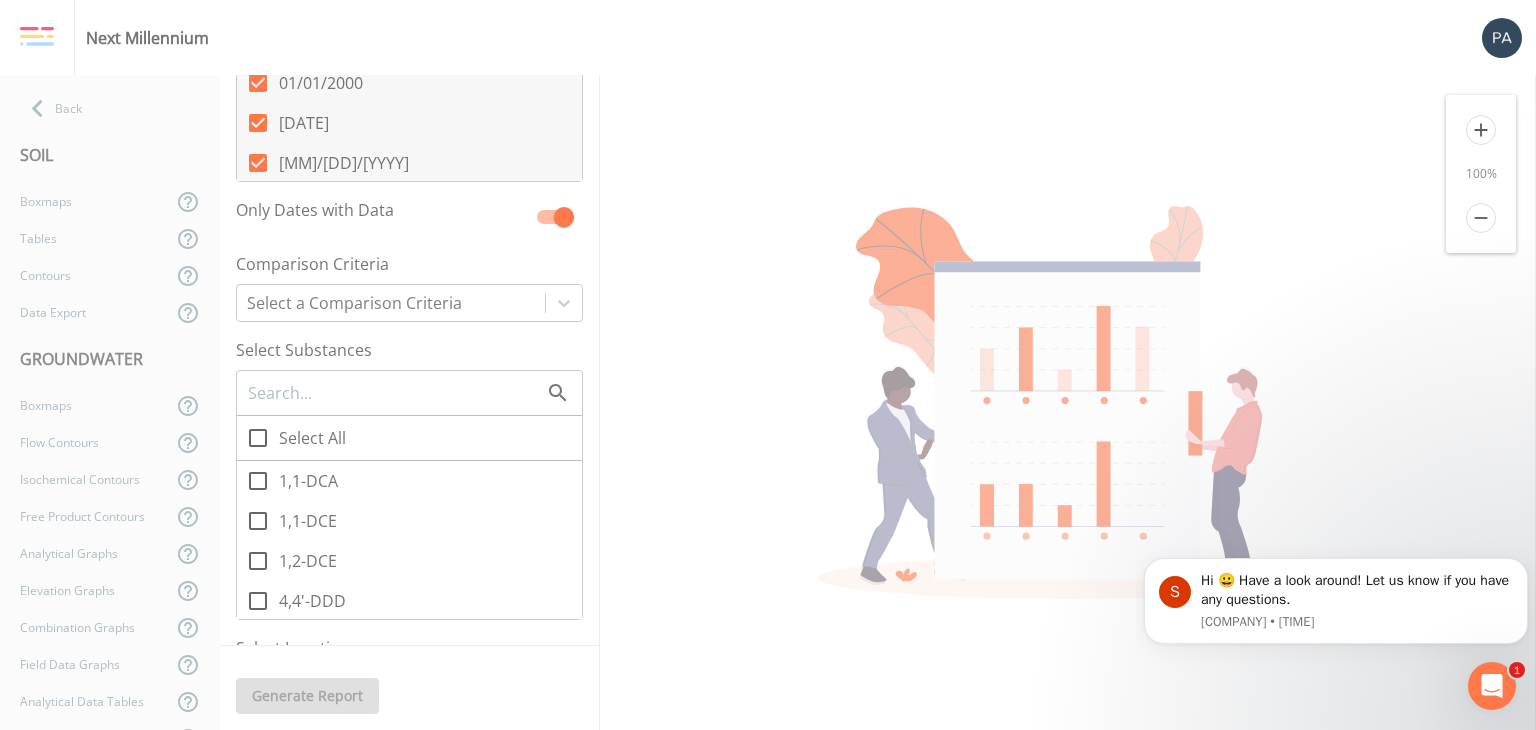 scroll, scrollTop: 392, scrollLeft: 0, axis: vertical 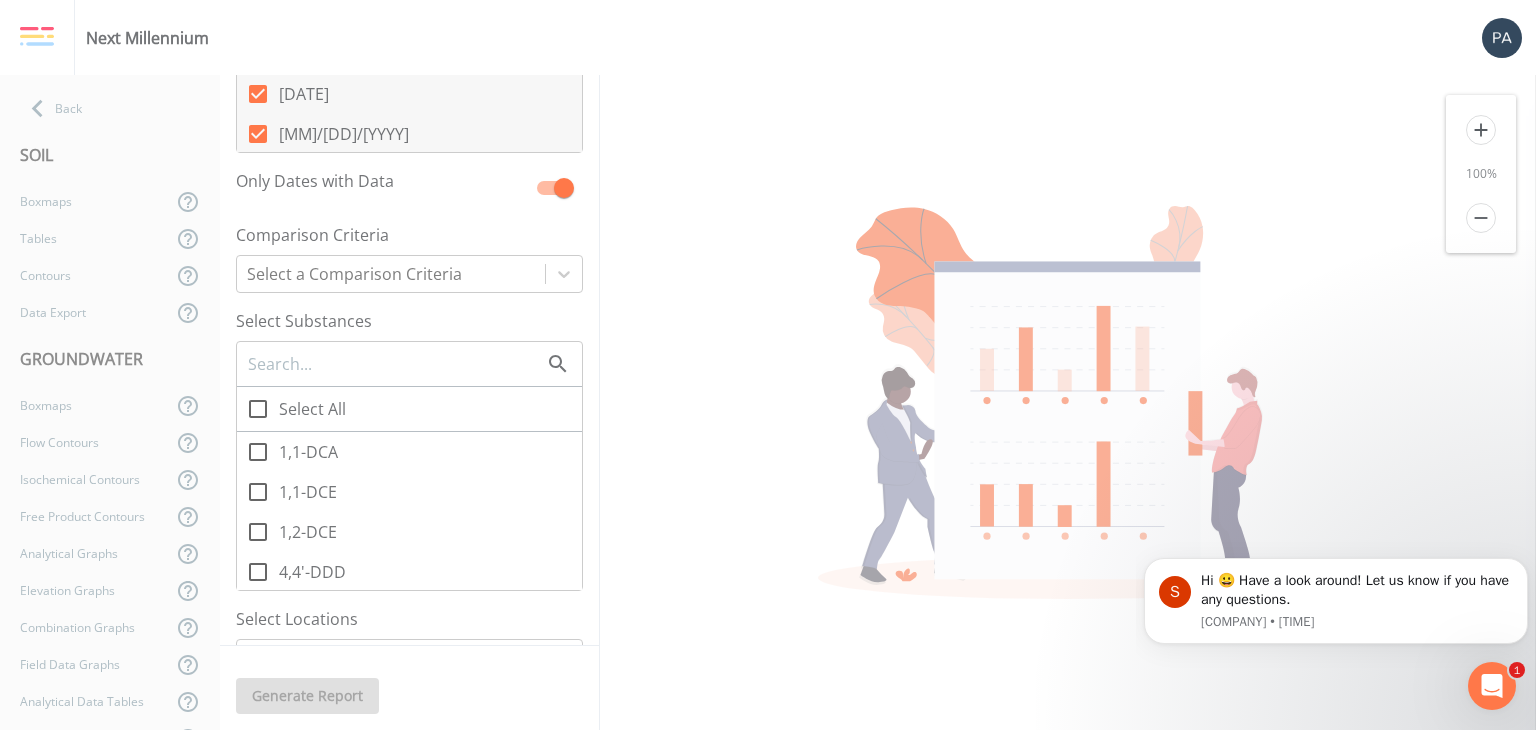 click at bounding box center (396, 364) 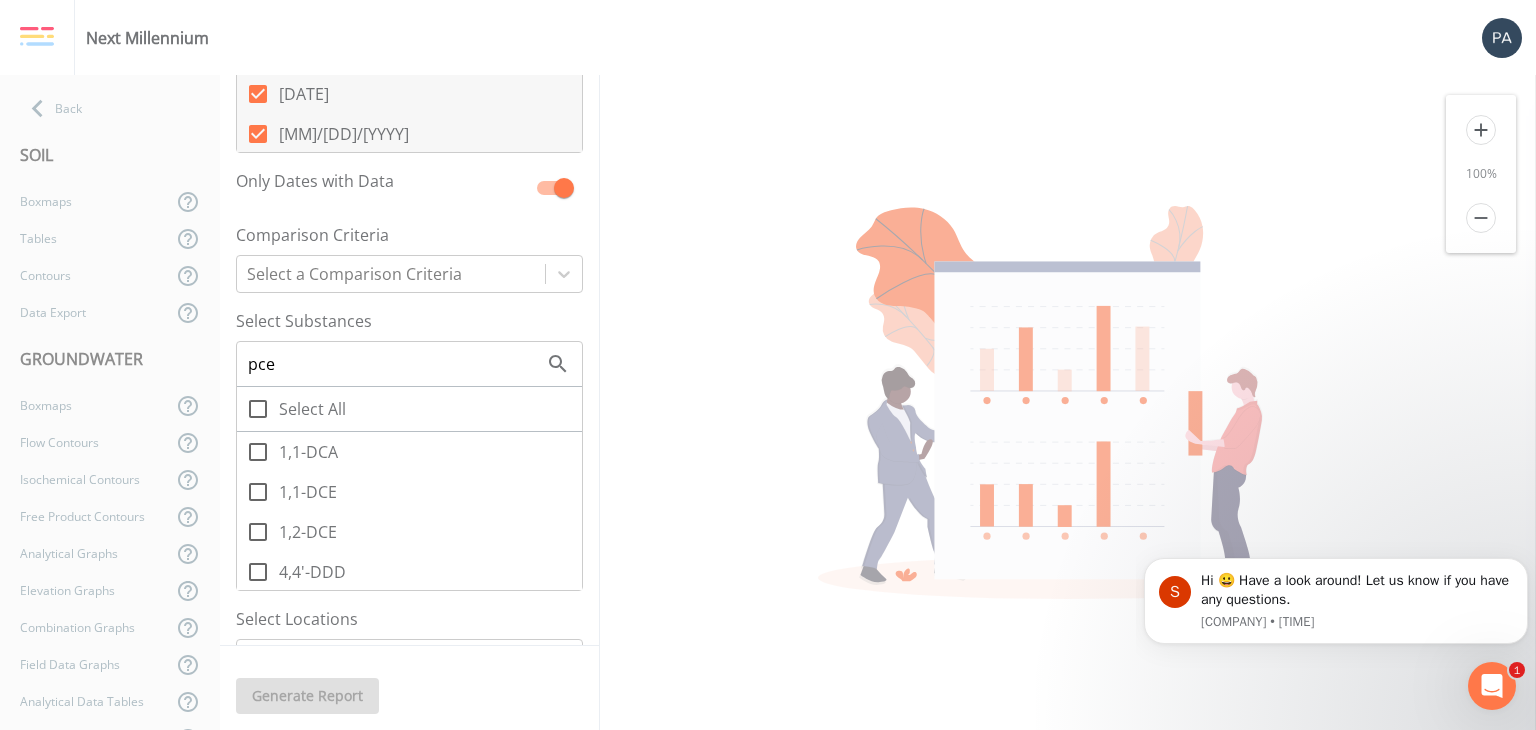 type on "pce" 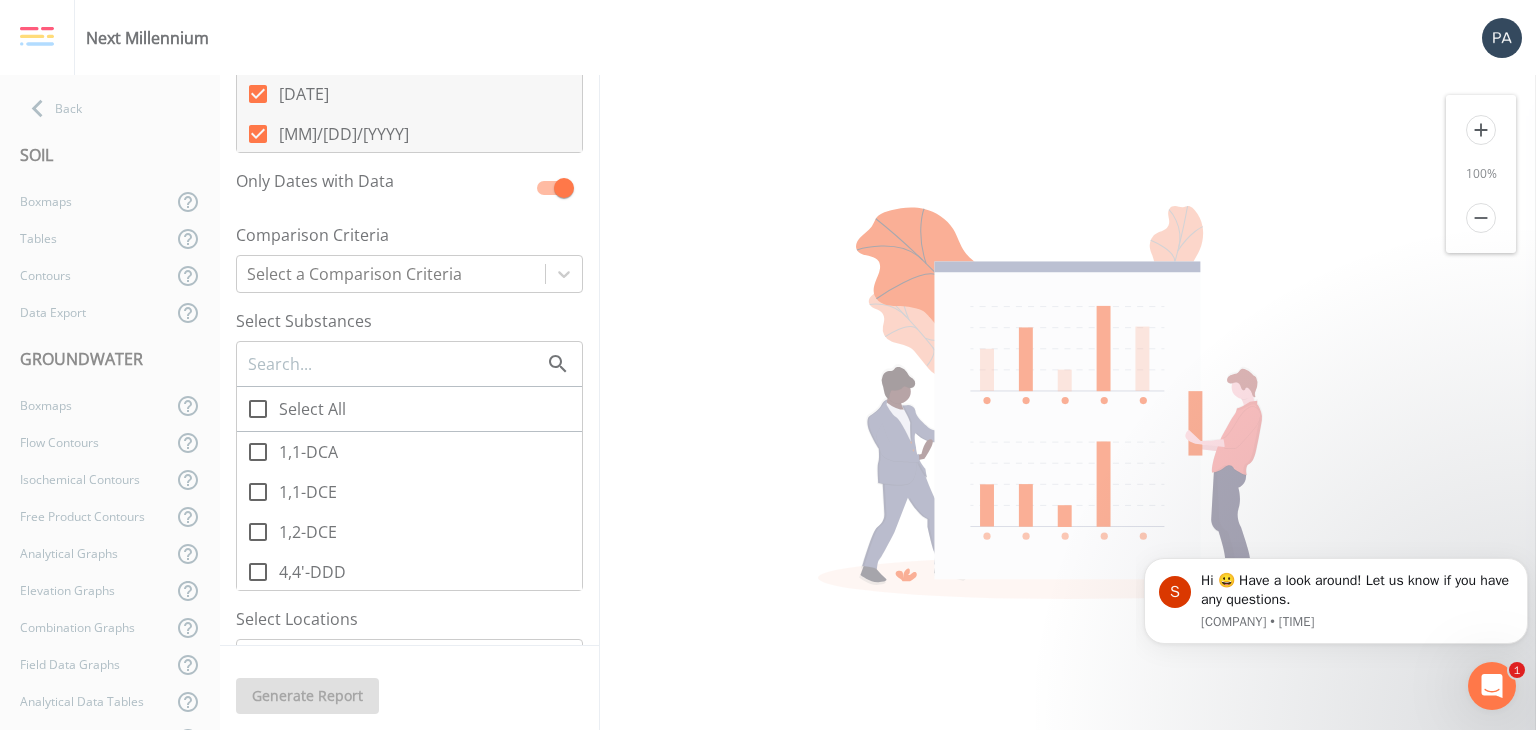 type on "p" 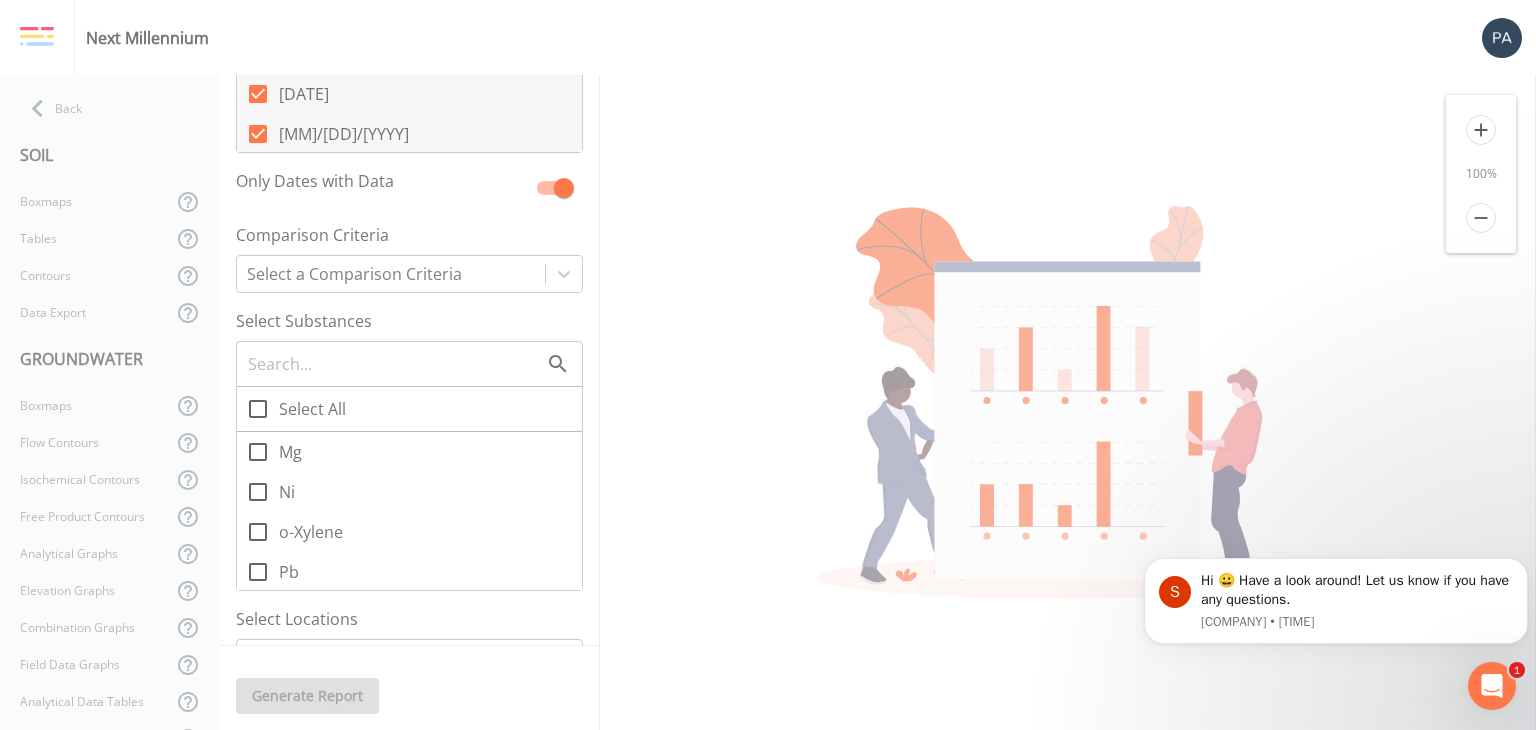 scroll, scrollTop: 1300, scrollLeft: 0, axis: vertical 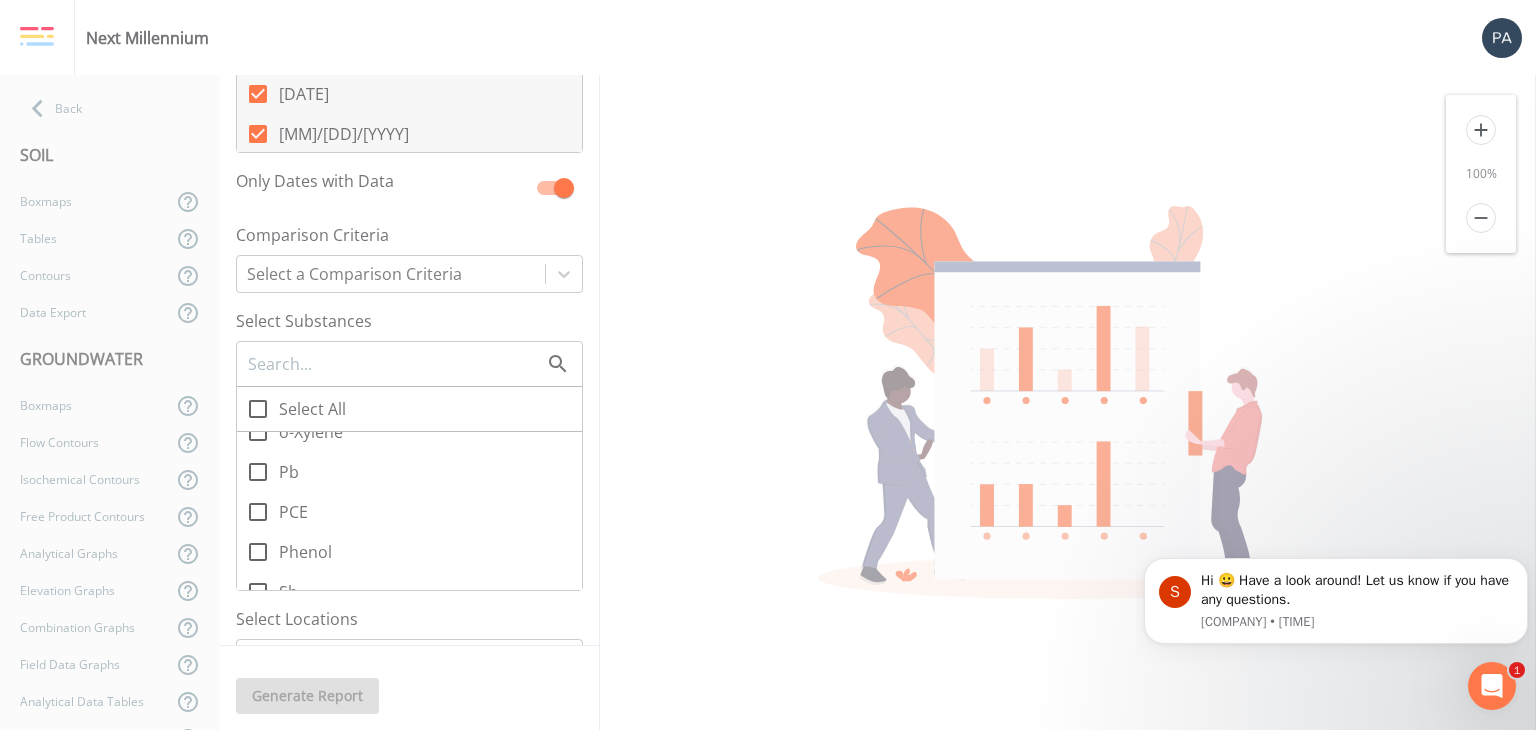type 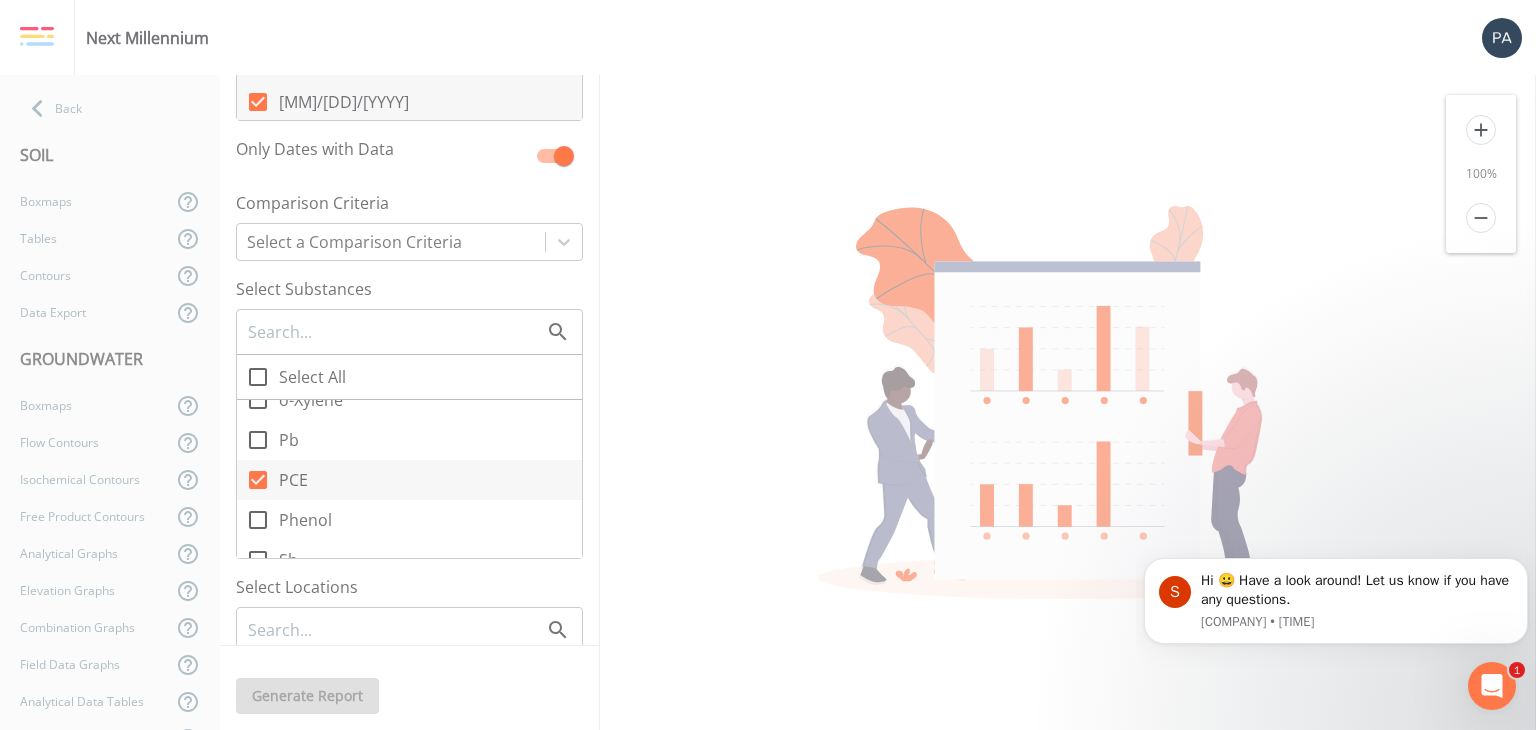 scroll, scrollTop: 431, scrollLeft: 0, axis: vertical 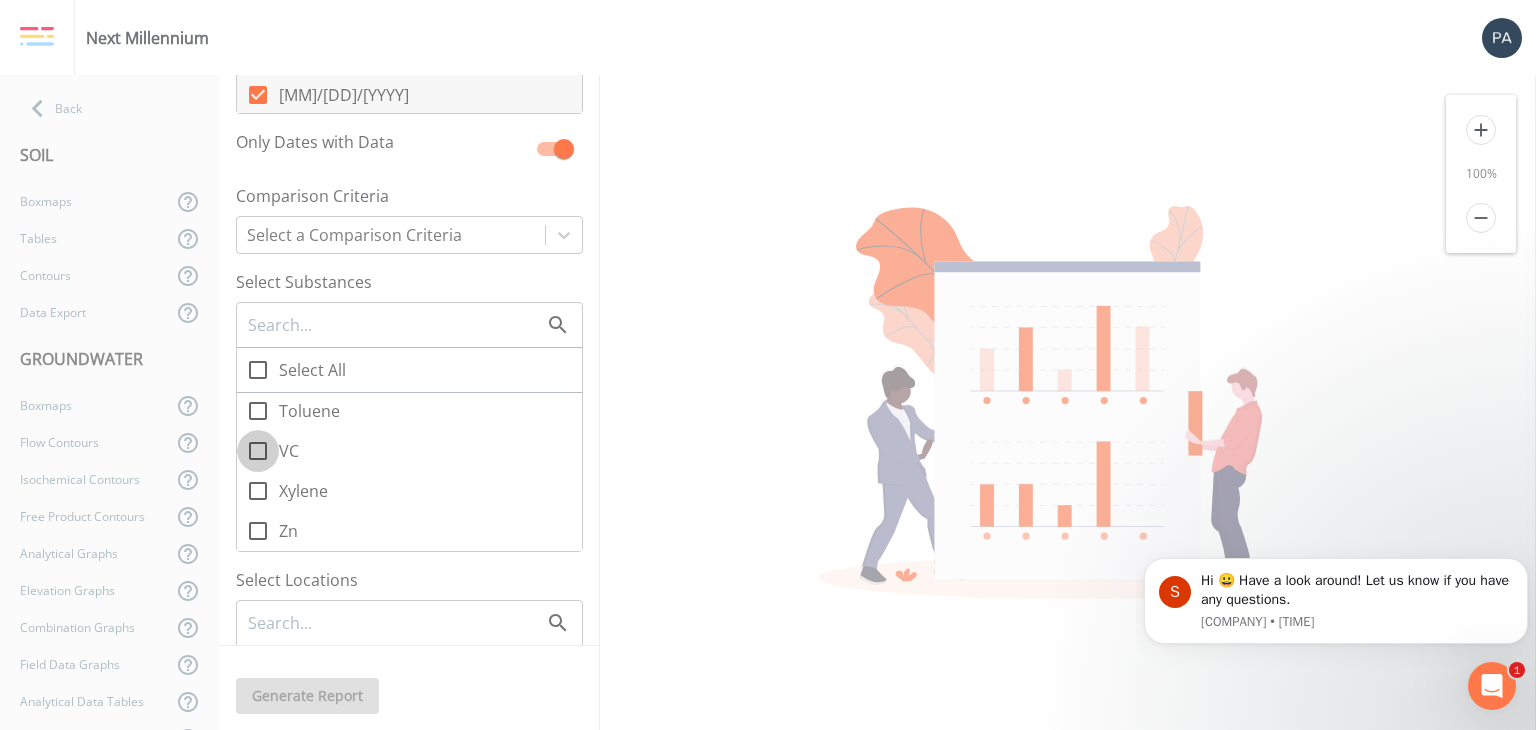 click 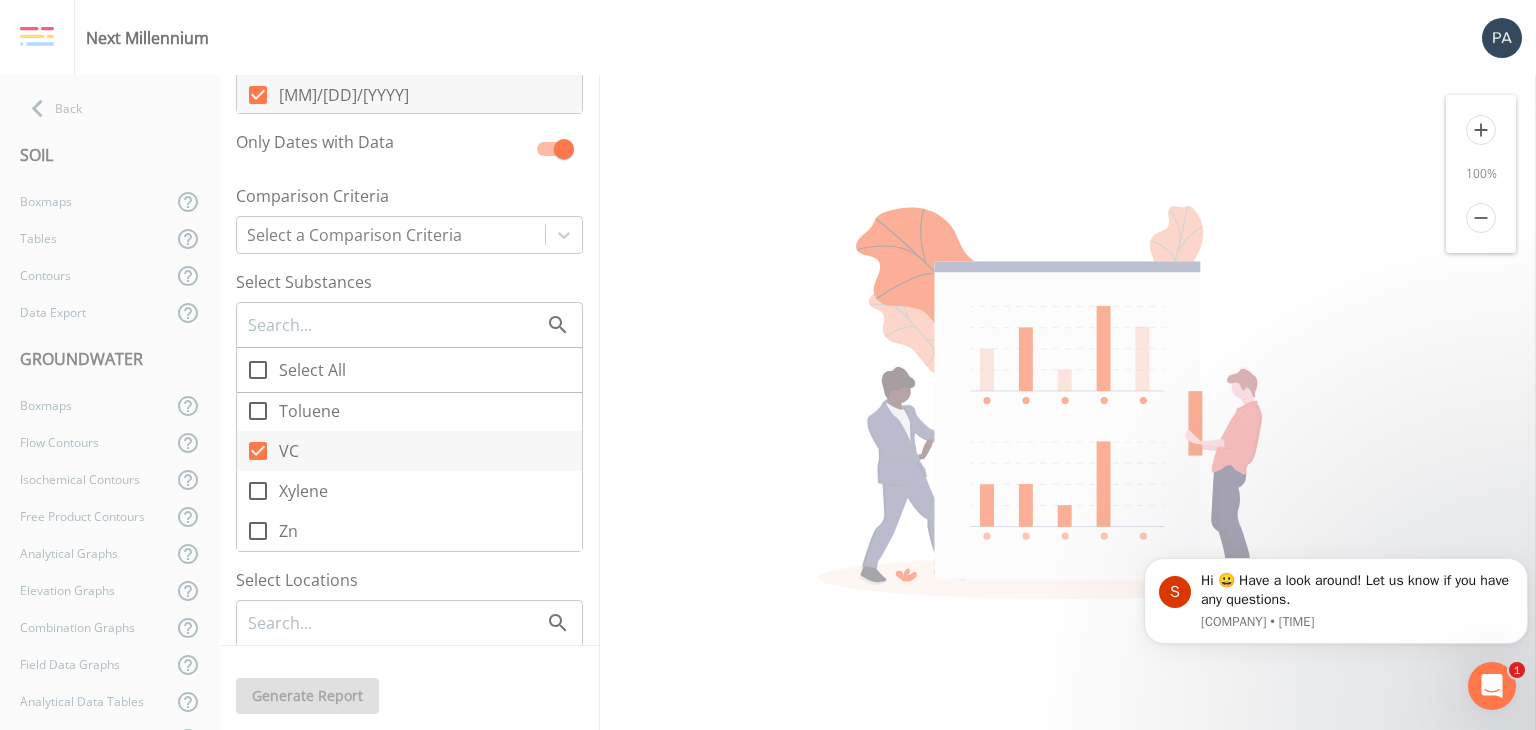 click 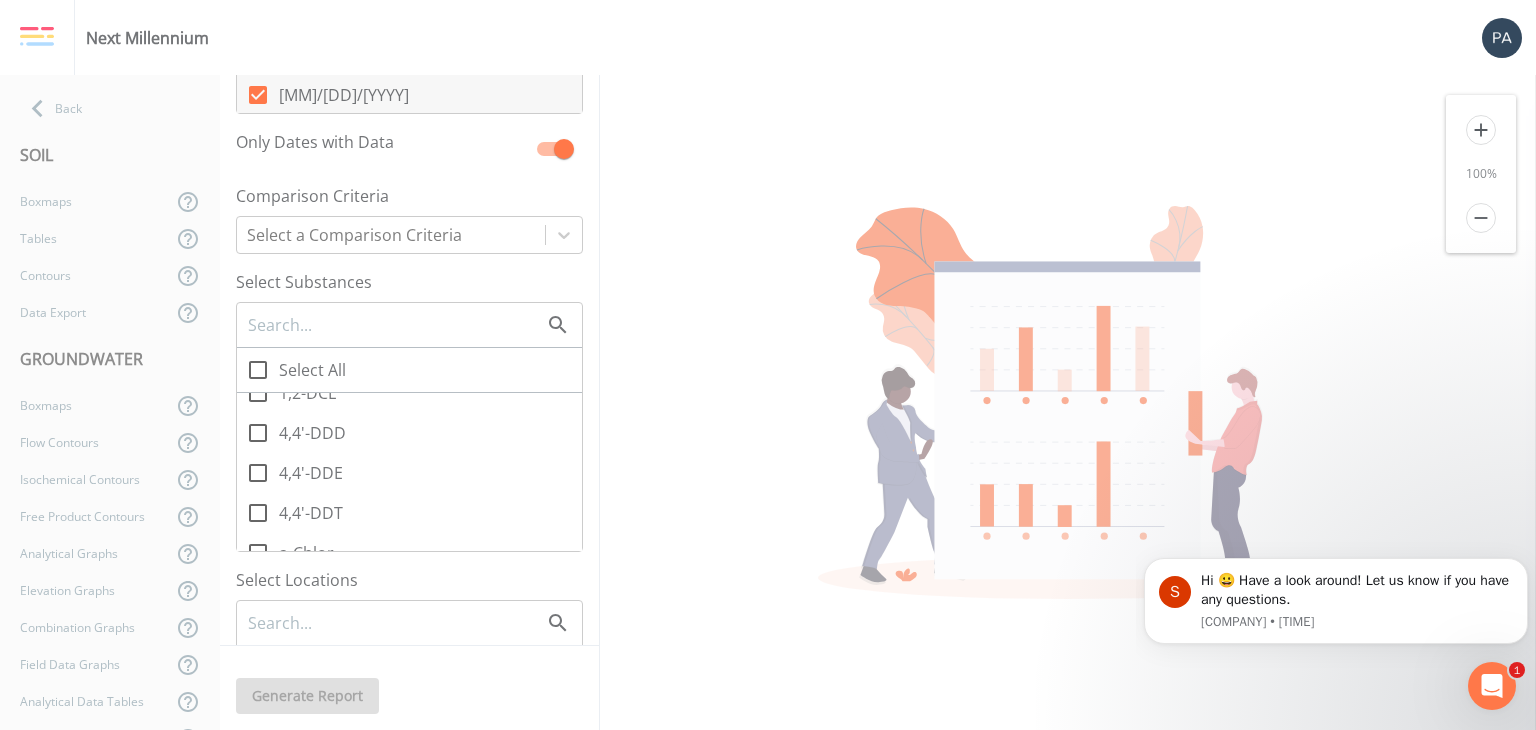 scroll, scrollTop: 200, scrollLeft: 0, axis: vertical 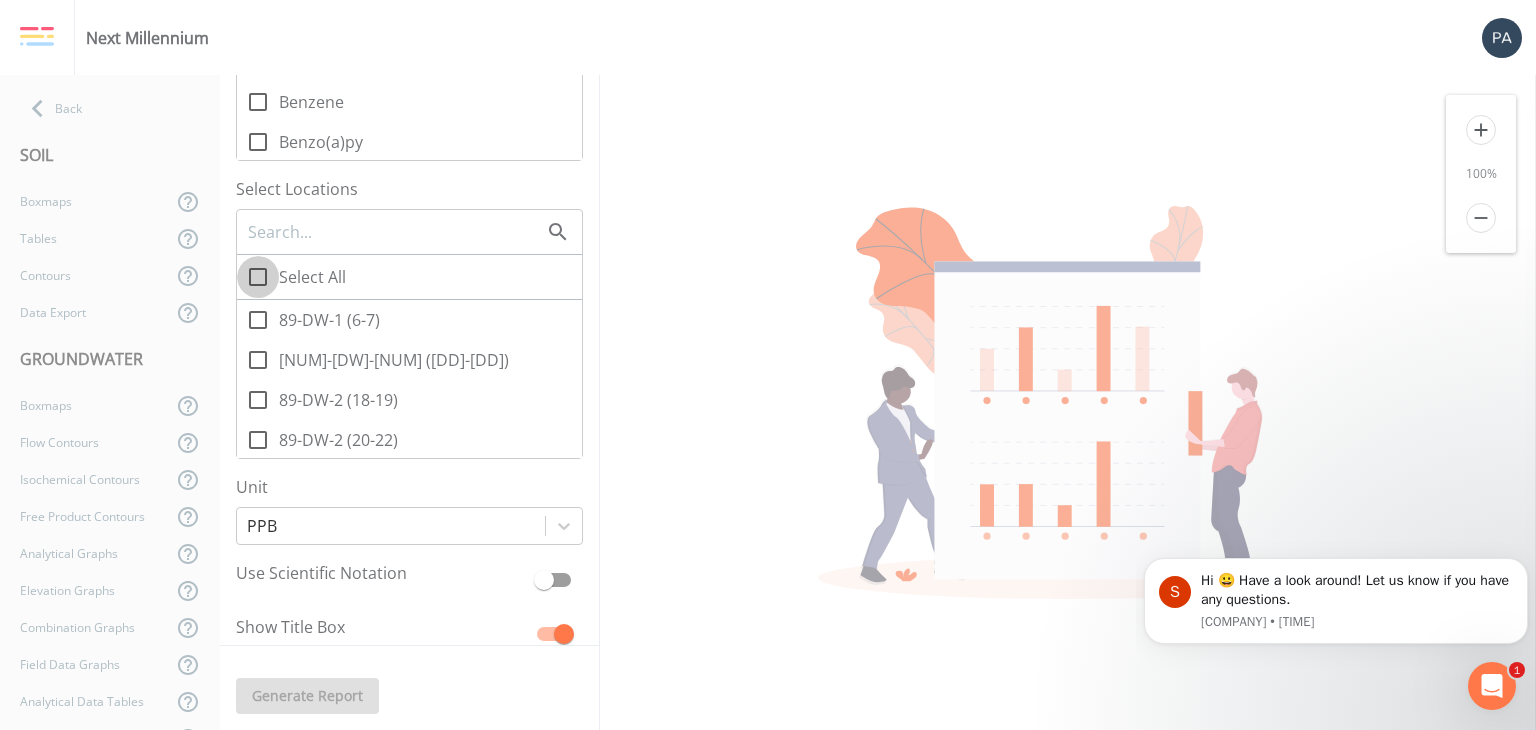 click 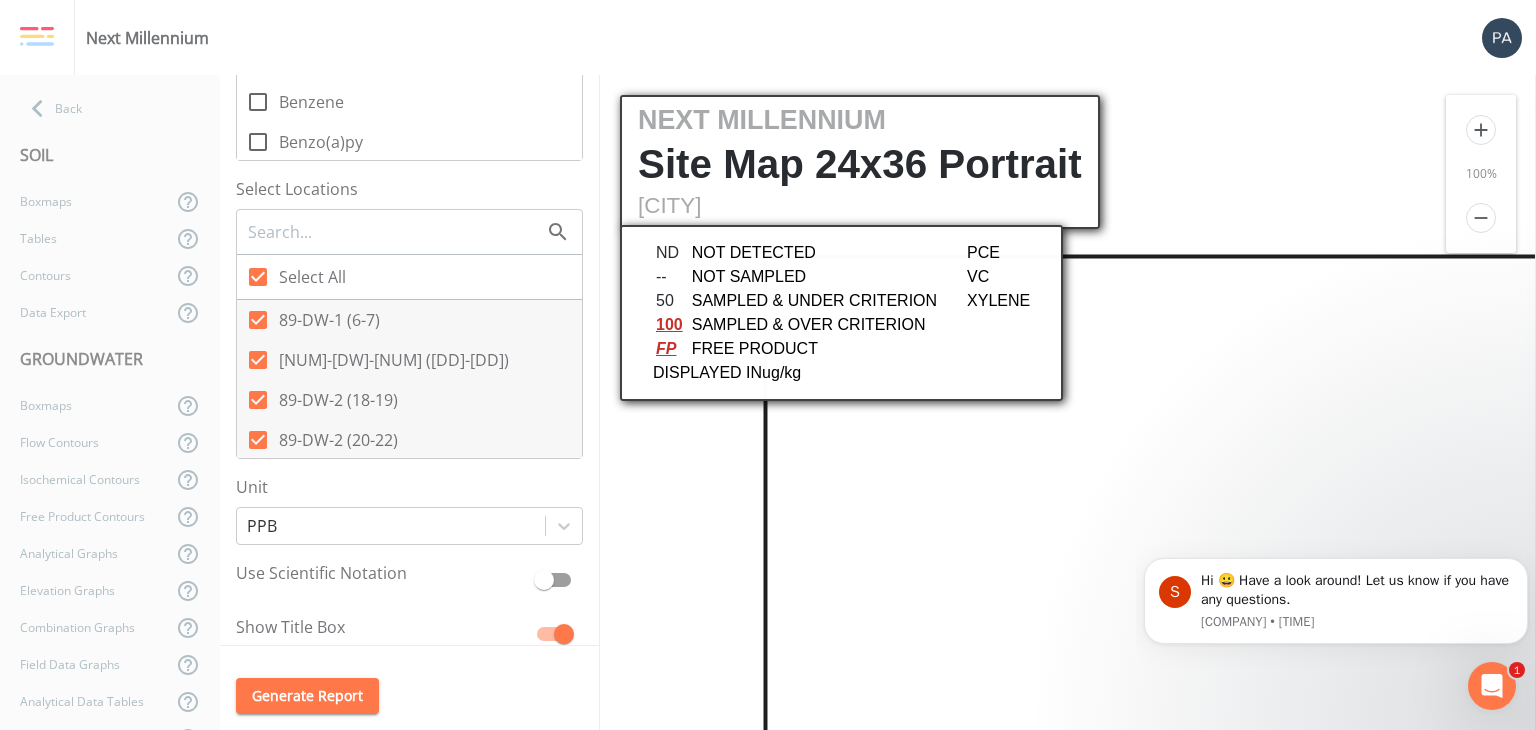 scroll, scrollTop: 0, scrollLeft: 0, axis: both 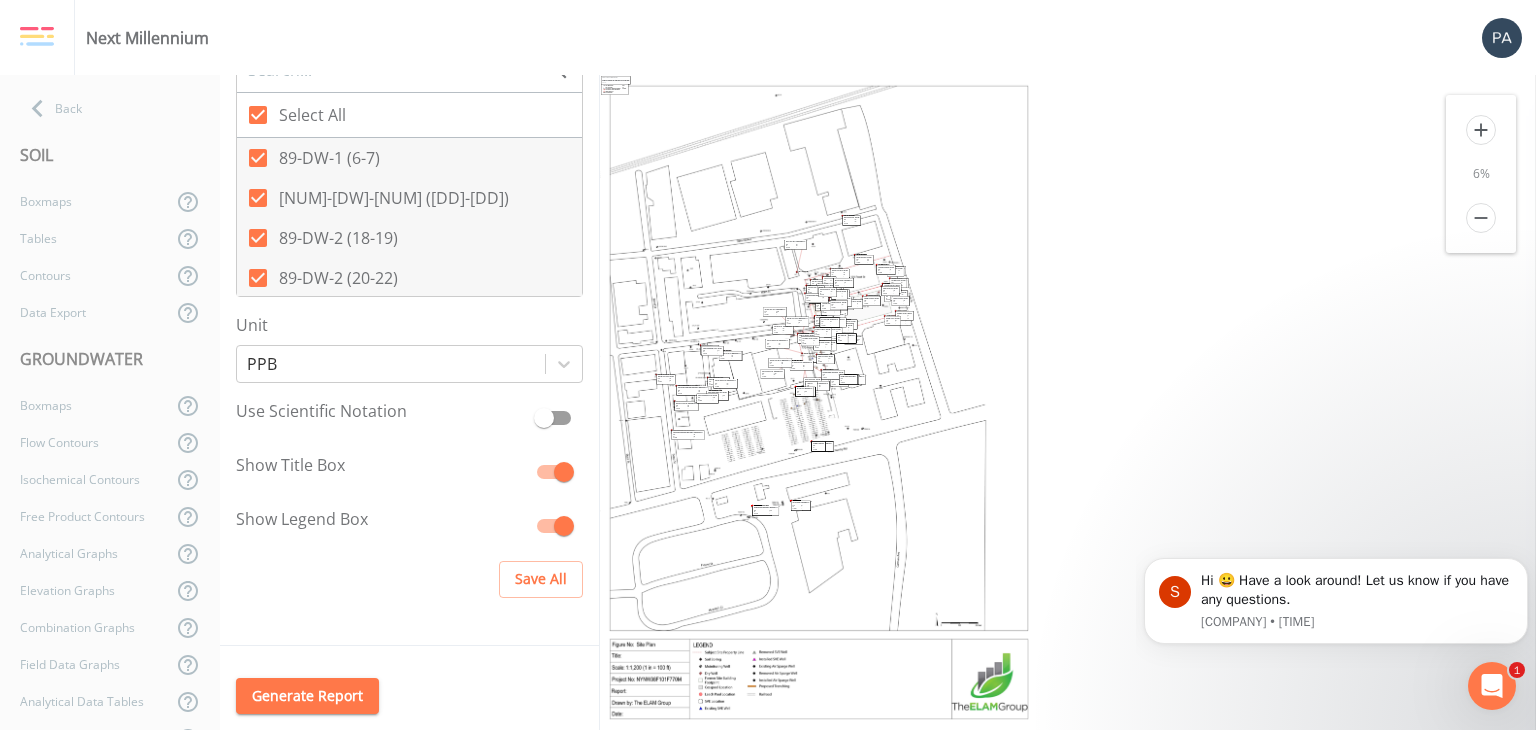 click on "add" at bounding box center [1481, 130] 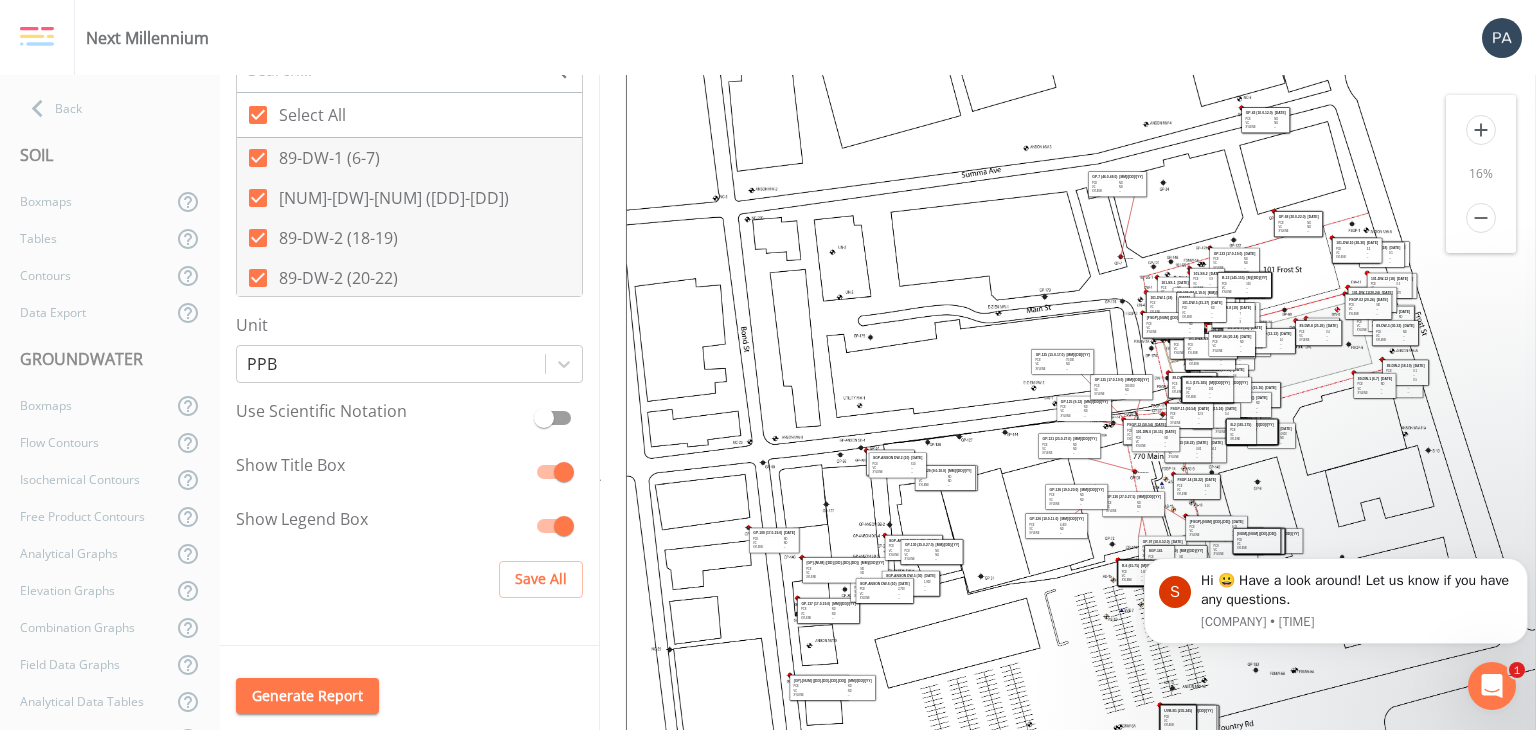 scroll, scrollTop: 400, scrollLeft: 0, axis: vertical 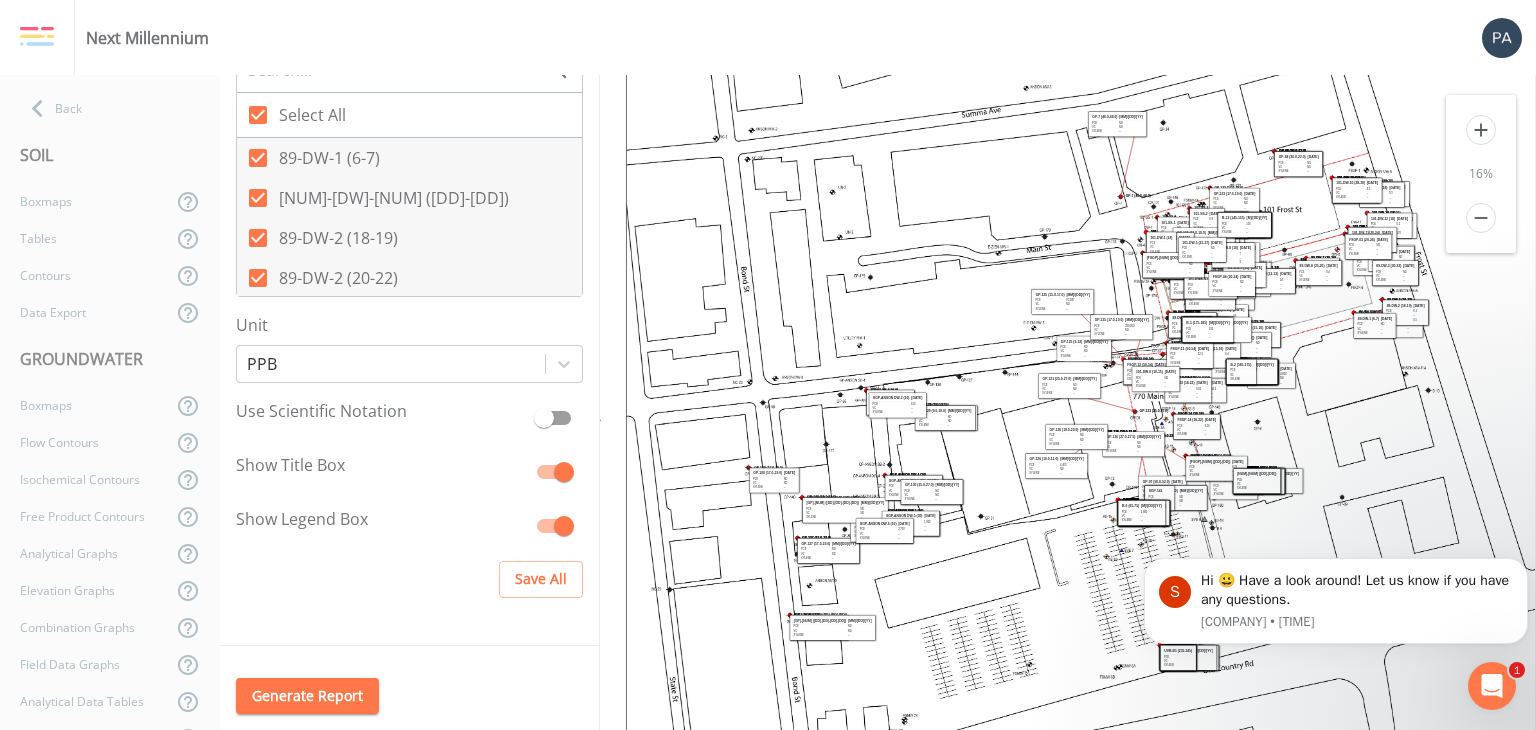 click on "add" at bounding box center [1481, 130] 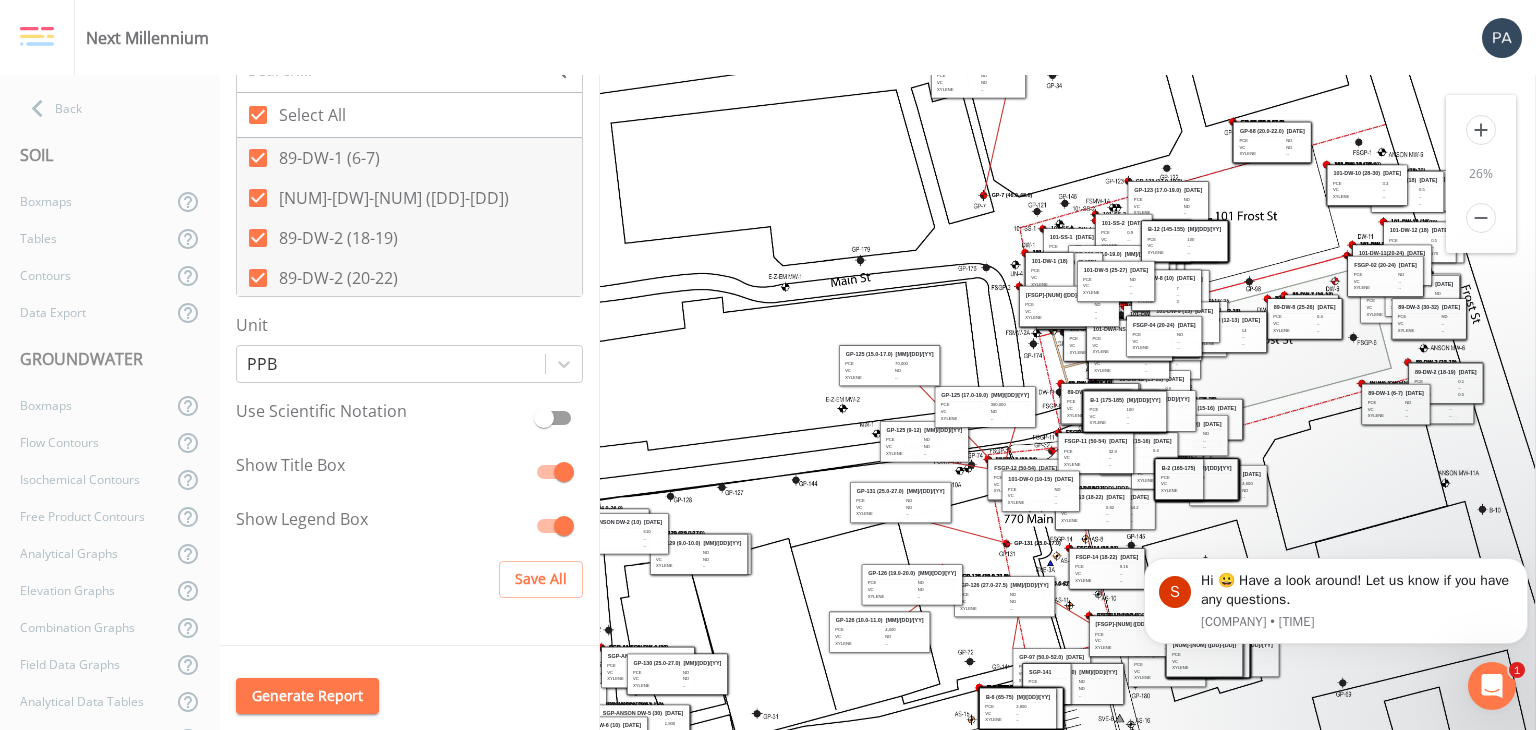 drag, startPoint x: 1282, startPoint y: 435, endPoint x: 821, endPoint y: 109, distance: 564.6211 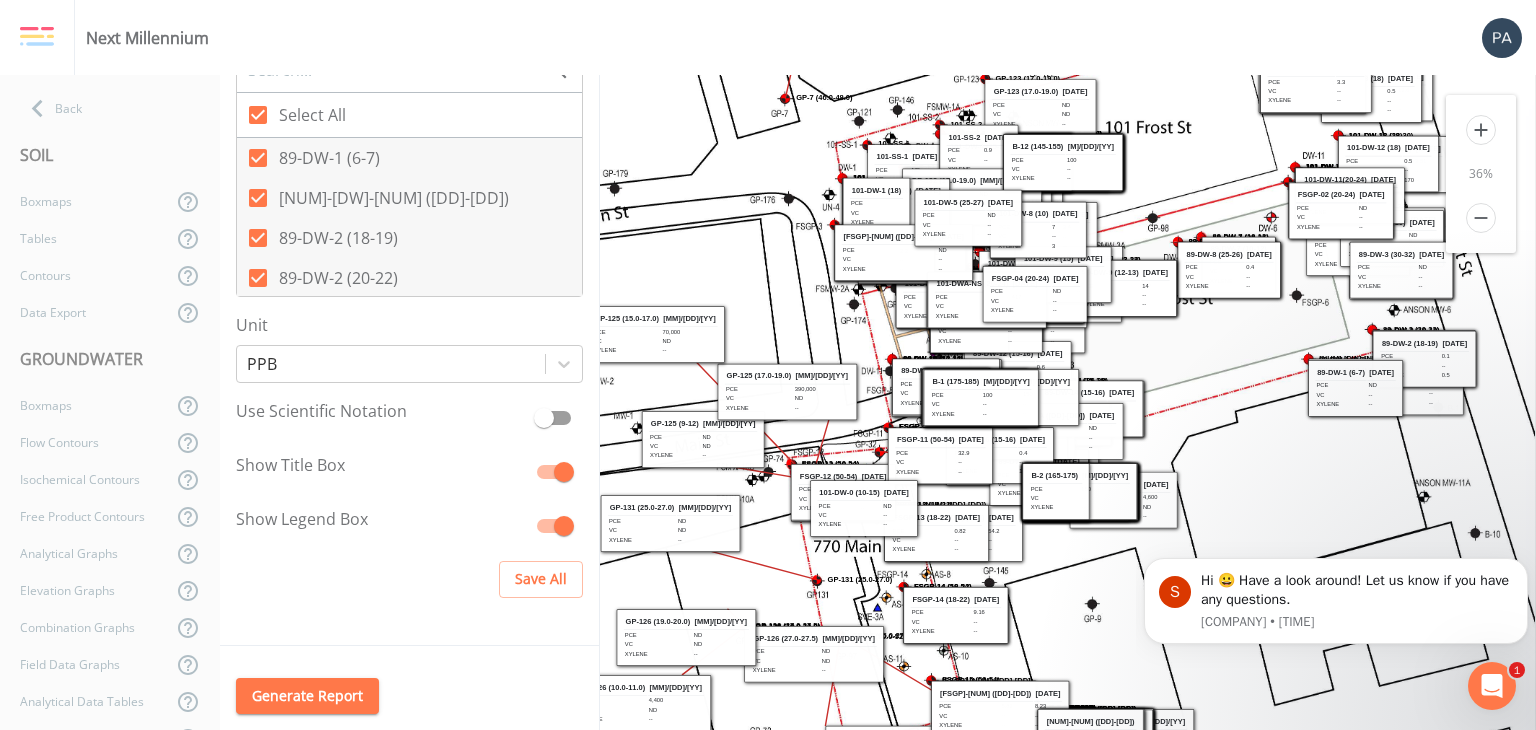 drag, startPoint x: 1076, startPoint y: 518, endPoint x: 730, endPoint y: 222, distance: 455.33725 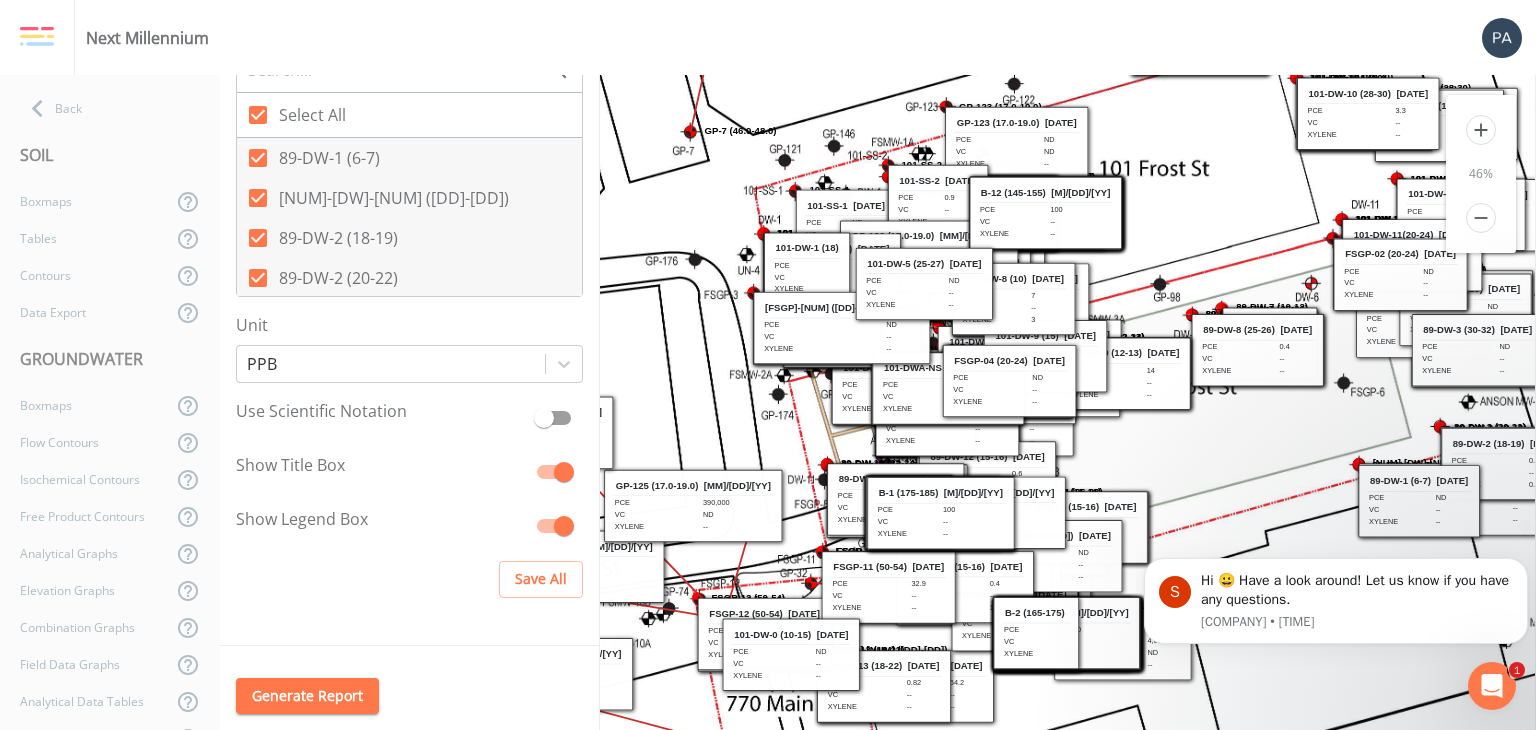 drag, startPoint x: 1326, startPoint y: 318, endPoint x: 1180, endPoint y: 233, distance: 168.94081 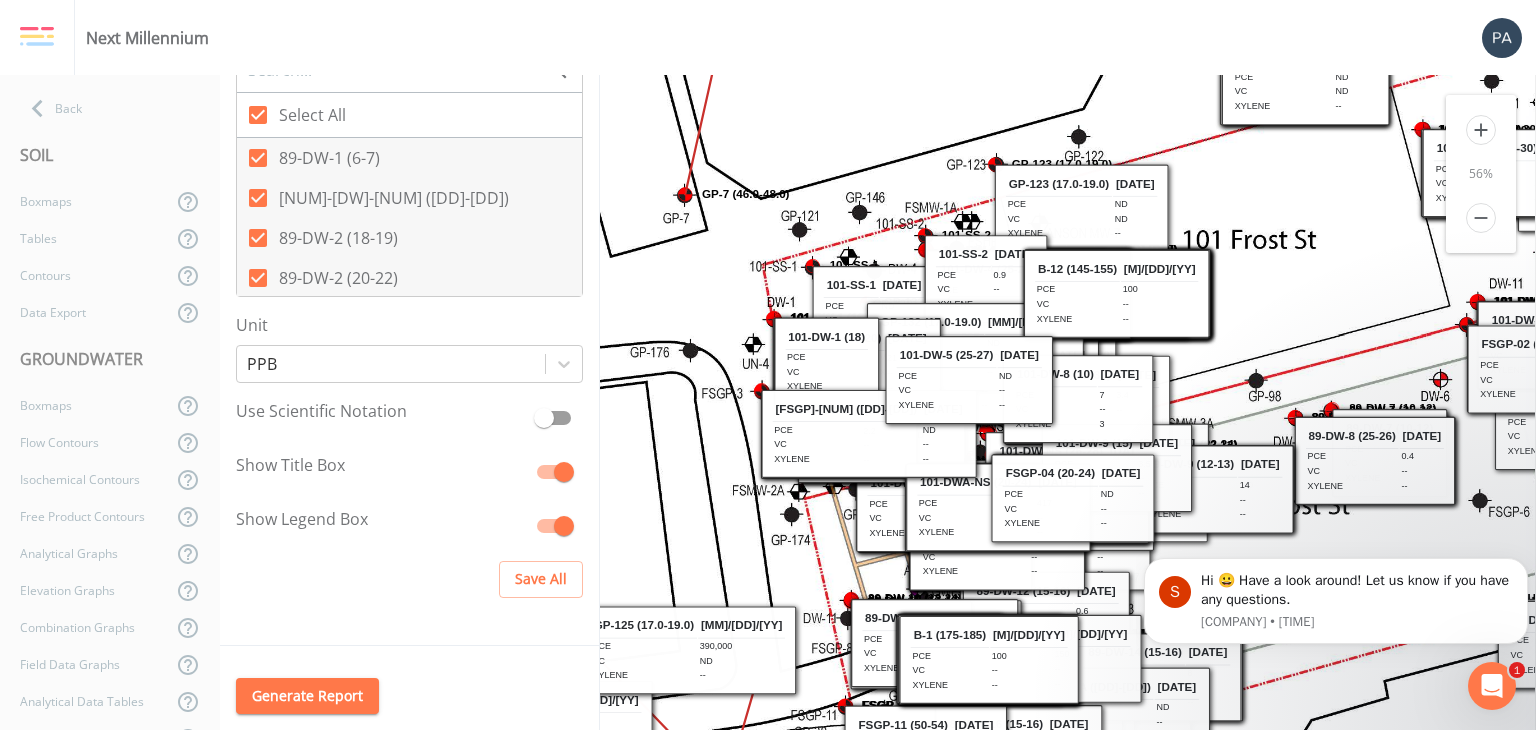 drag, startPoint x: 1322, startPoint y: 355, endPoint x: 1296, endPoint y: 319, distance: 44.407207 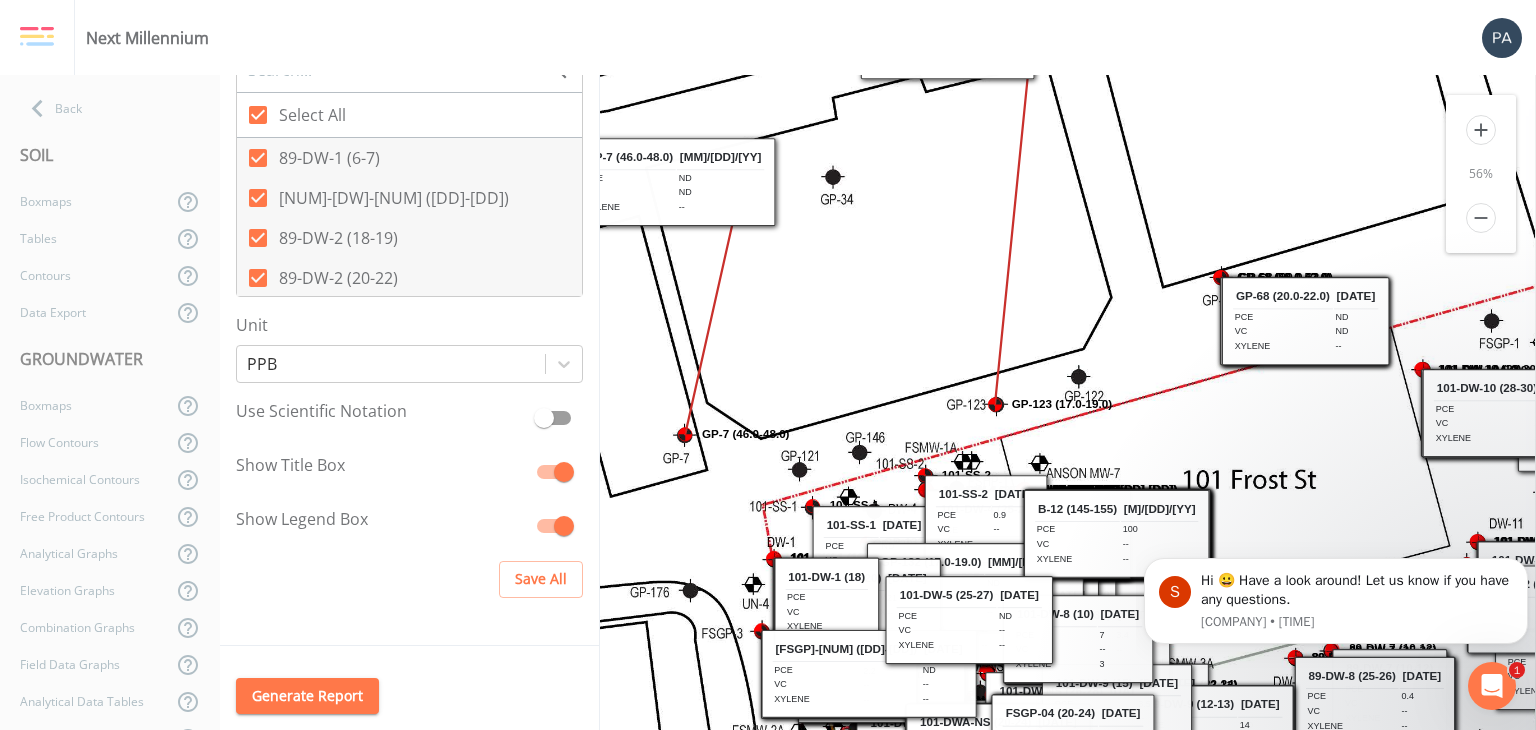 scroll, scrollTop: 80, scrollLeft: 0, axis: vertical 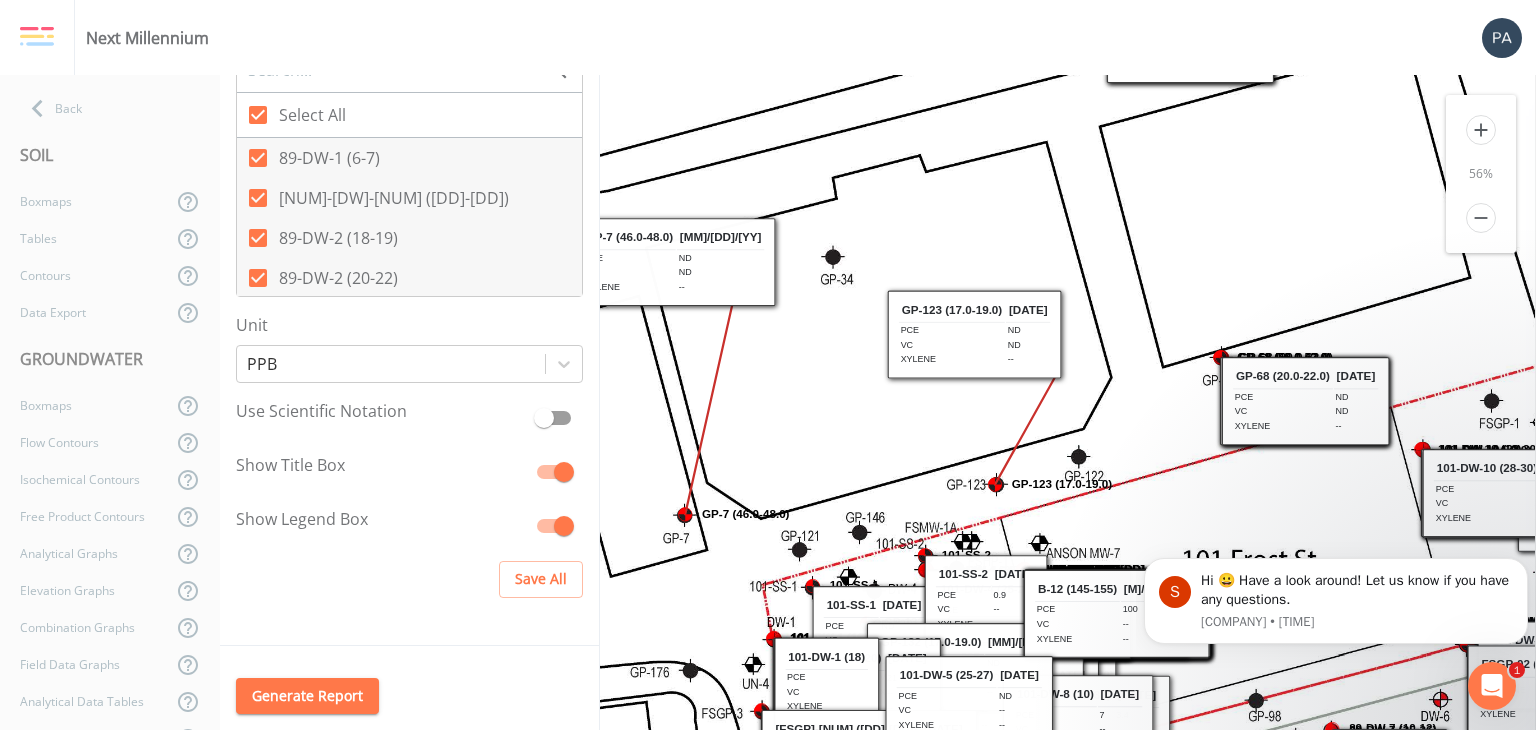 drag, startPoint x: 1095, startPoint y: 204, endPoint x: 988, endPoint y: 330, distance: 165.30275 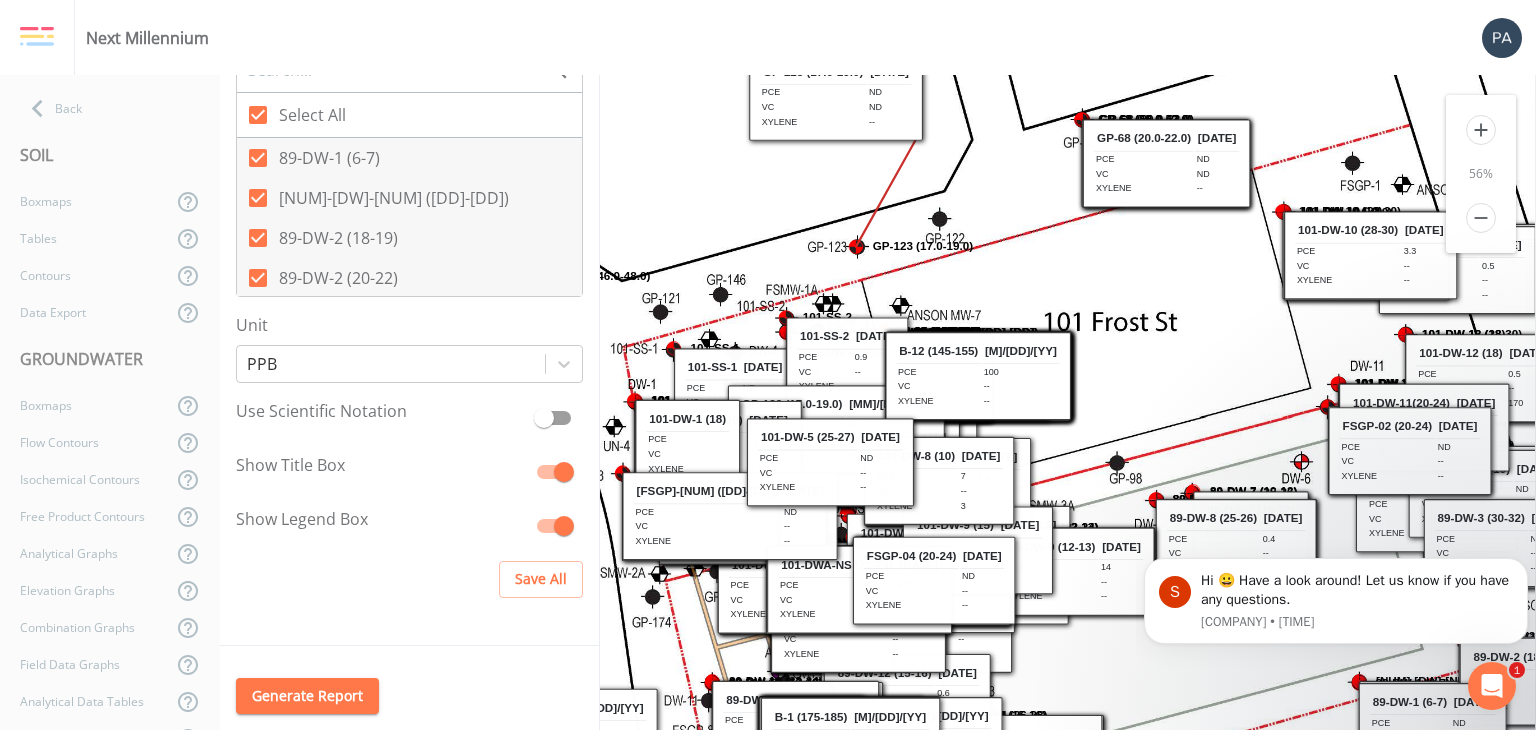 drag, startPoint x: 1204, startPoint y: 495, endPoint x: 1065, endPoint y: 257, distance: 275.6175 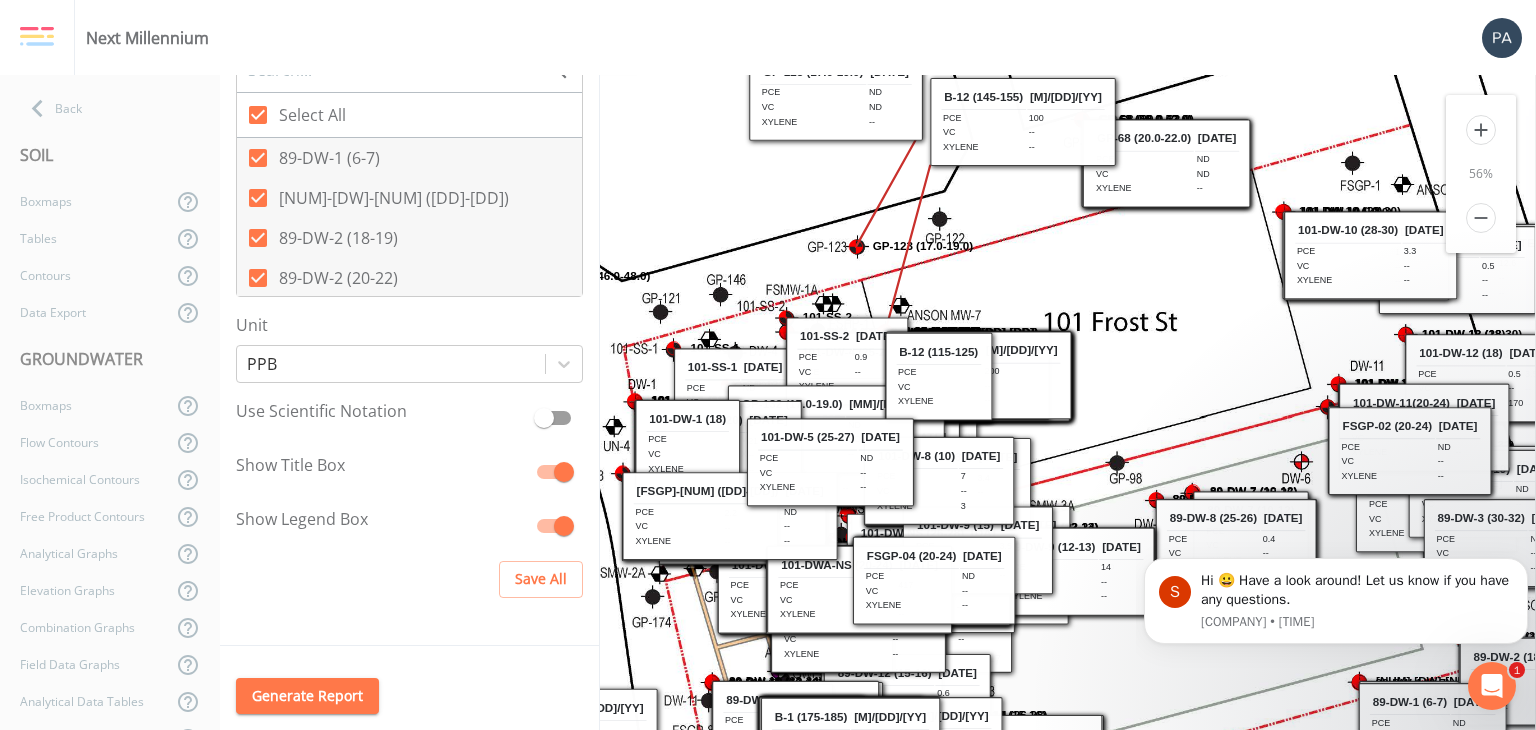 drag, startPoint x: 972, startPoint y: 381, endPoint x: 1017, endPoint y: 127, distance: 257.9554 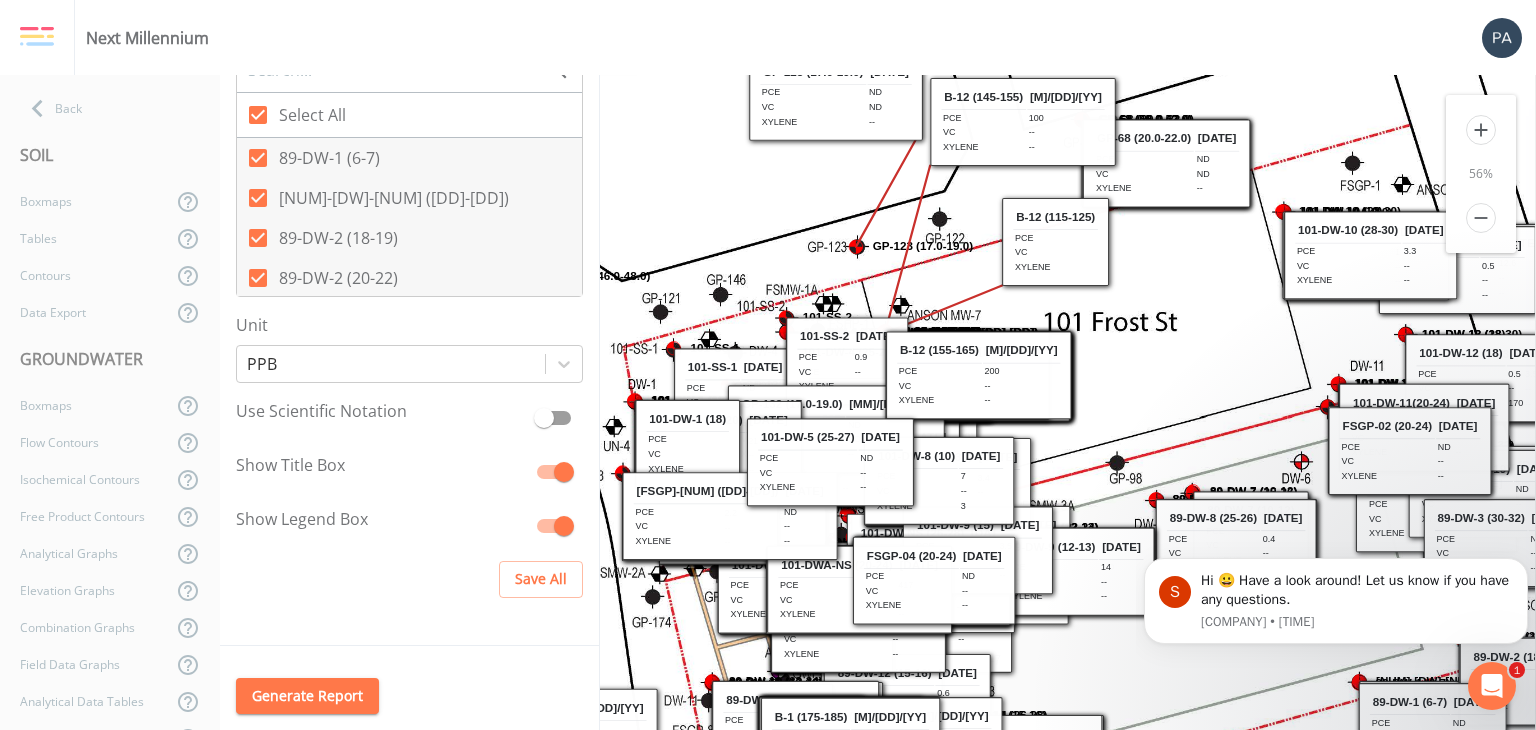 drag, startPoint x: 939, startPoint y: 380, endPoint x: 1056, endPoint y: 245, distance: 178.6449 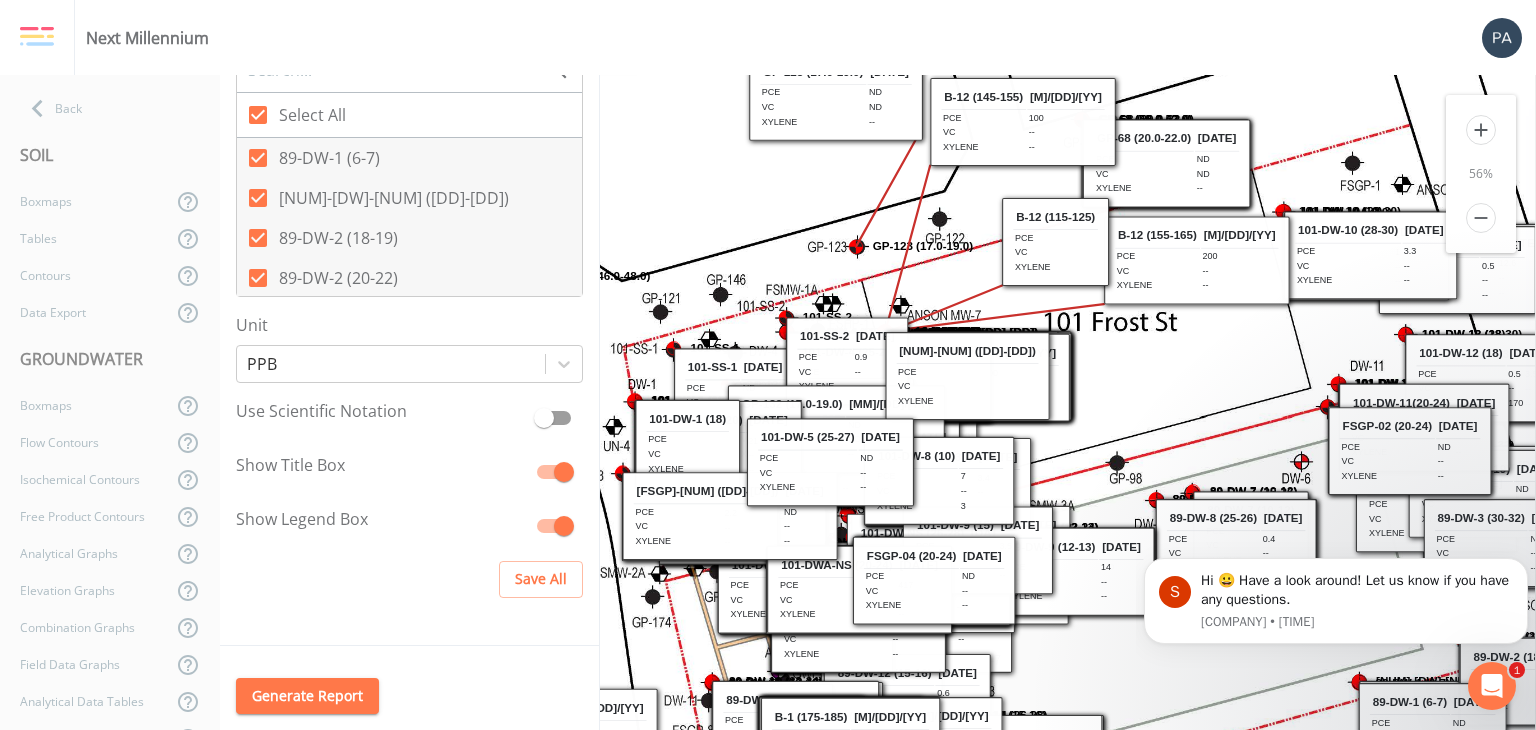 drag, startPoint x: 982, startPoint y: 369, endPoint x: 1201, endPoint y: 254, distance: 247.35805 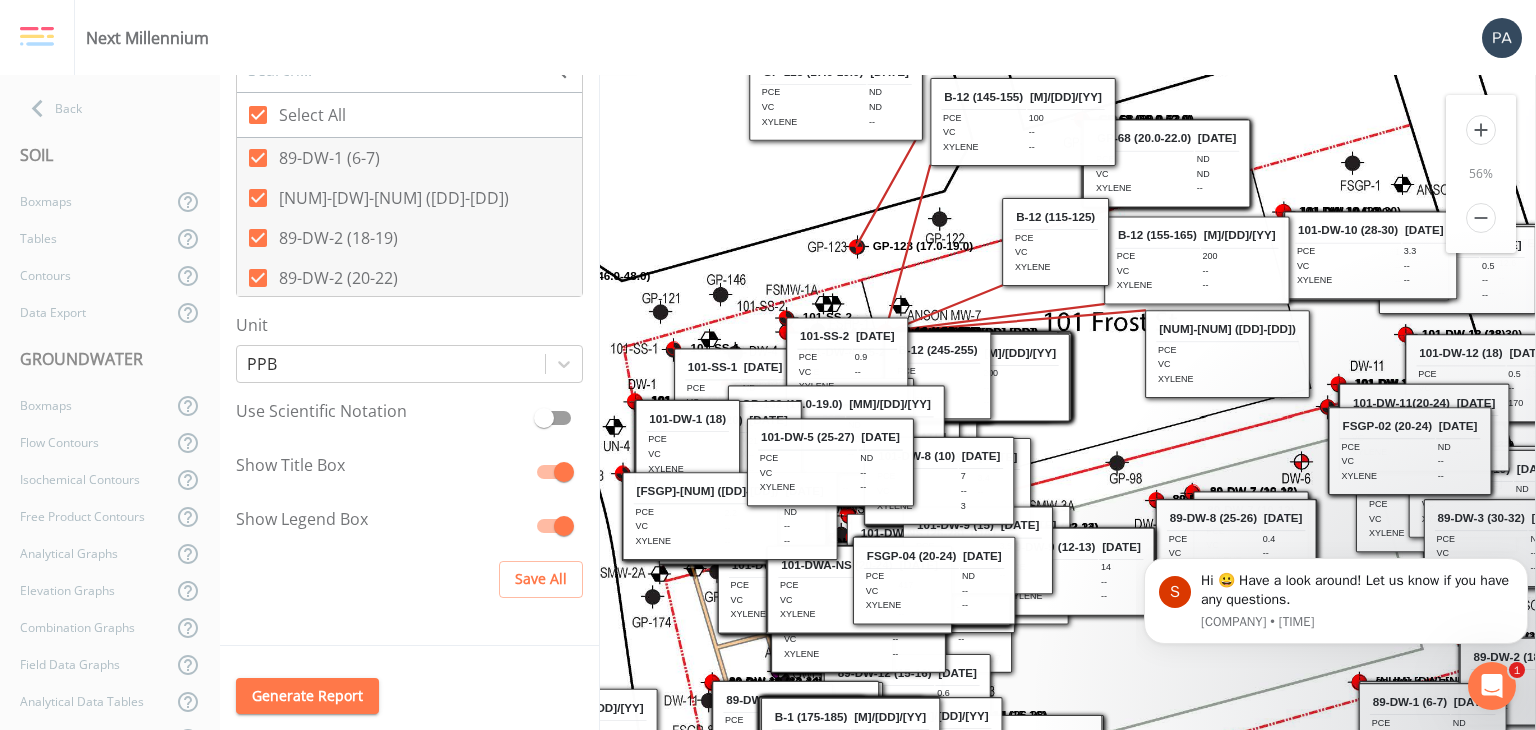 drag, startPoint x: 951, startPoint y: 373, endPoint x: 1212, endPoint y: 351, distance: 261.92557 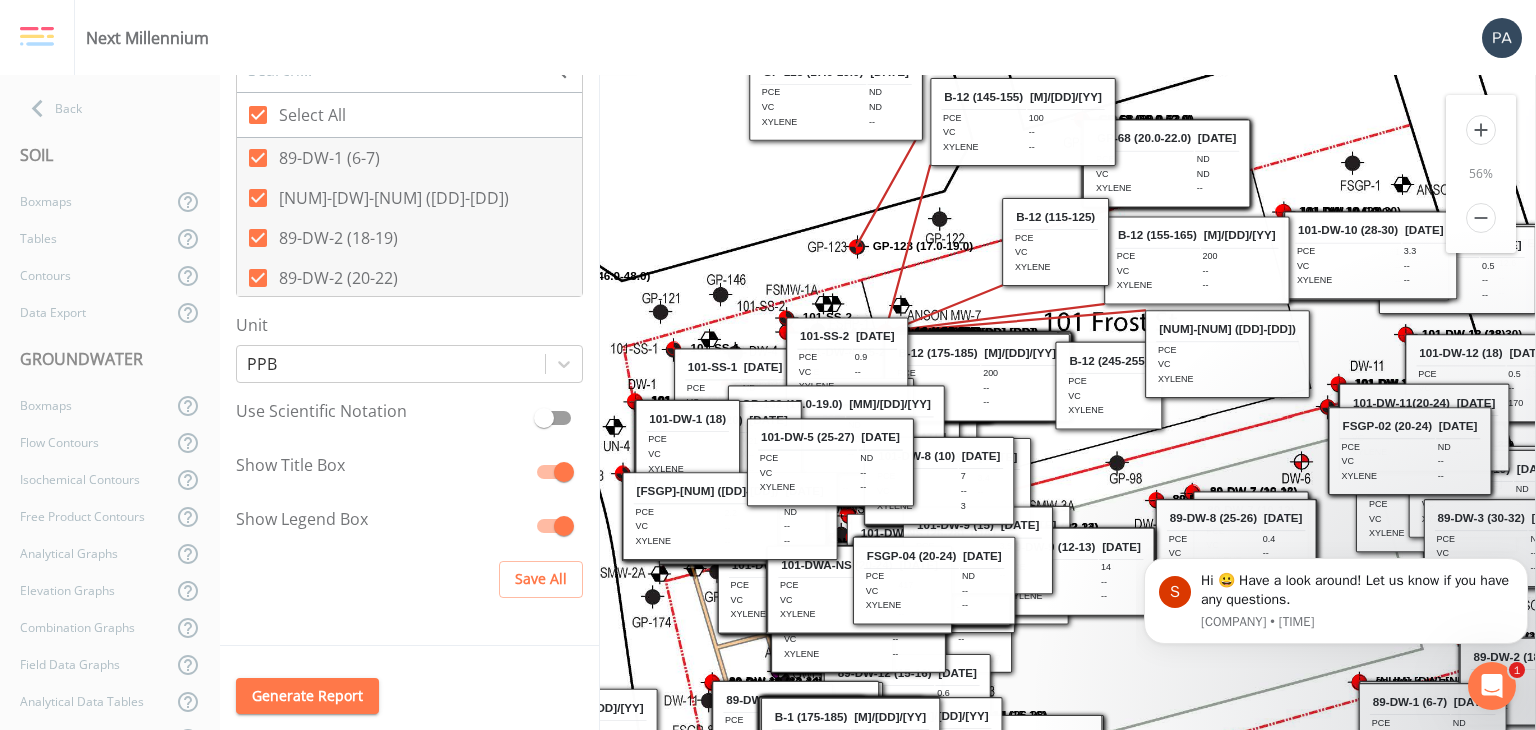 drag, startPoint x: 961, startPoint y: 363, endPoint x: 1132, endPoint y: 373, distance: 171.29214 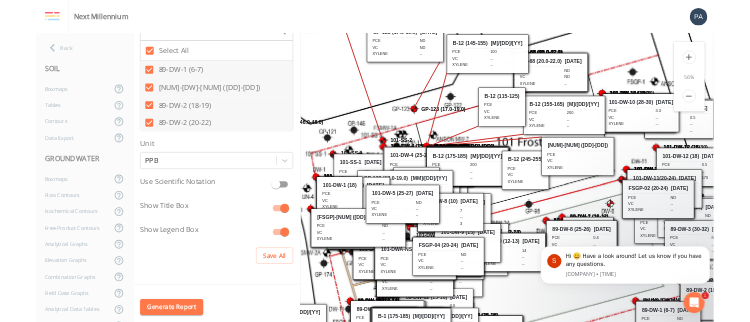 scroll, scrollTop: 0, scrollLeft: 0, axis: both 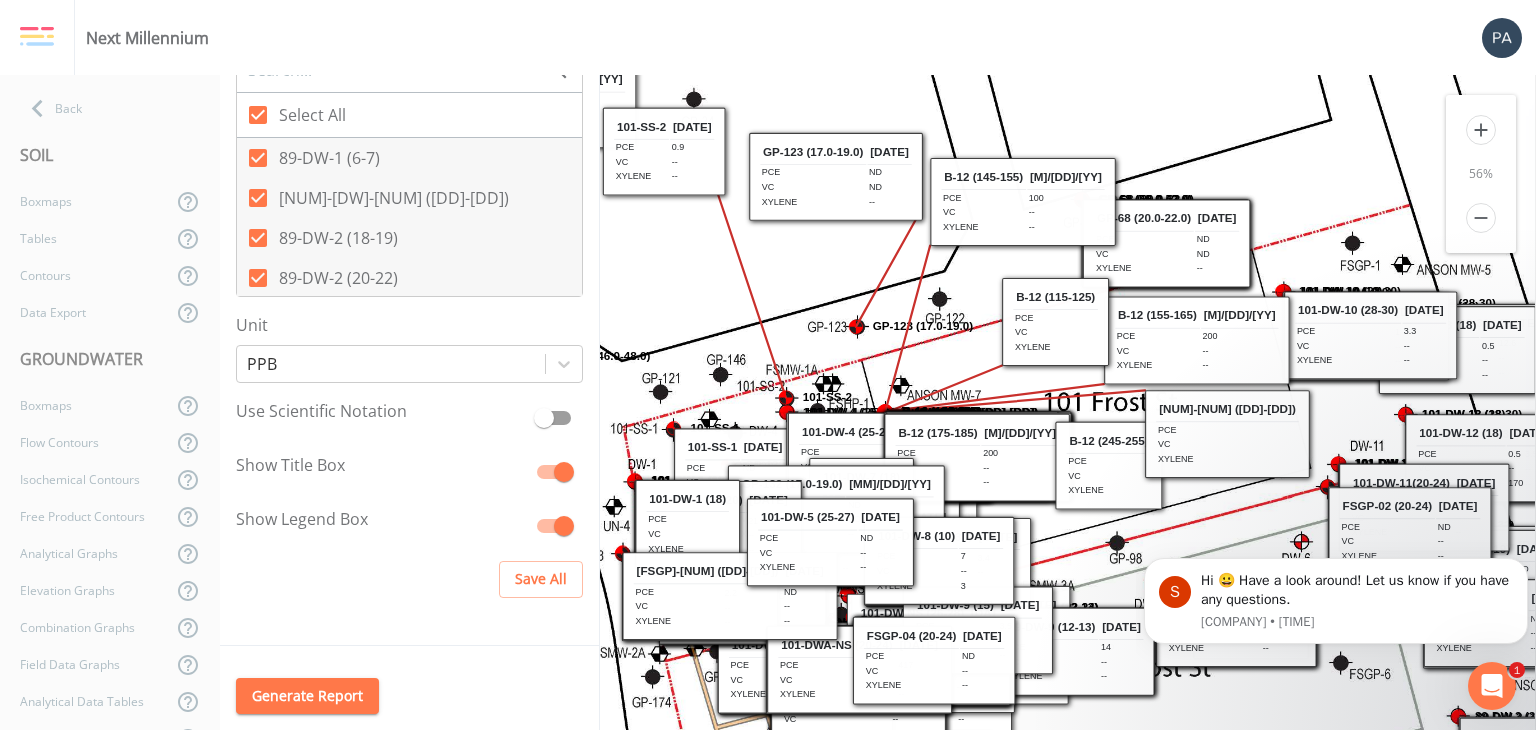 drag, startPoint x: 843, startPoint y: 345, endPoint x: 660, endPoint y: 135, distance: 278.54803 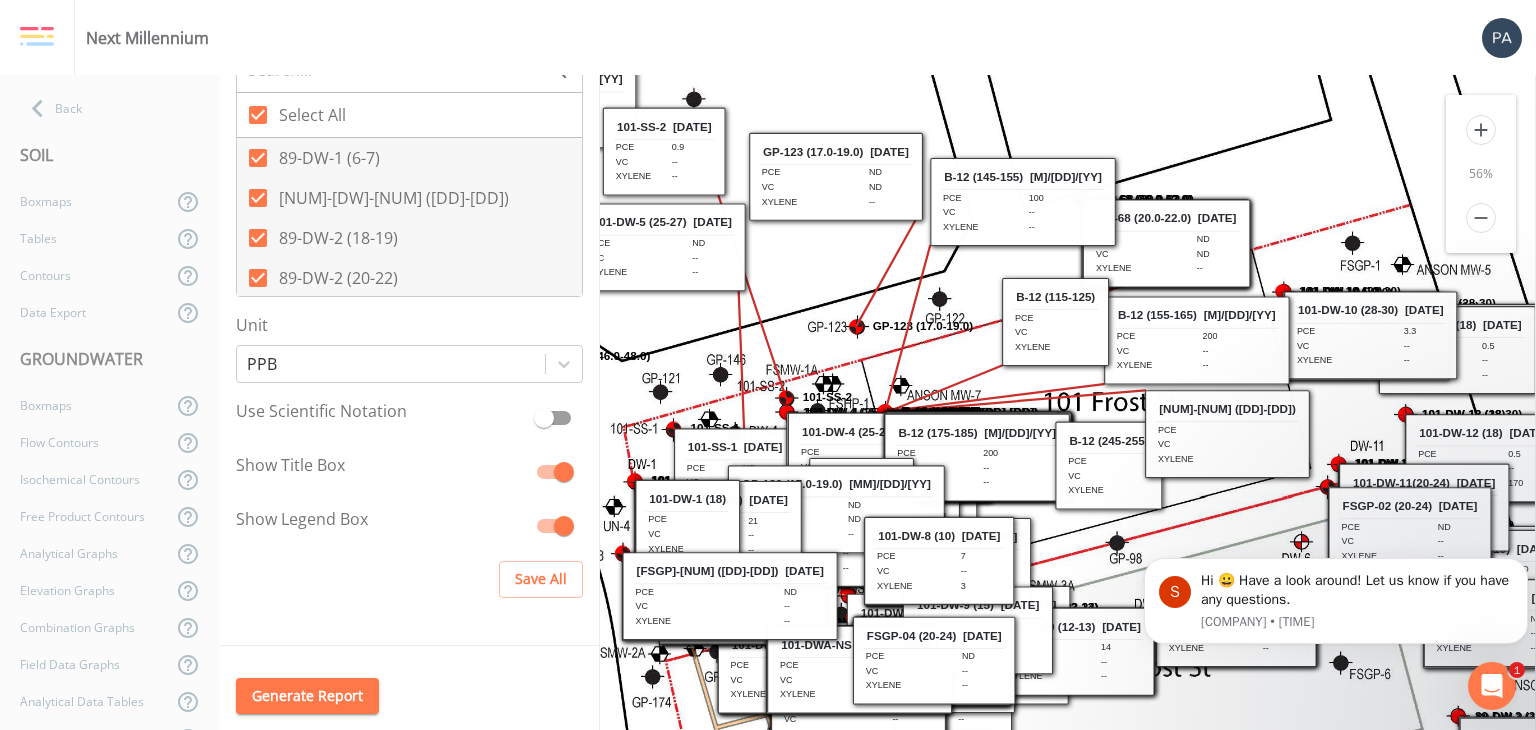 drag, startPoint x: 793, startPoint y: 505, endPoint x: 653, endPoint y: 237, distance: 302.364 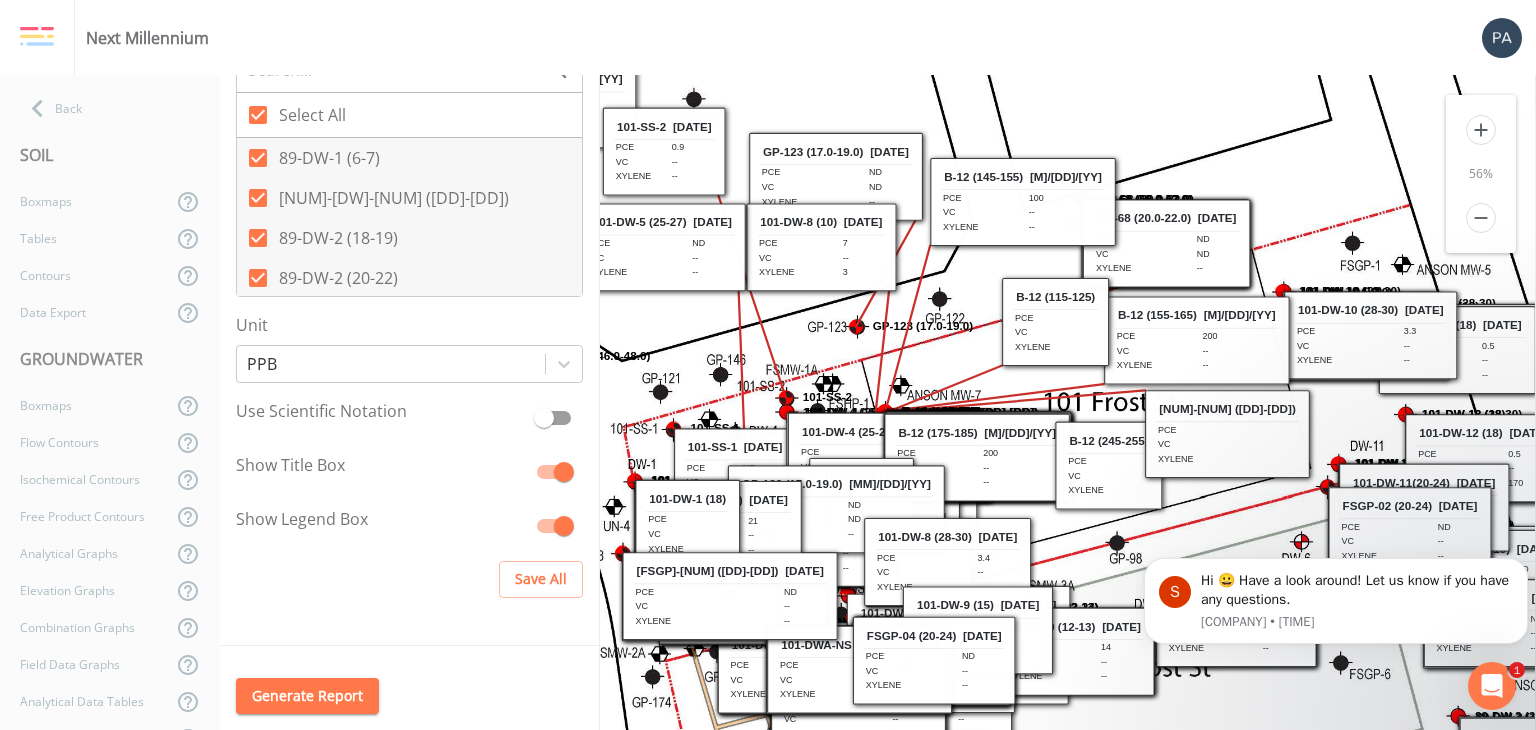 drag, startPoint x: 933, startPoint y: 565, endPoint x: 816, endPoint y: 251, distance: 335.08954 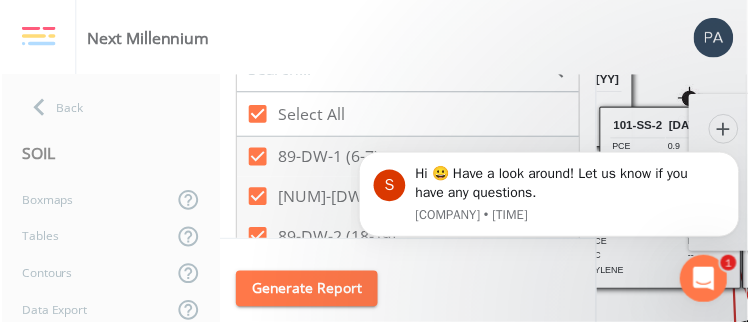 scroll, scrollTop: 984, scrollLeft: 0, axis: vertical 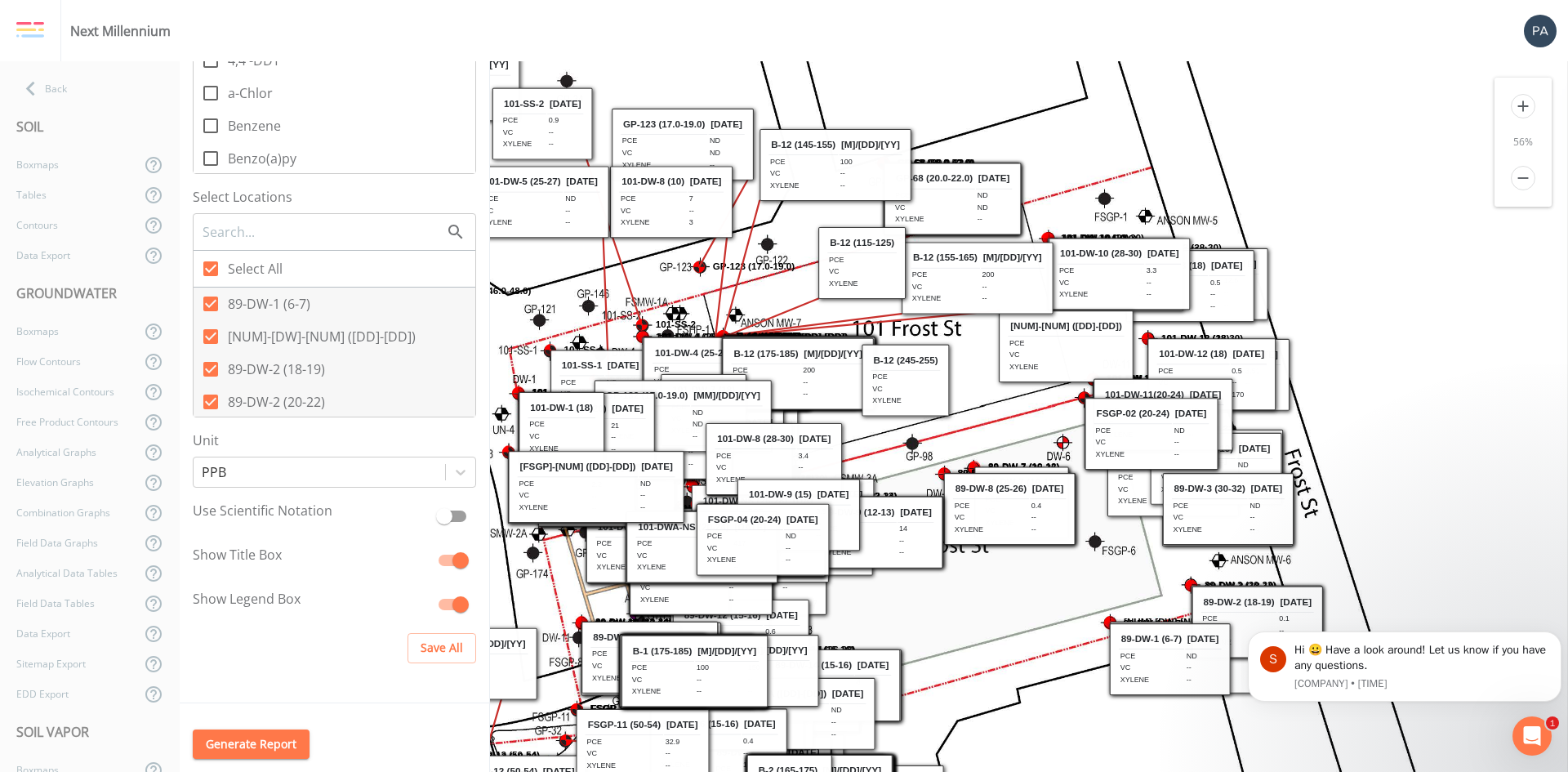 drag, startPoint x: 979, startPoint y: 355, endPoint x: 1043, endPoint y: 346, distance: 64.62971 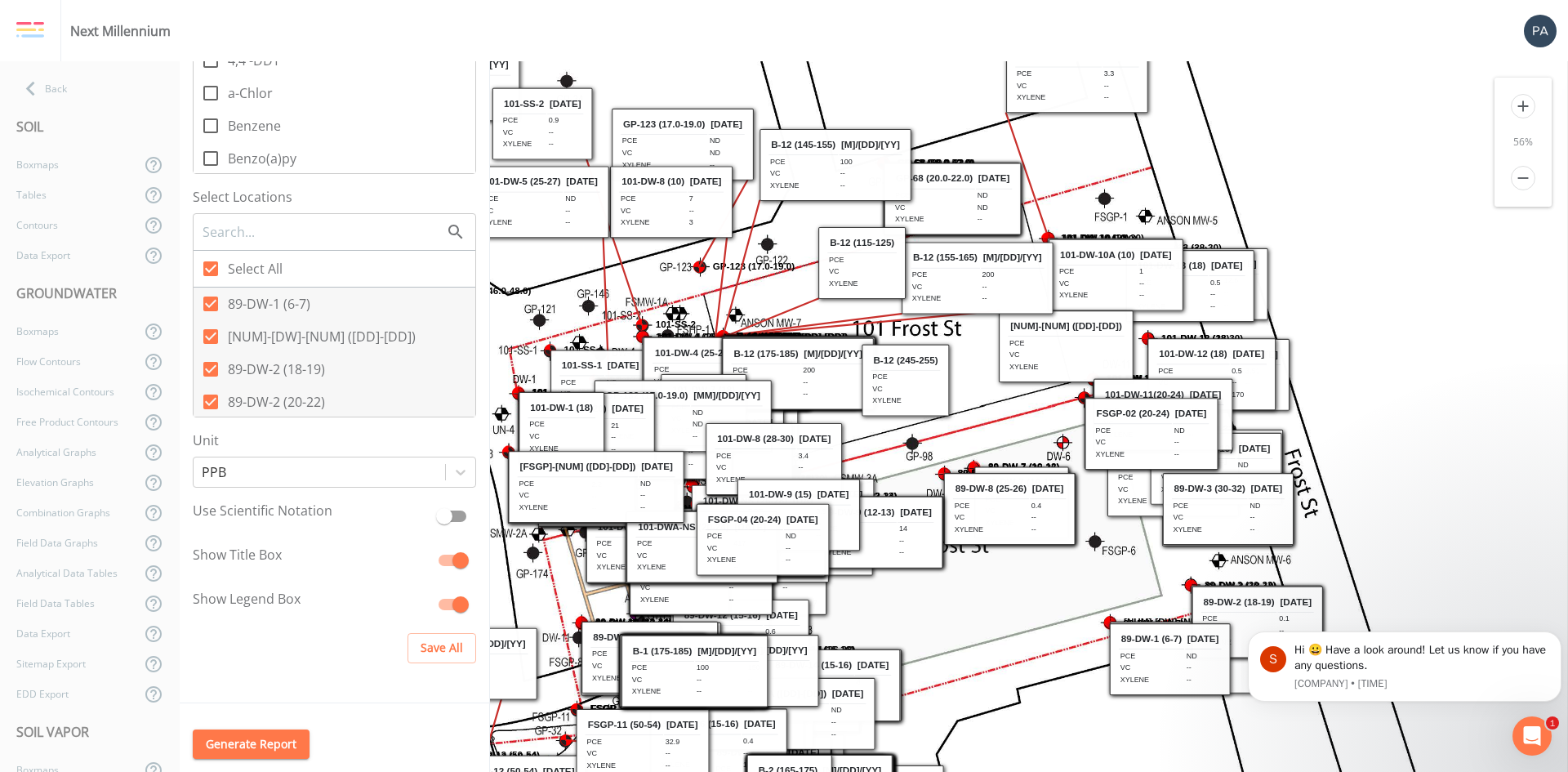 drag, startPoint x: 1105, startPoint y: 274, endPoint x: 1062, endPoint y: 78, distance: 200.66141 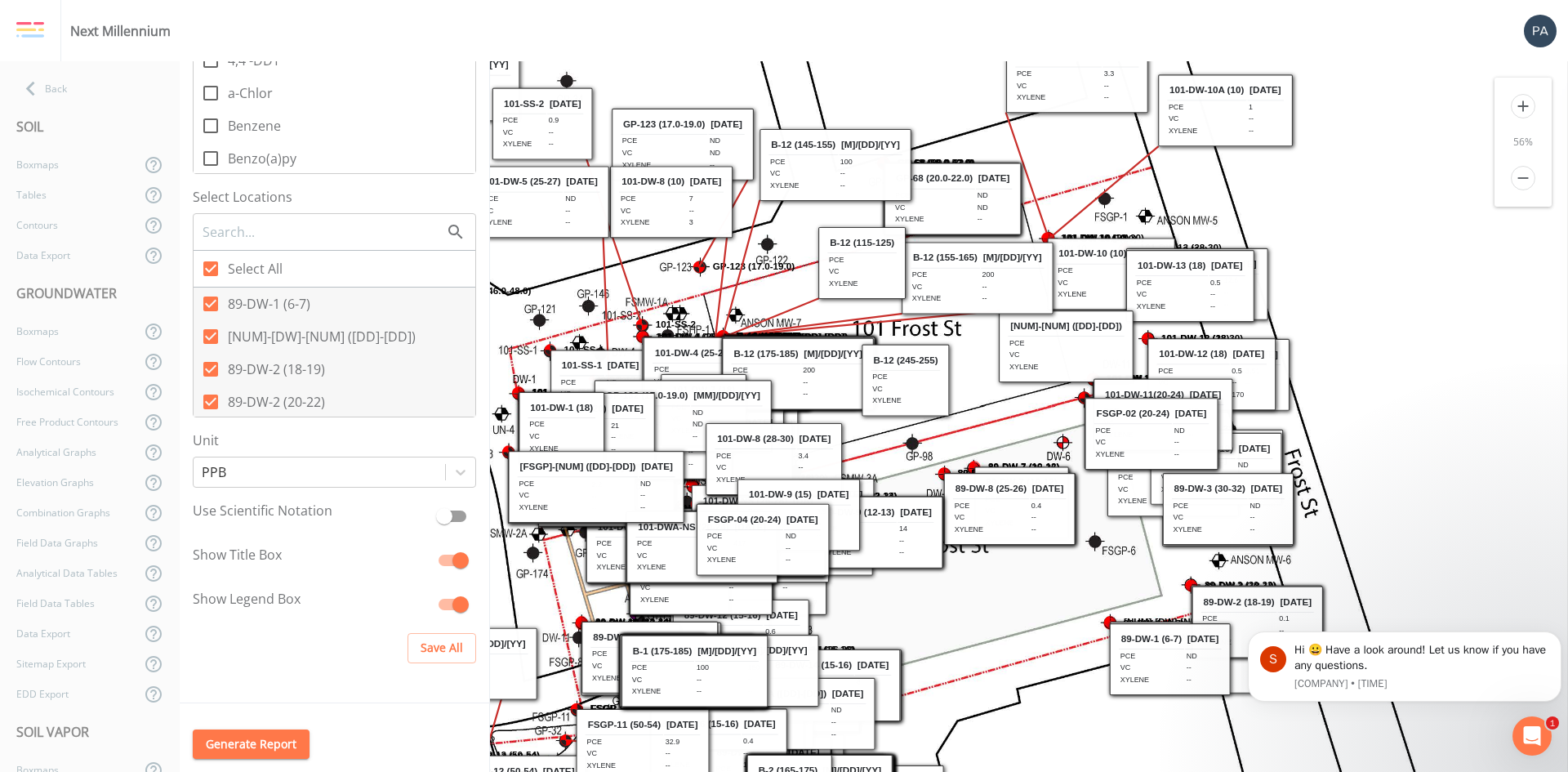 drag, startPoint x: 1104, startPoint y: 288, endPoint x: 1214, endPoint y: 123, distance: 198.30532 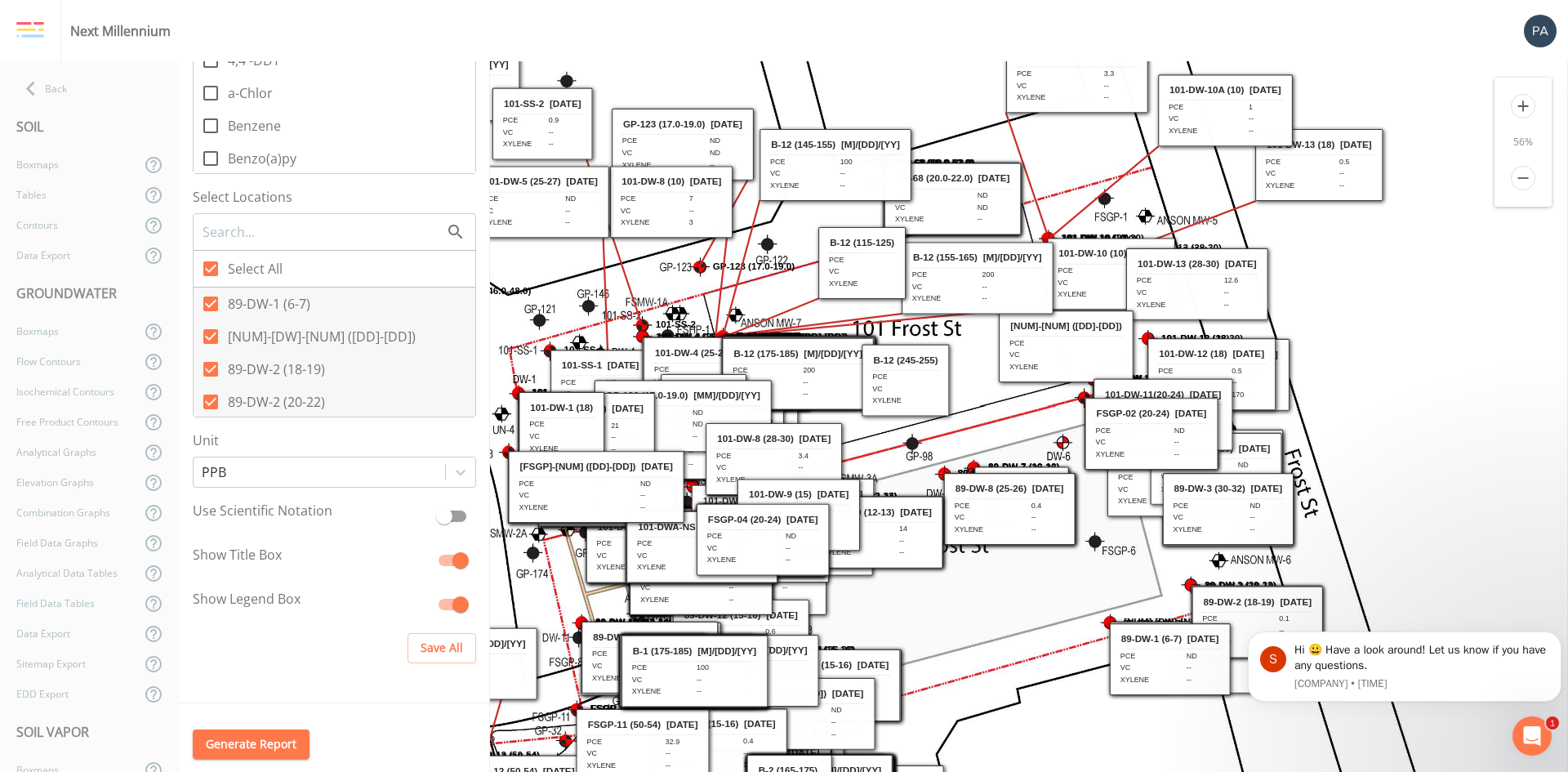 drag, startPoint x: 1169, startPoint y: 287, endPoint x: 1301, endPoint y: 163, distance: 181.1077 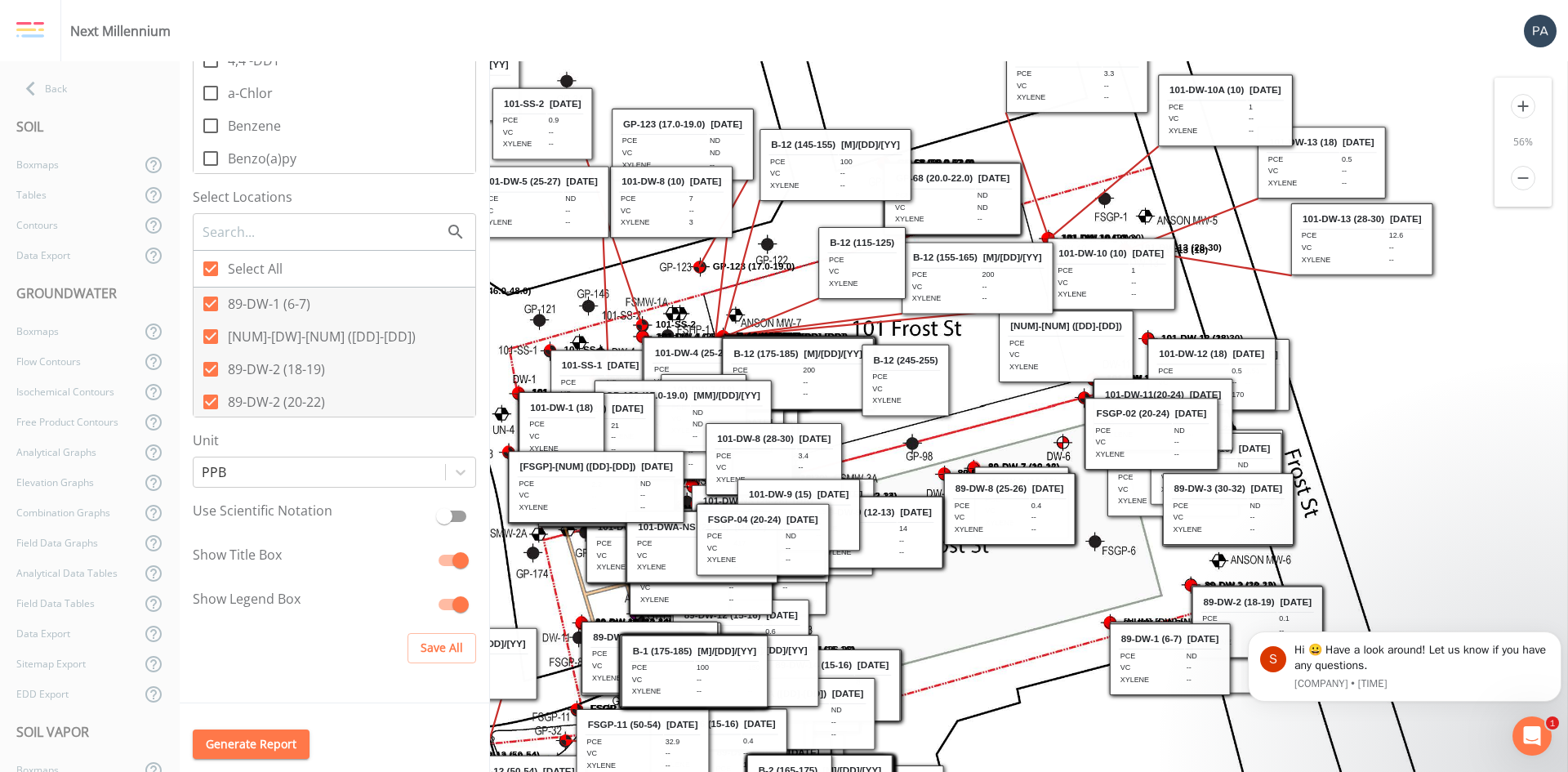 drag, startPoint x: 1202, startPoint y: 281, endPoint x: 1367, endPoint y: 235, distance: 171.2921 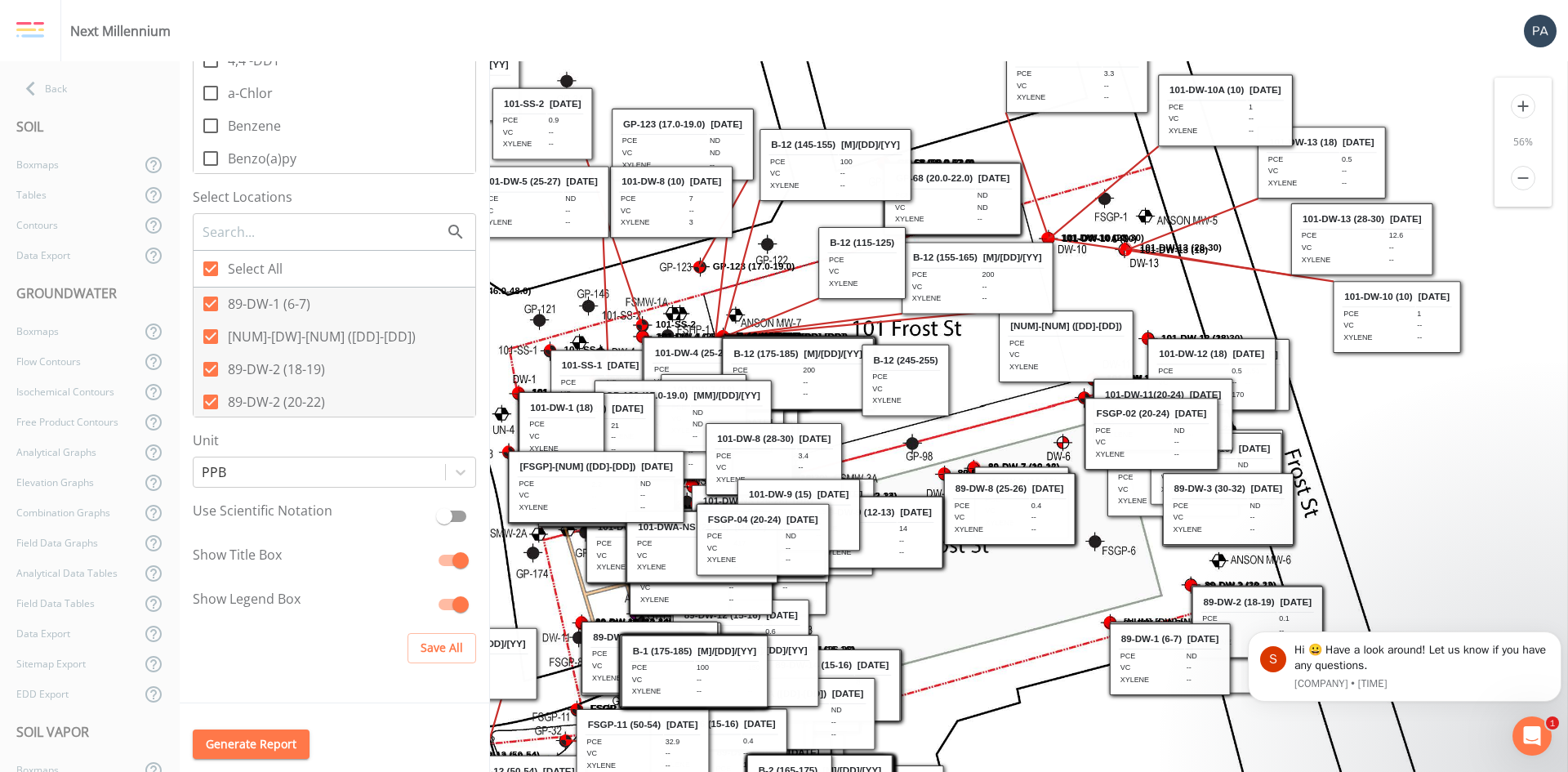 drag, startPoint x: 1125, startPoint y: 283, endPoint x: 1413, endPoint y: 323, distance: 290.7645 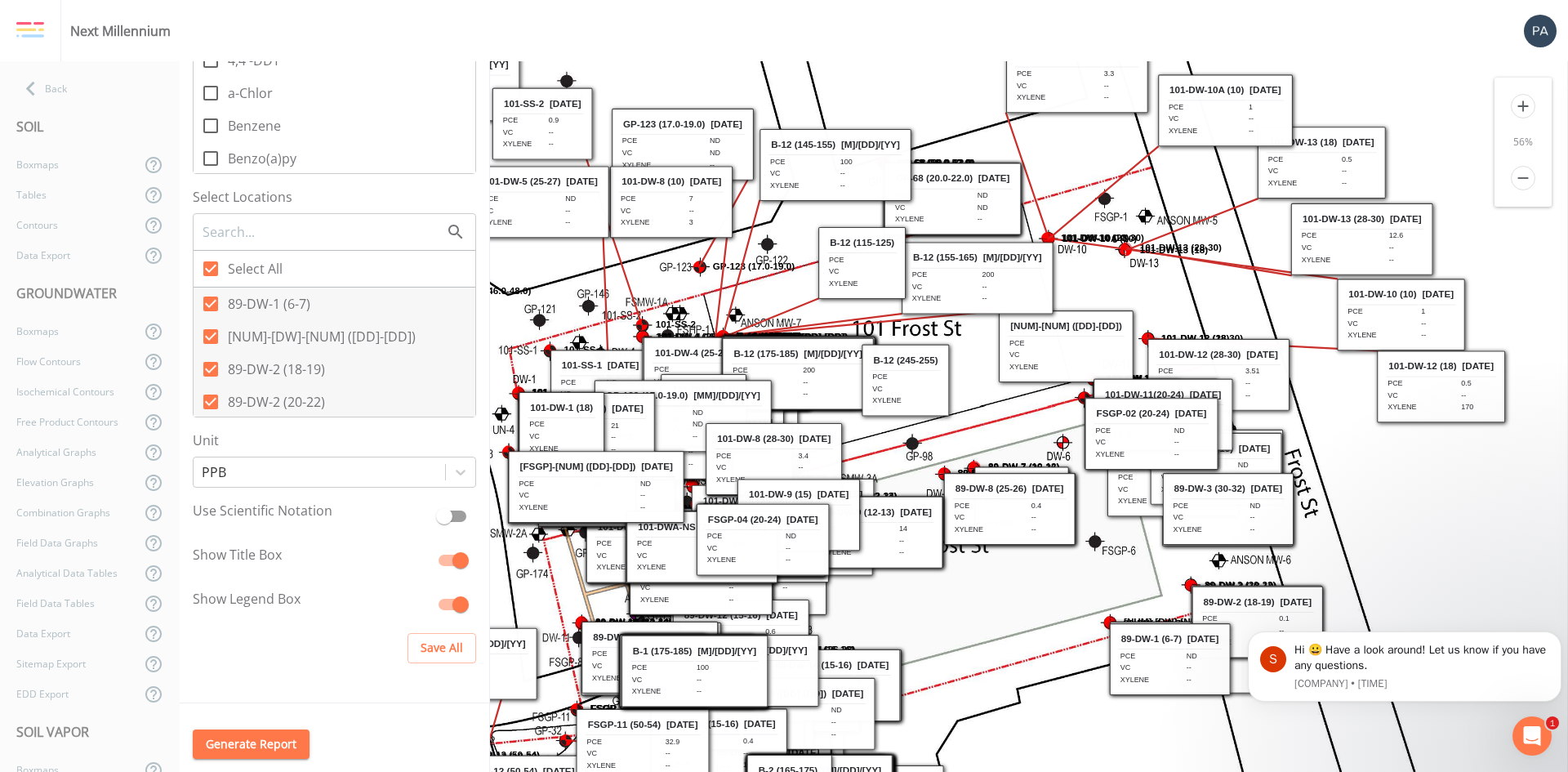 drag, startPoint x: 1238, startPoint y: 376, endPoint x: 1388, endPoint y: 394, distance: 151.07614 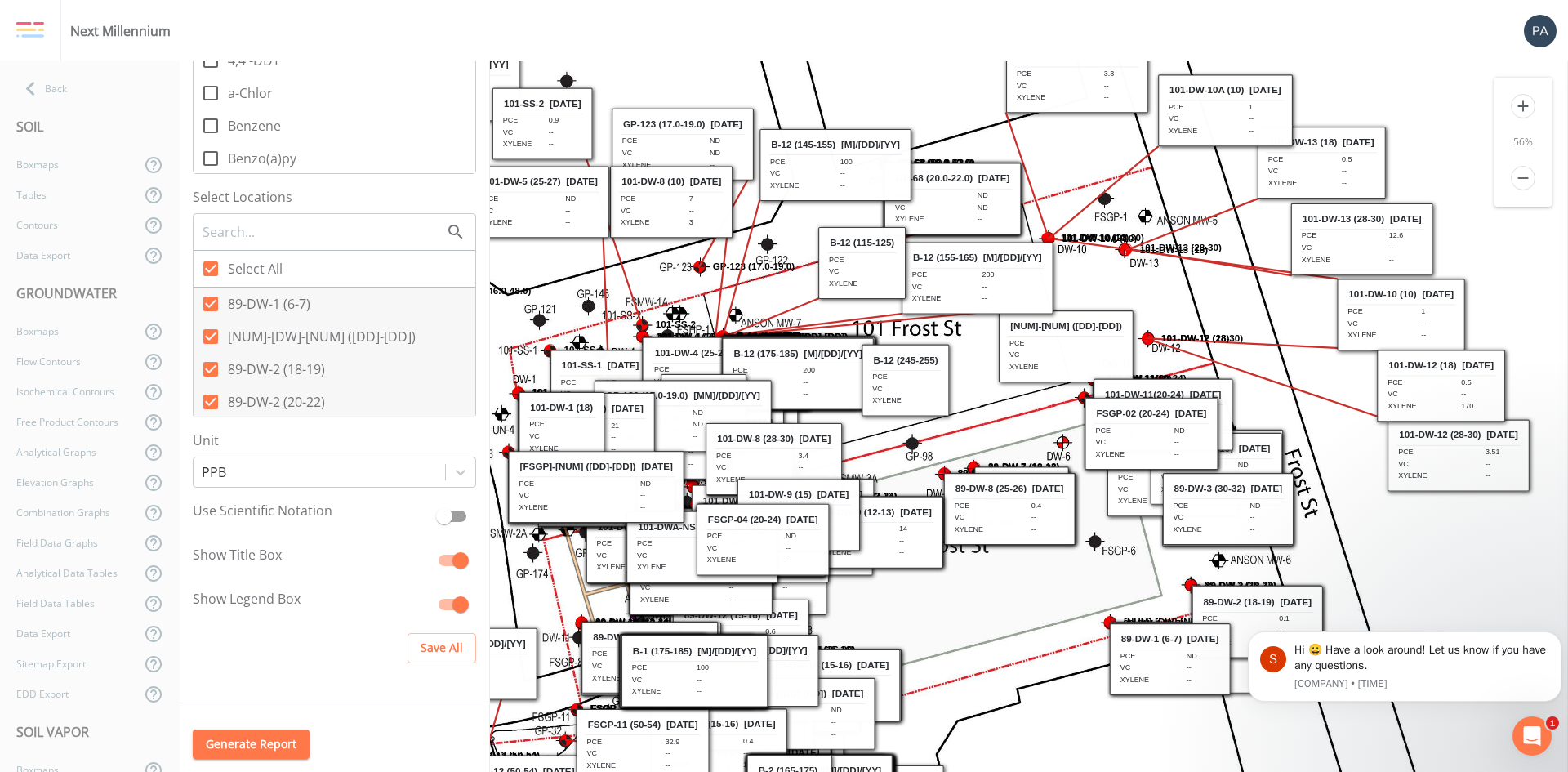 drag, startPoint x: 1250, startPoint y: 376, endPoint x: 1490, endPoint y: 457, distance: 253.3002 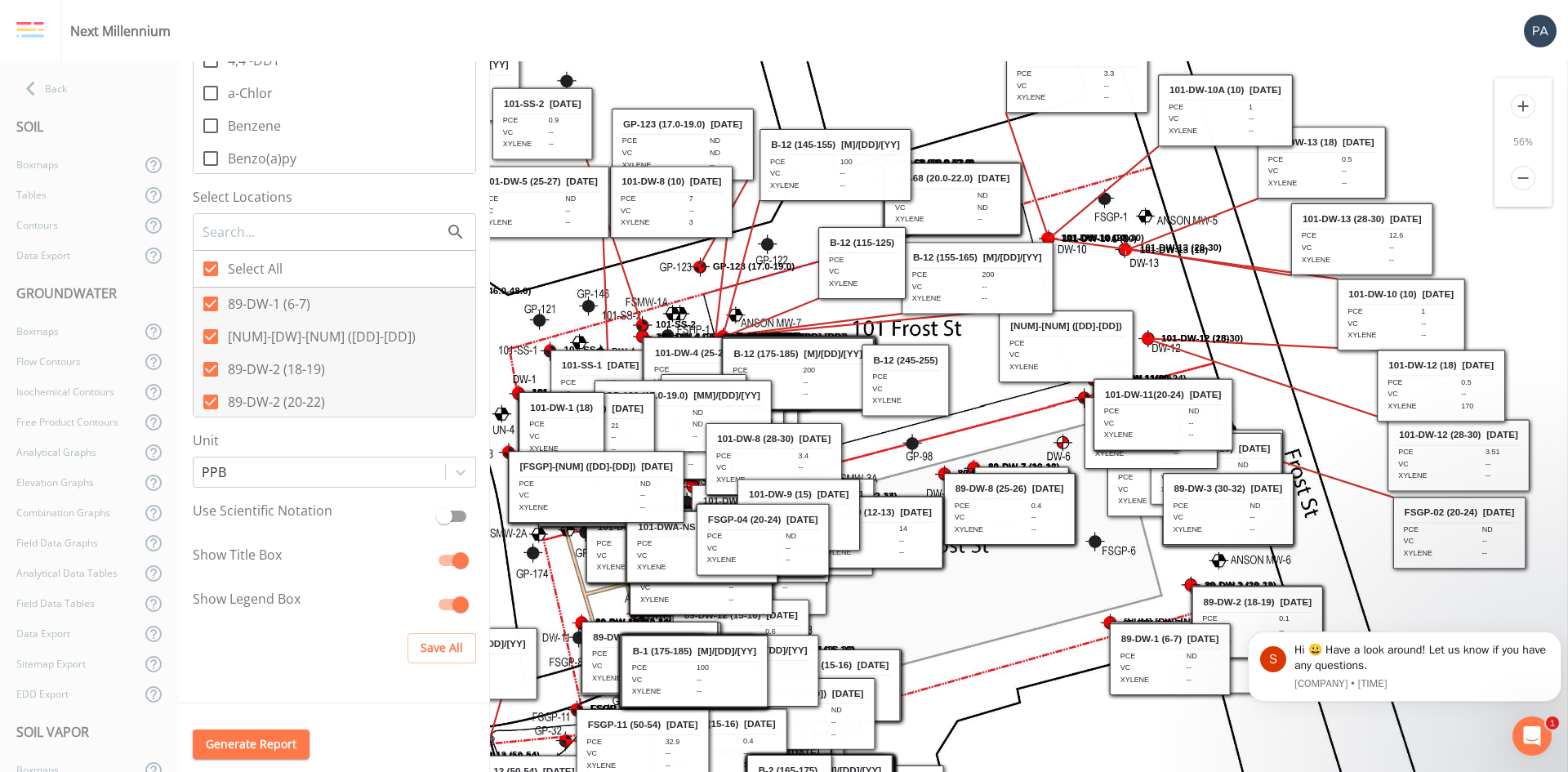drag, startPoint x: 1165, startPoint y: 431, endPoint x: 1444, endPoint y: 515, distance: 291.3709 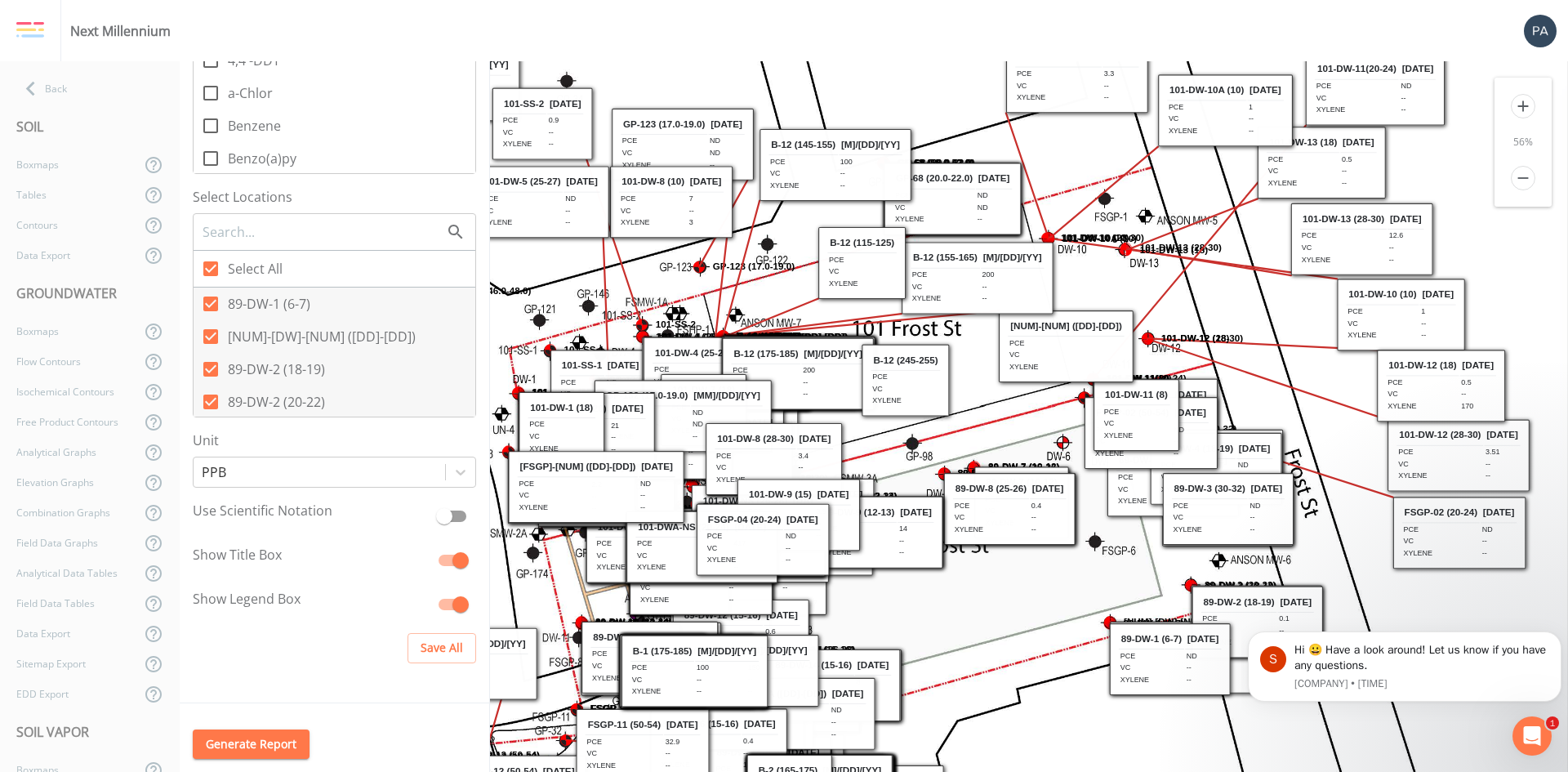 drag, startPoint x: 1172, startPoint y: 404, endPoint x: 1384, endPoint y: 79, distance: 388.03222 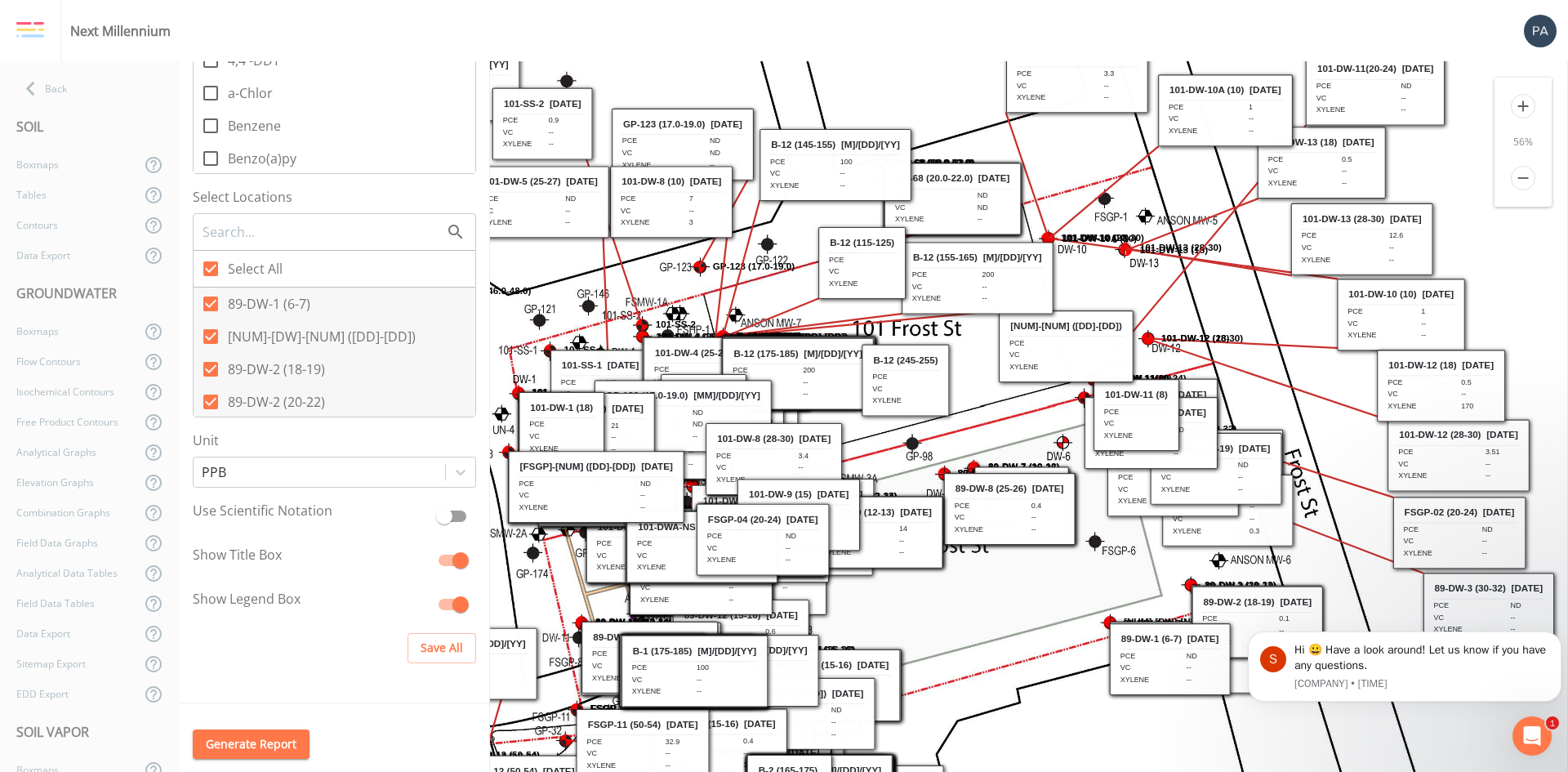 drag, startPoint x: 1240, startPoint y: 522, endPoint x: 716, endPoint y: 81, distance: 684.8774 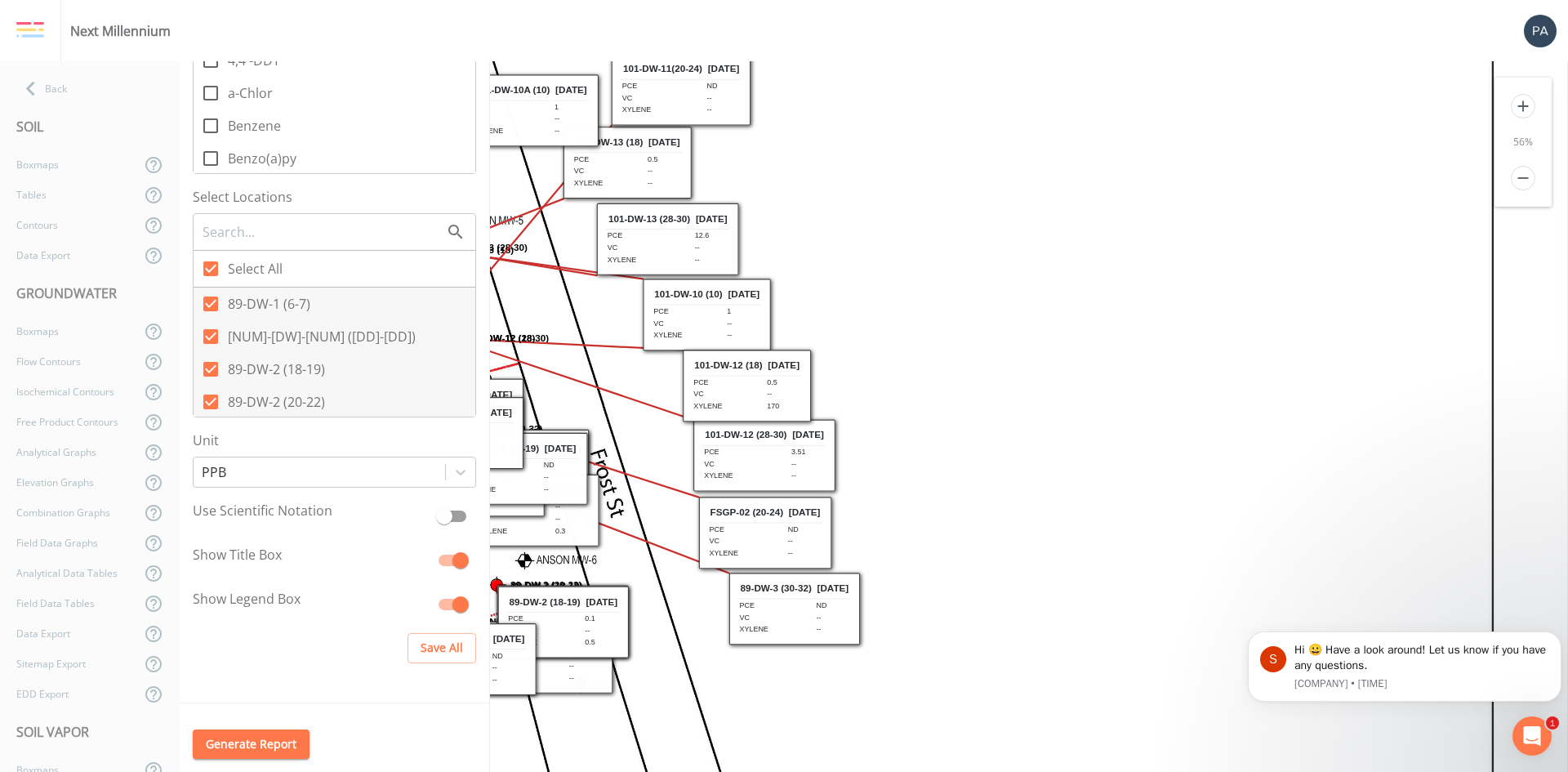 drag, startPoint x: 617, startPoint y: 118, endPoint x: 1183, endPoint y: 680, distance: 797.6215 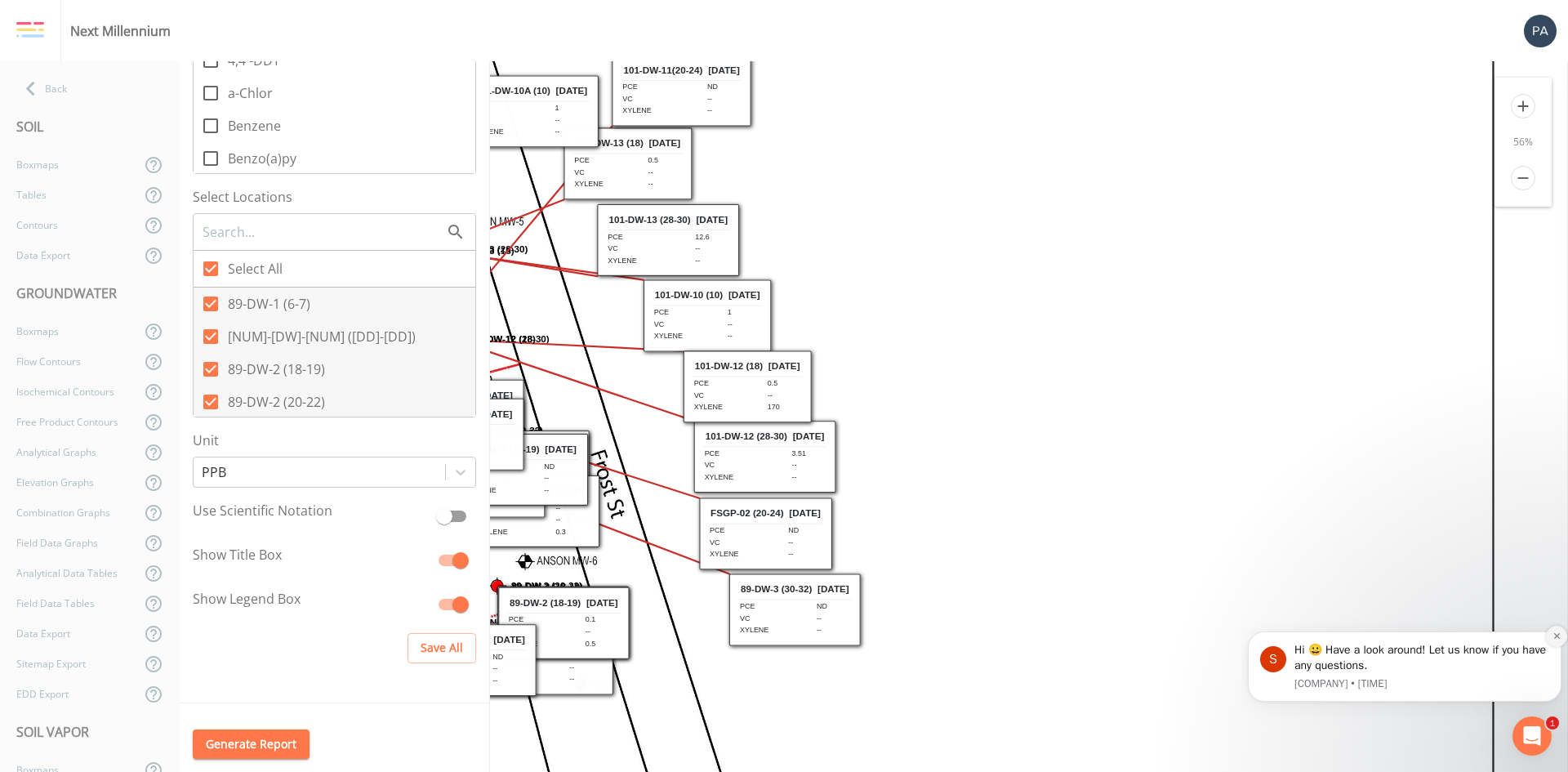 click 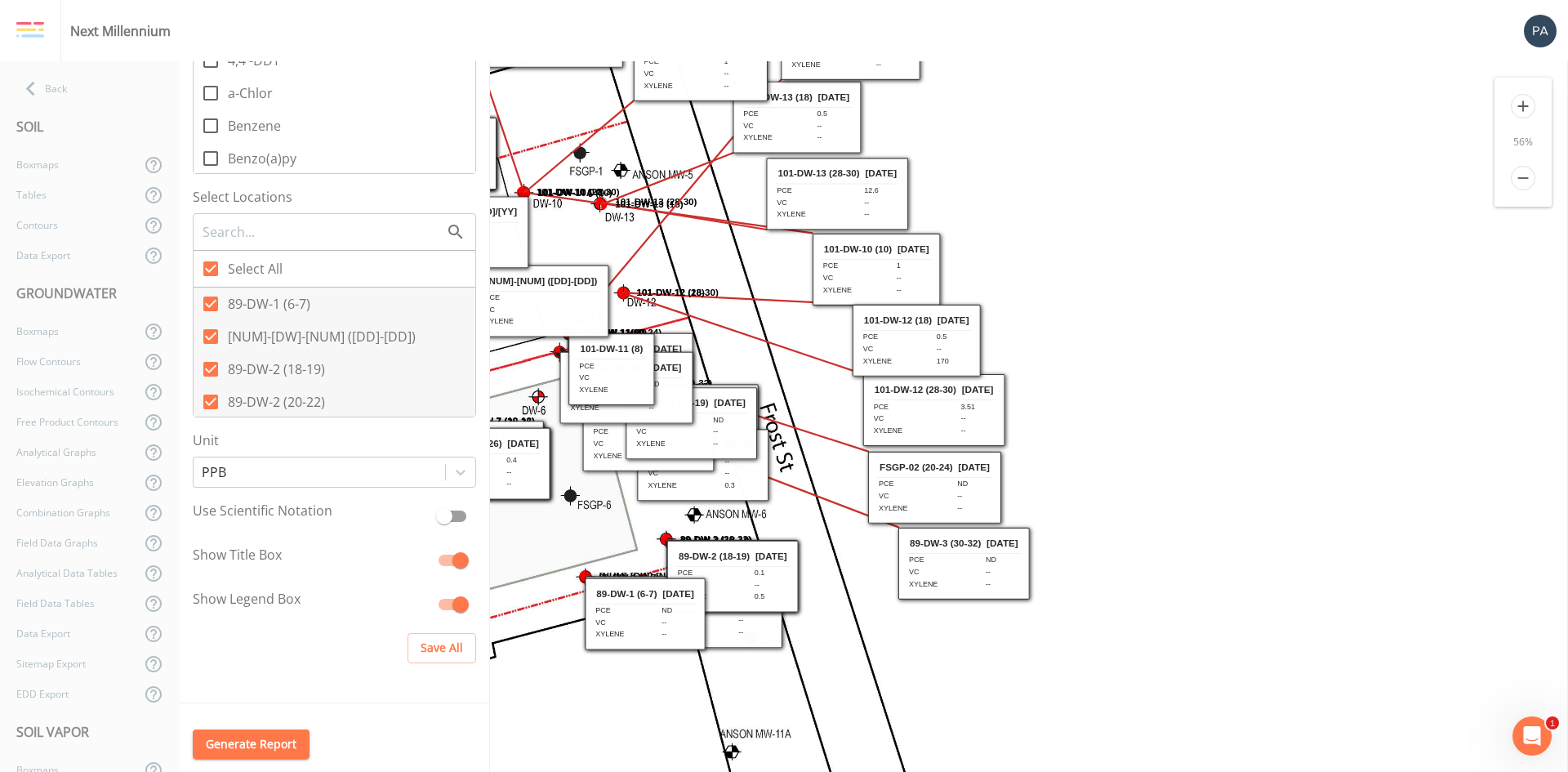 scroll, scrollTop: 0, scrollLeft: 705, axis: horizontal 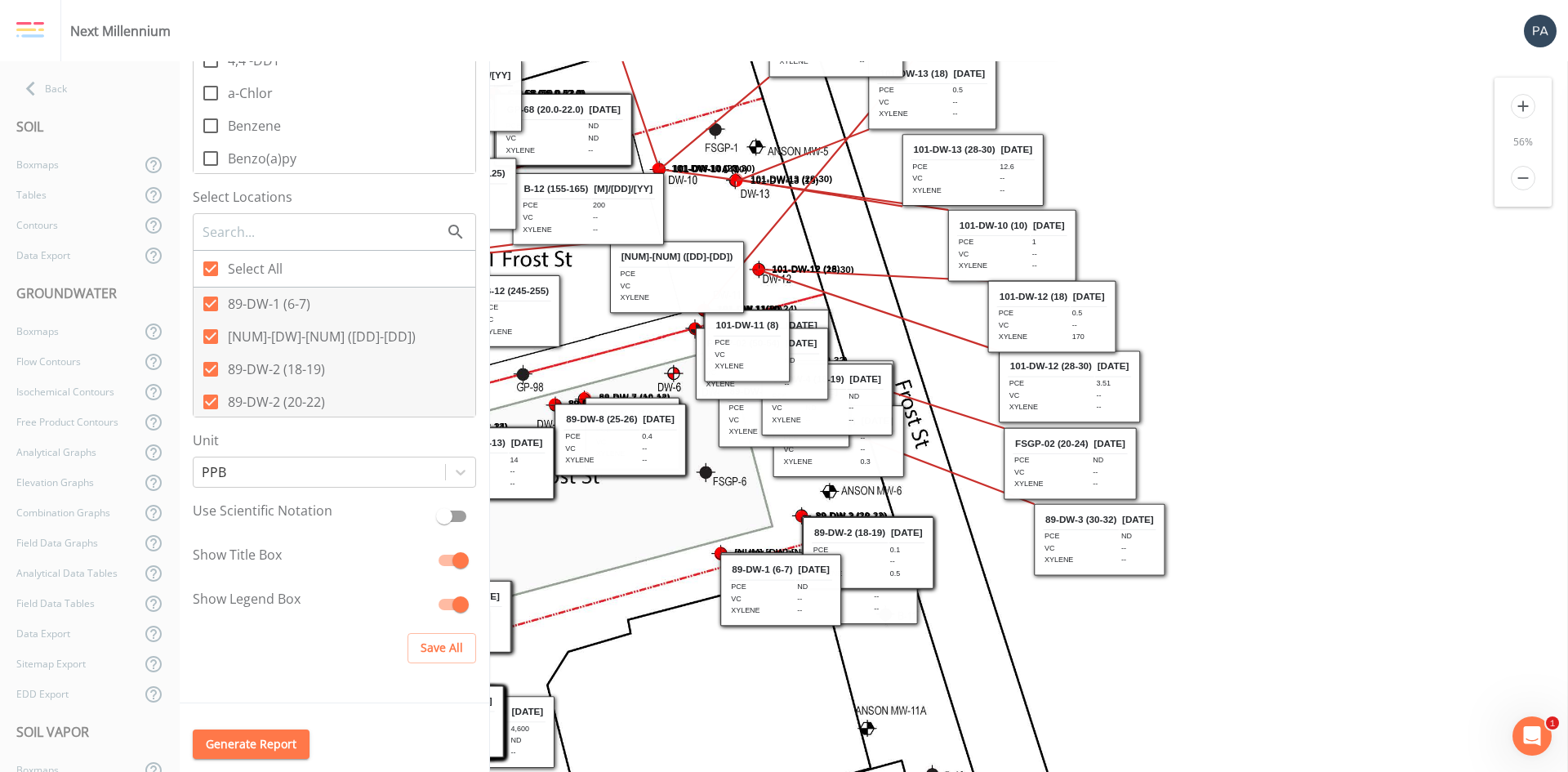 drag, startPoint x: 1138, startPoint y: 578, endPoint x: 1419, endPoint y: 524, distance: 286.1416 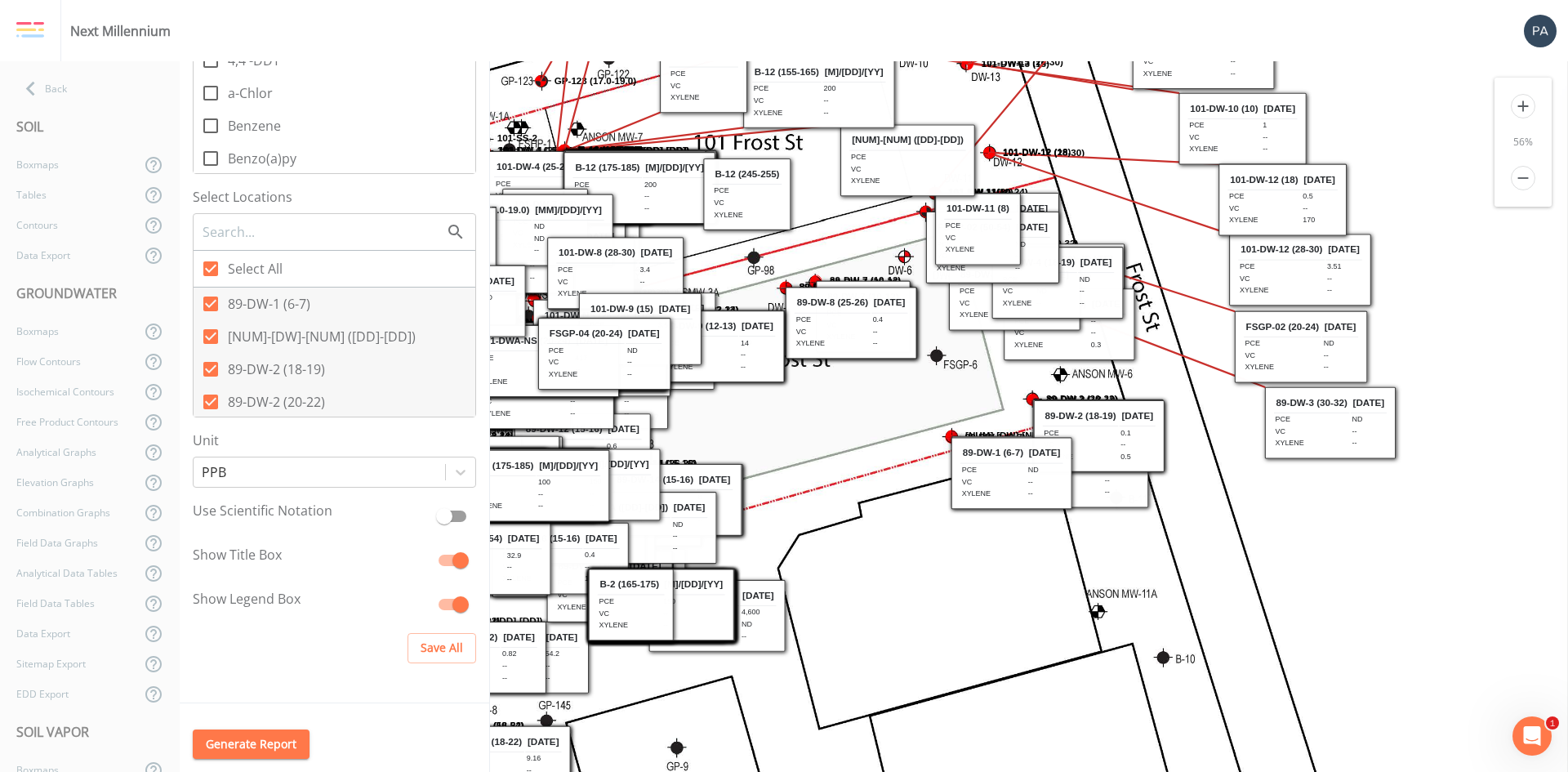drag, startPoint x: 1040, startPoint y: 652, endPoint x: 1269, endPoint y: 536, distance: 256.70411 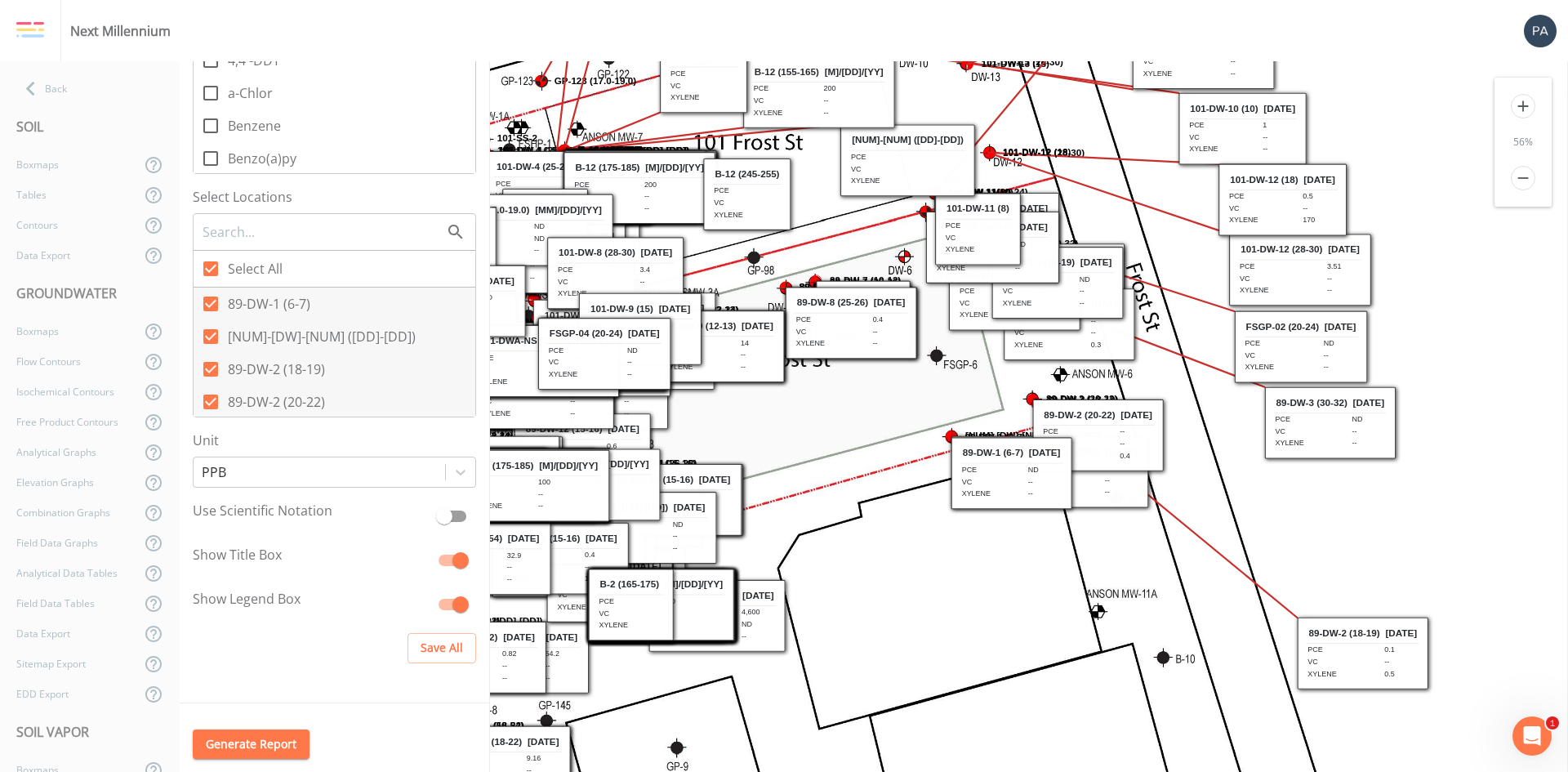 drag, startPoint x: 1107, startPoint y: 446, endPoint x: 1371, endPoint y: 663, distance: 341.7382 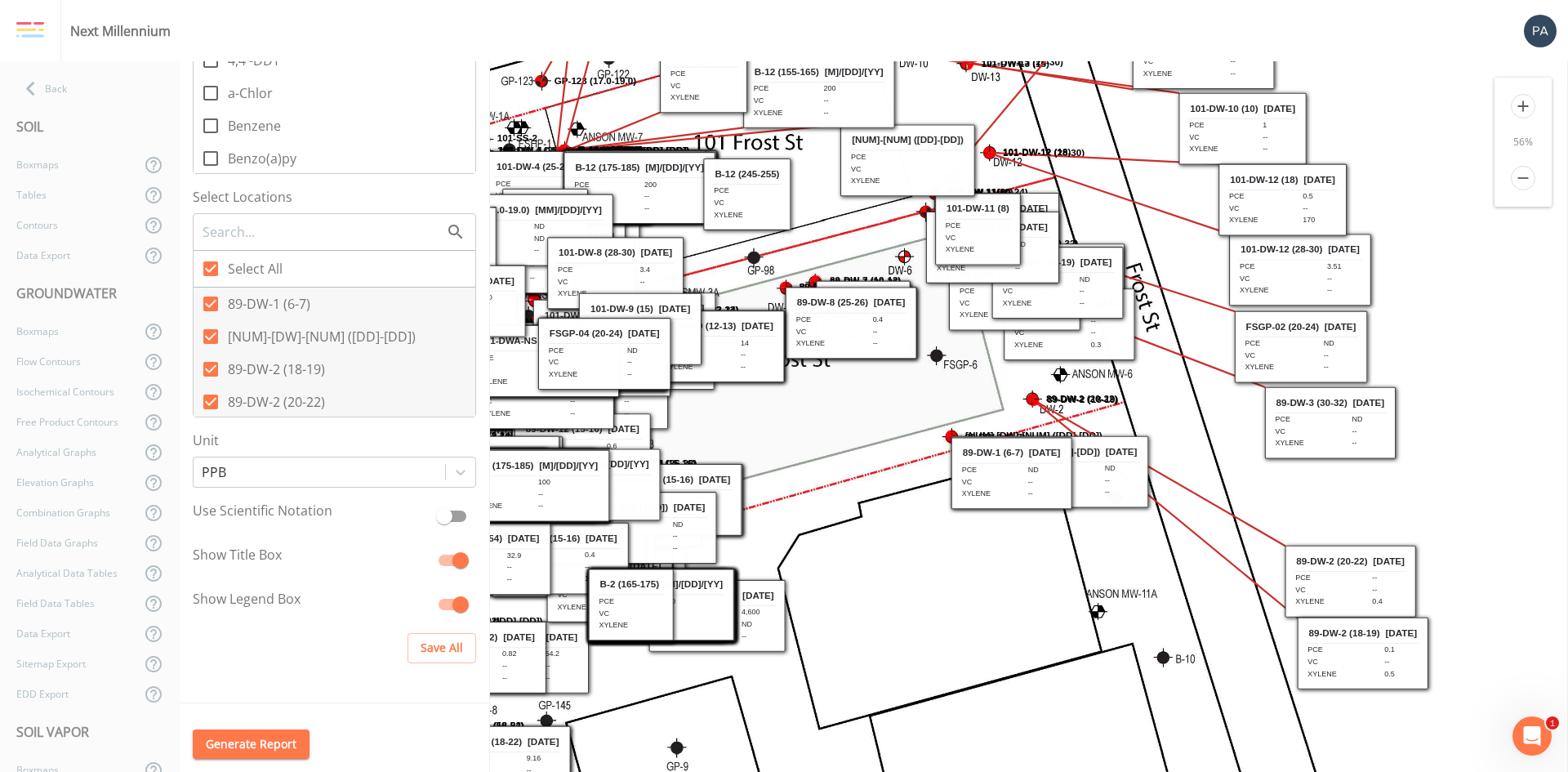 drag, startPoint x: 1112, startPoint y: 421, endPoint x: 1365, endPoint y: 567, distance: 292.10443 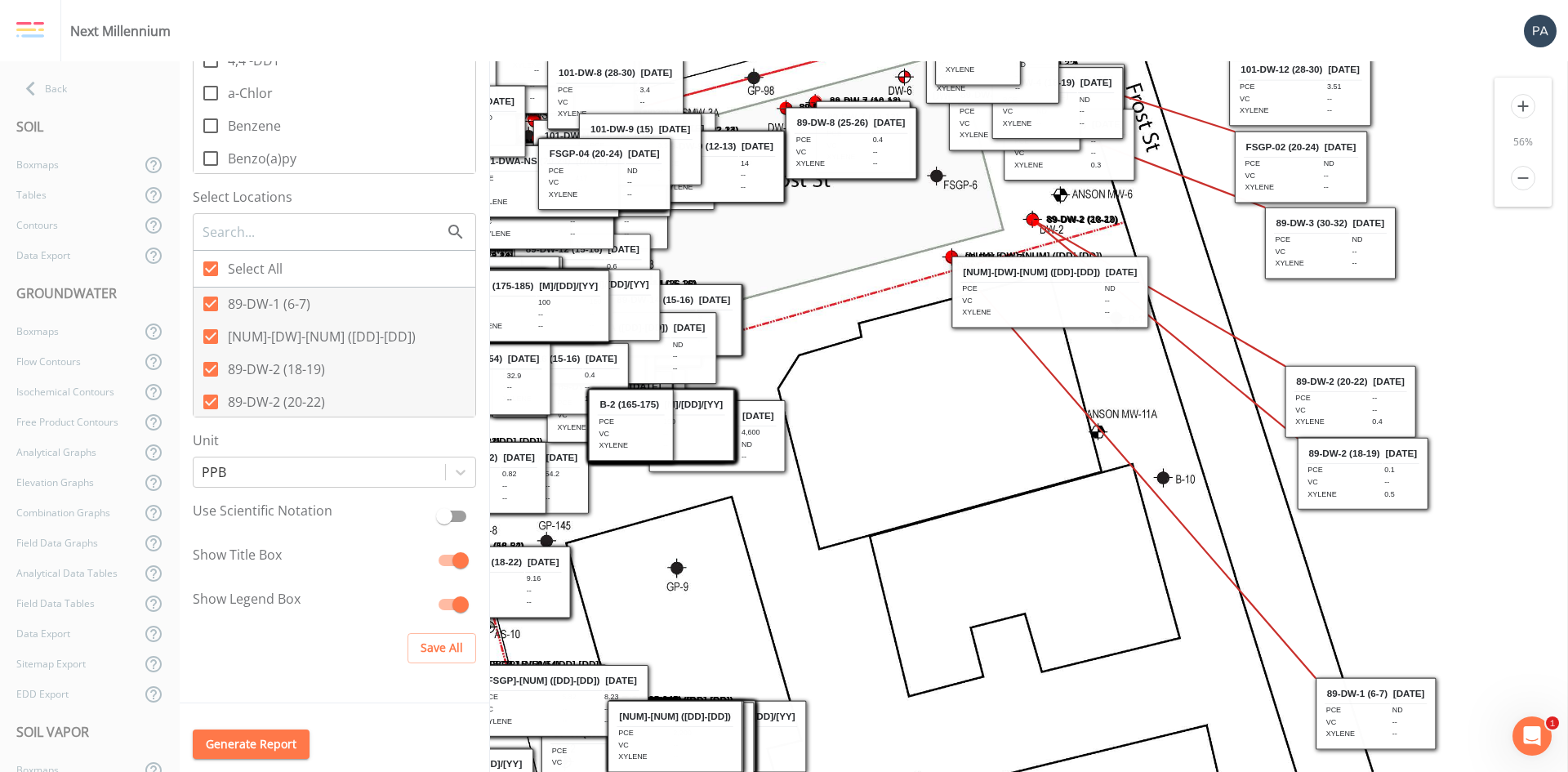 scroll, scrollTop: 212, scrollLeft: 705, axis: both 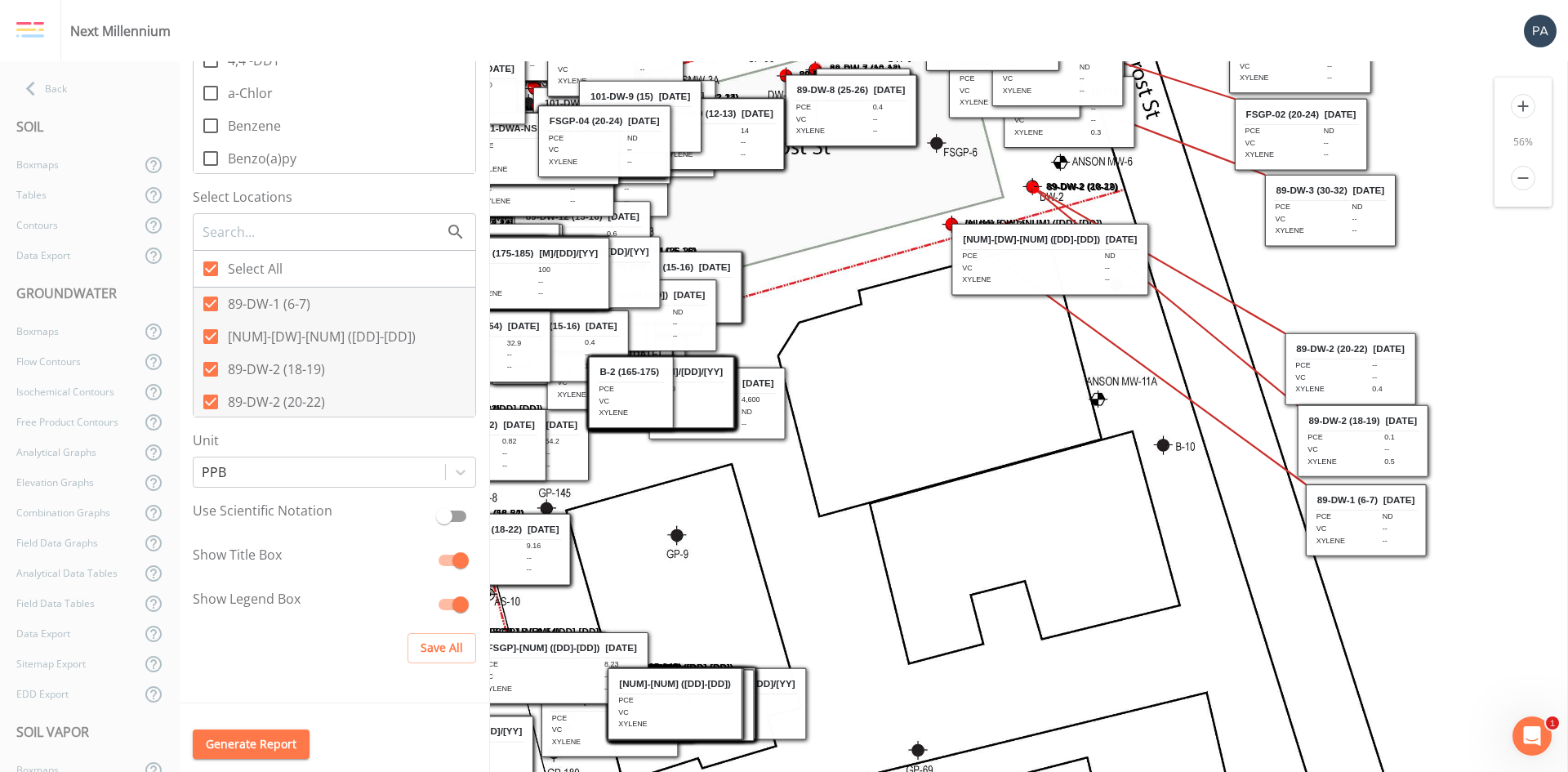 drag, startPoint x: 1032, startPoint y: 492, endPoint x: 1391, endPoint y: 522, distance: 360.2513 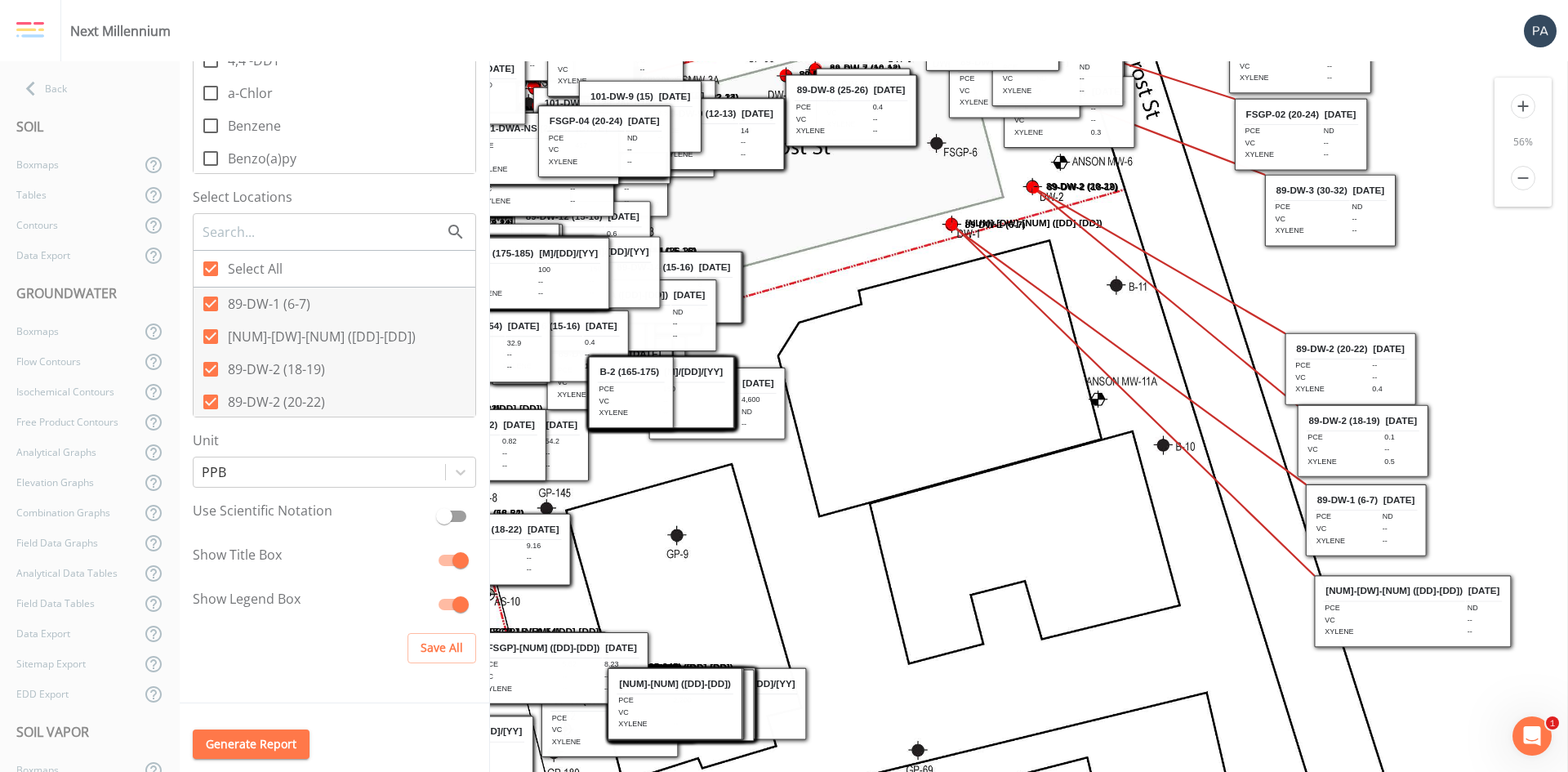 drag, startPoint x: 1048, startPoint y: 335, endPoint x: 1380, endPoint y: 624, distance: 440.16474 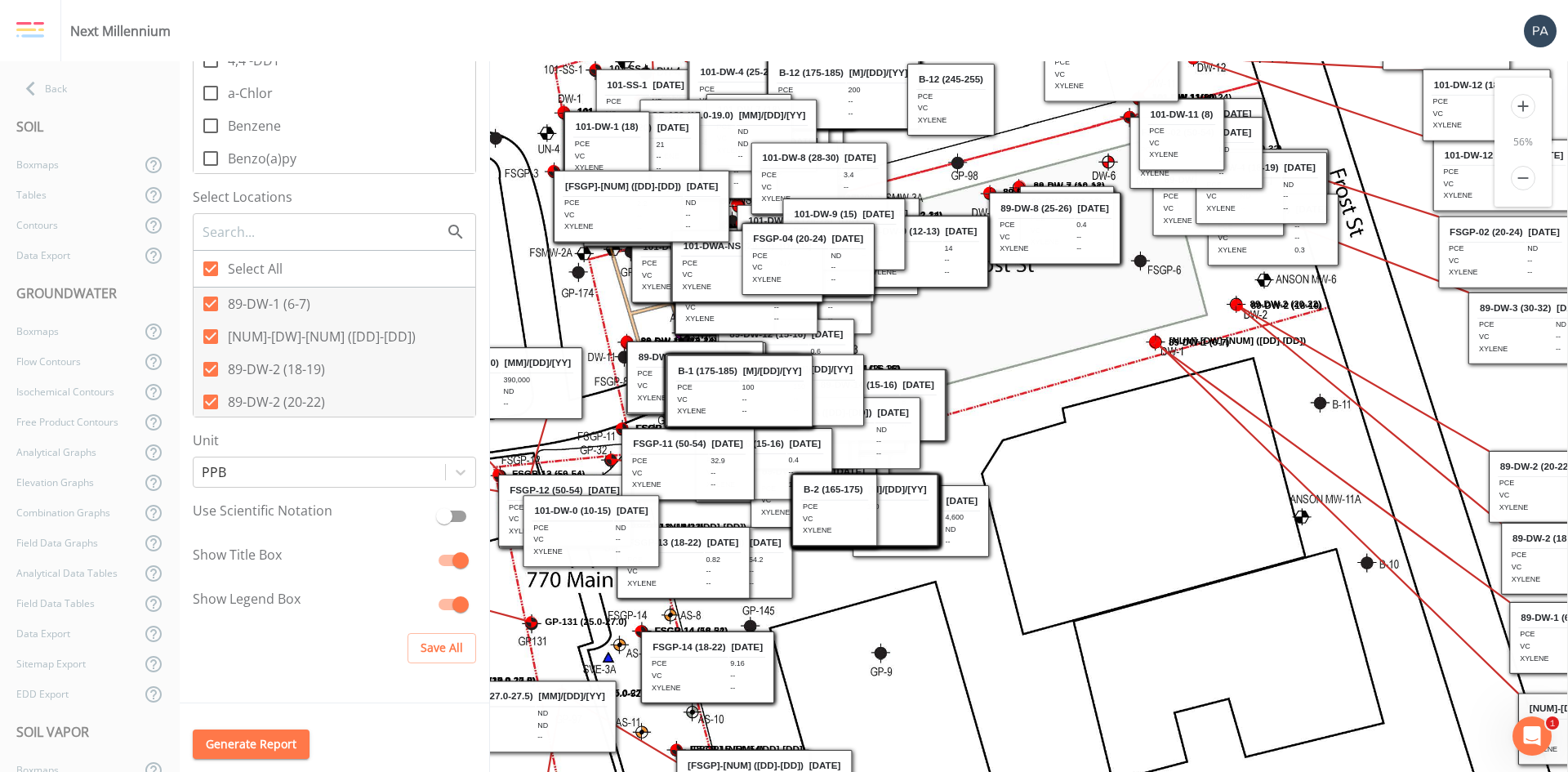 drag, startPoint x: 892, startPoint y: 427, endPoint x: 1061, endPoint y: 538, distance: 202.19298 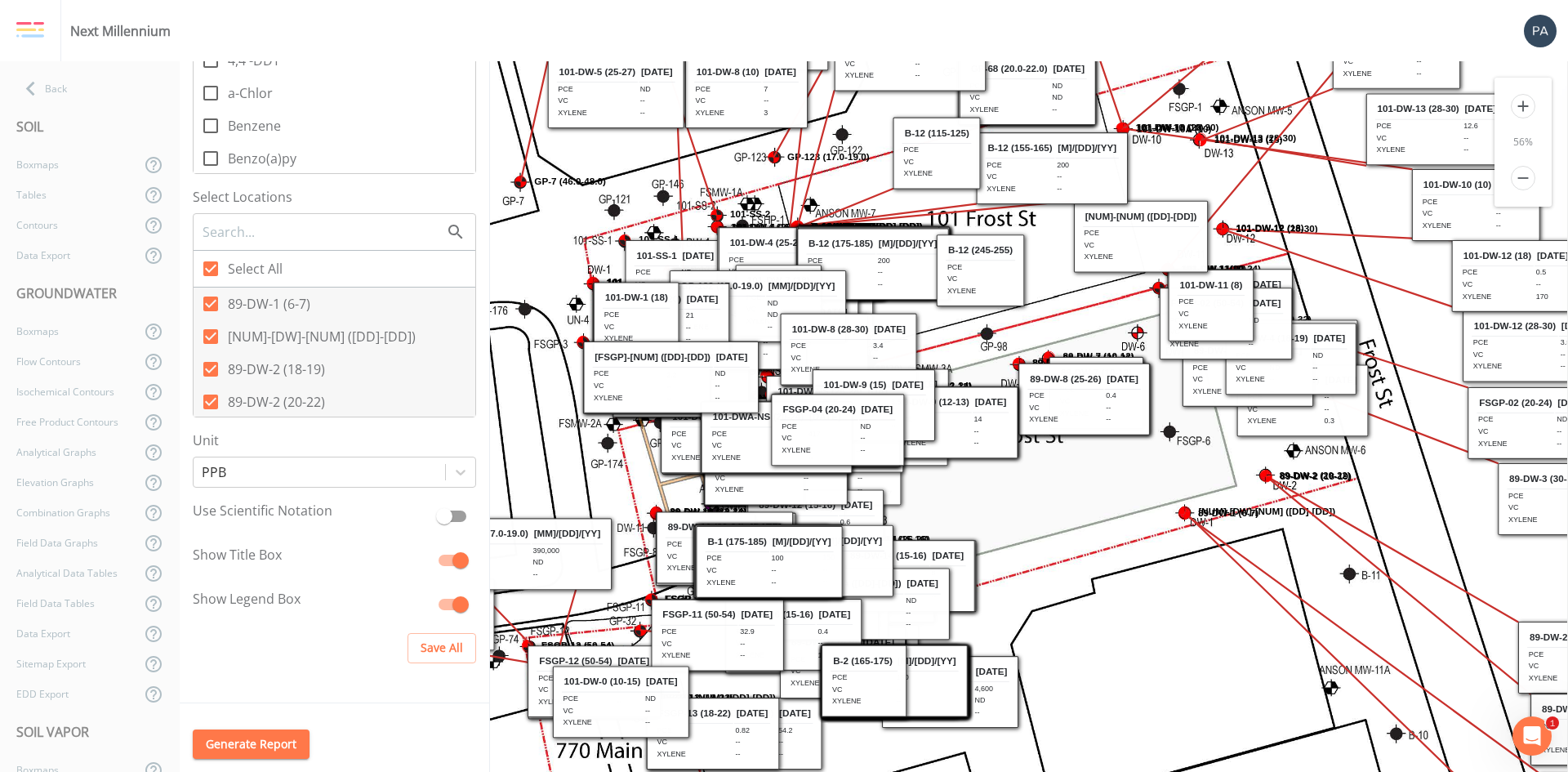 drag, startPoint x: 1003, startPoint y: 330, endPoint x: 1031, endPoint y: 501, distance: 173.27723 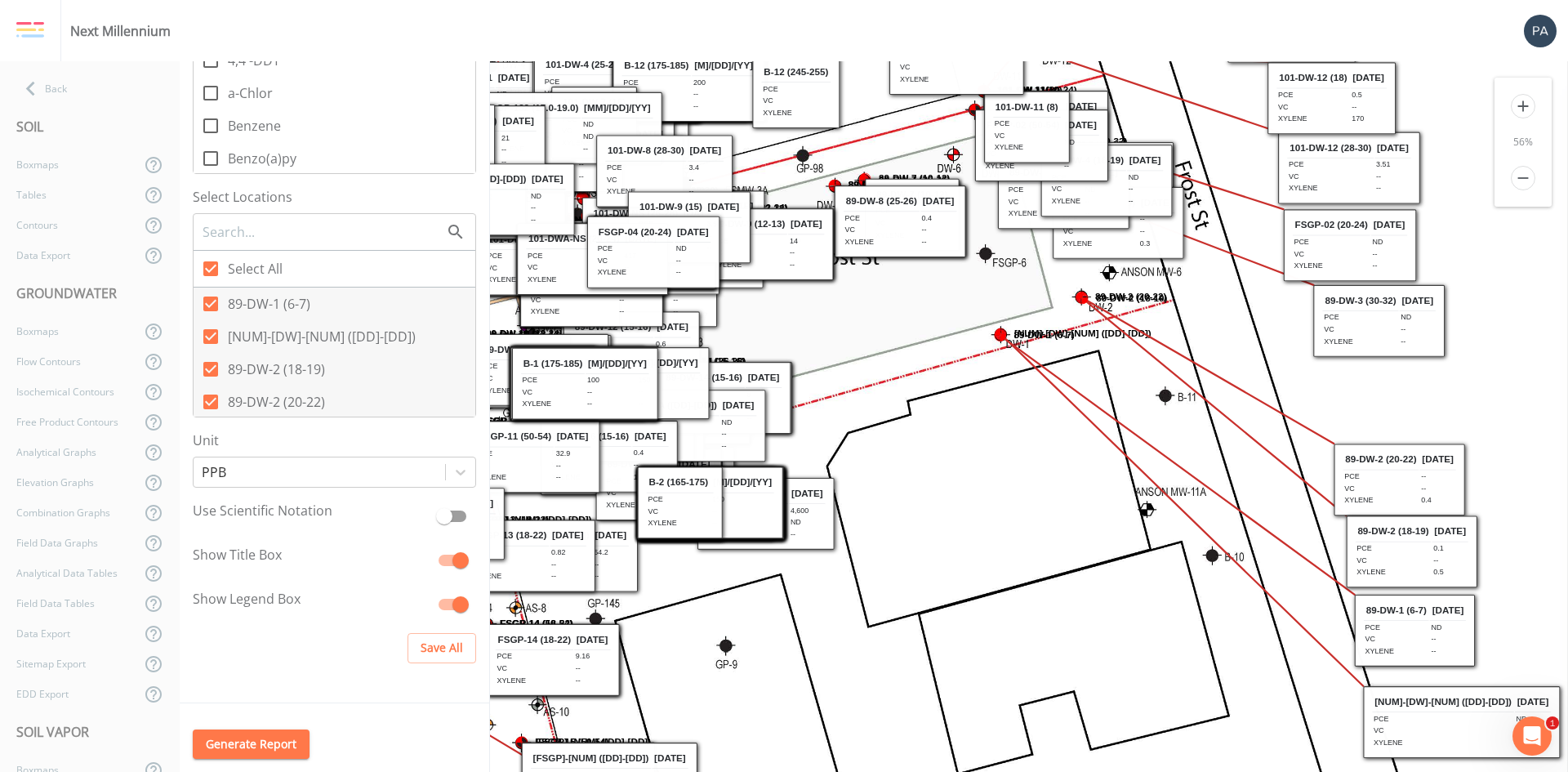 drag, startPoint x: 1058, startPoint y: 476, endPoint x: 874, endPoint y: 298, distance: 256.00781 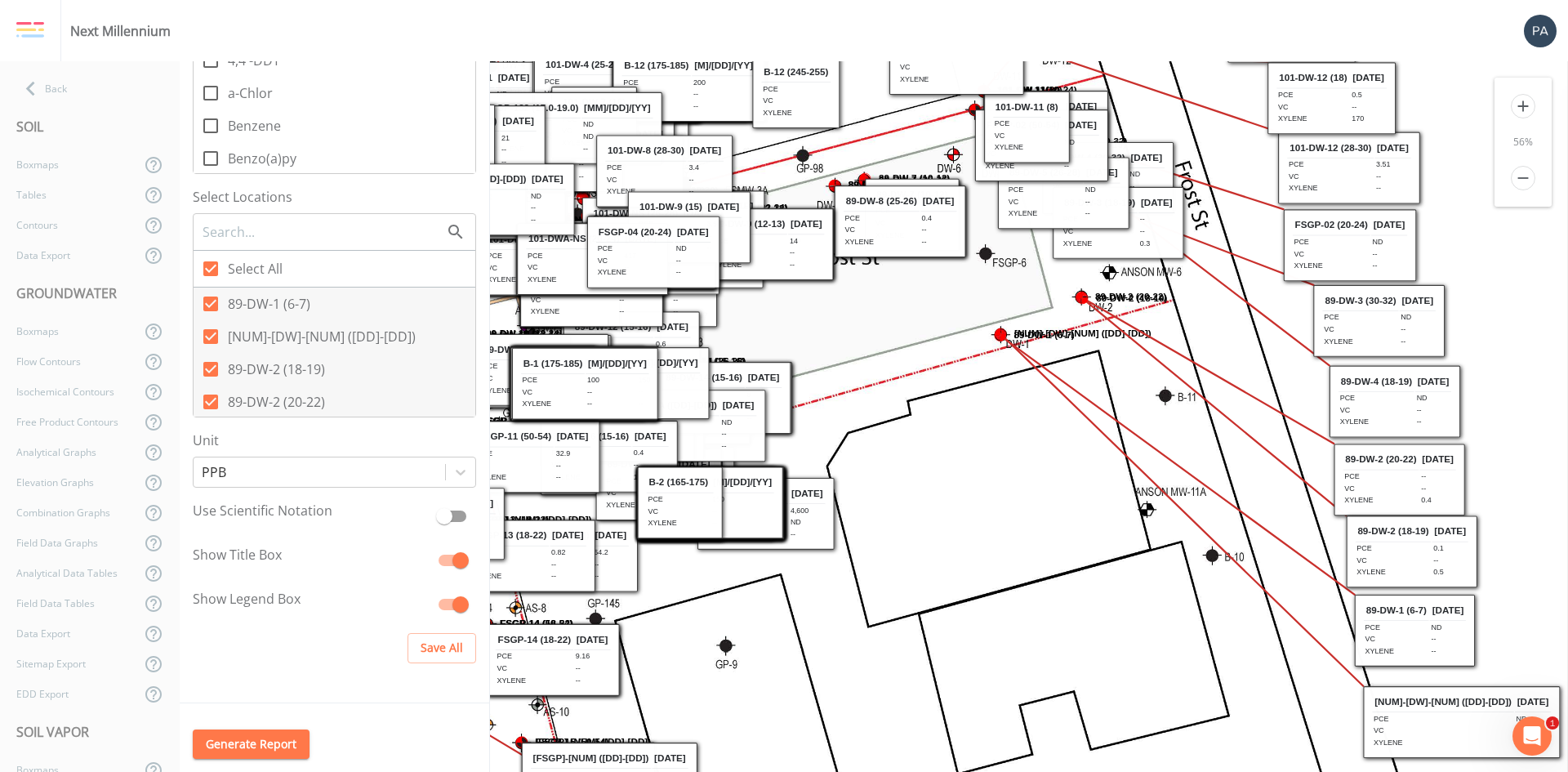 drag, startPoint x: 1140, startPoint y: 180, endPoint x: 1428, endPoint y: 400, distance: 362.41413 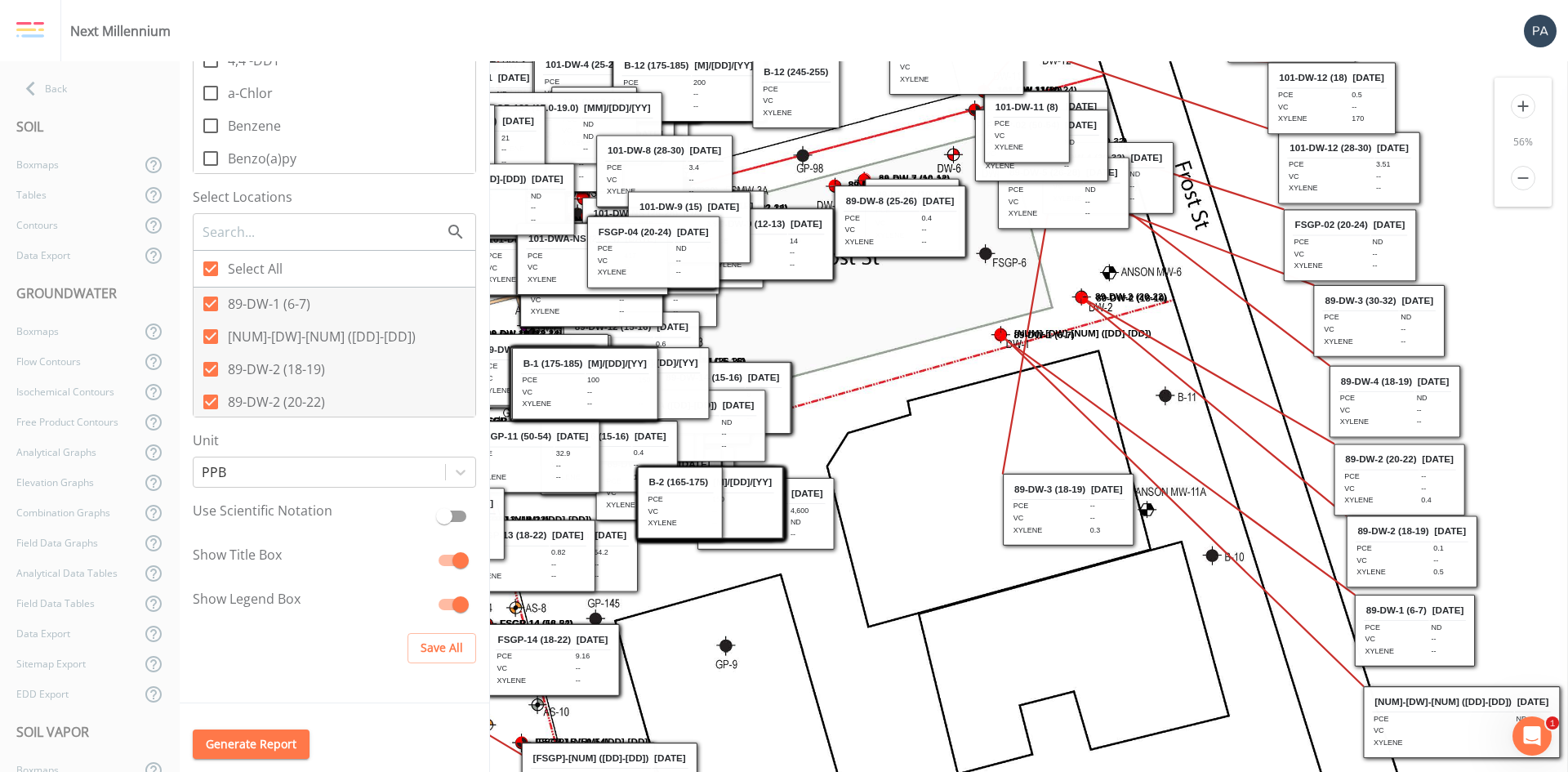drag, startPoint x: 1150, startPoint y: 224, endPoint x: 1100, endPoint y: 511, distance: 291.32284 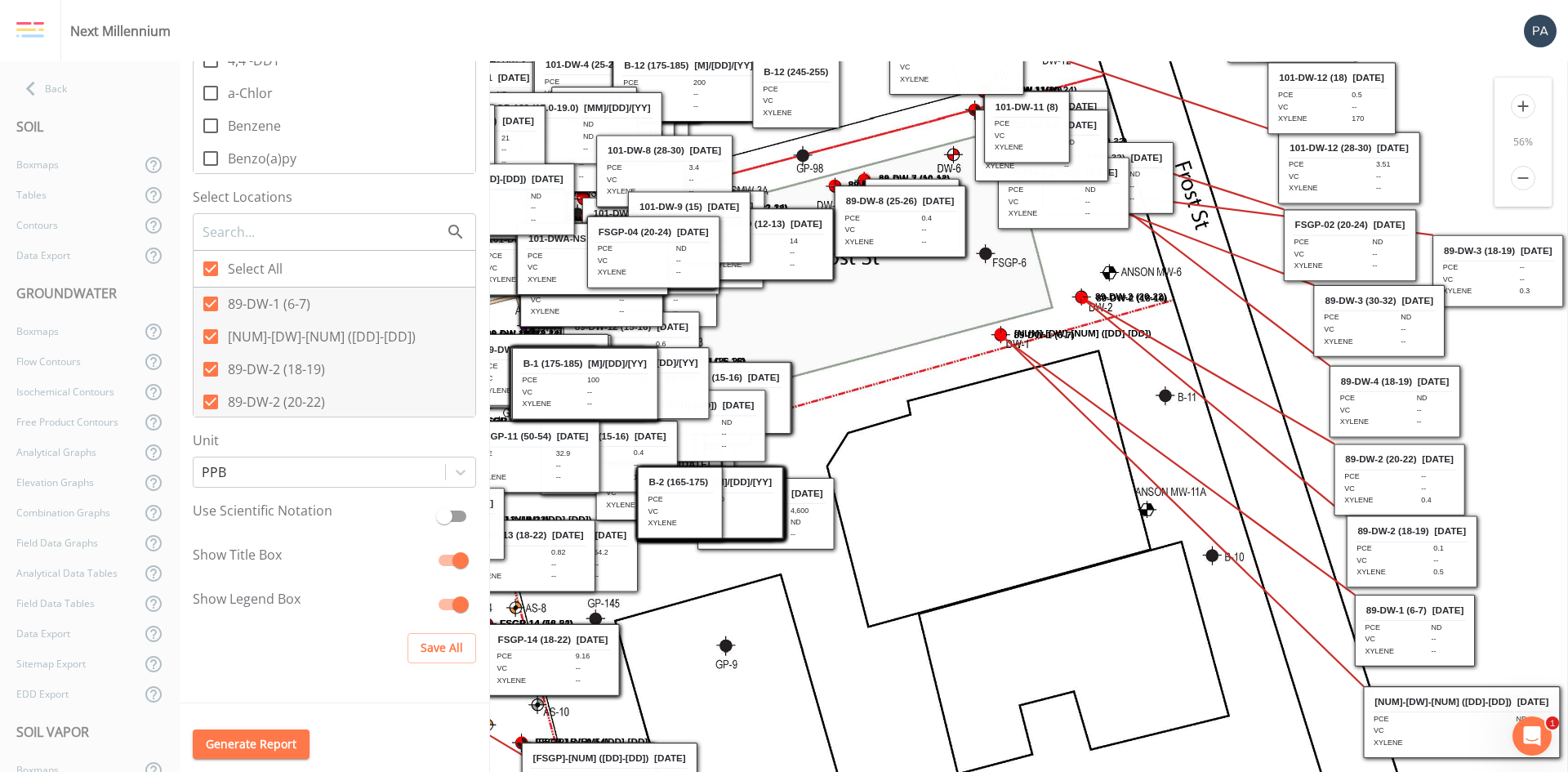 drag, startPoint x: 1065, startPoint y: 515, endPoint x: 1494, endPoint y: 277, distance: 490.5966 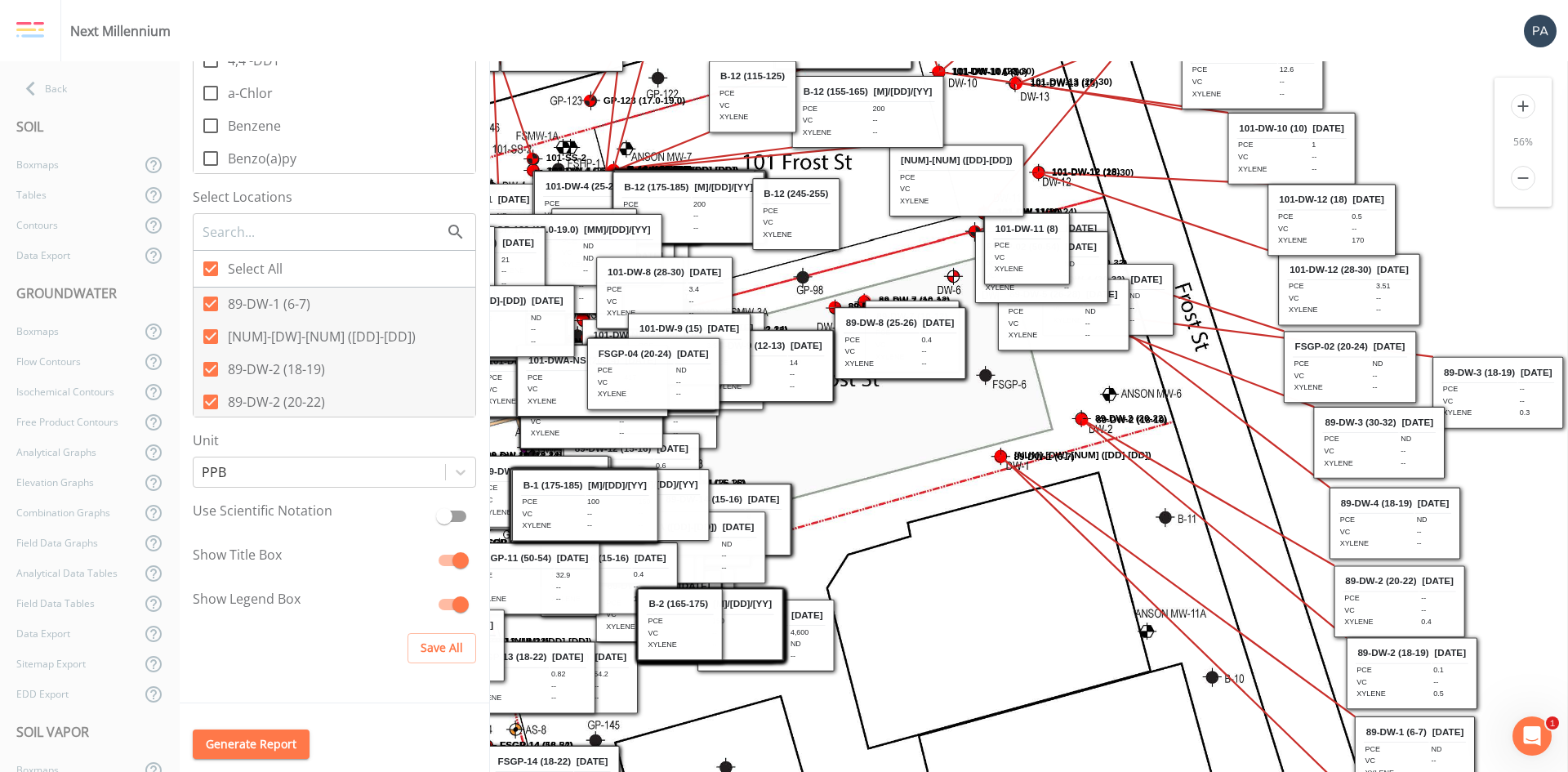 scroll, scrollTop: 0, scrollLeft: 705, axis: horizontal 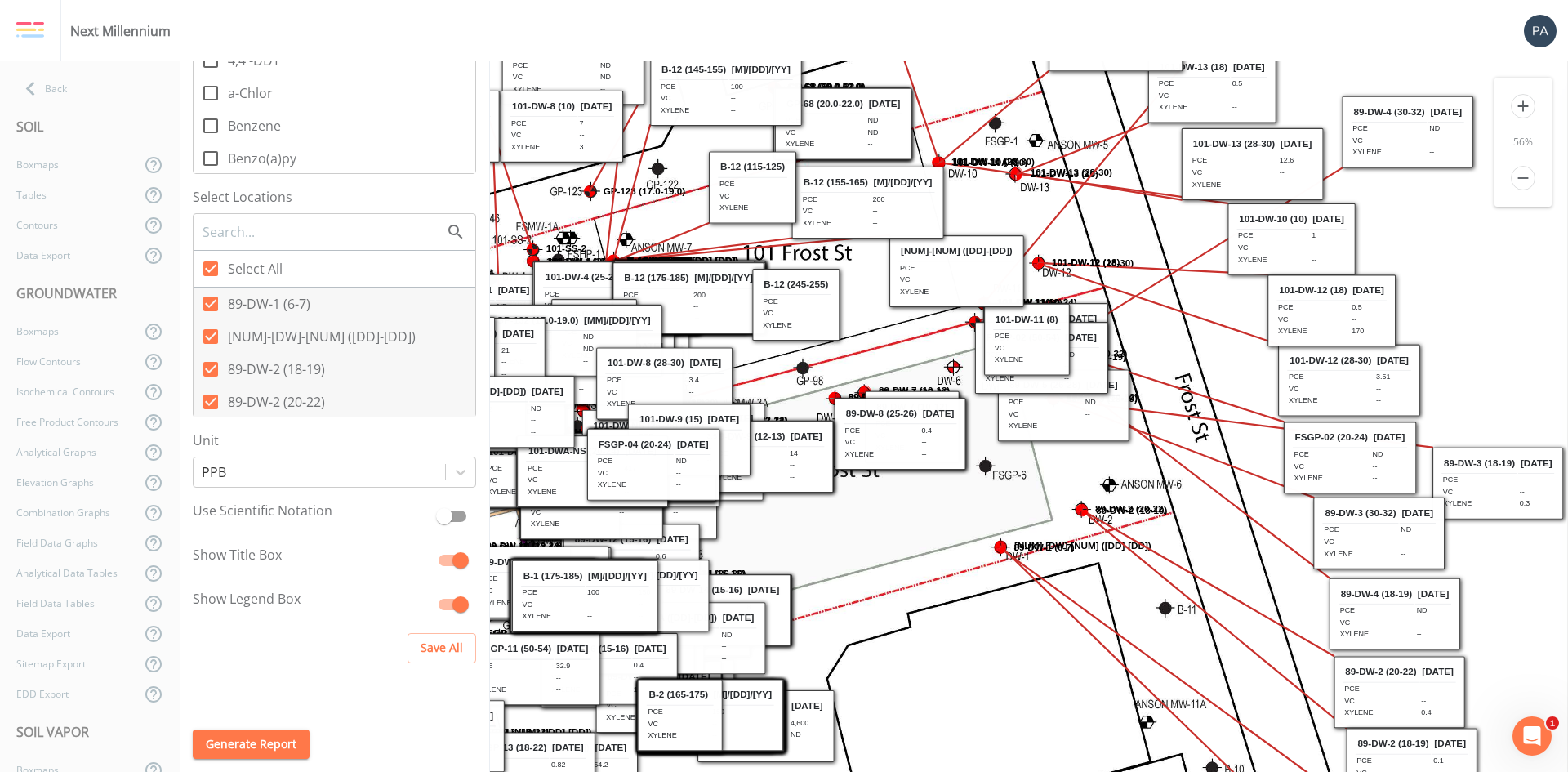 drag, startPoint x: 1136, startPoint y: 379, endPoint x: 1436, endPoint y: 121, distance: 395.68169 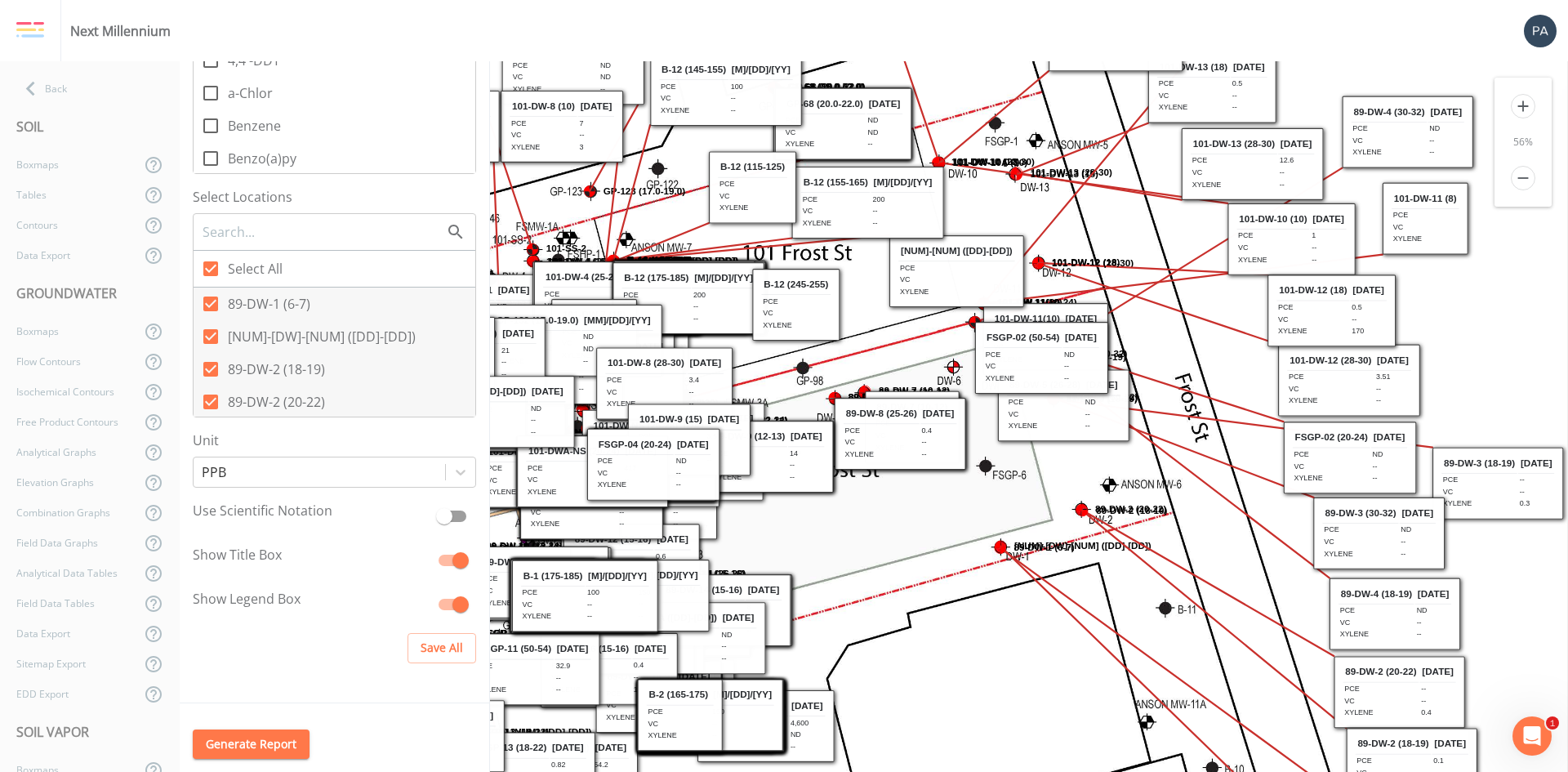 drag, startPoint x: 1038, startPoint y: 333, endPoint x: 1437, endPoint y: 212, distance: 416.944 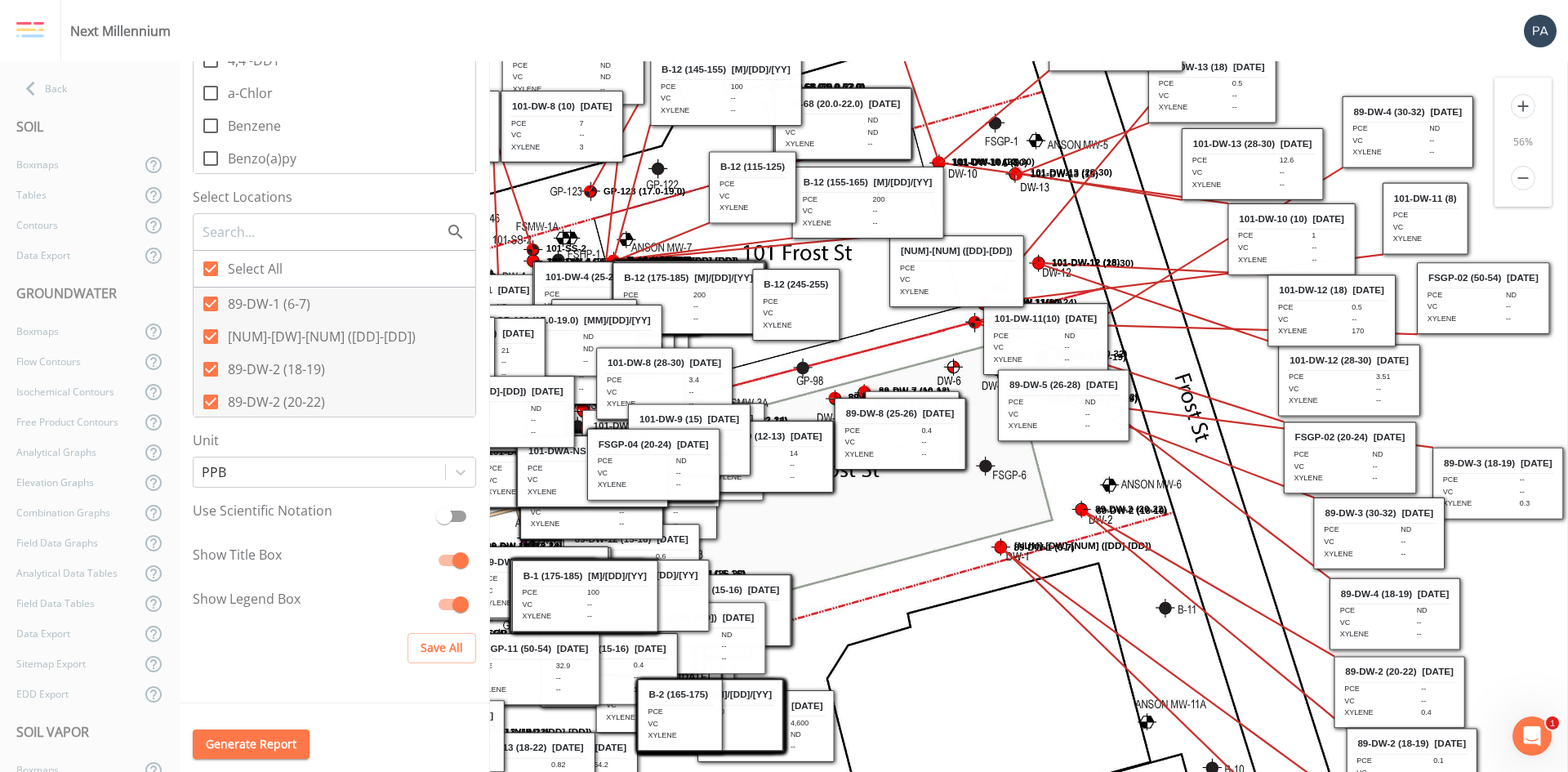 drag, startPoint x: 1022, startPoint y: 354, endPoint x: 1463, endPoint y: 294, distance: 445.0629 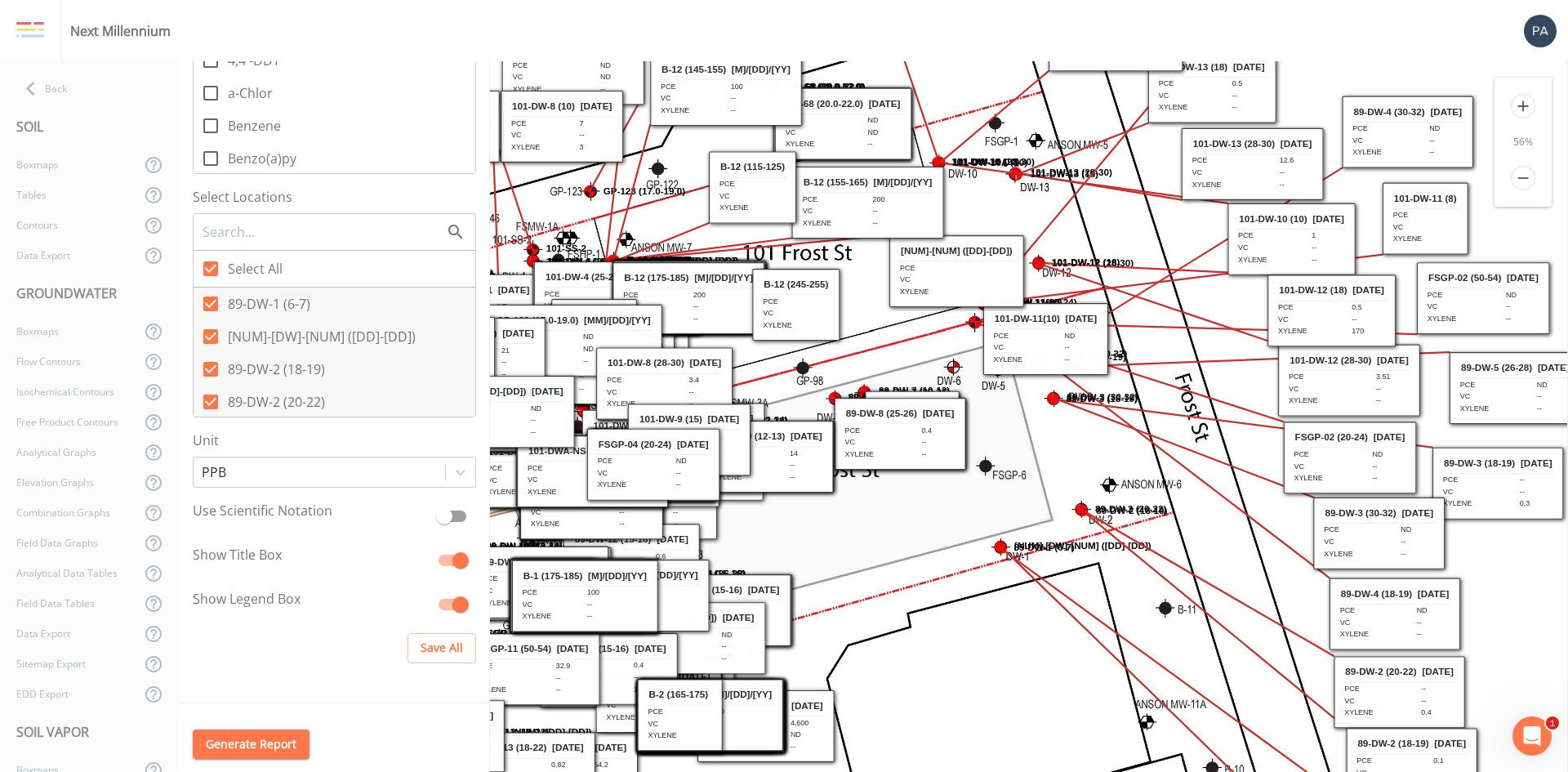drag, startPoint x: 1049, startPoint y: 400, endPoint x: 1500, endPoint y: 383, distance: 451.3203 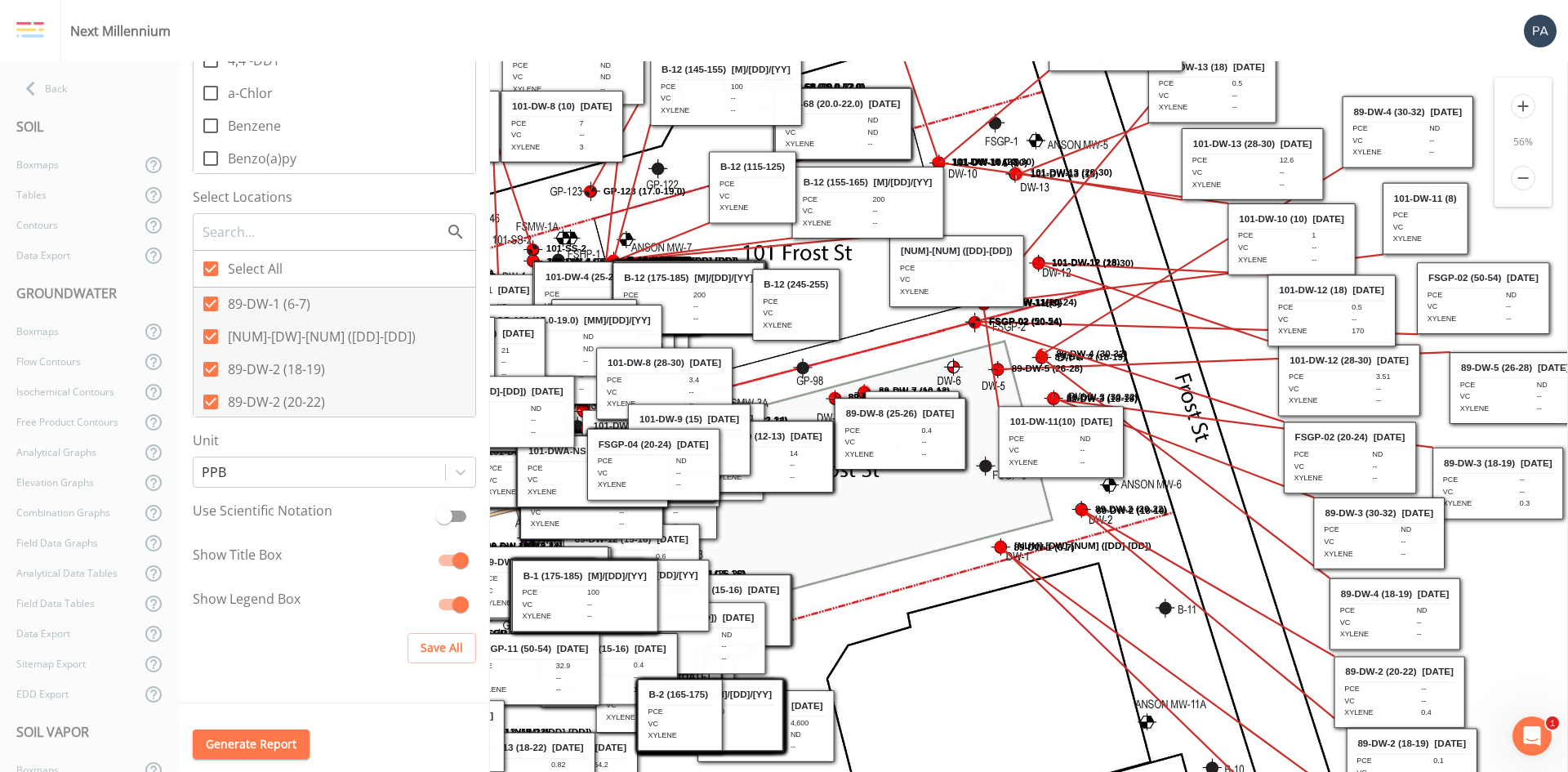 drag, startPoint x: 1033, startPoint y: 341, endPoint x: 1049, endPoint y: 444, distance: 104.235311 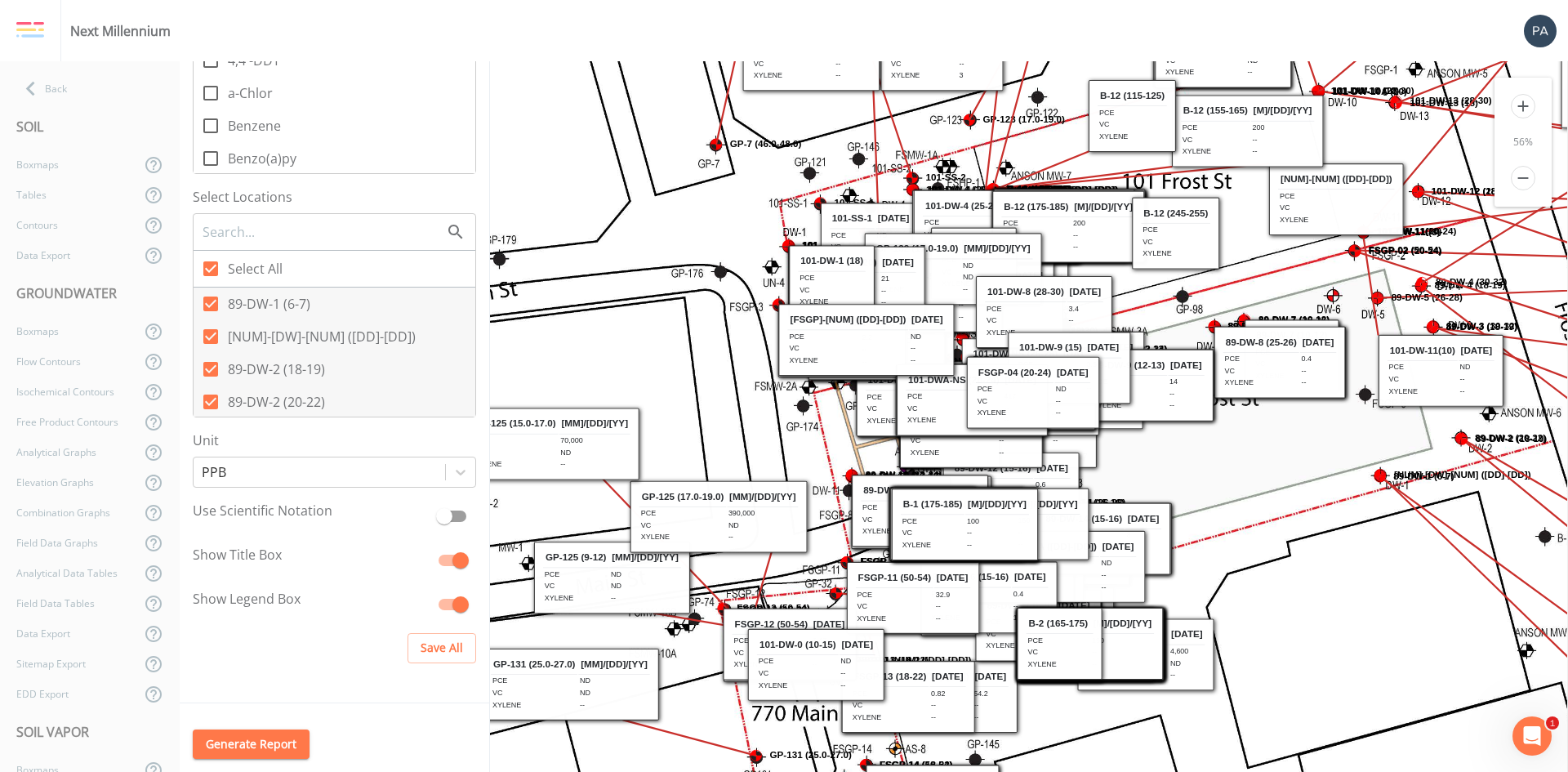 drag, startPoint x: 971, startPoint y: 564, endPoint x: 1284, endPoint y: 459, distance: 330.14239 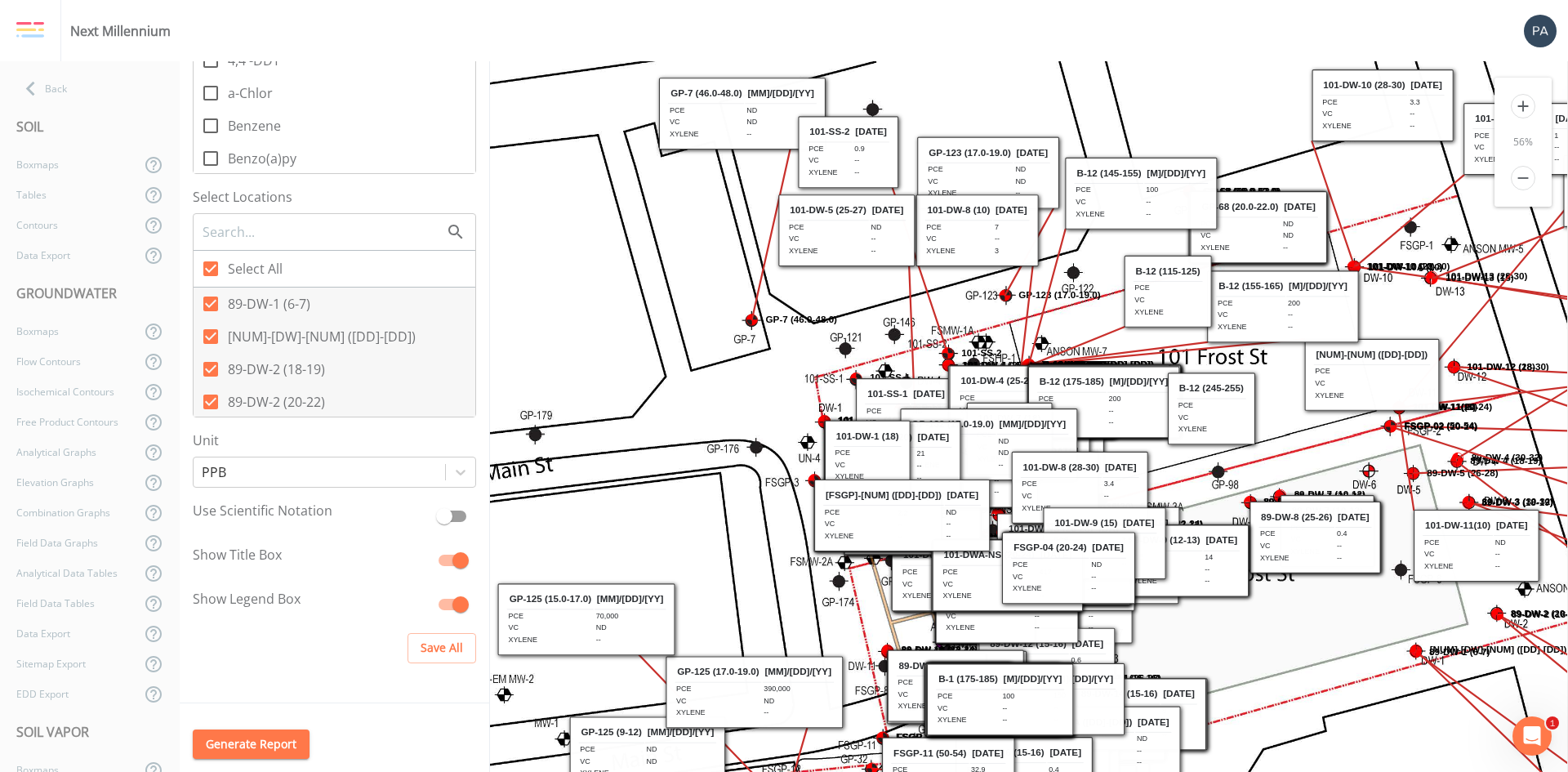 drag, startPoint x: 1232, startPoint y: 472, endPoint x: 1267, endPoint y: 647, distance: 178.46568 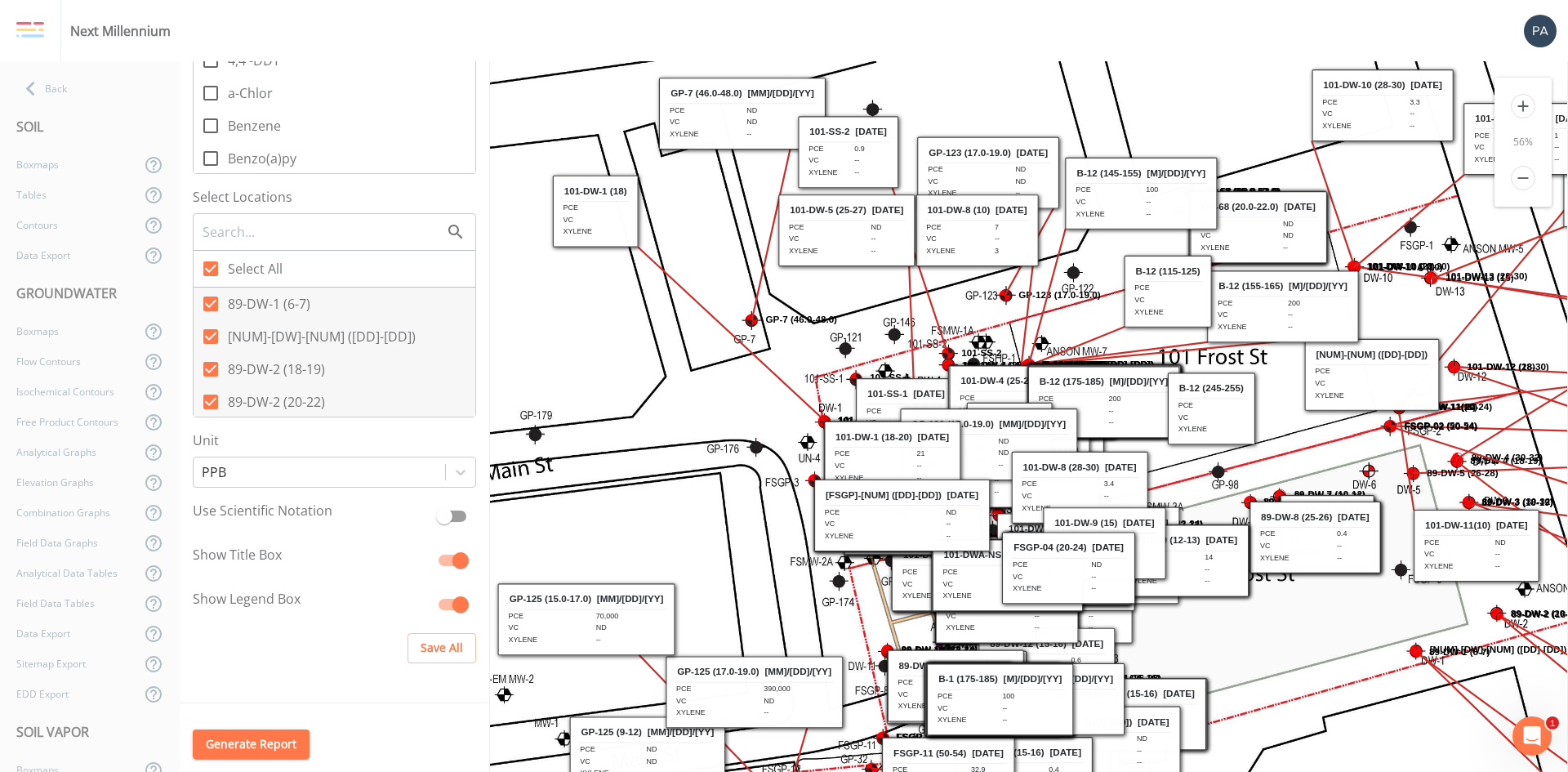 drag, startPoint x: 600, startPoint y: 297, endPoint x: 585, endPoint y: 212, distance: 86.31338 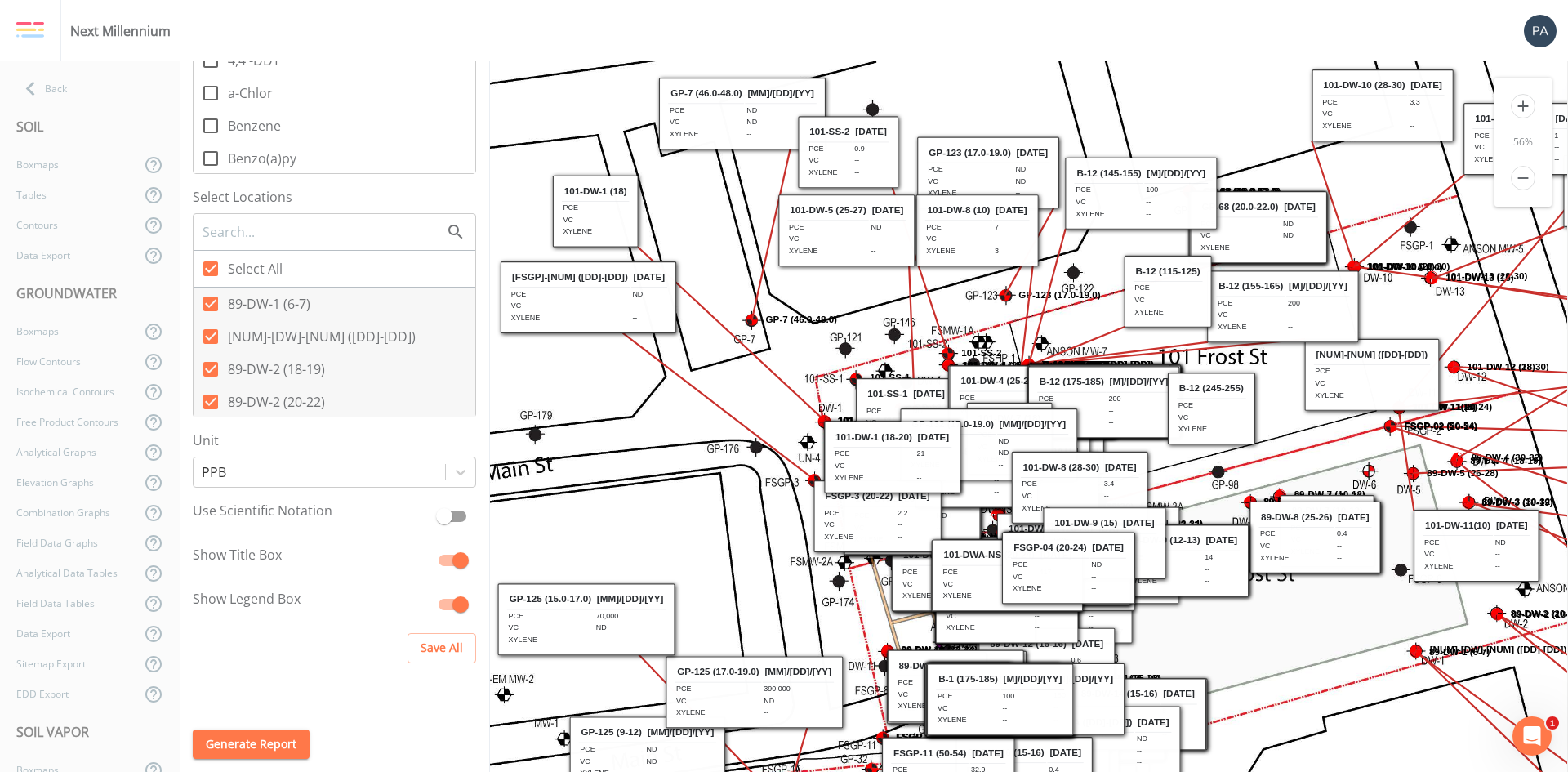 drag, startPoint x: 866, startPoint y: 527, endPoint x: 551, endPoint y: 308, distance: 383.6483 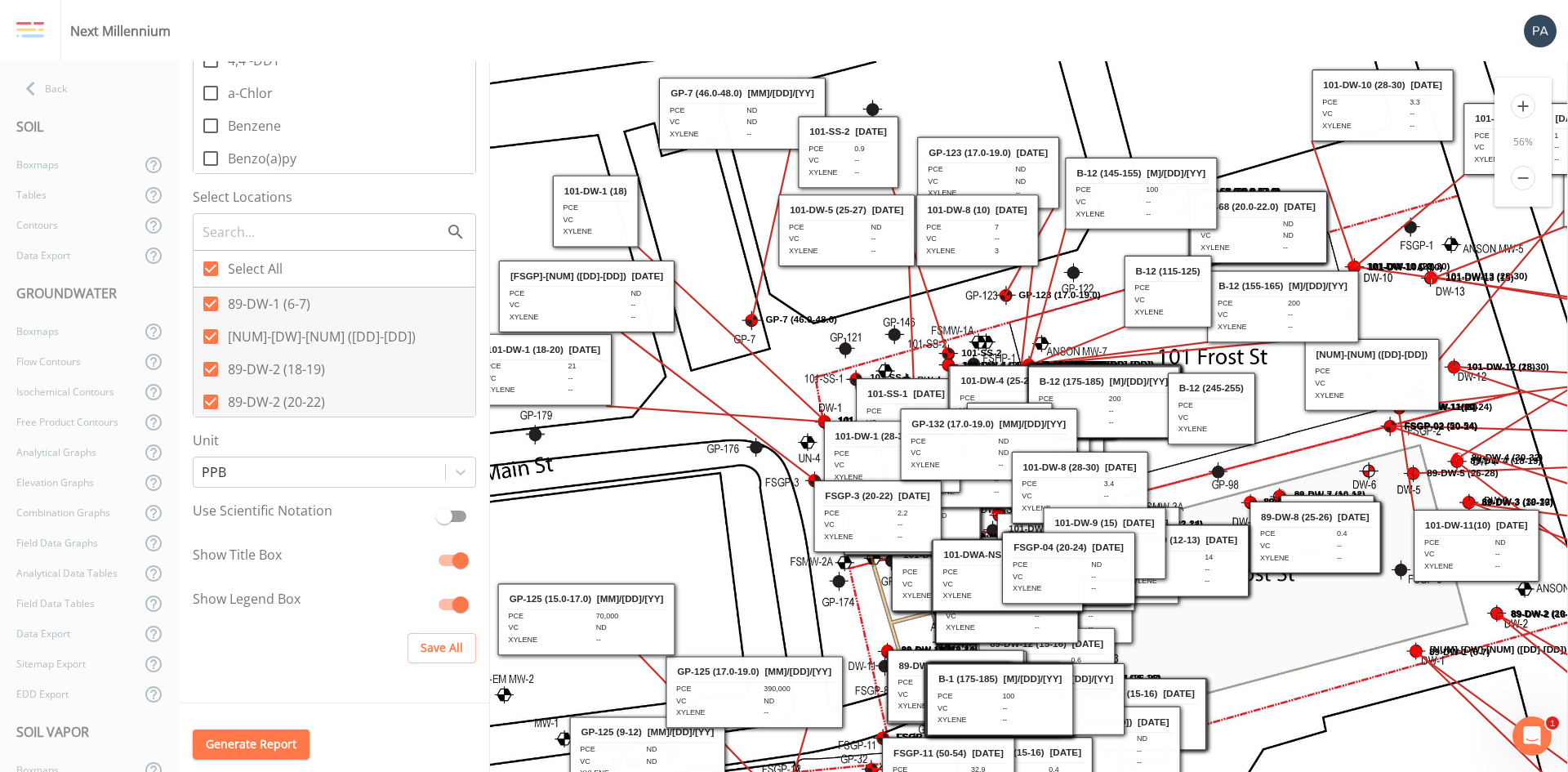 drag, startPoint x: 920, startPoint y: 458, endPoint x: 571, endPoint y: 371, distance: 359.68041 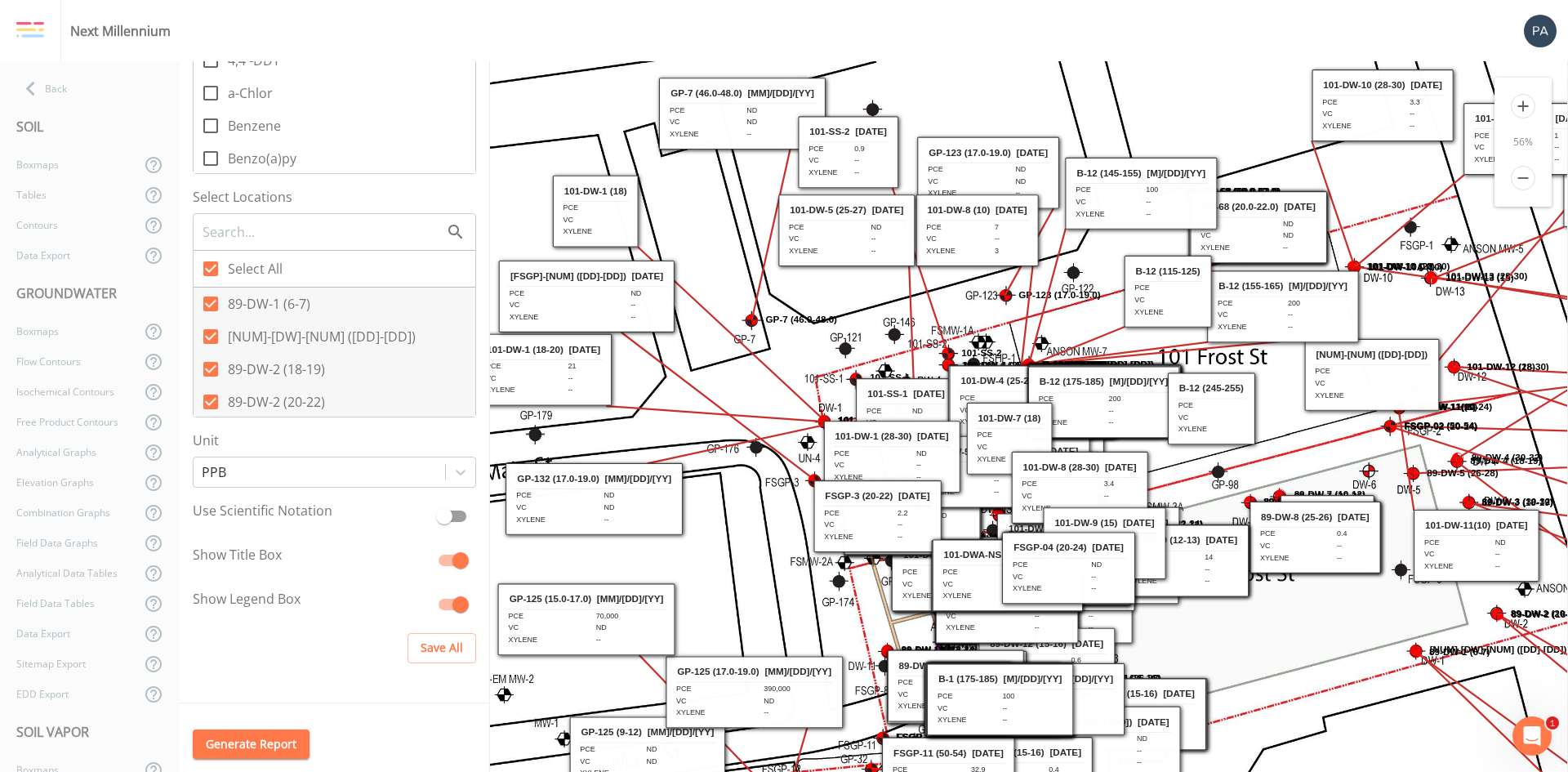 drag, startPoint x: 950, startPoint y: 428, endPoint x: 559, endPoint y: 481, distance: 394.5757 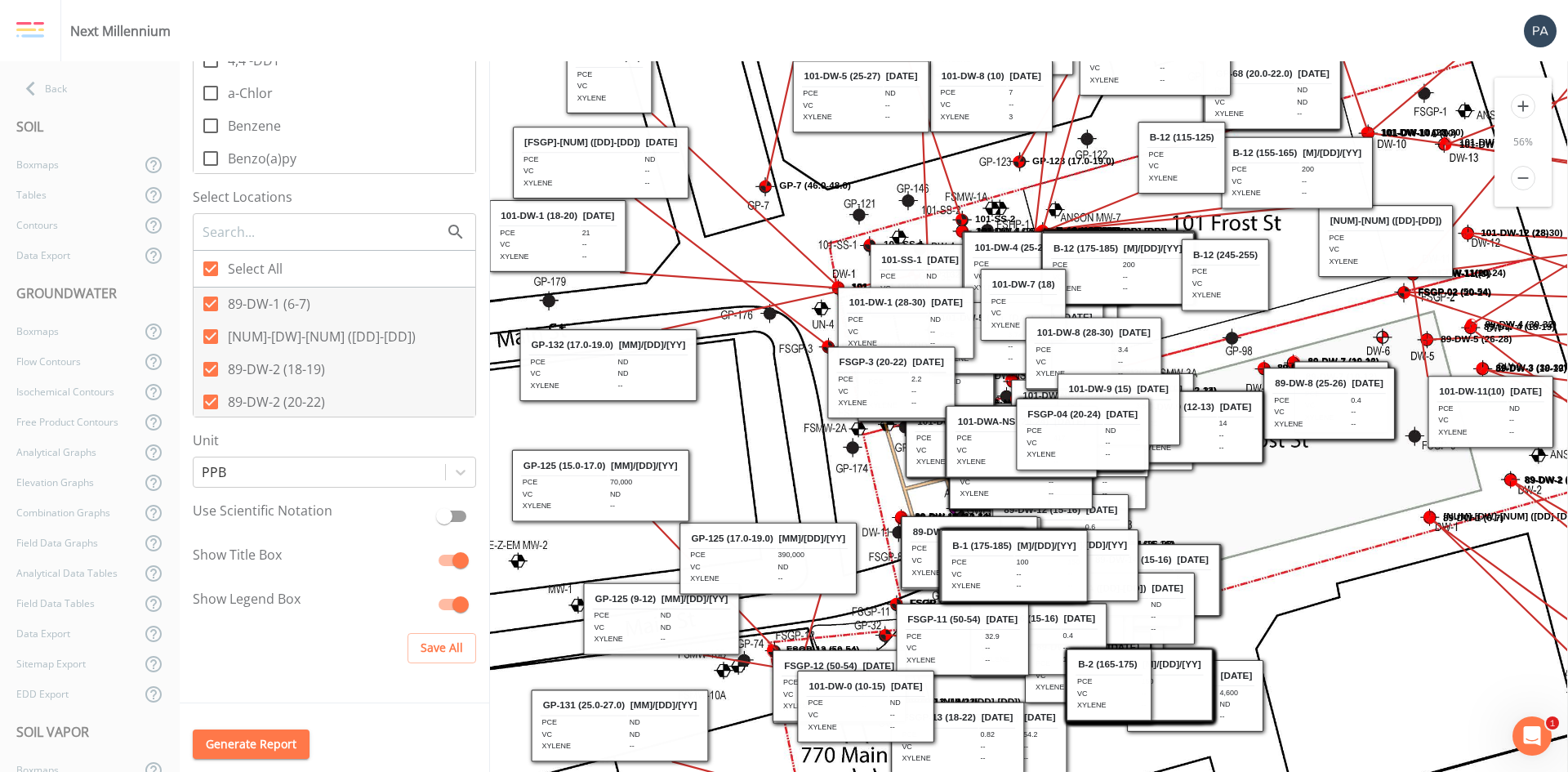 drag, startPoint x: 1281, startPoint y: 673, endPoint x: 1207, endPoint y: 564, distance: 131.74597 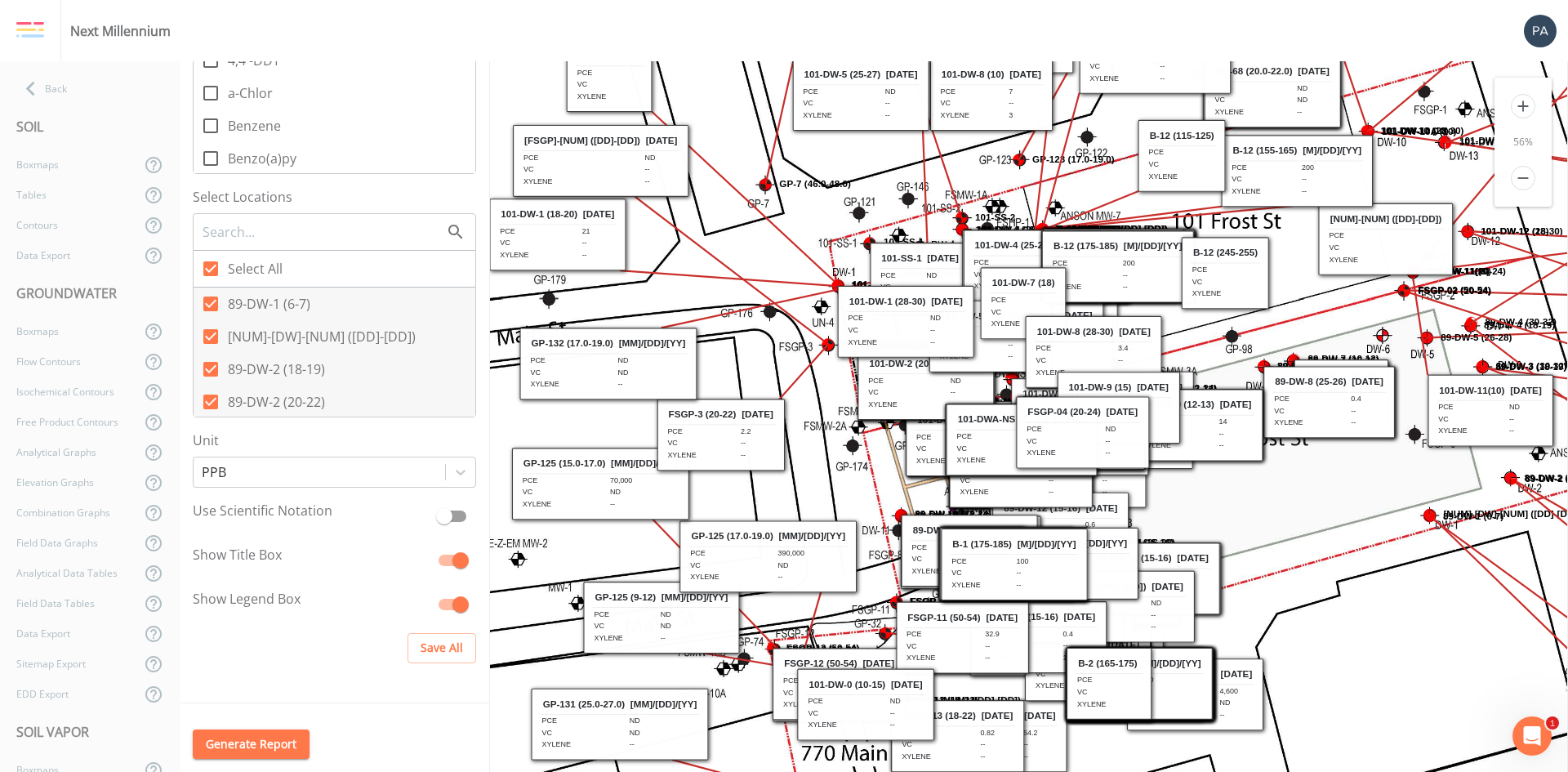 drag, startPoint x: 856, startPoint y: 408, endPoint x: 740, endPoint y: 452, distance: 124.0645 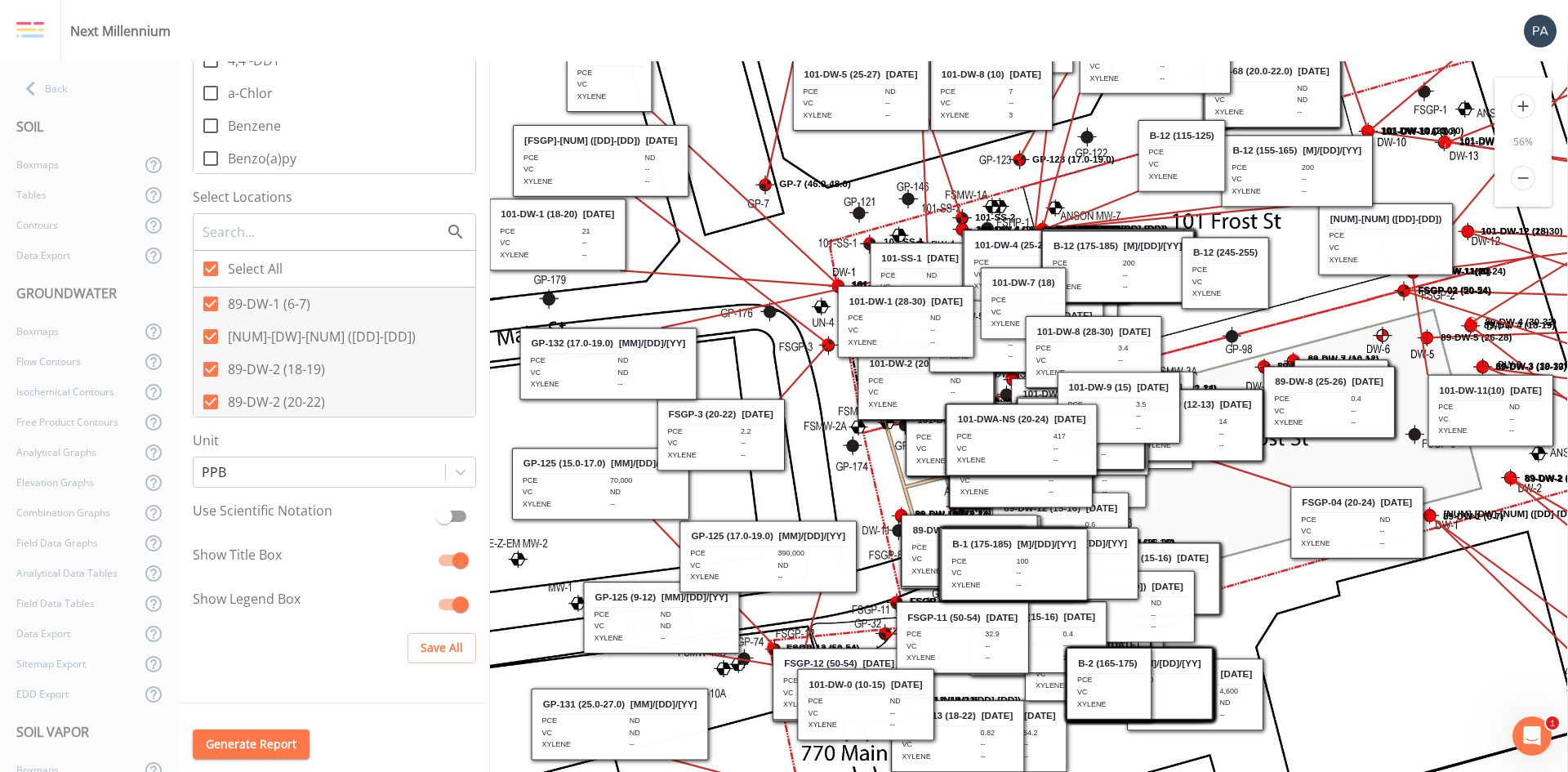 drag, startPoint x: 1088, startPoint y: 432, endPoint x: 1362, endPoint y: 522, distance: 288.4025 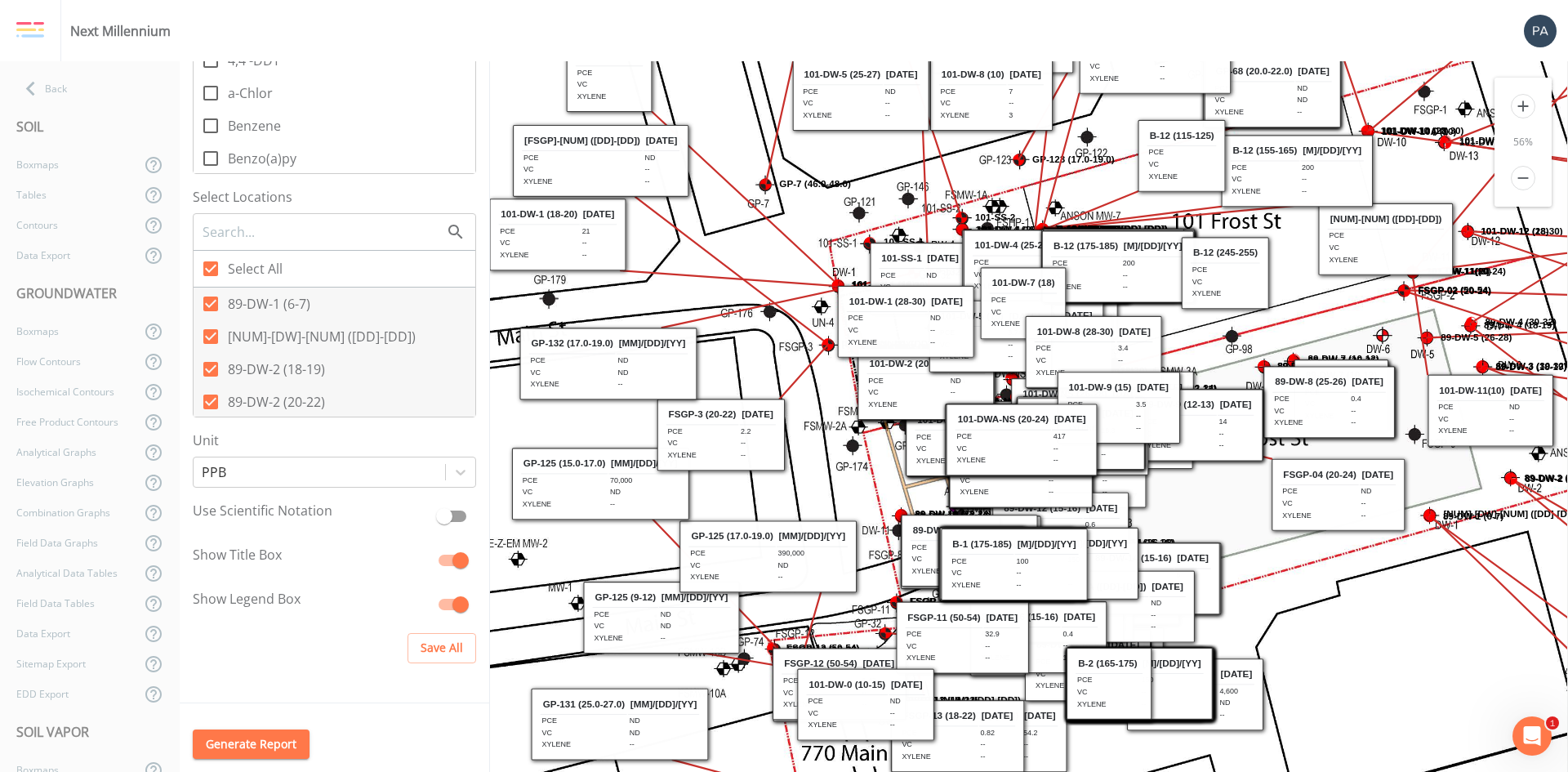 drag, startPoint x: 1349, startPoint y: 506, endPoint x: 1330, endPoint y: 478, distance: 33.83785 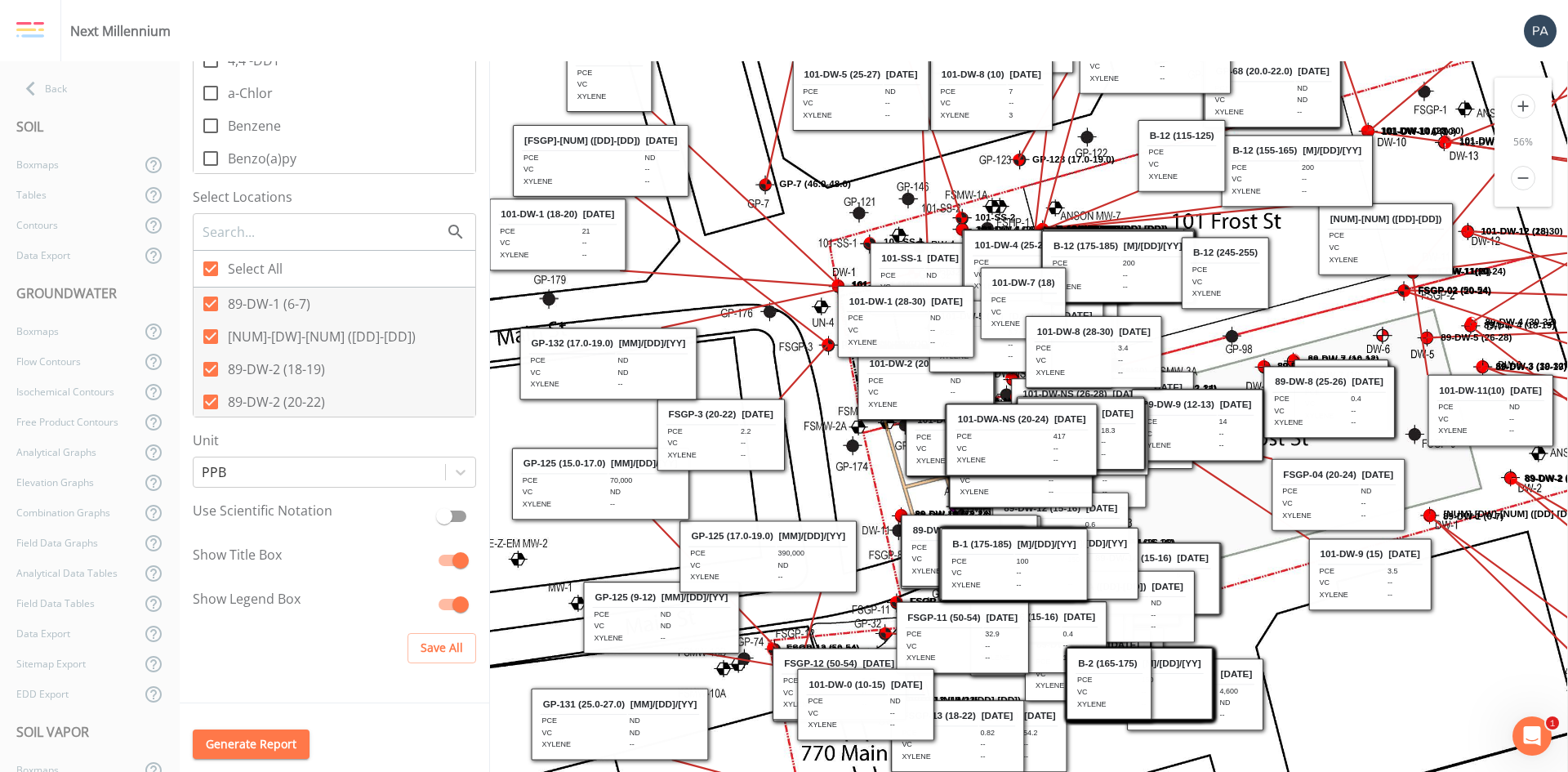 drag, startPoint x: 1141, startPoint y: 410, endPoint x: 1392, endPoint y: 577, distance: 301.48 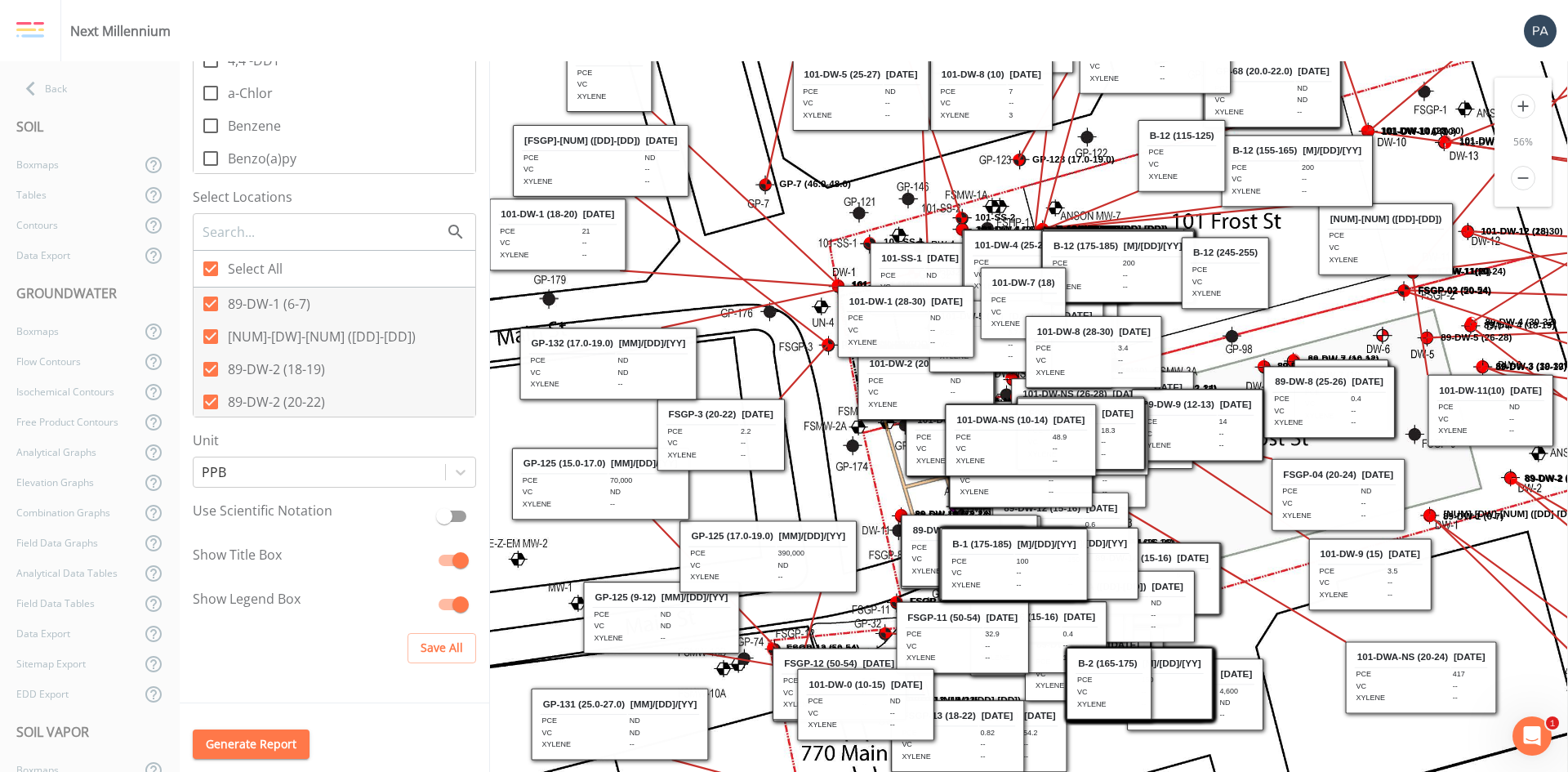 drag, startPoint x: 1058, startPoint y: 439, endPoint x: 1269, endPoint y: 614, distance: 274.1277 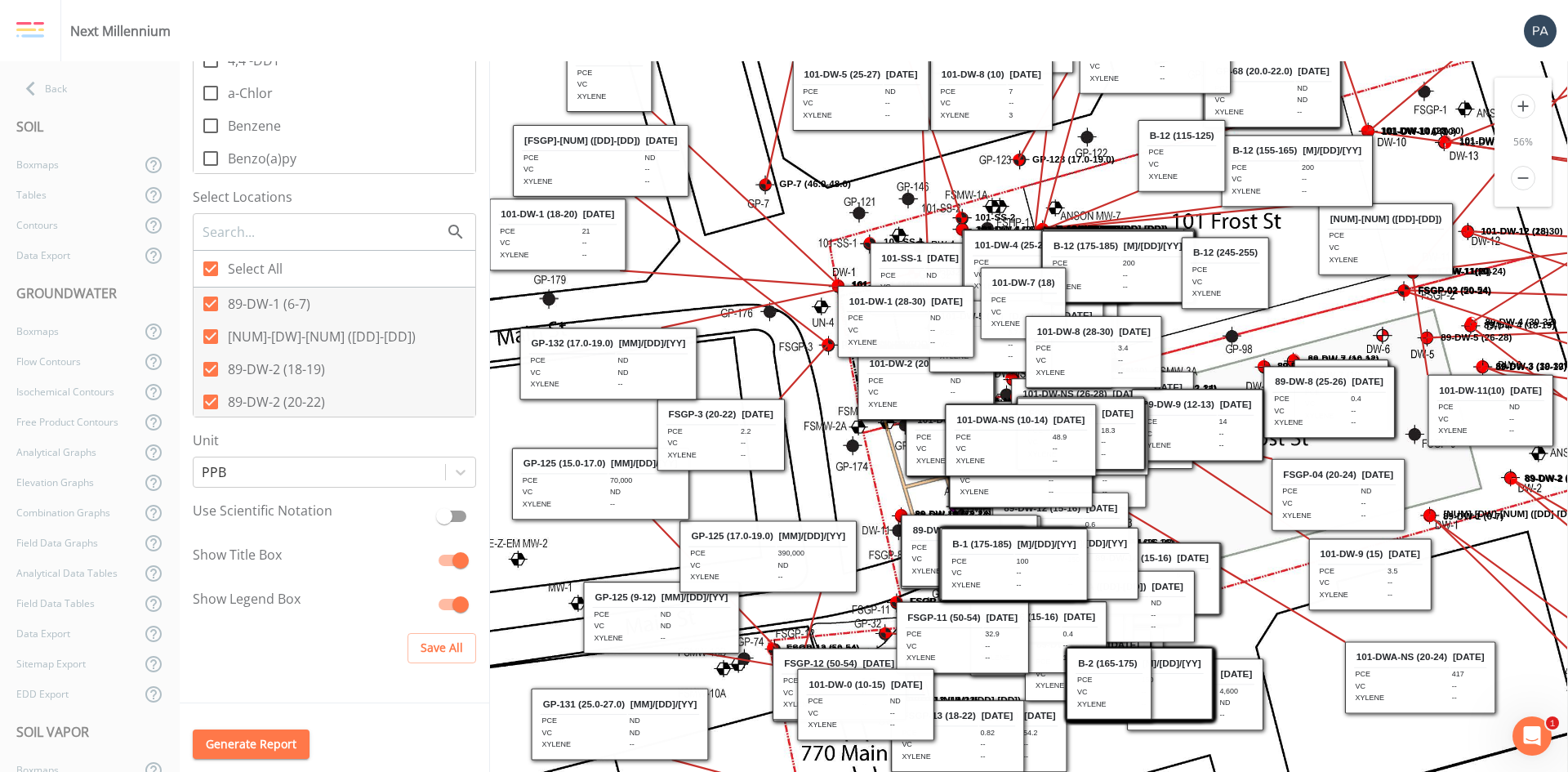 click on "remove" at bounding box center (1523, 178) 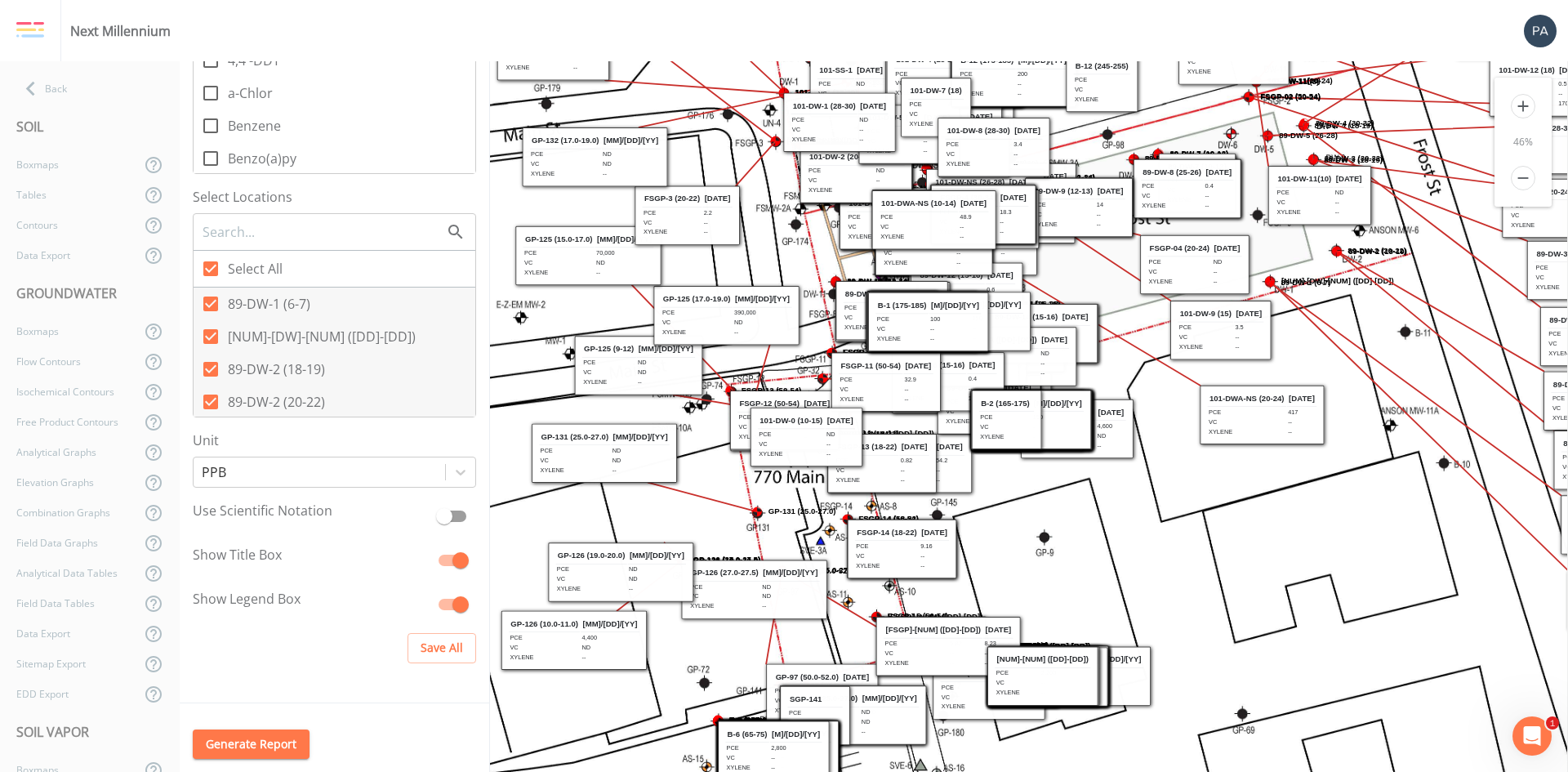 drag, startPoint x: 979, startPoint y: 674, endPoint x: 1112, endPoint y: 521, distance: 202.72642 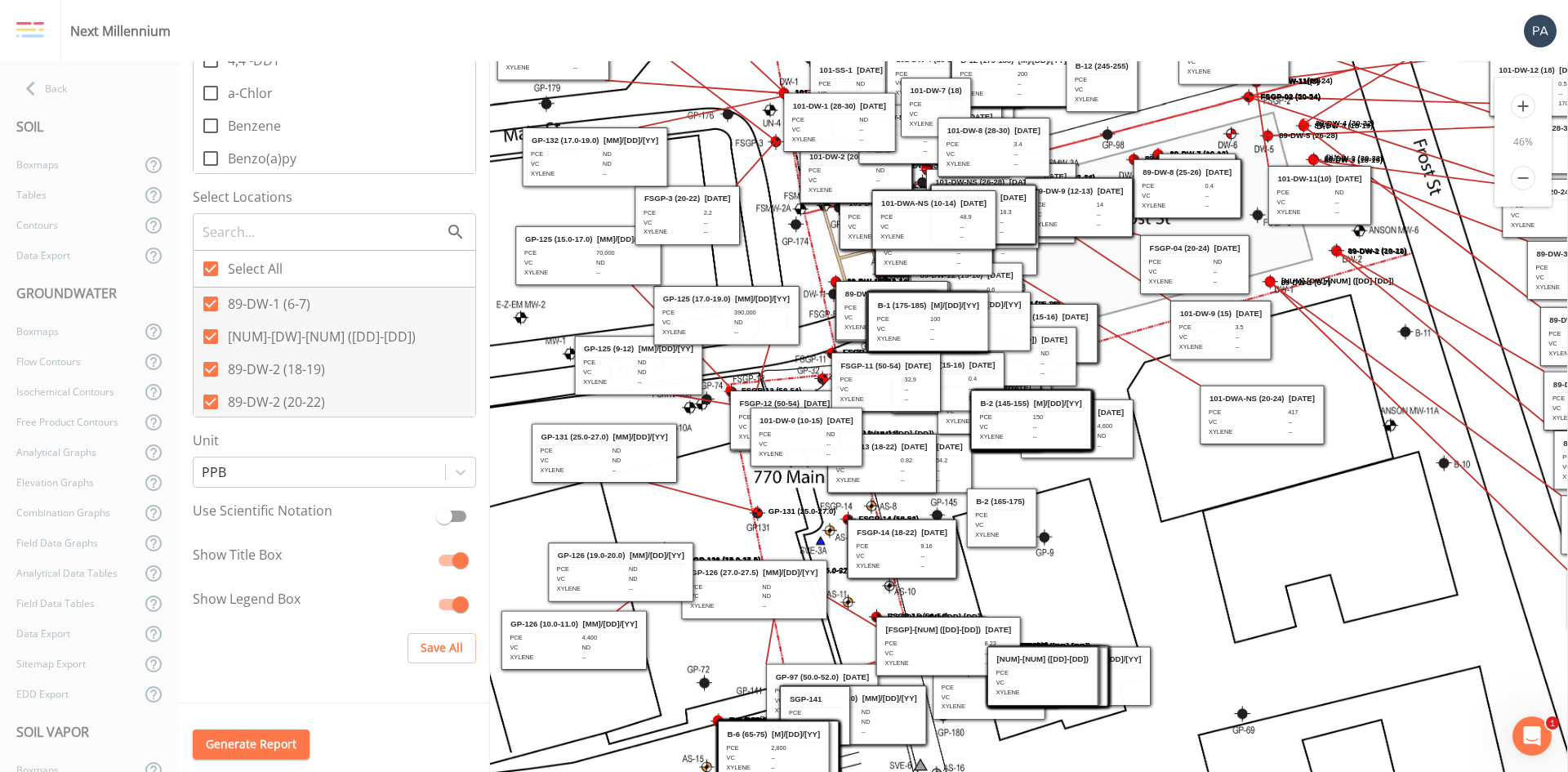 drag, startPoint x: 1020, startPoint y: 425, endPoint x: 1015, endPoint y: 523, distance: 98.12747 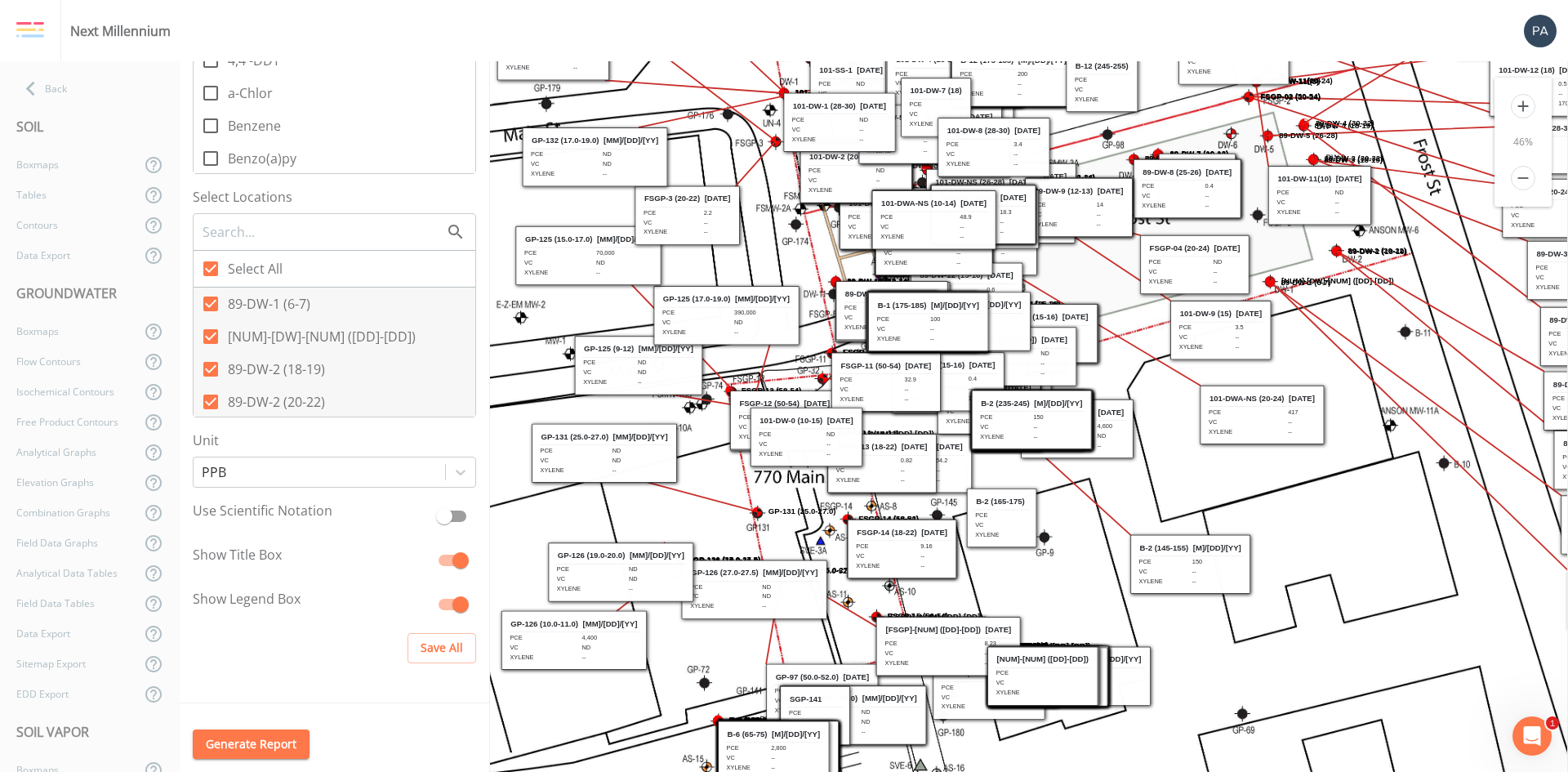 drag, startPoint x: 1029, startPoint y: 426, endPoint x: 1188, endPoint y: 571, distance: 215.18829 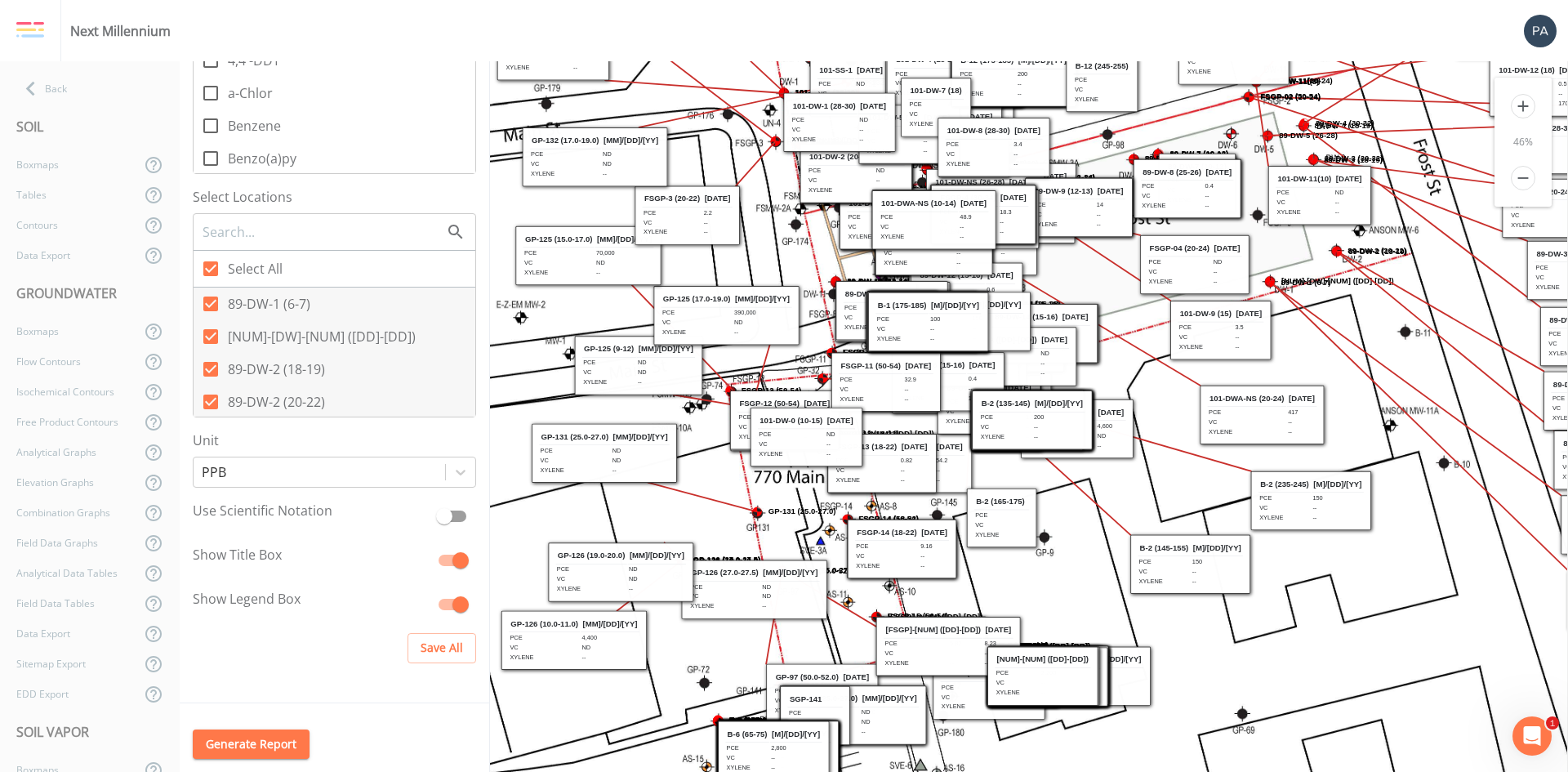drag, startPoint x: 1019, startPoint y: 413, endPoint x: 1298, endPoint y: 493, distance: 290.243 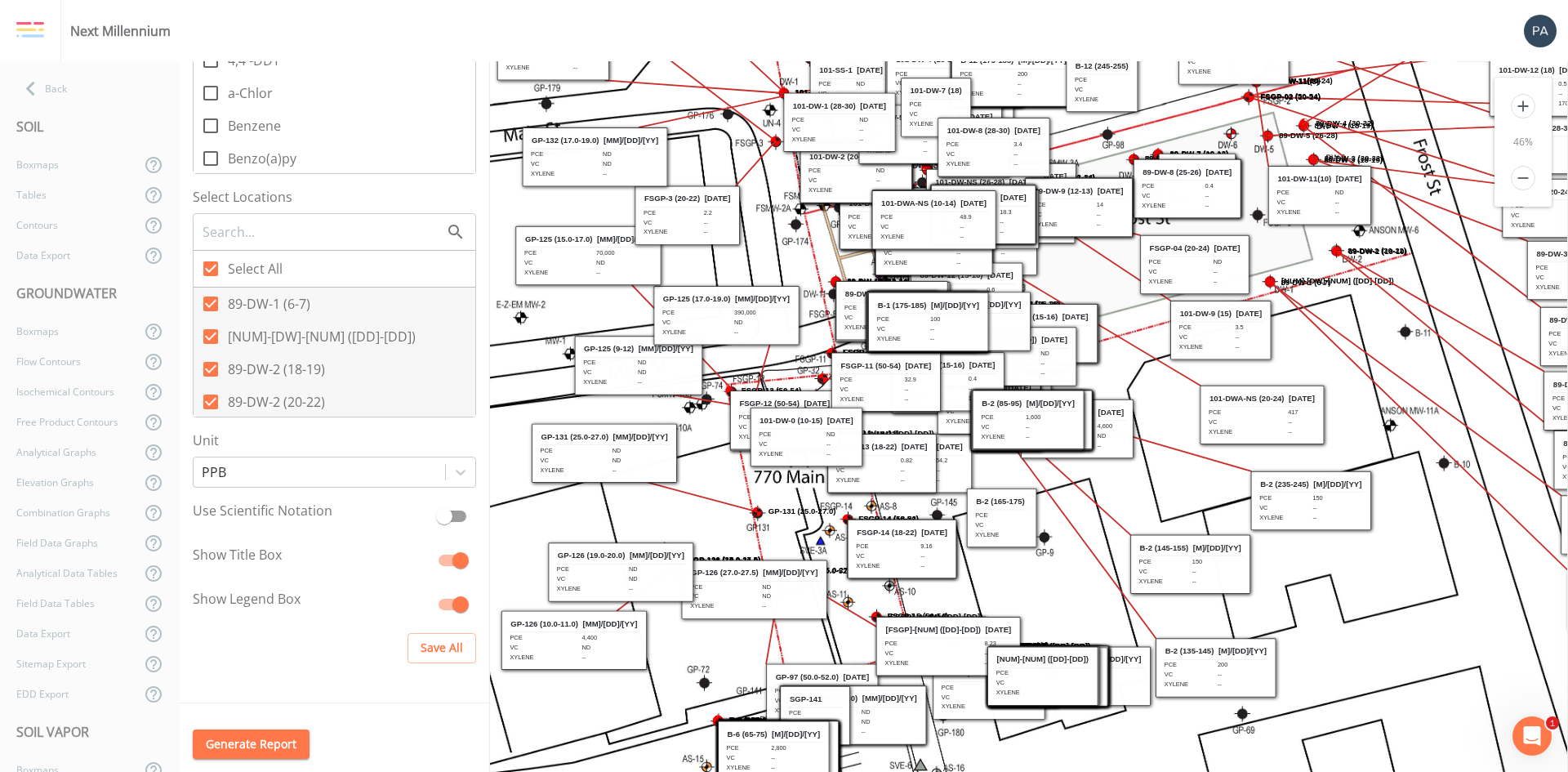 drag, startPoint x: 1031, startPoint y: 434, endPoint x: 1200, endPoint y: 660, distance: 282.2003 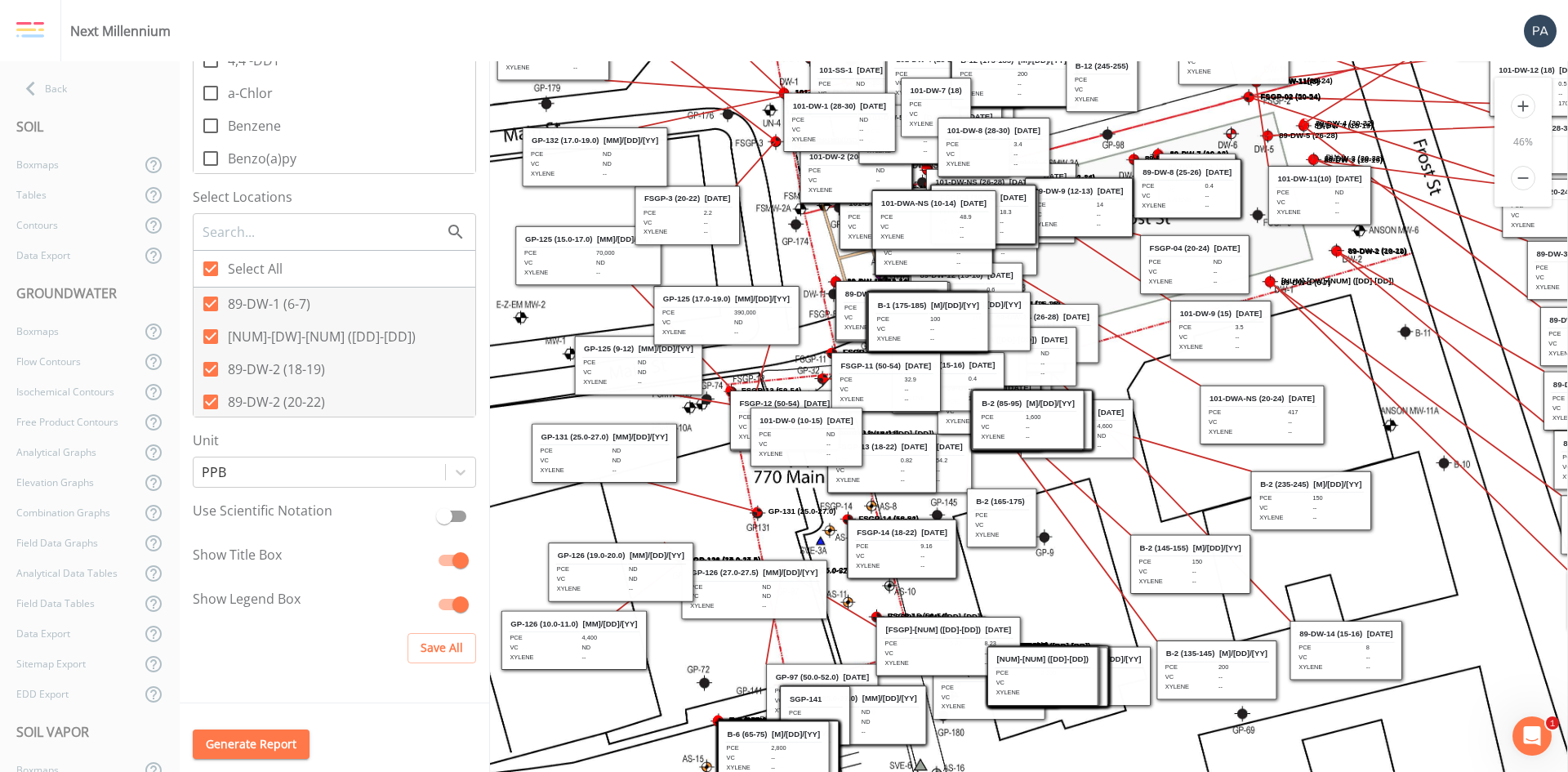 drag, startPoint x: 1059, startPoint y: 331, endPoint x: 1367, endPoint y: 655, distance: 447.03467 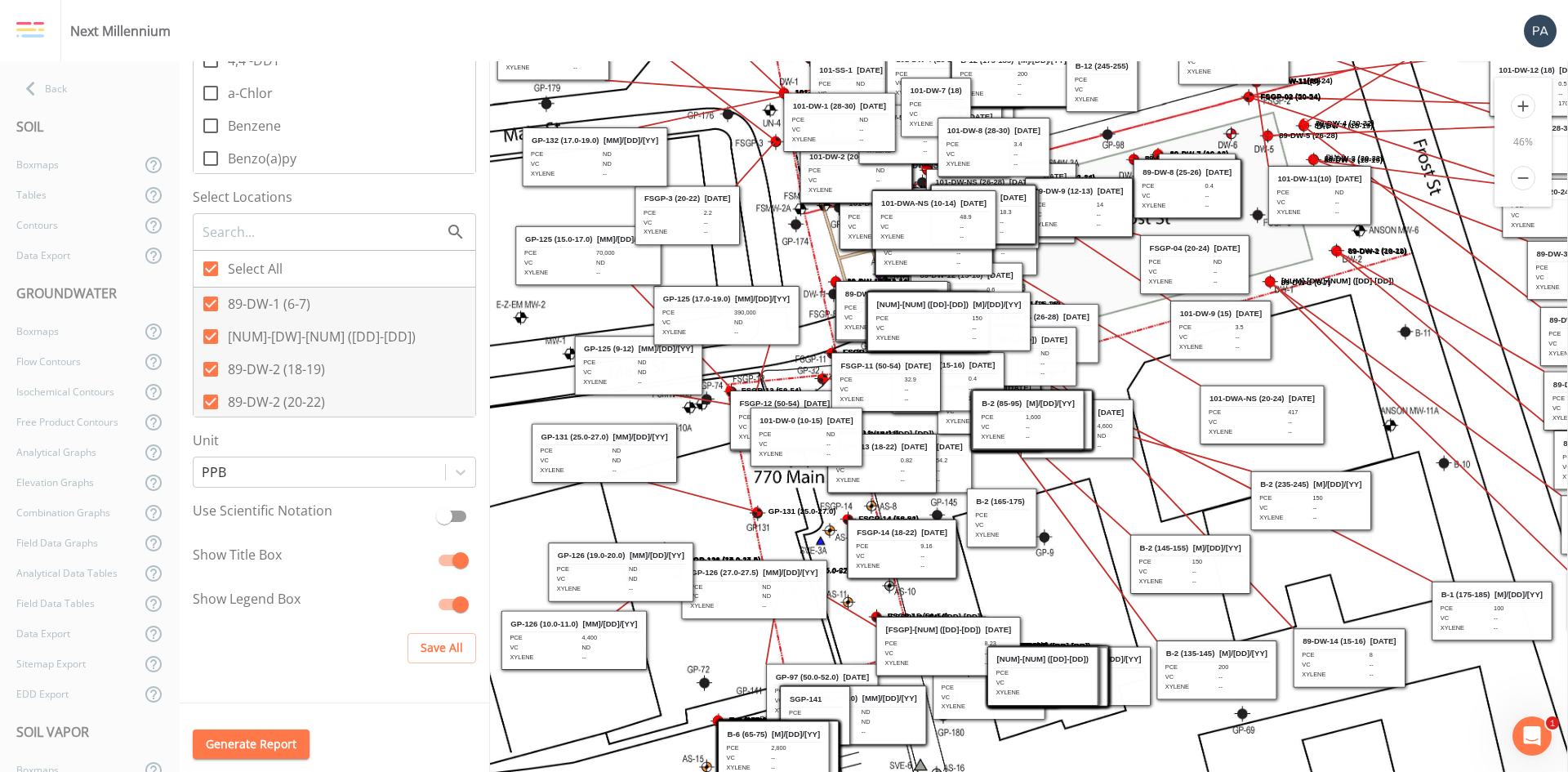 drag, startPoint x: 1140, startPoint y: 420, endPoint x: 1474, endPoint y: 594, distance: 376.6059 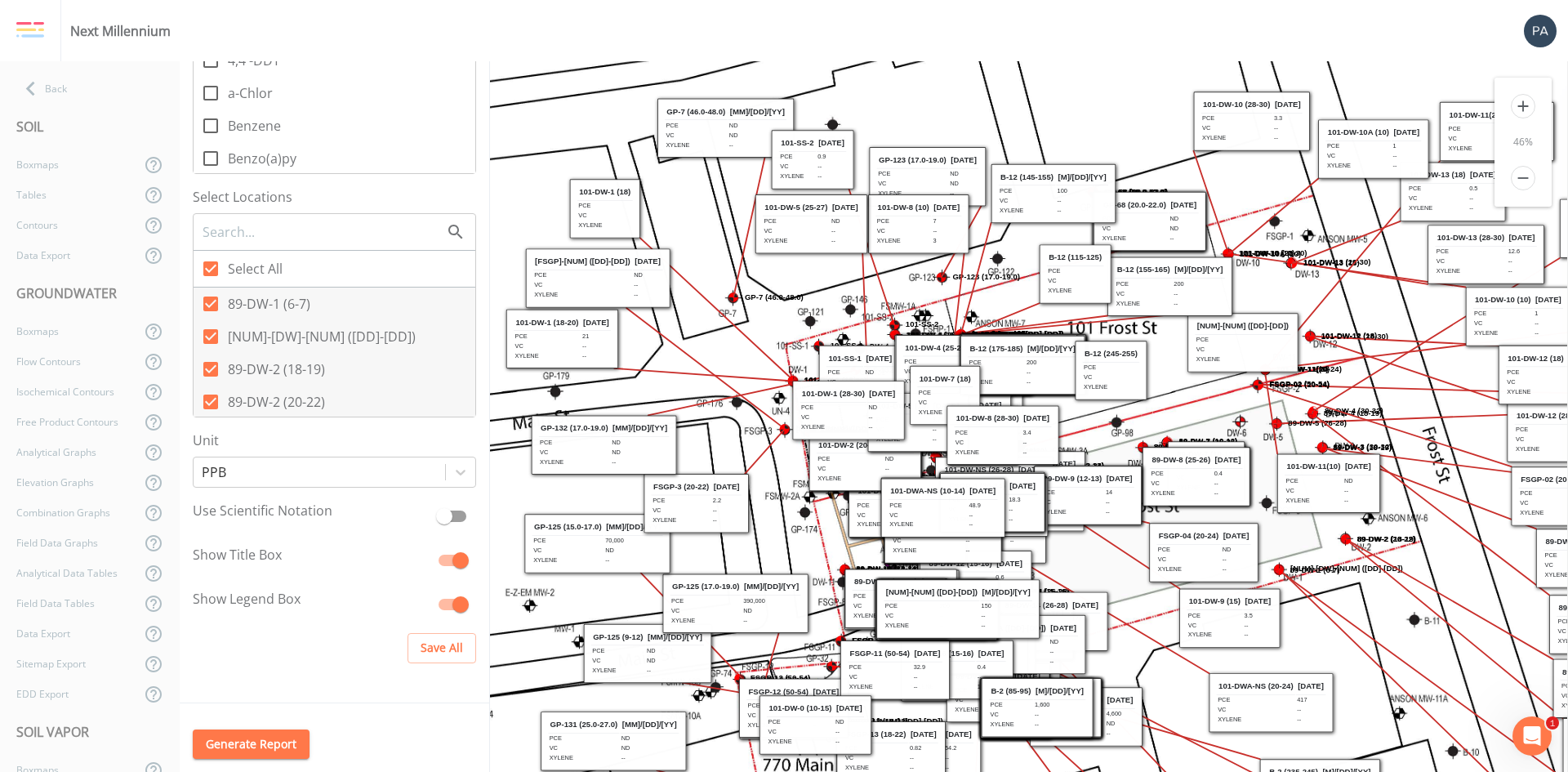 drag, startPoint x: 1122, startPoint y: 316, endPoint x: 1131, endPoint y: 604, distance: 288.14059 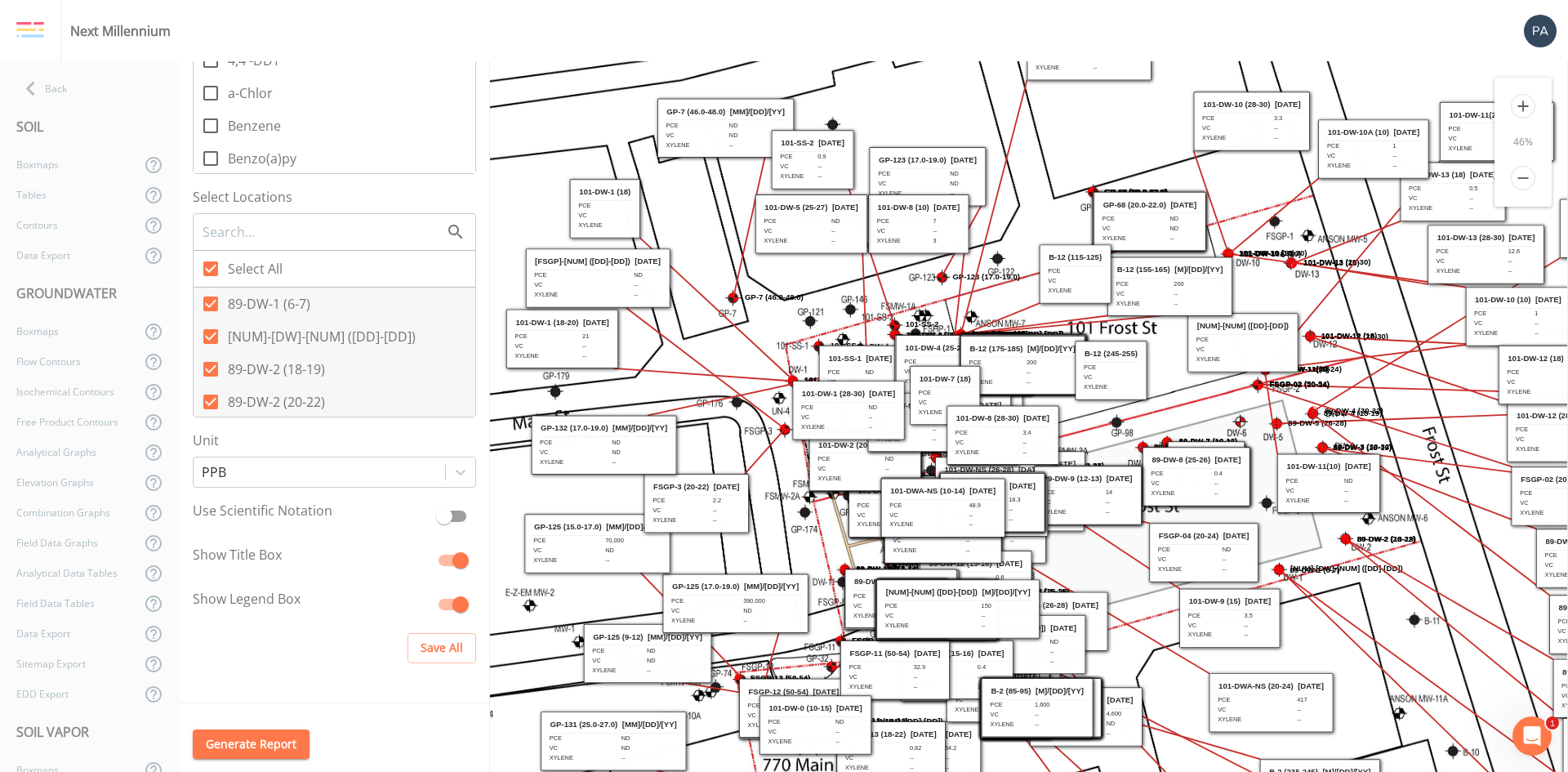 drag, startPoint x: 1043, startPoint y: 184, endPoint x: 1079, endPoint y: 41, distance: 147.46186 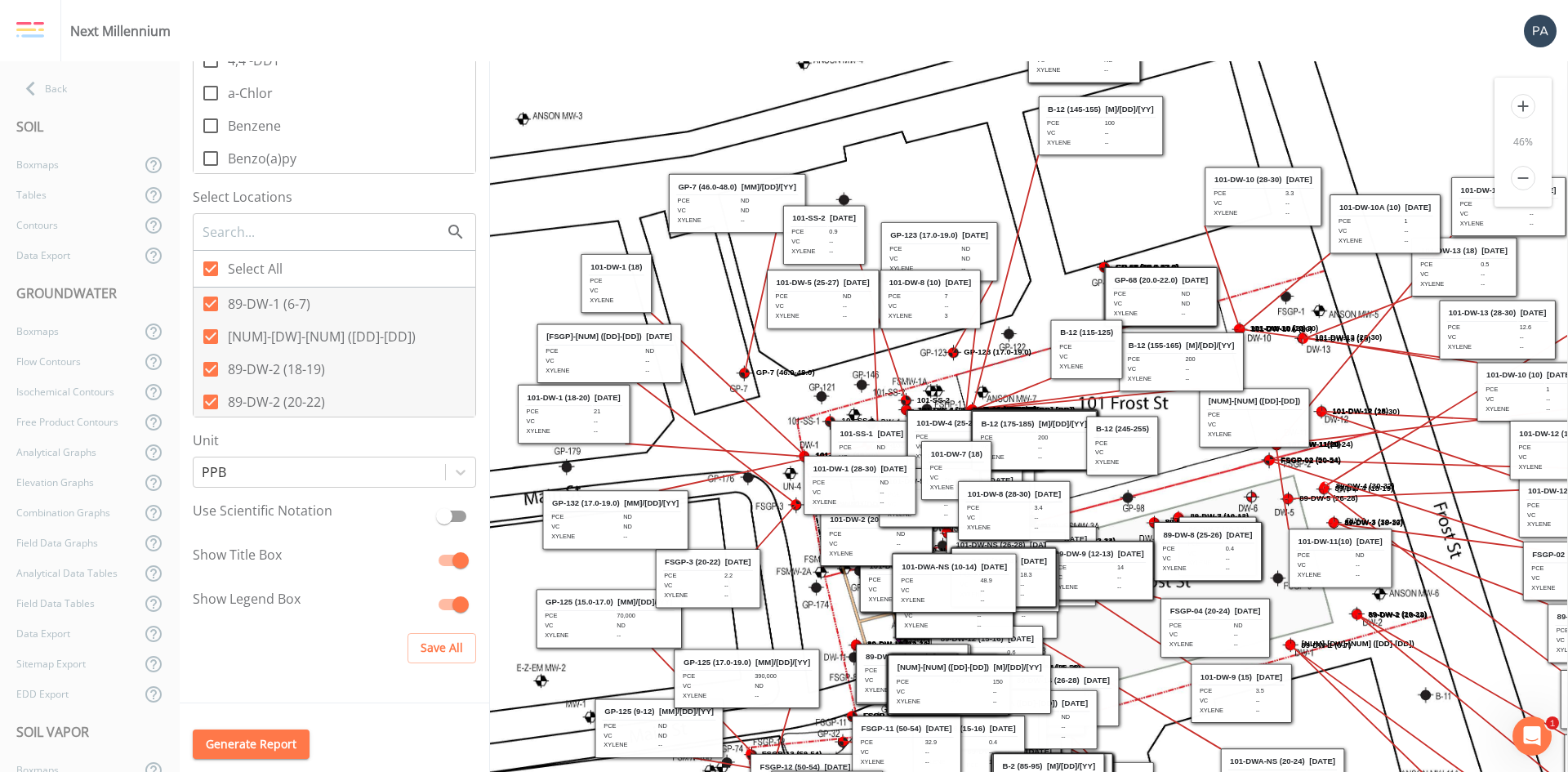 drag, startPoint x: 1095, startPoint y: 134, endPoint x: 1107, endPoint y: 209, distance: 75.95393 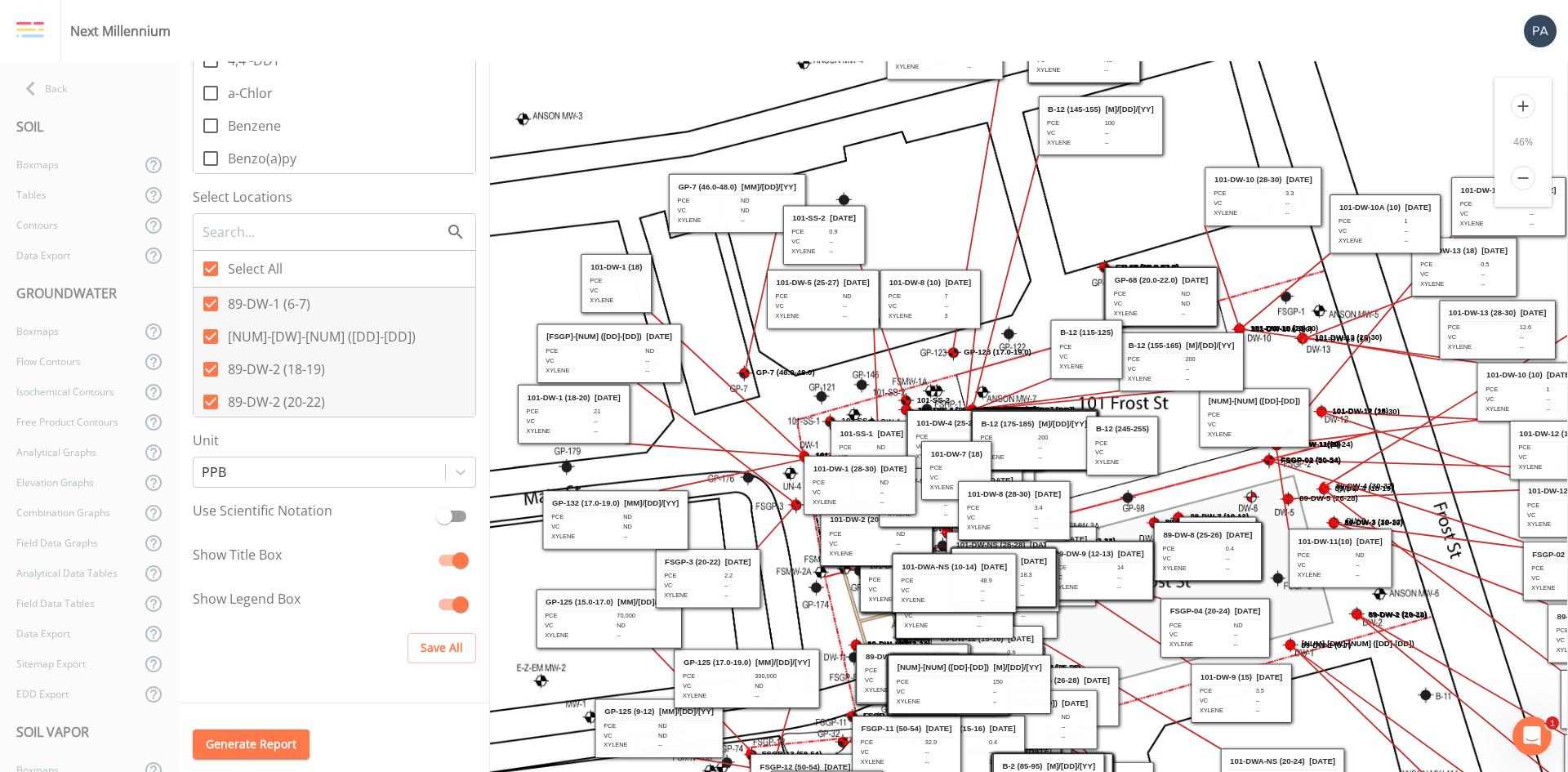 drag, startPoint x: 942, startPoint y: 251, endPoint x: 947, endPoint y: 47, distance: 204.06127 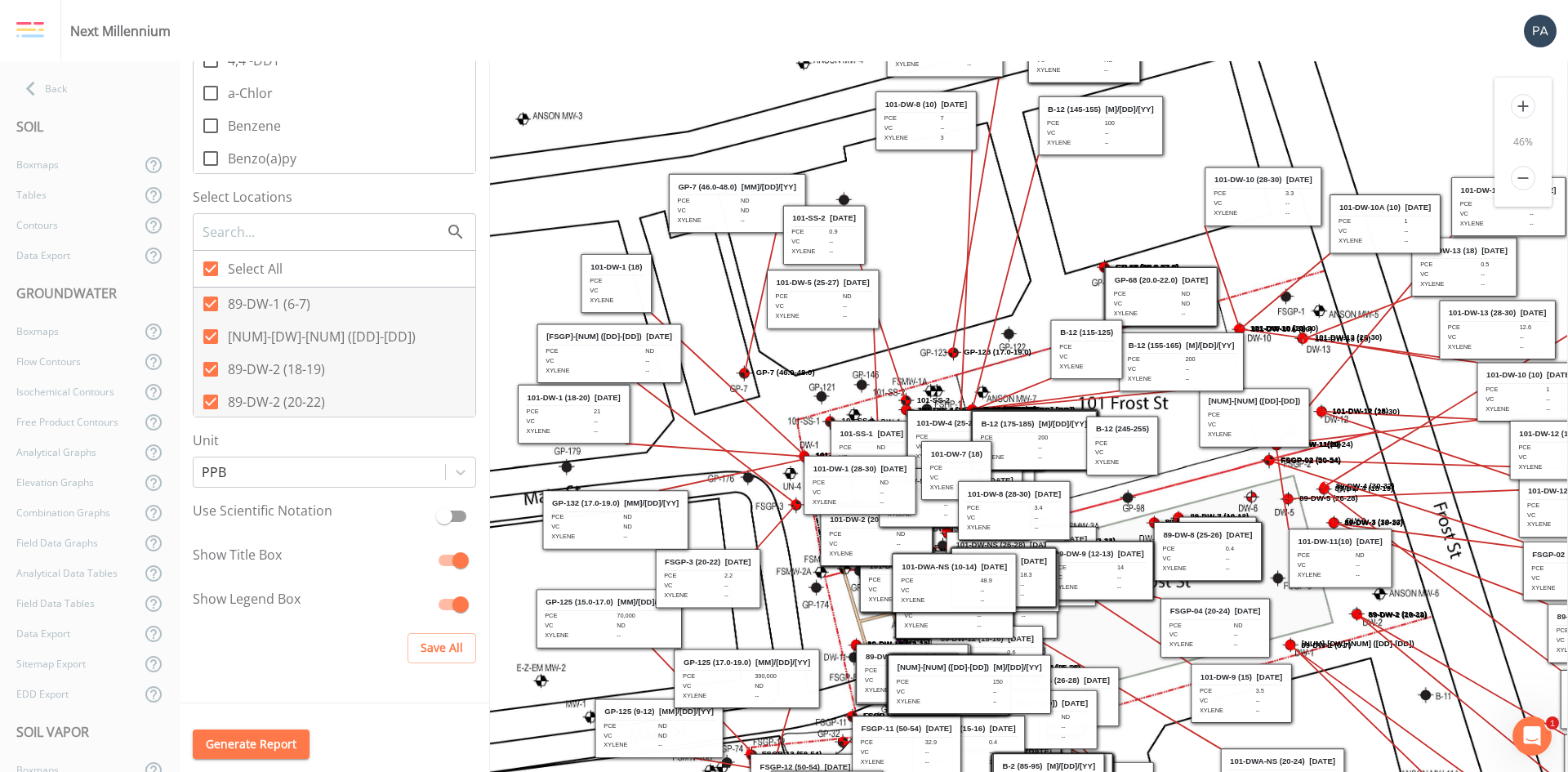 drag, startPoint x: 945, startPoint y: 303, endPoint x: 941, endPoint y: 125, distance: 178.04494 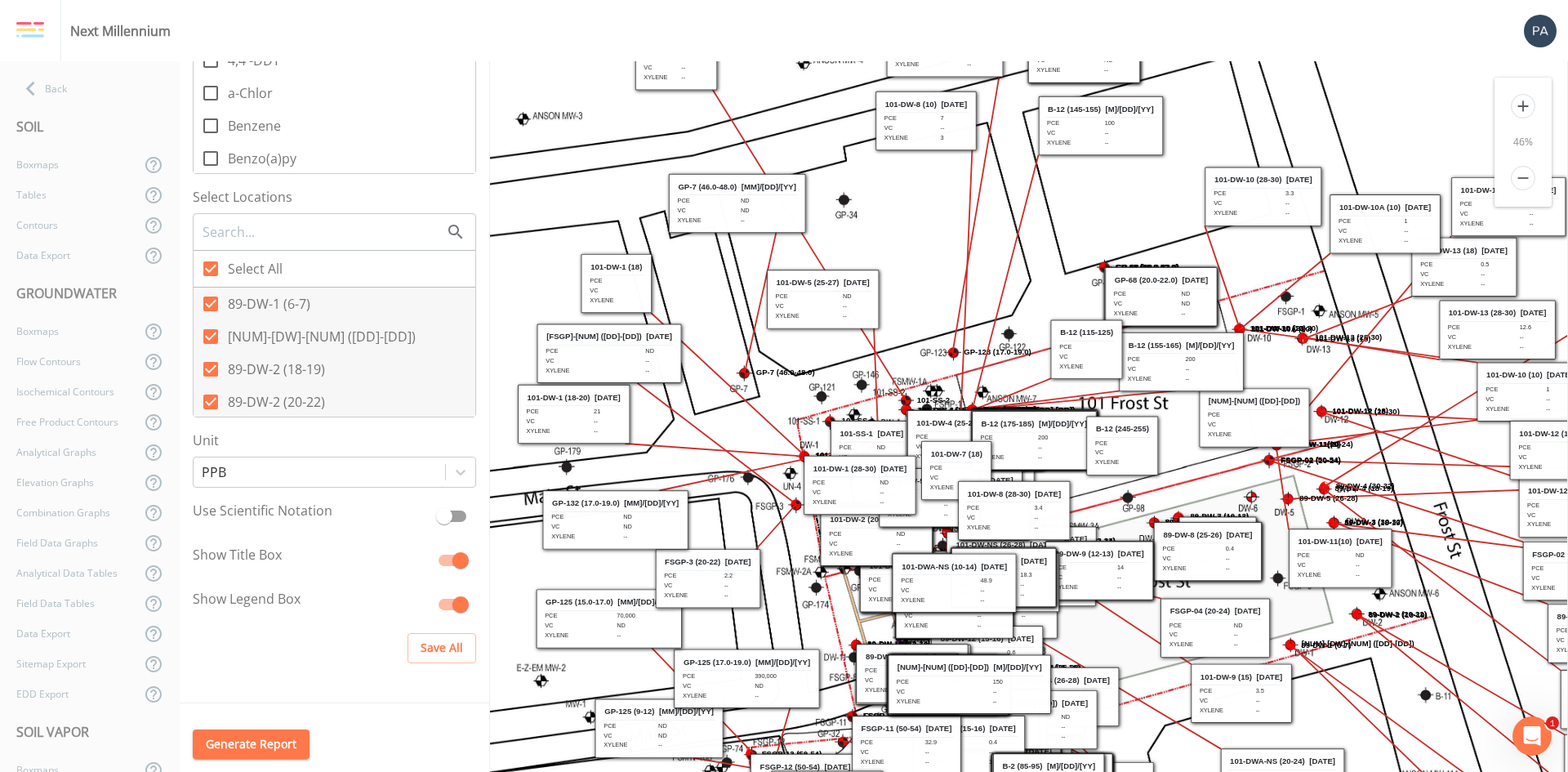 drag, startPoint x: 829, startPoint y: 234, endPoint x: 681, endPoint y: 60, distance: 228.42942 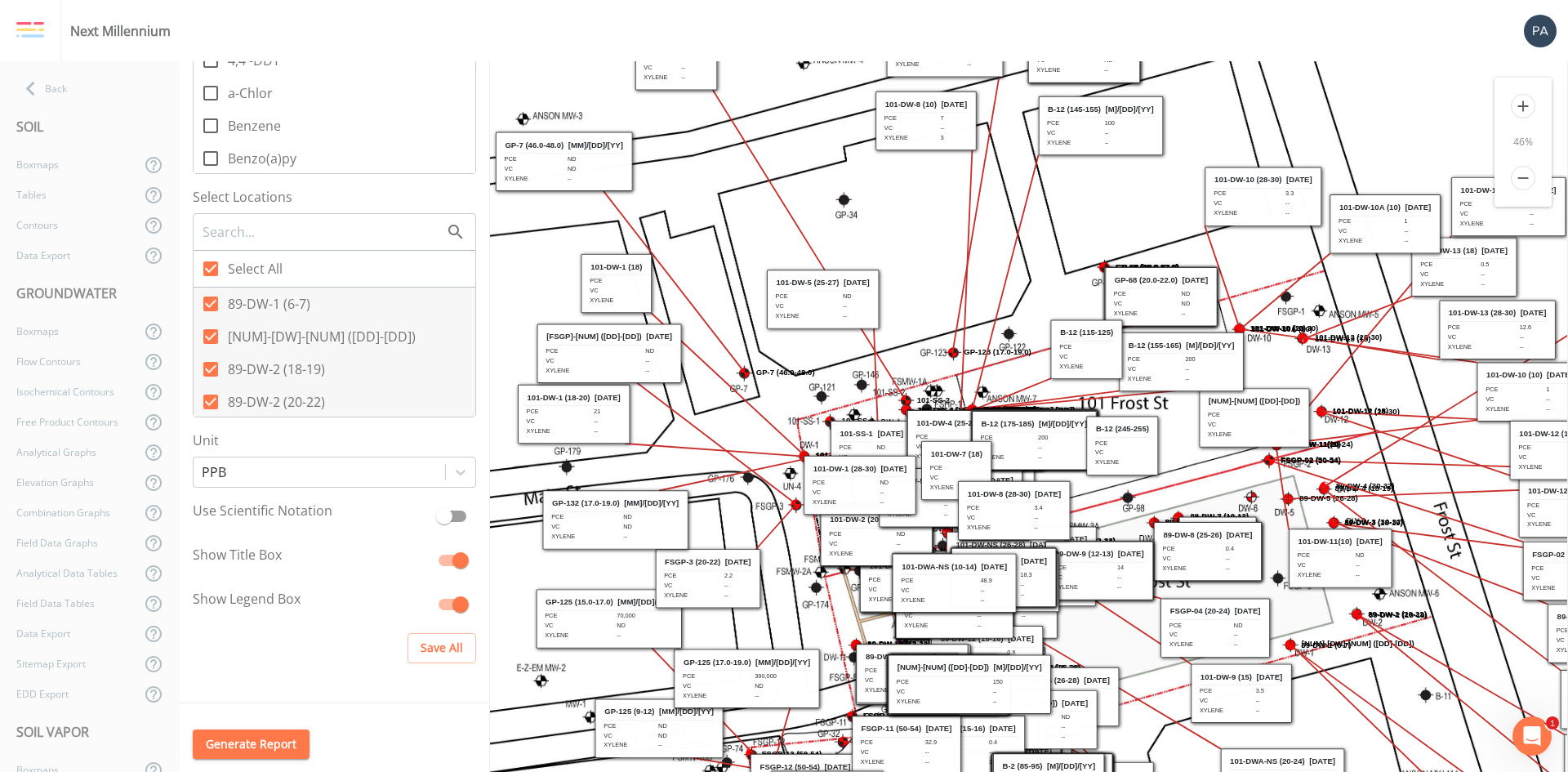 drag, startPoint x: 723, startPoint y: 201, endPoint x: 550, endPoint y: 159, distance: 178.02528 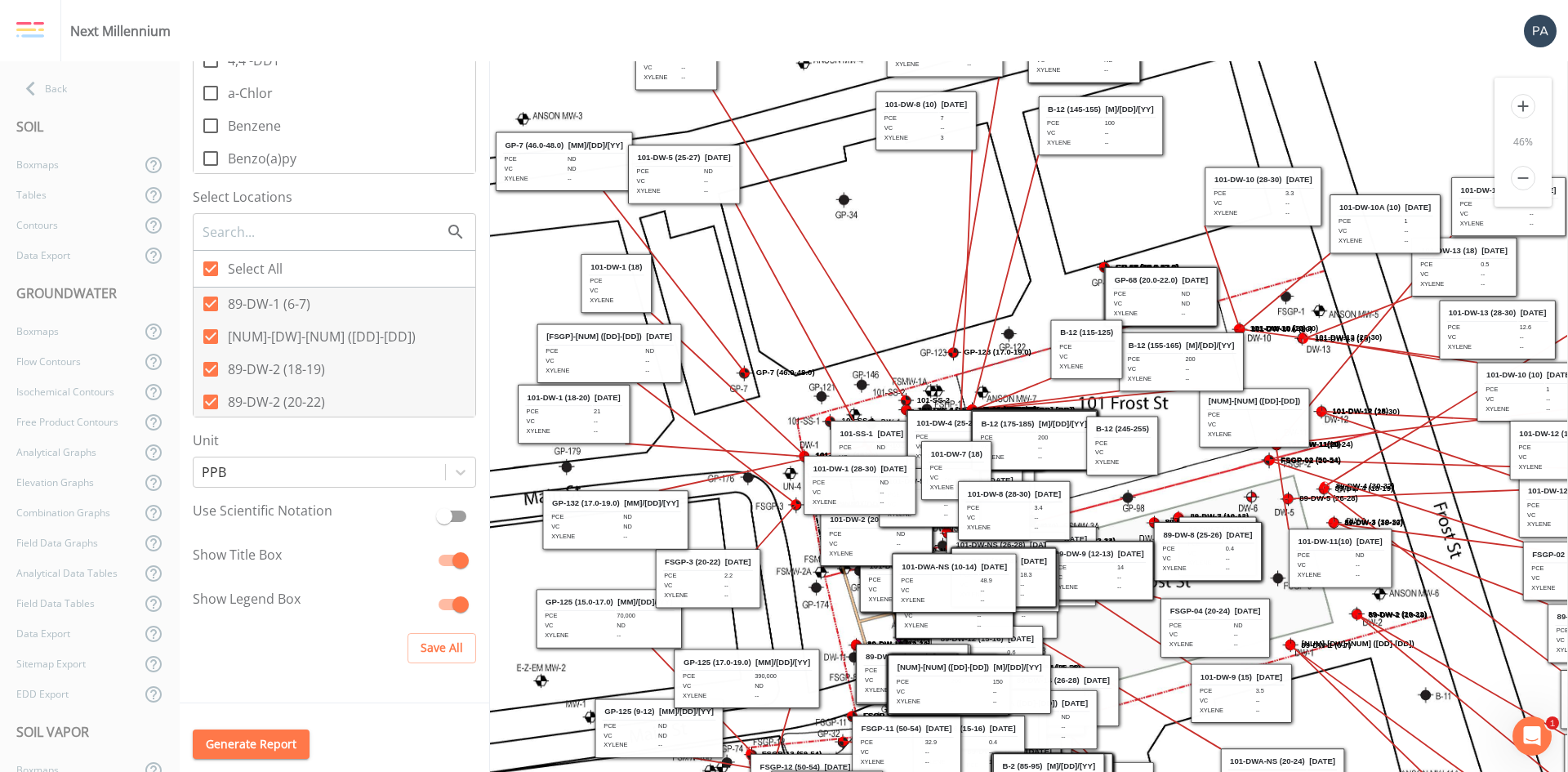 drag, startPoint x: 835, startPoint y: 302, endPoint x: 696, endPoint y: 177, distance: 186.93849 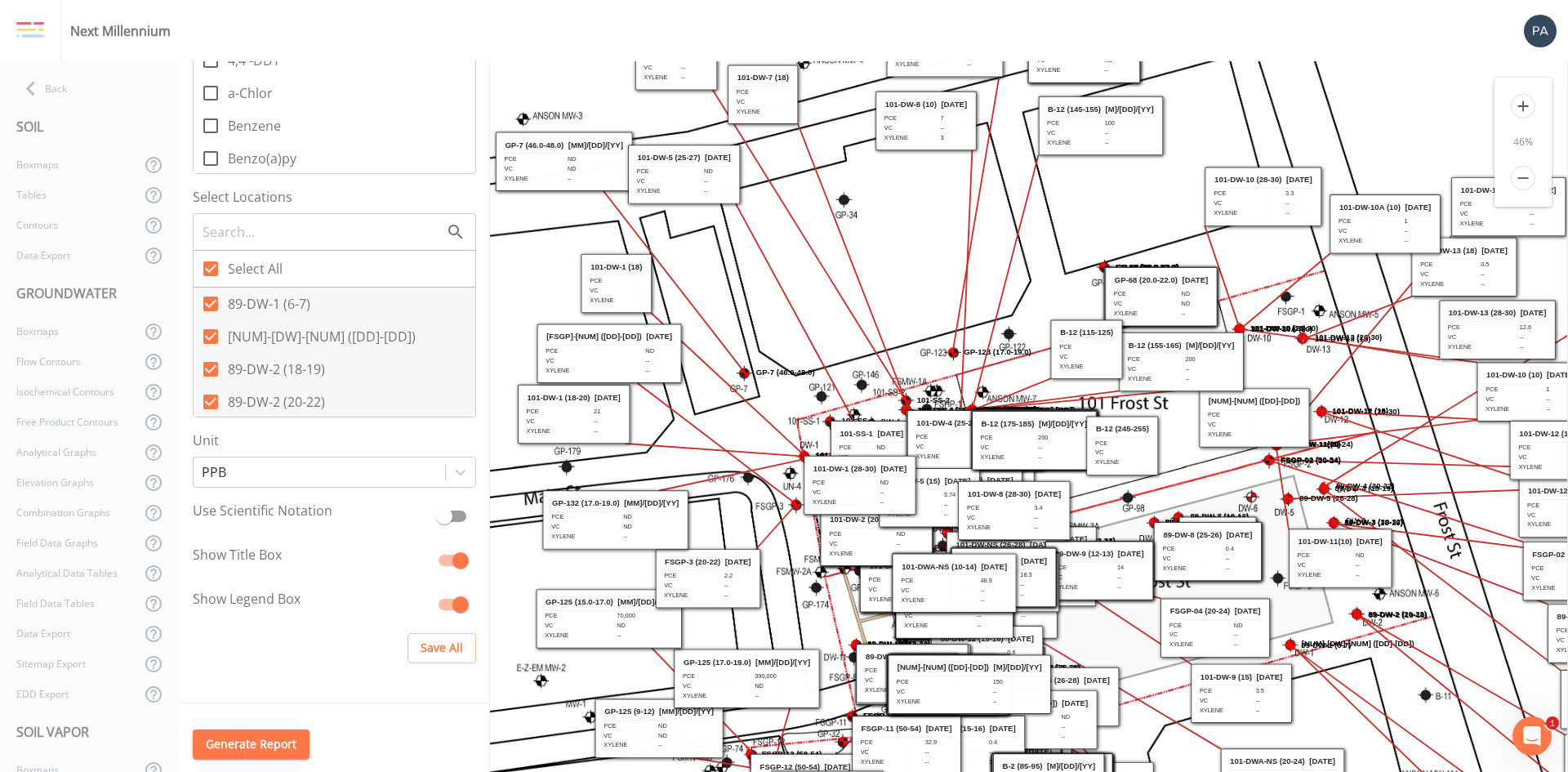drag, startPoint x: 946, startPoint y: 462, endPoint x: 752, endPoint y: 87, distance: 422.21 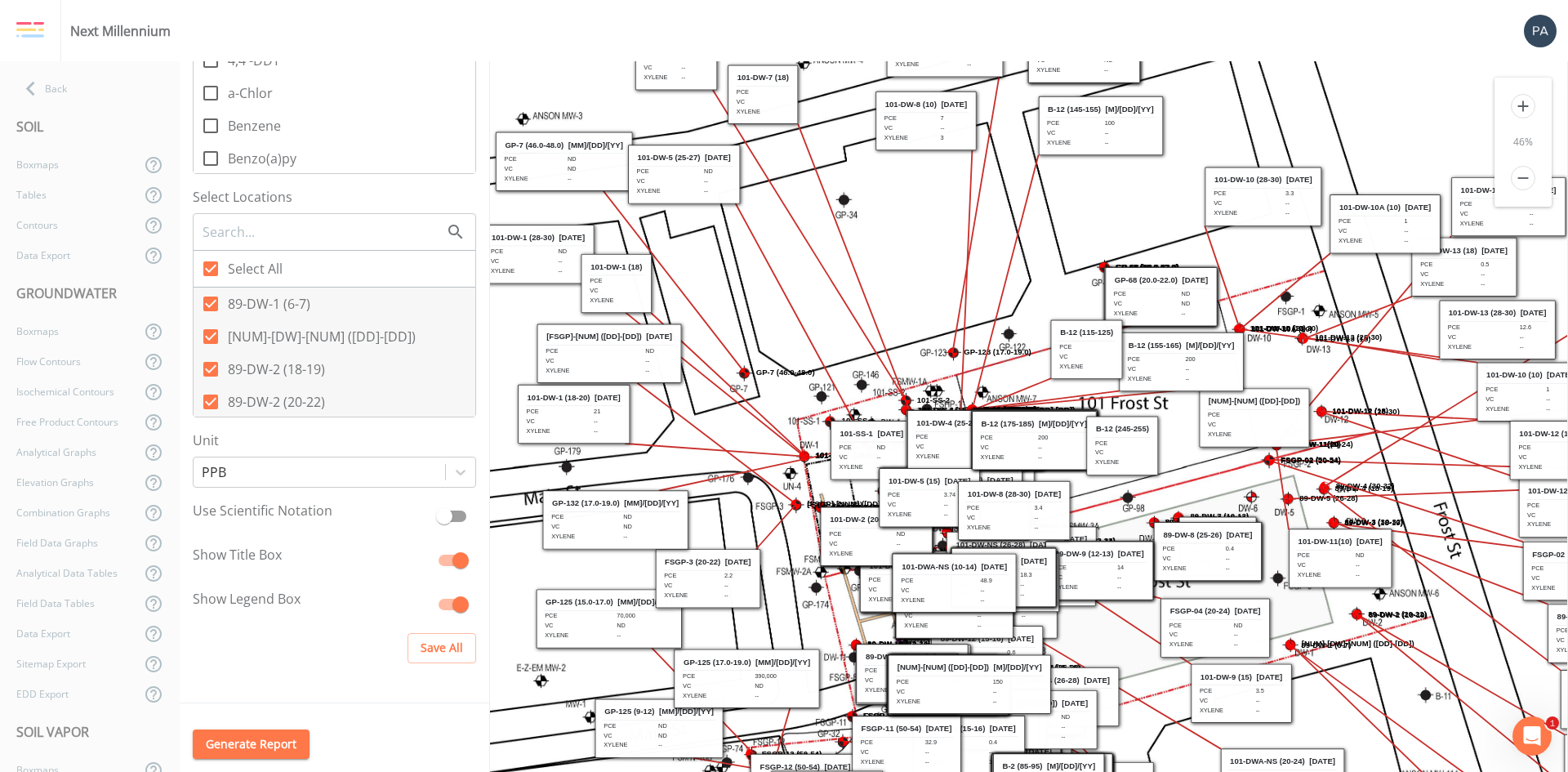 drag, startPoint x: 843, startPoint y: 429, endPoint x: 549, endPoint y: 256, distance: 341.12314 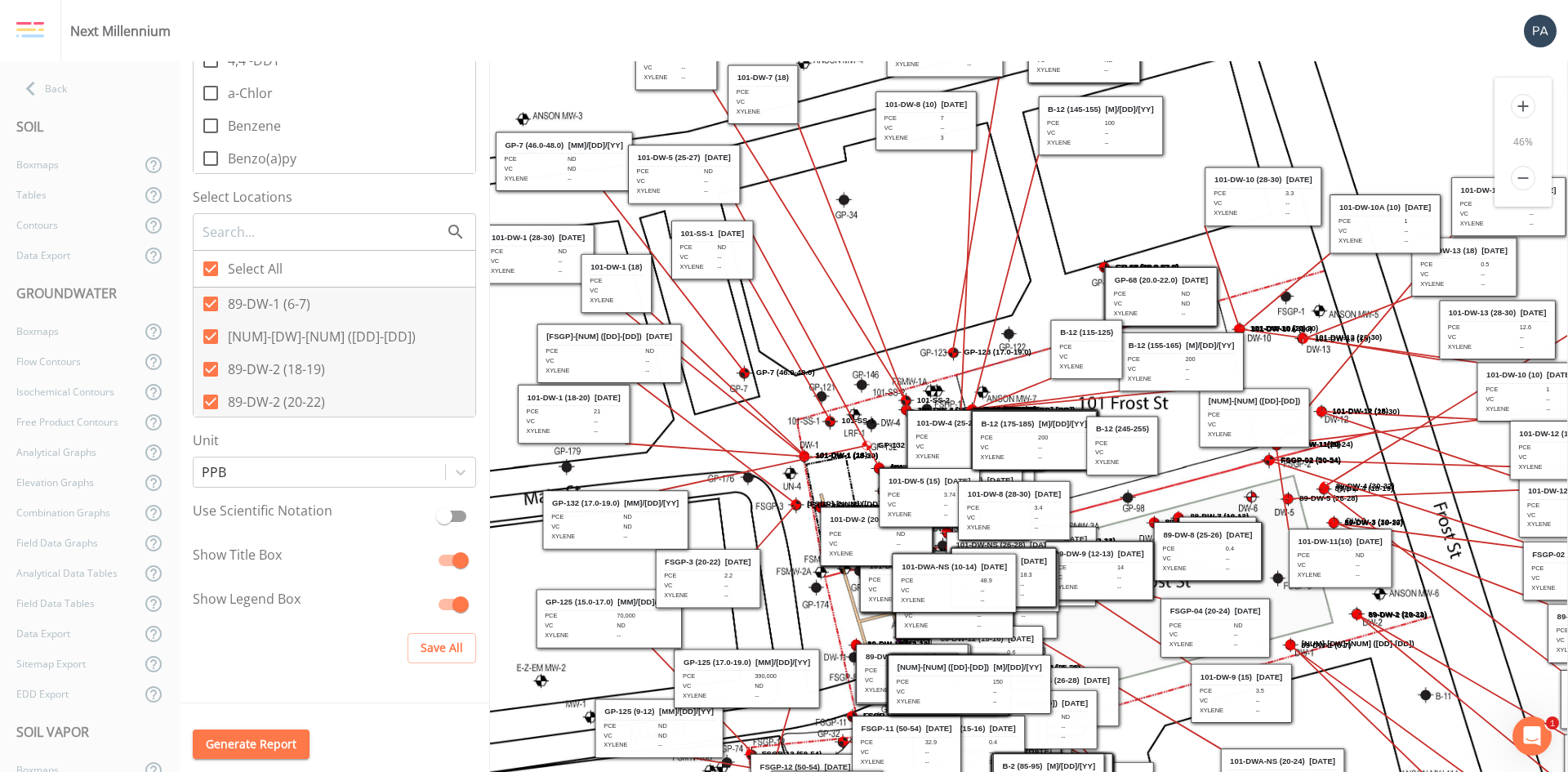 drag, startPoint x: 867, startPoint y: 447, endPoint x: 708, endPoint y: 247, distance: 255.50147 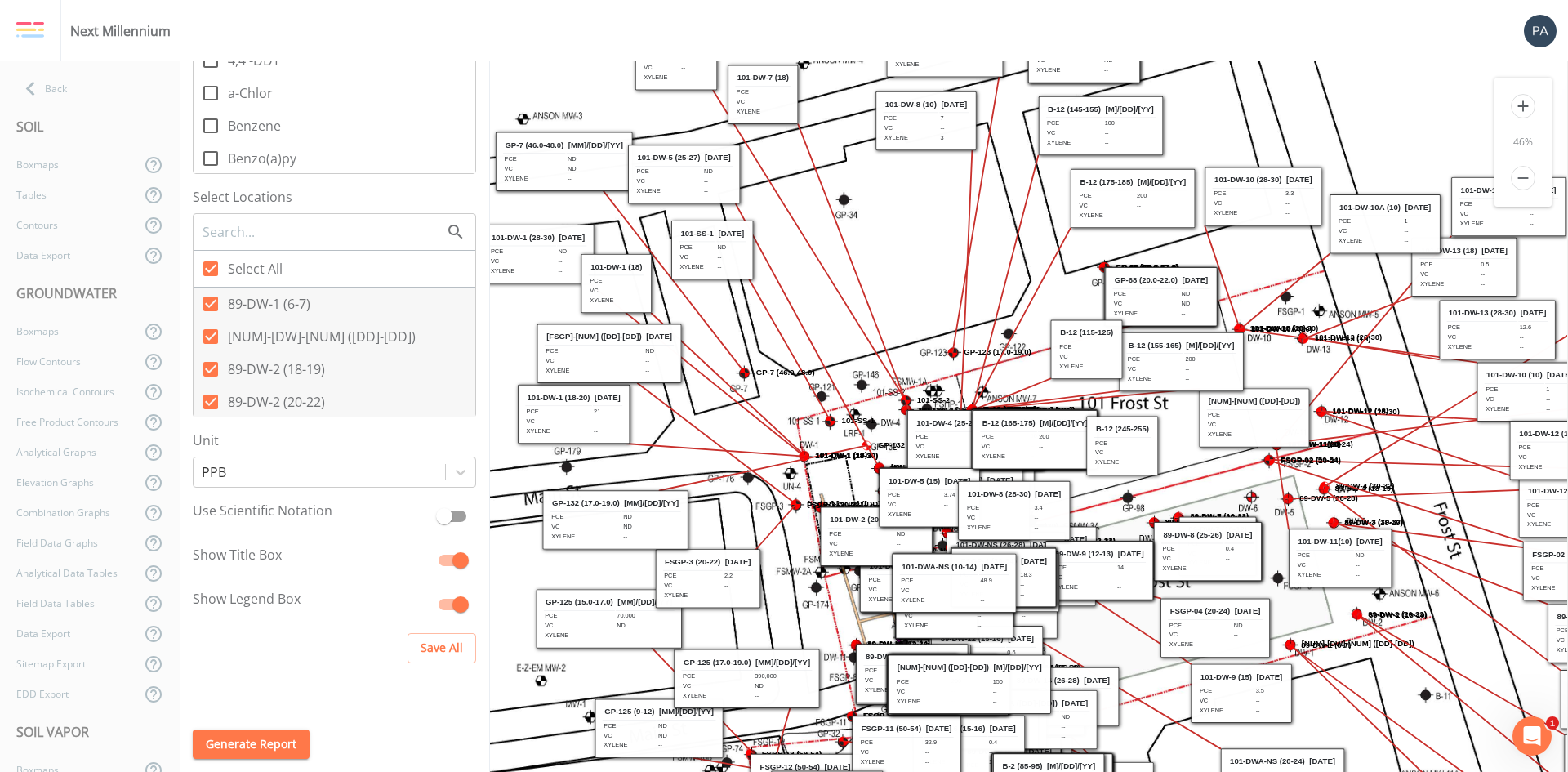 drag, startPoint x: 1031, startPoint y: 452, endPoint x: 1129, endPoint y: 210, distance: 261.09 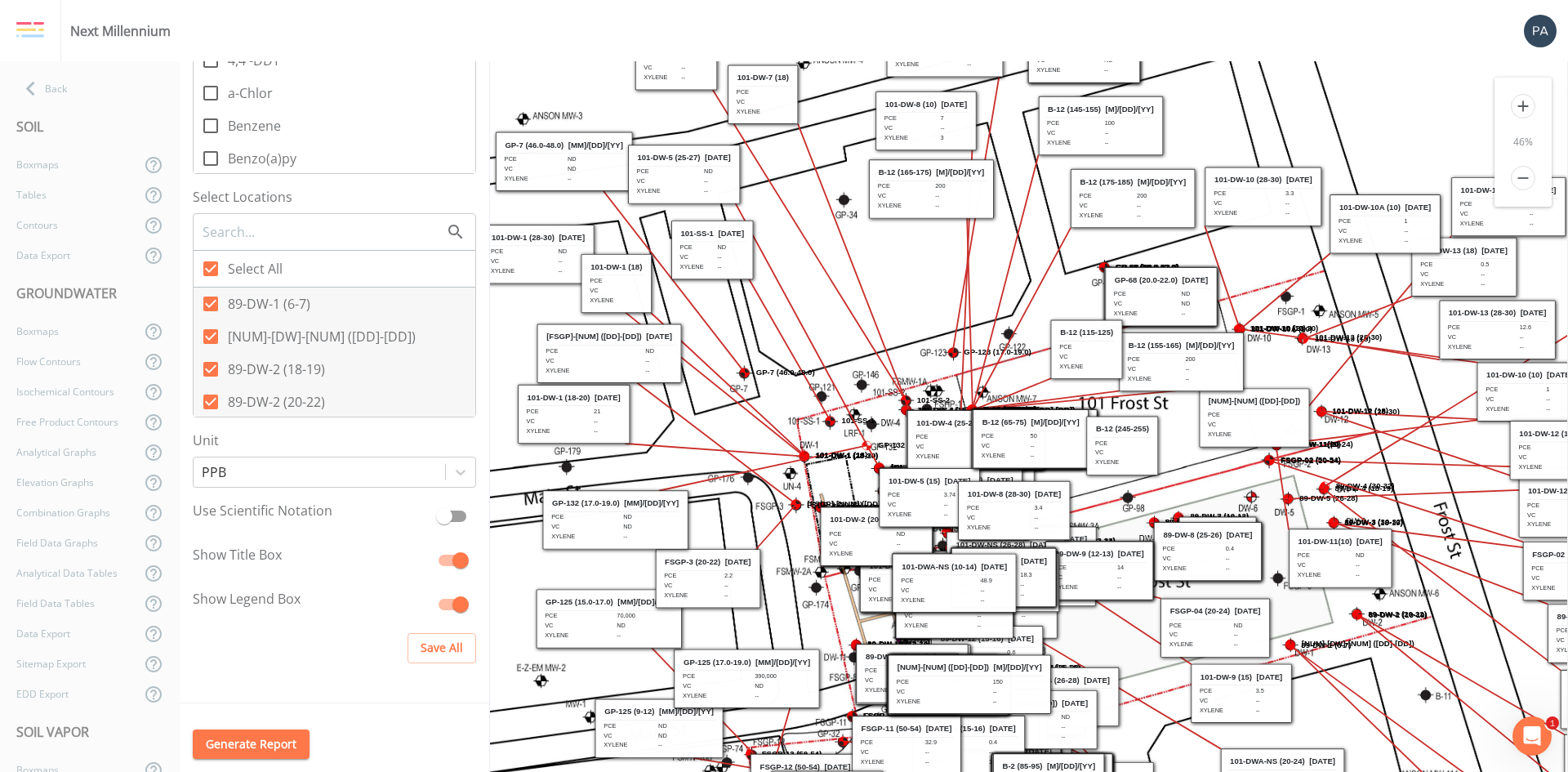 drag, startPoint x: 1020, startPoint y: 448, endPoint x: 916, endPoint y: 197, distance: 271.69284 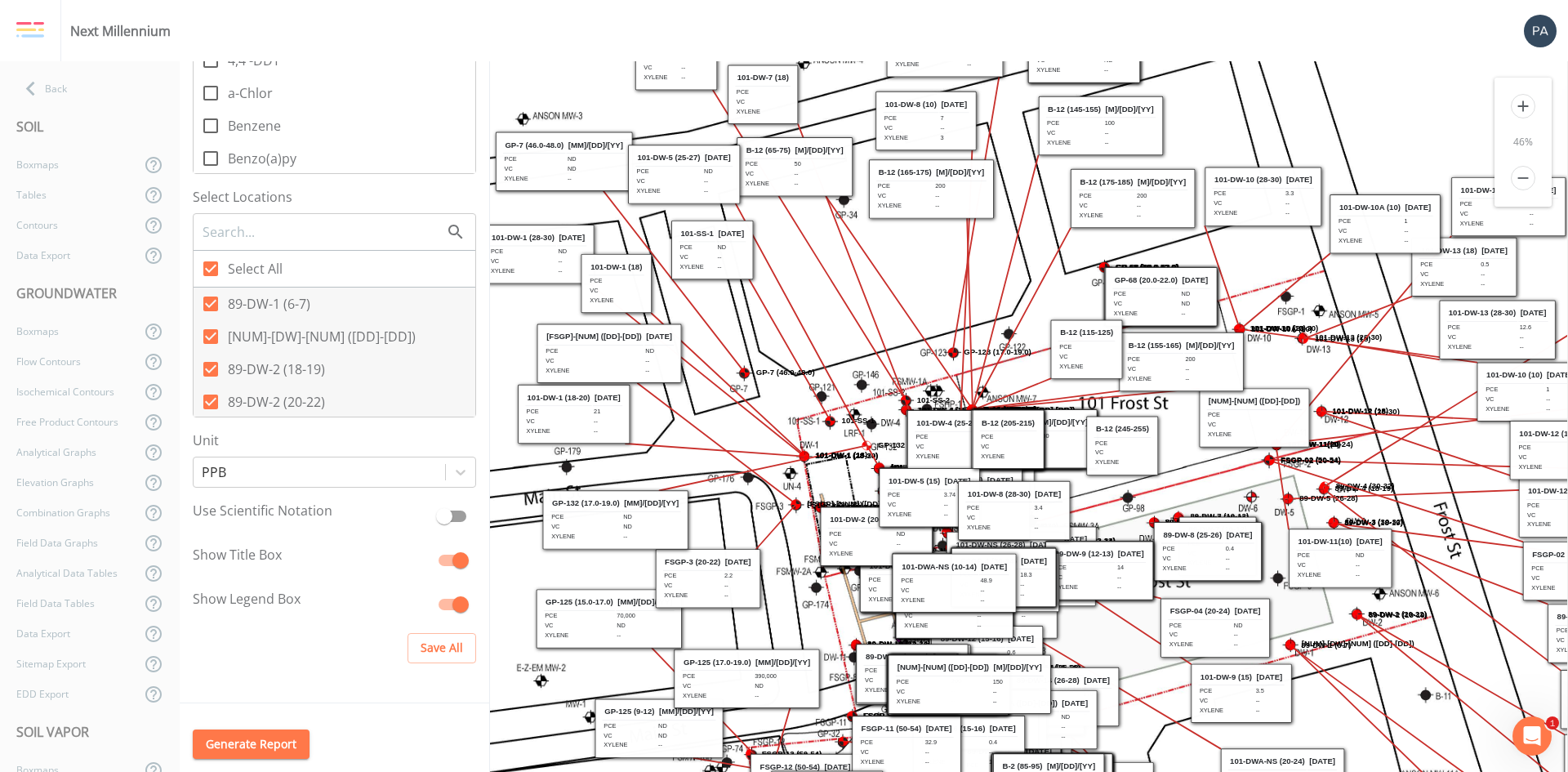 drag, startPoint x: 985, startPoint y: 407, endPoint x: 787, endPoint y: 176, distance: 304.24497 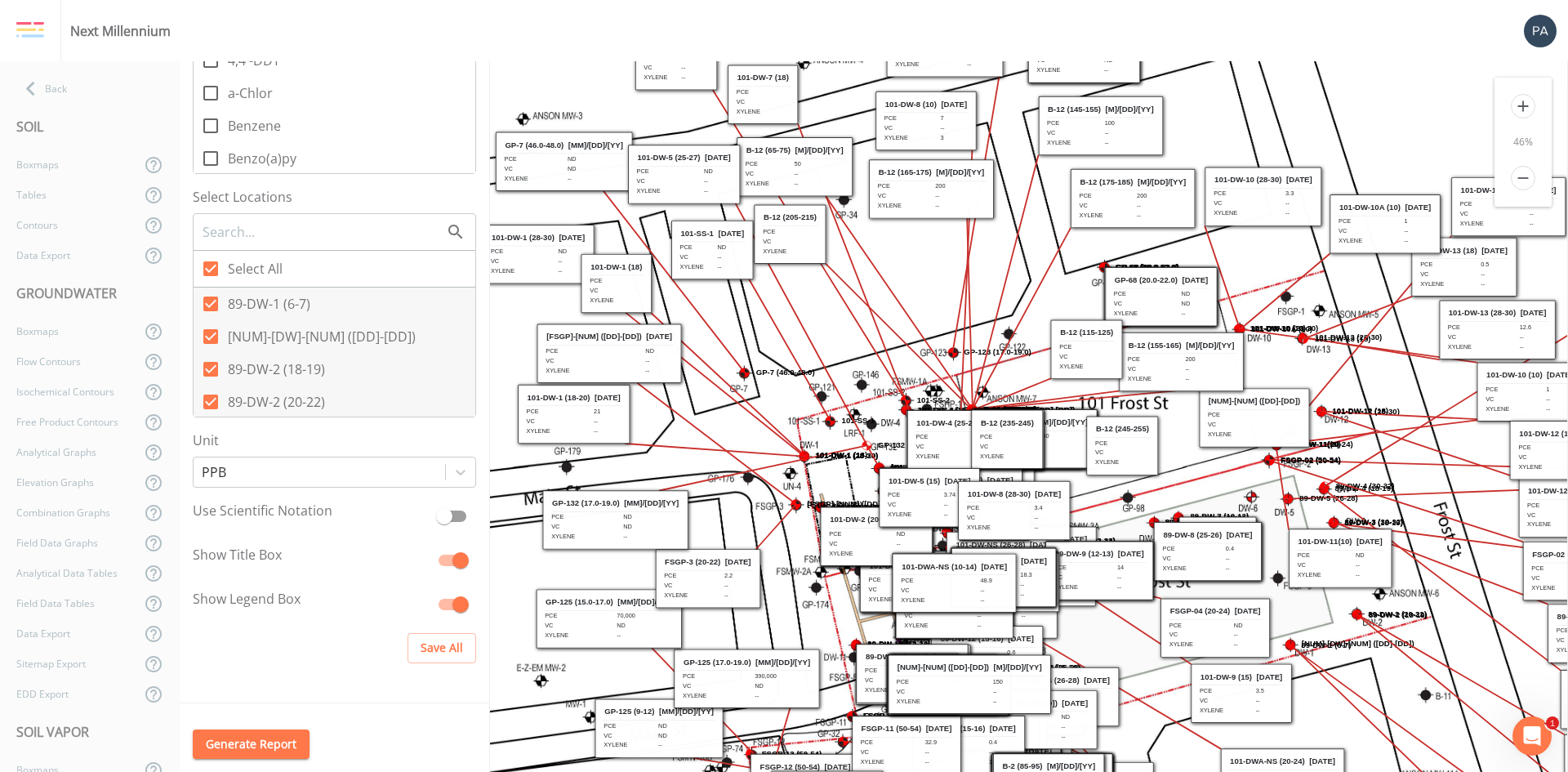 drag, startPoint x: 1007, startPoint y: 431, endPoint x: 789, endPoint y: 226, distance: 299.247 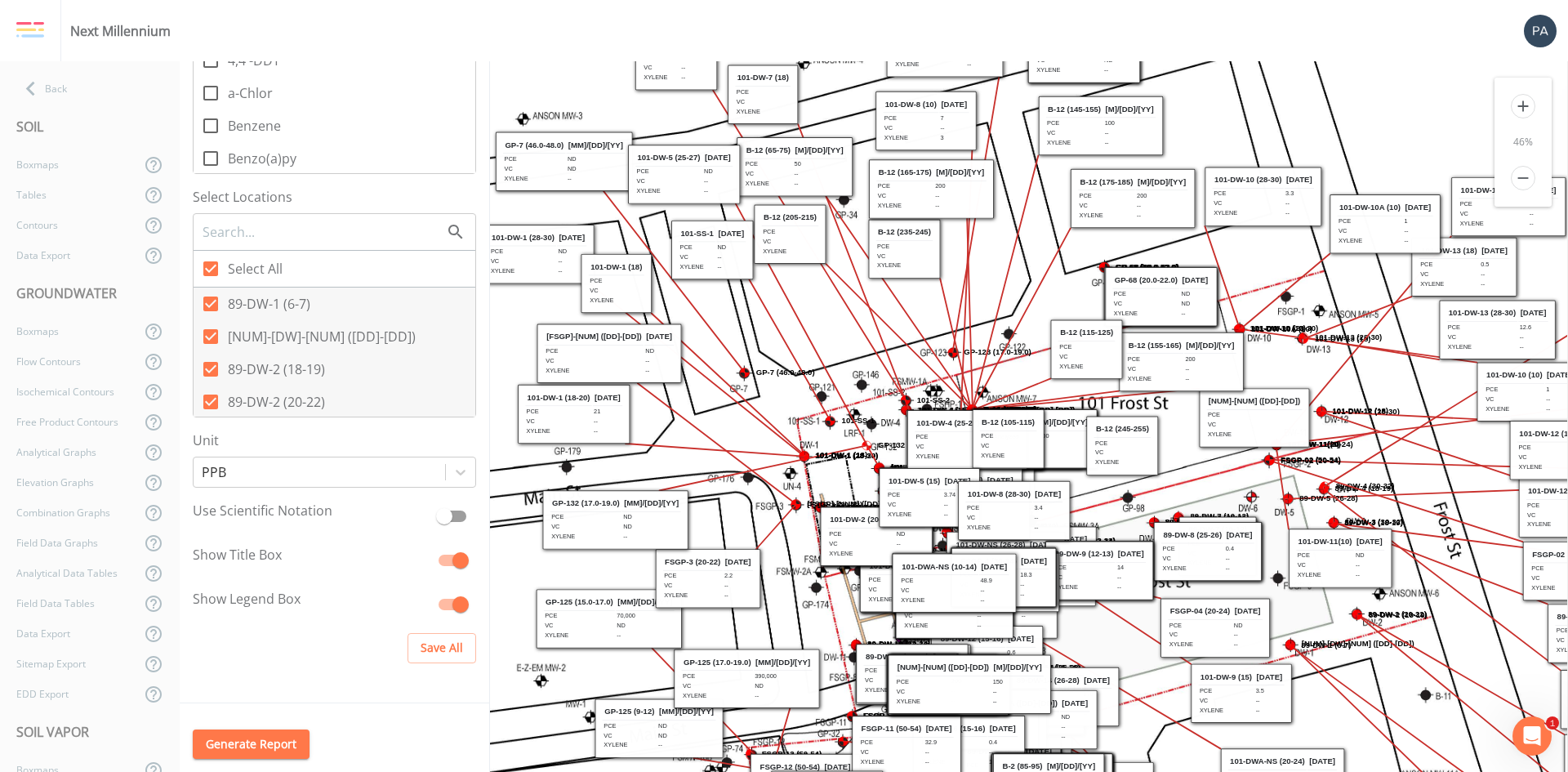 drag, startPoint x: 1000, startPoint y: 440, endPoint x: 897, endPoint y: 249, distance: 217.0023 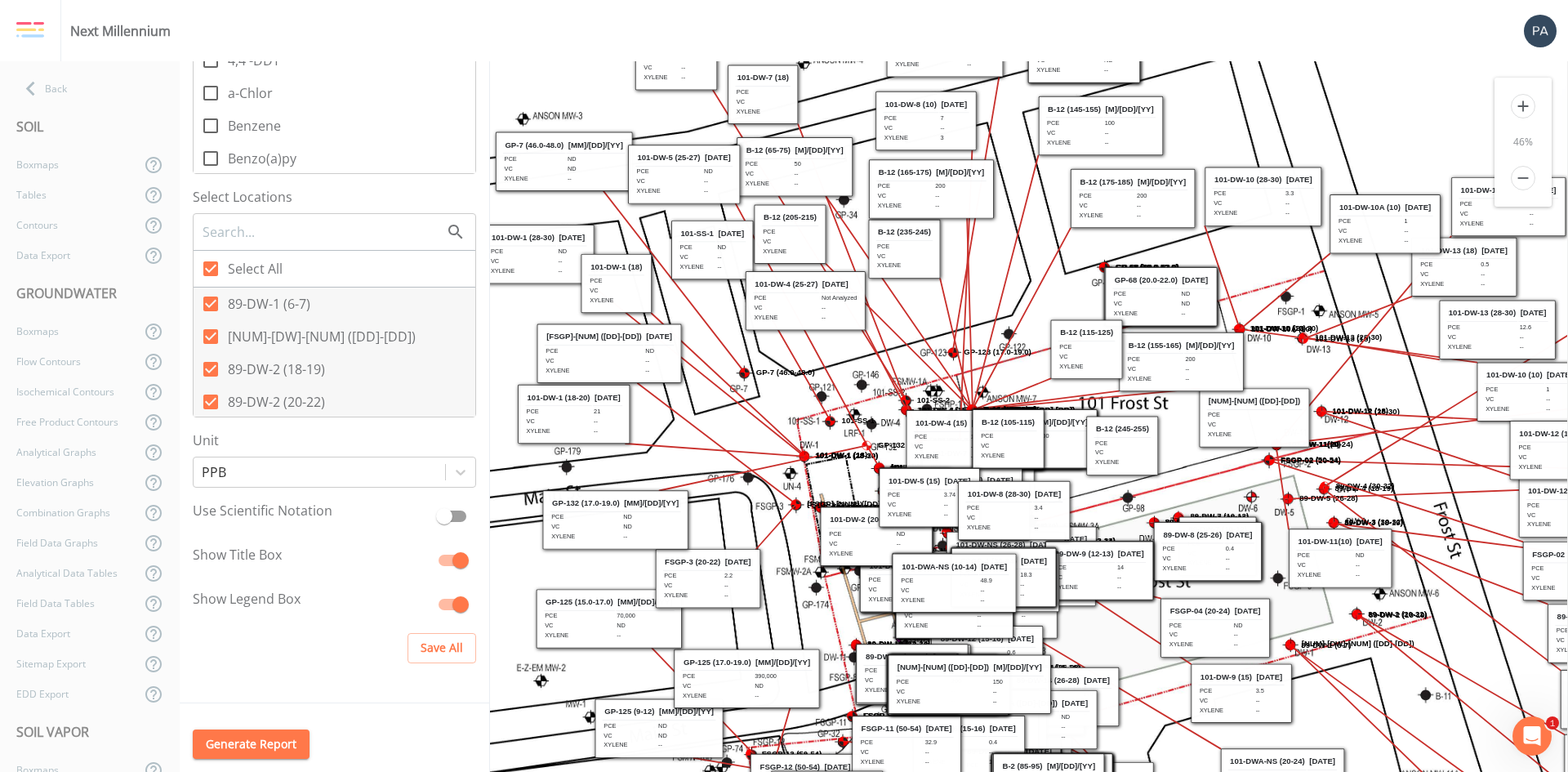 drag, startPoint x: 875, startPoint y: 387, endPoint x: 777, endPoint y: 303, distance: 129.07362 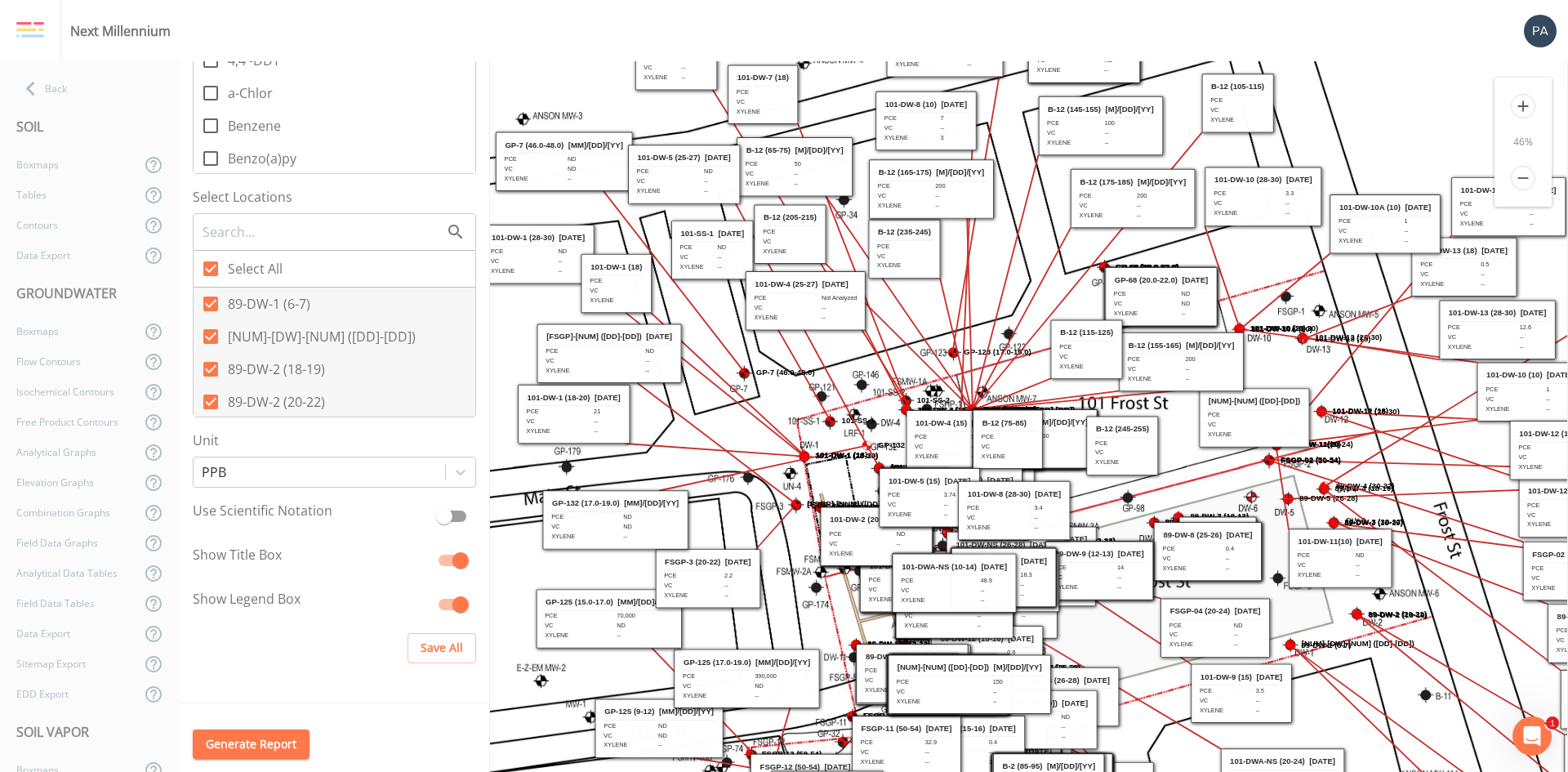 drag, startPoint x: 1007, startPoint y: 438, endPoint x: 1236, endPoint y: 102, distance: 406.6165 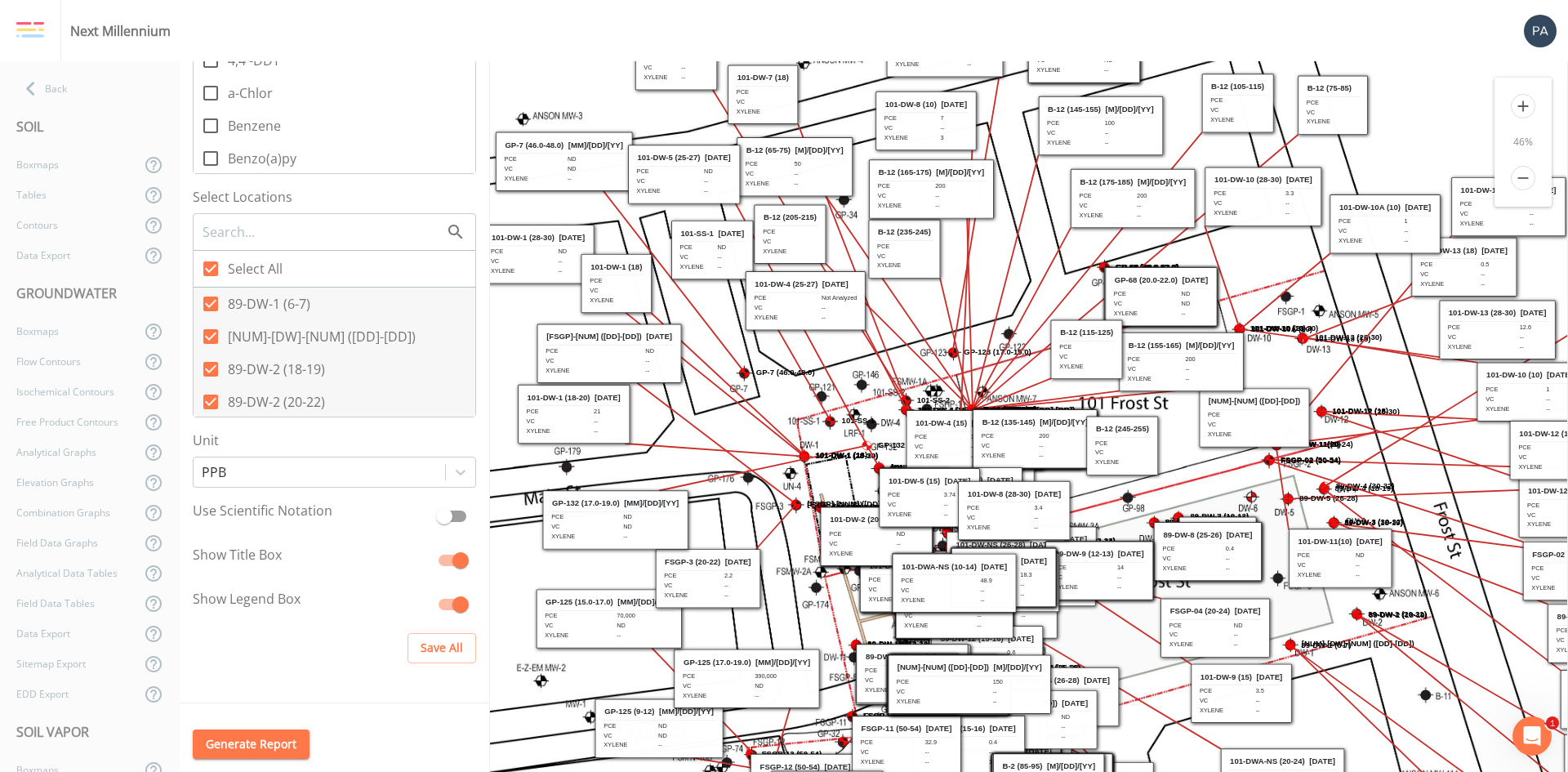 drag, startPoint x: 1013, startPoint y: 443, endPoint x: 1338, endPoint y: 109, distance: 466.0268 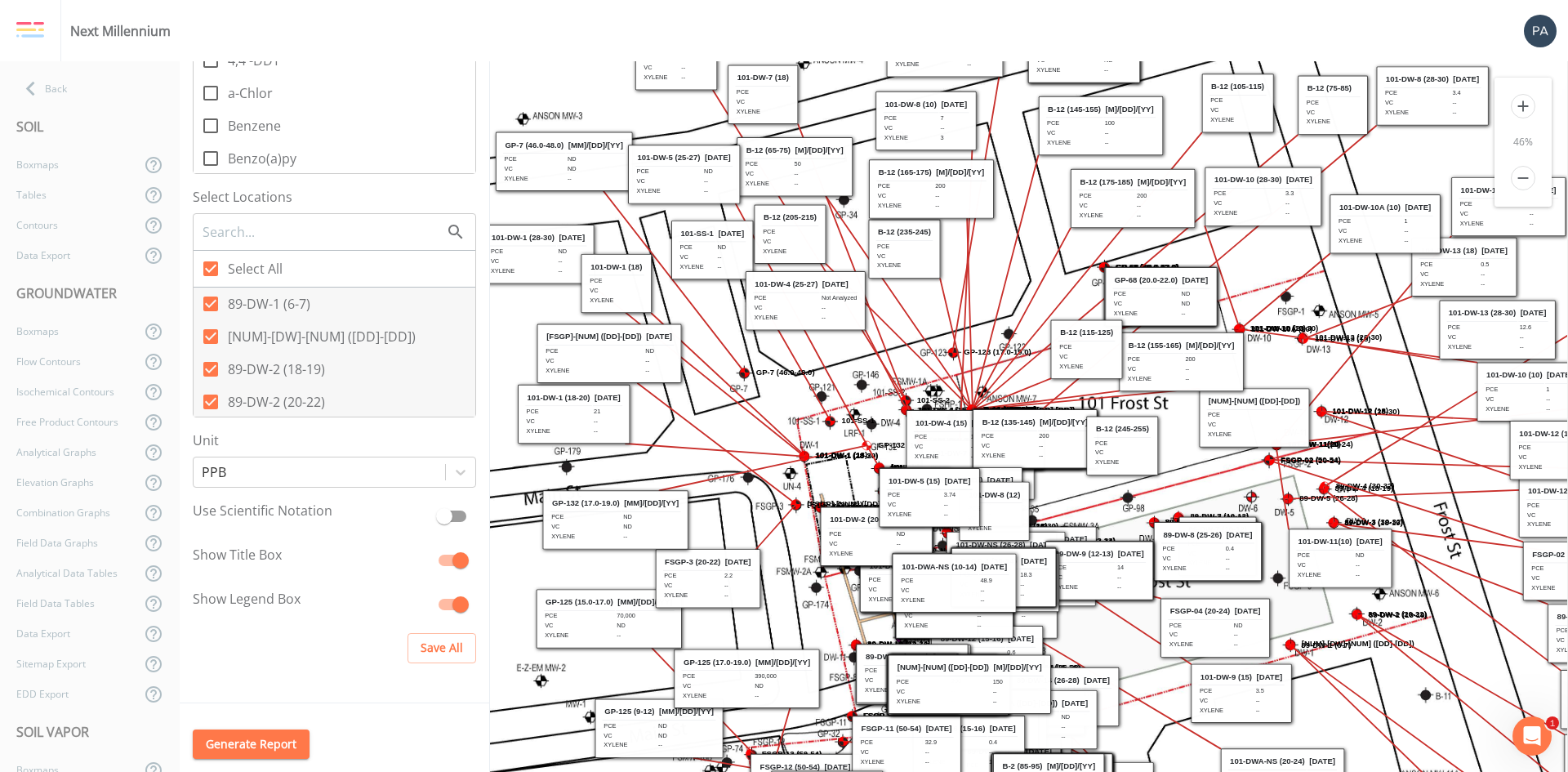 drag, startPoint x: 1017, startPoint y: 507, endPoint x: 1435, endPoint y: 93, distance: 588.3196 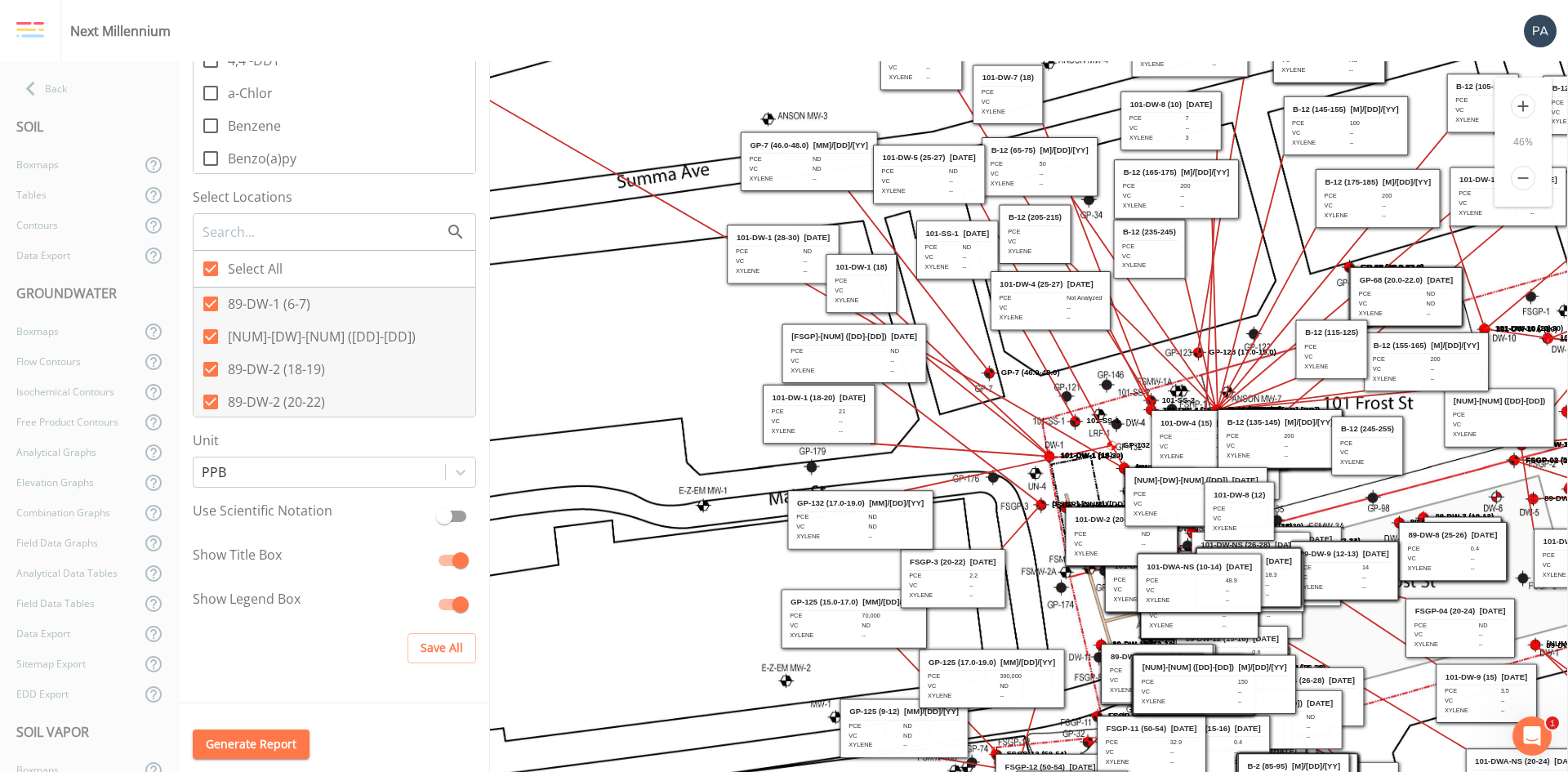 scroll, scrollTop: 0, scrollLeft: 411, axis: horizontal 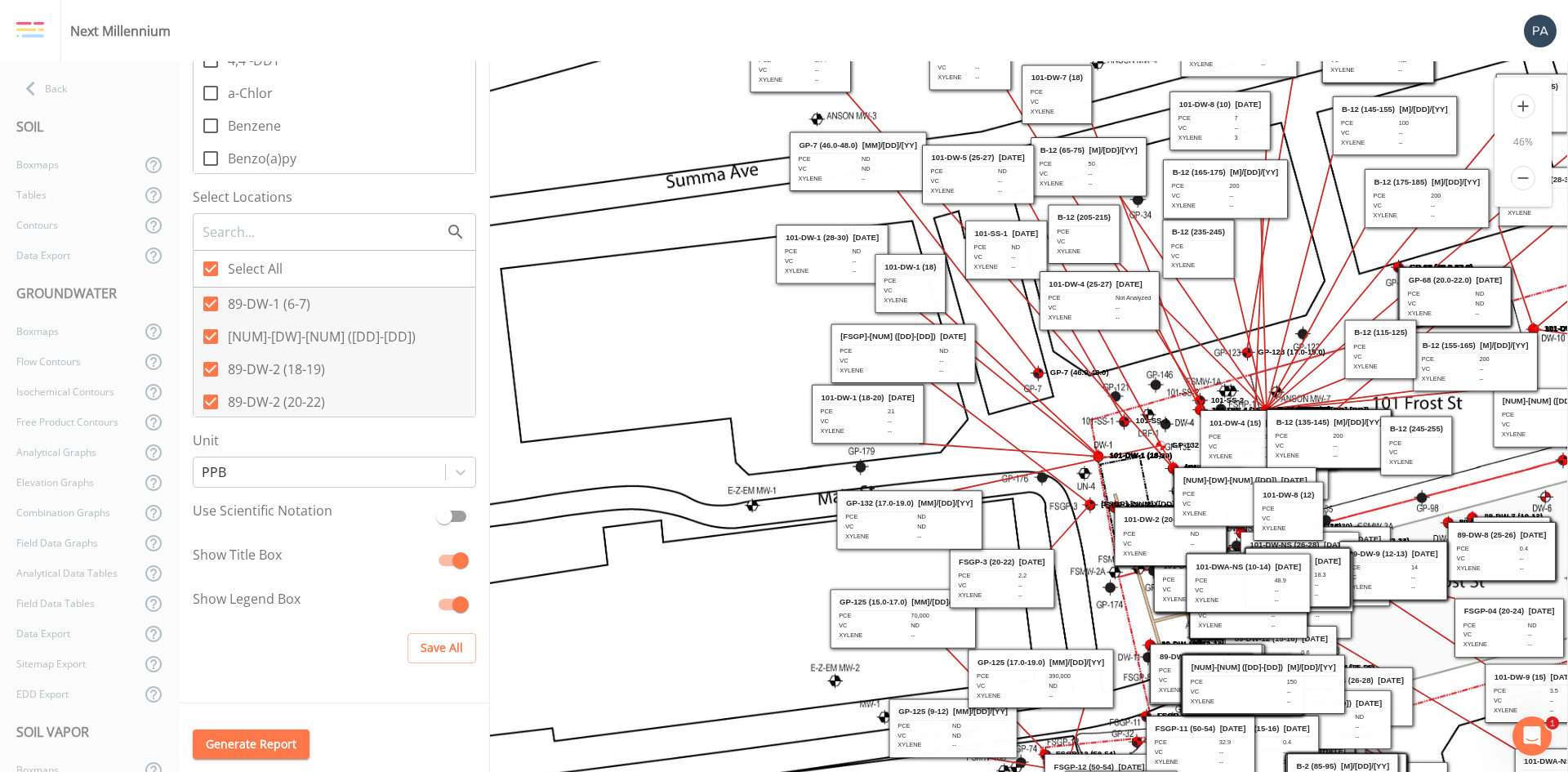 drag, startPoint x: 919, startPoint y: 493, endPoint x: 789, endPoint y: 56, distance: 455.9265 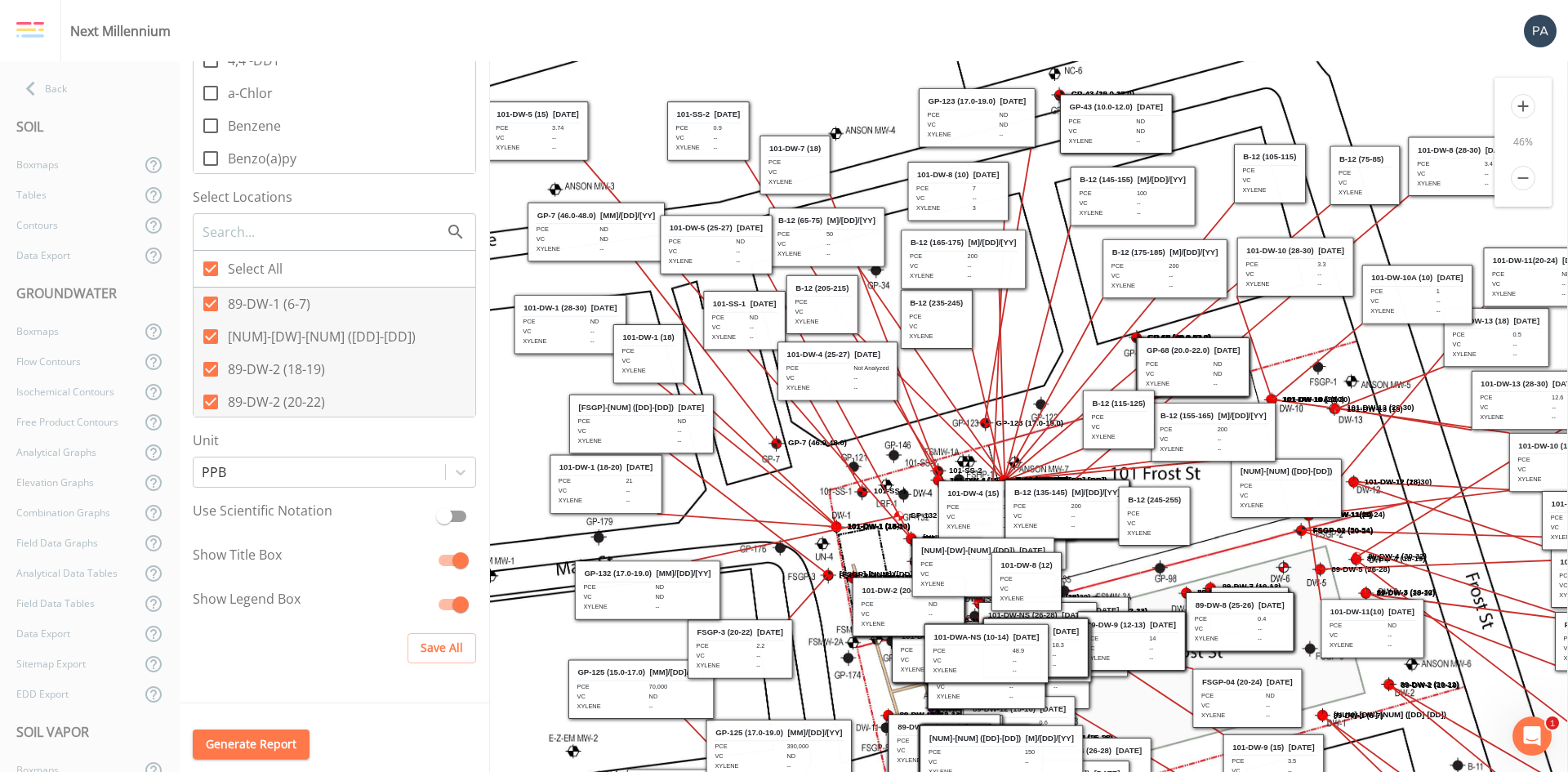 drag, startPoint x: 1088, startPoint y: 408, endPoint x: 826, endPoint y: 478, distance: 271.18997 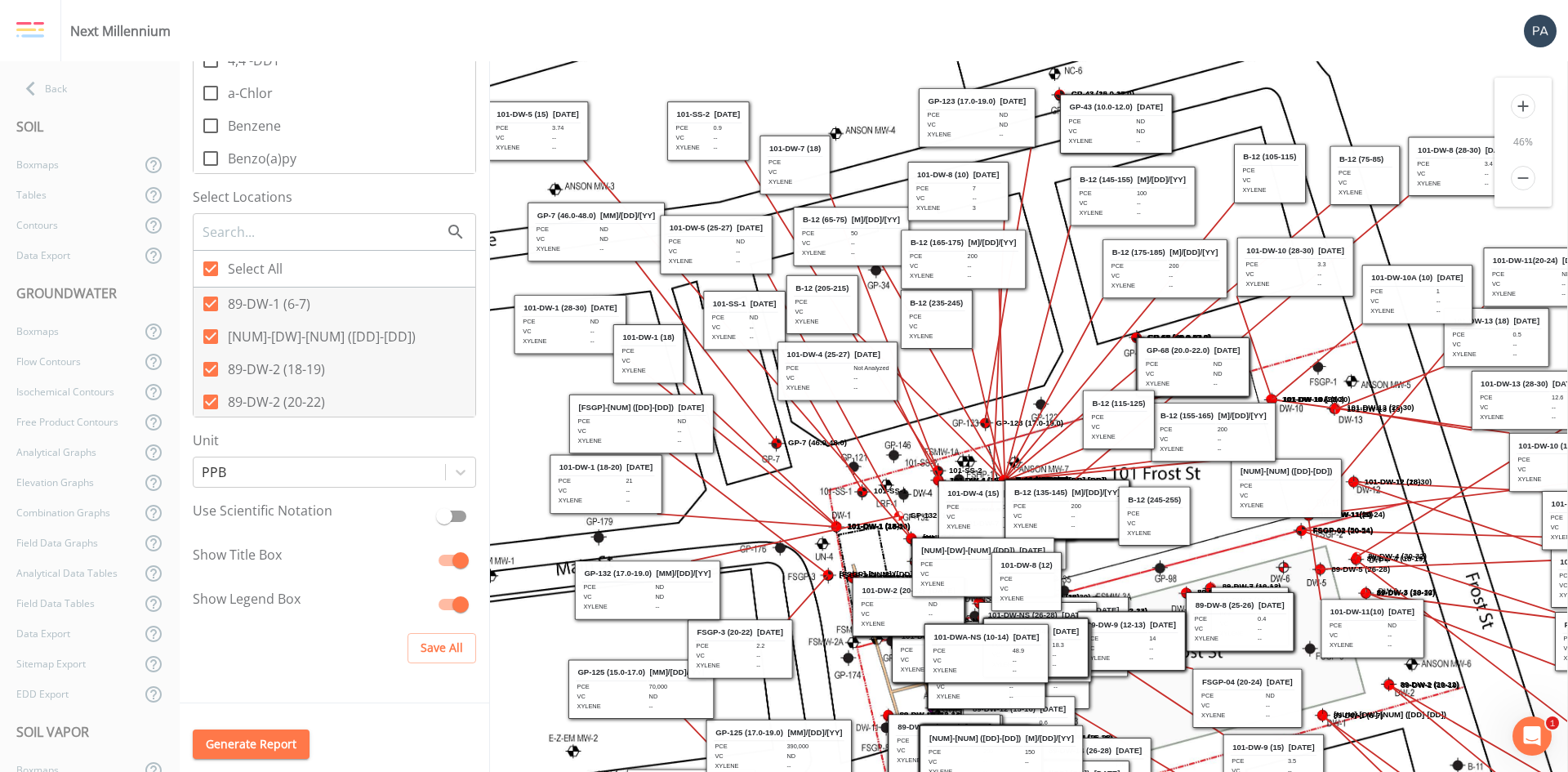 drag, startPoint x: 828, startPoint y: 230, endPoint x: 852, endPoint y: 229, distance: 24.020824 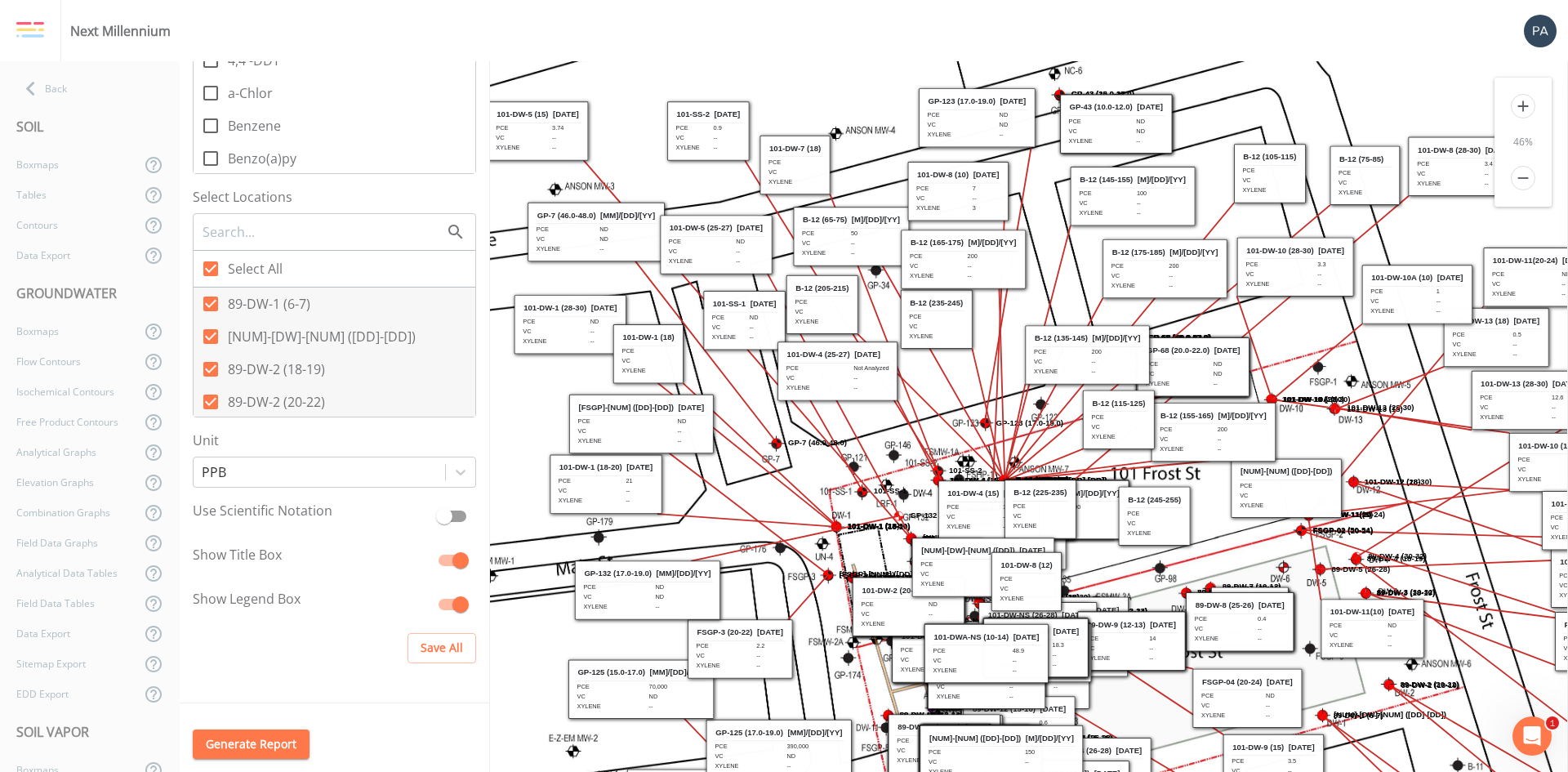 drag, startPoint x: 1061, startPoint y: 507, endPoint x: 1078, endPoint y: 350, distance: 157.9177 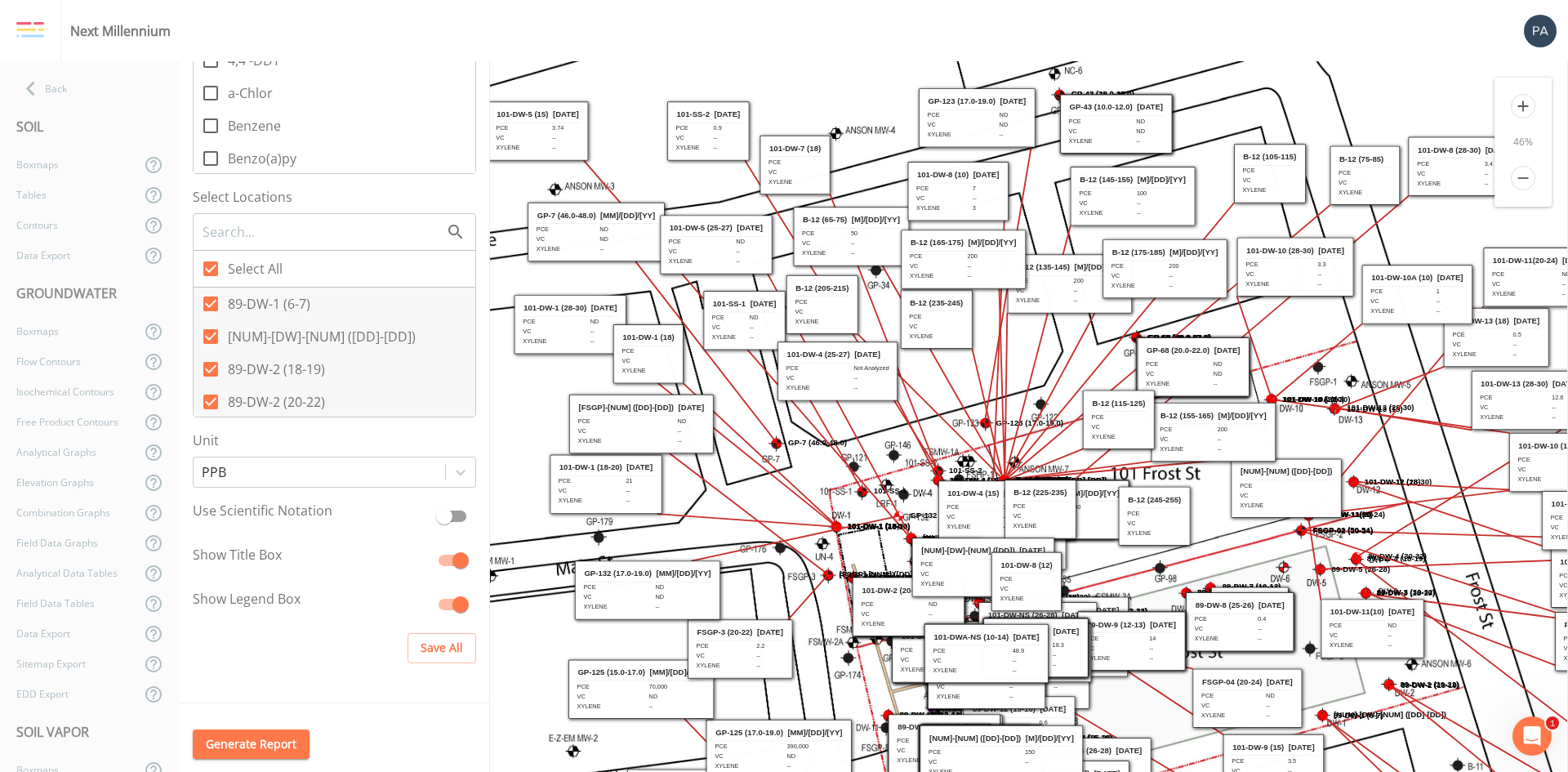 drag, startPoint x: 1074, startPoint y: 348, endPoint x: 1059, endPoint y: 280, distance: 69.63476 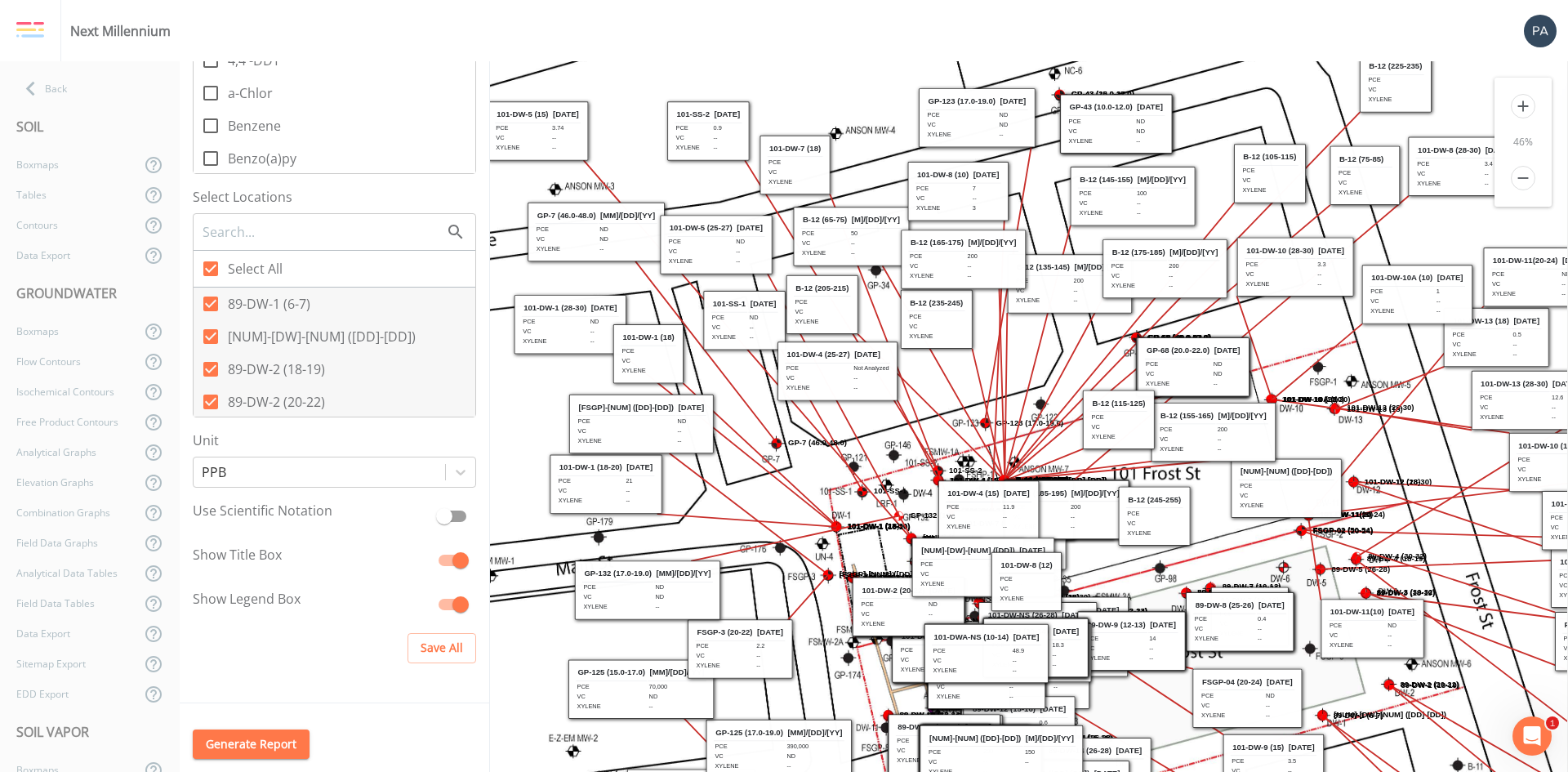 drag, startPoint x: 1047, startPoint y: 509, endPoint x: 1402, endPoint y: 83, distance: 554.5277 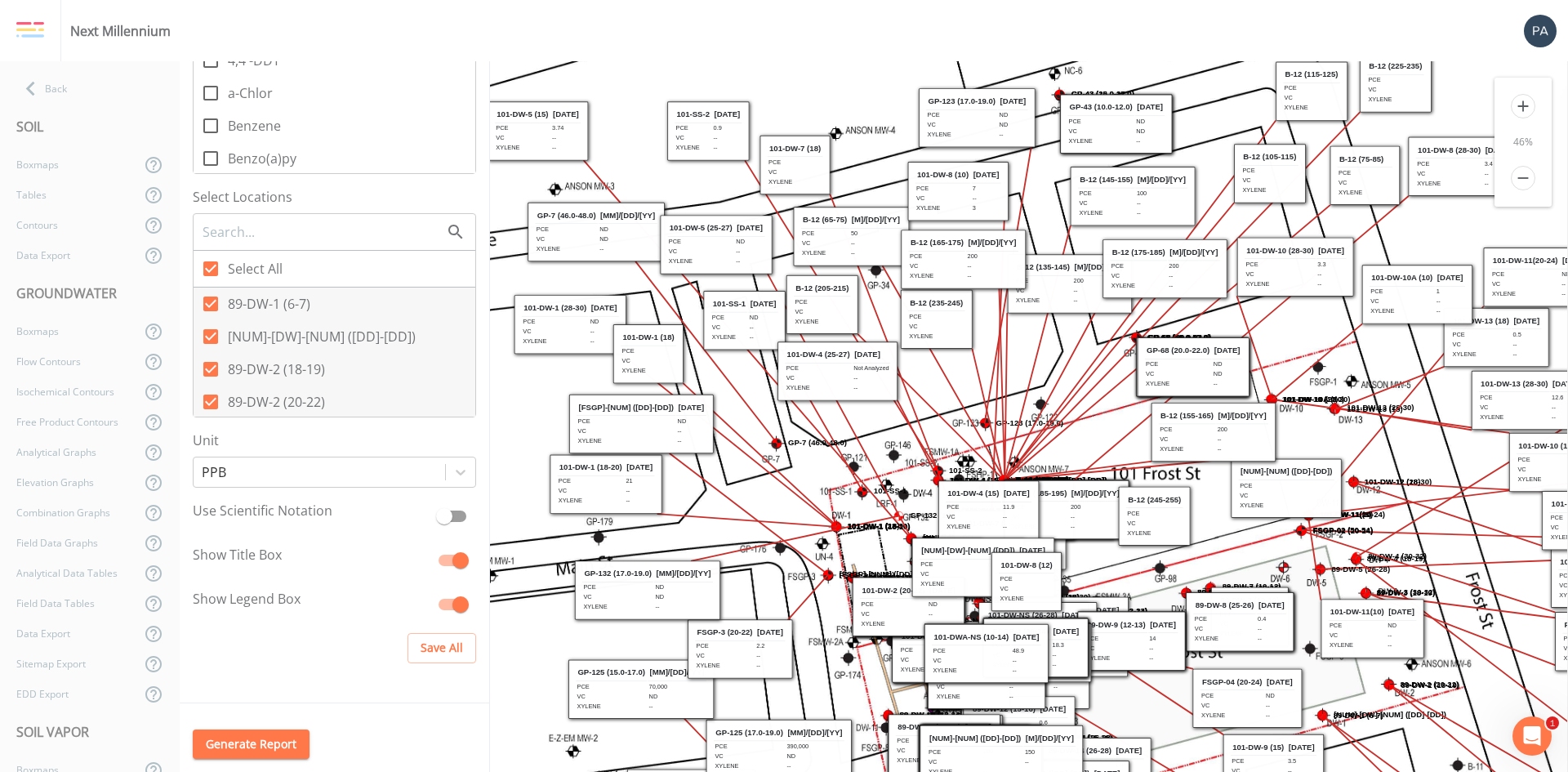 drag, startPoint x: 1120, startPoint y: 419, endPoint x: 1313, endPoint y: 91, distance: 380.56931 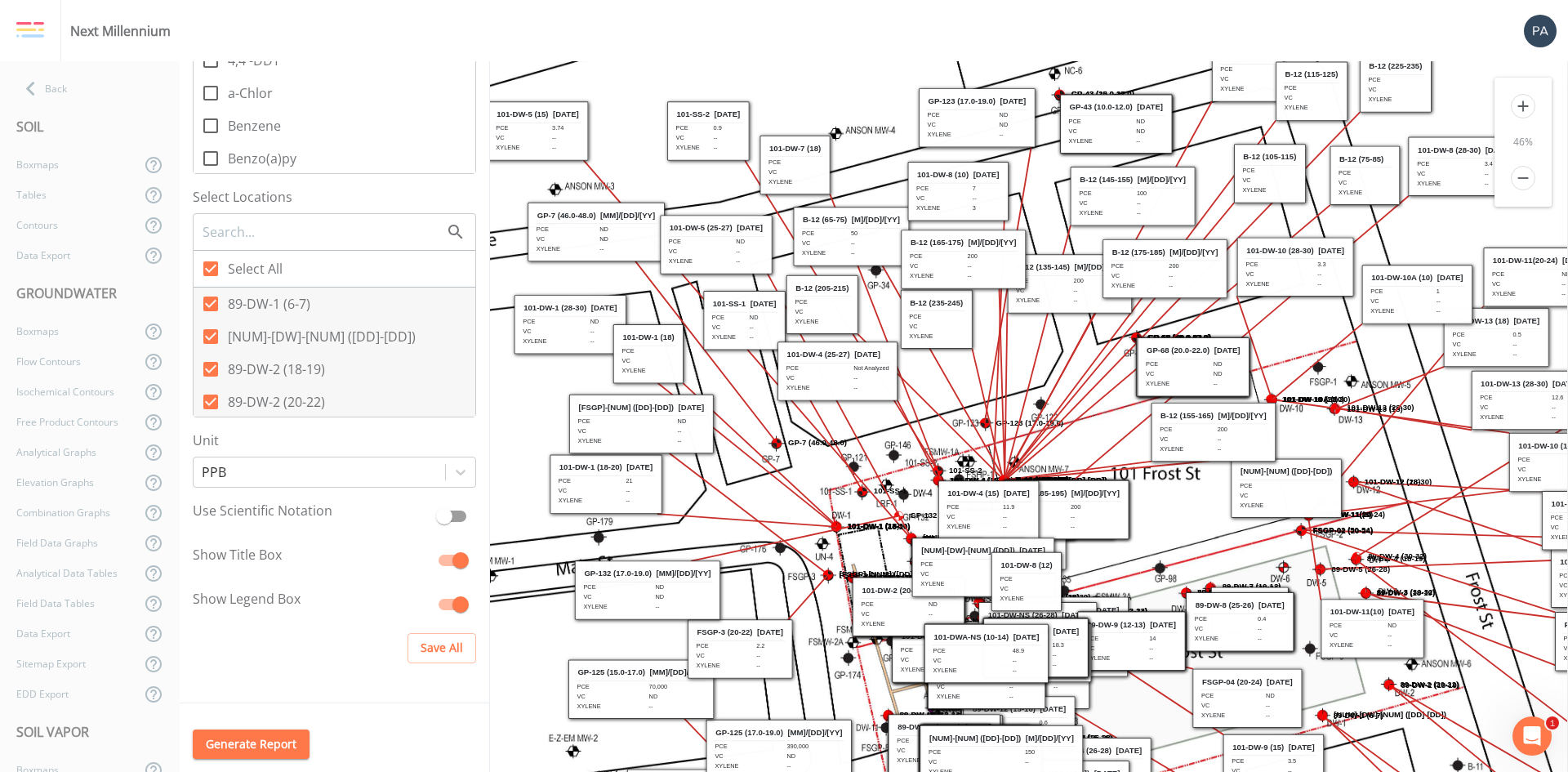 drag, startPoint x: 1155, startPoint y: 528, endPoint x: 1242, endPoint y: 106, distance: 430.87469 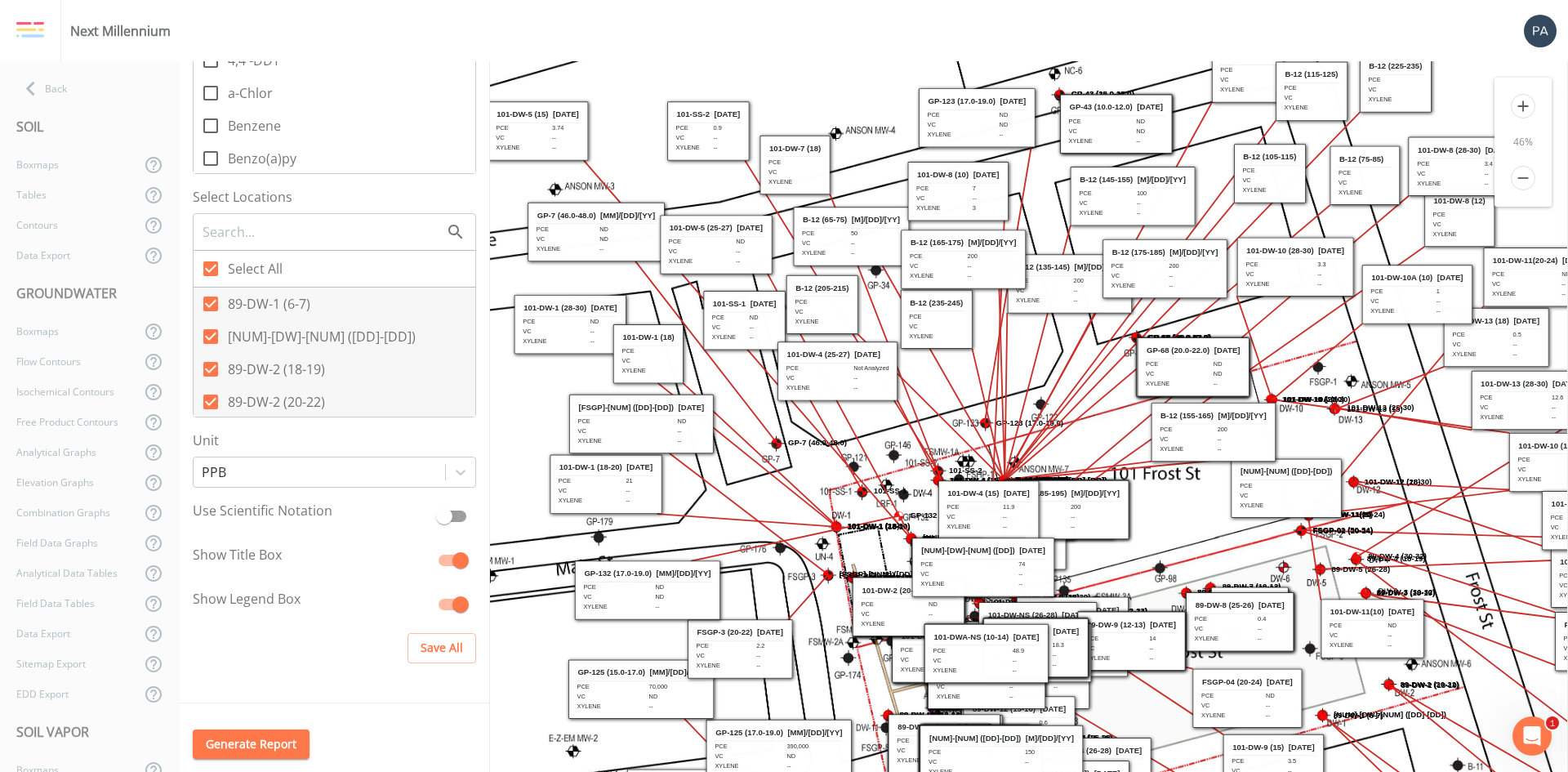 drag, startPoint x: 1018, startPoint y: 580, endPoint x: 1451, endPoint y: 216, distance: 565.6722 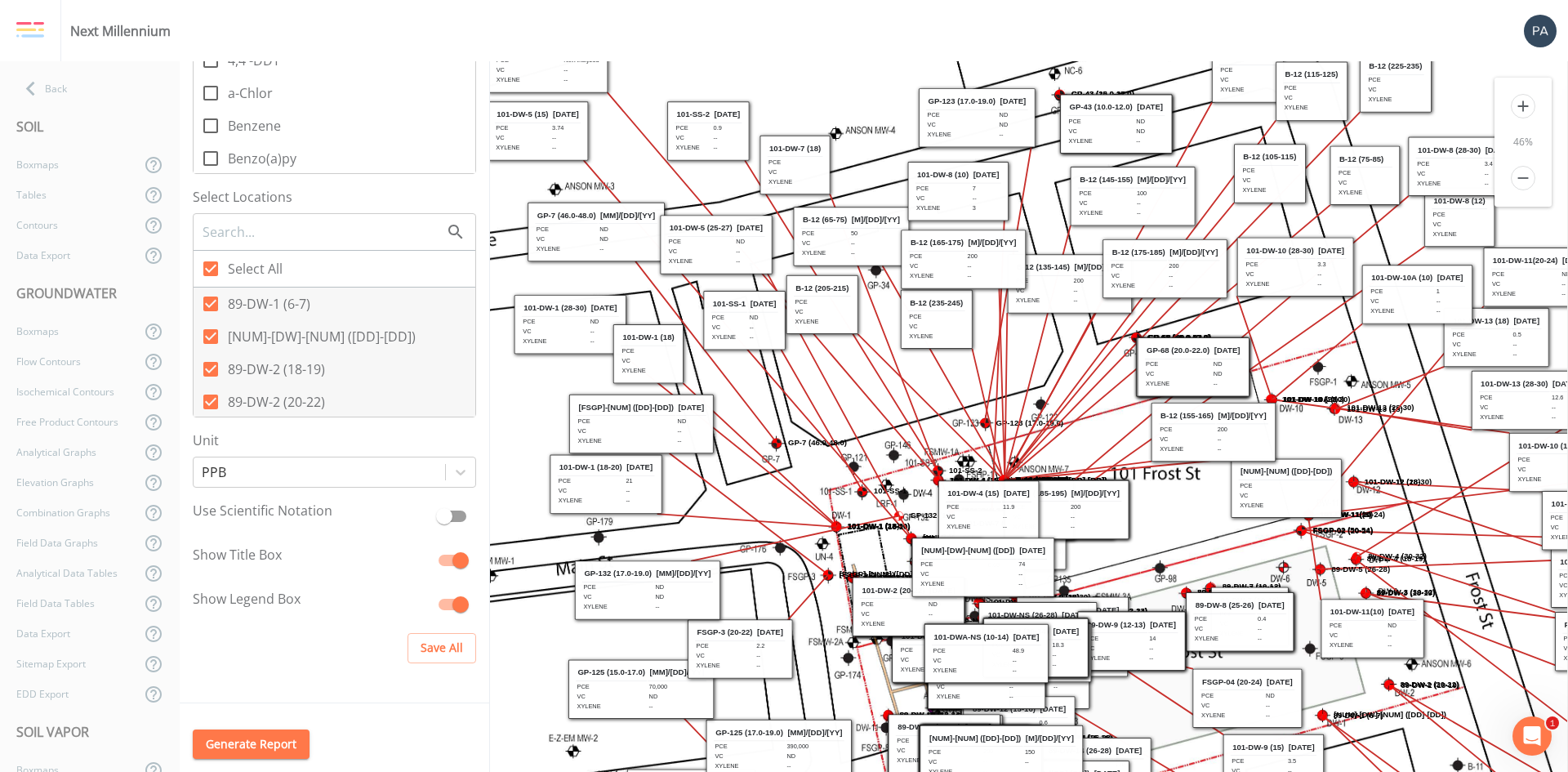 drag, startPoint x: 849, startPoint y: 377, endPoint x: 559, endPoint y: 69, distance: 423.0414 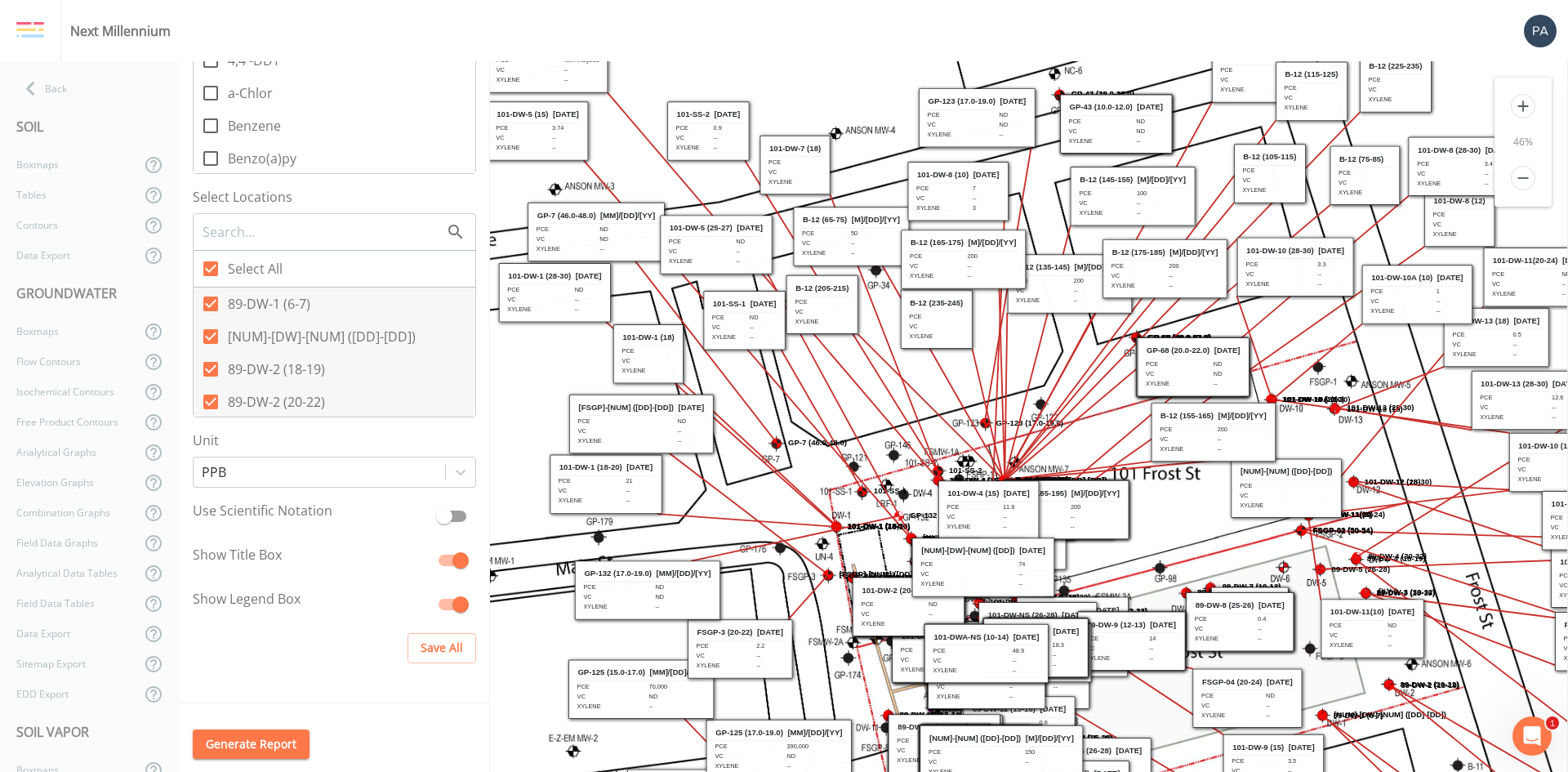 drag, startPoint x: 566, startPoint y: 332, endPoint x: 550, endPoint y: 301, distance: 34.885527 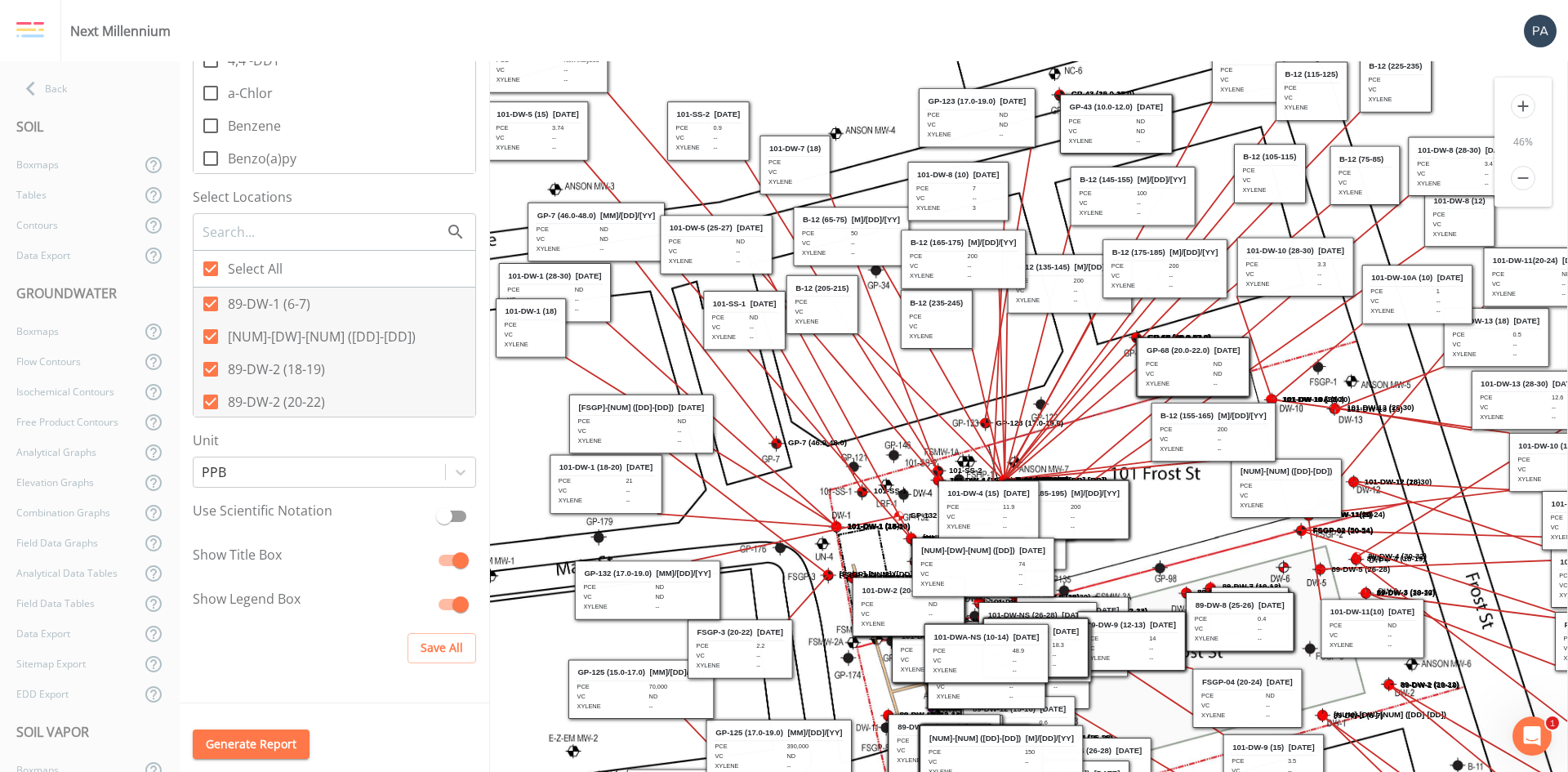 drag, startPoint x: 646, startPoint y: 349, endPoint x: 528, endPoint y: 323, distance: 120.83046 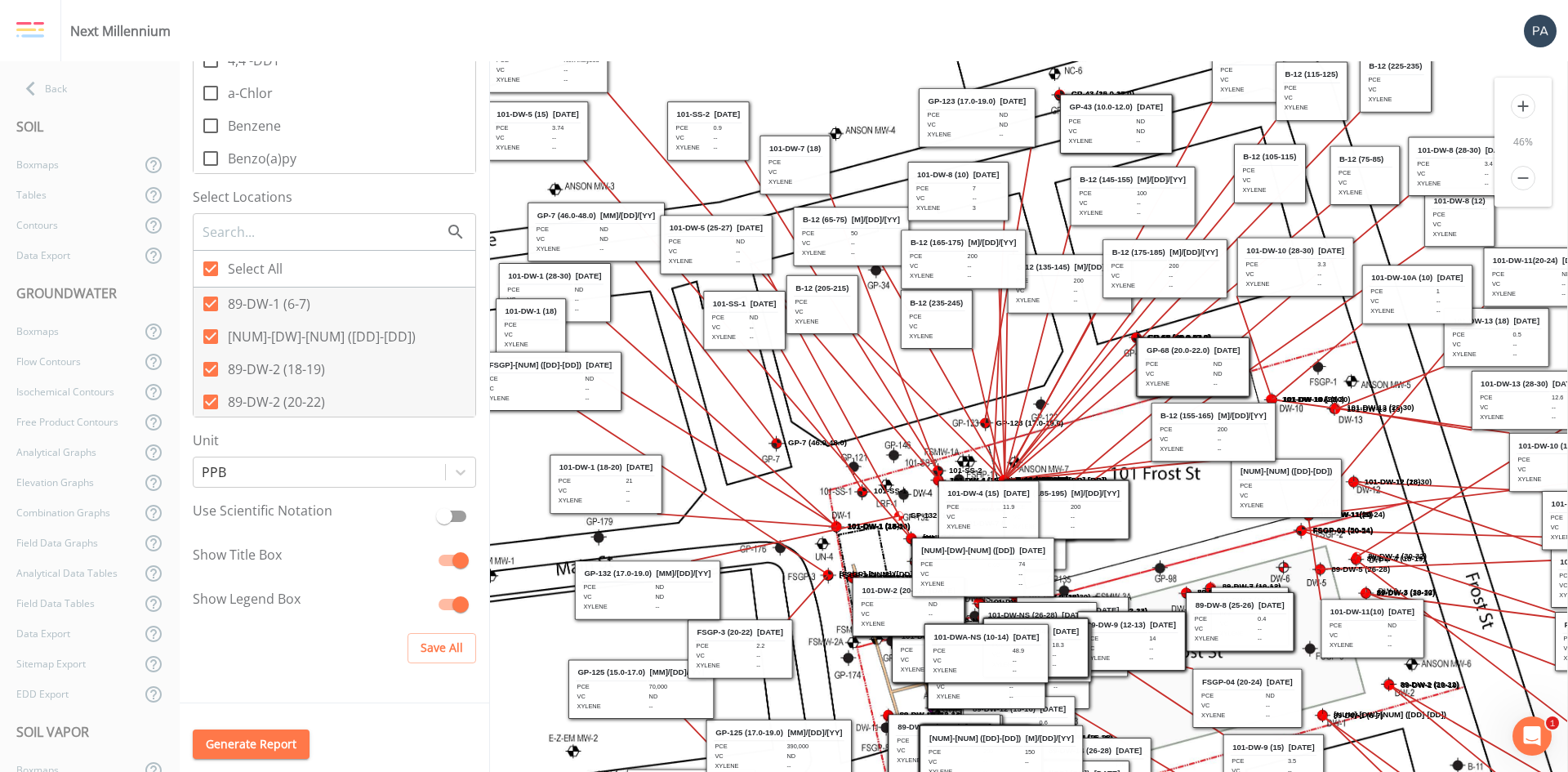 drag, startPoint x: 604, startPoint y: 417, endPoint x: 512, endPoint y: 374, distance: 101.55294 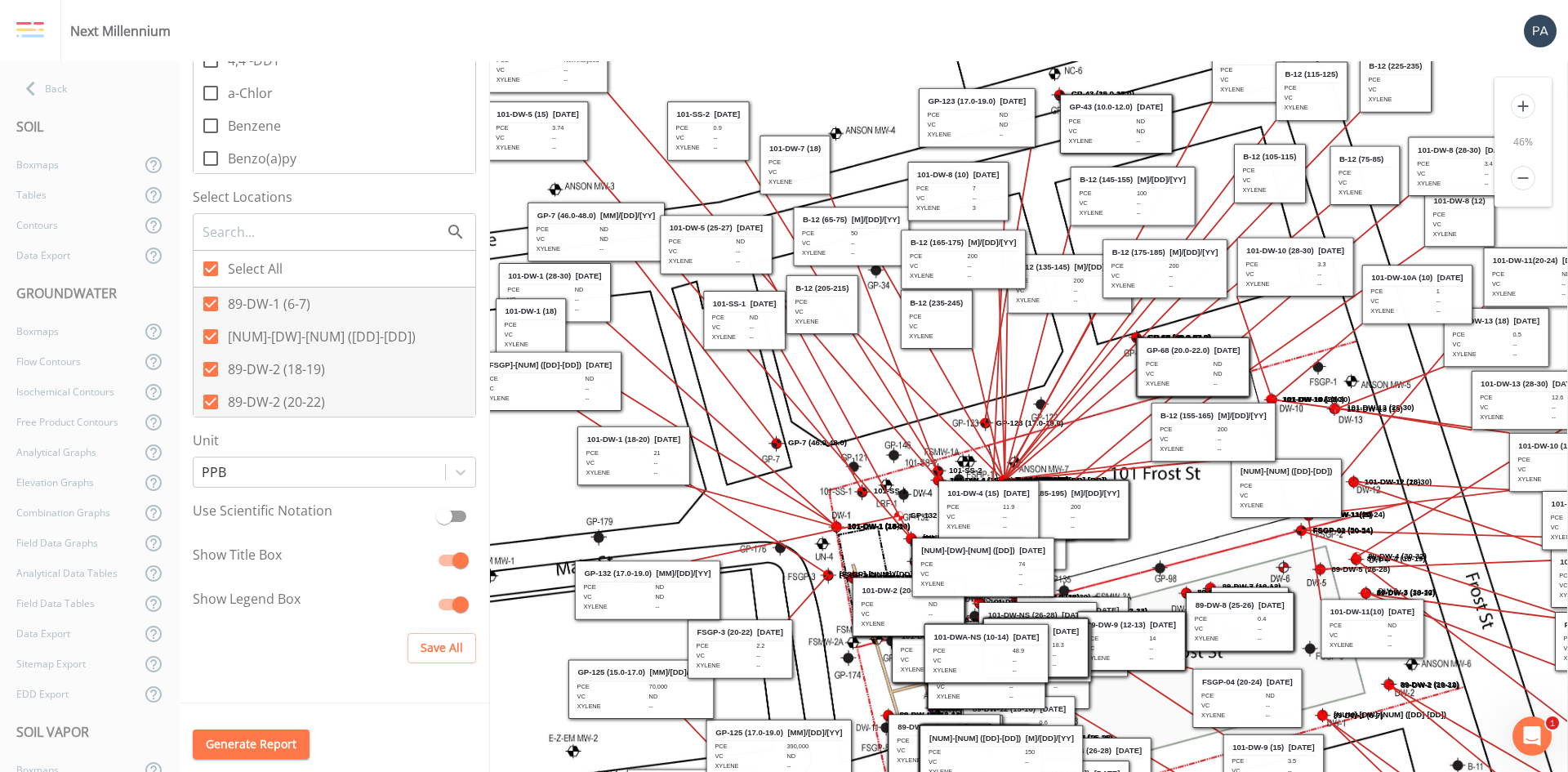 drag, startPoint x: 610, startPoint y: 484, endPoint x: 638, endPoint y: 456, distance: 39.59798 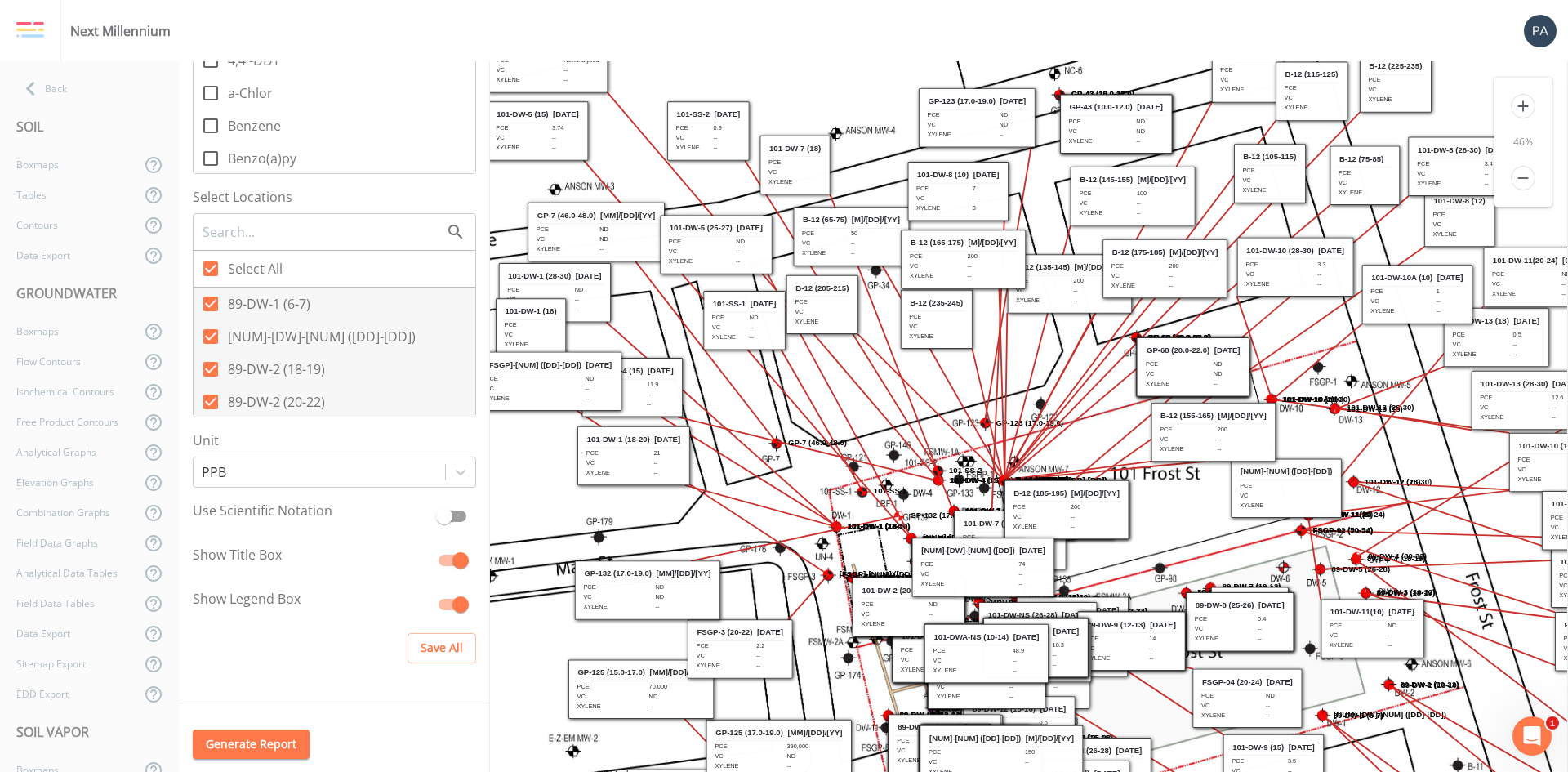 drag, startPoint x: 978, startPoint y: 509, endPoint x: 621, endPoint y: 386, distance: 377.59502 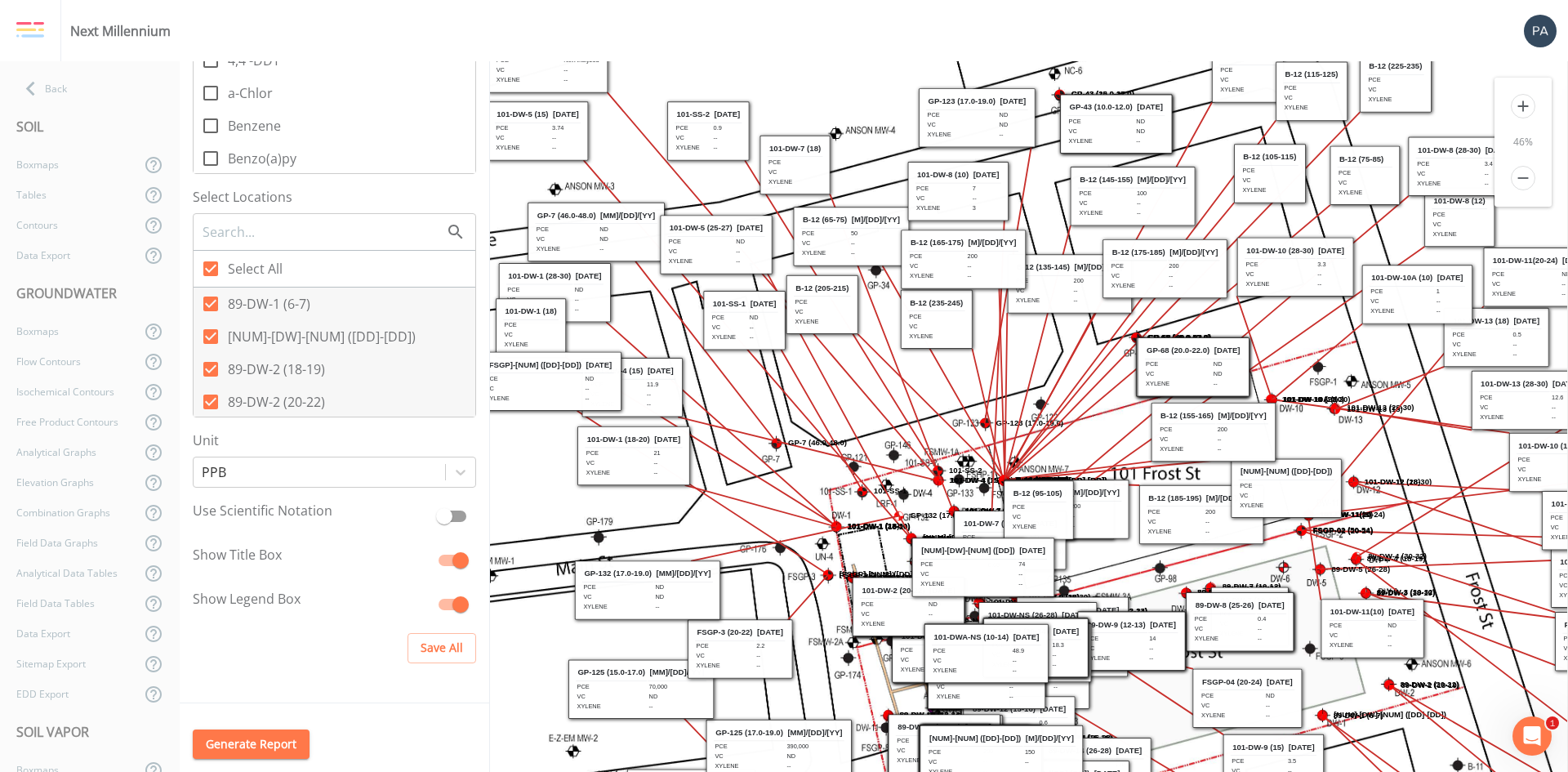 drag, startPoint x: 1049, startPoint y: 502, endPoint x: 1184, endPoint y: 507, distance: 135.09256 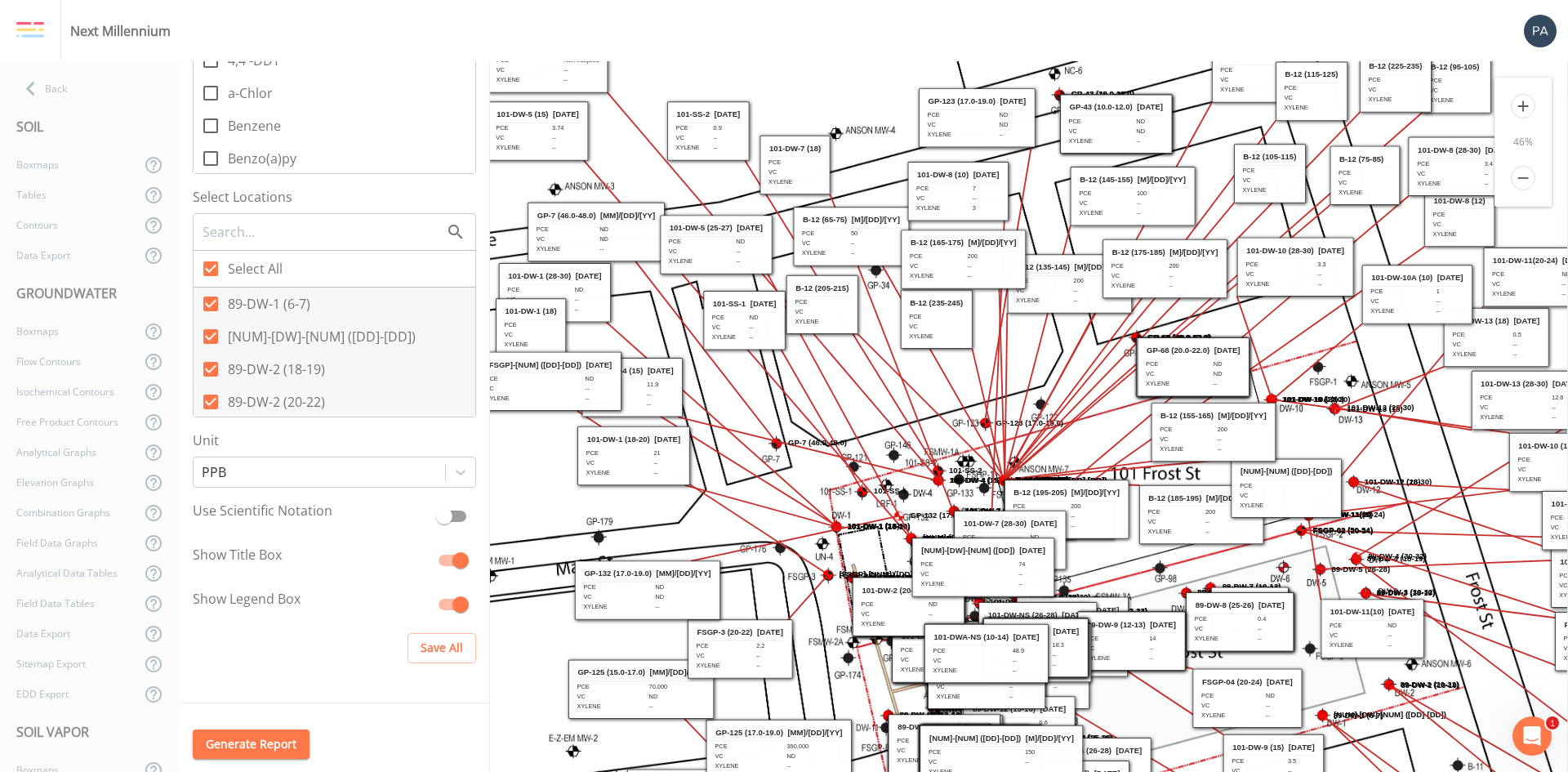 drag, startPoint x: 1049, startPoint y: 514, endPoint x: 1467, endPoint y: 87, distance: 597.5391 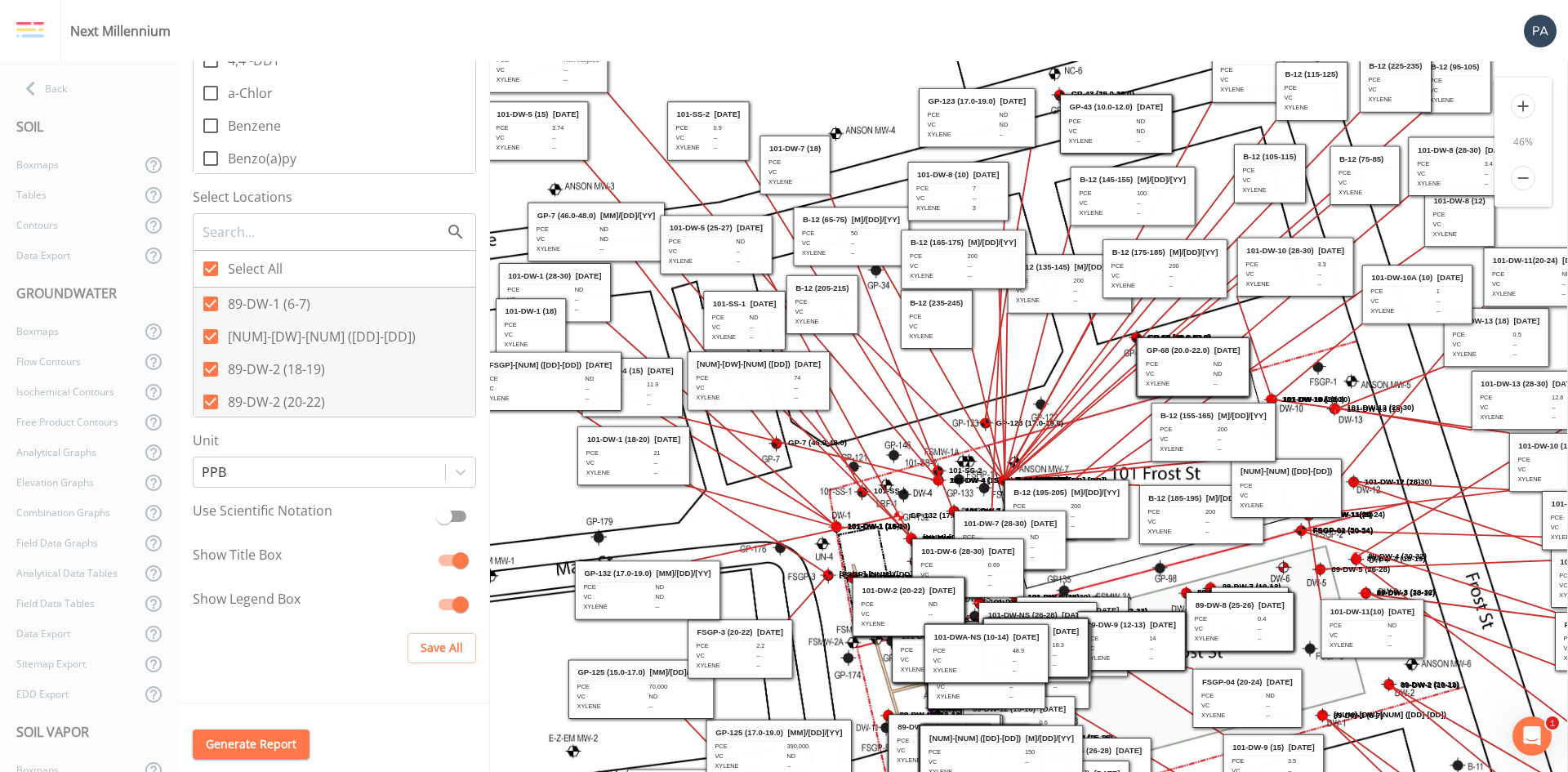 drag, startPoint x: 986, startPoint y: 565, endPoint x: 761, endPoint y: 379, distance: 291.92636 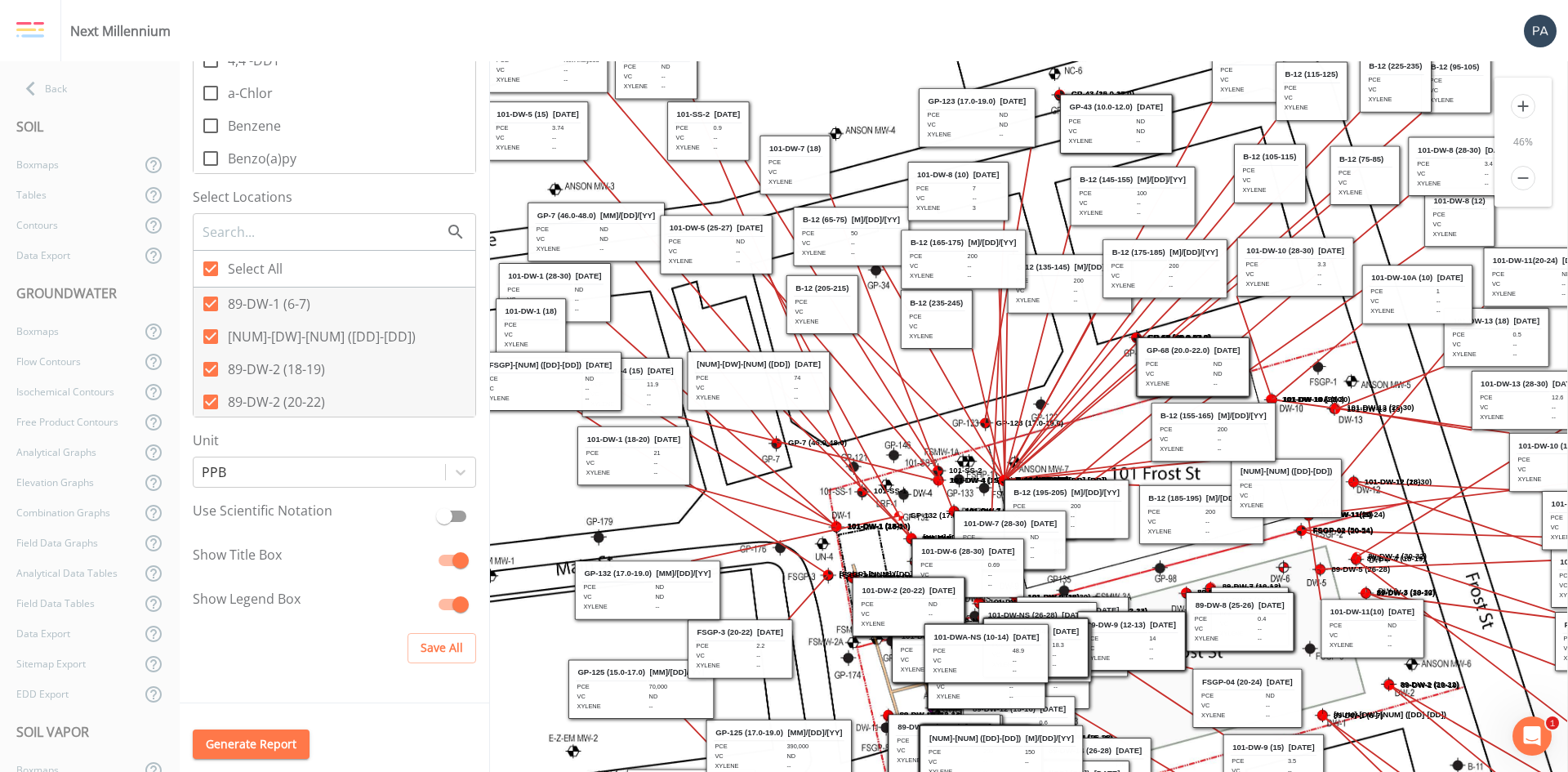 drag, startPoint x: 746, startPoint y: 327, endPoint x: 658, endPoint y: 76, distance: 265.97932 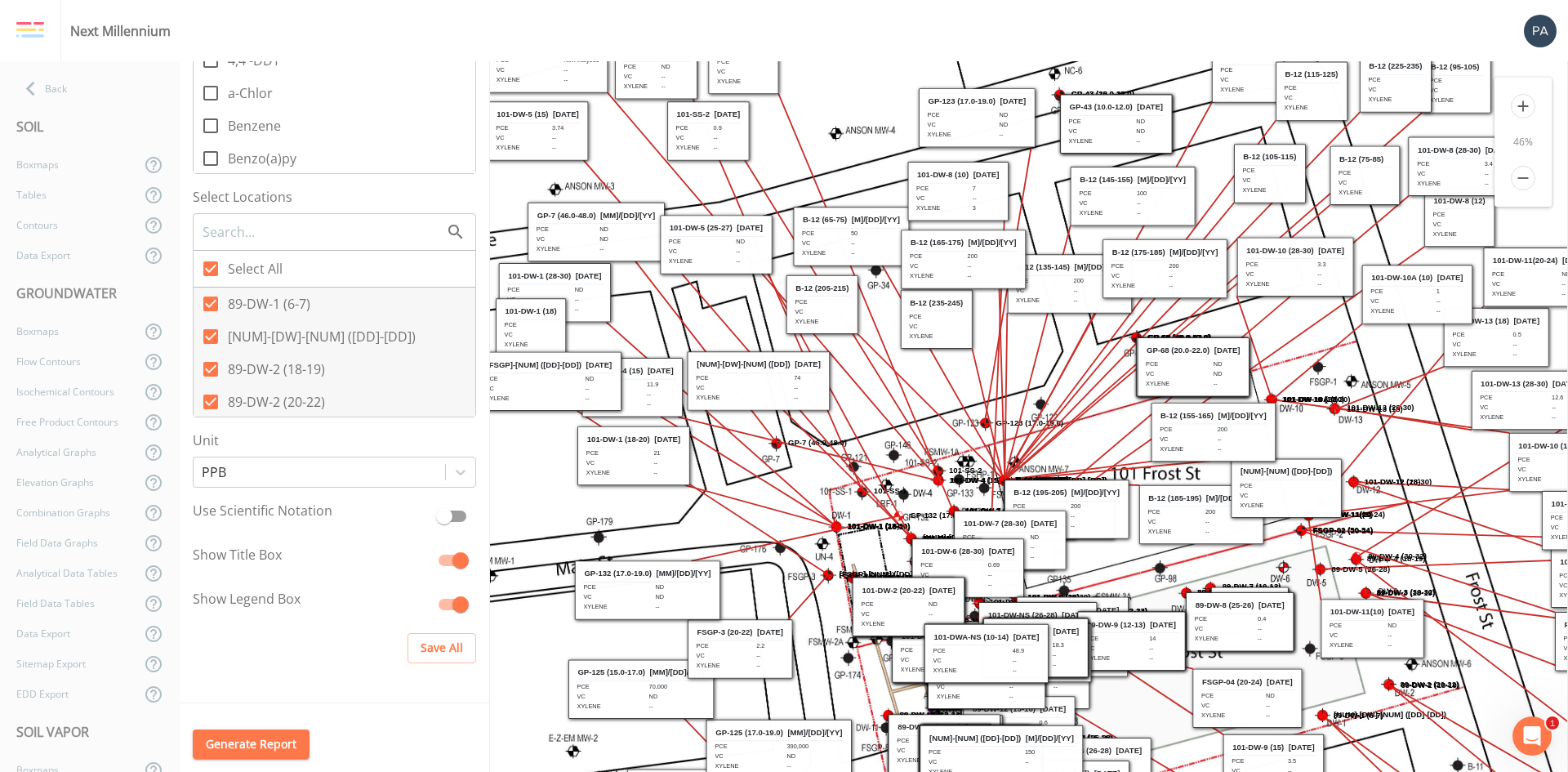 drag, startPoint x: 788, startPoint y: 172, endPoint x: 735, endPoint y: 72, distance: 113.17685 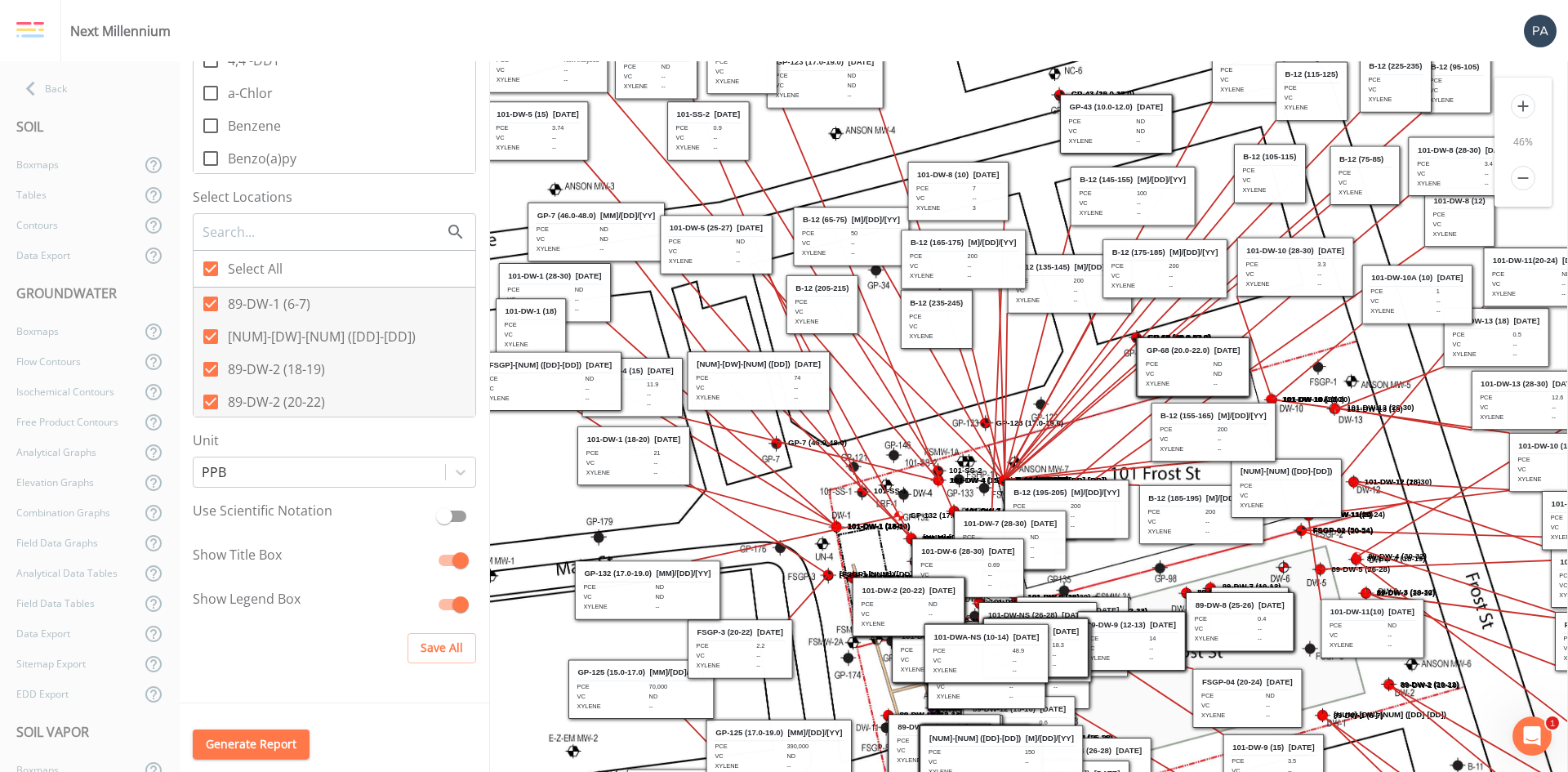 drag, startPoint x: 971, startPoint y: 114, endPoint x: 817, endPoint y: 75, distance: 158.86157 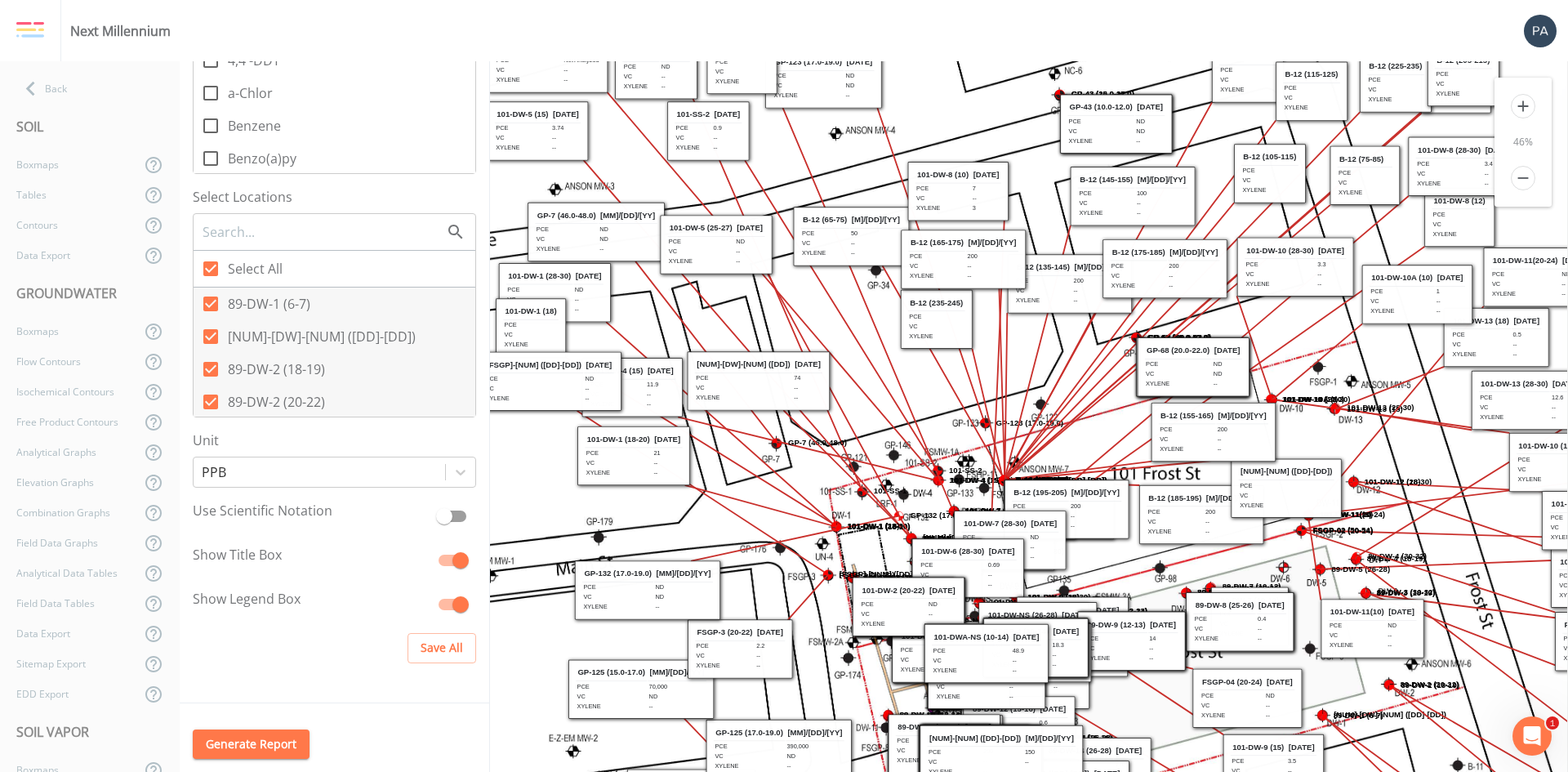 drag, startPoint x: 827, startPoint y: 298, endPoint x: 1397, endPoint y: 109, distance: 600.5173 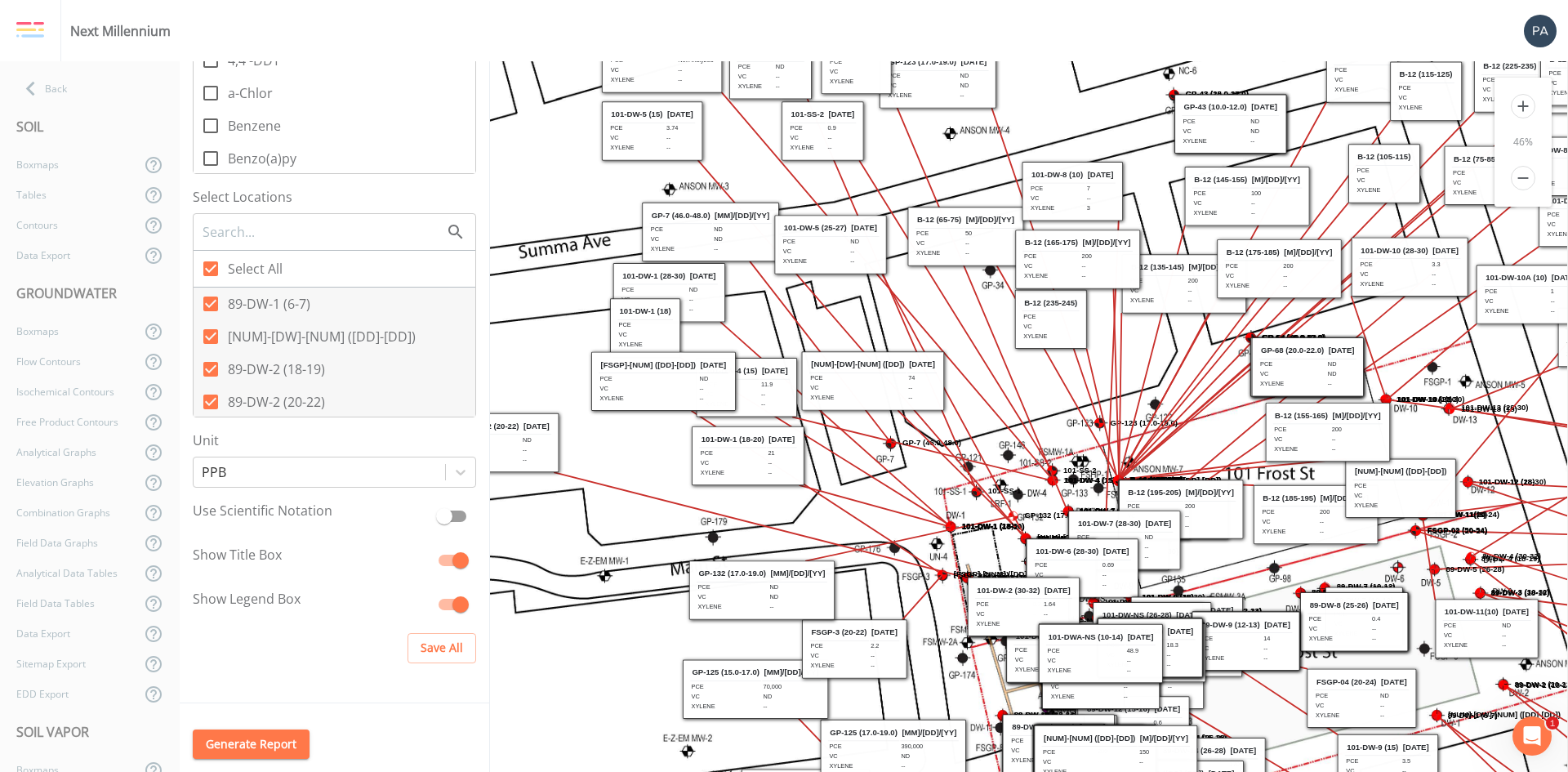 scroll, scrollTop: 0, scrollLeft: 280, axis: horizontal 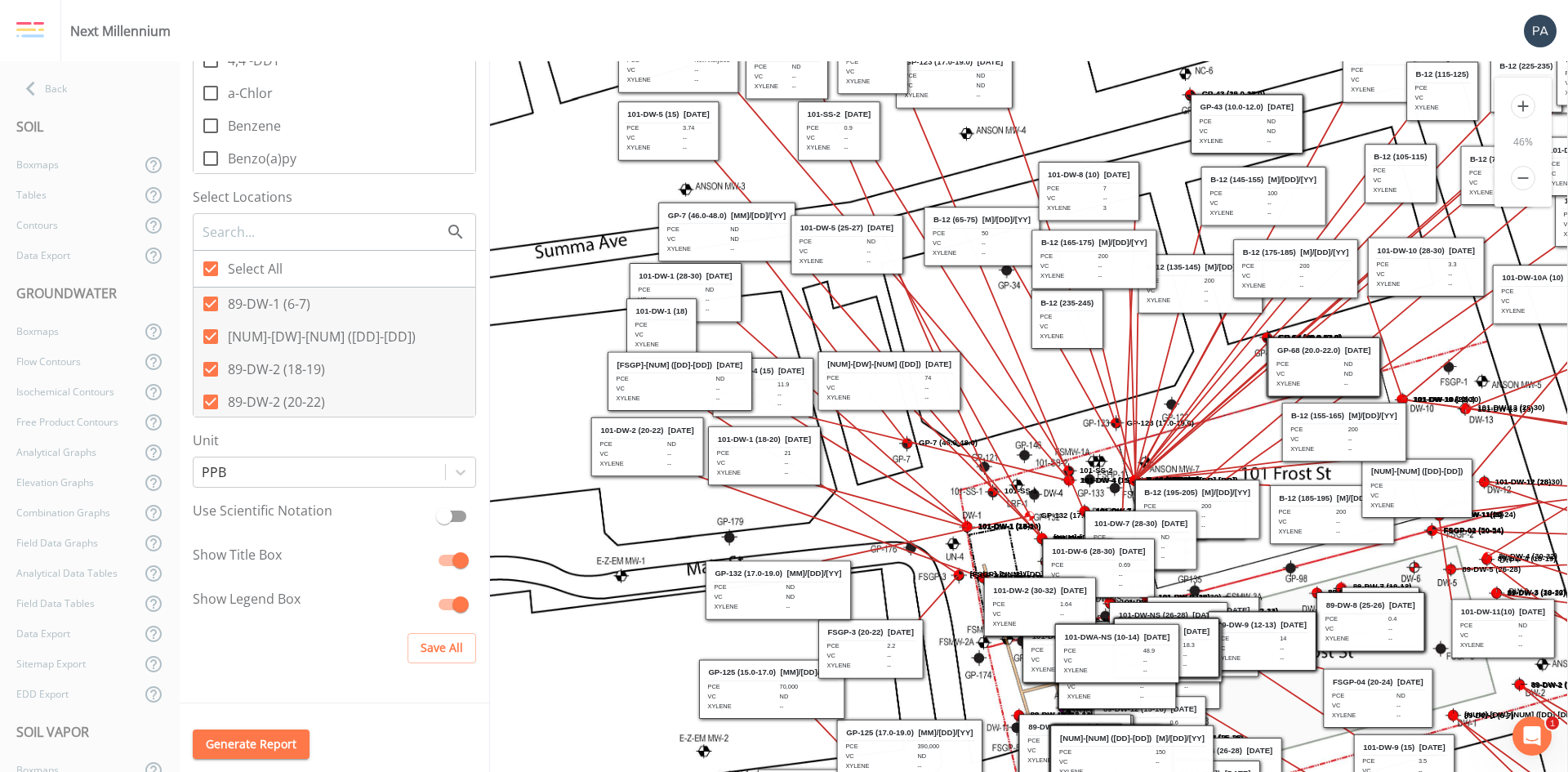 drag, startPoint x: 909, startPoint y: 605, endPoint x: 648, endPoint y: 445, distance: 306.13886 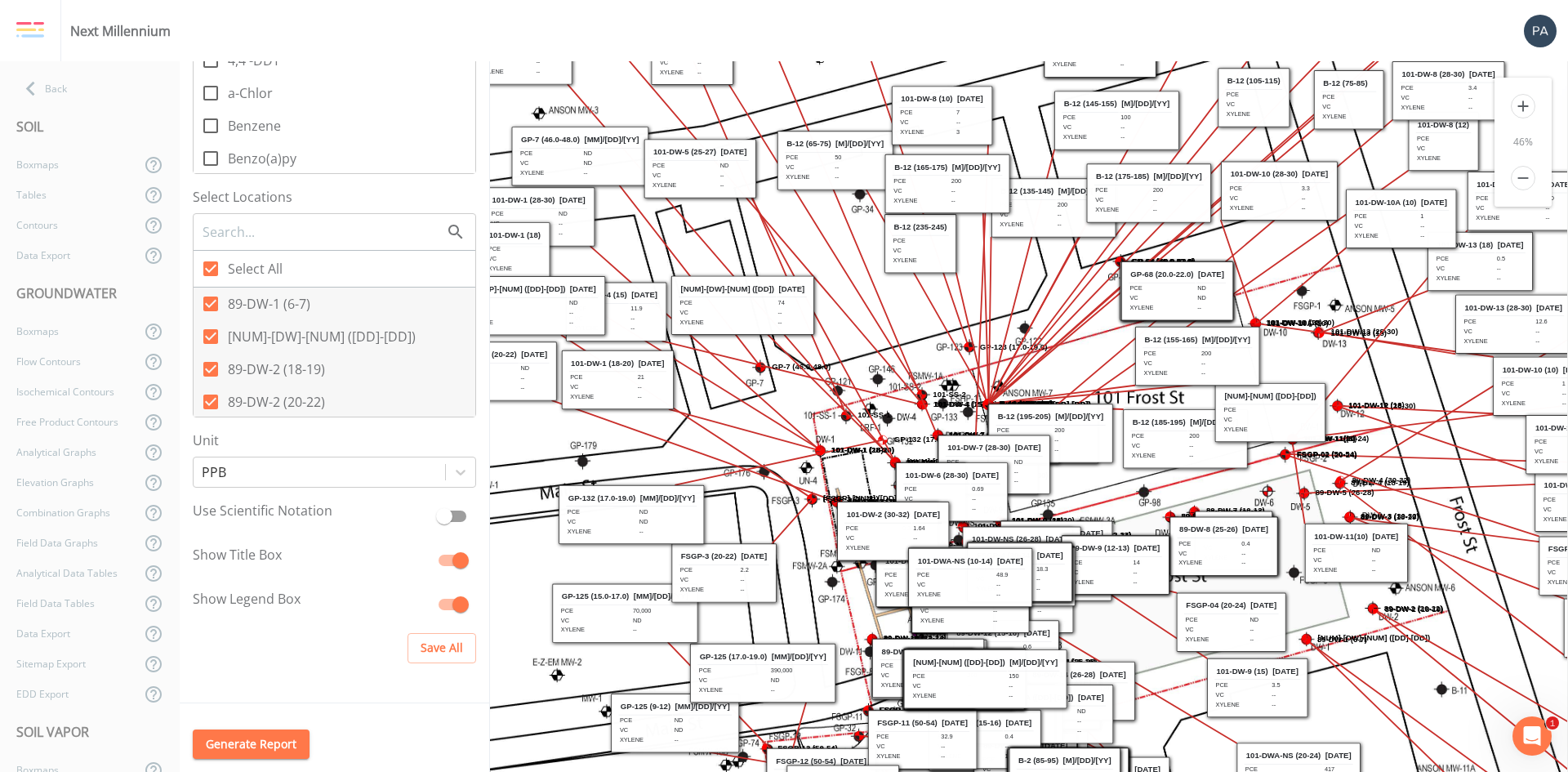 drag, startPoint x: 1133, startPoint y: 406, endPoint x: 985, endPoint y: 328, distance: 167.29614 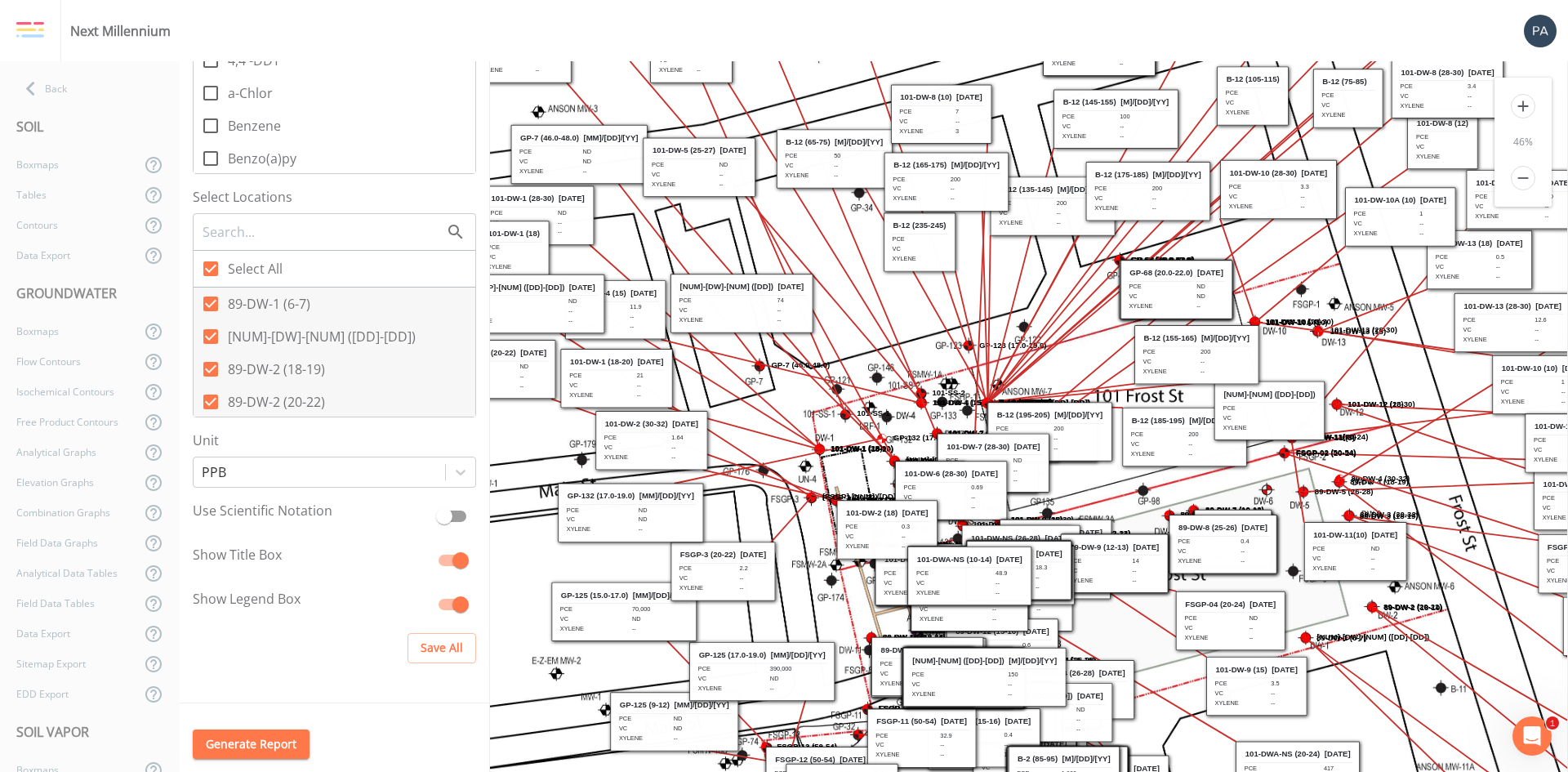 drag, startPoint x: 866, startPoint y: 529, endPoint x: 626, endPoint y: 440, distance: 255.9707 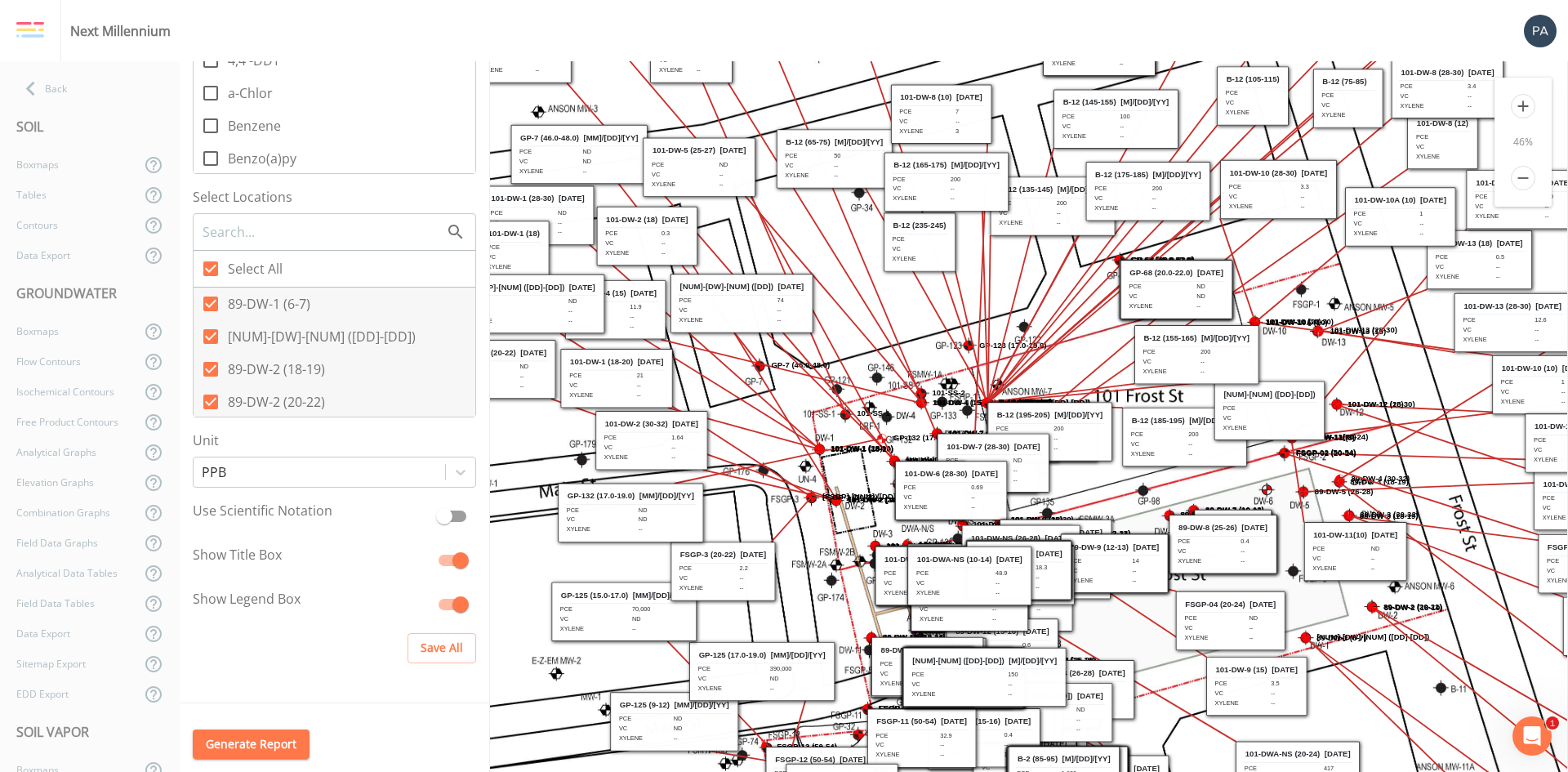 drag, startPoint x: 871, startPoint y: 538, endPoint x: 630, endPoint y: 245, distance: 379.3811 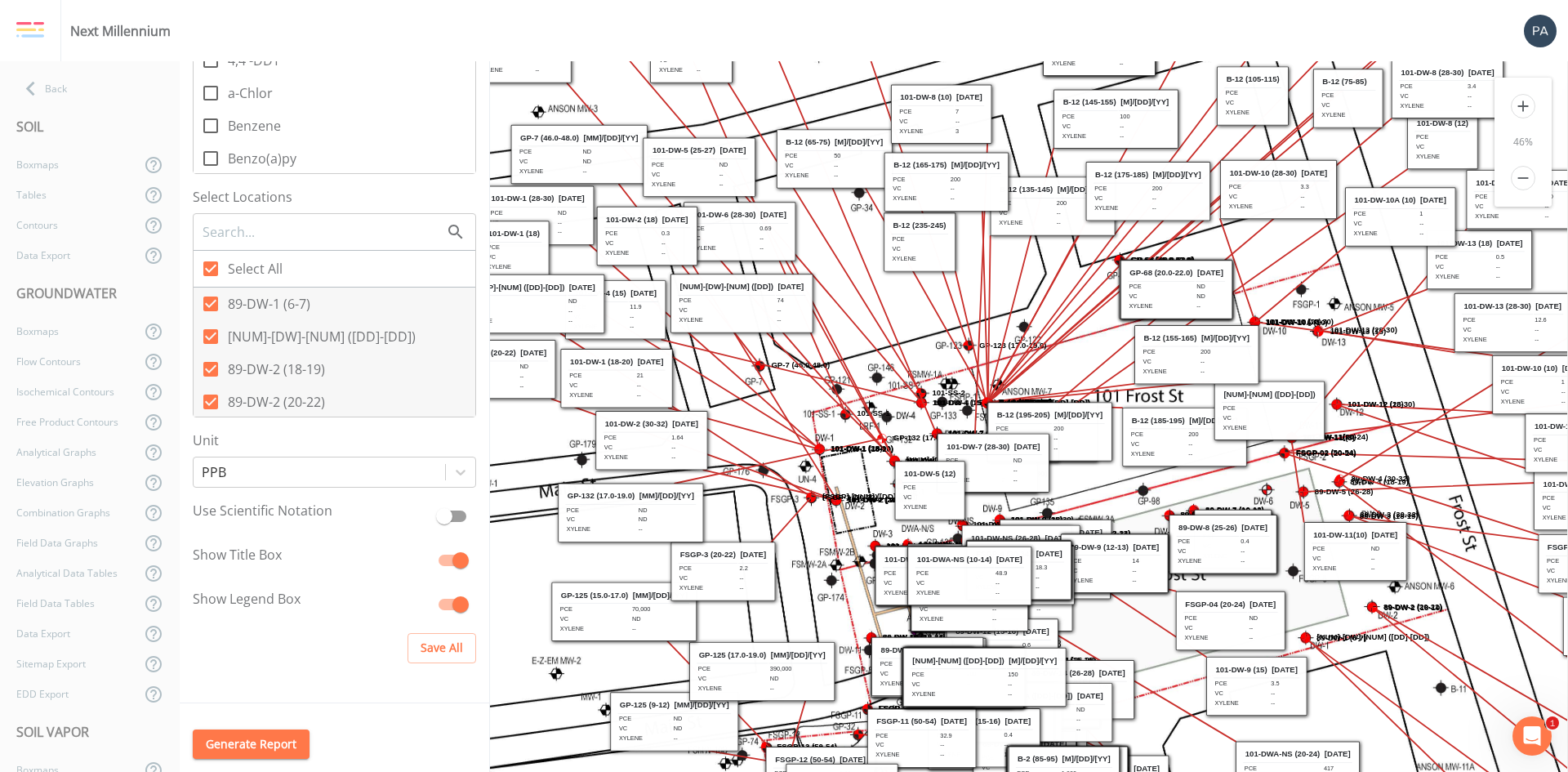 drag, startPoint x: 942, startPoint y: 491, endPoint x: 730, endPoint y: 232, distance: 334.70136 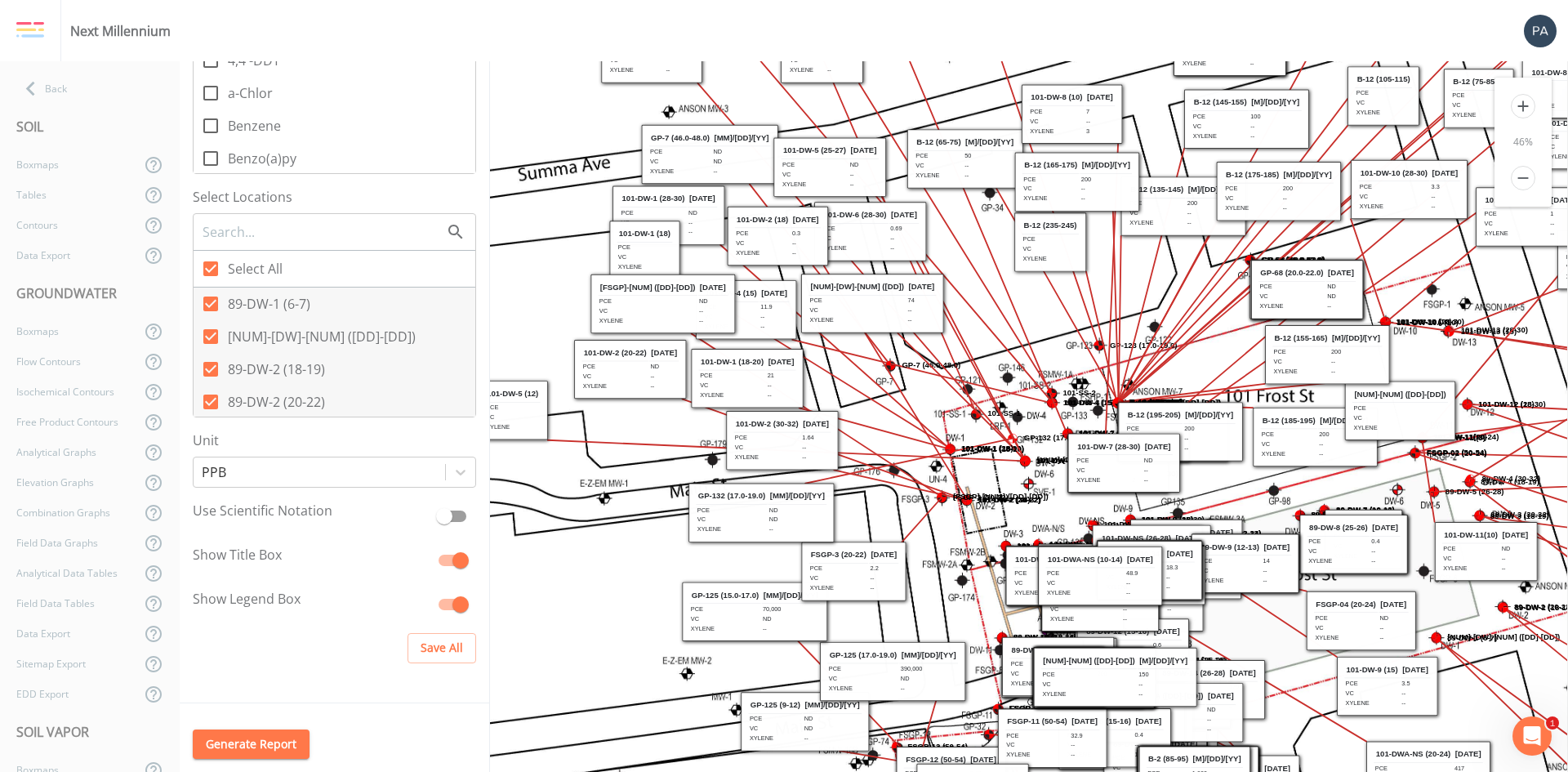 scroll, scrollTop: 0, scrollLeft: 100, axis: horizontal 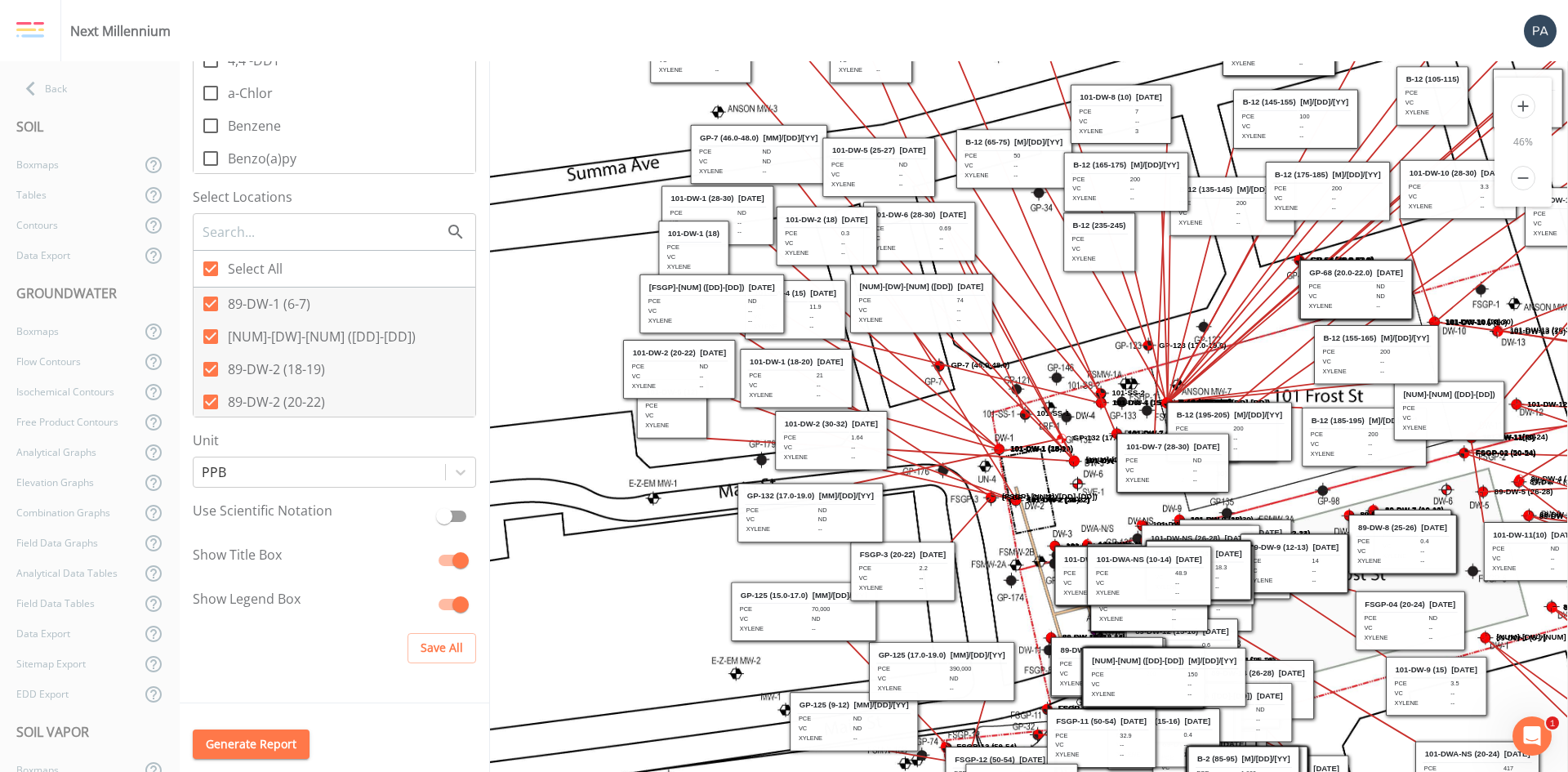 drag, startPoint x: 916, startPoint y: 489, endPoint x: 658, endPoint y: 407, distance: 270.7176 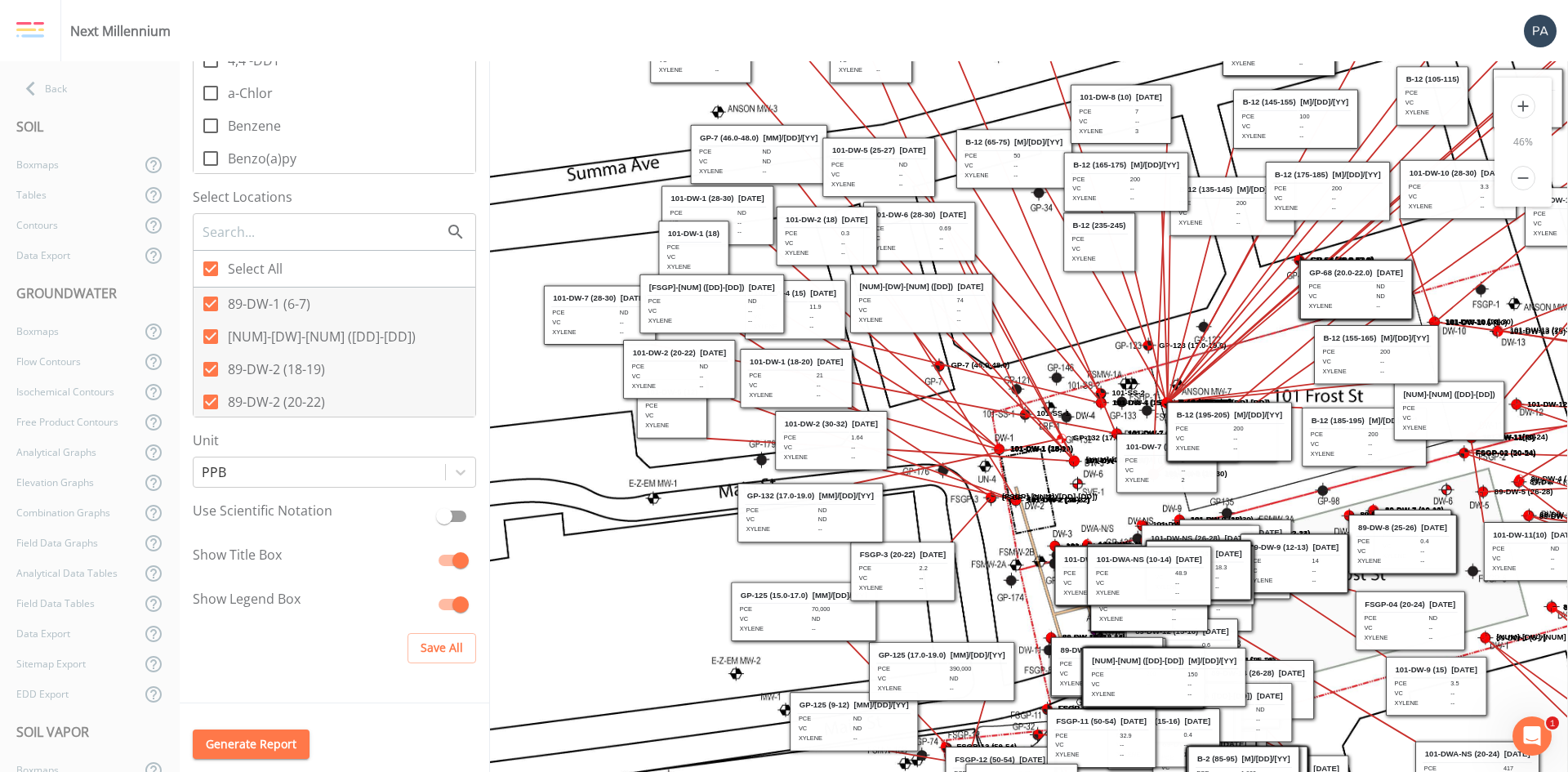 drag, startPoint x: 1190, startPoint y: 473, endPoint x: 614, endPoint y: 325, distance: 594.71 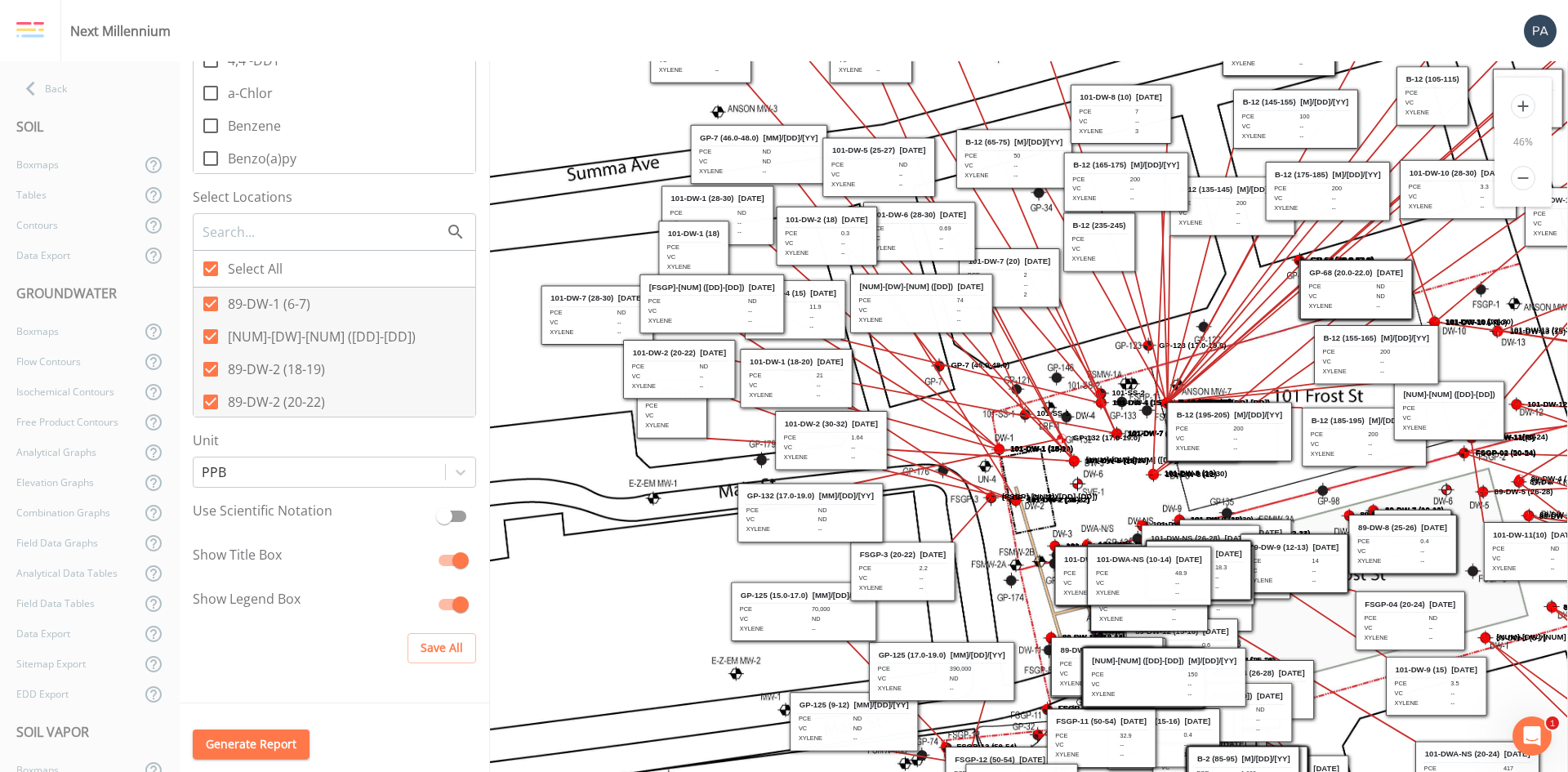 drag, startPoint x: 1120, startPoint y: 426, endPoint x: 990, endPoint y: 283, distance: 193.25889 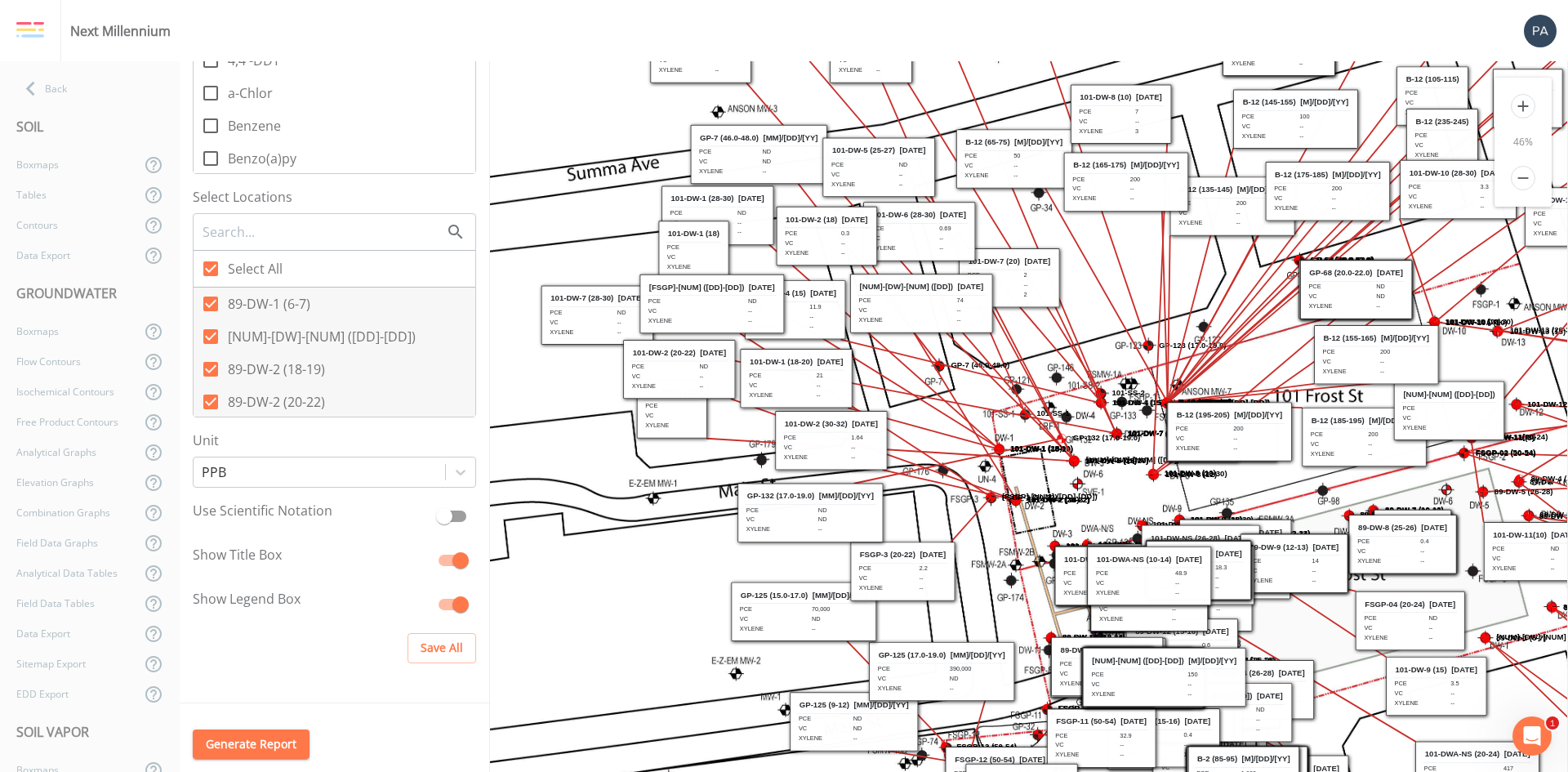 drag, startPoint x: 1105, startPoint y: 244, endPoint x: 1448, endPoint y: 141, distance: 358.13126 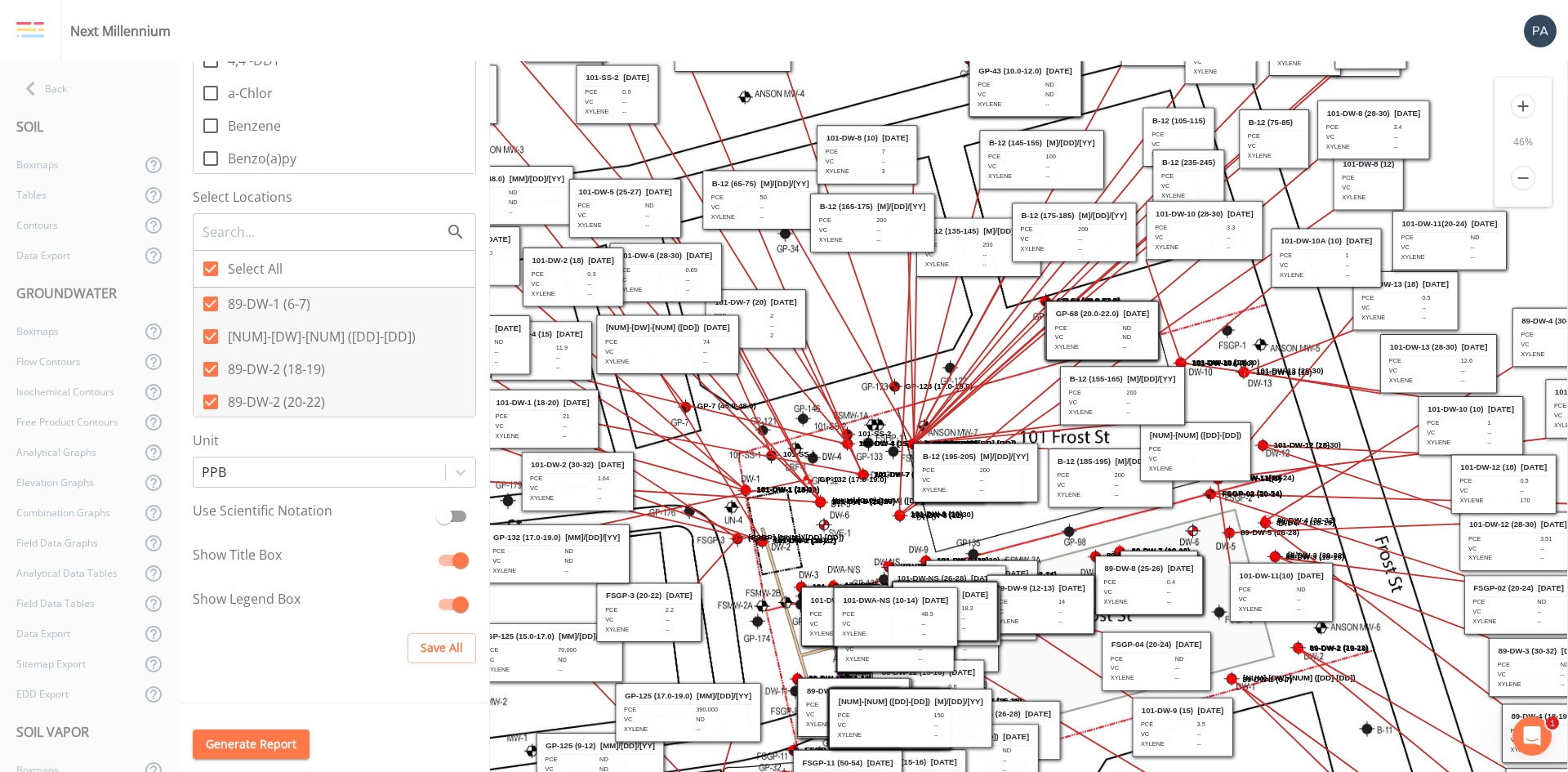 drag, startPoint x: 1209, startPoint y: 319, endPoint x: 956, endPoint y: 359, distance: 256.14254 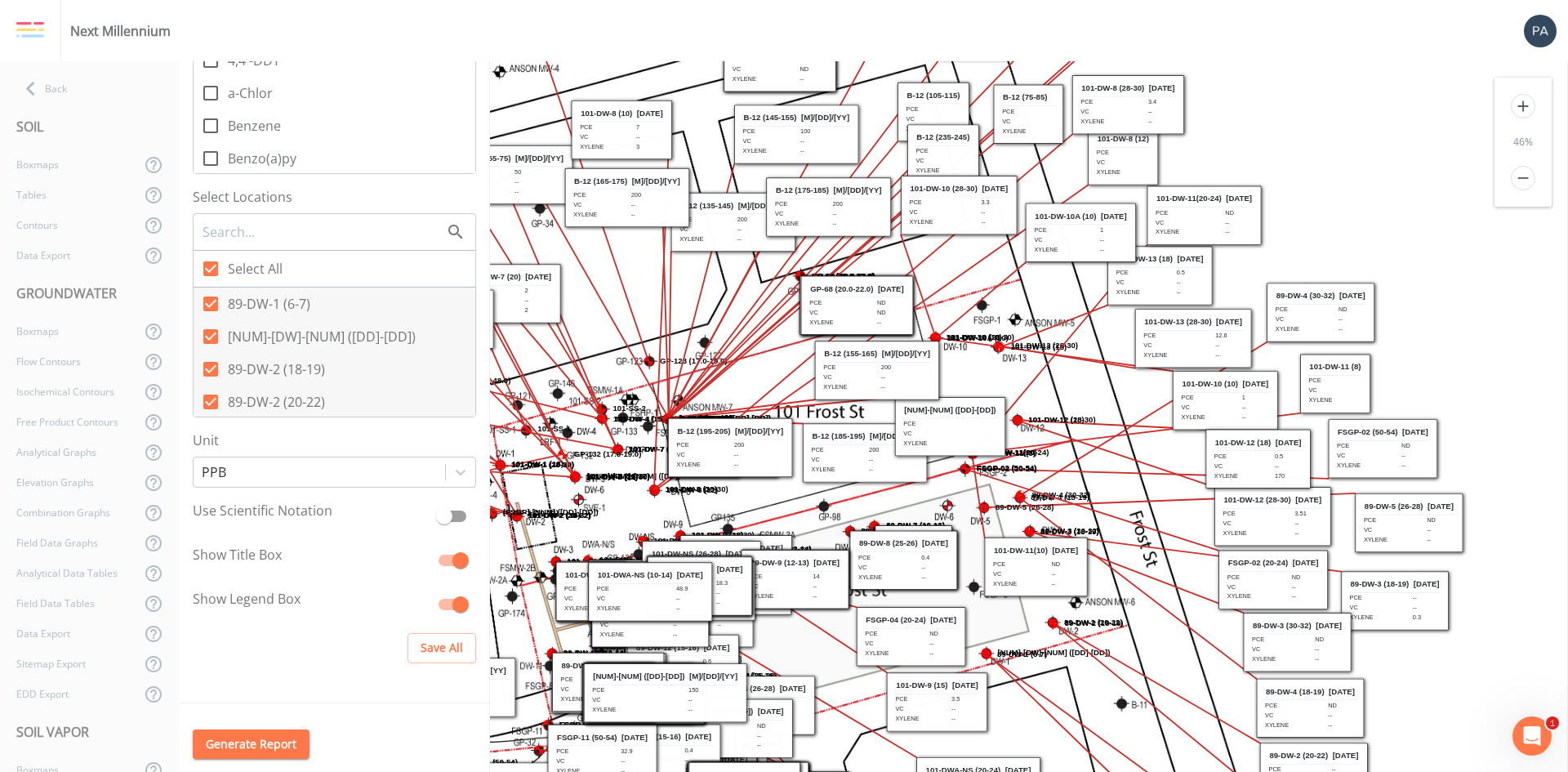 drag, startPoint x: 1348, startPoint y: 509, endPoint x: 1102, endPoint y: 484, distance: 247.26706 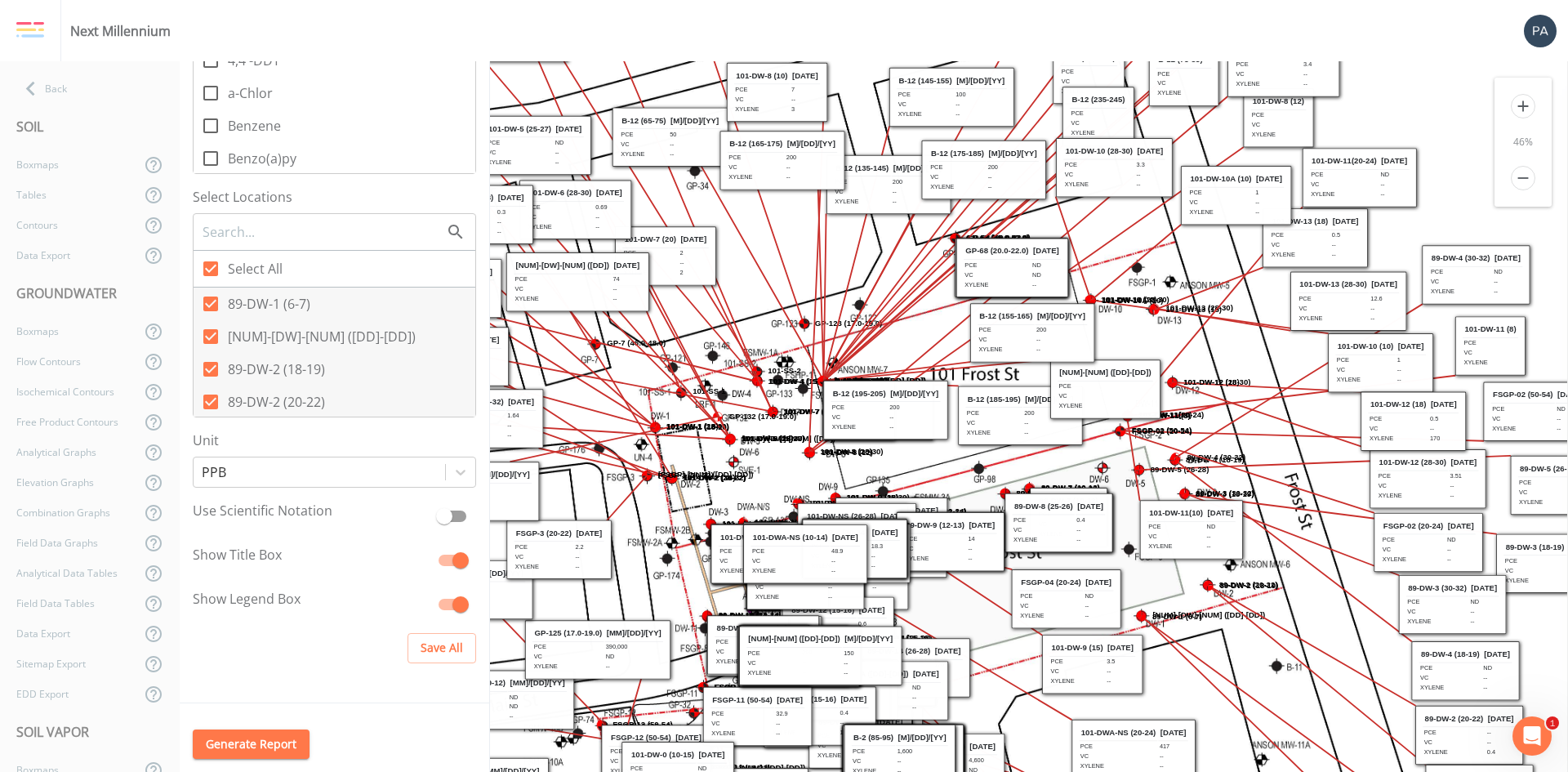 drag, startPoint x: 1054, startPoint y: 422, endPoint x: 1209, endPoint y: 384, distance: 159.5901 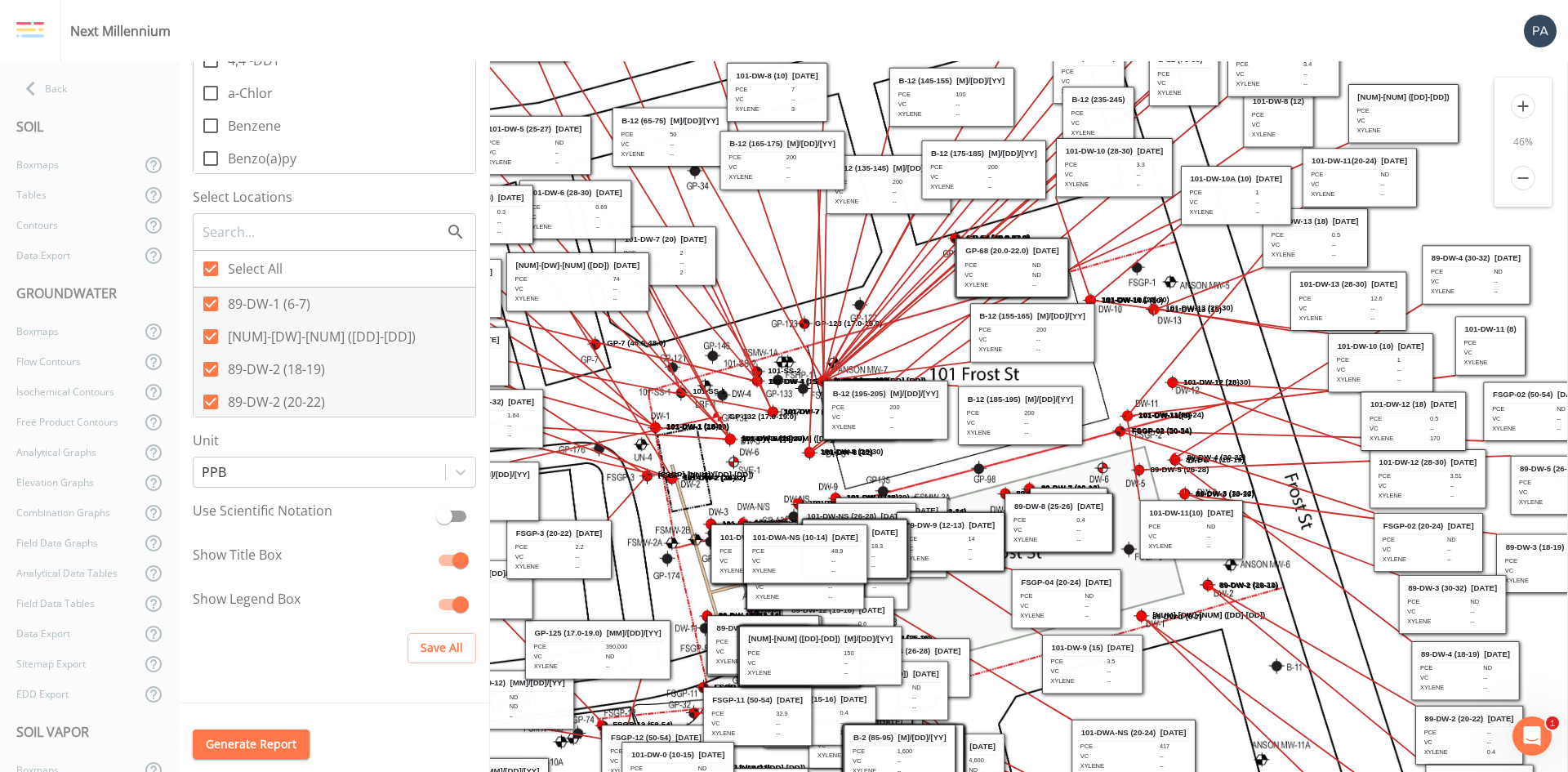 drag, startPoint x: 1080, startPoint y: 396, endPoint x: 1379, endPoint y: 121, distance: 406.23392 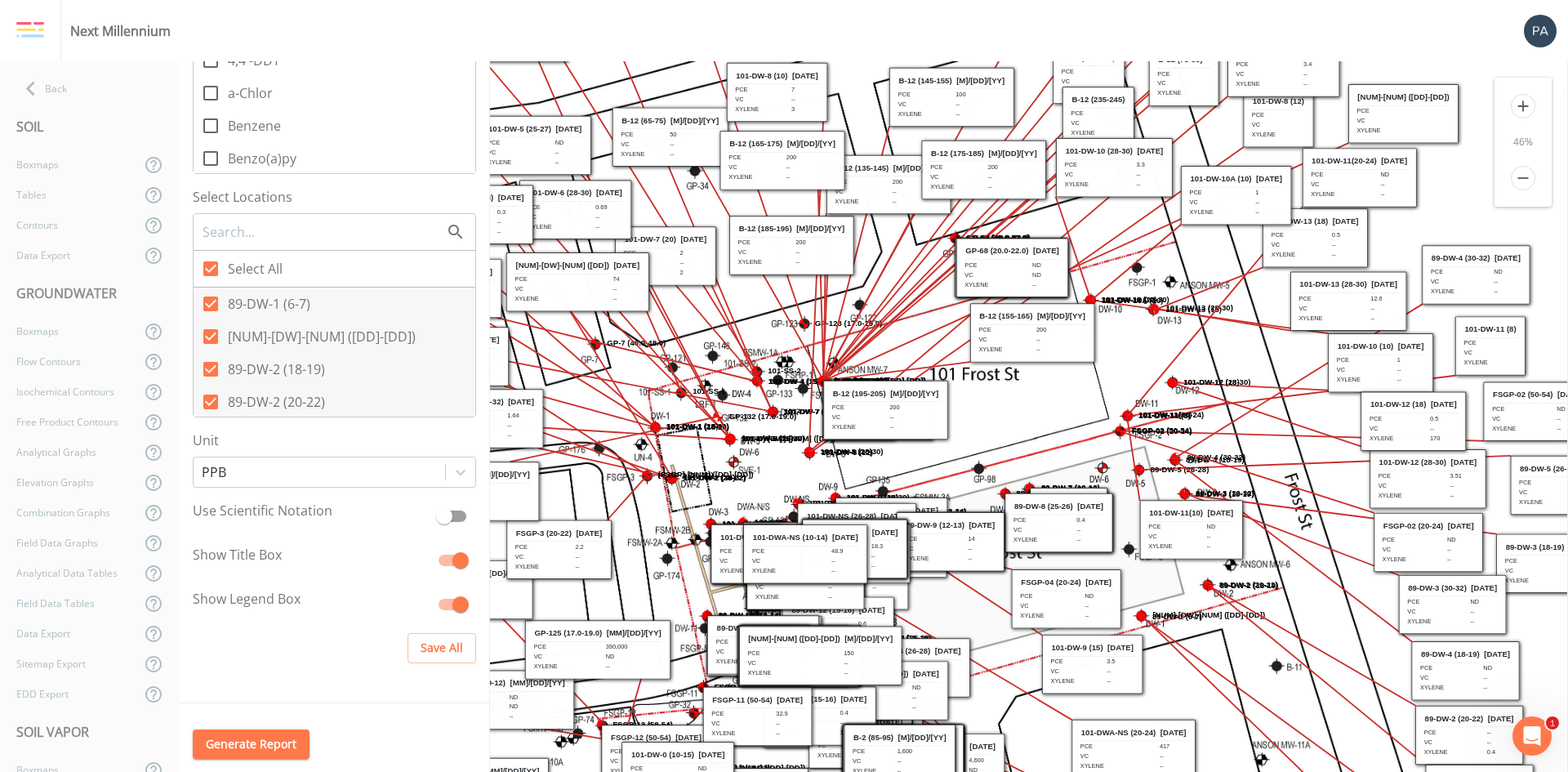 drag, startPoint x: 1025, startPoint y: 421, endPoint x: 796, endPoint y: 251, distance: 285.20344 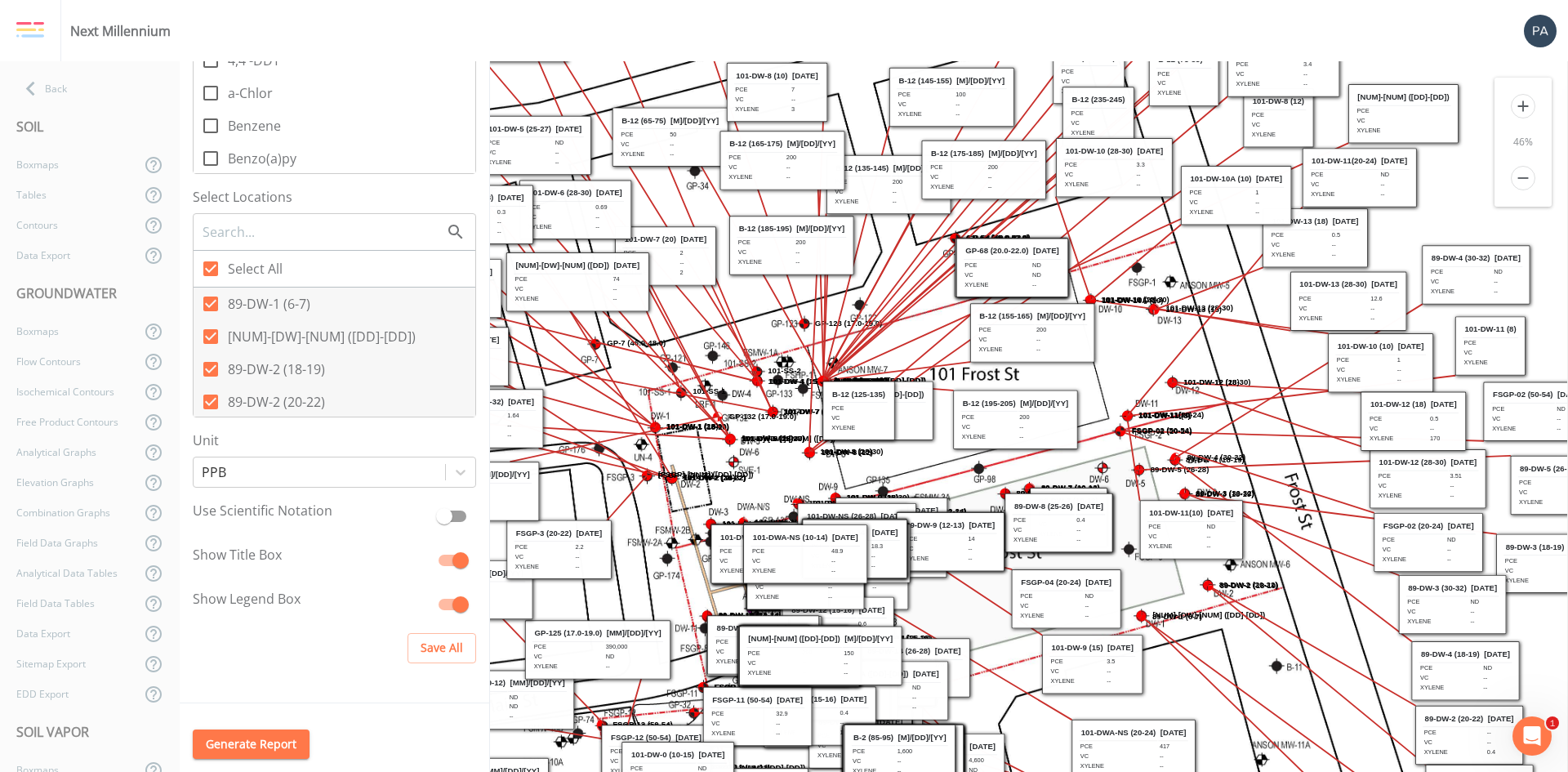 drag, startPoint x: 874, startPoint y: 411, endPoint x: 997, endPoint y: 418, distance: 123.19903 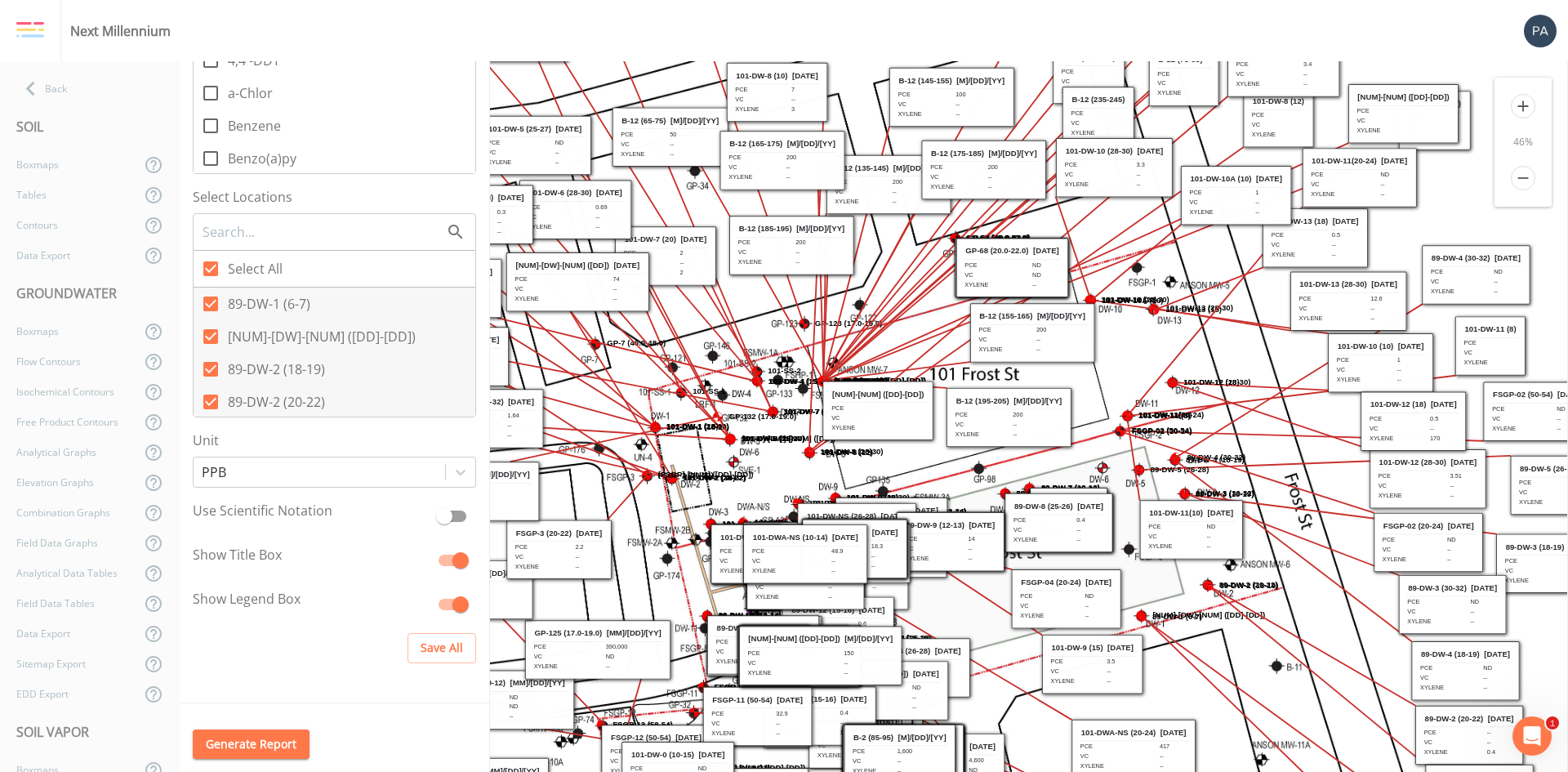 drag, startPoint x: 860, startPoint y: 404, endPoint x: 1436, endPoint y: 114, distance: 644.88449 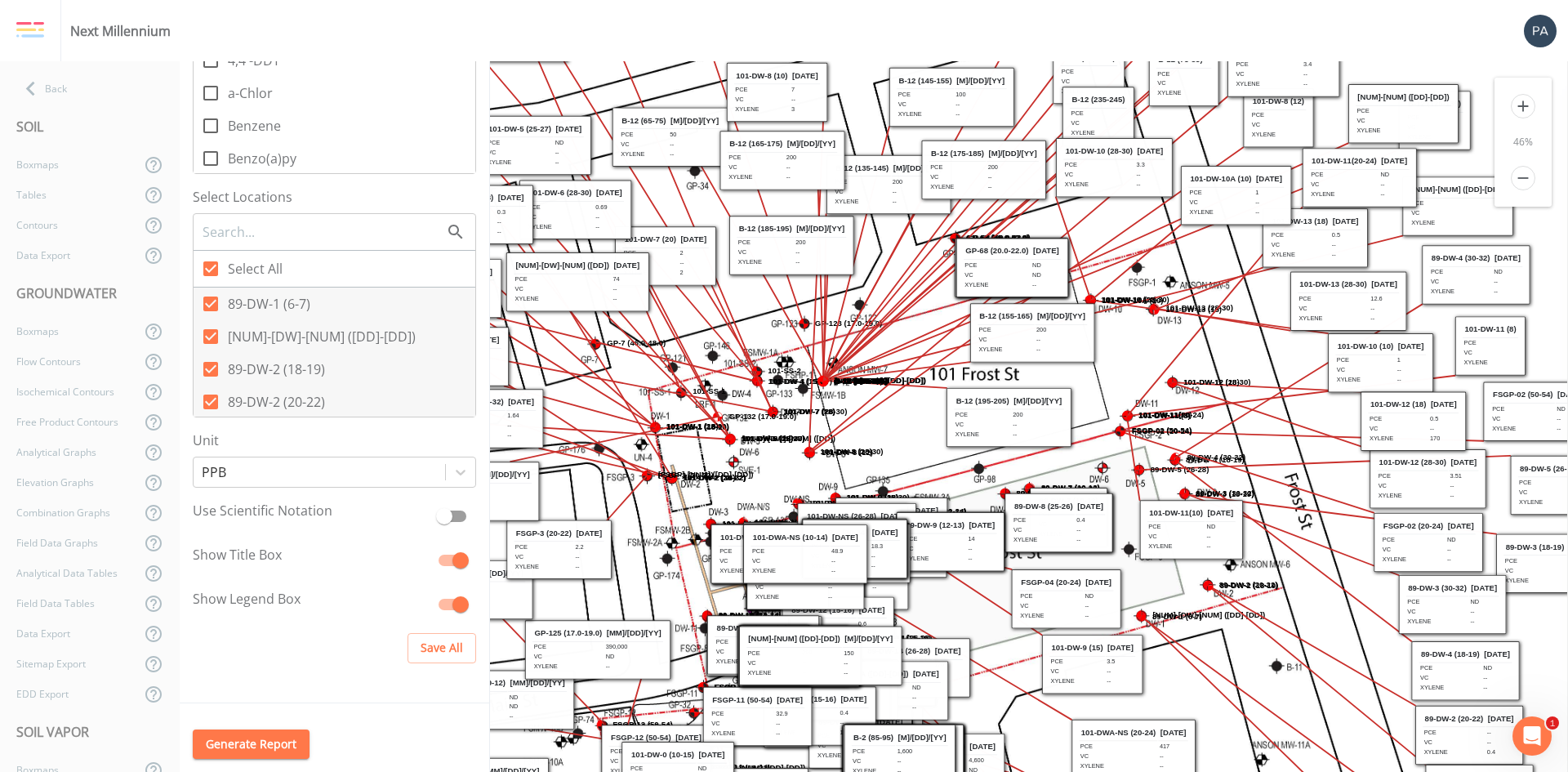 drag, startPoint x: 864, startPoint y: 412, endPoint x: 1444, endPoint y: 208, distance: 614.8301 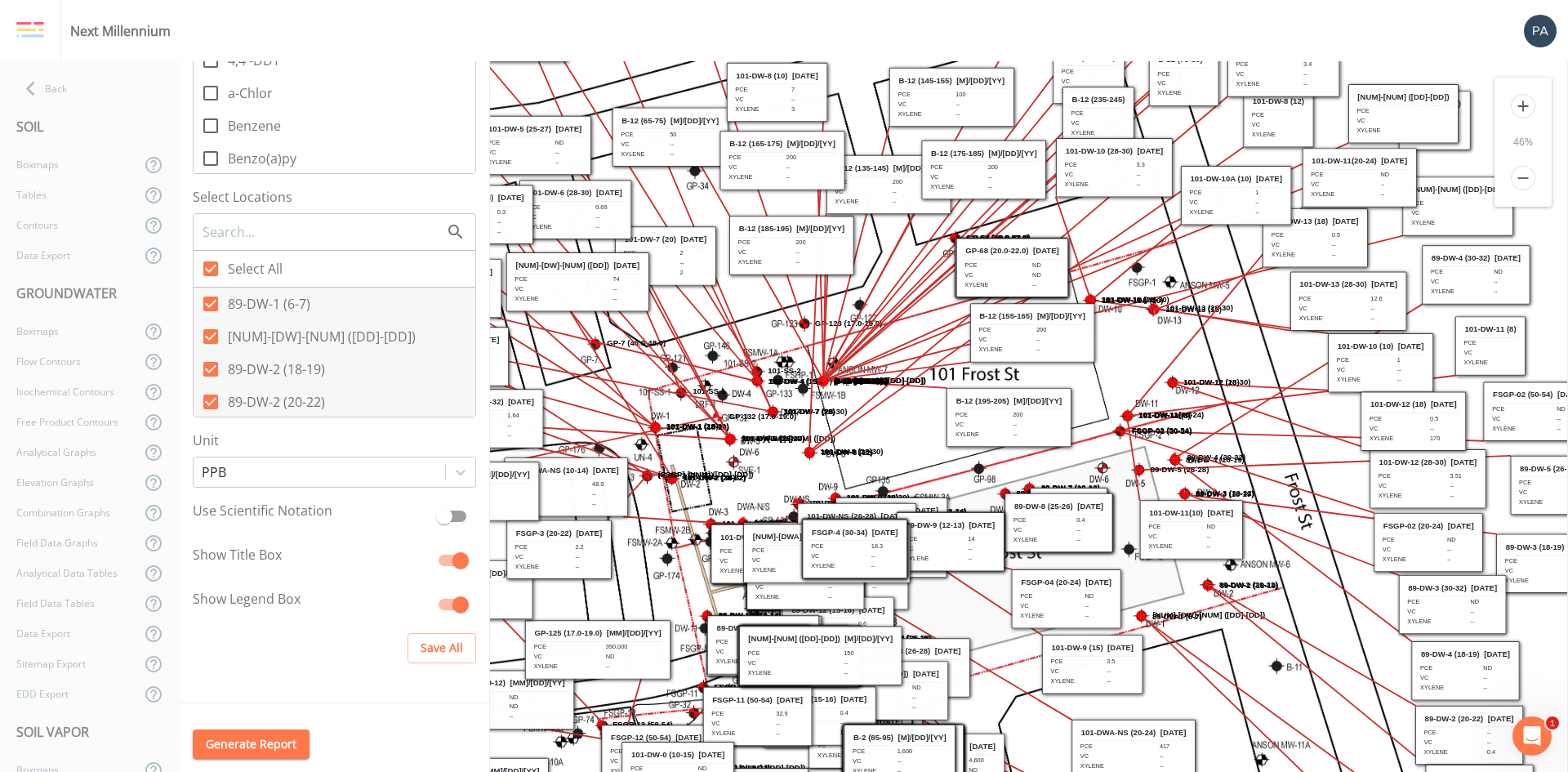 drag, startPoint x: 818, startPoint y: 554, endPoint x: 580, endPoint y: 488, distance: 246.9818 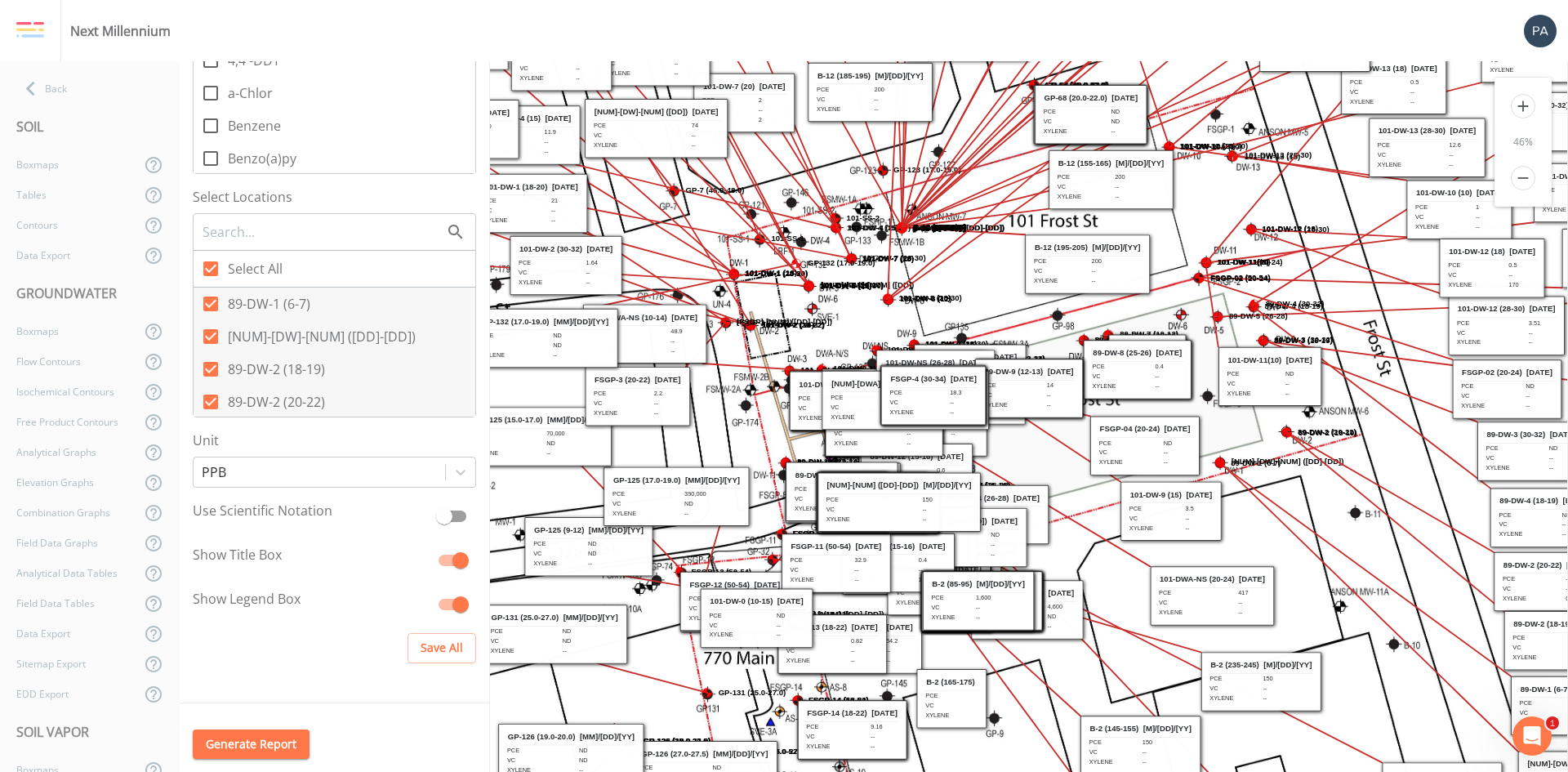 drag, startPoint x: 912, startPoint y: 602, endPoint x: 987, endPoint y: 447, distance: 172.19175 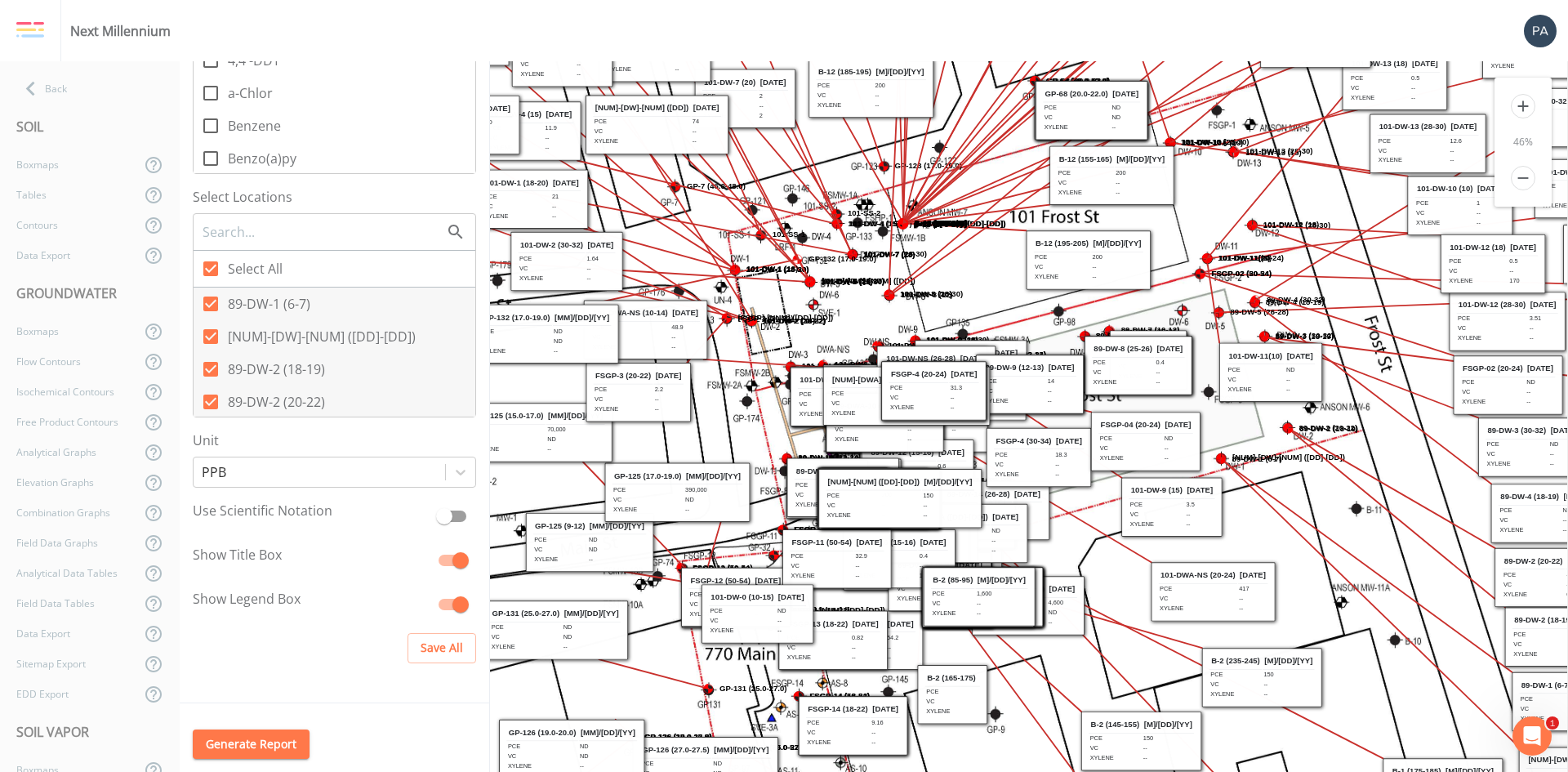 drag, startPoint x: 960, startPoint y: 421, endPoint x: 1026, endPoint y: 465, distance: 79.322128 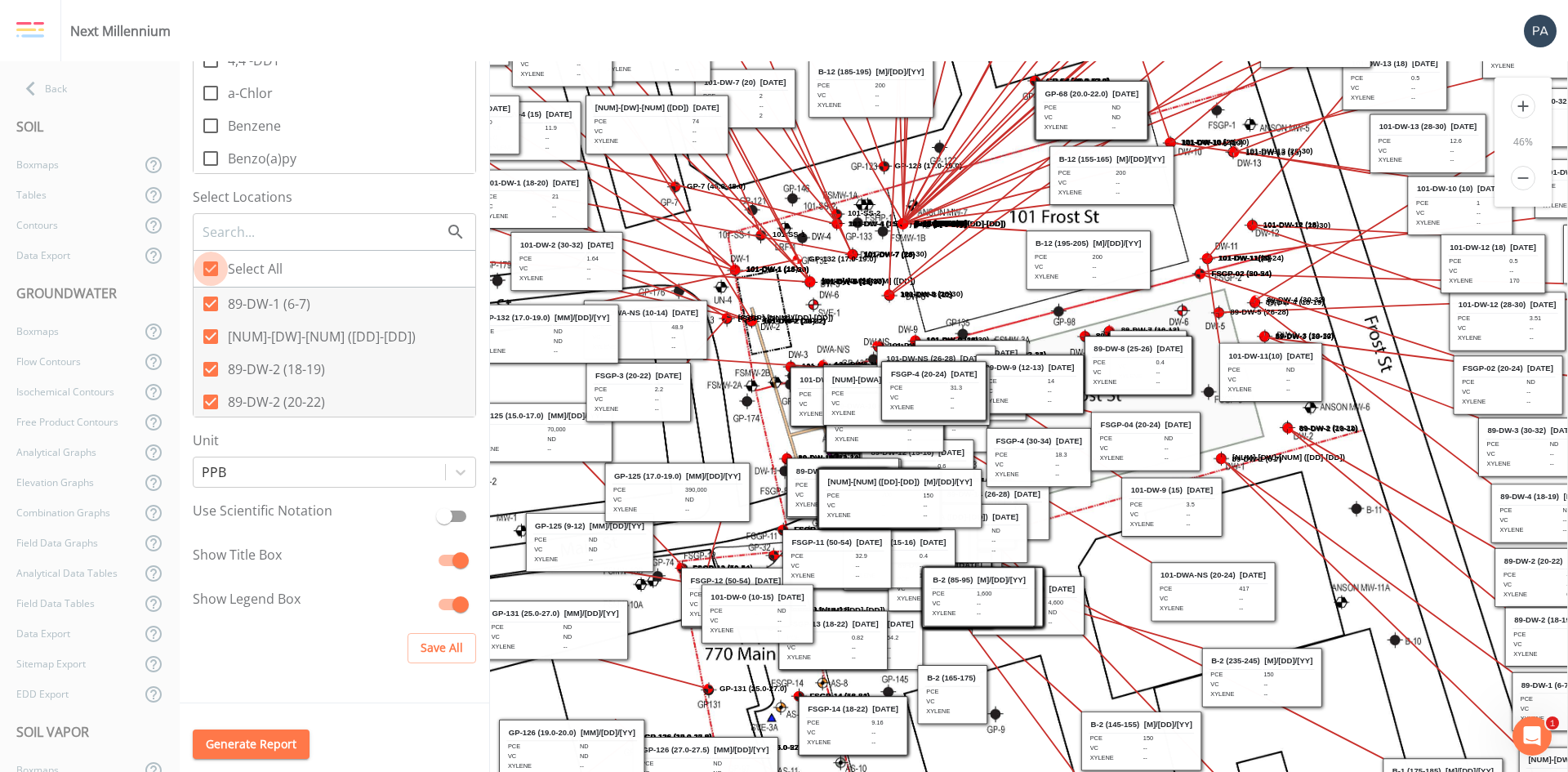 click 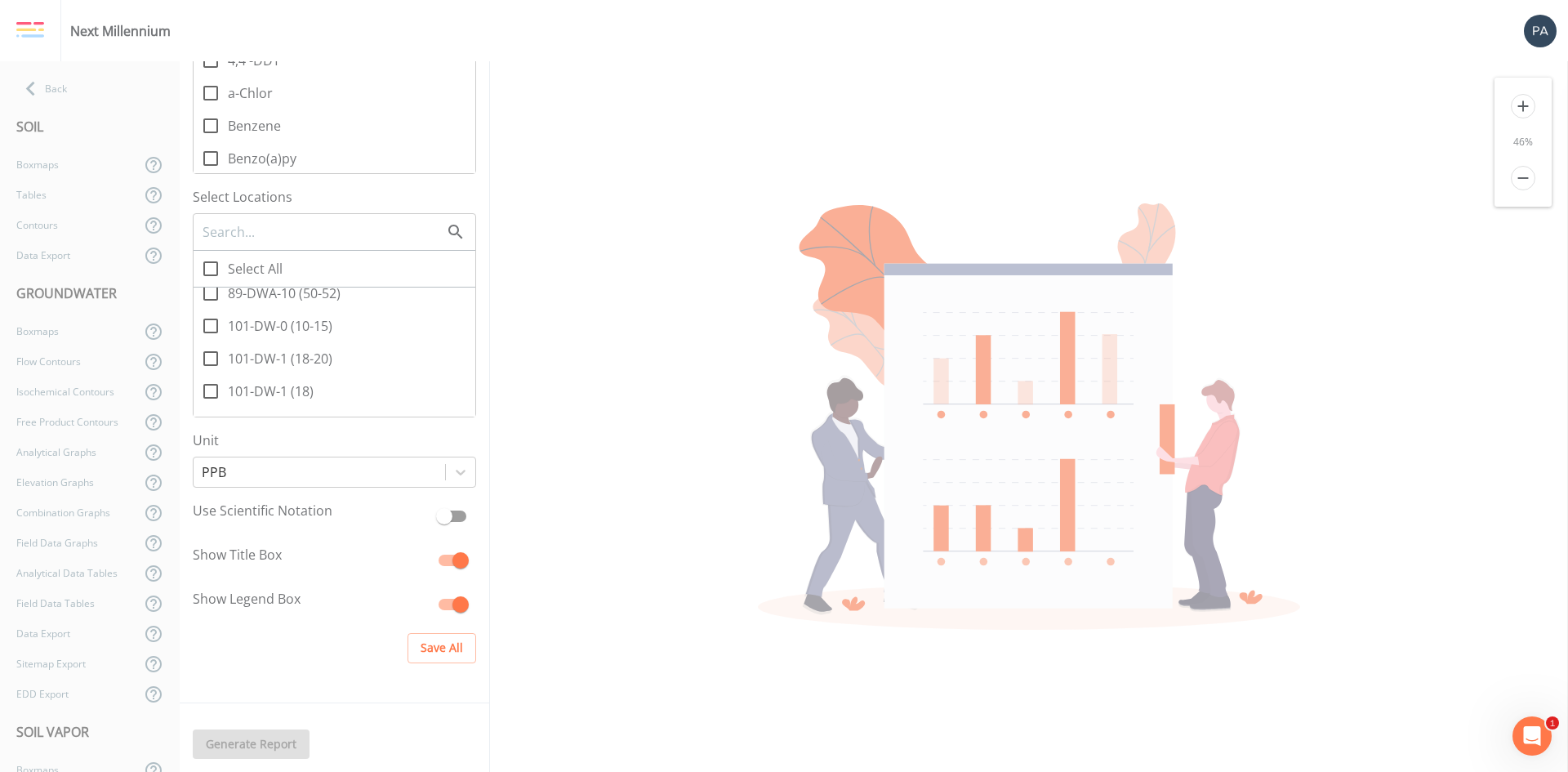 scroll, scrollTop: 1225, scrollLeft: 0, axis: vertical 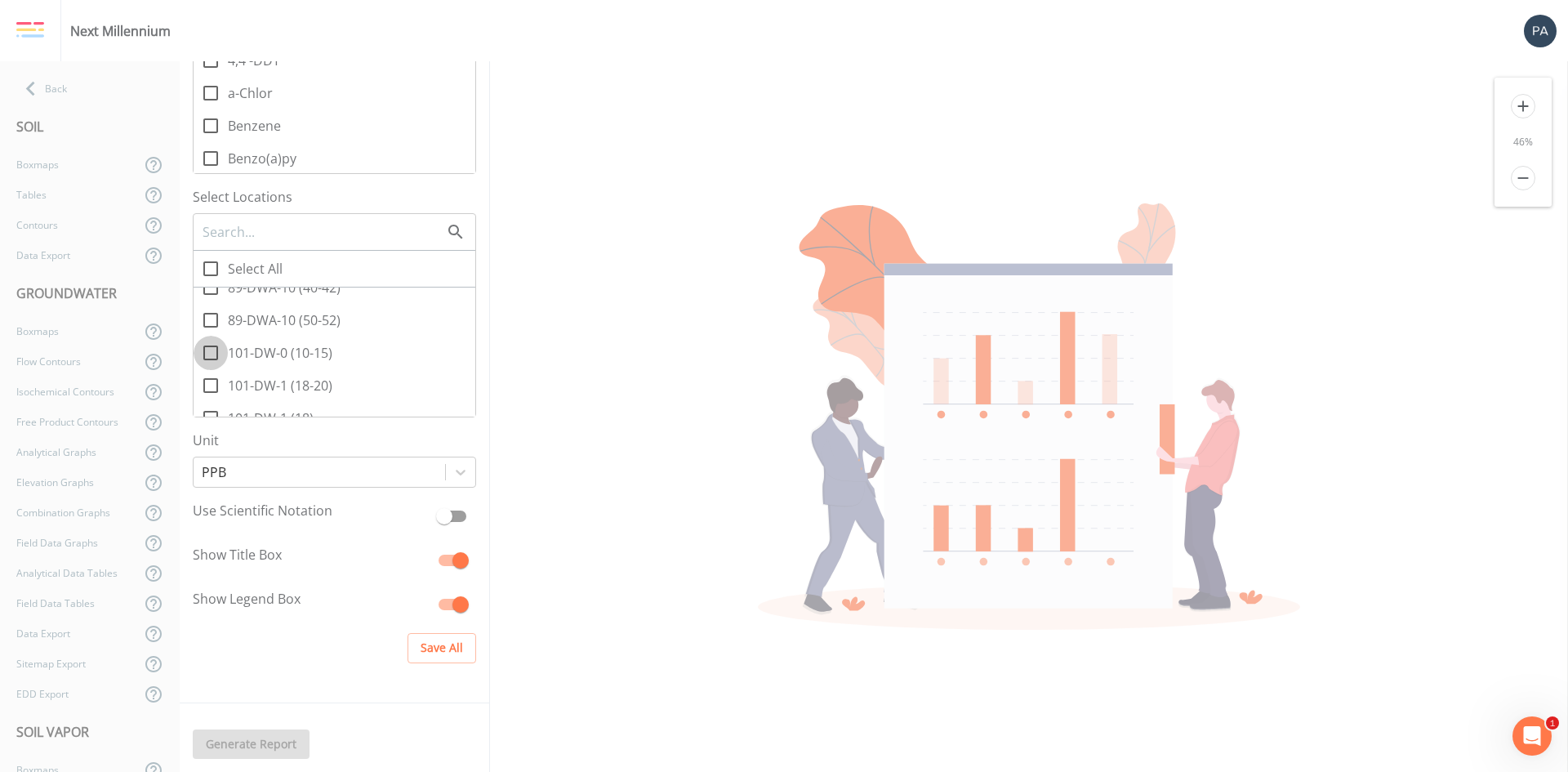 click 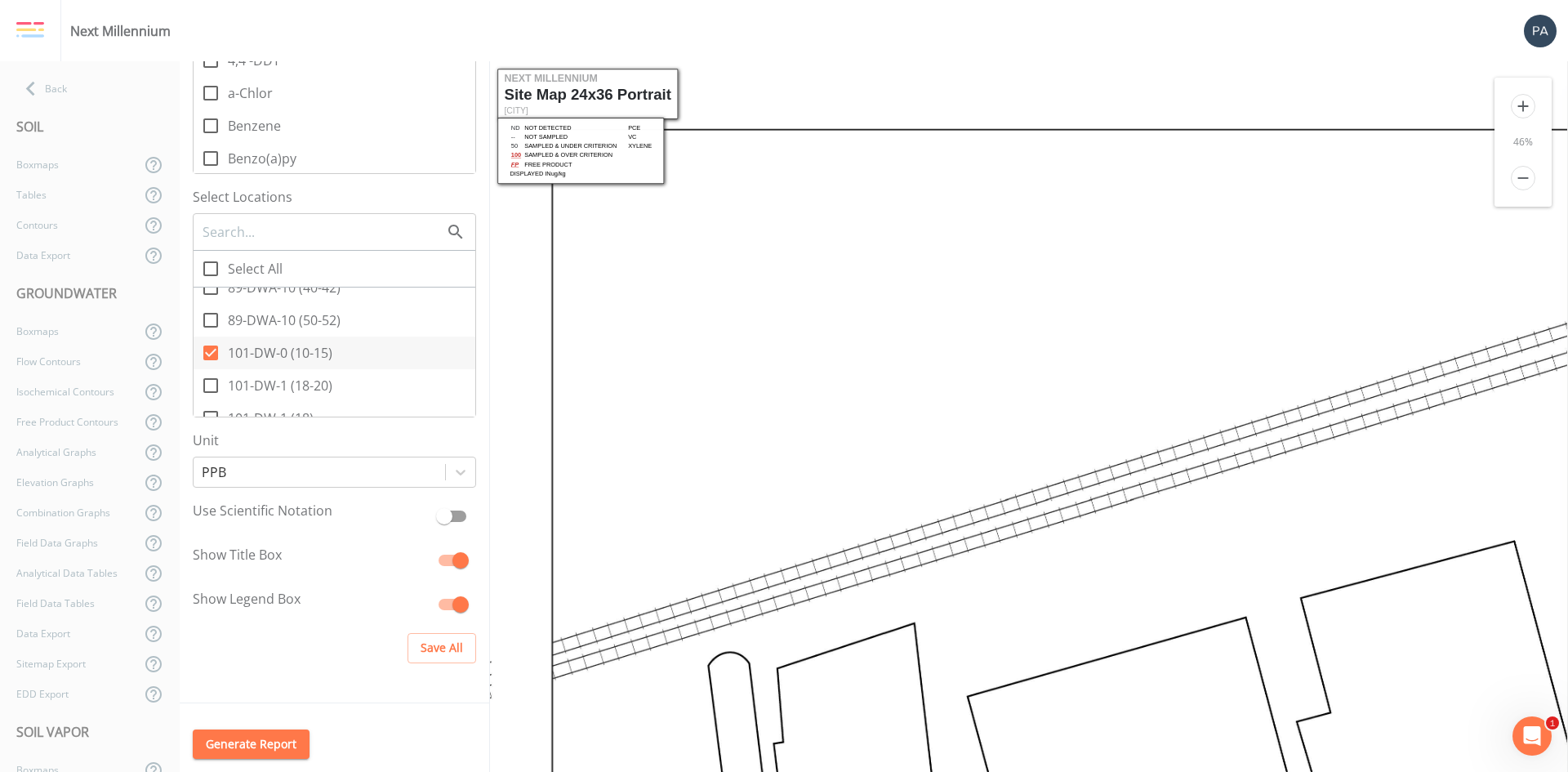 scroll, scrollTop: 0, scrollLeft: 0, axis: both 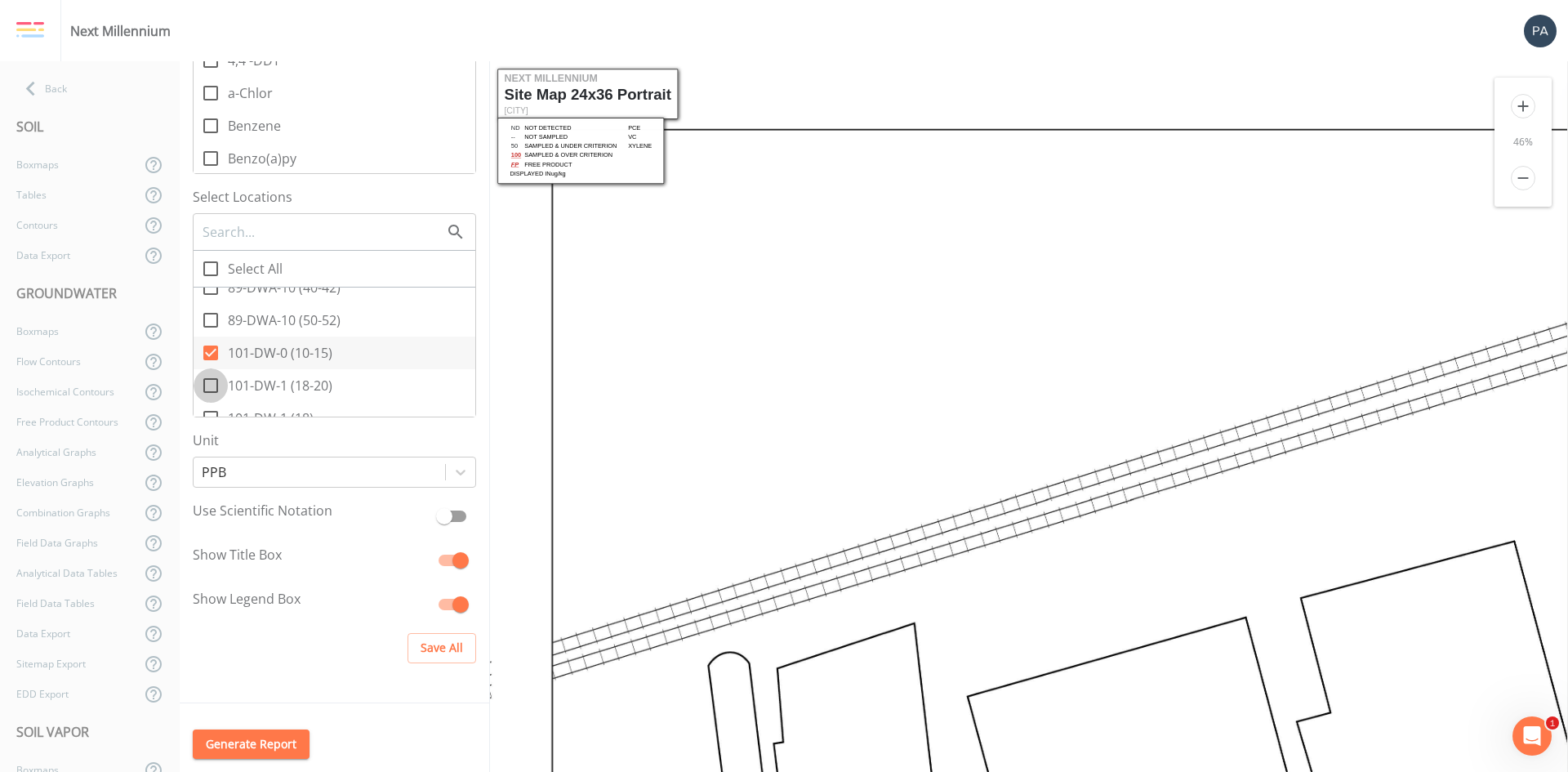 click 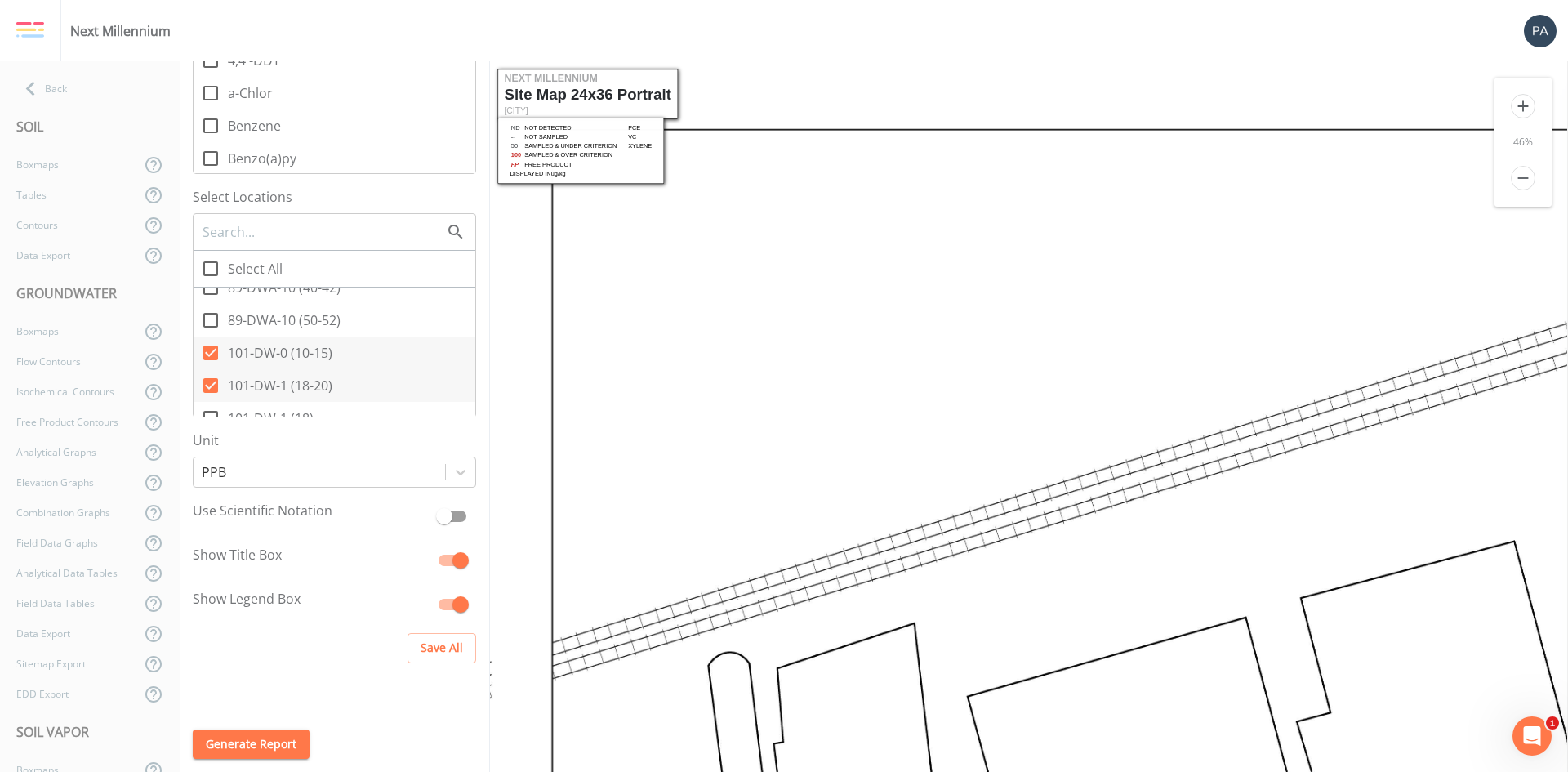 scroll, scrollTop: 0, scrollLeft: 0, axis: both 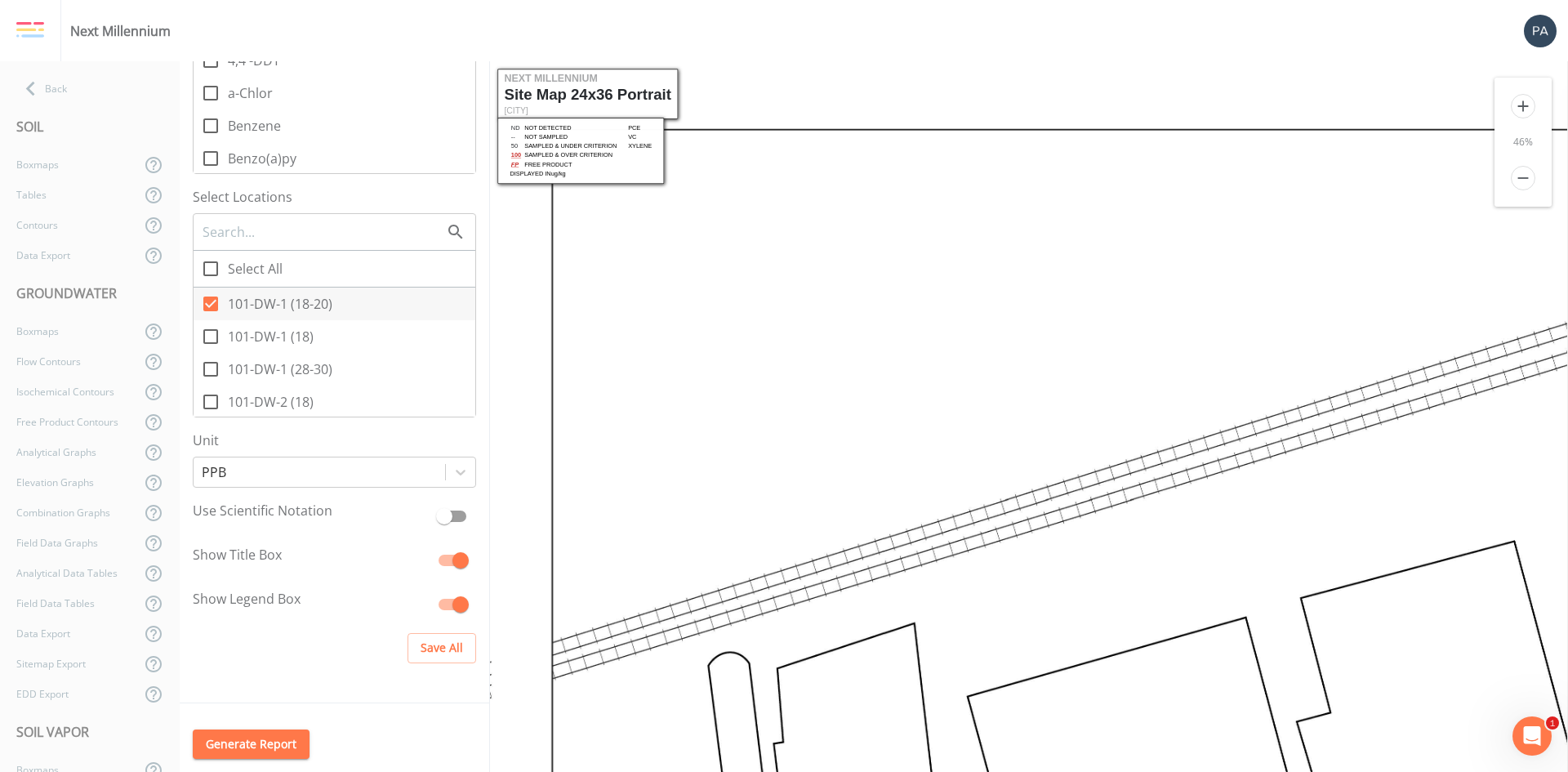 click 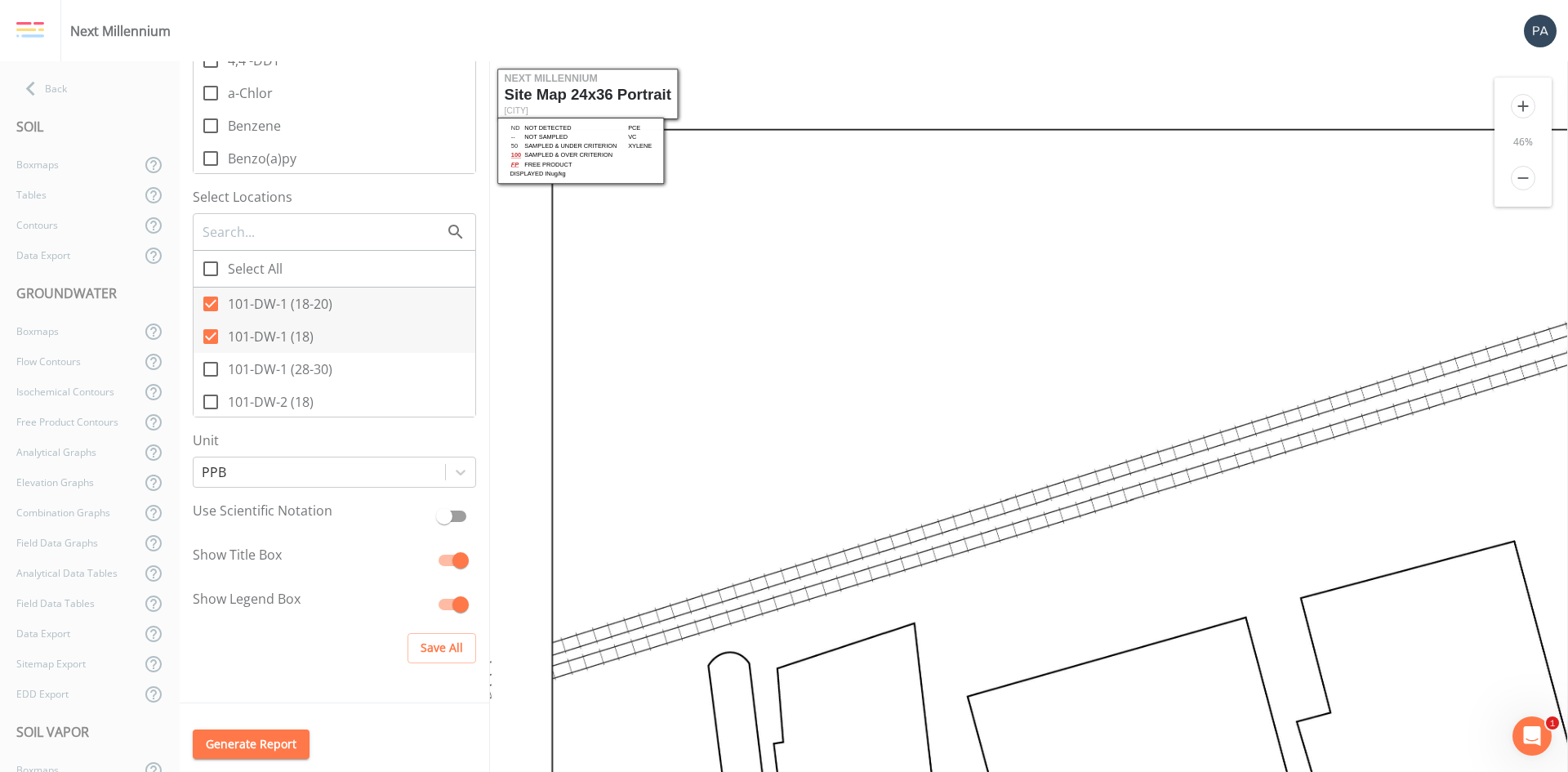 scroll, scrollTop: 0, scrollLeft: 0, axis: both 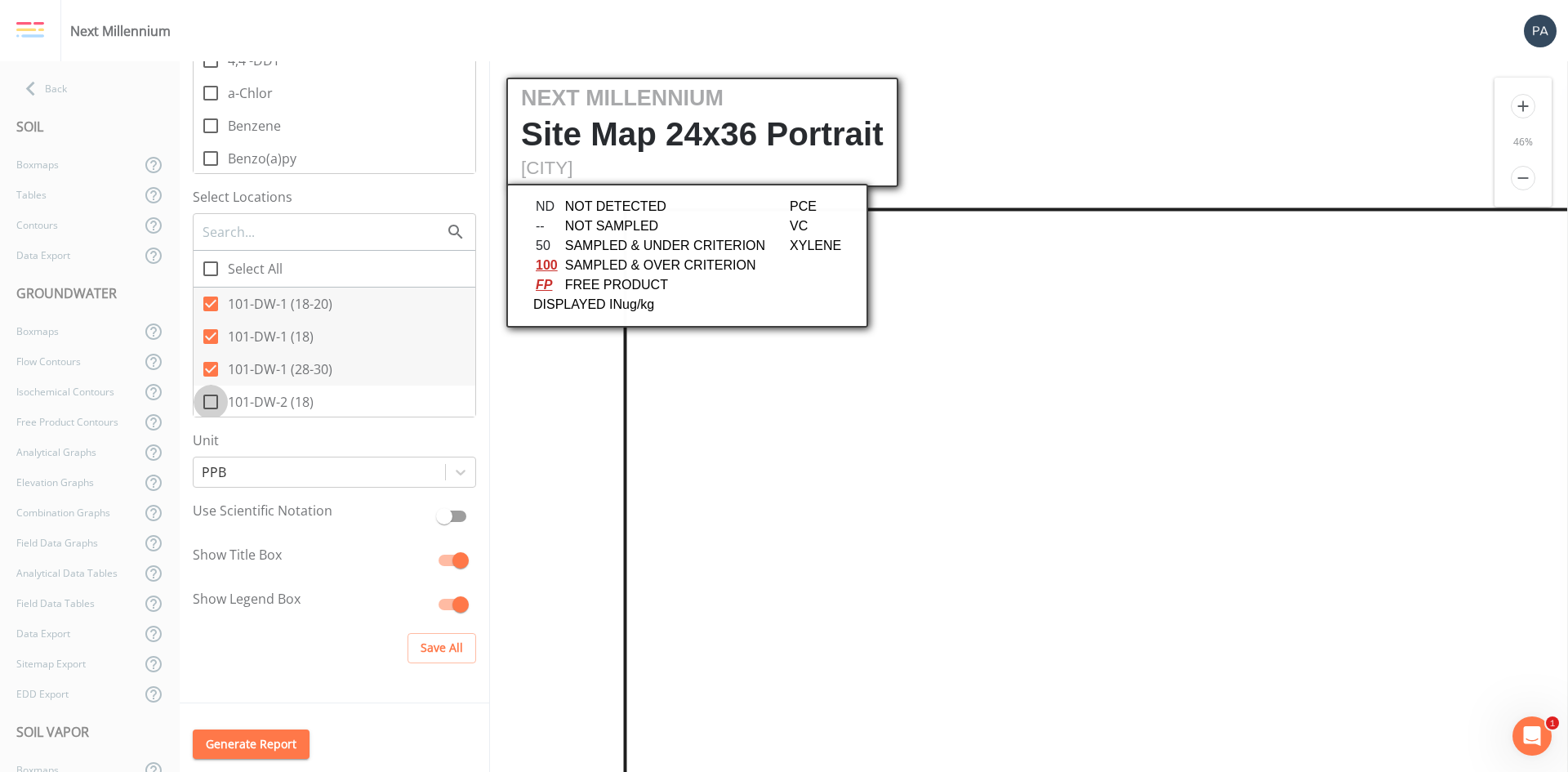 click 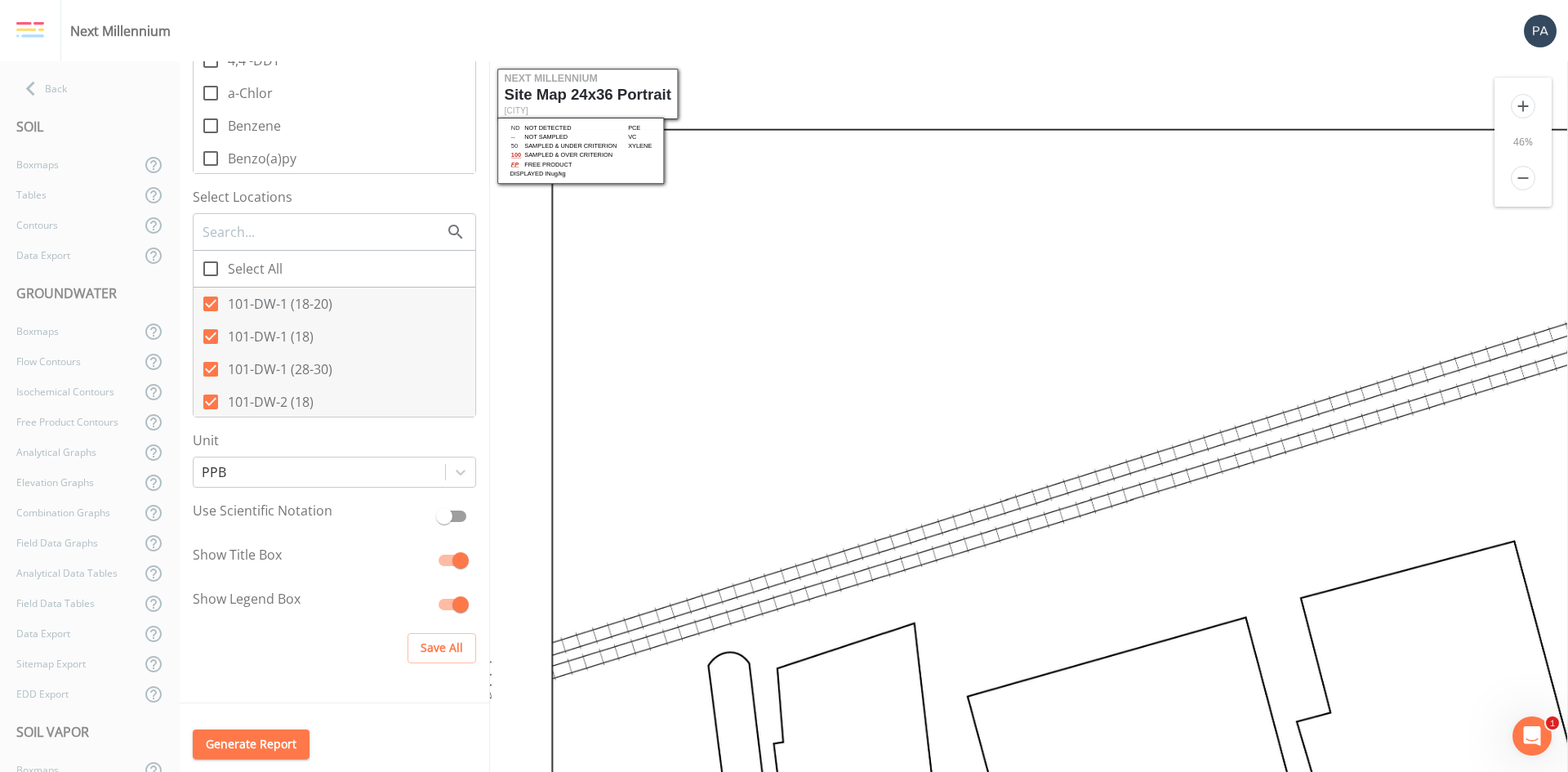 scroll, scrollTop: 0, scrollLeft: 0, axis: both 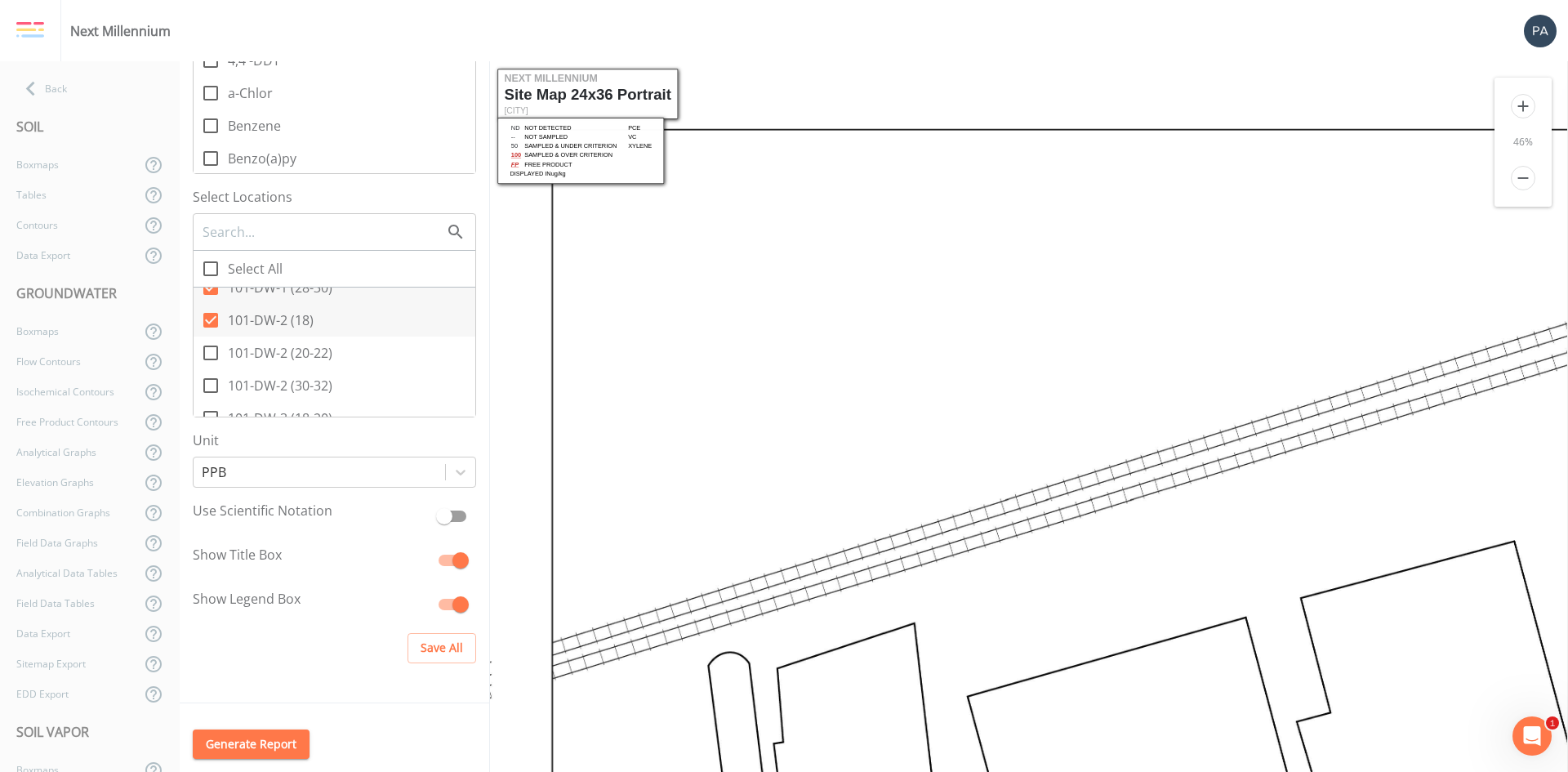 click on "101-DW-2 (20-22)" at bounding box center [202, 344] 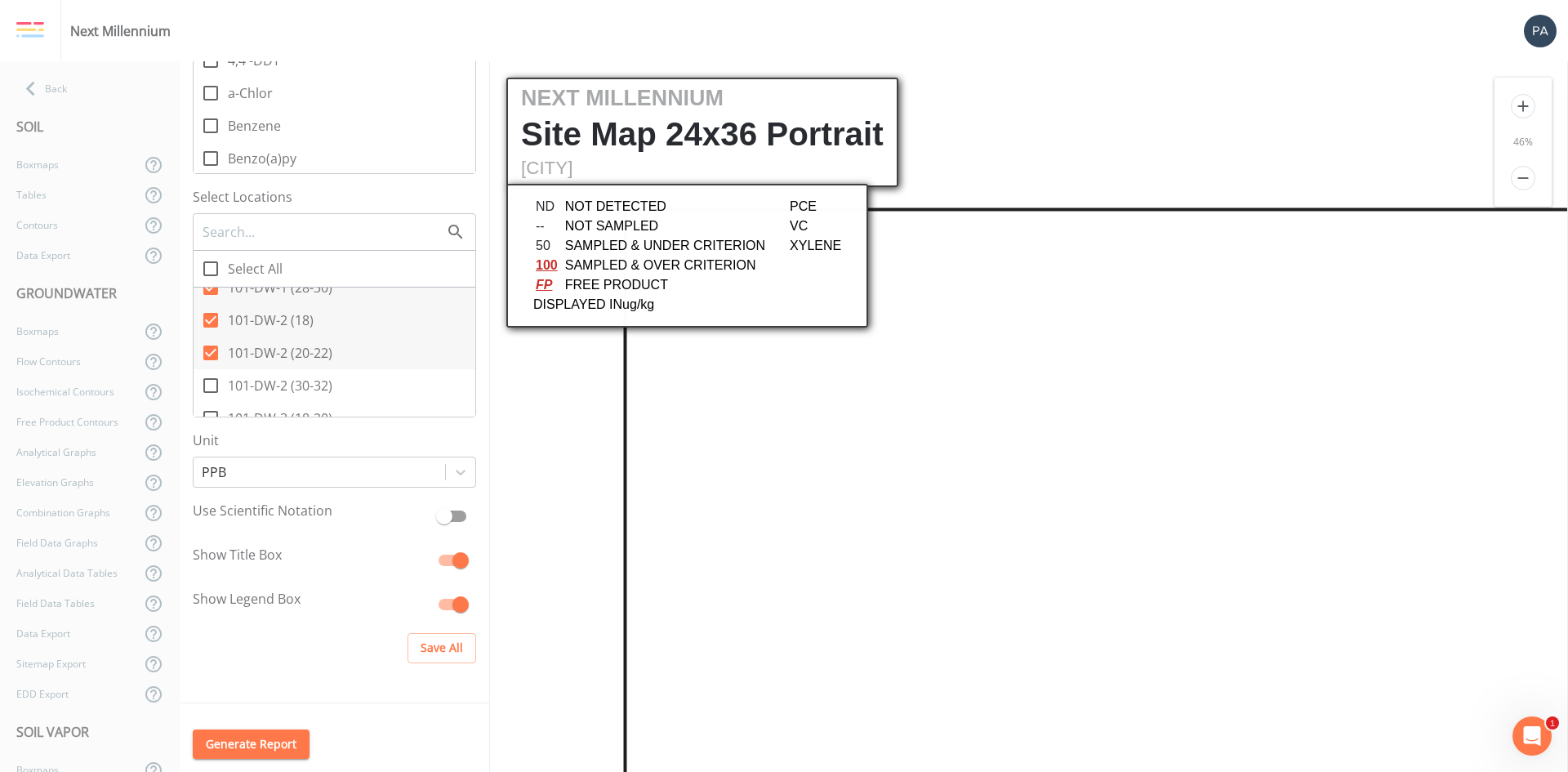 scroll, scrollTop: 0, scrollLeft: 0, axis: both 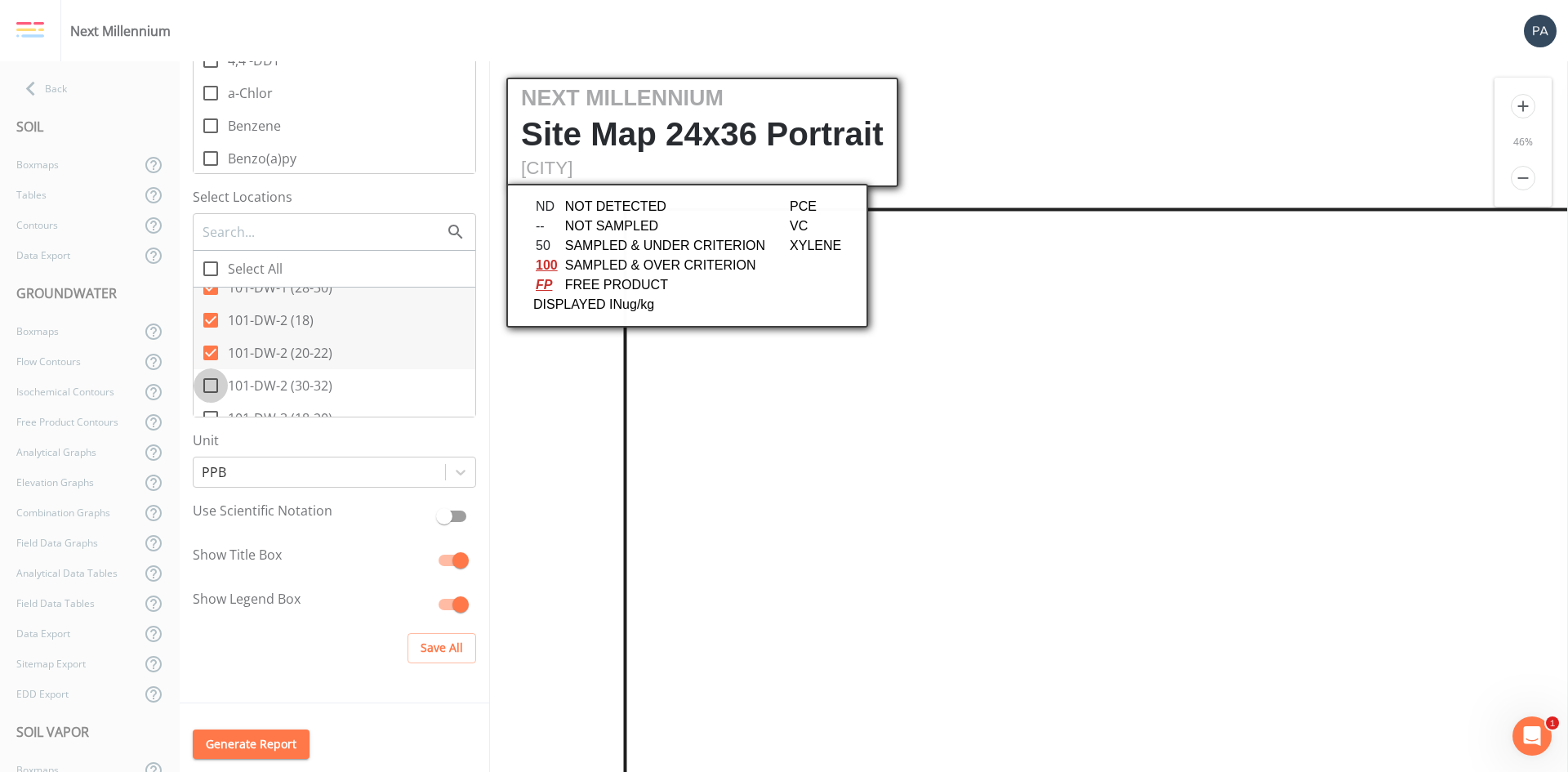 click 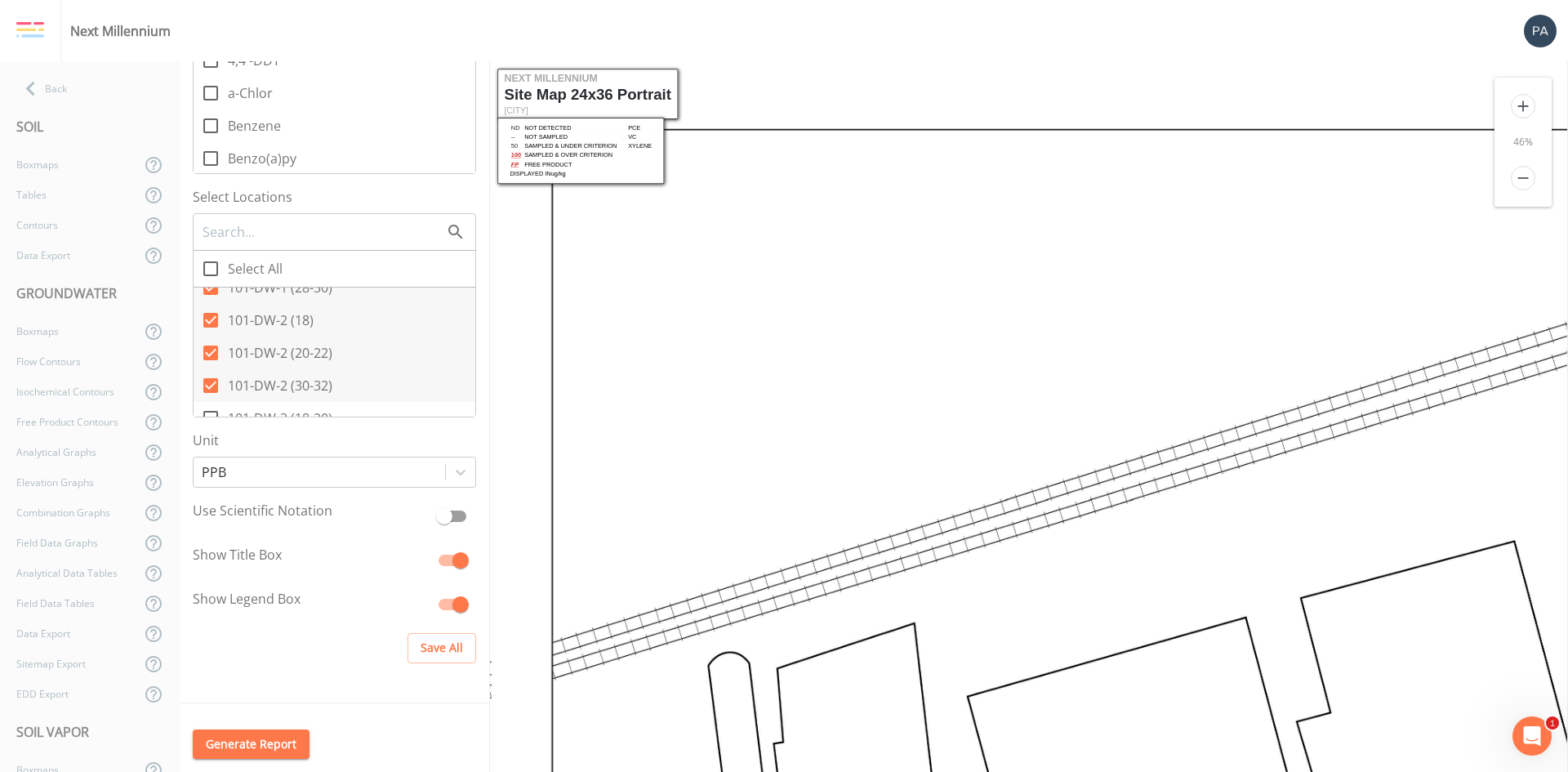 scroll, scrollTop: 0, scrollLeft: 0, axis: both 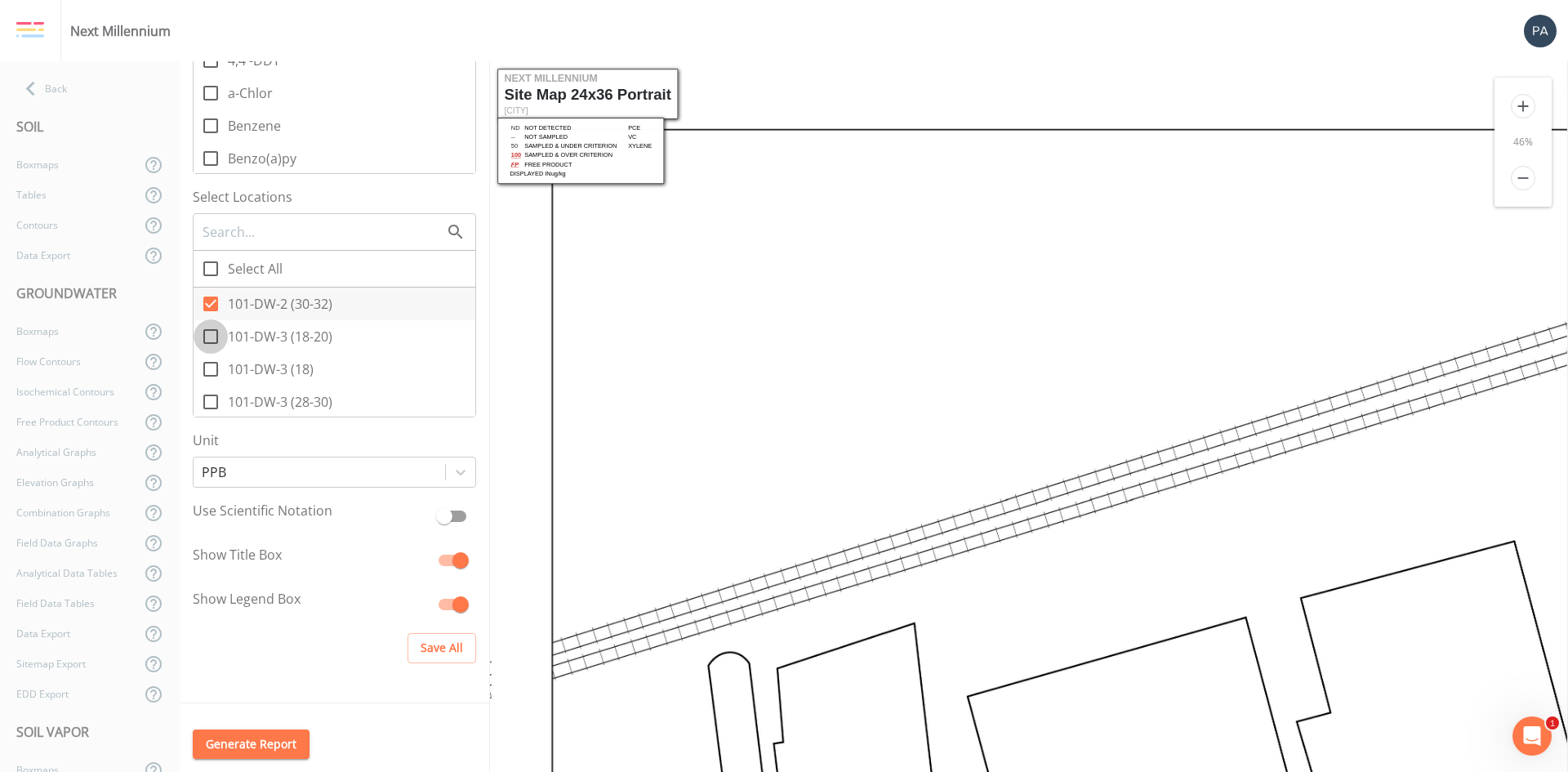 click 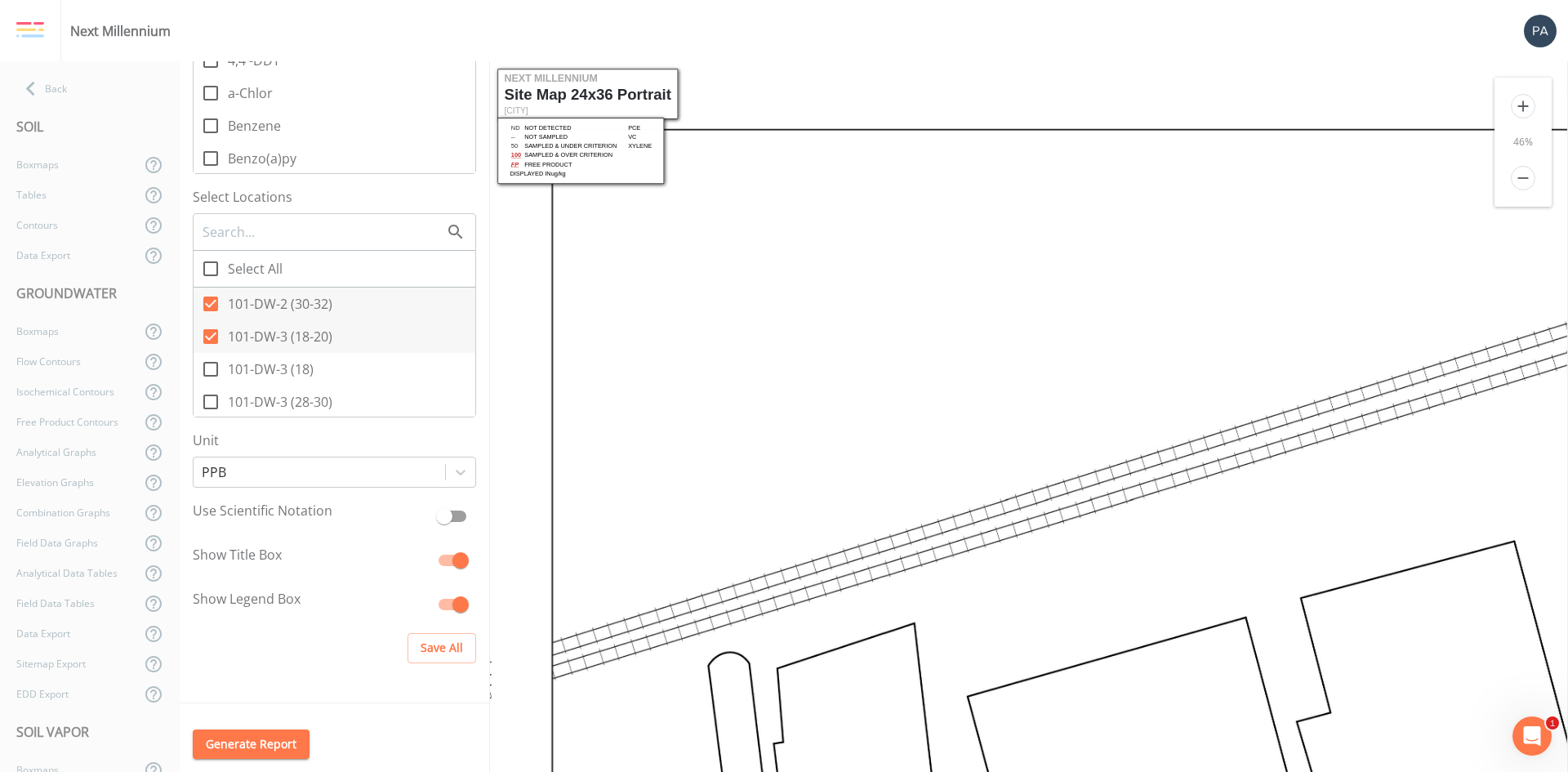 click on "101-DW-3 (18)" at bounding box center (202, 360) 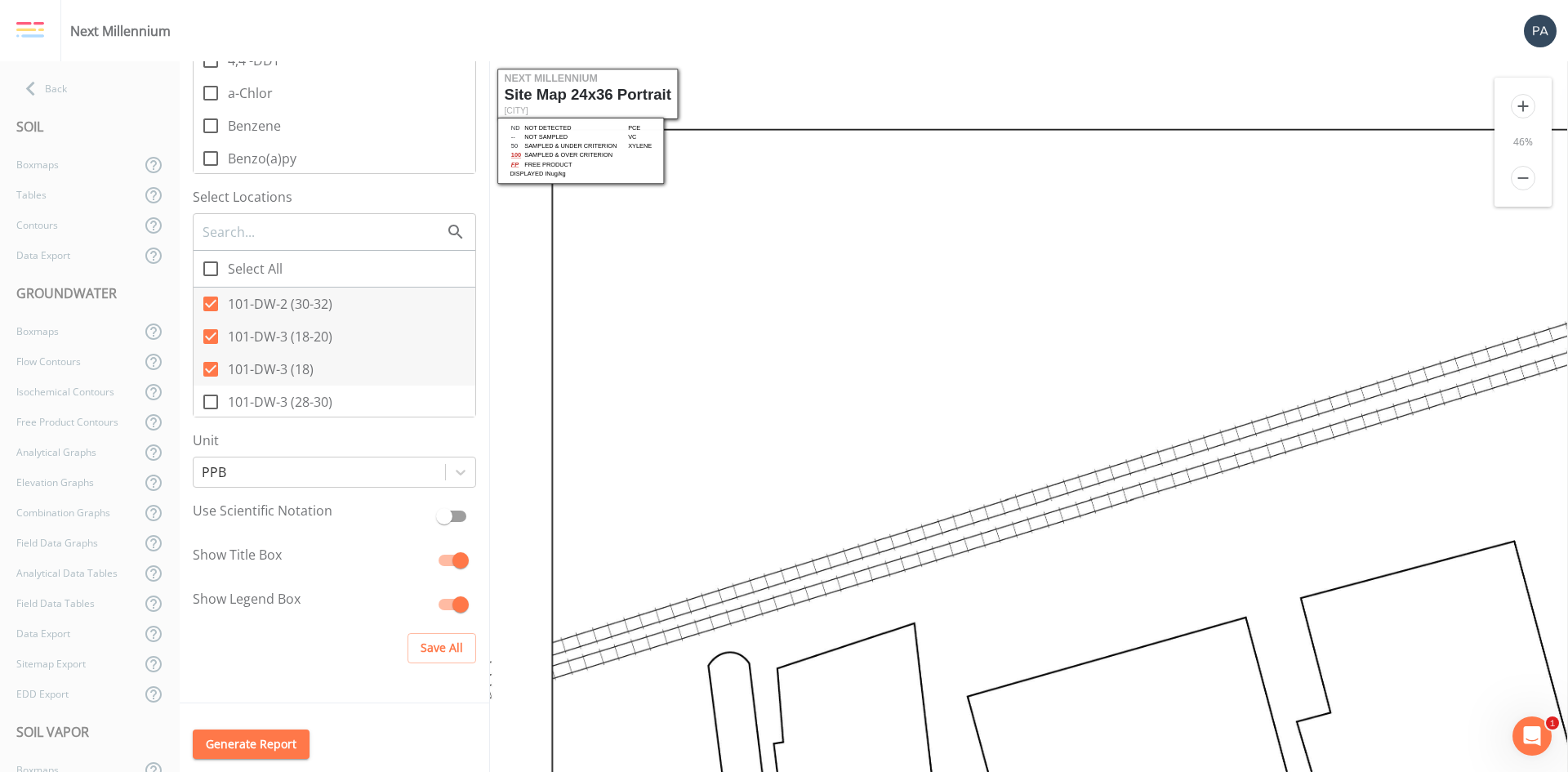 scroll, scrollTop: 0, scrollLeft: 0, axis: both 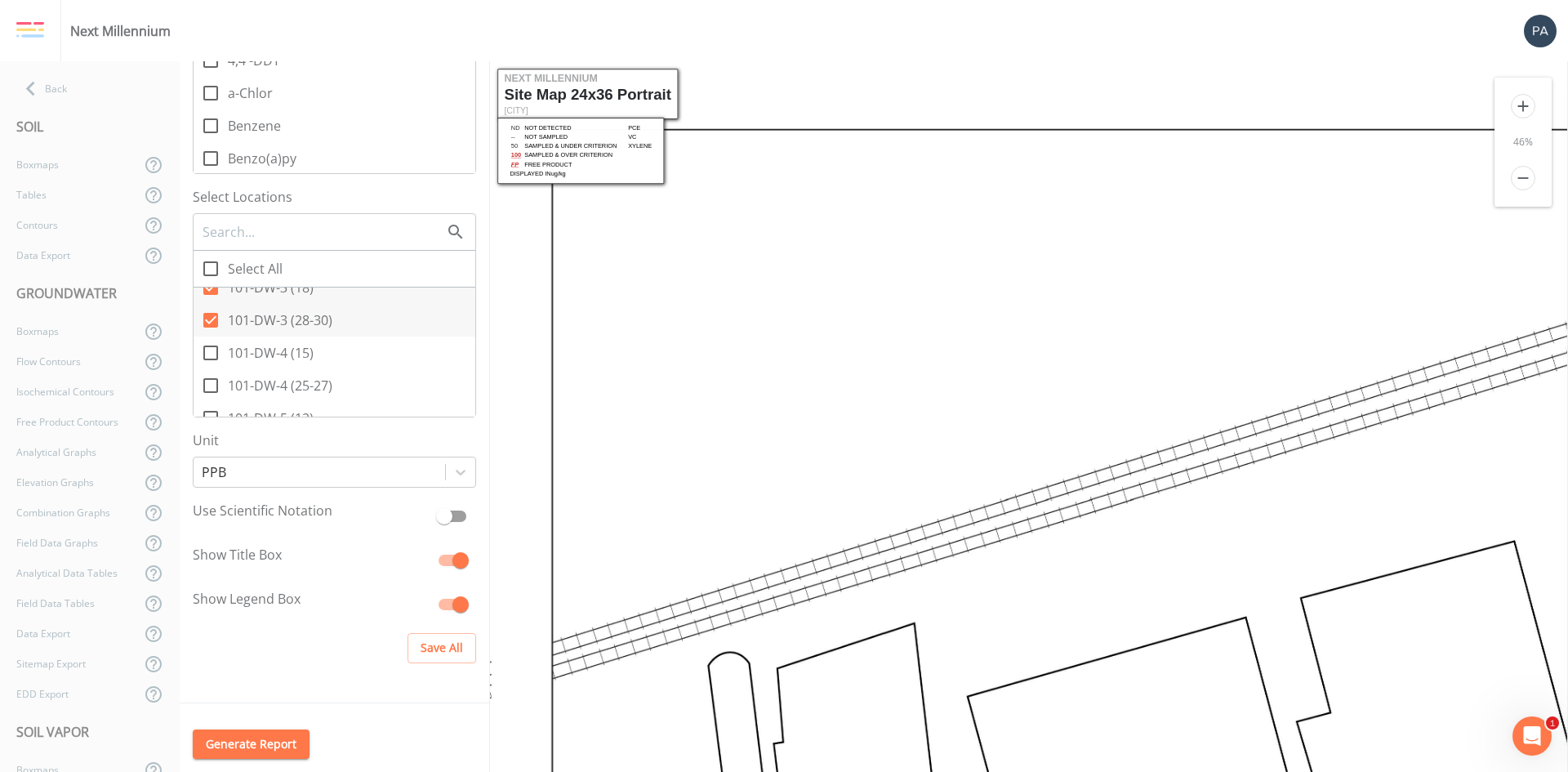 click 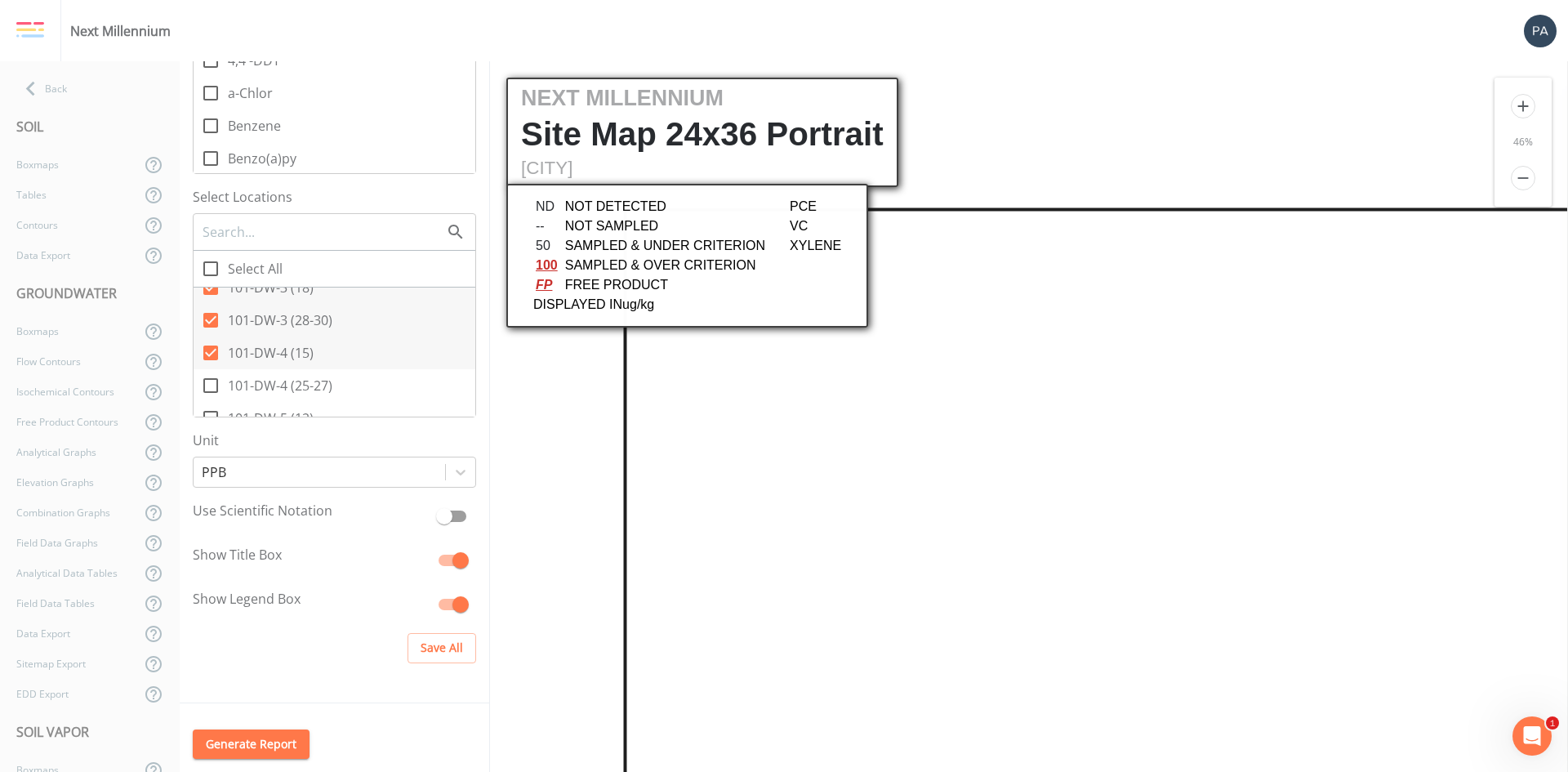 scroll, scrollTop: 0, scrollLeft: 0, axis: both 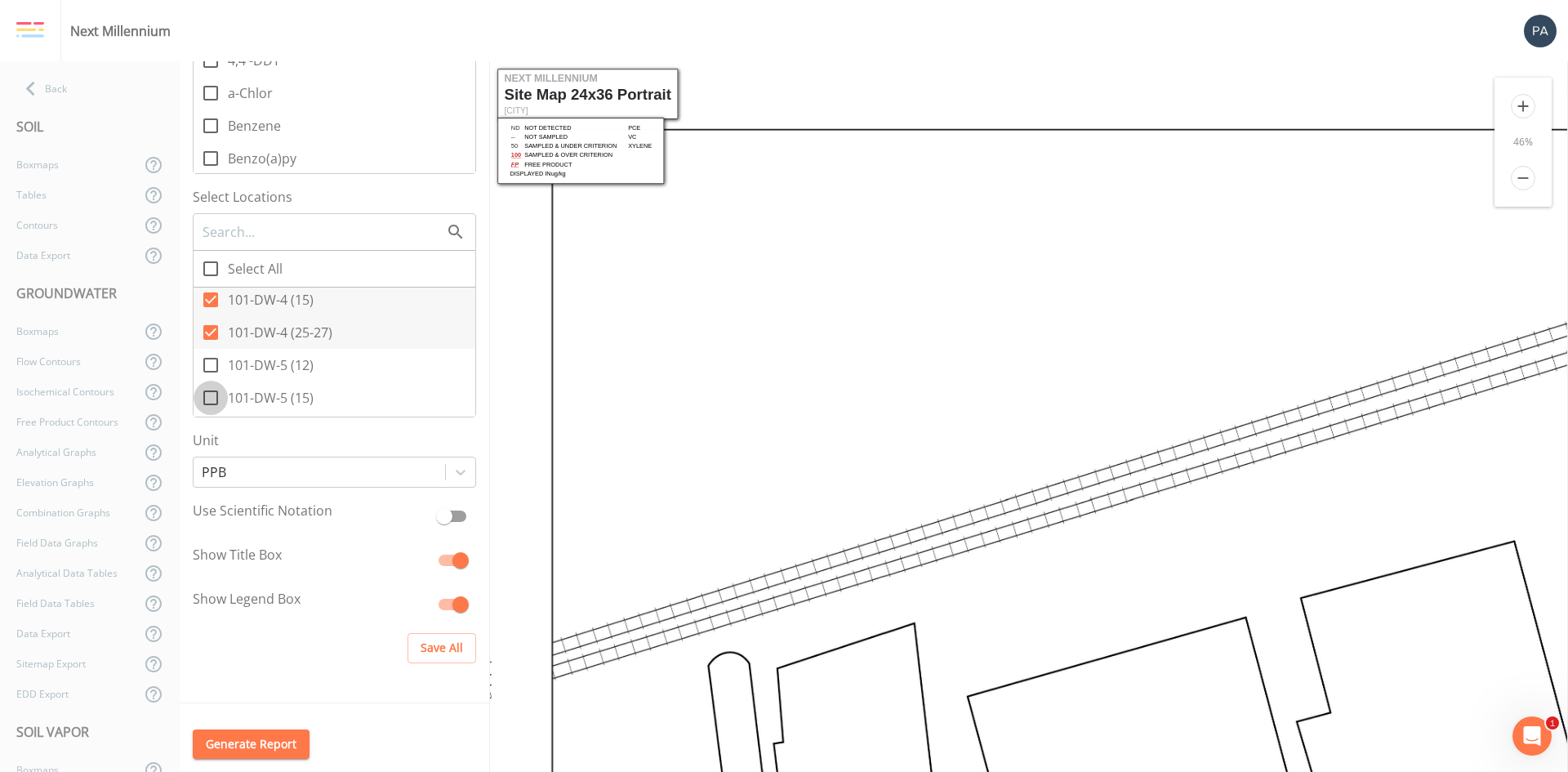 click at bounding box center (211, 398) 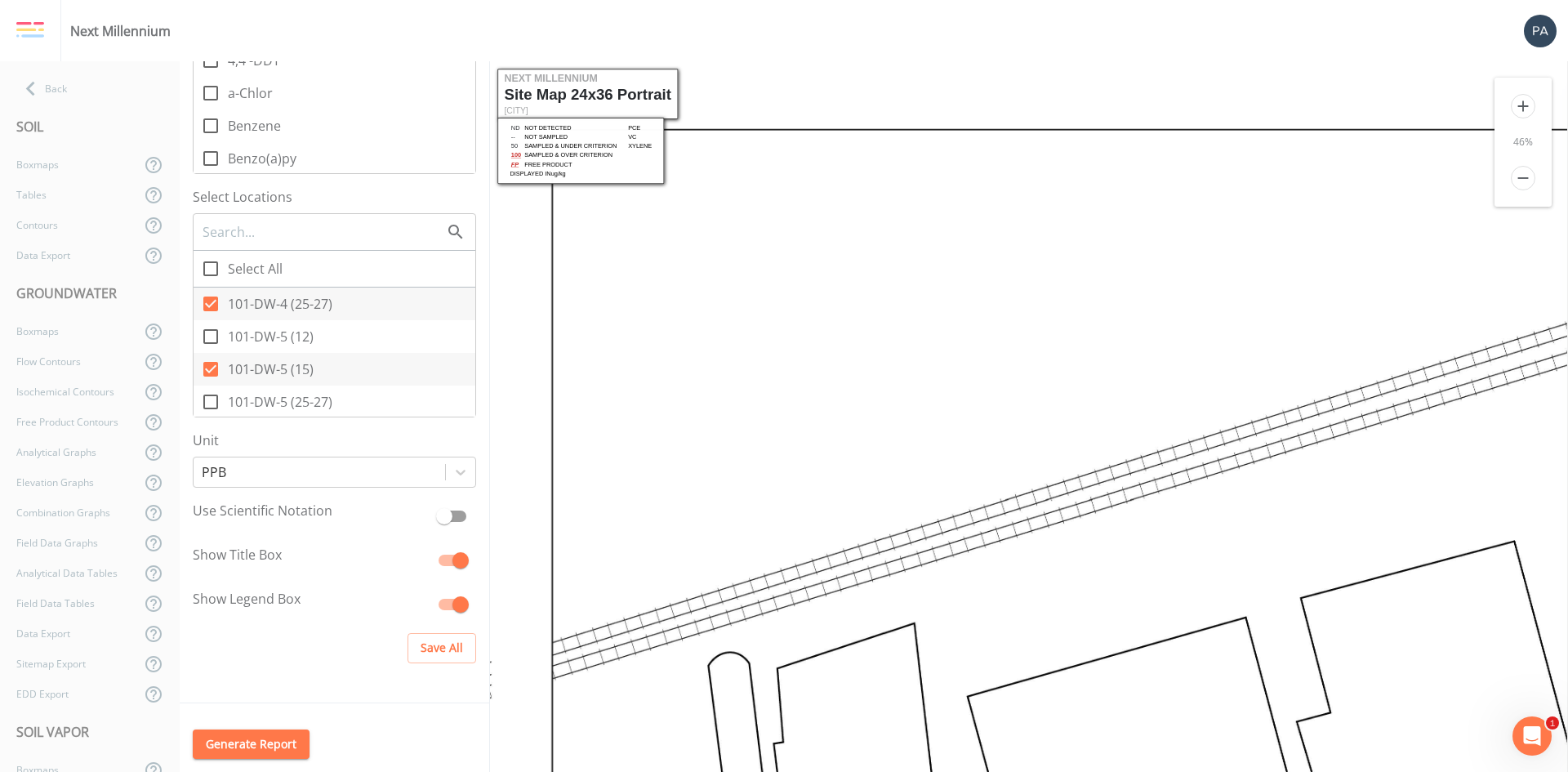 click 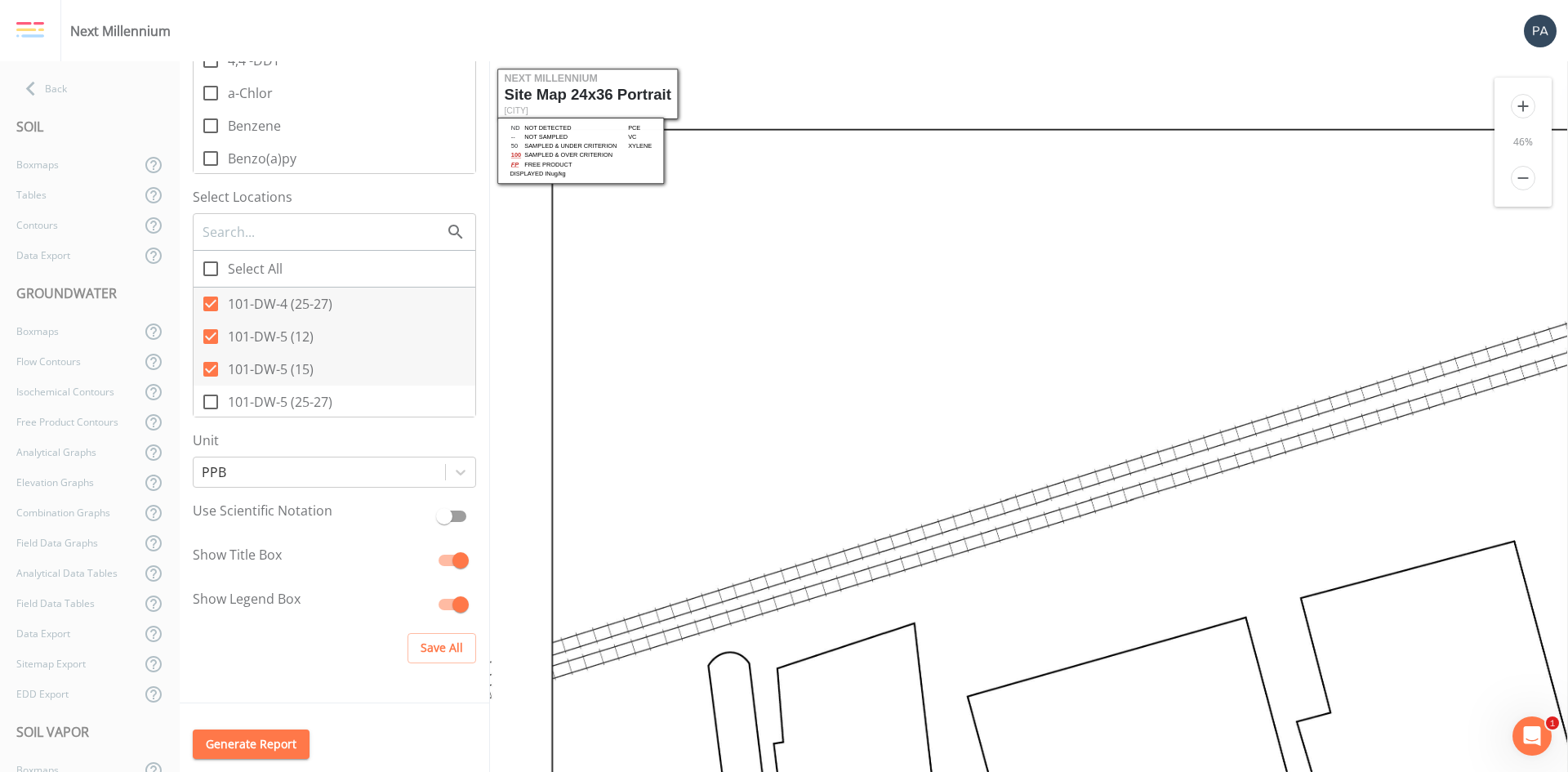 scroll, scrollTop: 0, scrollLeft: 0, axis: both 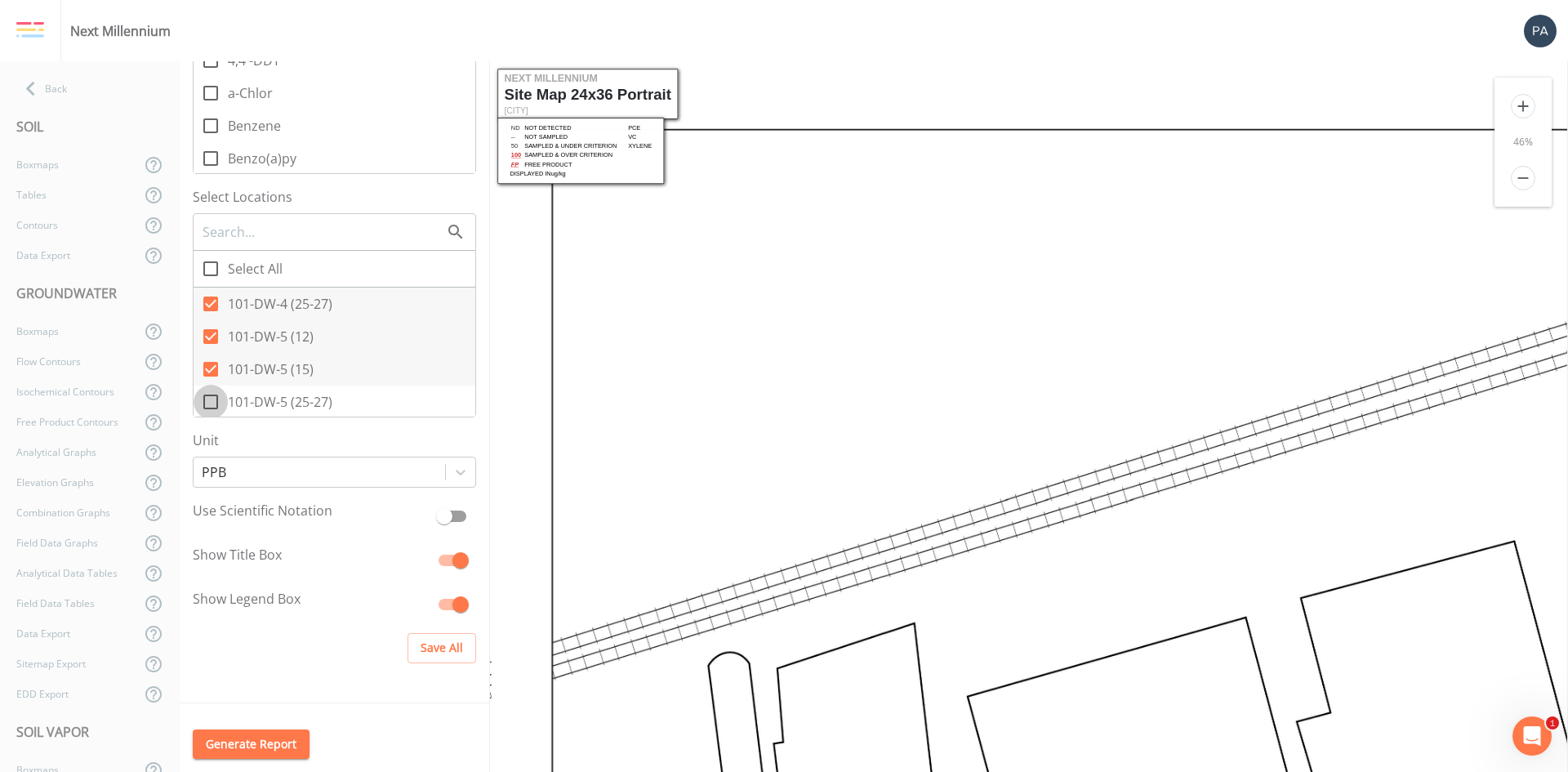 click on "101-DW-5 (25-27)" at bounding box center [202, 393] 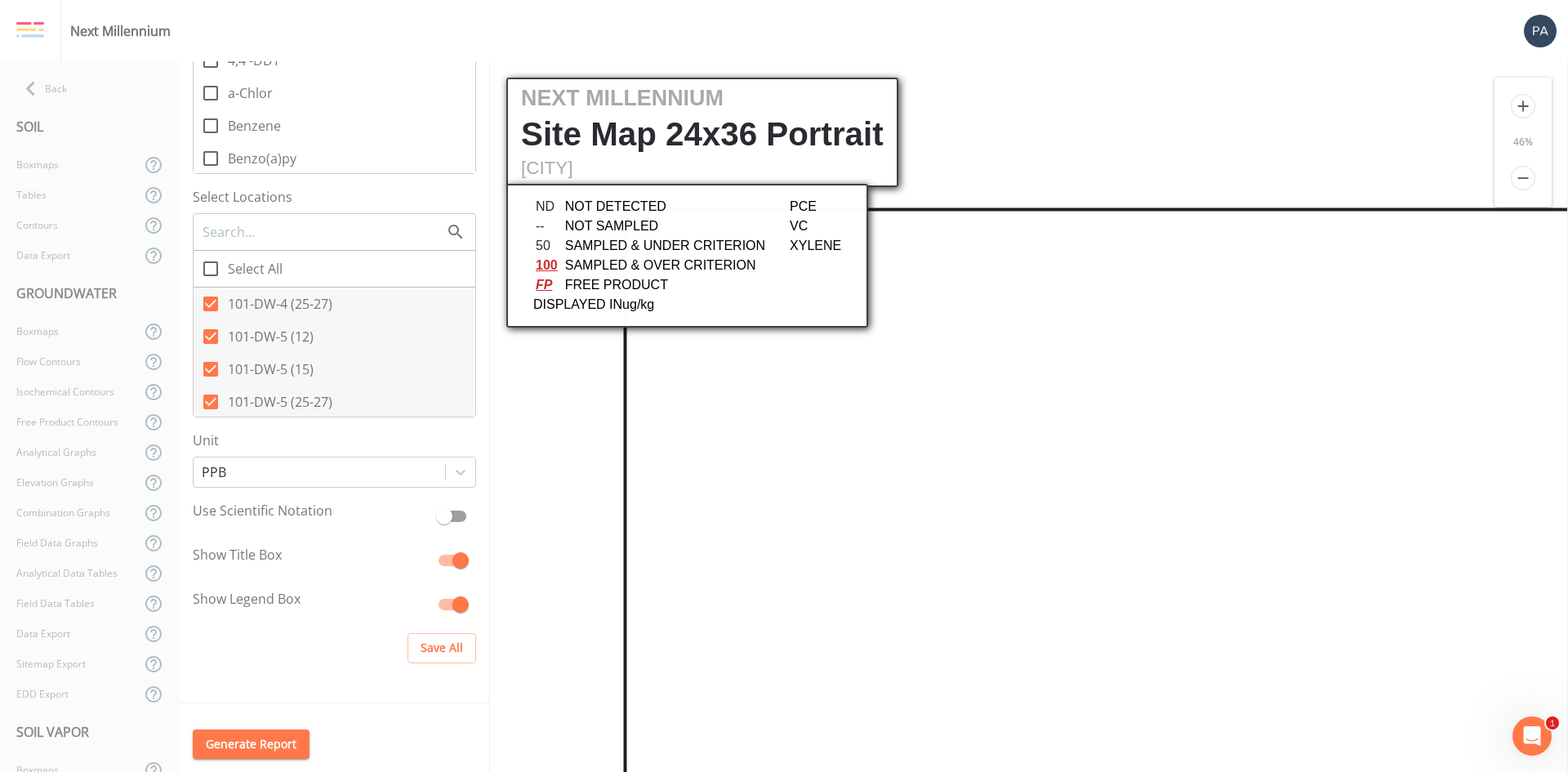 scroll, scrollTop: 0, scrollLeft: 0, axis: both 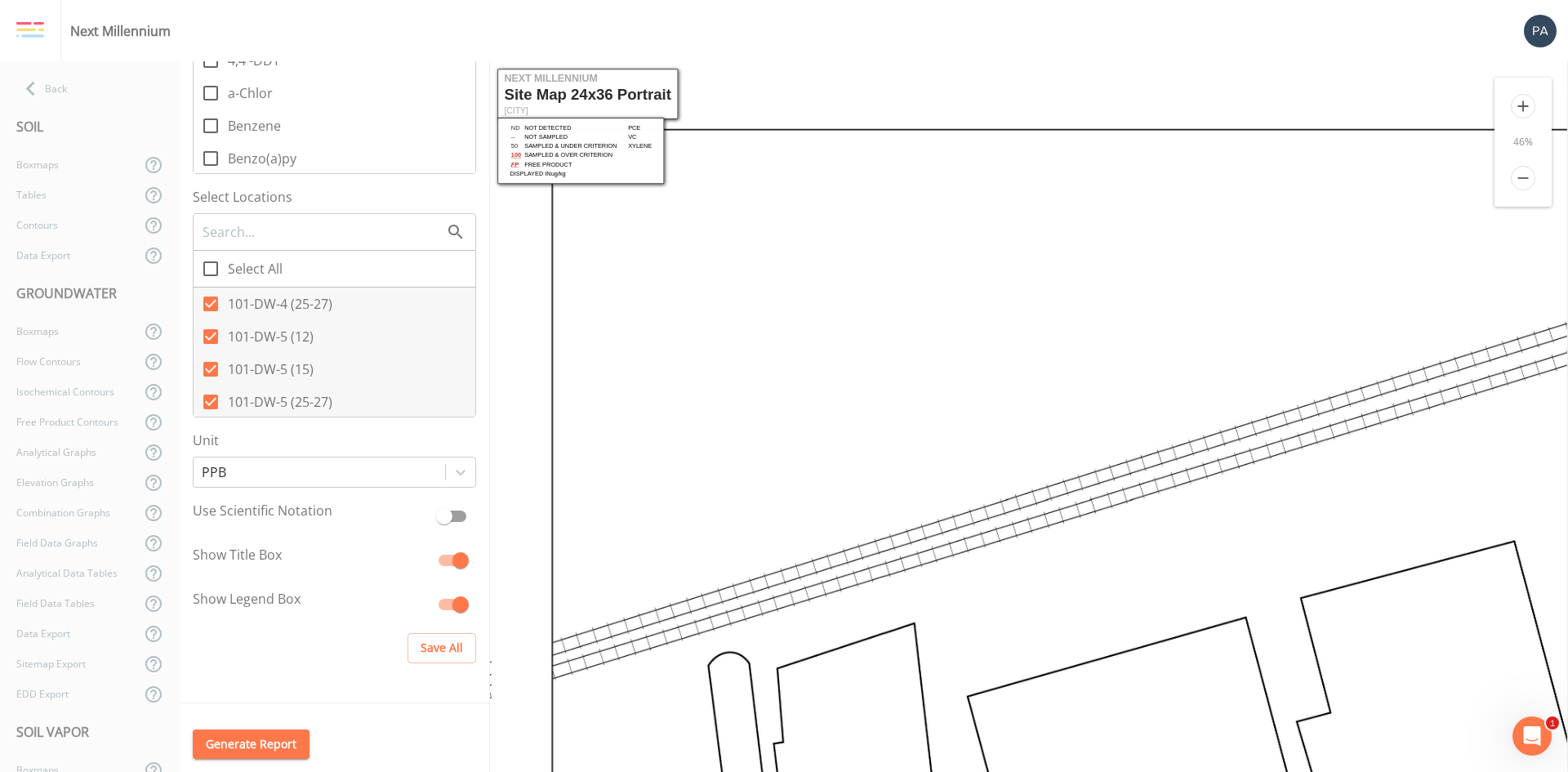 click on "remove" at bounding box center [1523, 178] 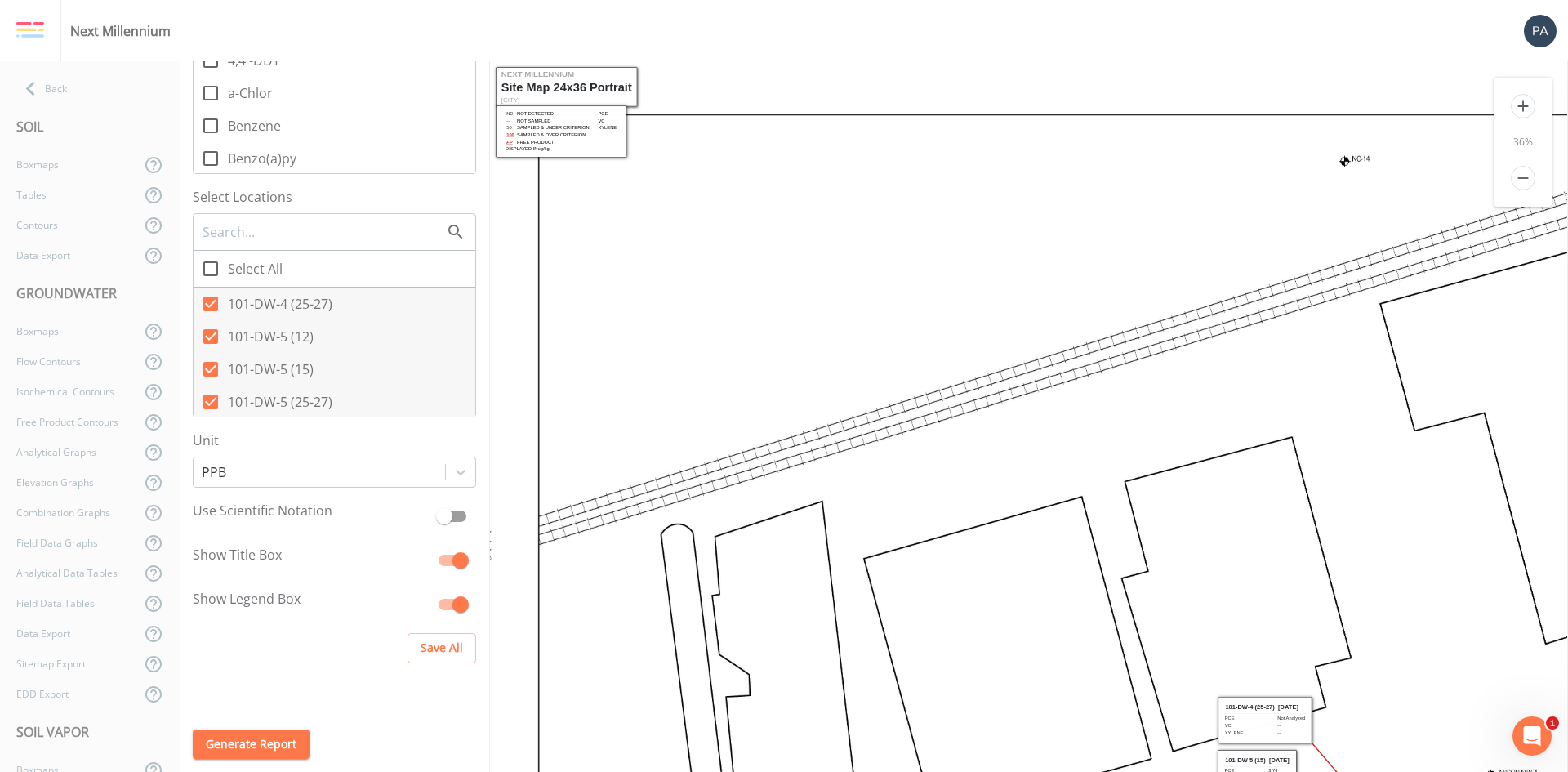 click on "remove" at bounding box center [1523, 178] 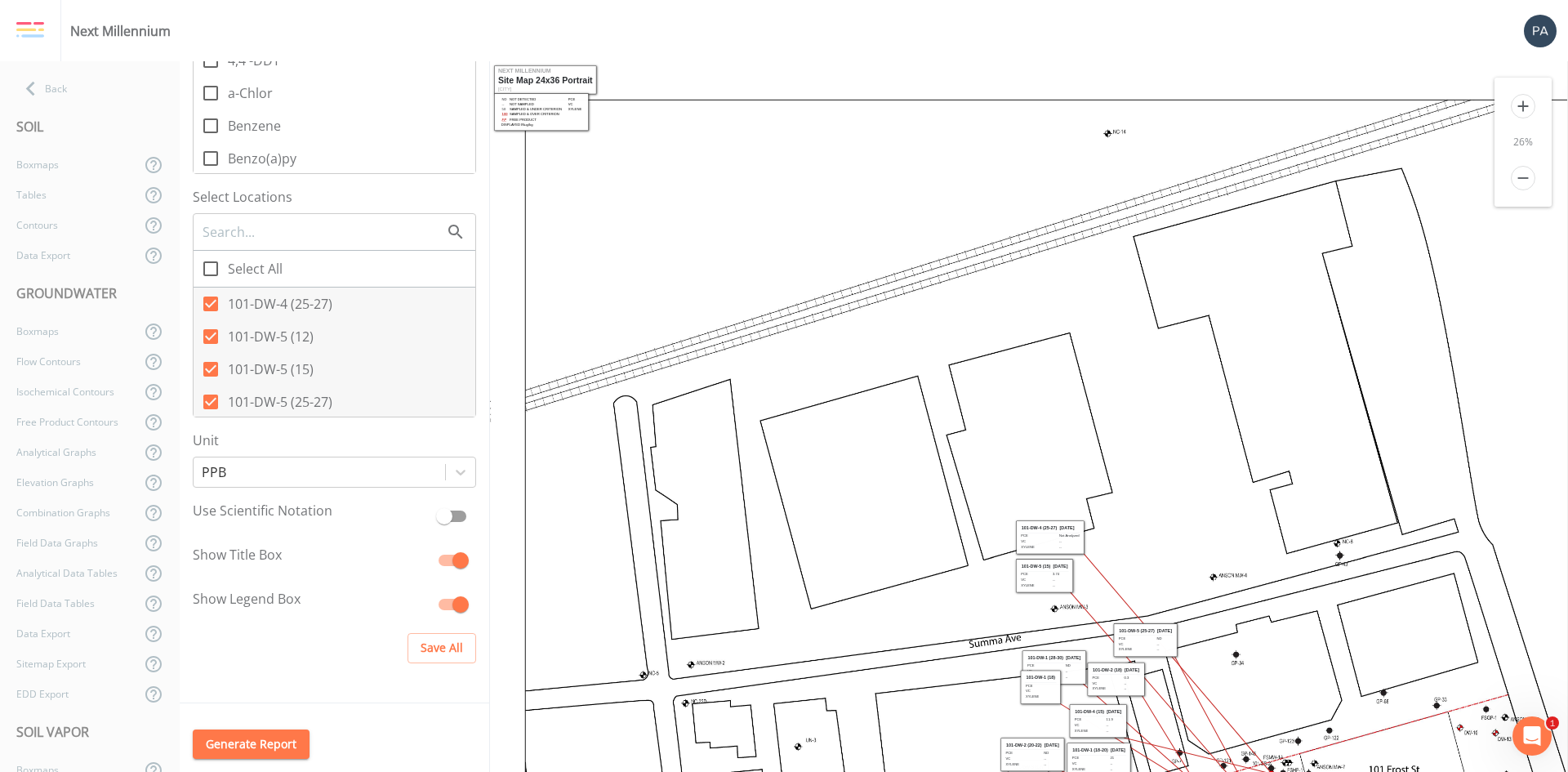 click on "remove" at bounding box center [1523, 178] 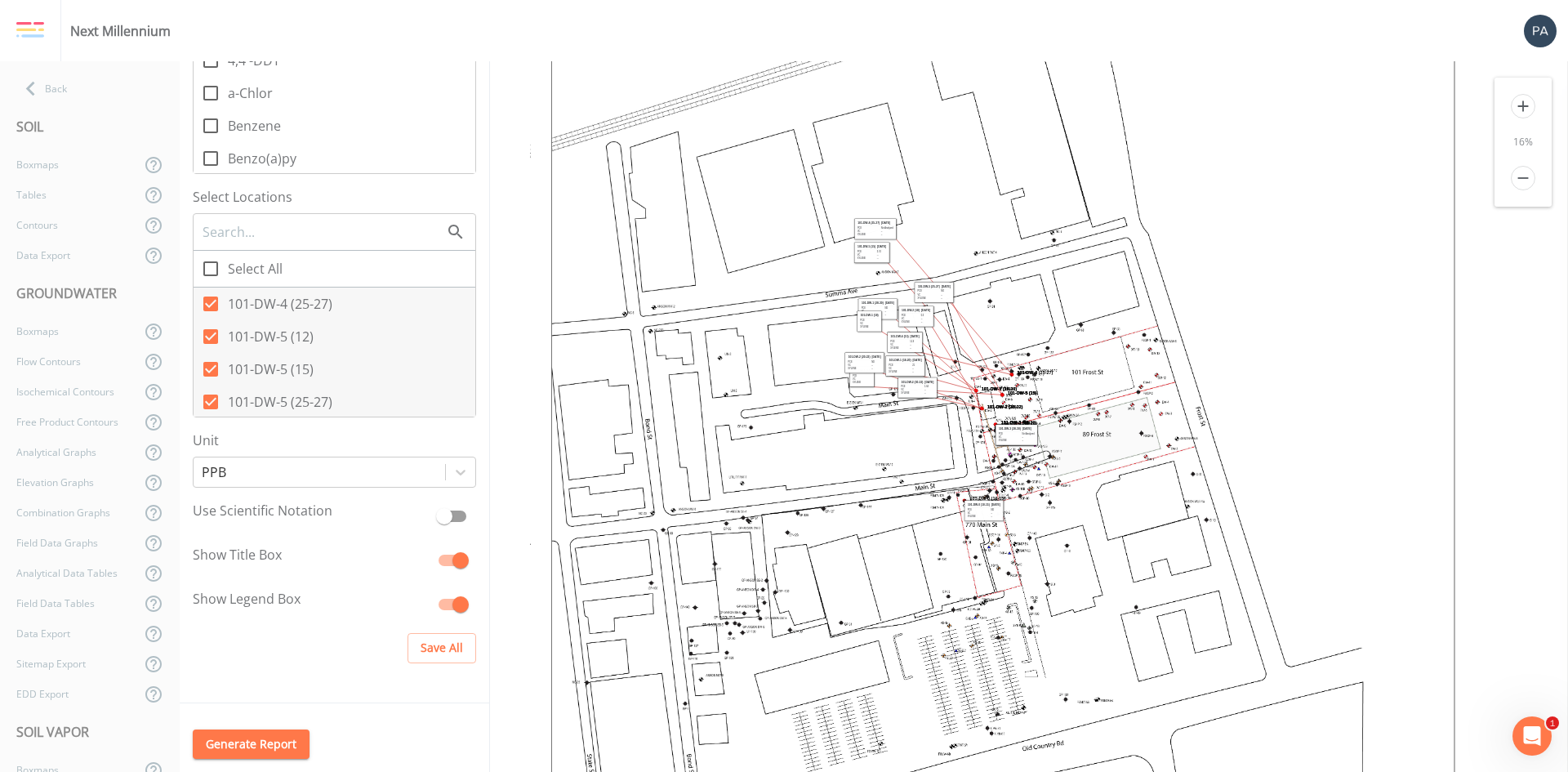 drag, startPoint x: 1061, startPoint y: 433, endPoint x: 1093, endPoint y: 326, distance: 111.68259 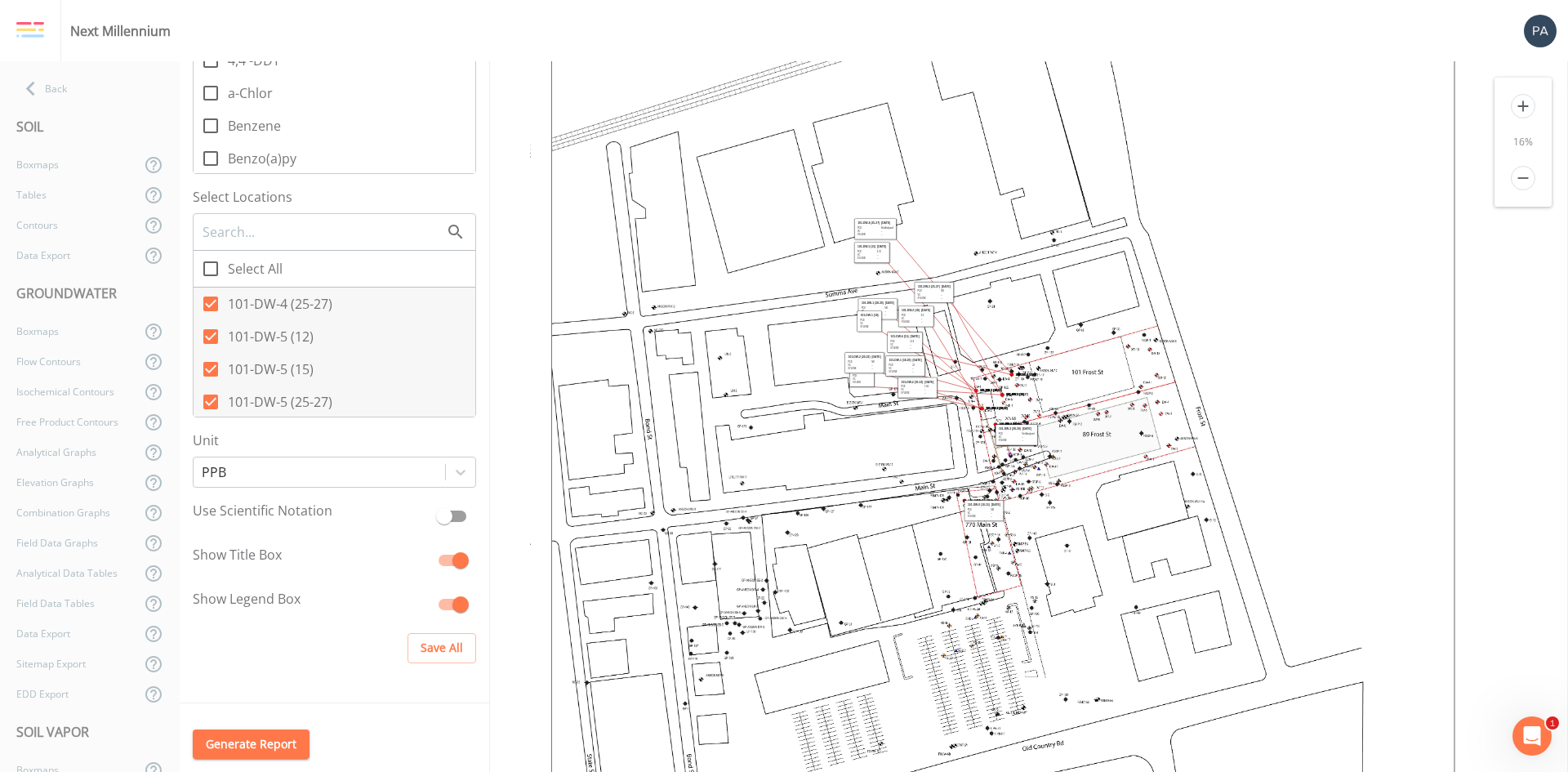 click on "[NUM]-[DW]-[NUM] ([DD]-[DD])
[NUM]-[DW]-[NUM] ([DD])
[NUM]-[DW]-[NUM] ([DD]-[DD])
[NUM]-[DW]-[NUM] ([DD])
[NUM]-[DW]-[NUM] ([DD])
[NUM]-[DW]-[NUM] ([DD])" 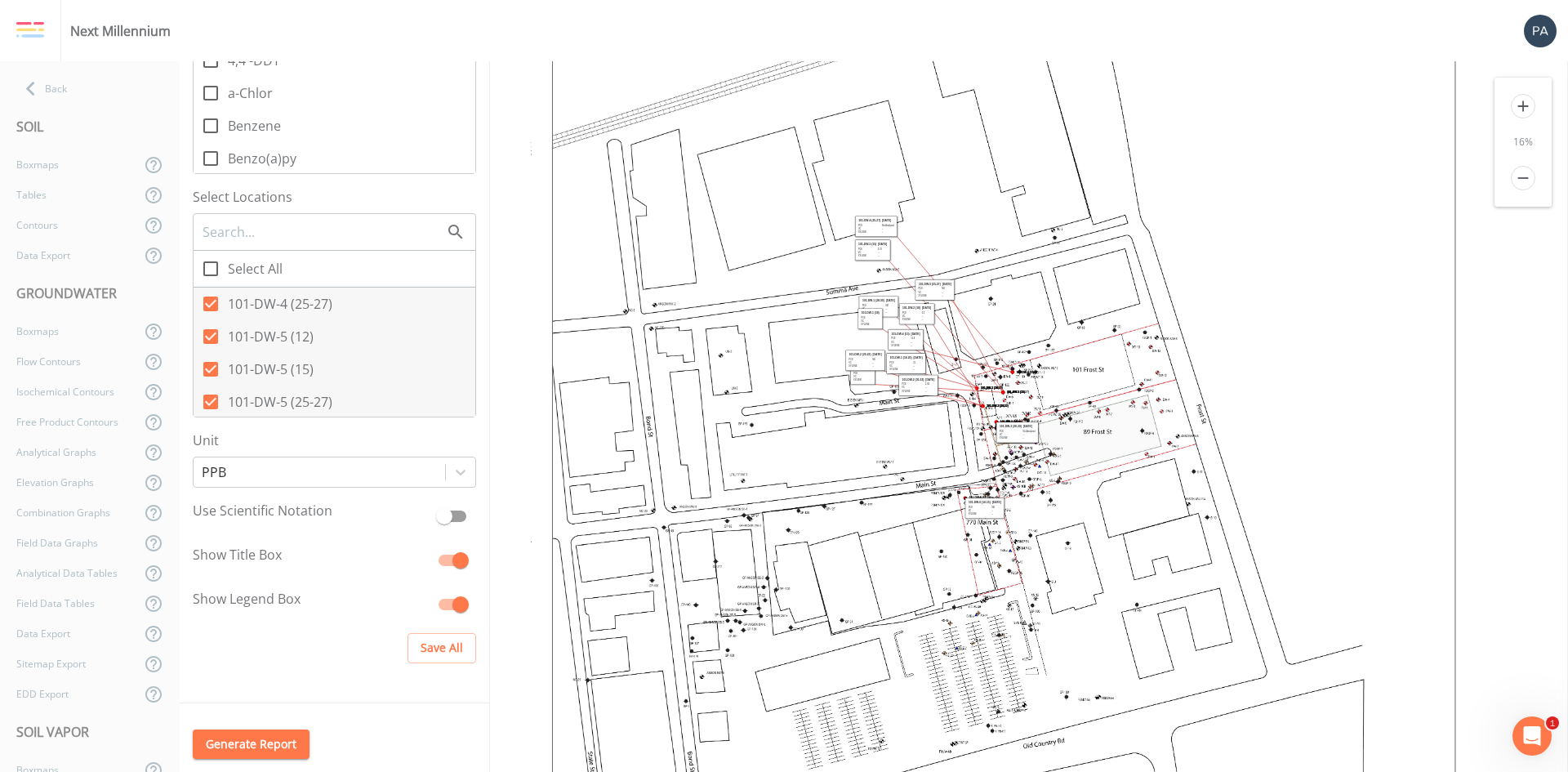 click on "add" at bounding box center [1523, 106] 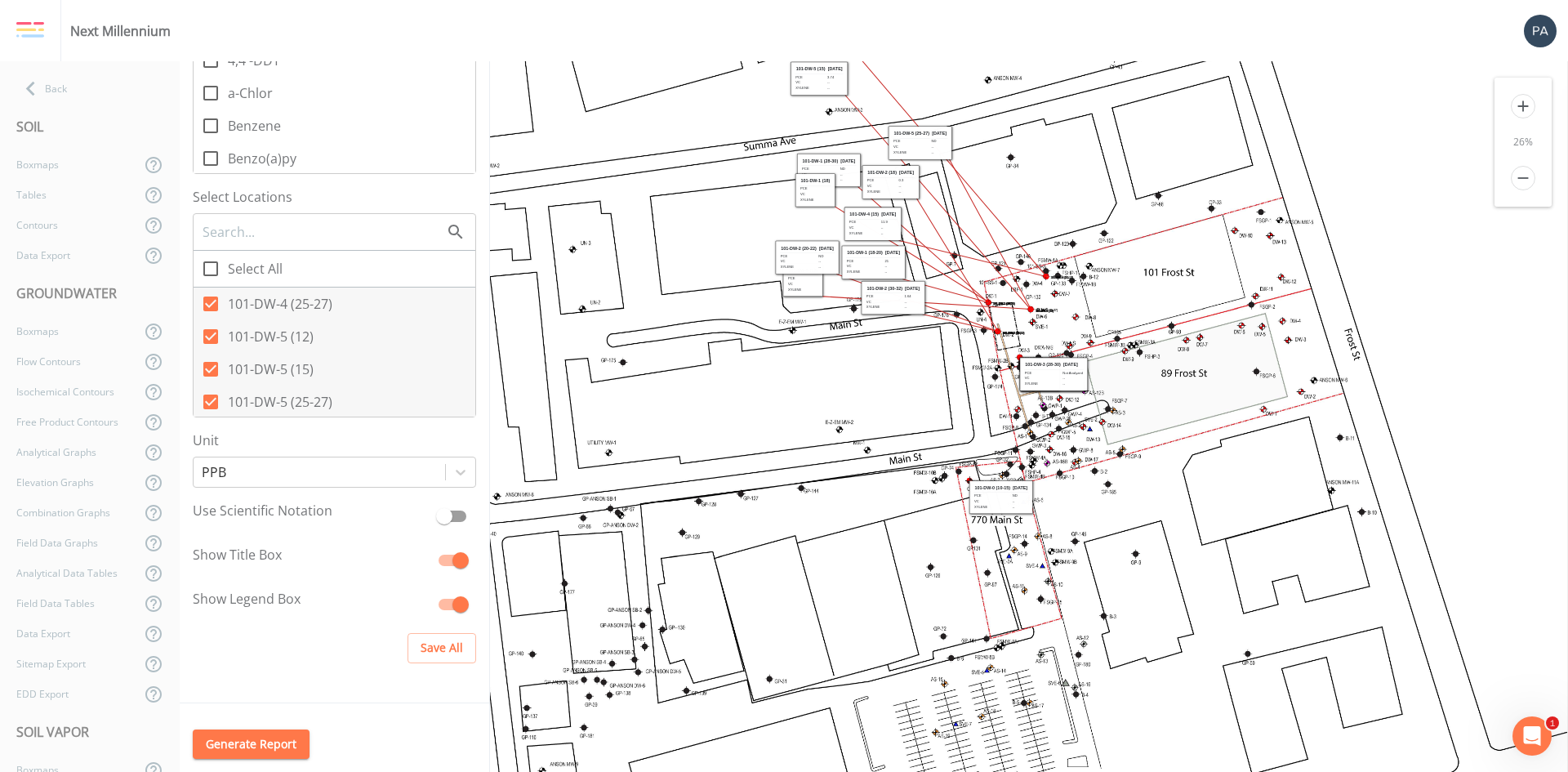 drag, startPoint x: 1262, startPoint y: 395, endPoint x: 970, endPoint y: 106, distance: 410.8345 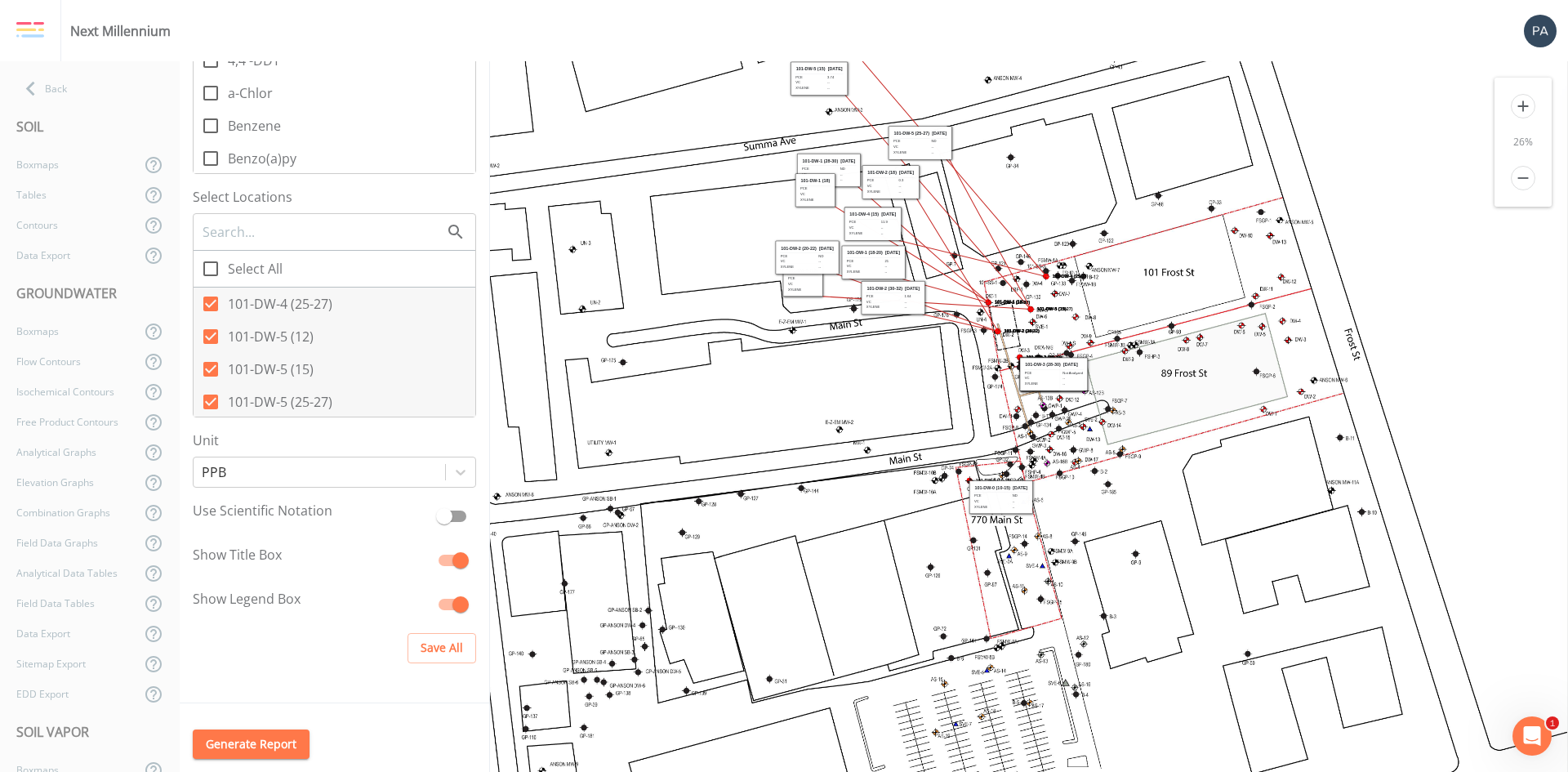 click on "[NUM]-[DW]-[NUM] ([DD]-[DD])
[NUM]-[DW]-[NUM] ([DD])
[NUM]-[DW]-[NUM] ([DD]-[DD])
[NUM]-[DW]-[NUM] ([DD])
[NUM]-[DW]-[NUM] ([DD])
[NUM]-[DW]-[NUM] ([DD])" 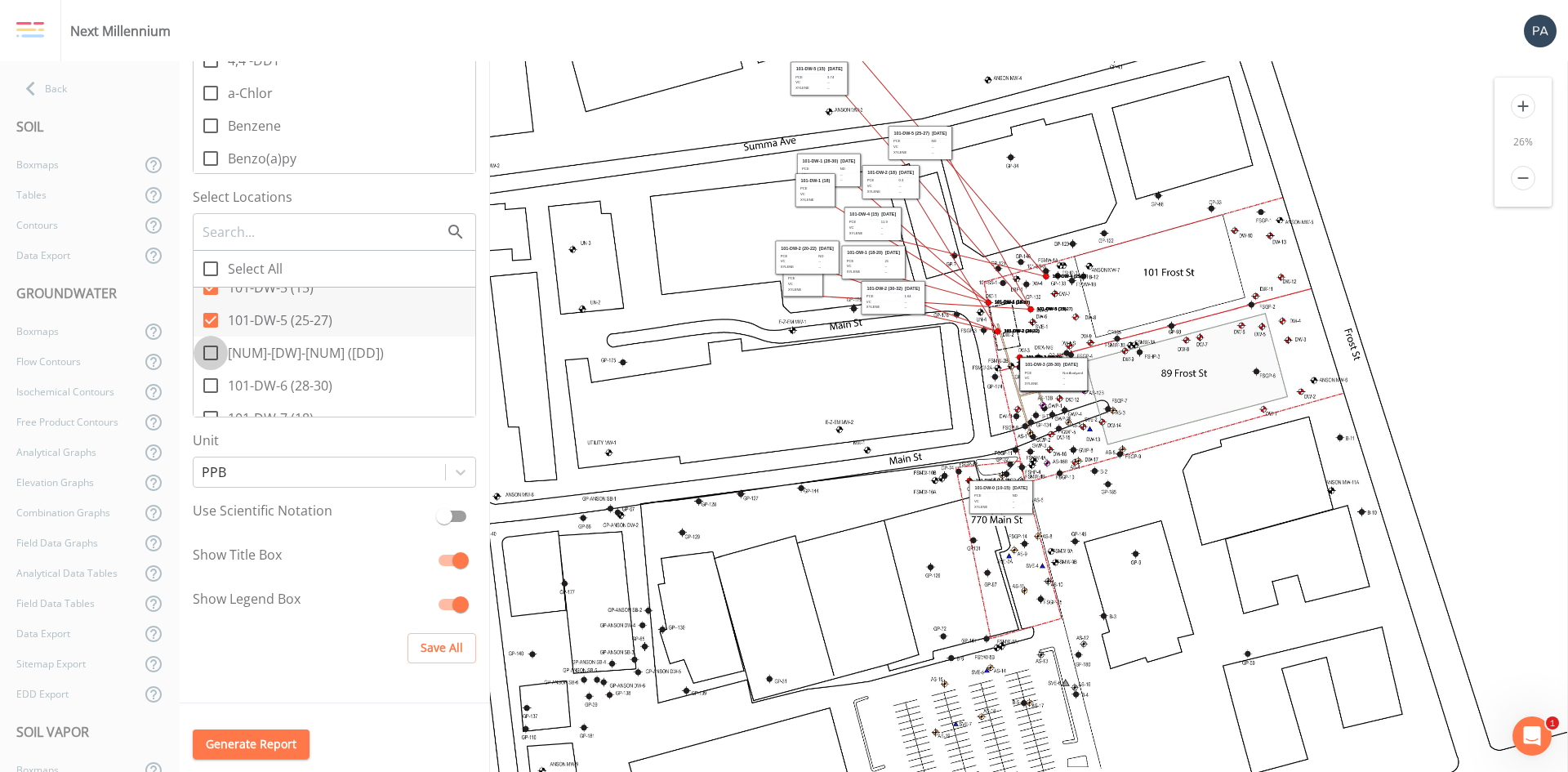click 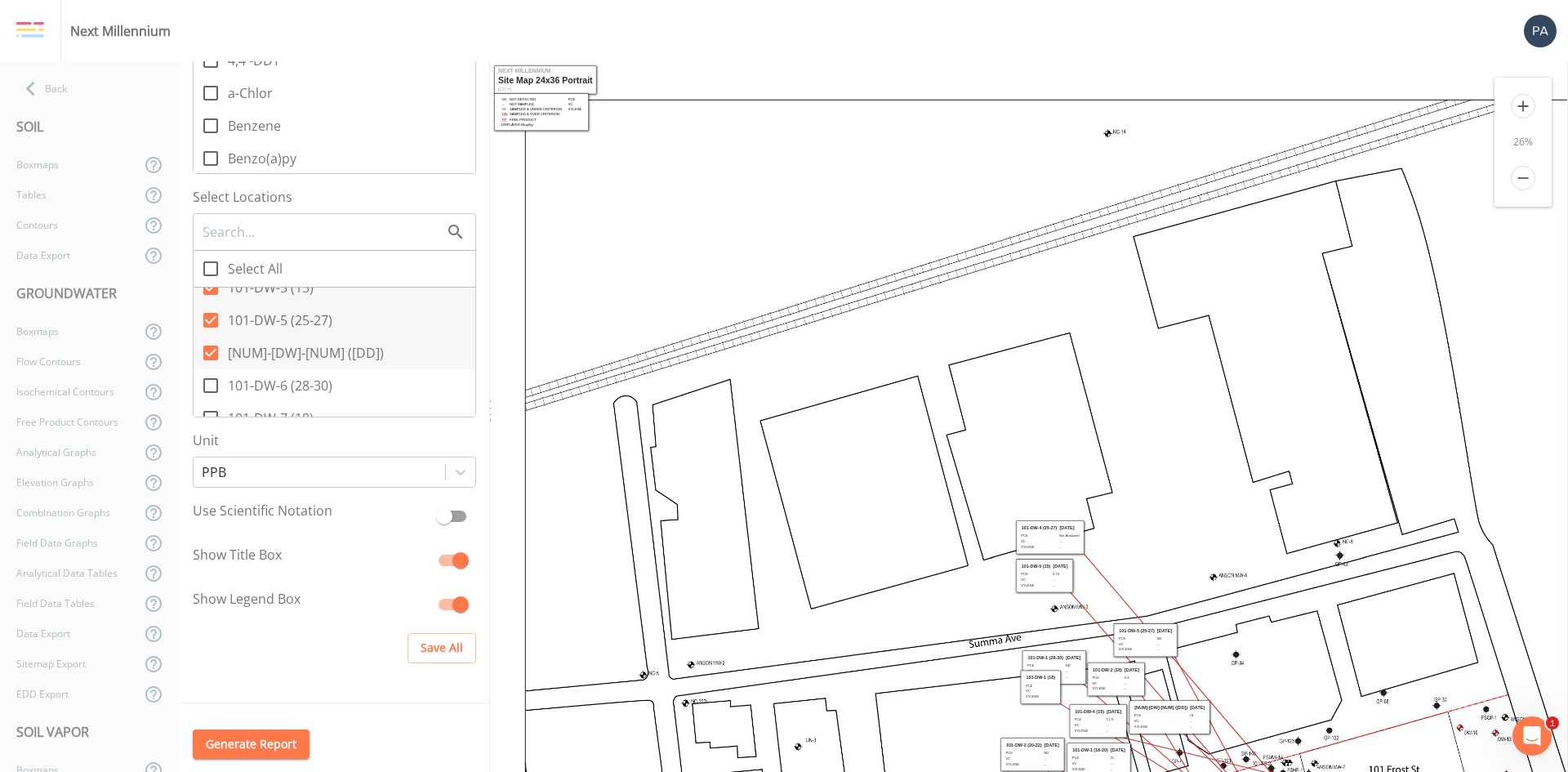 scroll, scrollTop: 0, scrollLeft: 0, axis: both 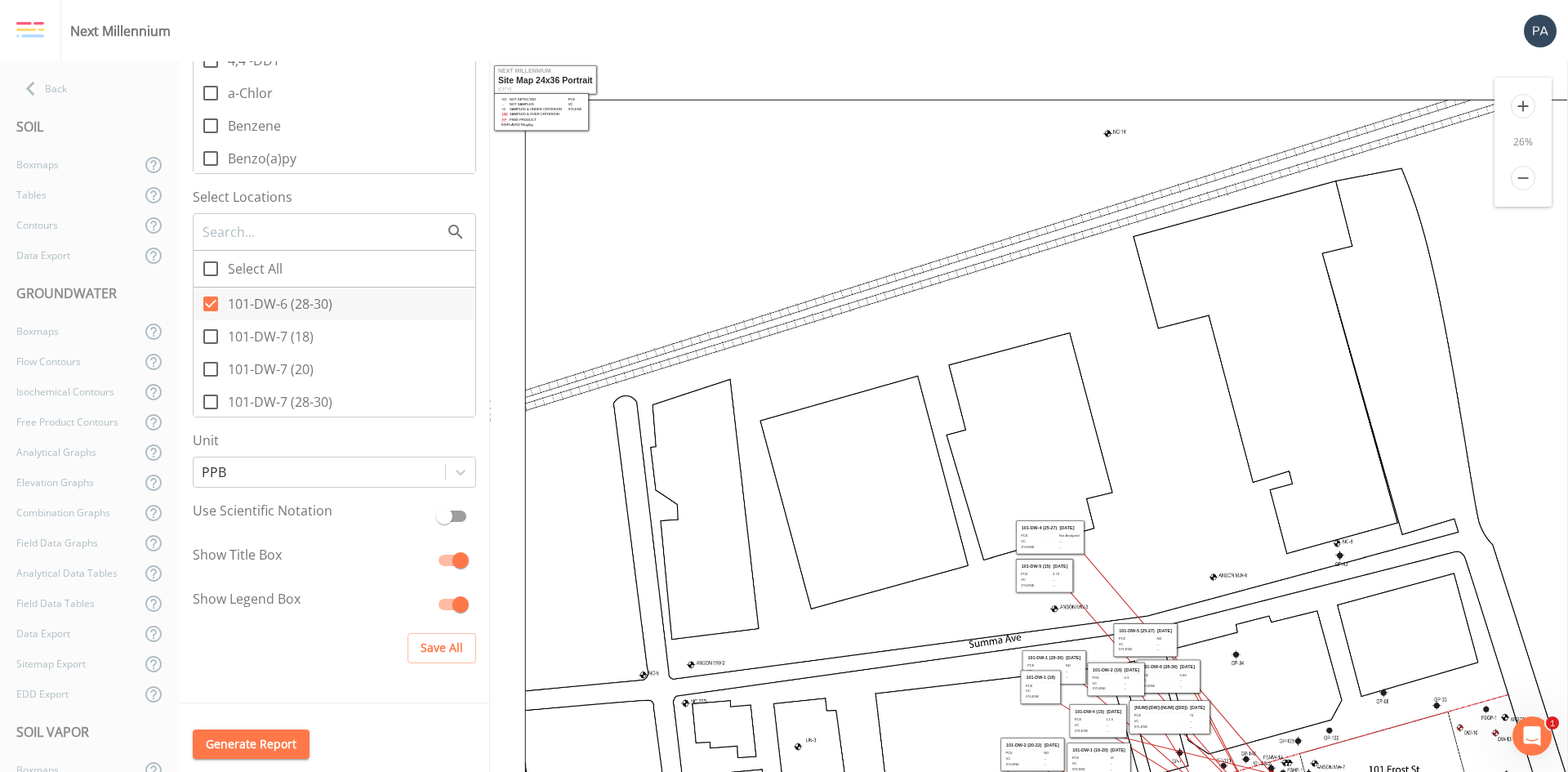 click 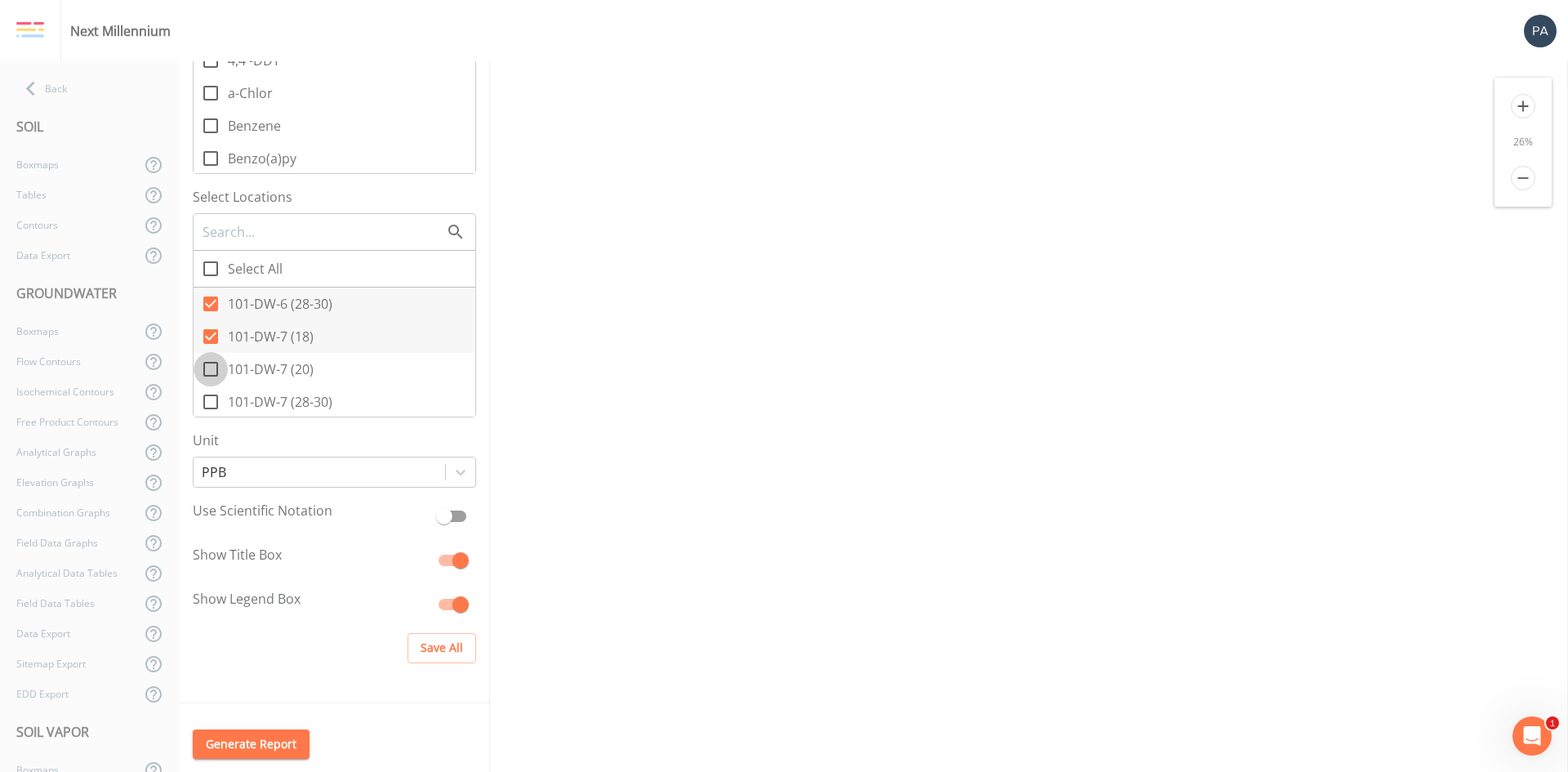 click 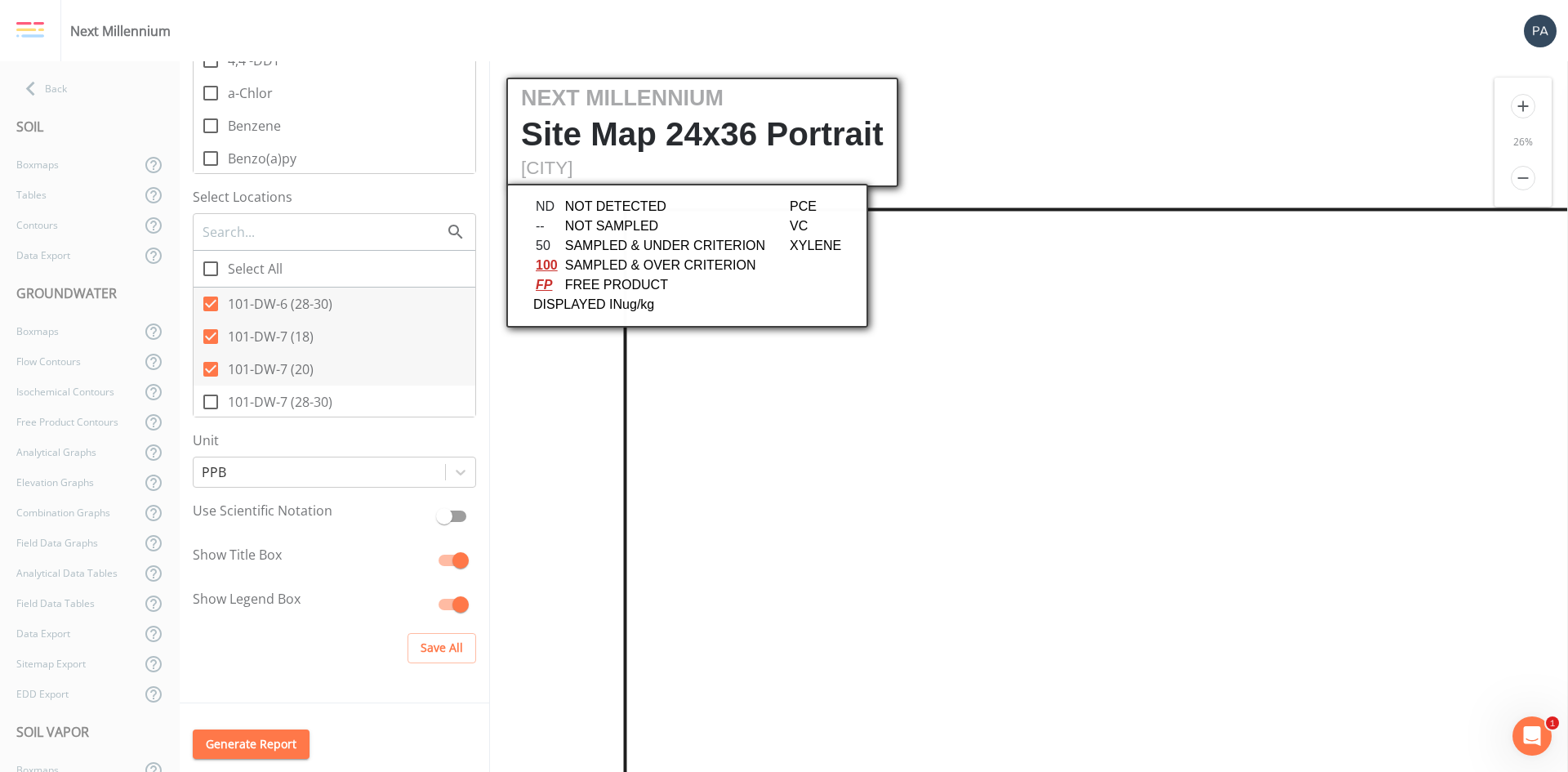 scroll, scrollTop: 0, scrollLeft: 0, axis: both 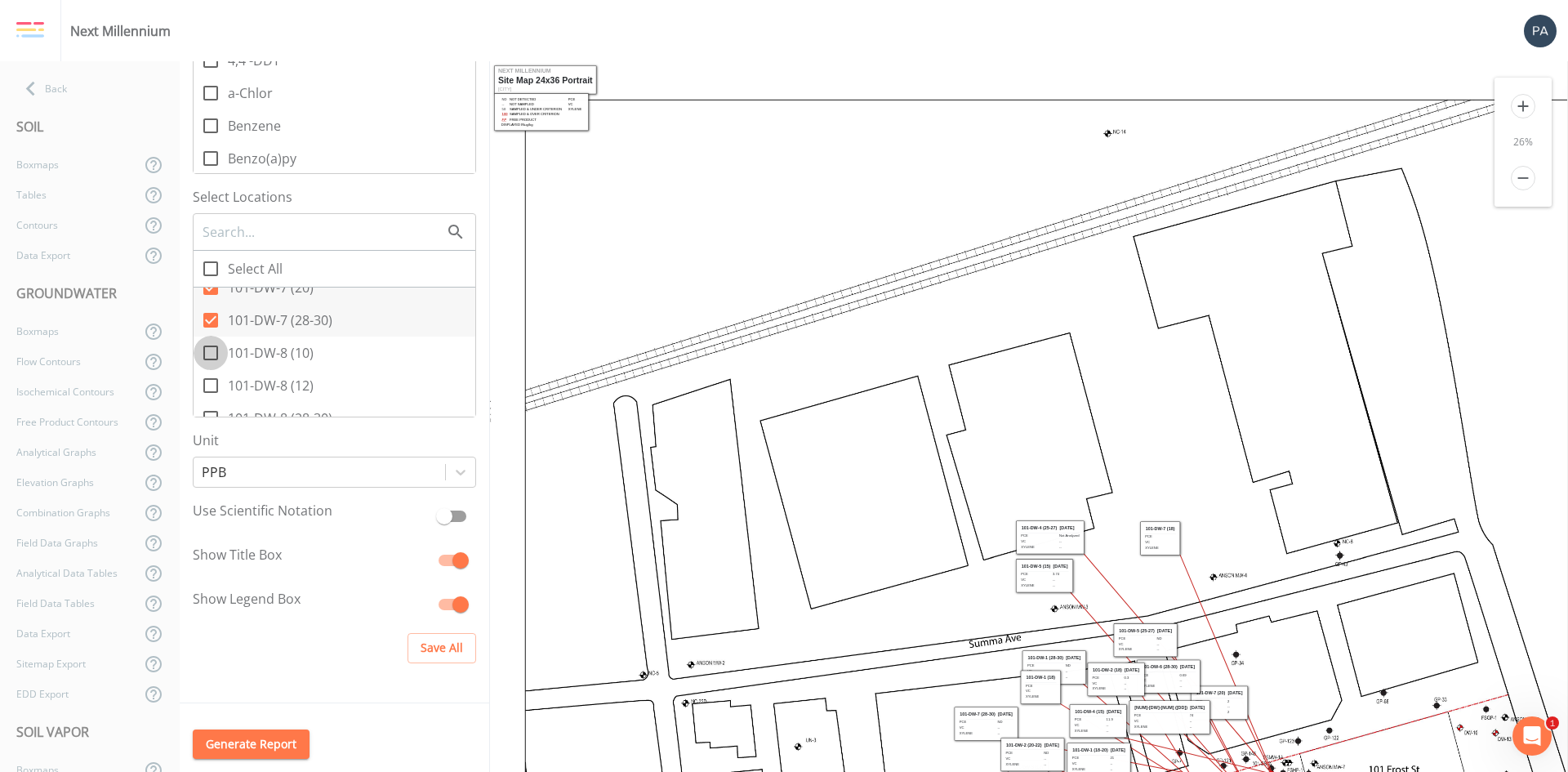 click 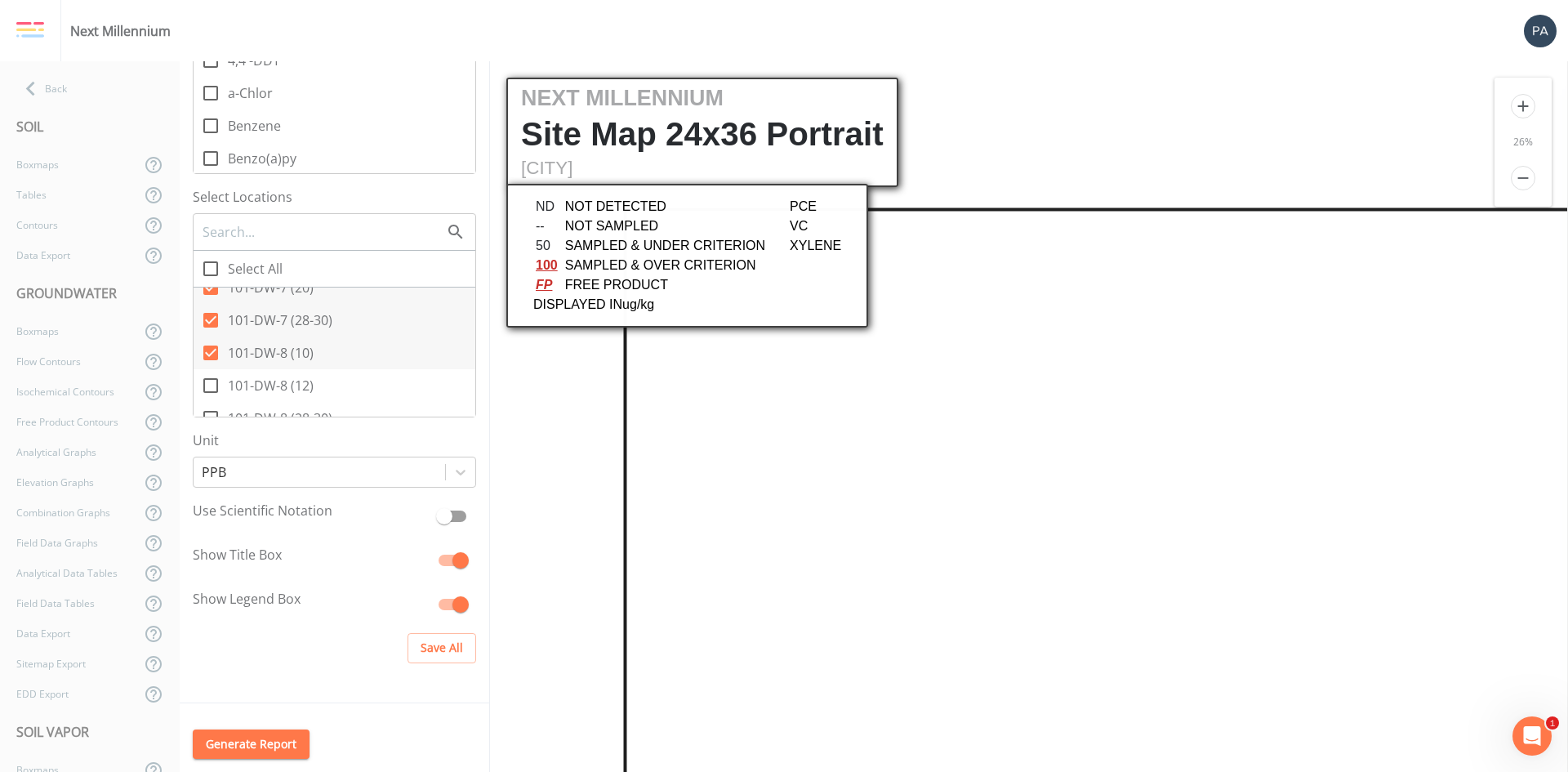 scroll, scrollTop: 0, scrollLeft: 0, axis: both 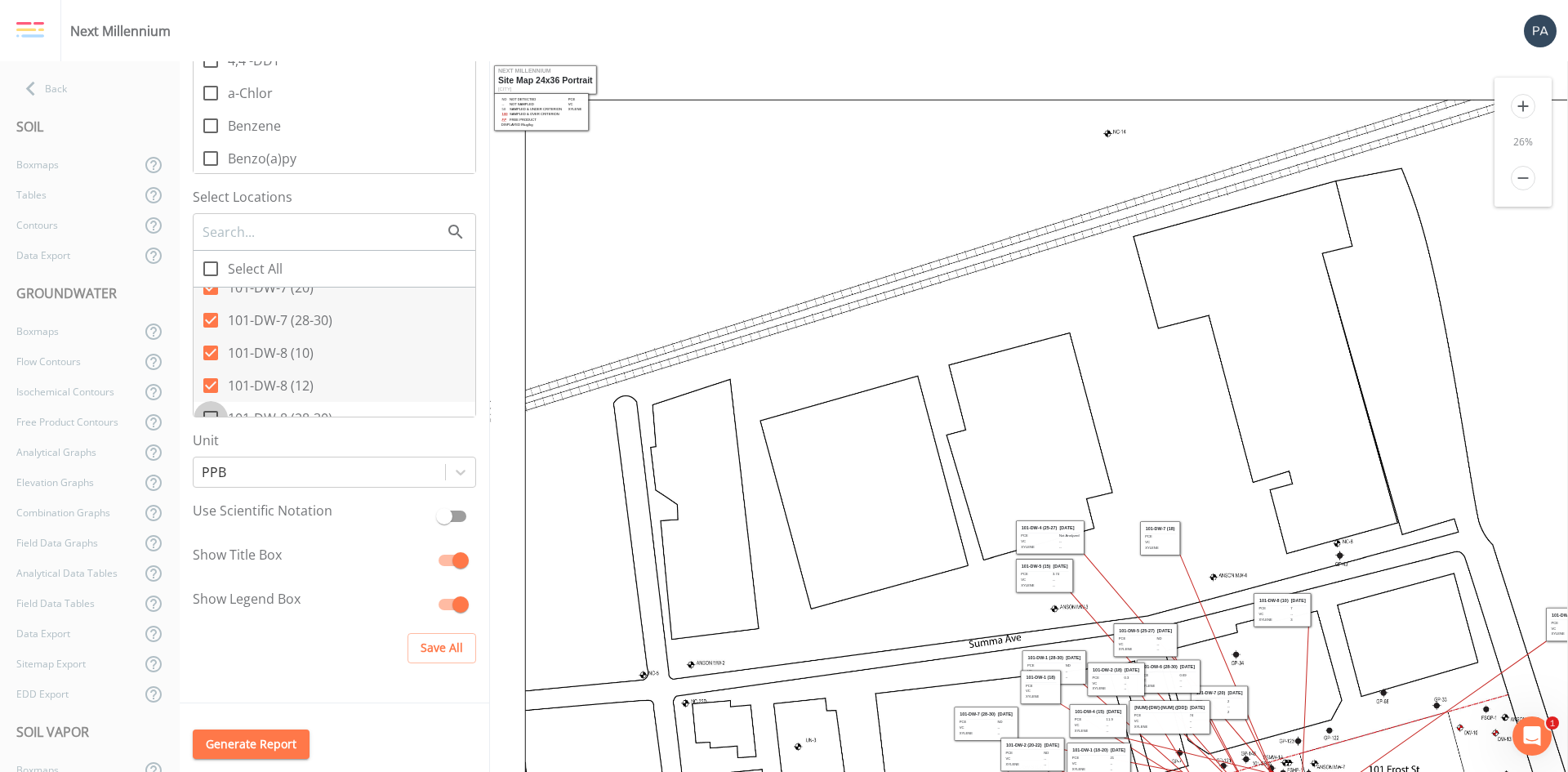 click 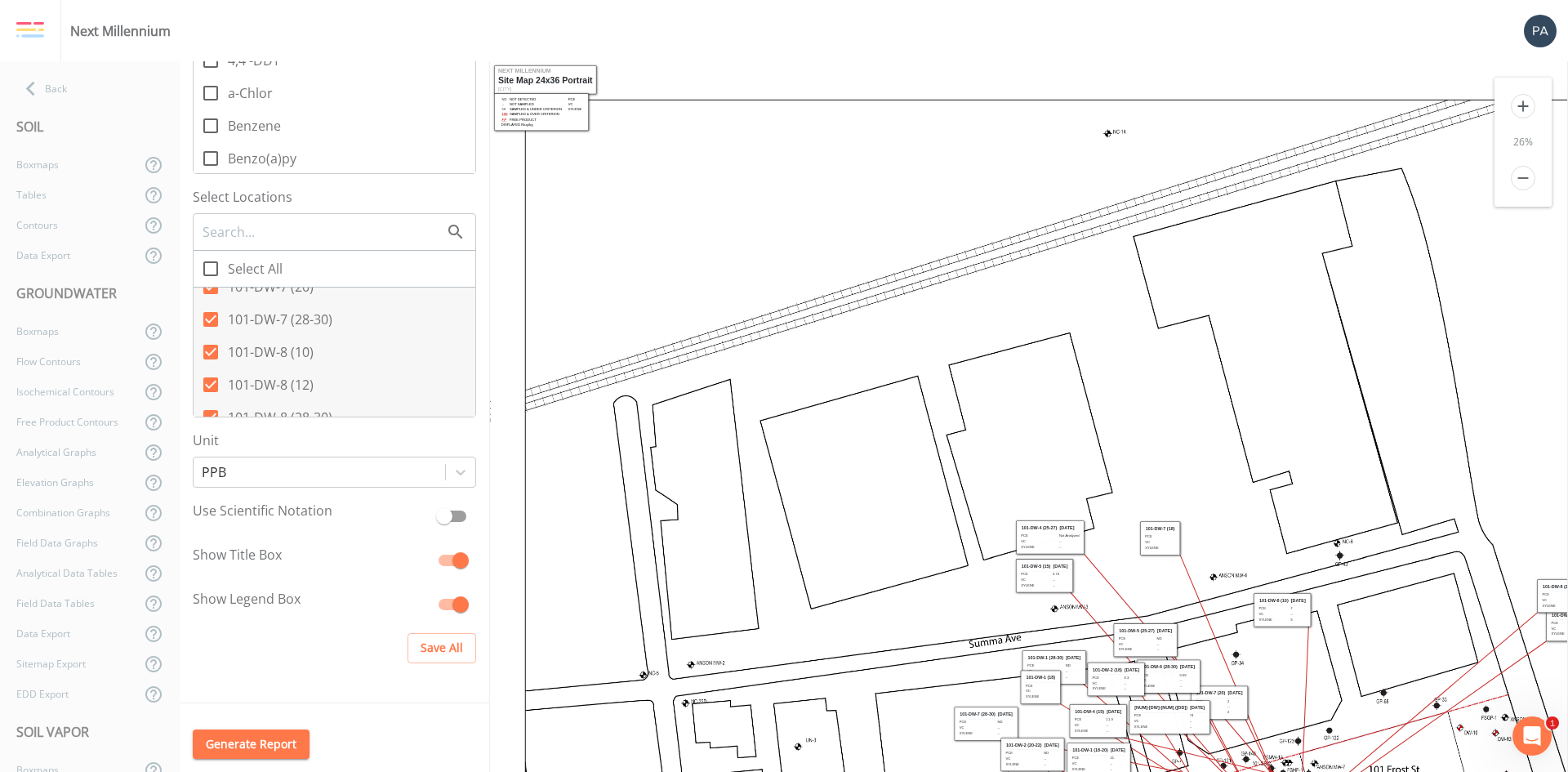 scroll, scrollTop: 1961, scrollLeft: 0, axis: vertical 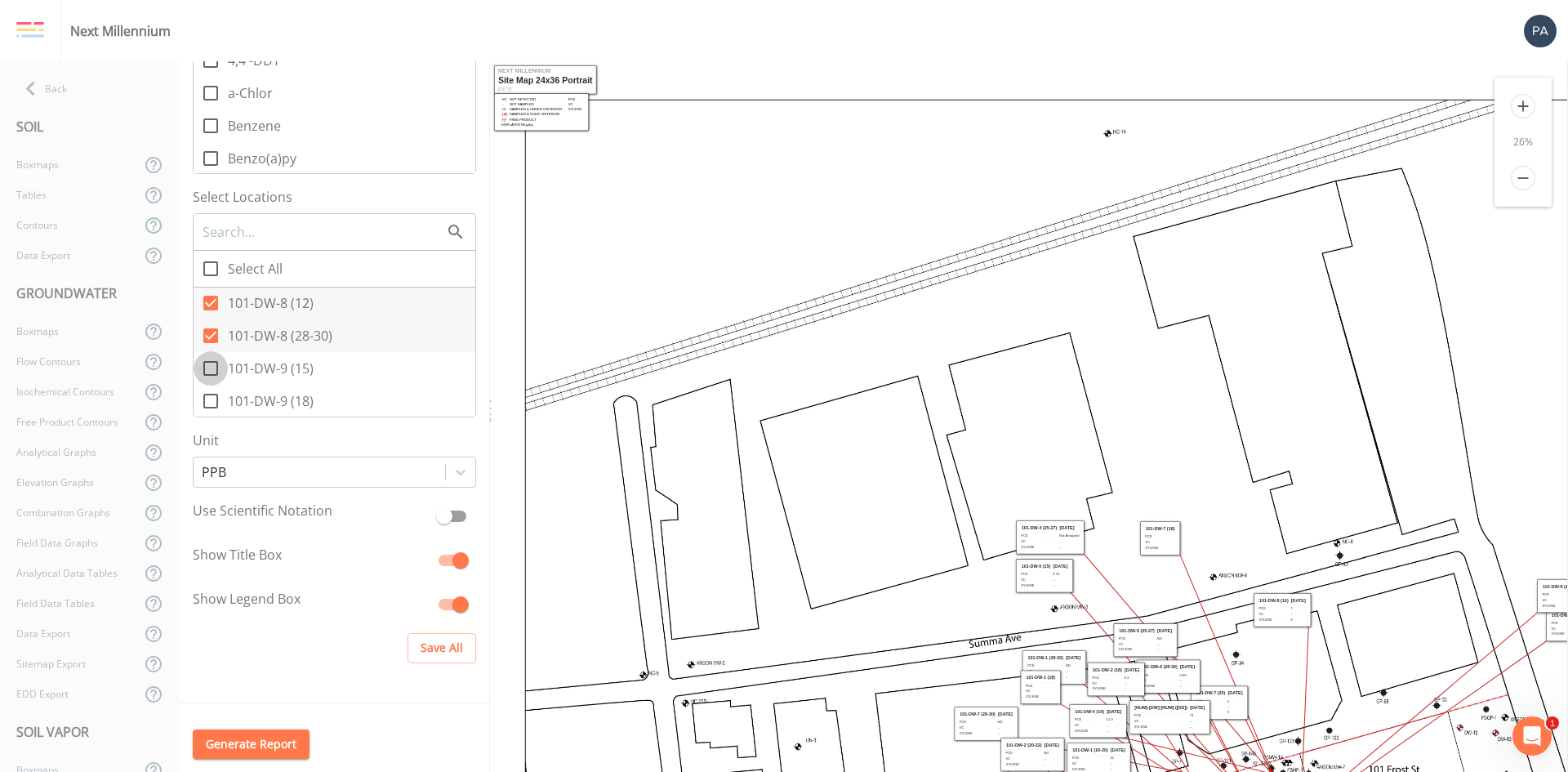 click 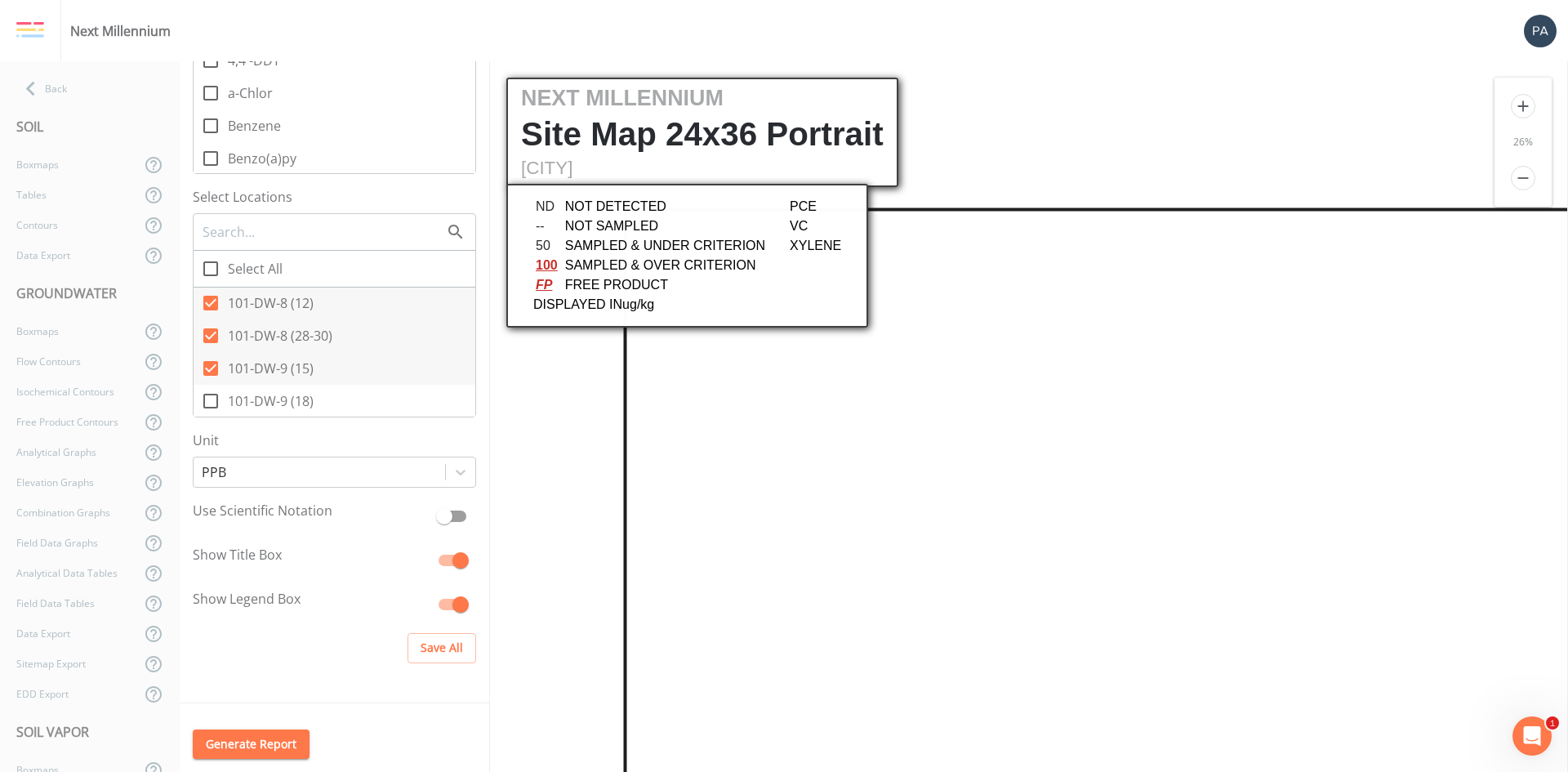 click 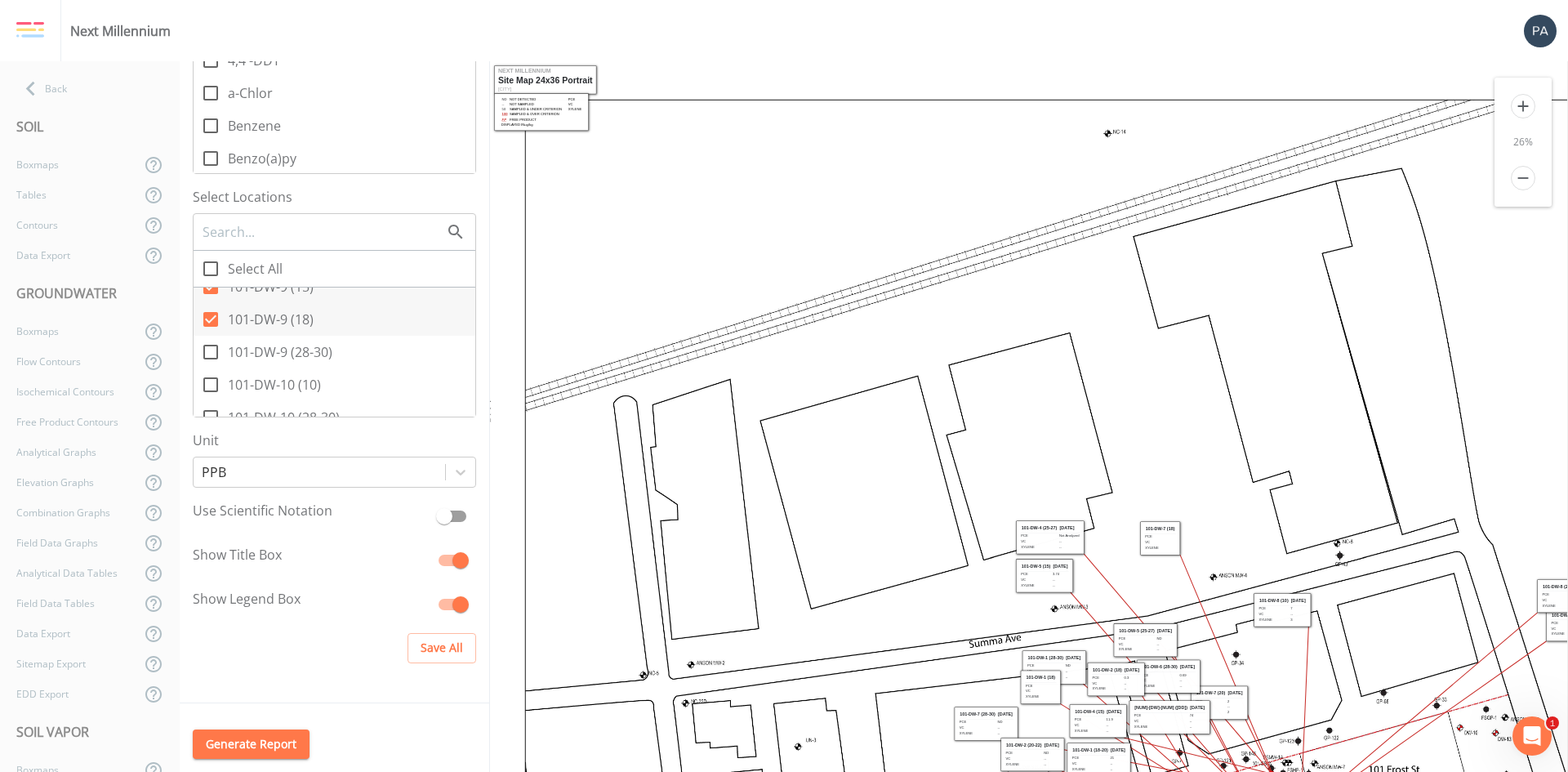 click 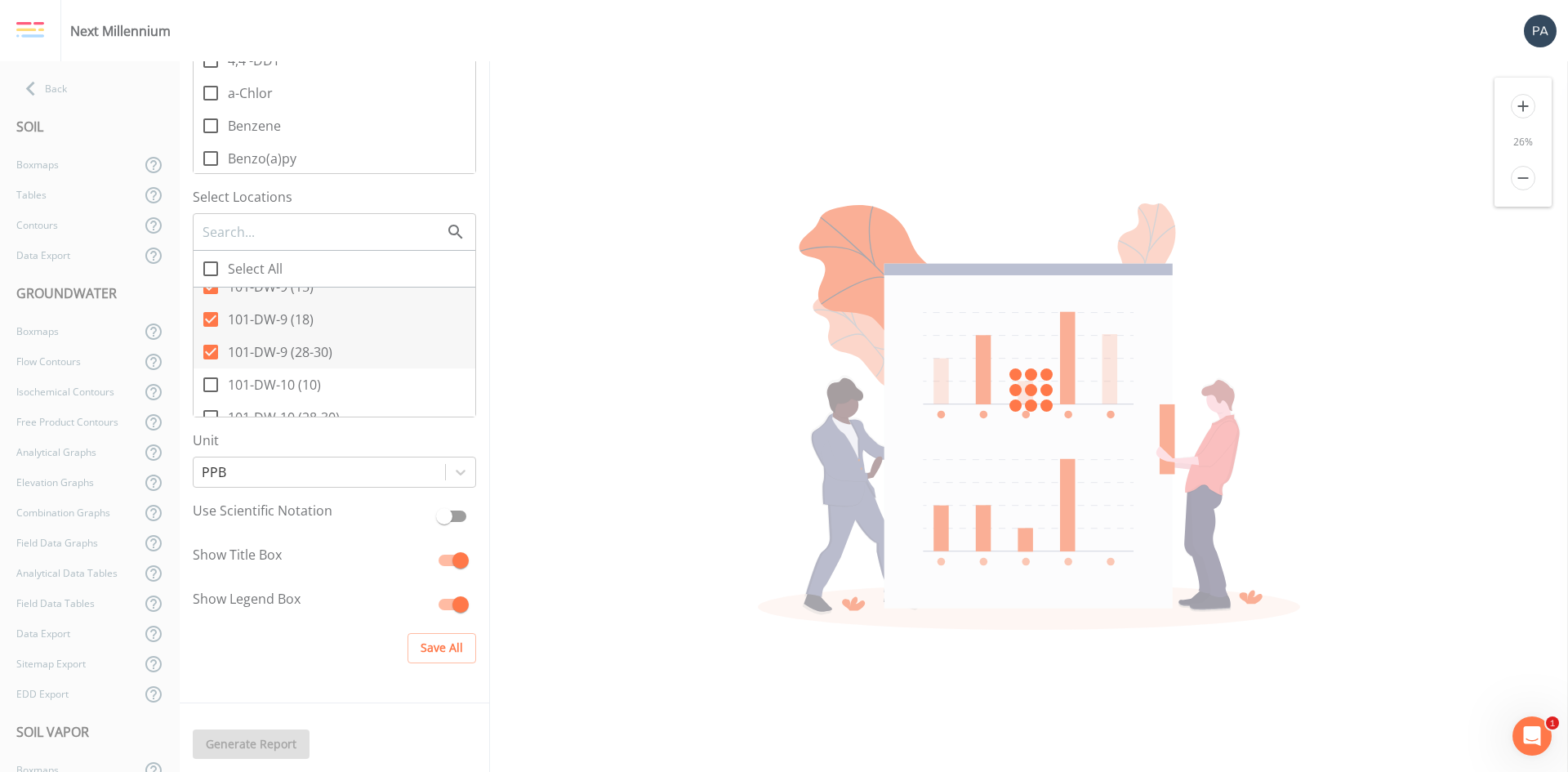 click on "101-DW-10 (10)" at bounding box center [202, 376] 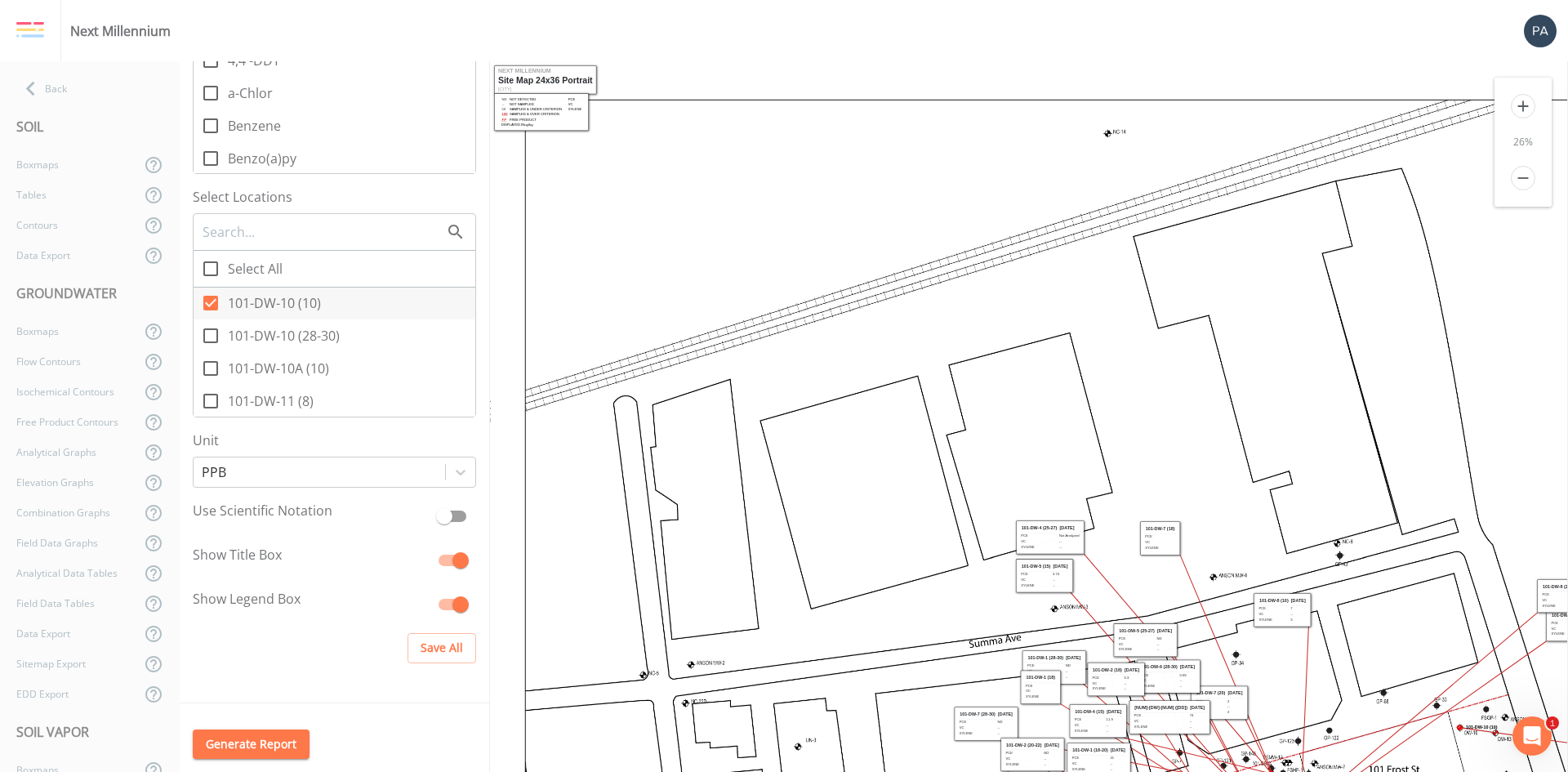 click on "101-DW-10 (28-30)" at bounding box center (202, 327) 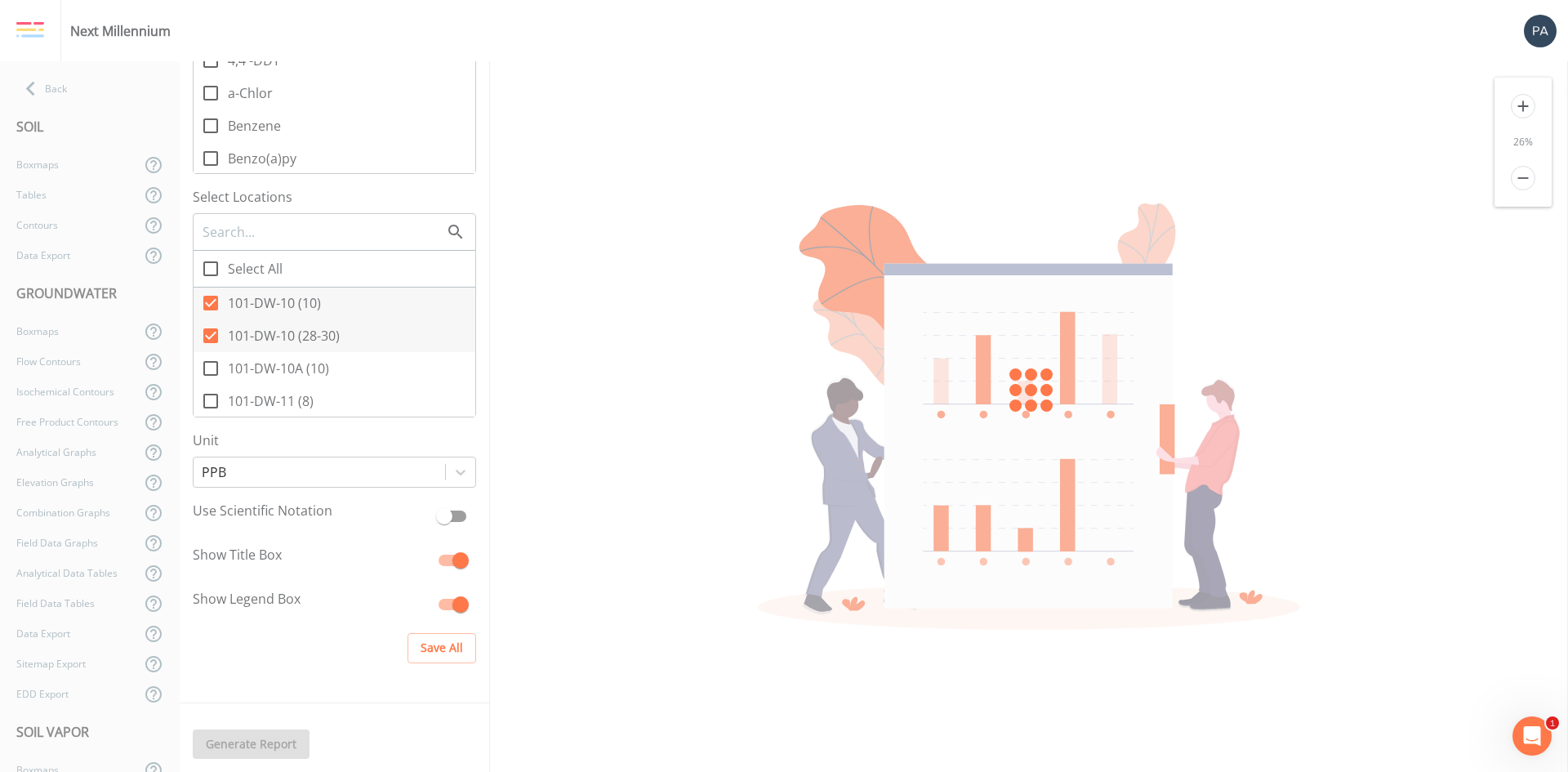 click 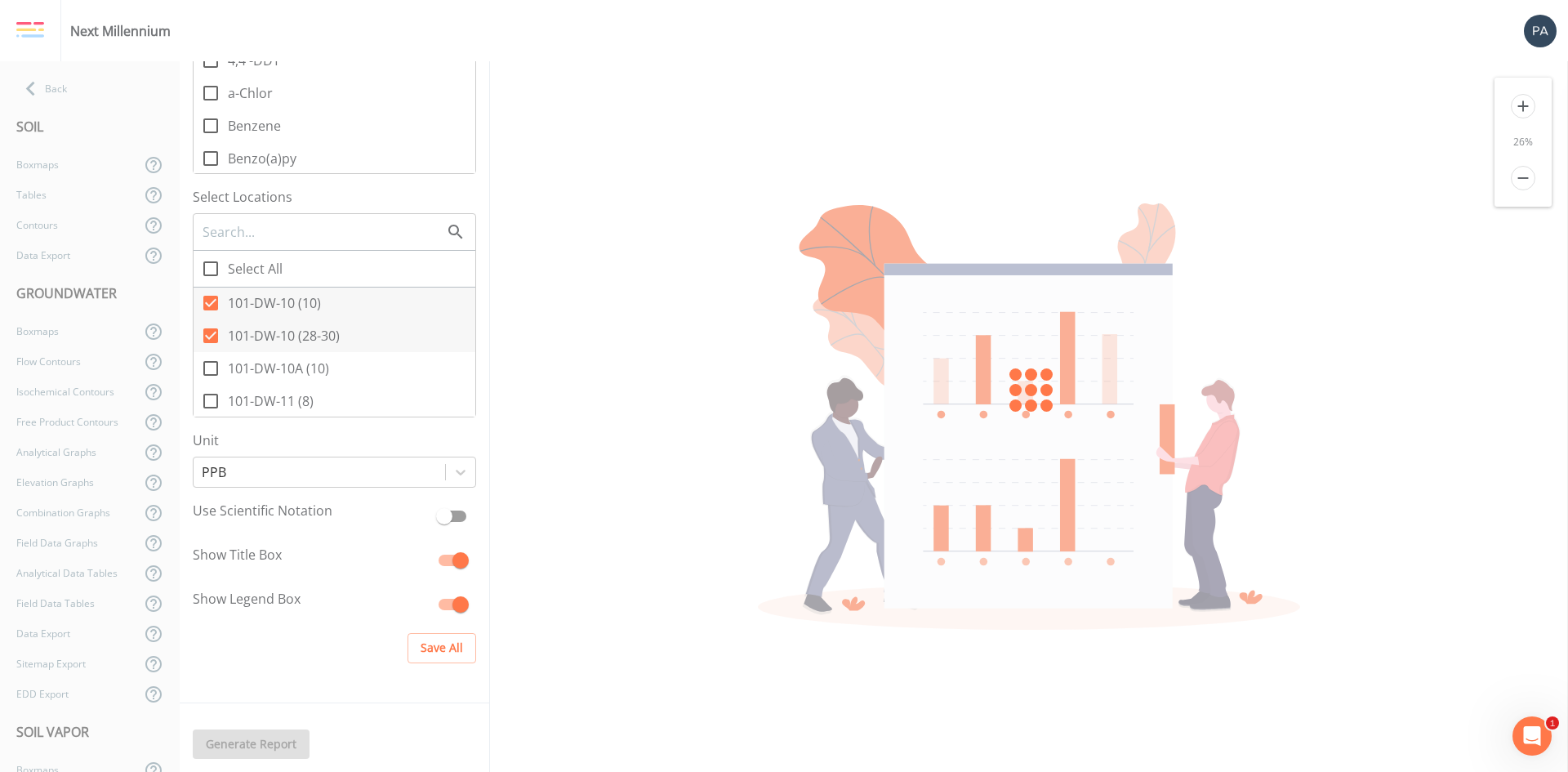 click on "101-DW-10A (10)" at bounding box center (202, 359) 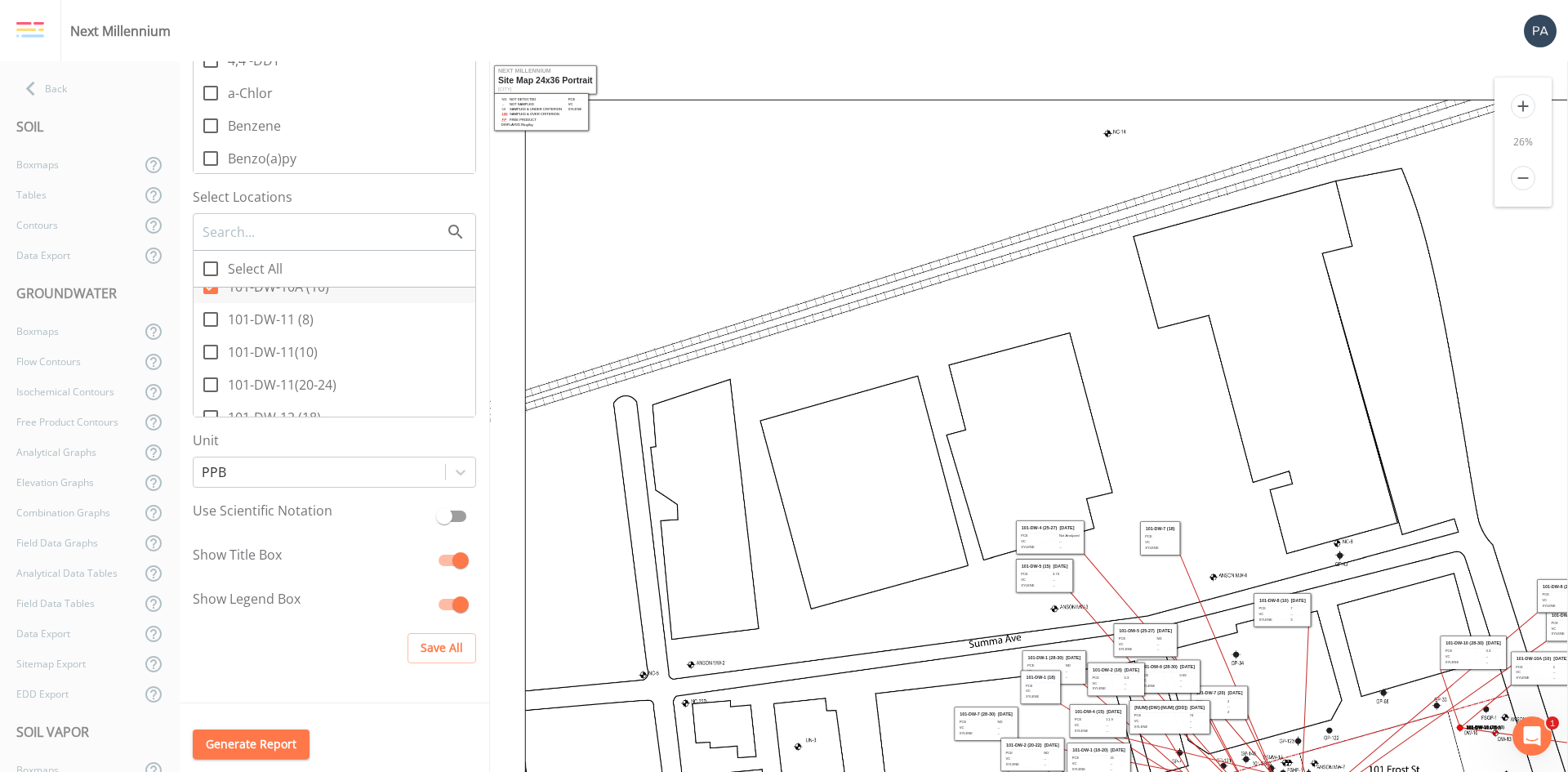 click 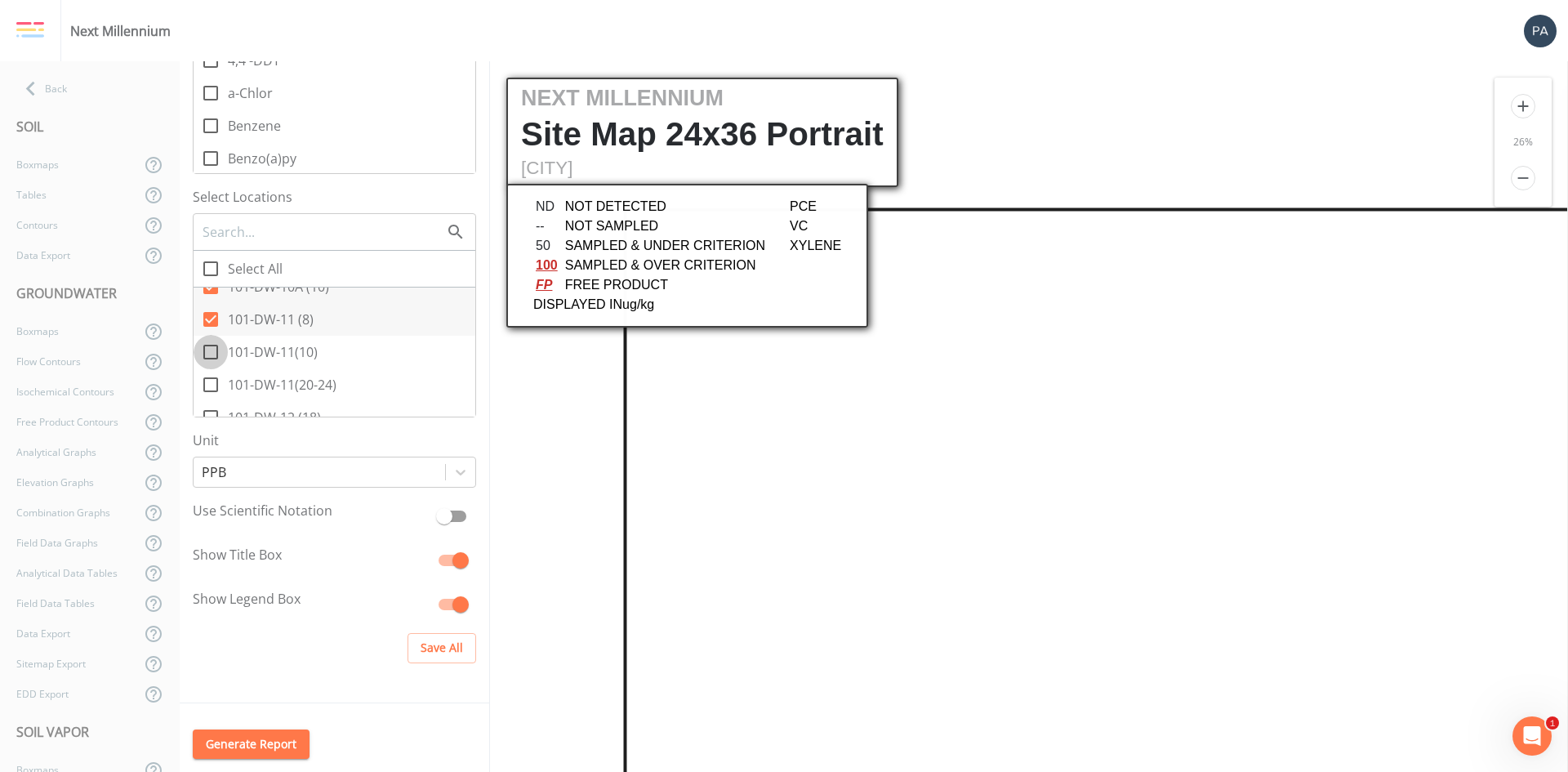 click 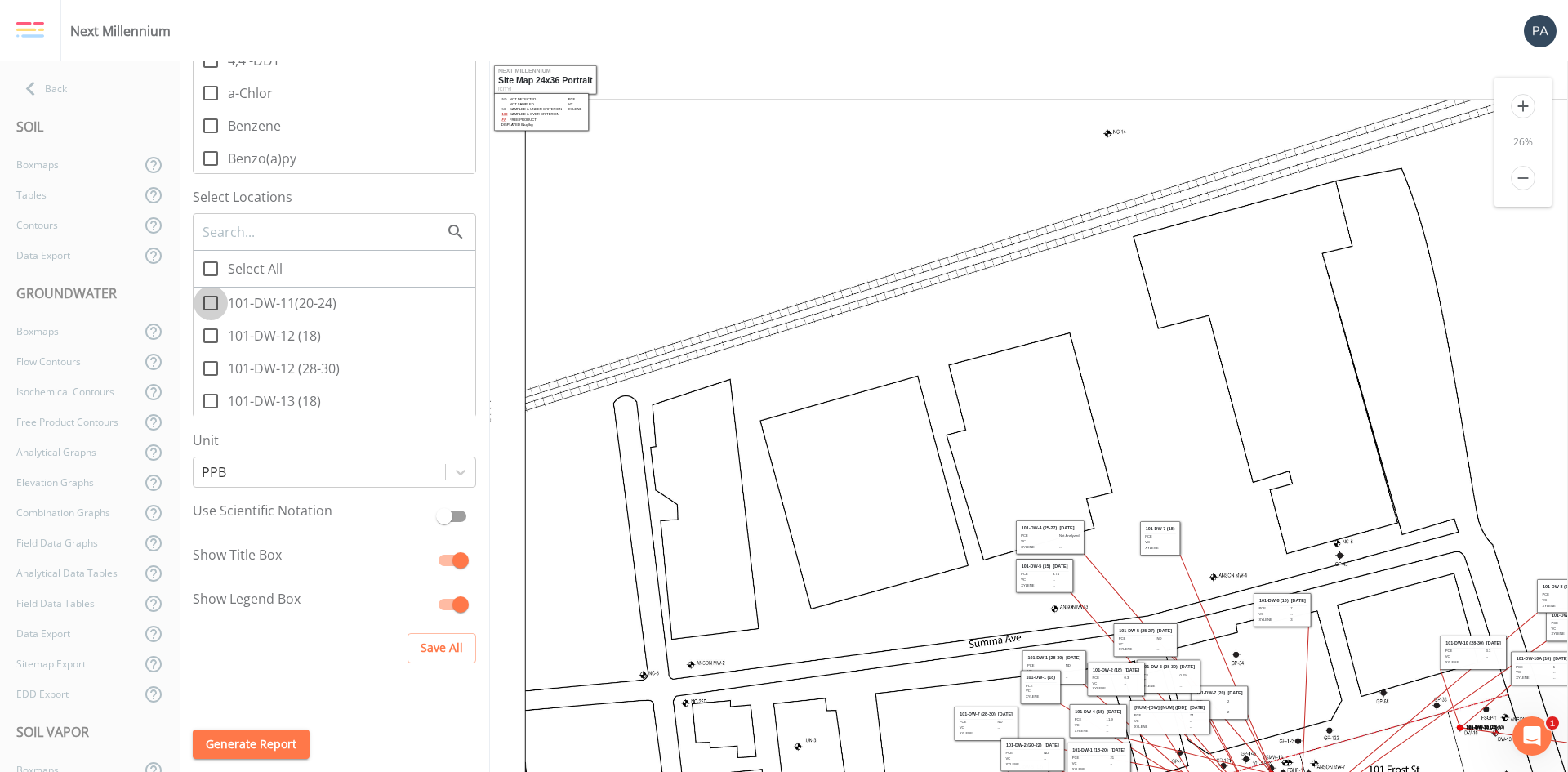 click 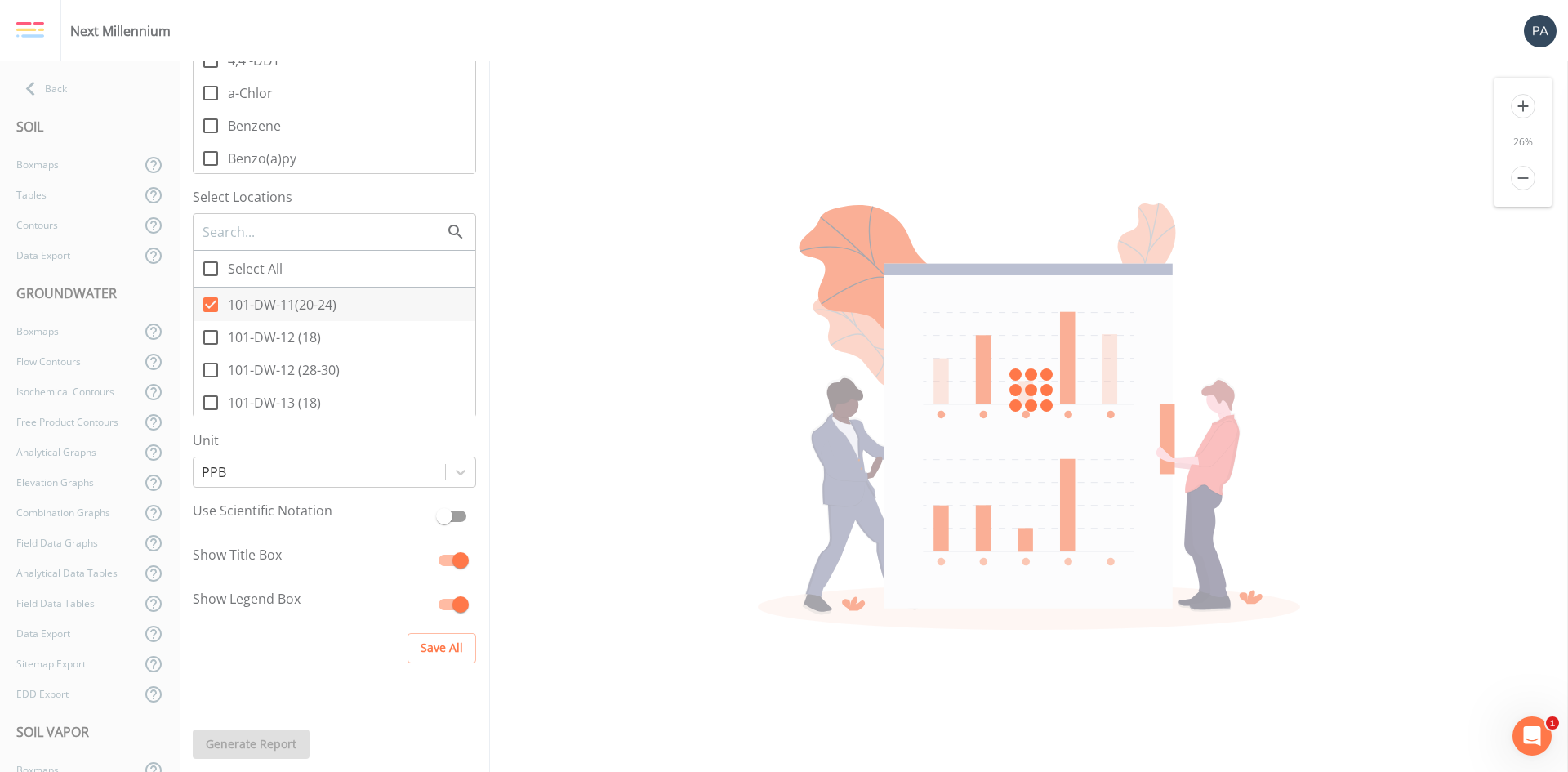 click 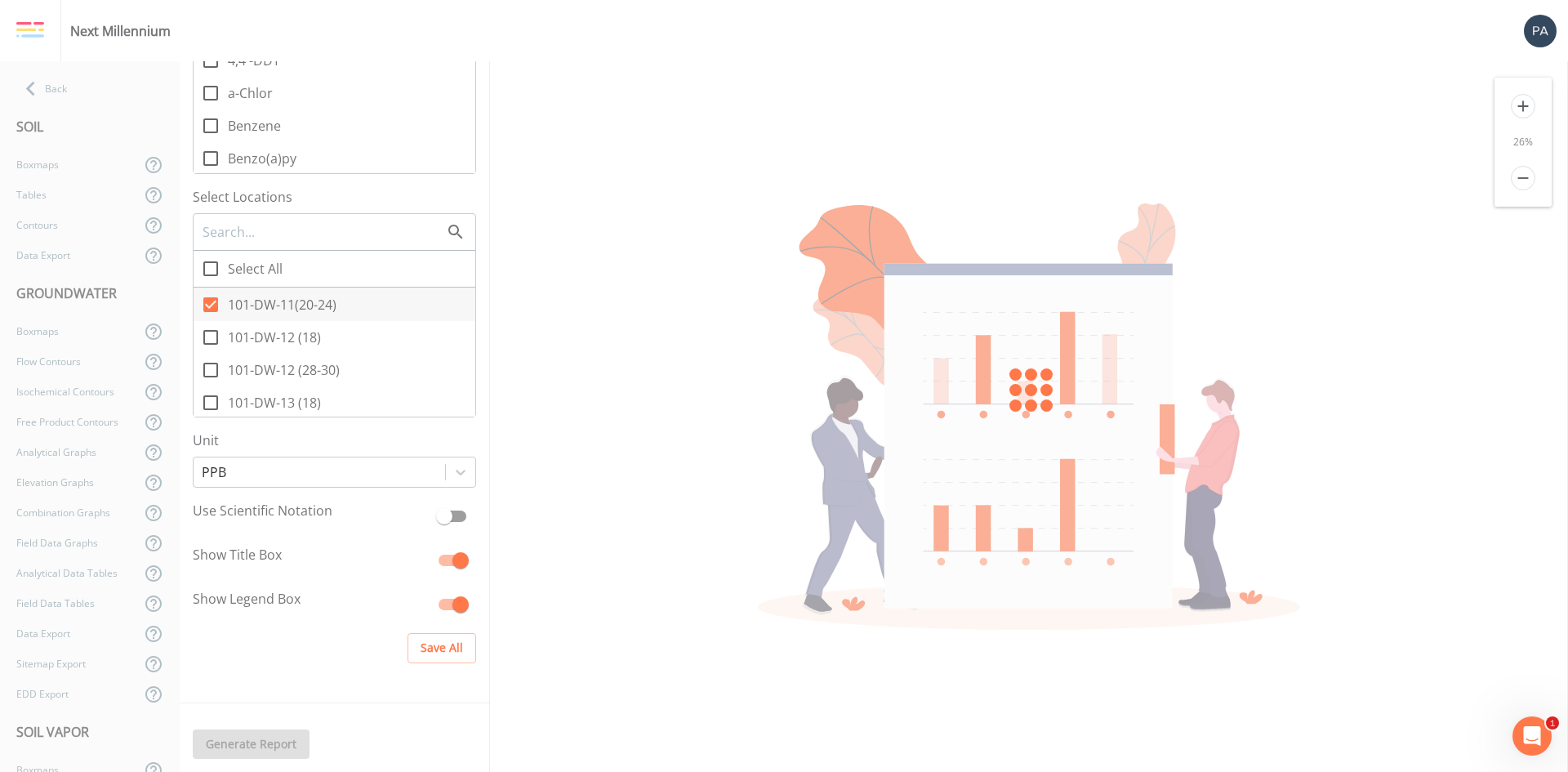 click on "101-DW-12 (18)" at bounding box center (202, 328) 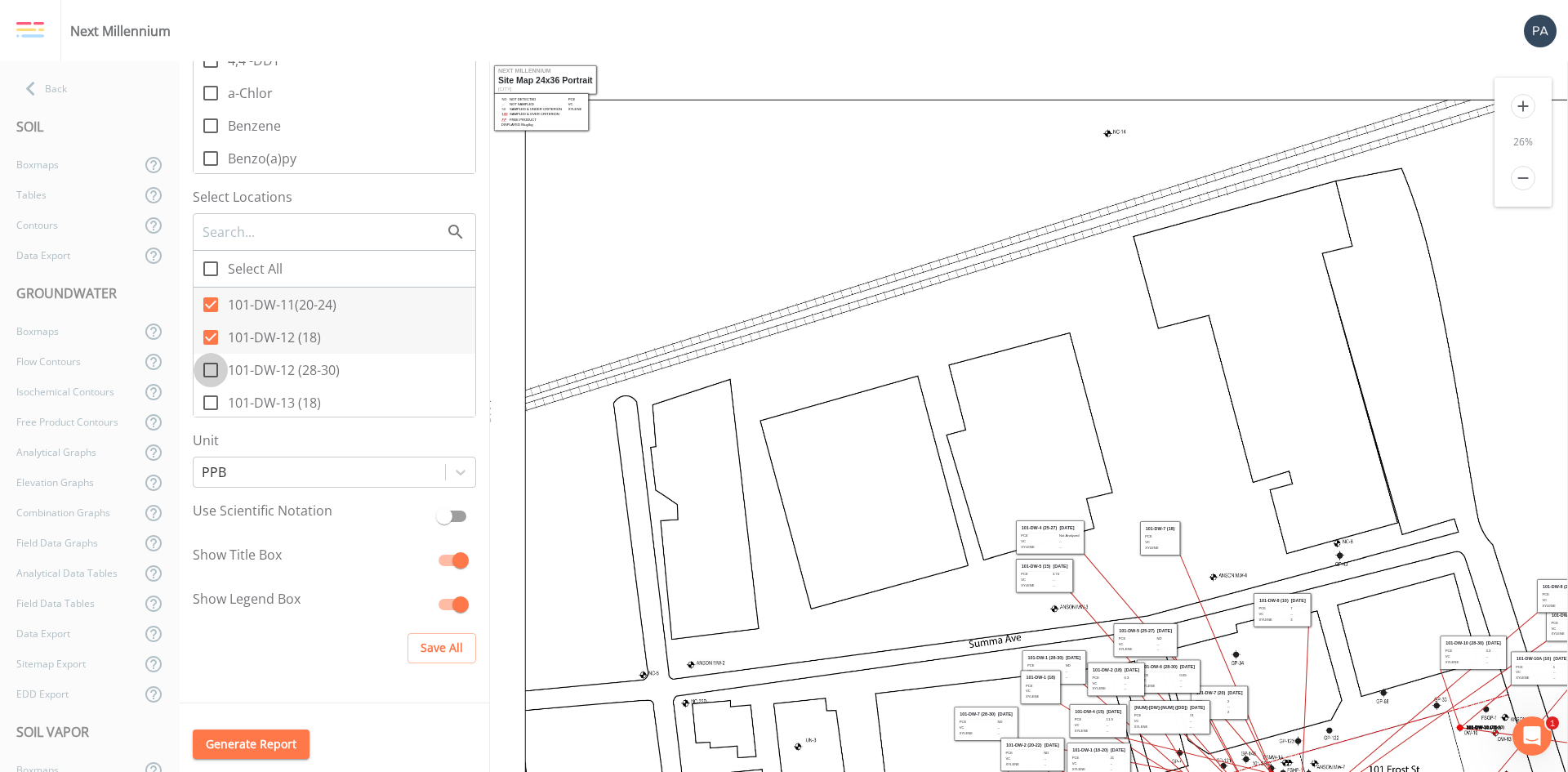 click 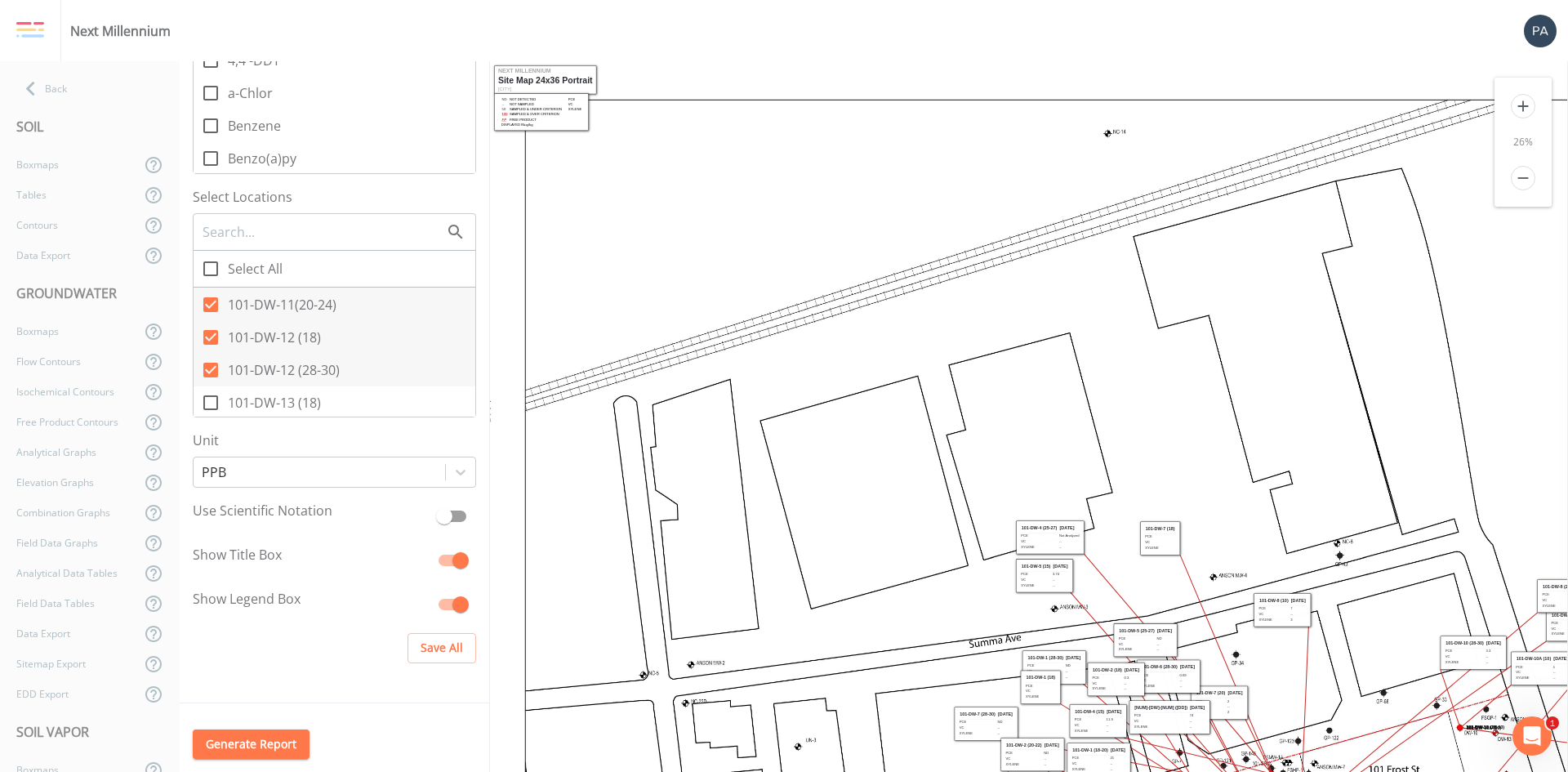 click 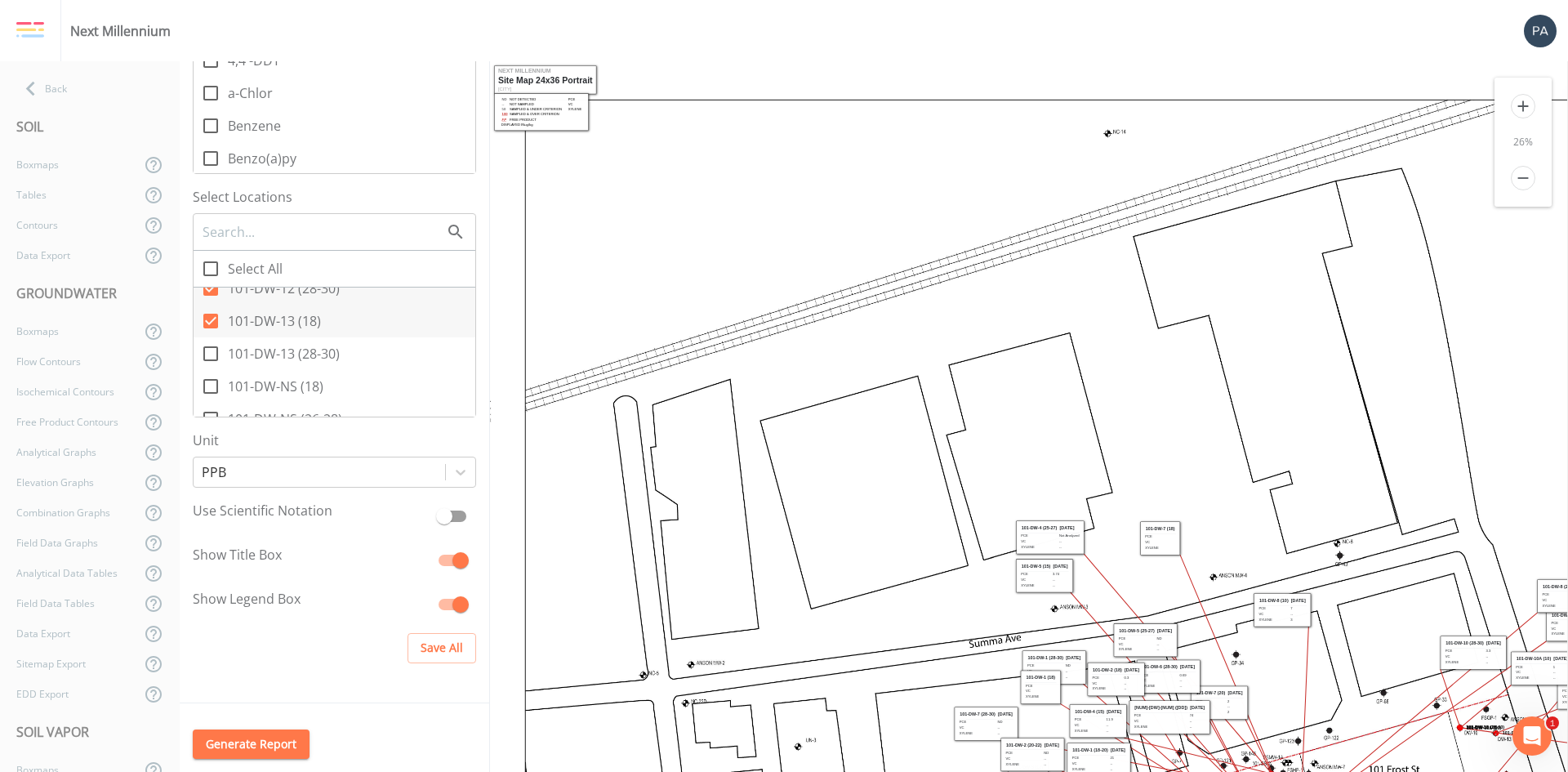 click 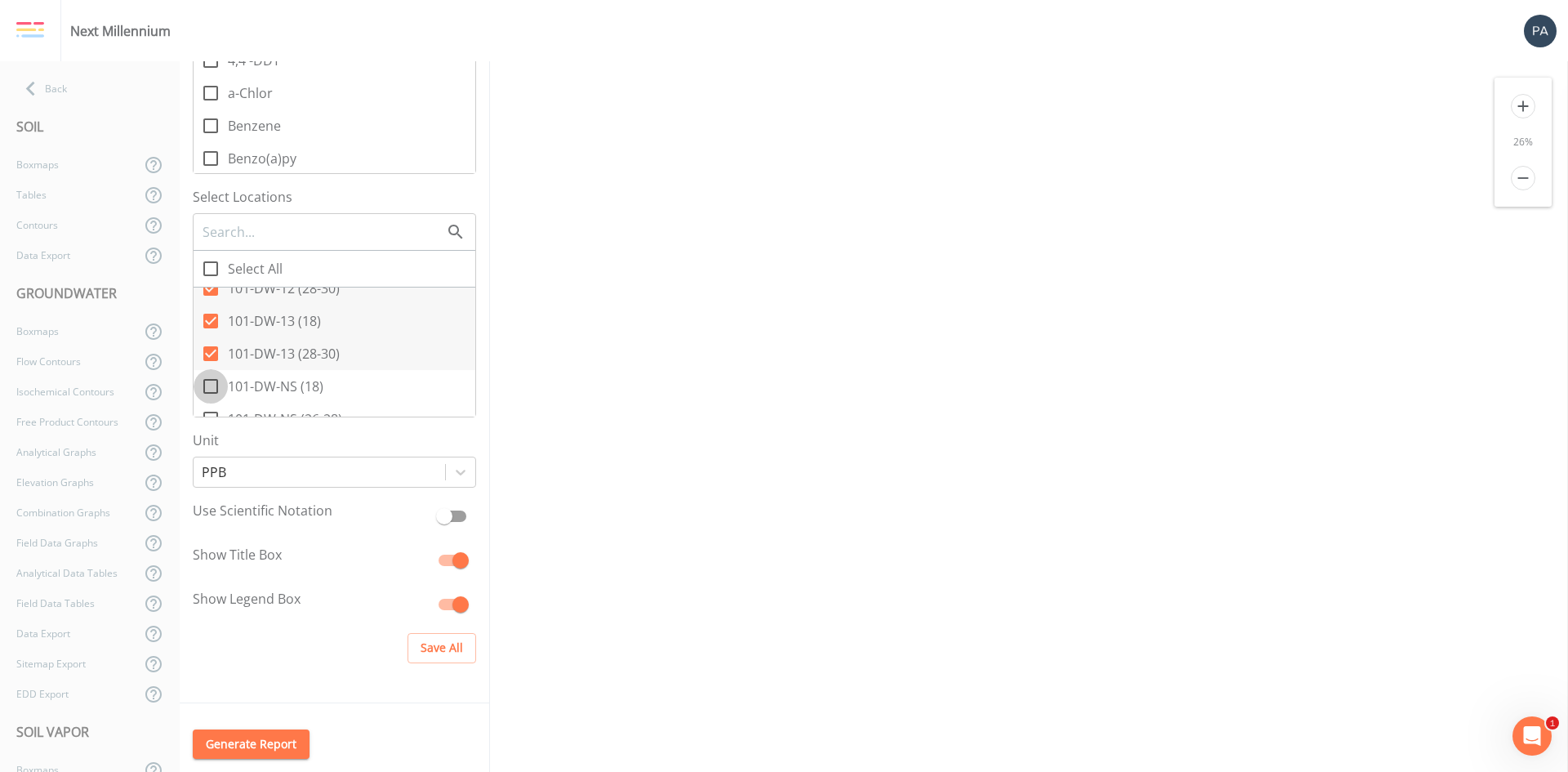 click 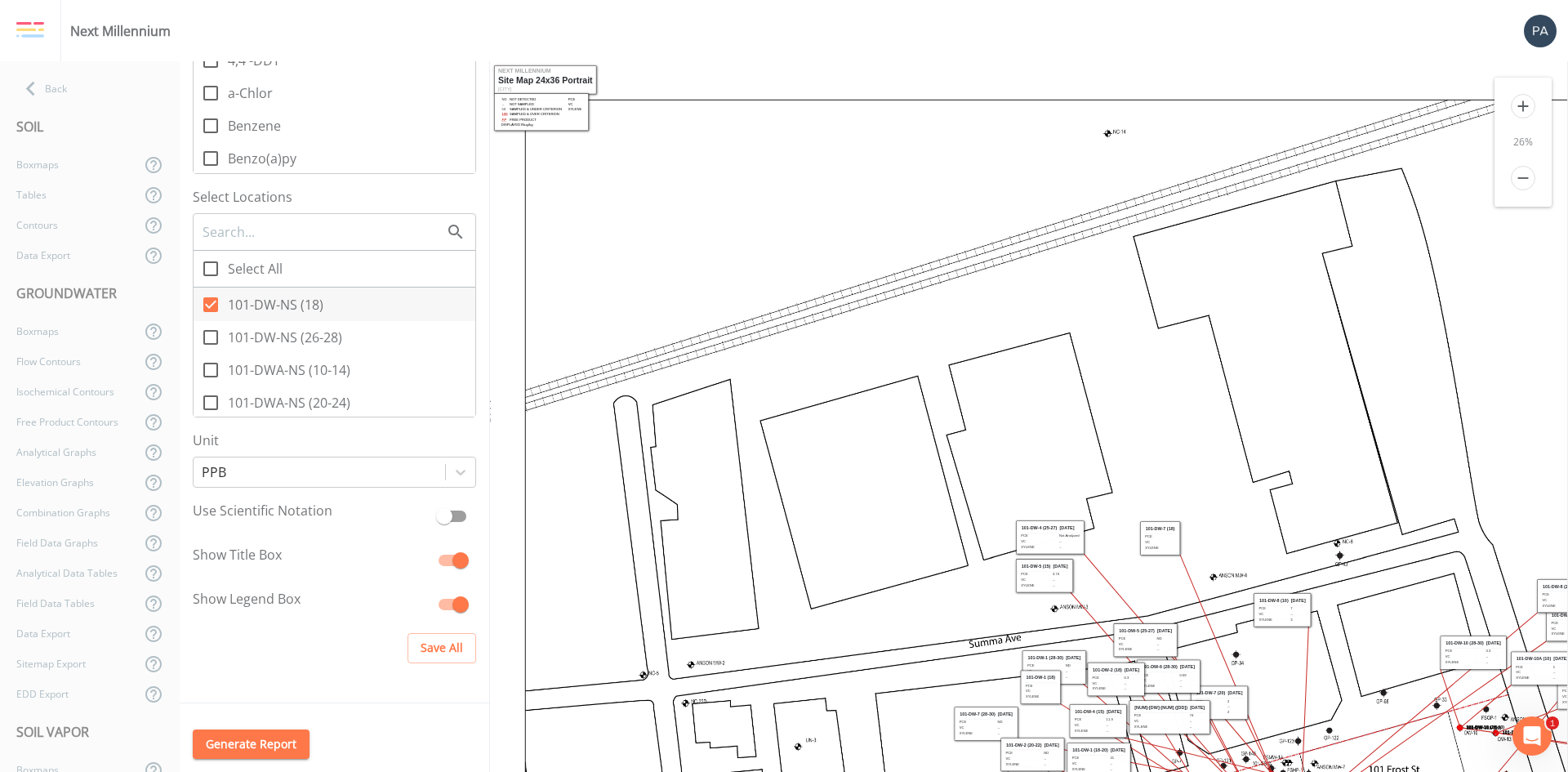 click 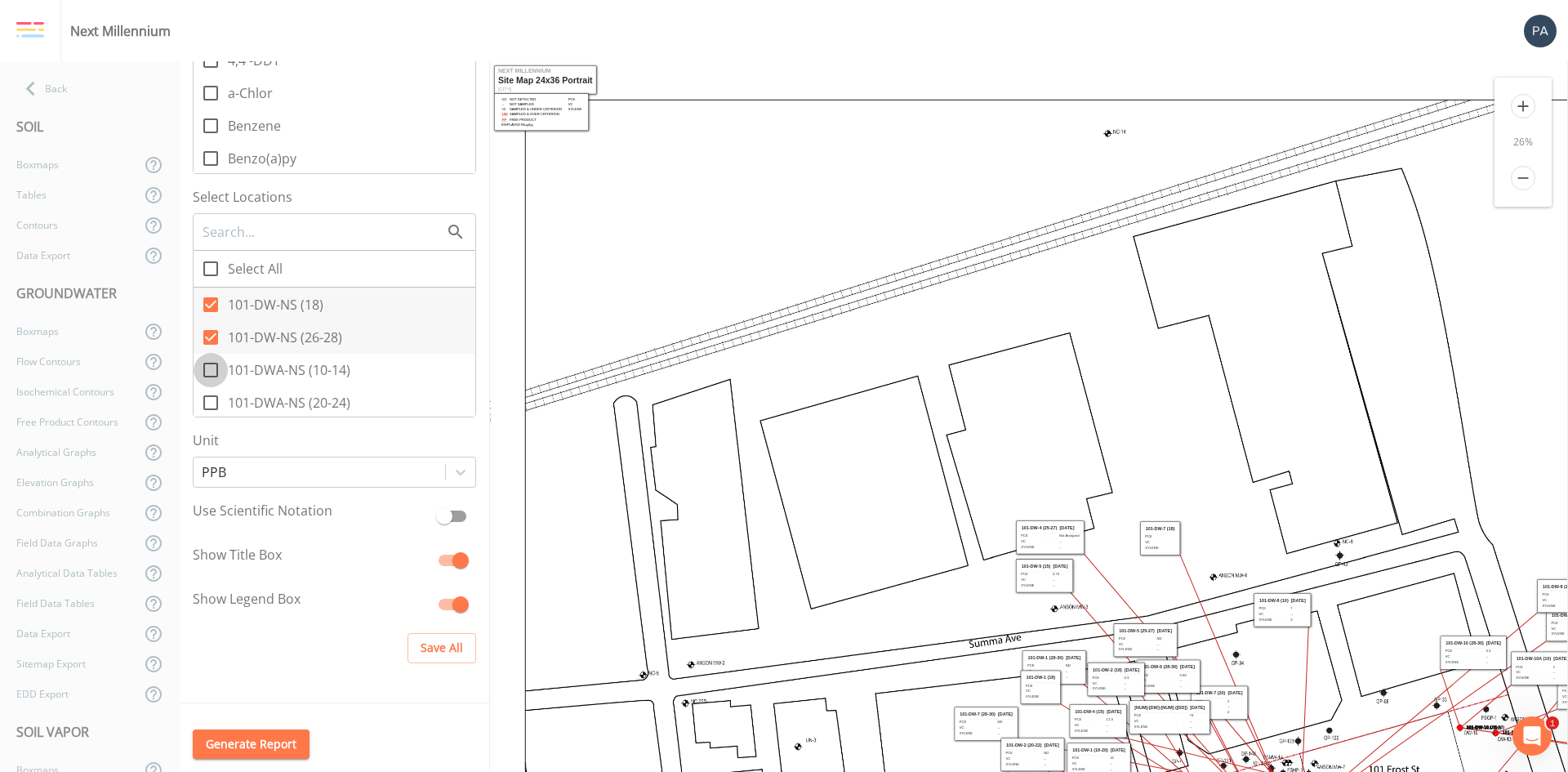 drag, startPoint x: 207, startPoint y: 364, endPoint x: 208, endPoint y: 382, distance: 18.027756 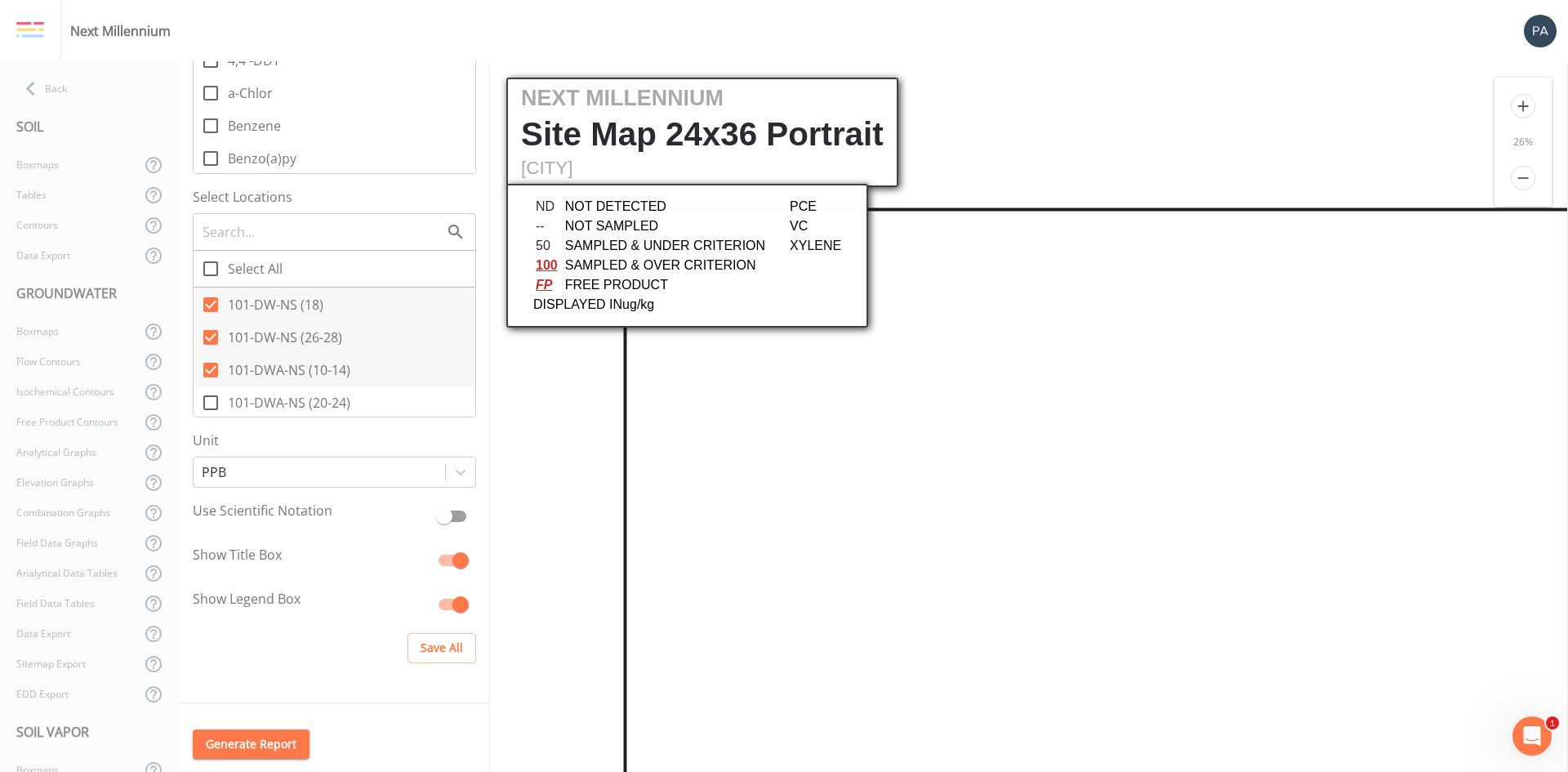 click 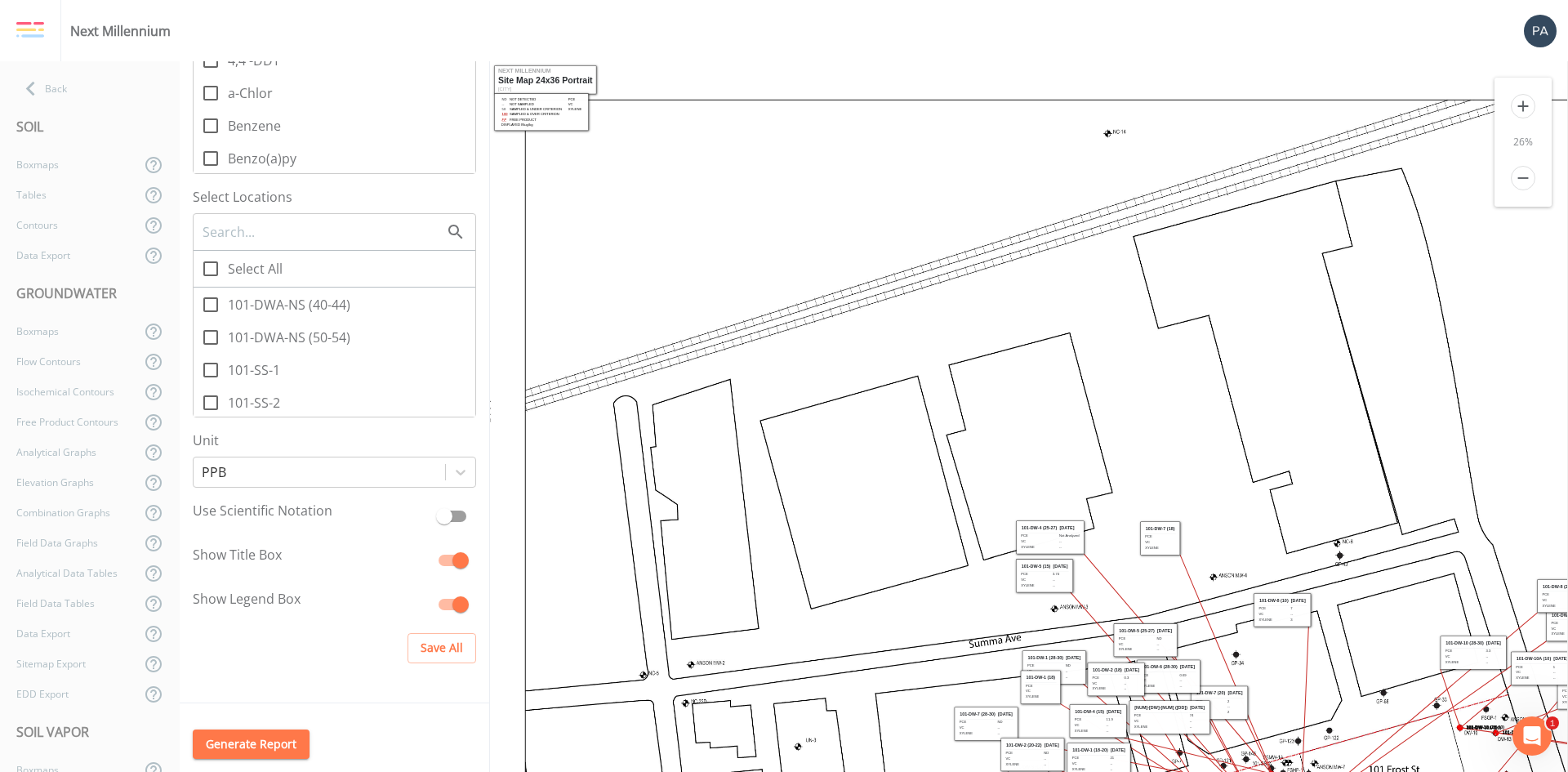 click on "101-DWA-NS (40-44)" at bounding box center [202, 296] 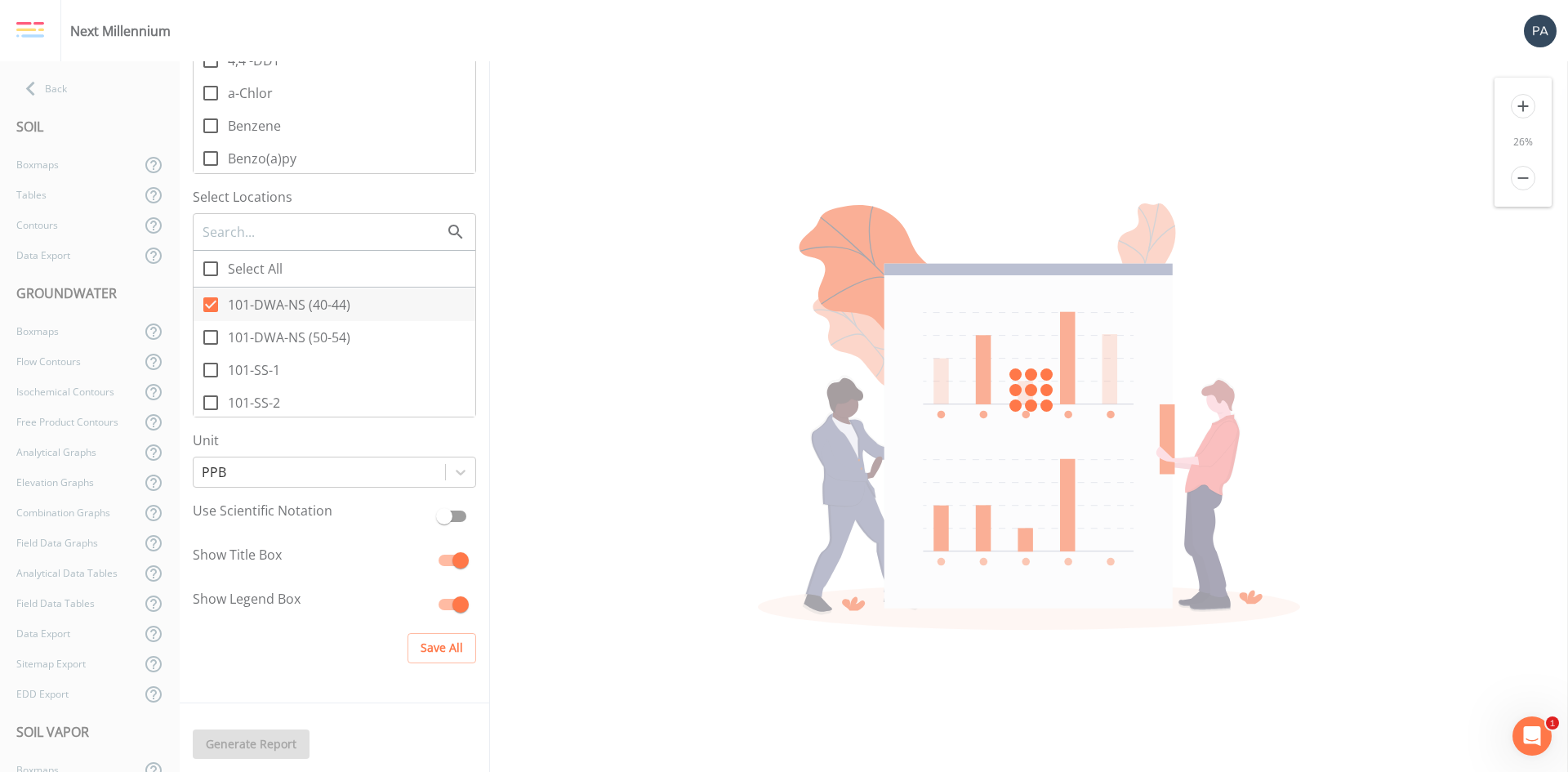 click 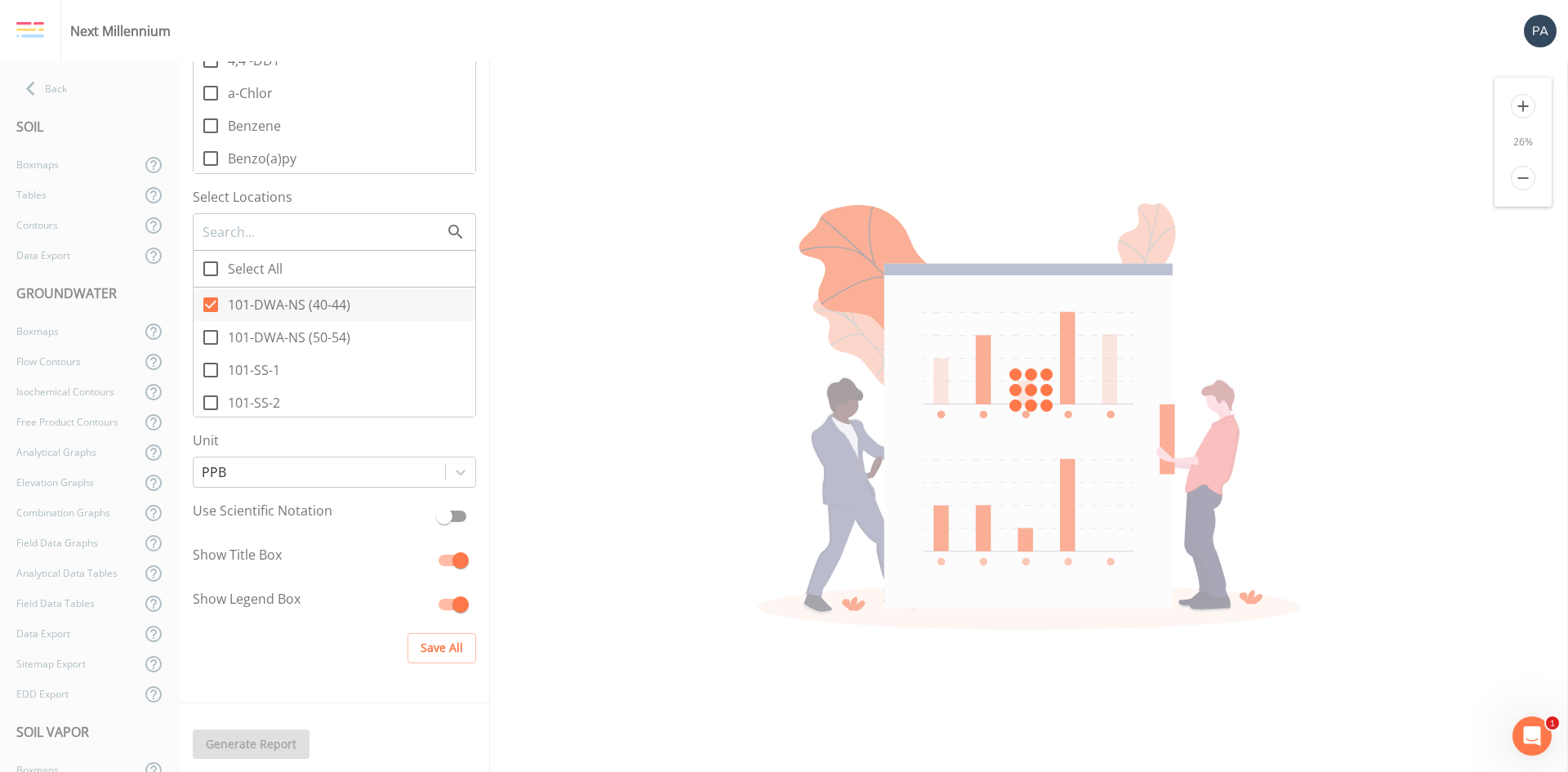 click on "101-DWA-NS (50-54)" at bounding box center (202, 328) 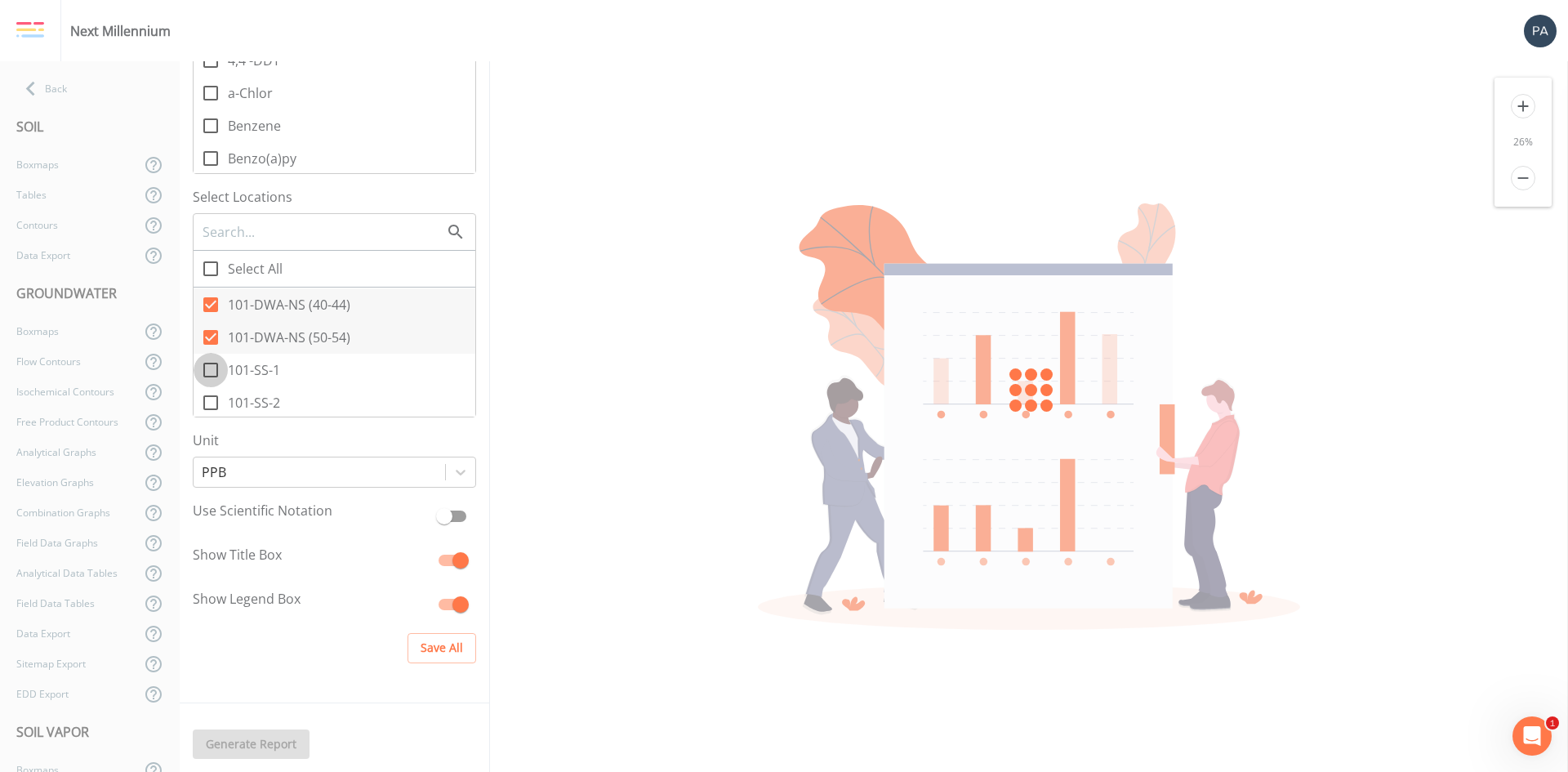 click on "101-SS-1" at bounding box center [202, 361] 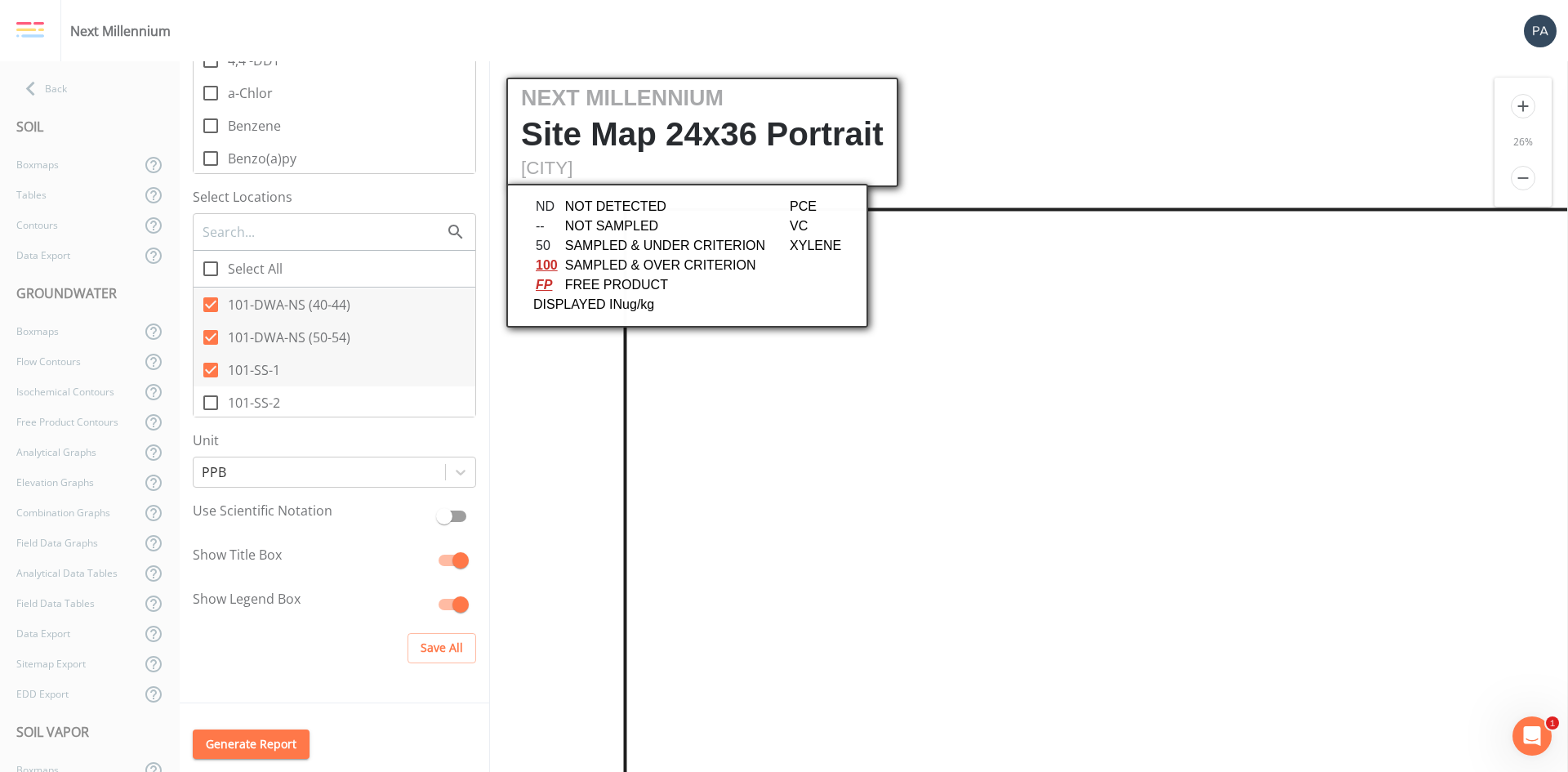 click 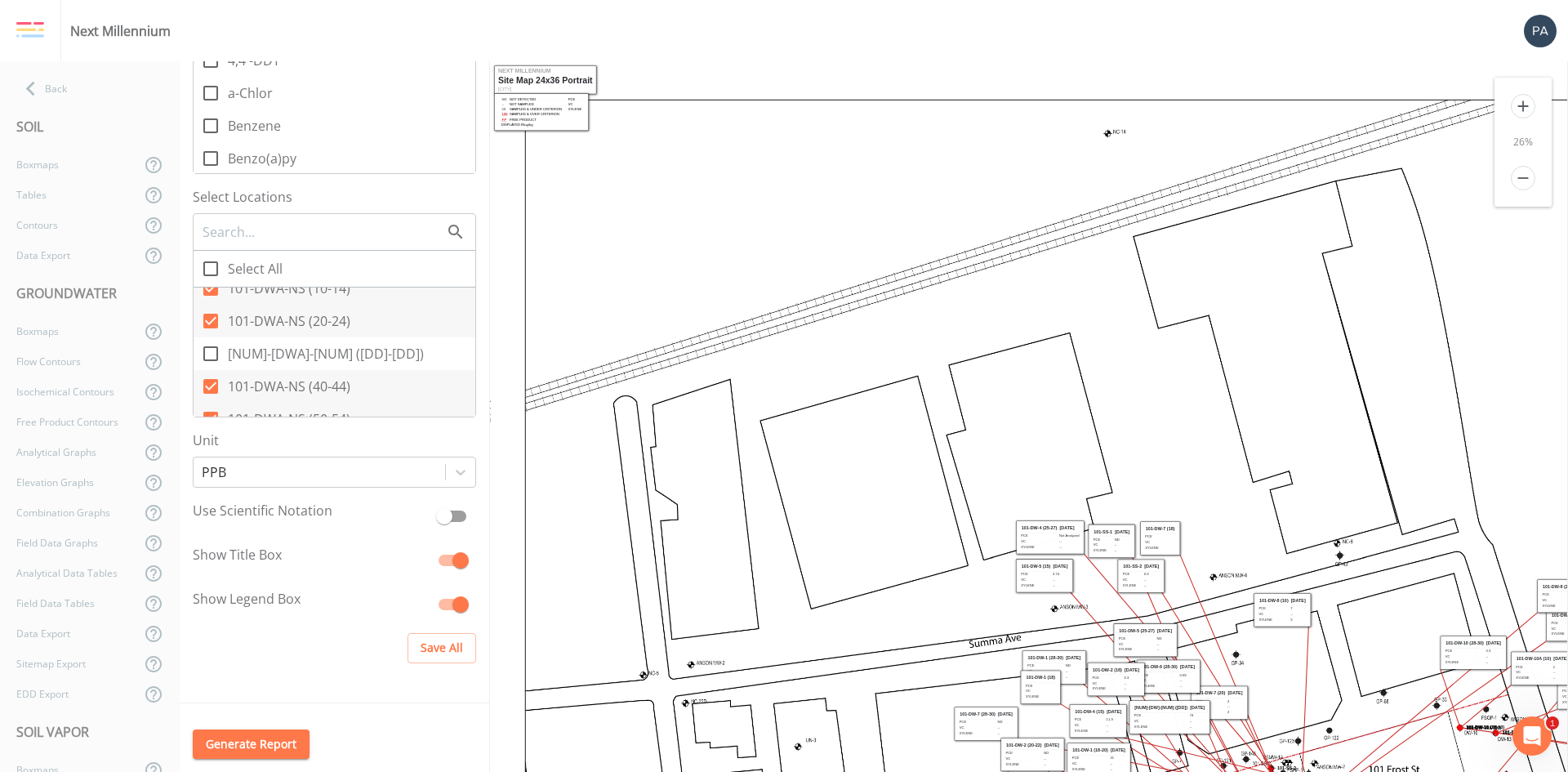 click on "[NUM]-[DWA]-[NUM] ([DD]-[DD])" at bounding box center [202, 345] 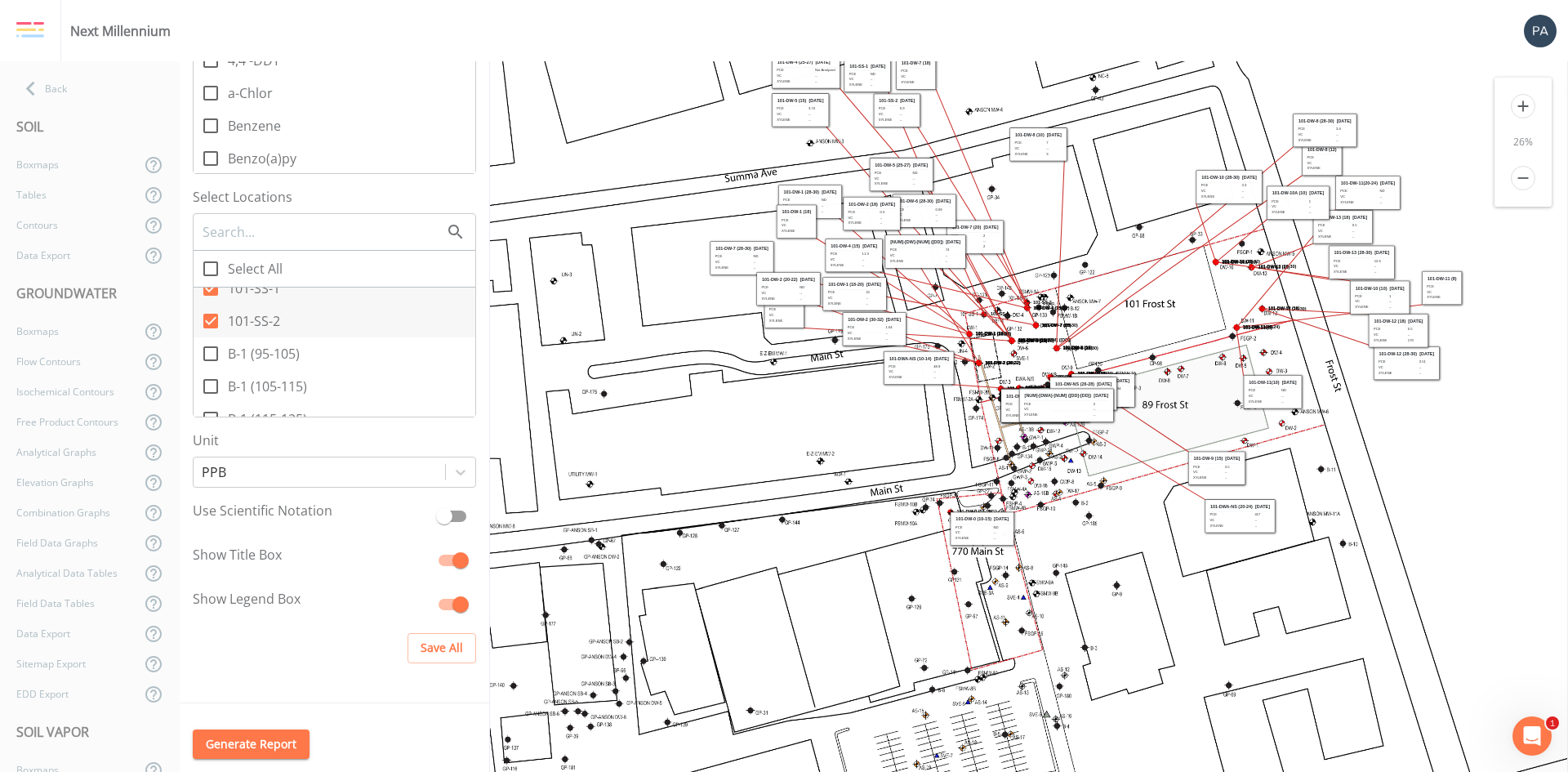 drag, startPoint x: 1245, startPoint y: 503, endPoint x: 993, endPoint y: 33, distance: 533.295 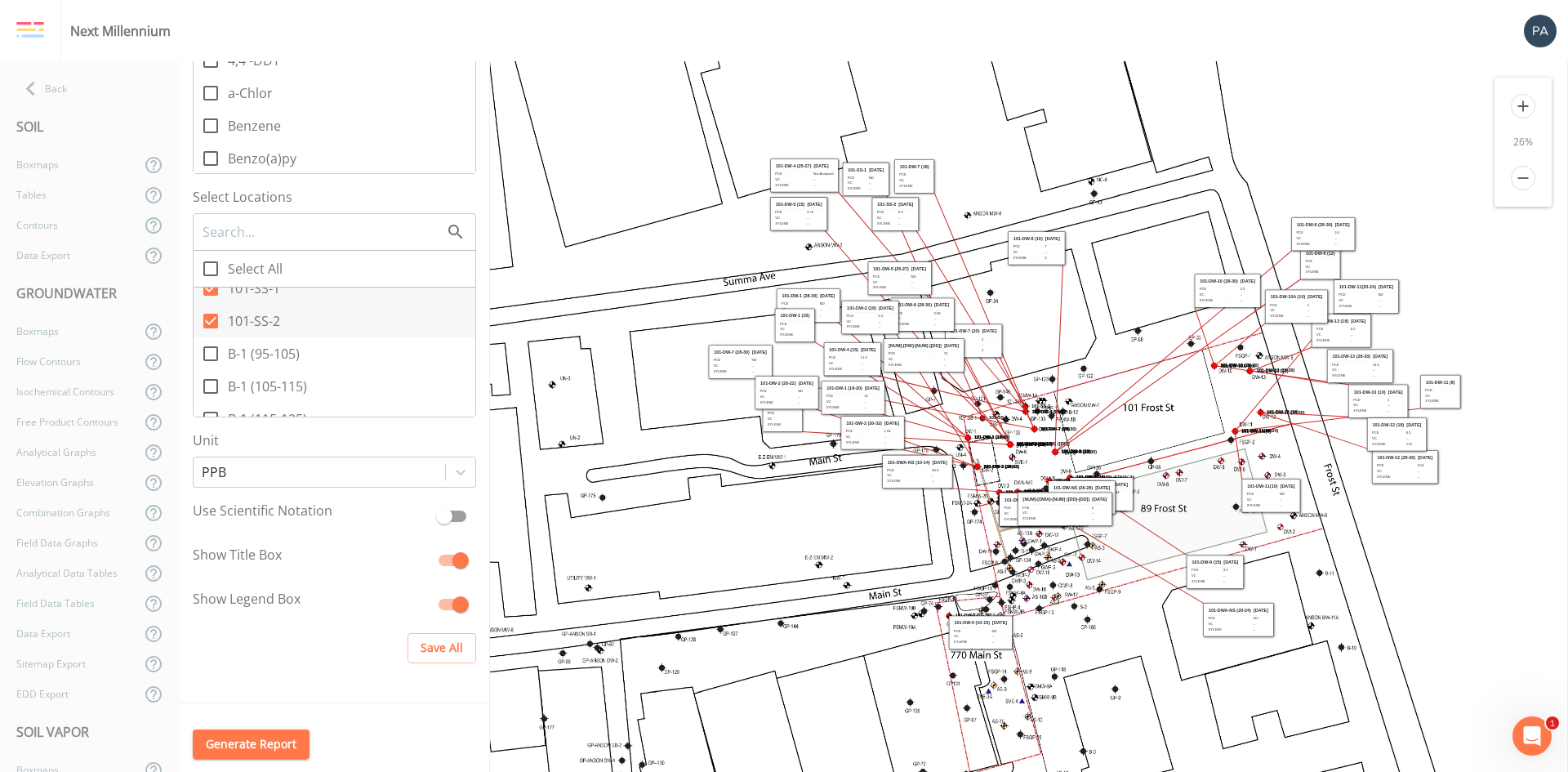 drag, startPoint x: 831, startPoint y: 409, endPoint x: 837, endPoint y: 518, distance: 109.16501 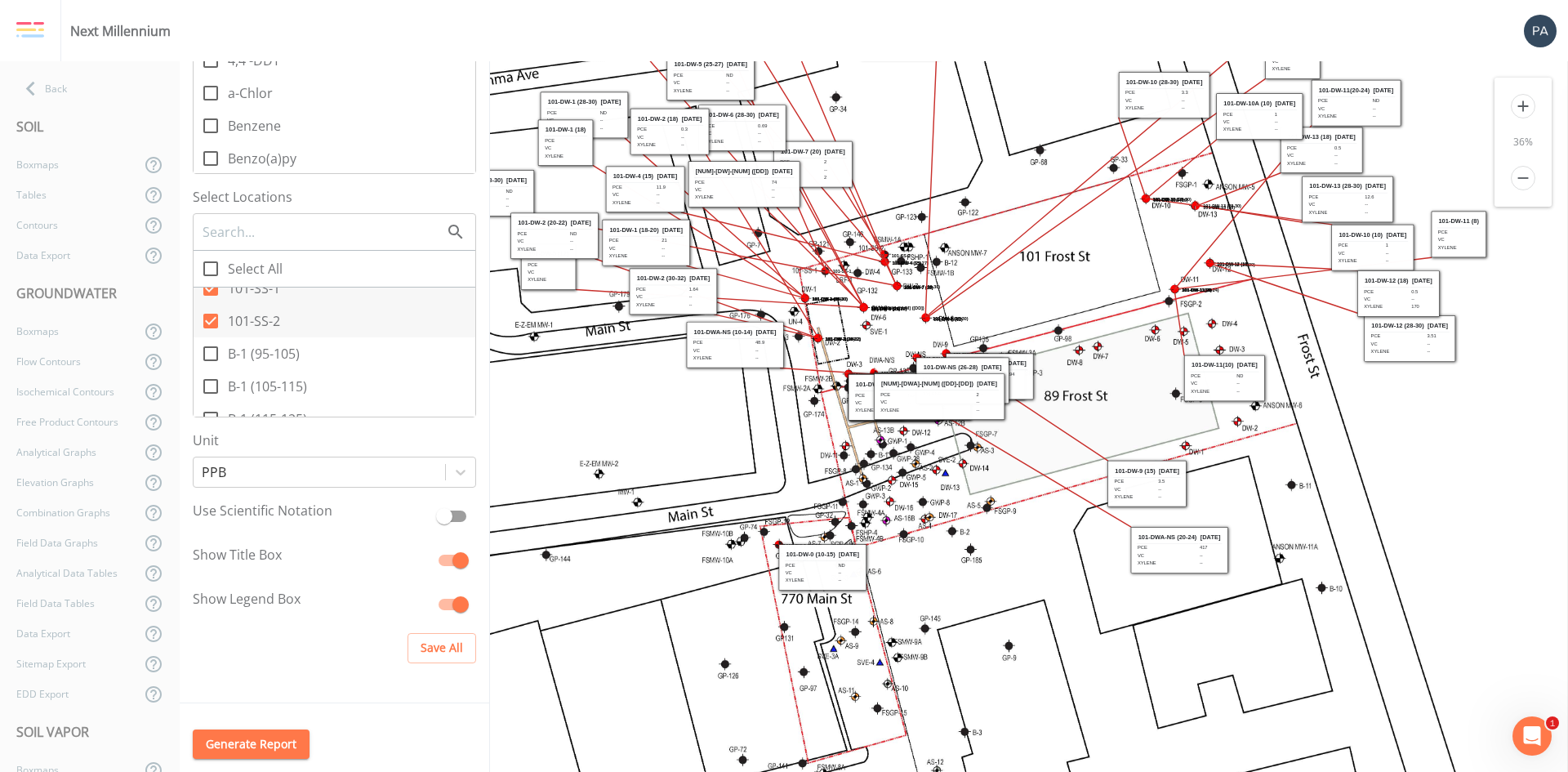 drag, startPoint x: 1293, startPoint y: 562, endPoint x: 947, endPoint y: 278, distance: 447.62931 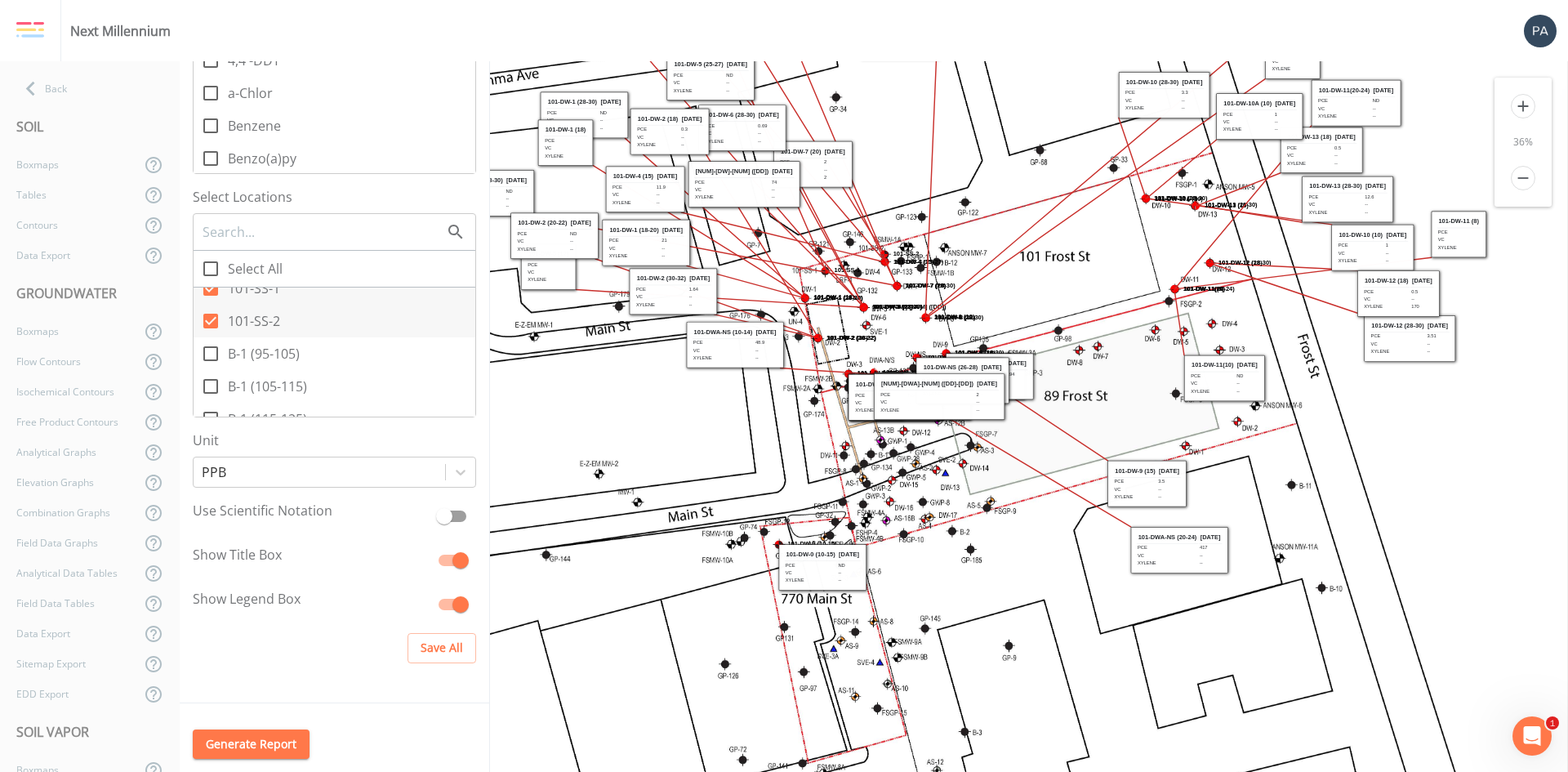 click on "101-DW-2 (20-22)
101-DW-10 (10)
101-DW-3 (18-20)
101-DW-7 (20)
101-DWA-NS (50-54)
101-DW-3 (18)" 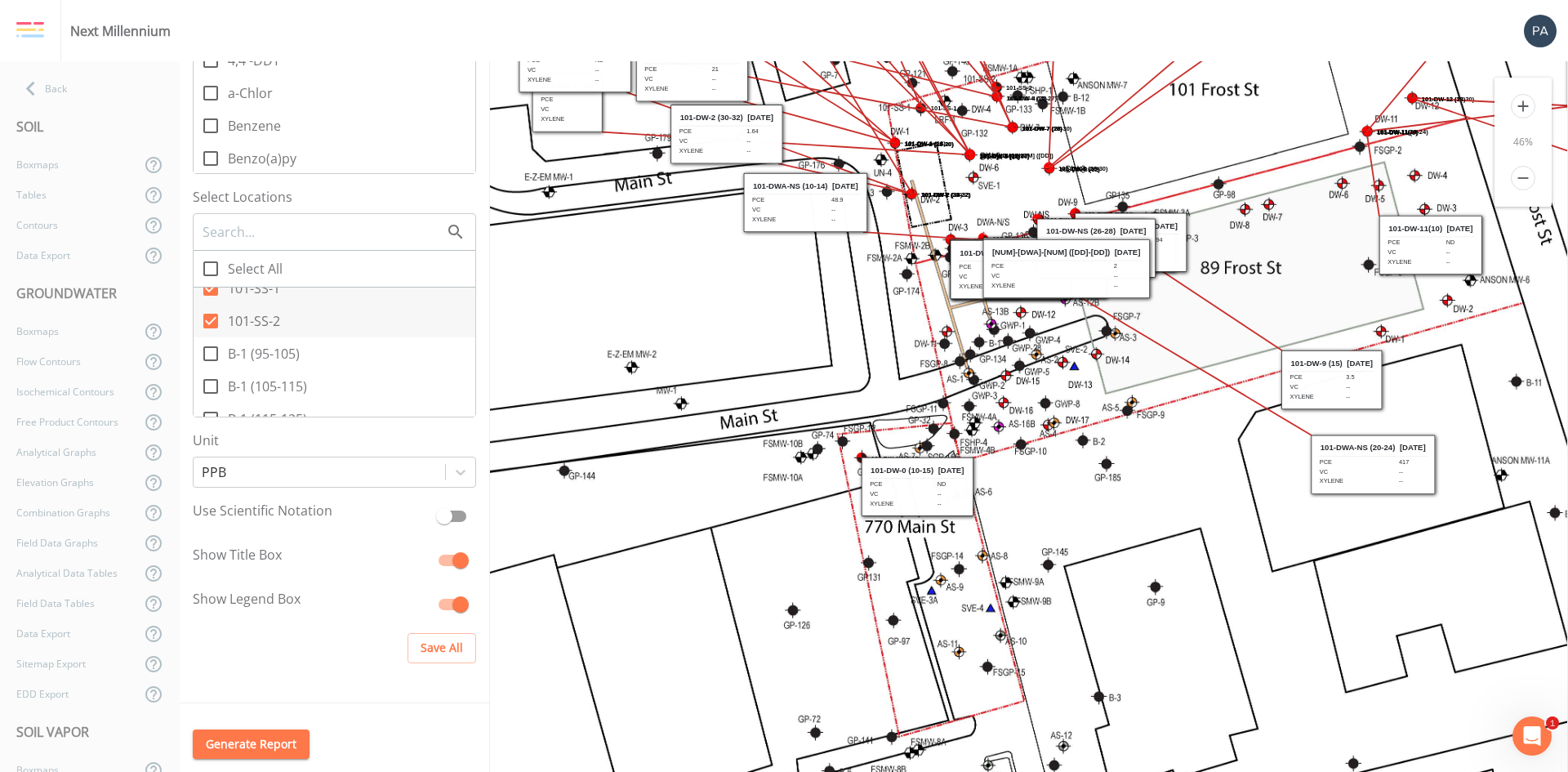 drag, startPoint x: 1152, startPoint y: 633, endPoint x: 1155, endPoint y: 412, distance: 221.0204 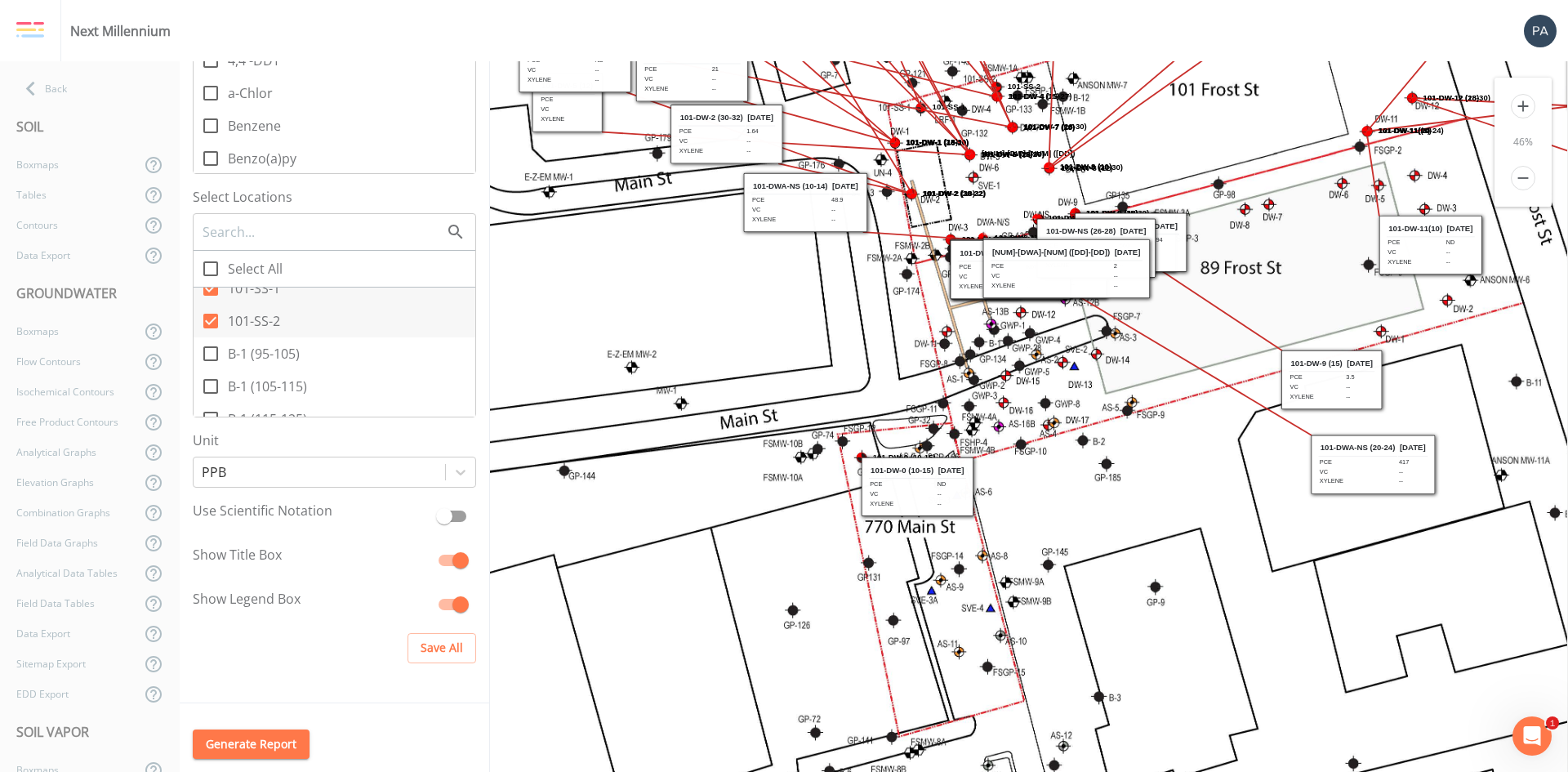 click on "101-DW-2 (20-22)
101-DW-10 (10)
101-DW-3 (18-20)
101-DW-7 (20)
101-DWA-NS (50-54)
101-DW-3 (18)" 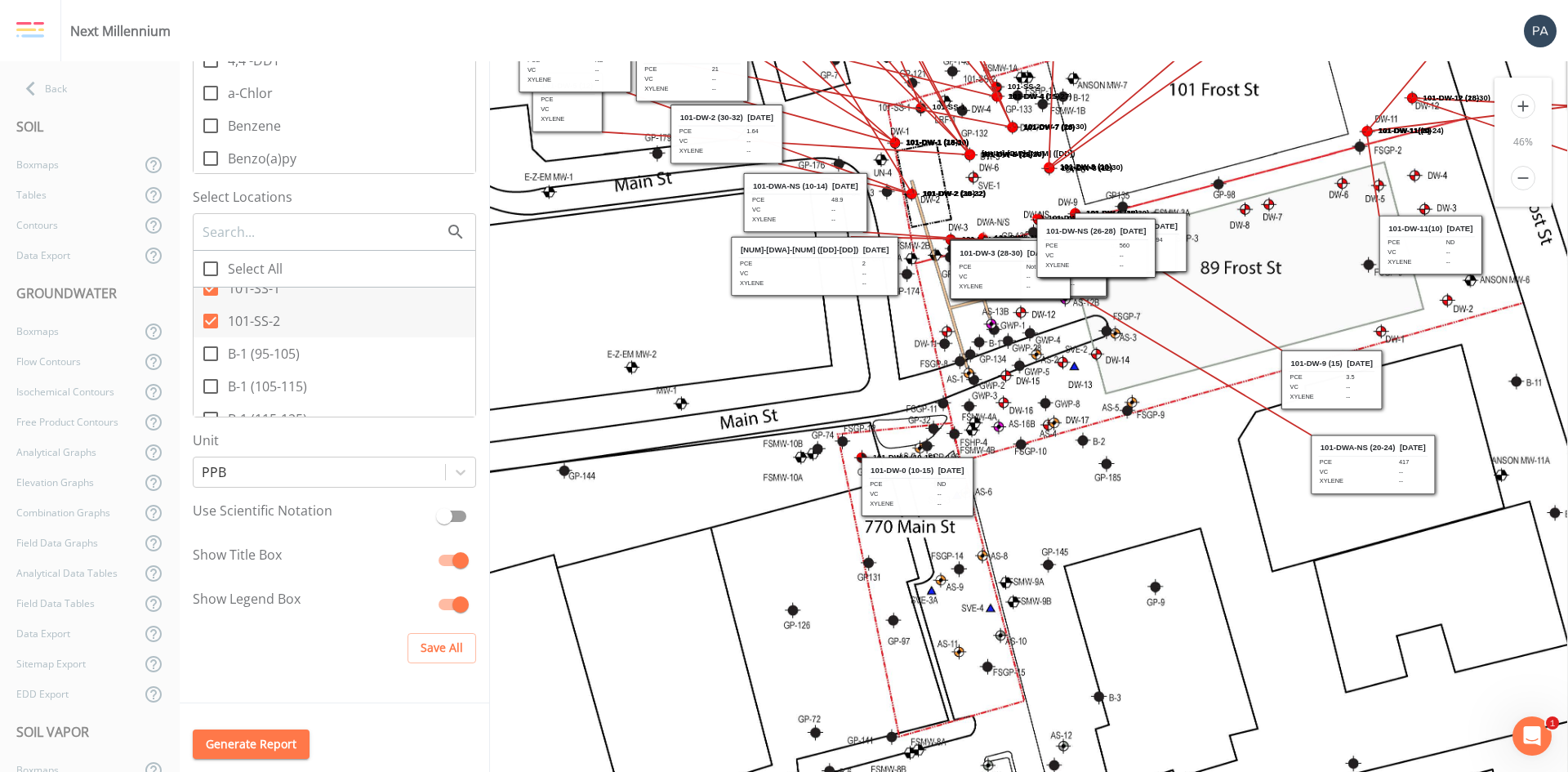 drag, startPoint x: 1027, startPoint y: 272, endPoint x: 776, endPoint y: 270, distance: 251.00797 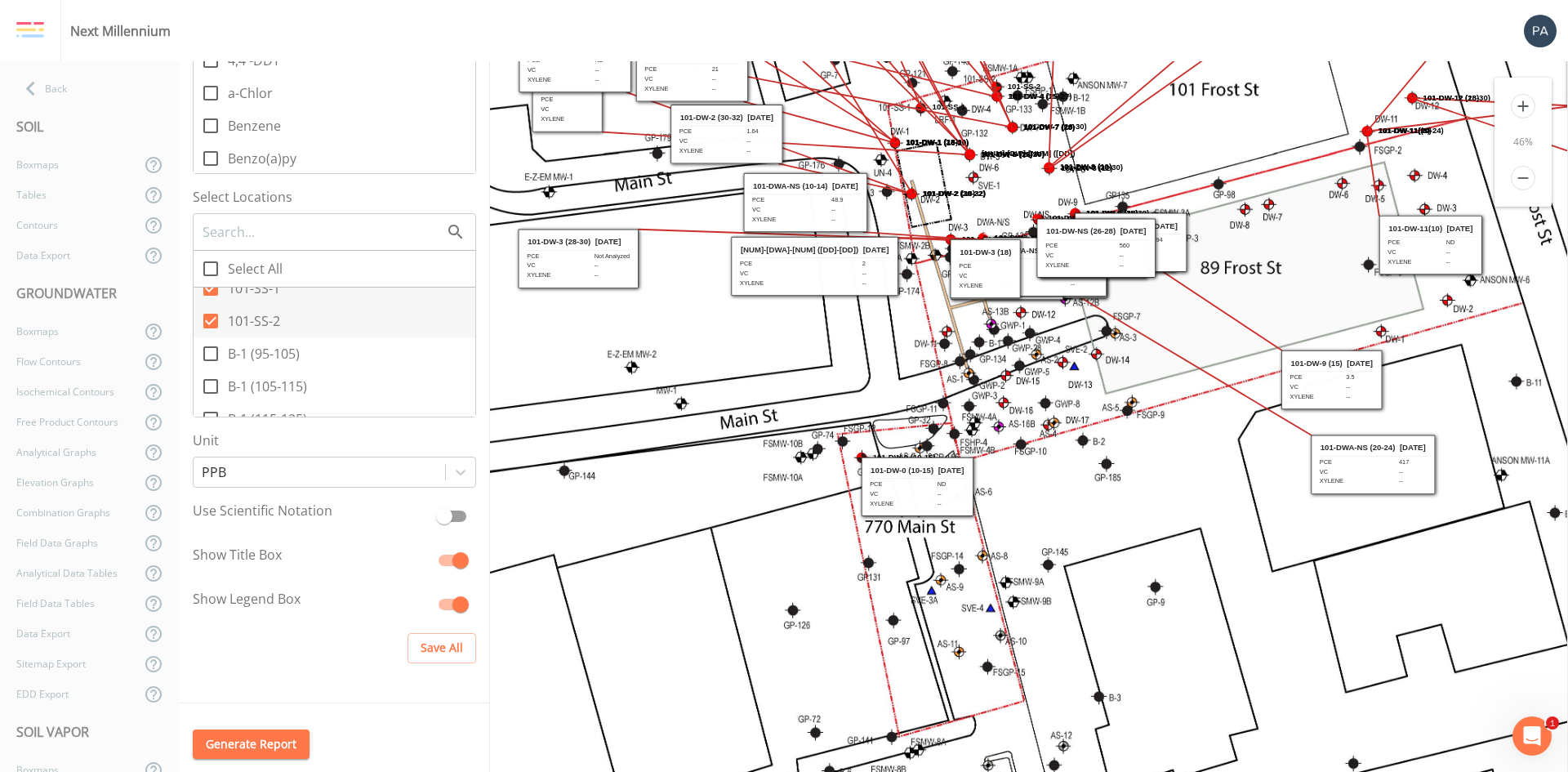 drag, startPoint x: 1003, startPoint y: 269, endPoint x: 571, endPoint y: 258, distance: 432.14 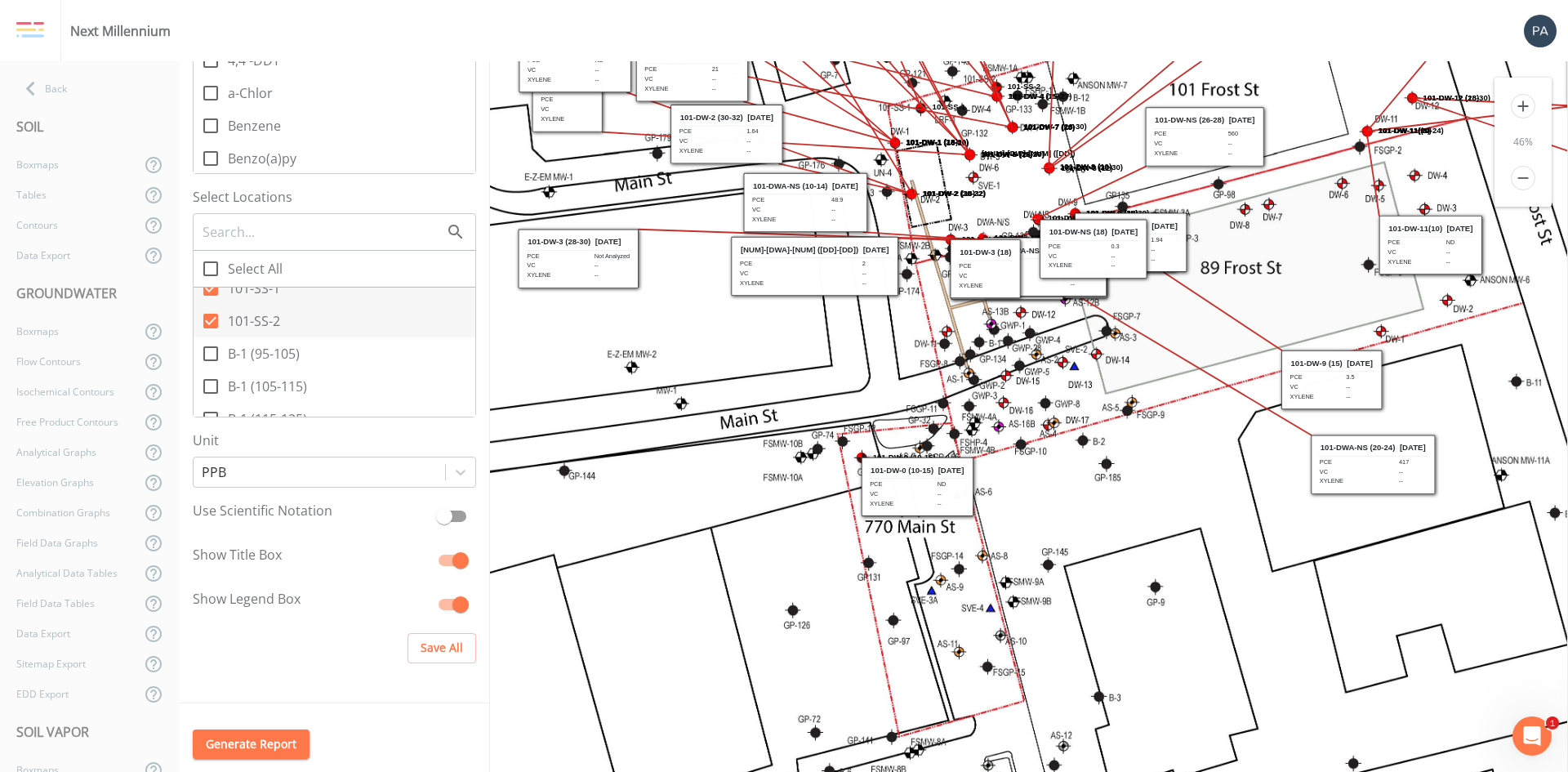drag, startPoint x: 1103, startPoint y: 251, endPoint x: 1212, endPoint y: 140, distance: 155.56992 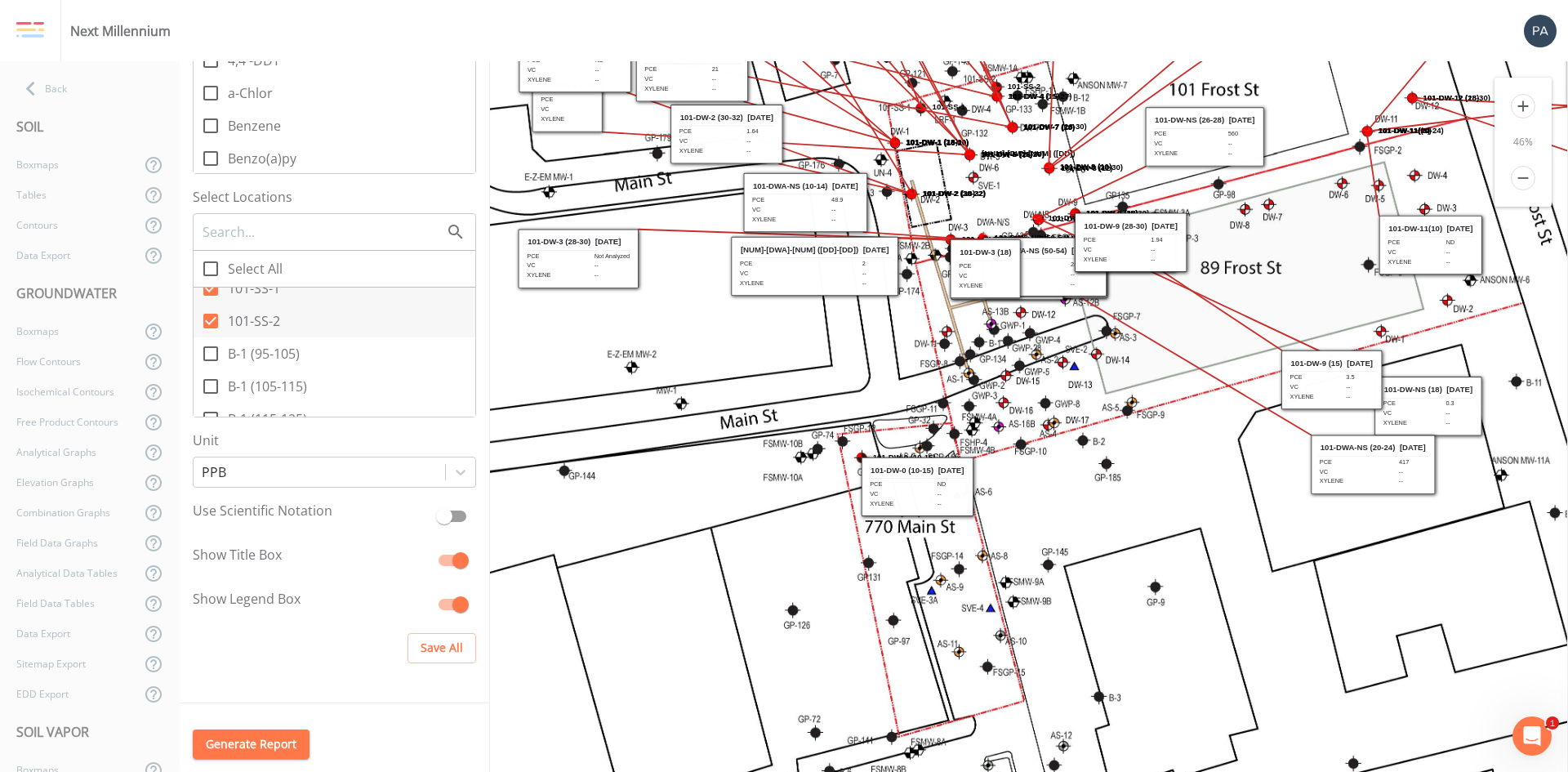 drag, startPoint x: 1102, startPoint y: 244, endPoint x: 1437, endPoint y: 402, distance: 370.3903 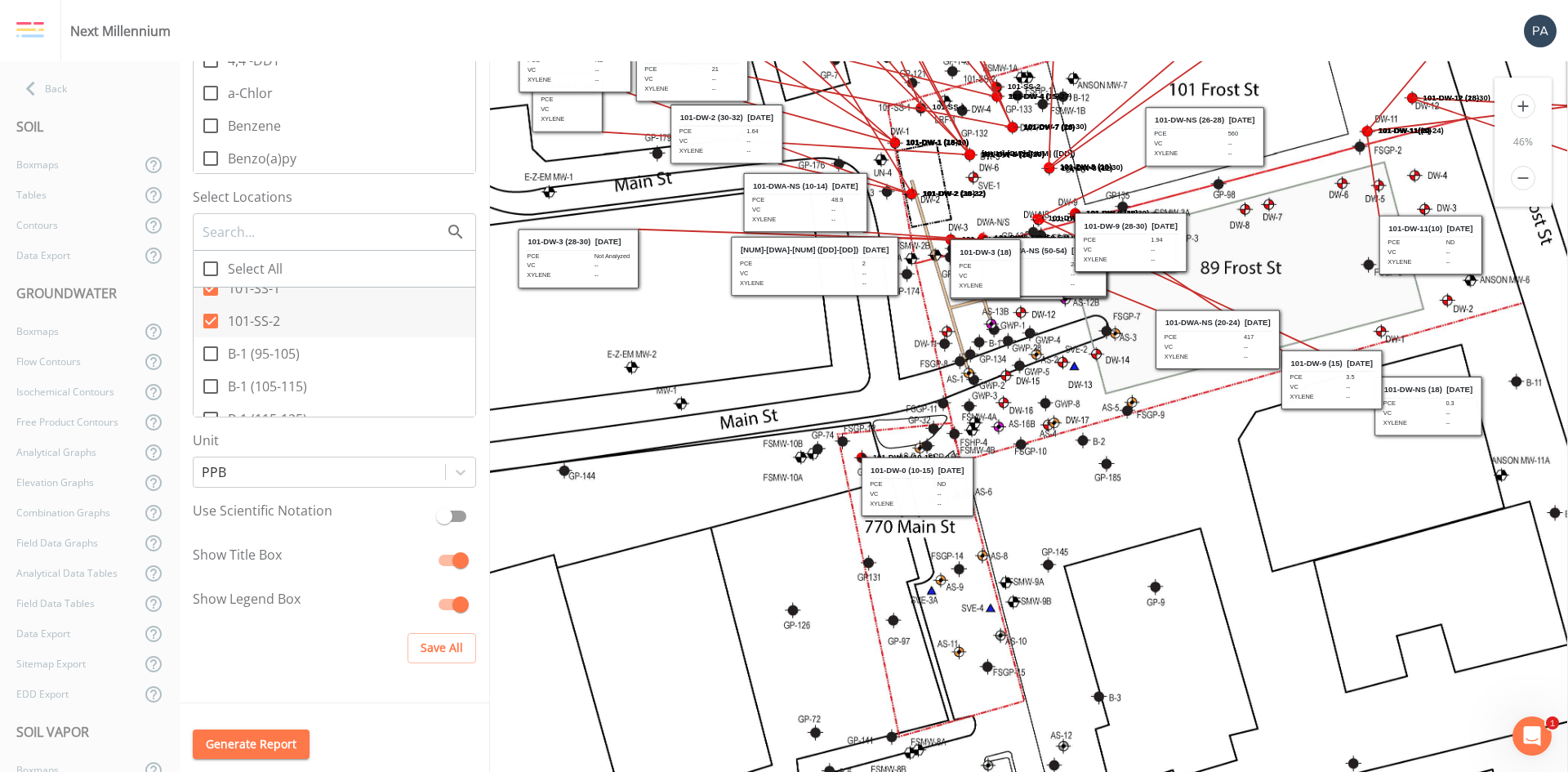 drag, startPoint x: 1367, startPoint y: 459, endPoint x: 1212, endPoint y: 334, distance: 199.12308 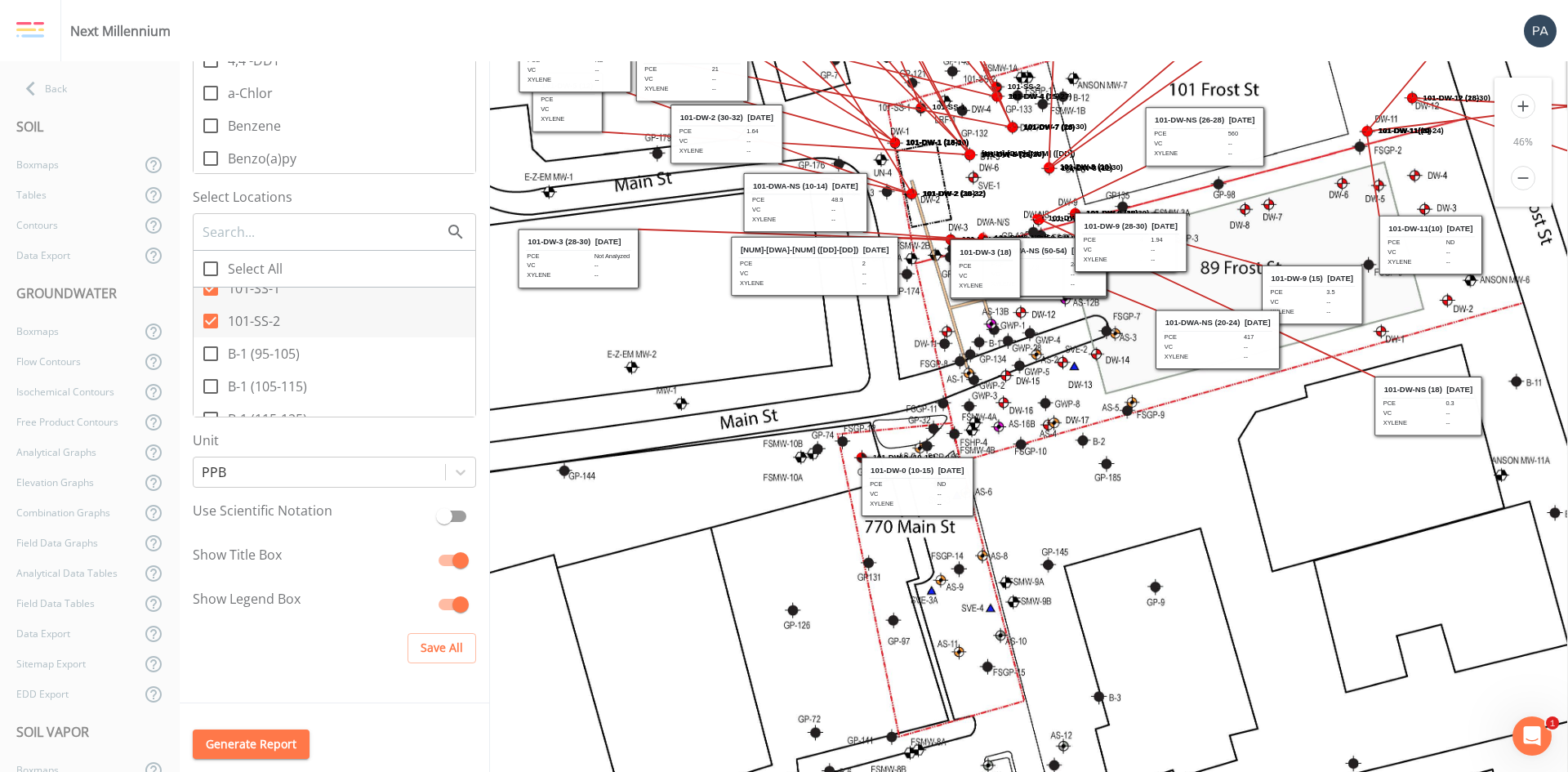 drag, startPoint x: 1343, startPoint y: 386, endPoint x: 1324, endPoint y: 306, distance: 82.2253 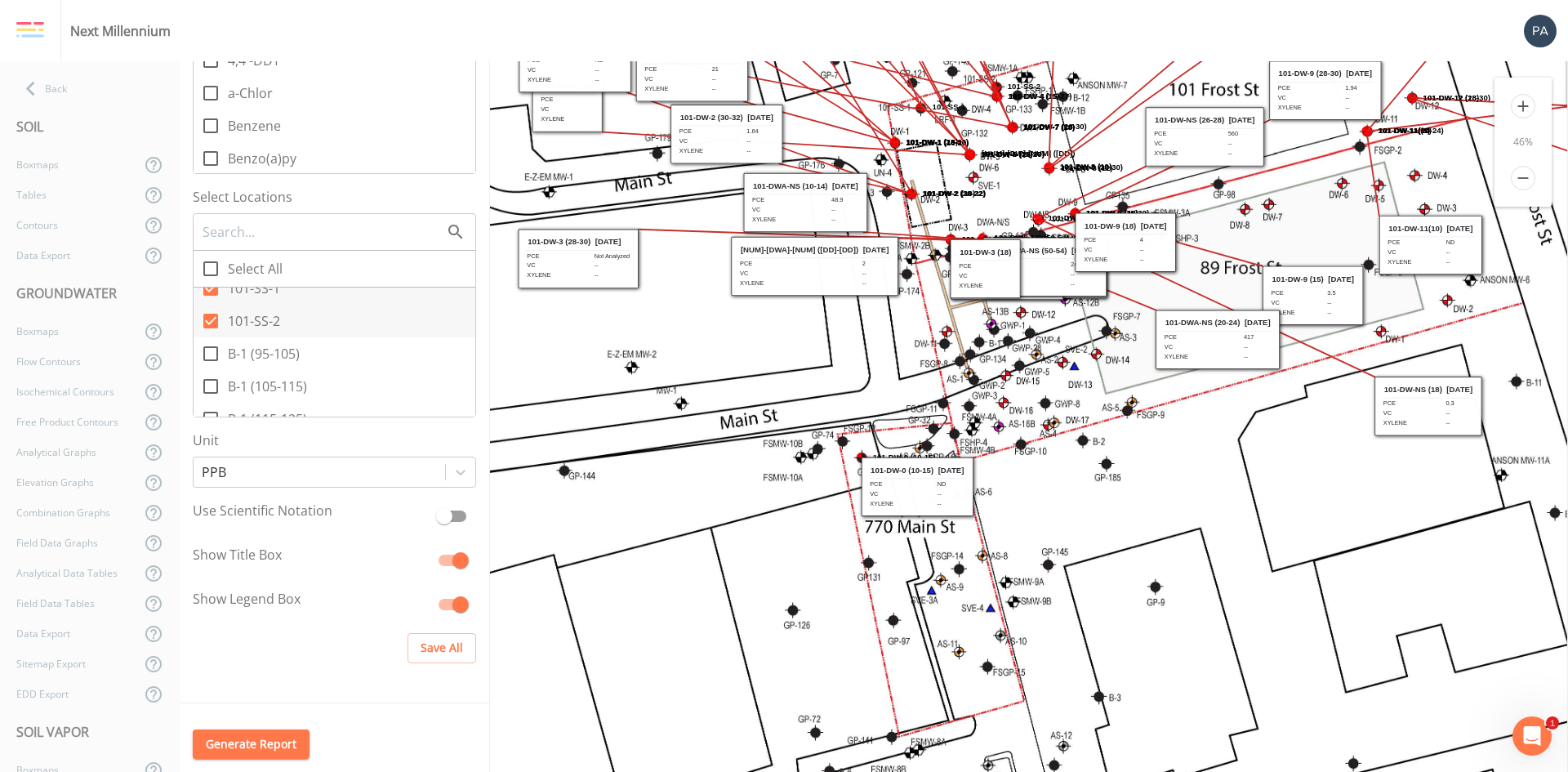 drag, startPoint x: 1134, startPoint y: 240, endPoint x: 1329, endPoint y: 88, distance: 247.2428 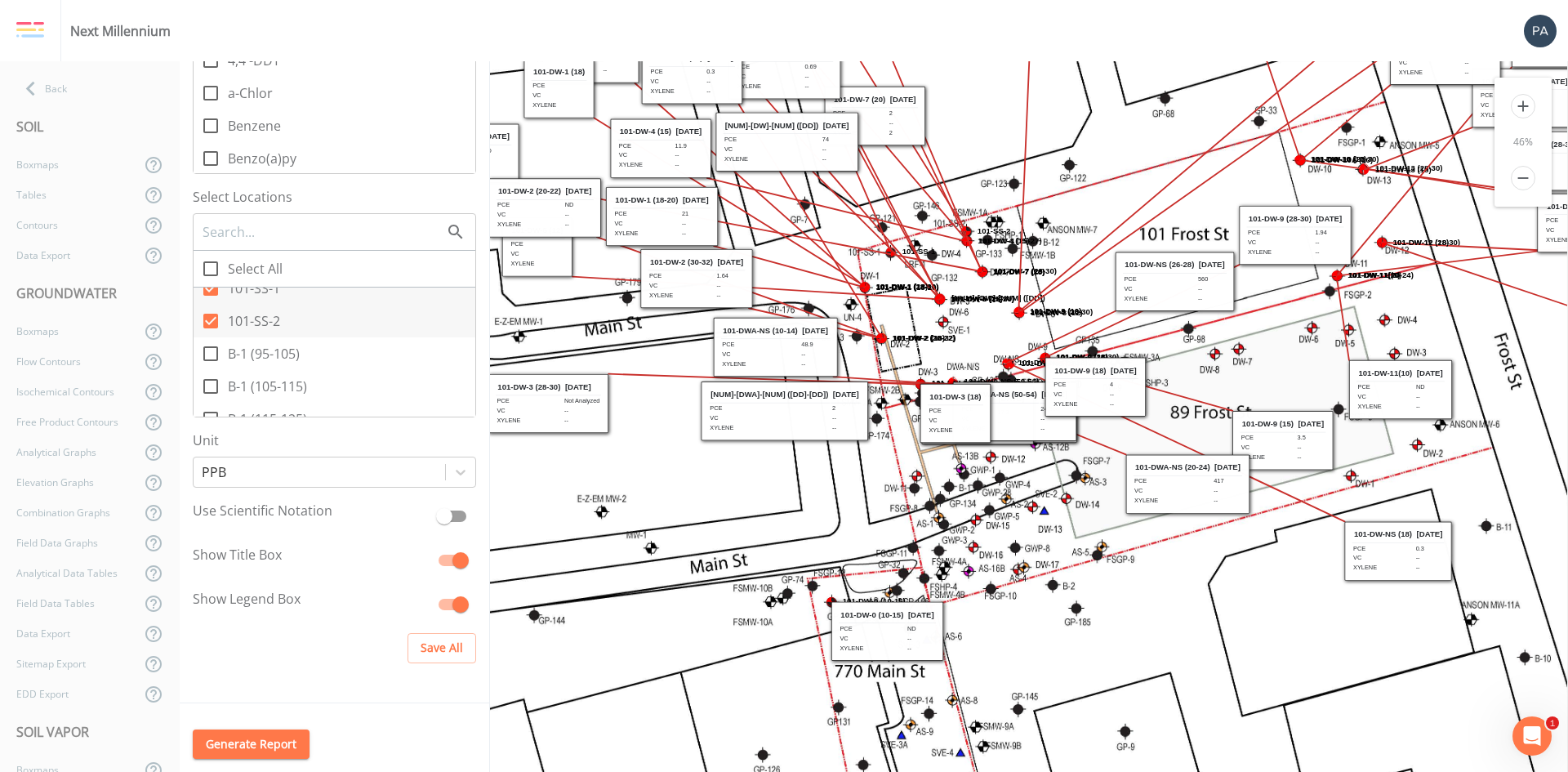 drag, startPoint x: 1214, startPoint y: 453, endPoint x: 1183, endPoint y: 591, distance: 141.43903 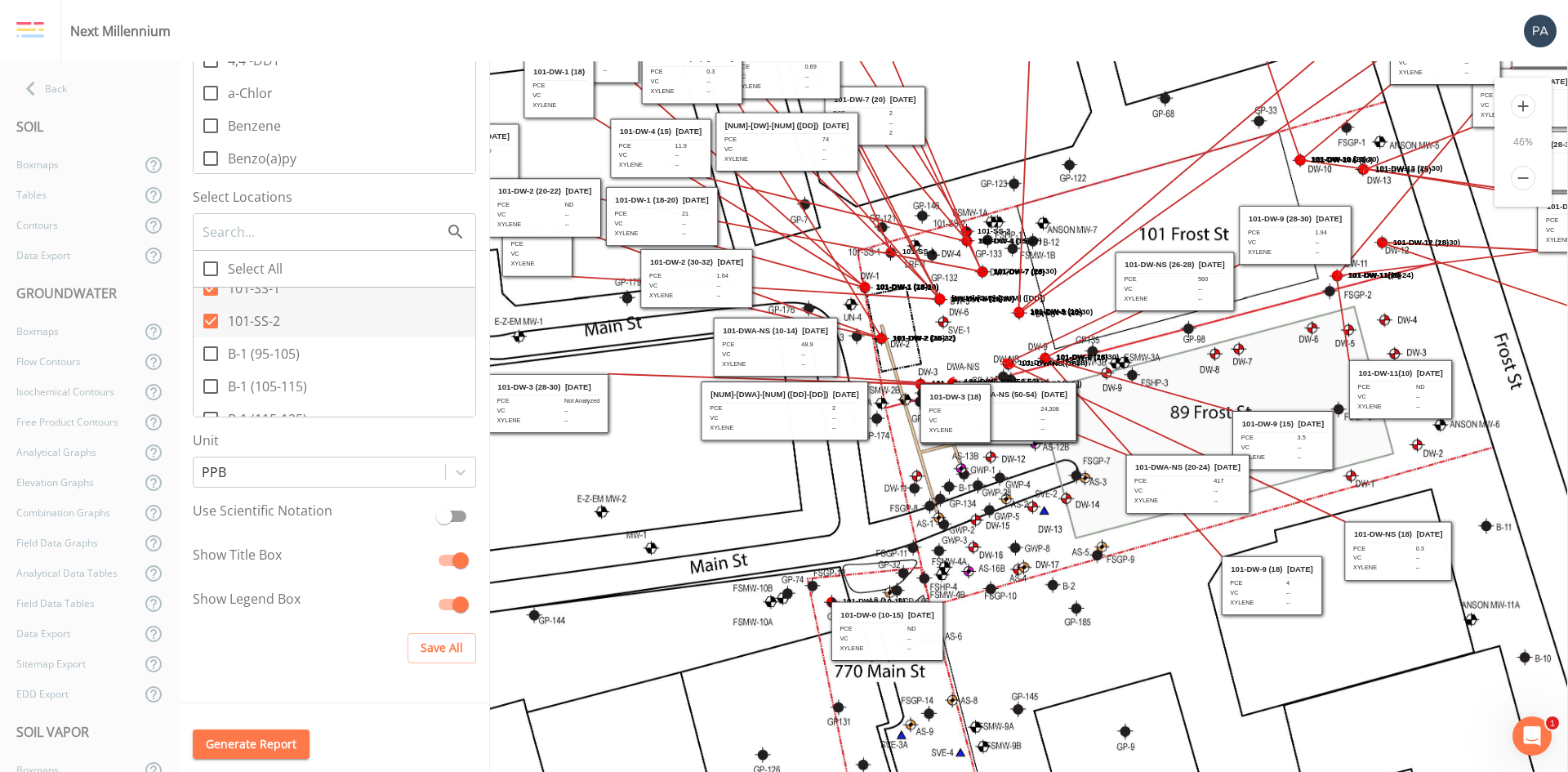 drag, startPoint x: 1107, startPoint y: 391, endPoint x: 1284, endPoint y: 590, distance: 266.32687 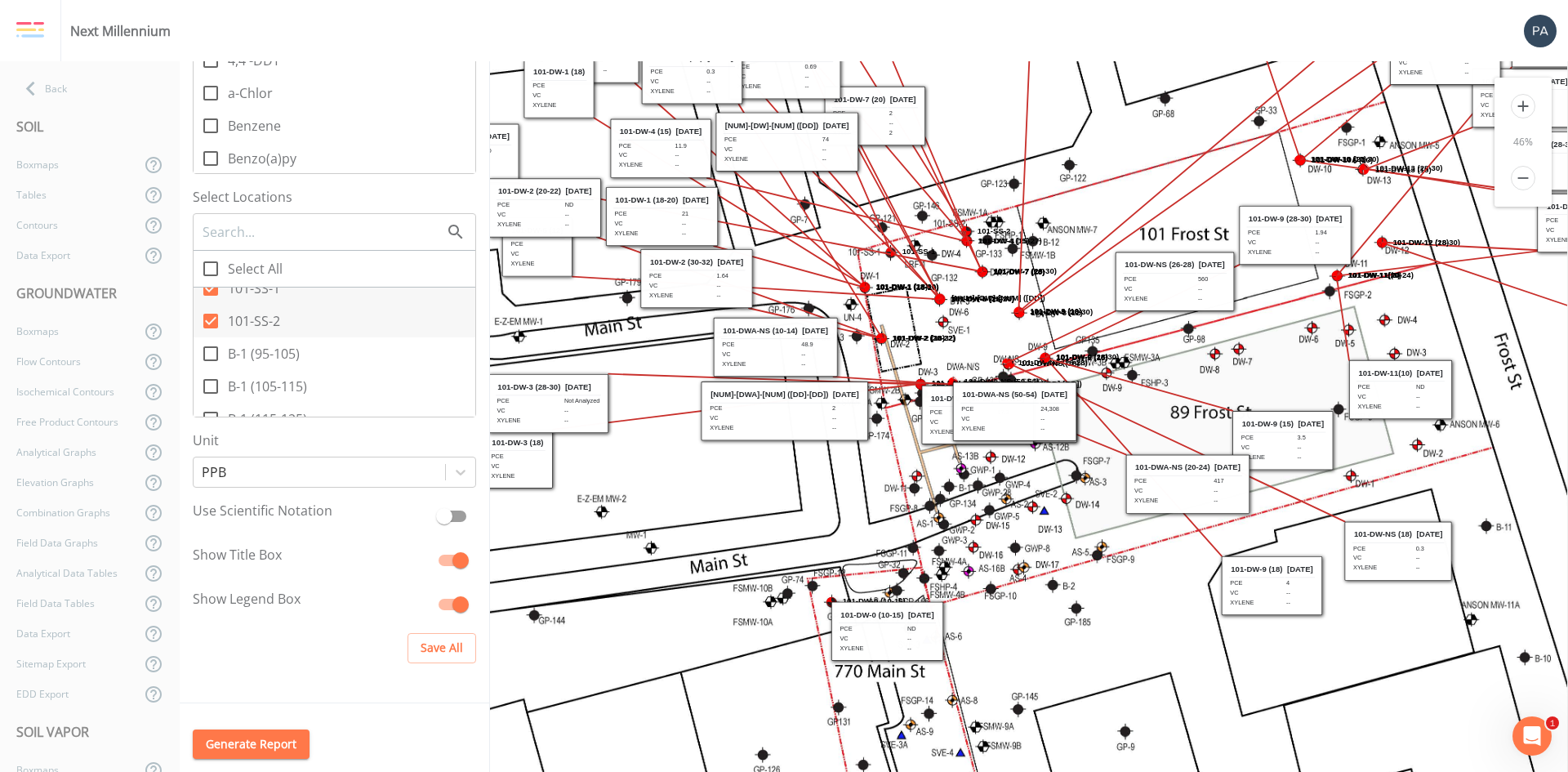 drag, startPoint x: 947, startPoint y: 408, endPoint x: 509, endPoint y: 453, distance: 440.3056 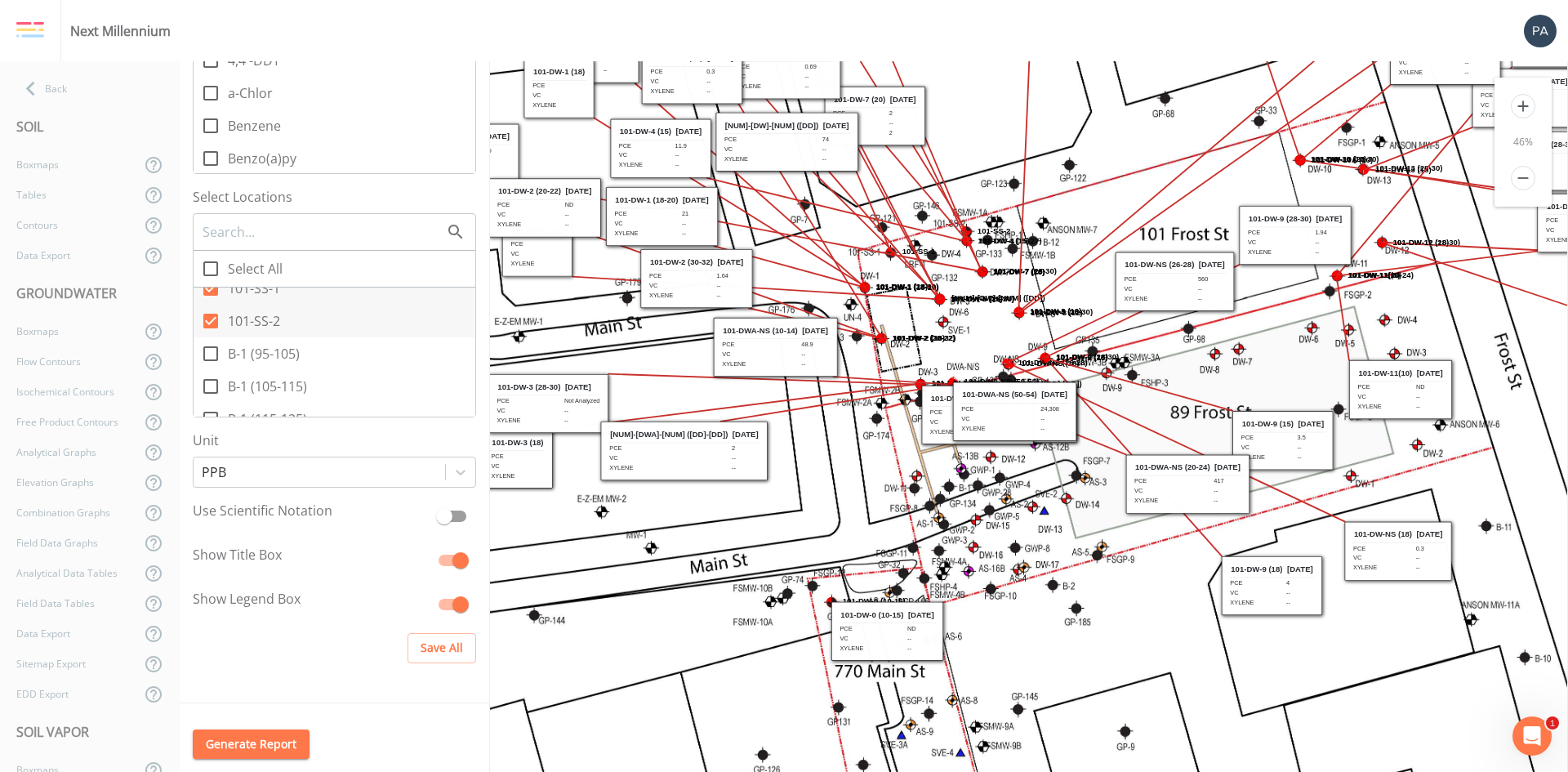 drag, startPoint x: 764, startPoint y: 421, endPoint x: 663, endPoint y: 461, distance: 108.63241 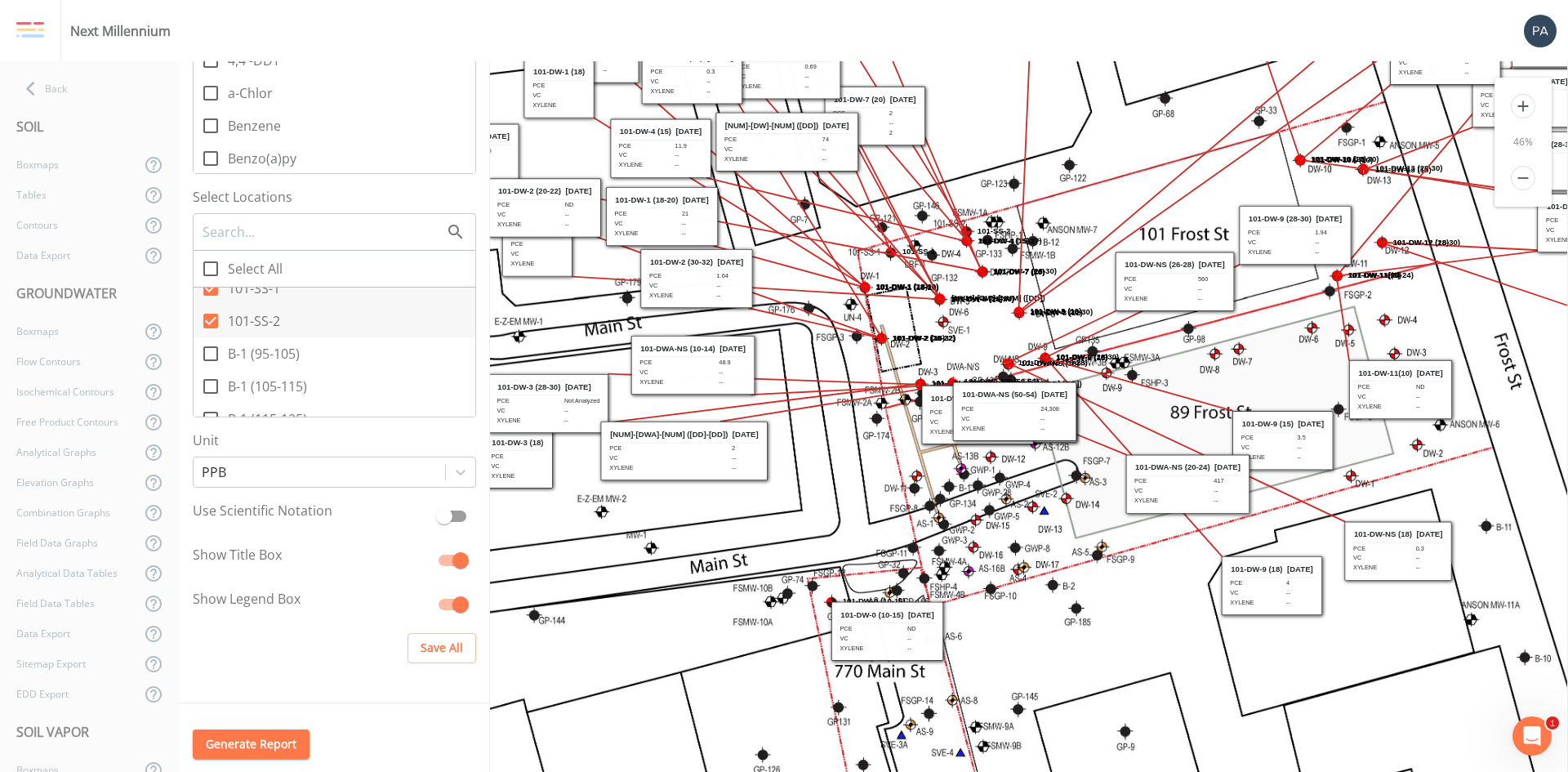 drag, startPoint x: 766, startPoint y: 355, endPoint x: 688, endPoint y: 371, distance: 79.624117 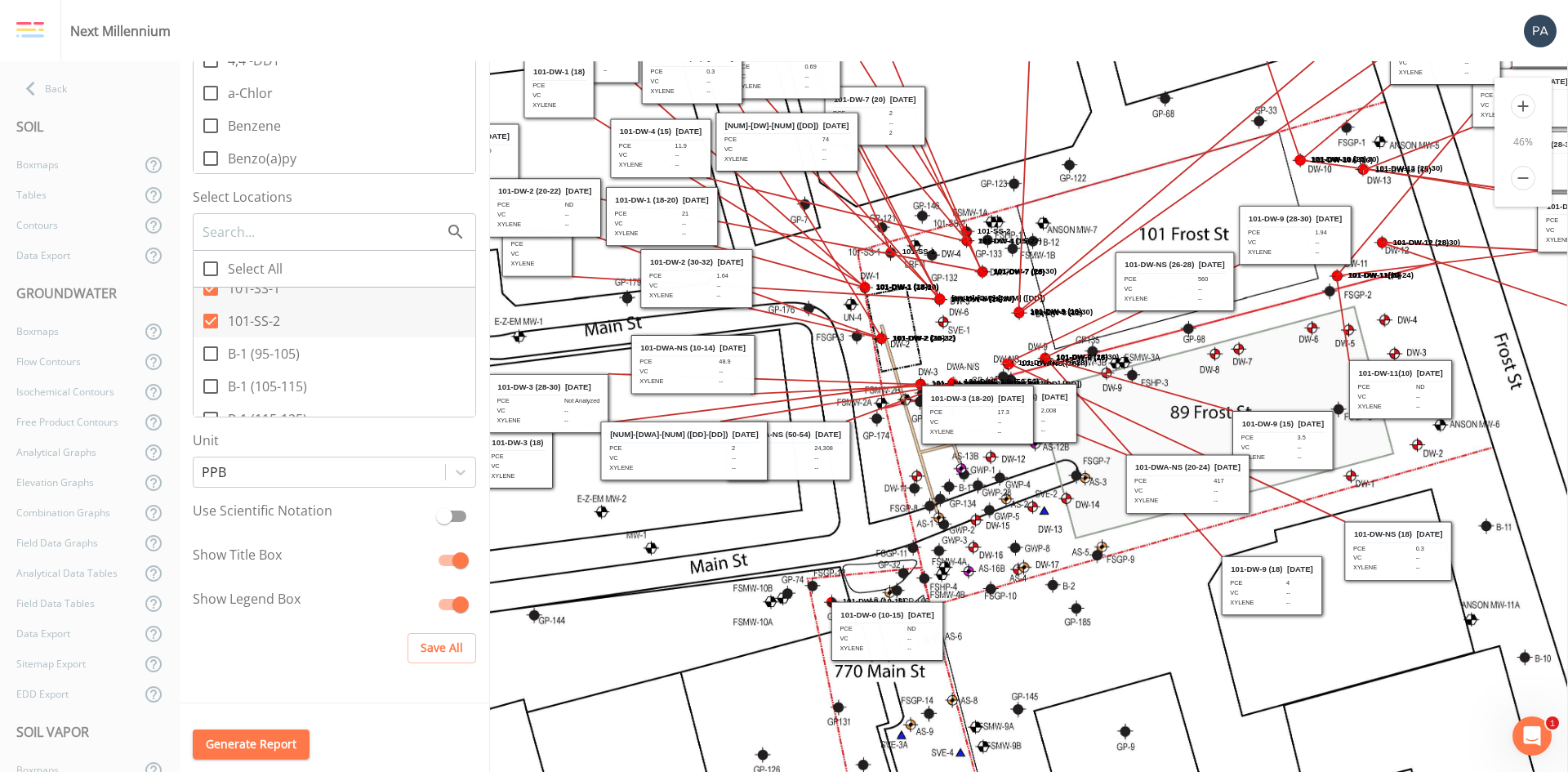 drag, startPoint x: 991, startPoint y: 413, endPoint x: 764, endPoint y: 452, distance: 230.32586 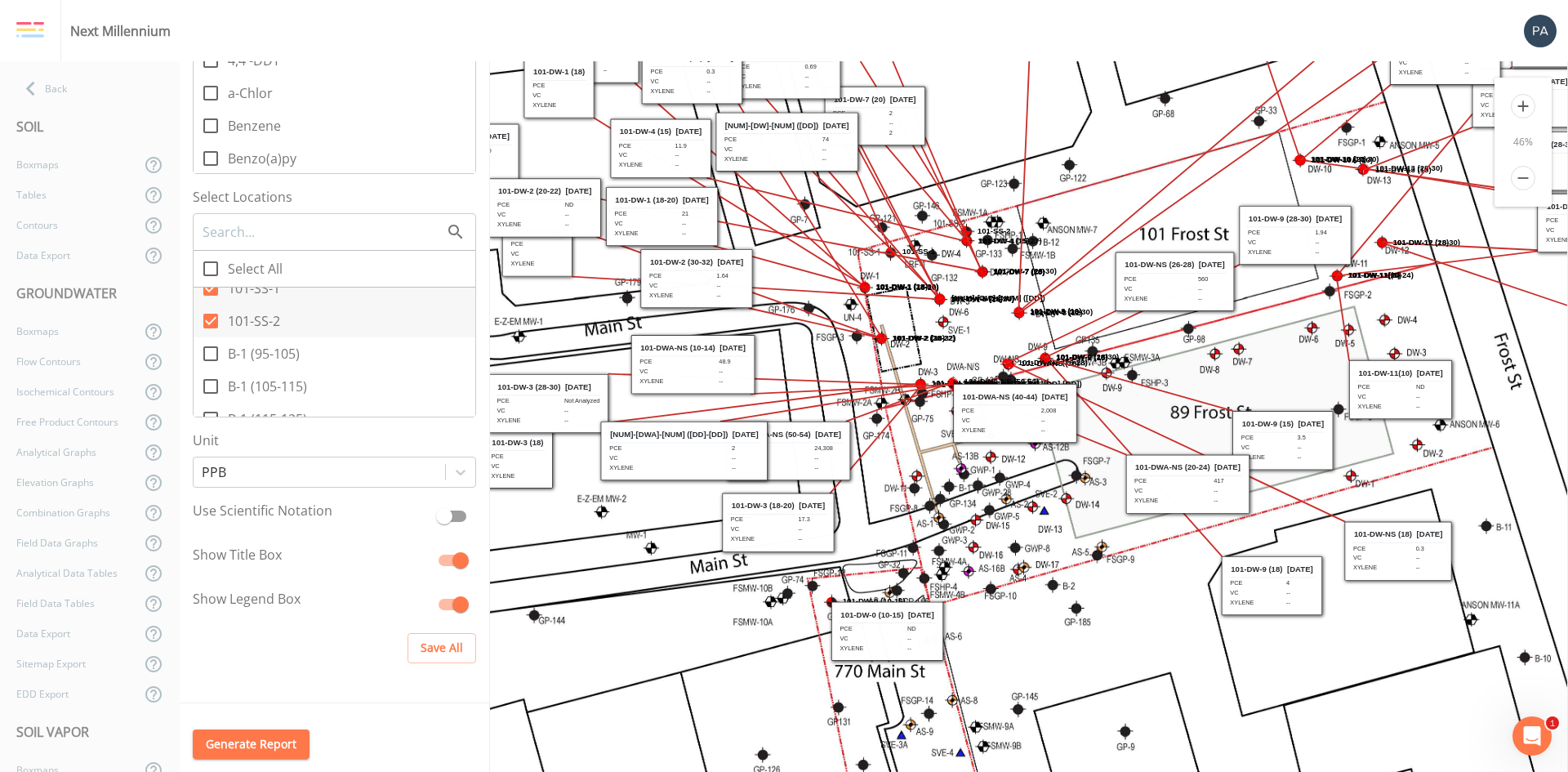 drag, startPoint x: 970, startPoint y: 422, endPoint x: 771, endPoint y: 529, distance: 225.94247 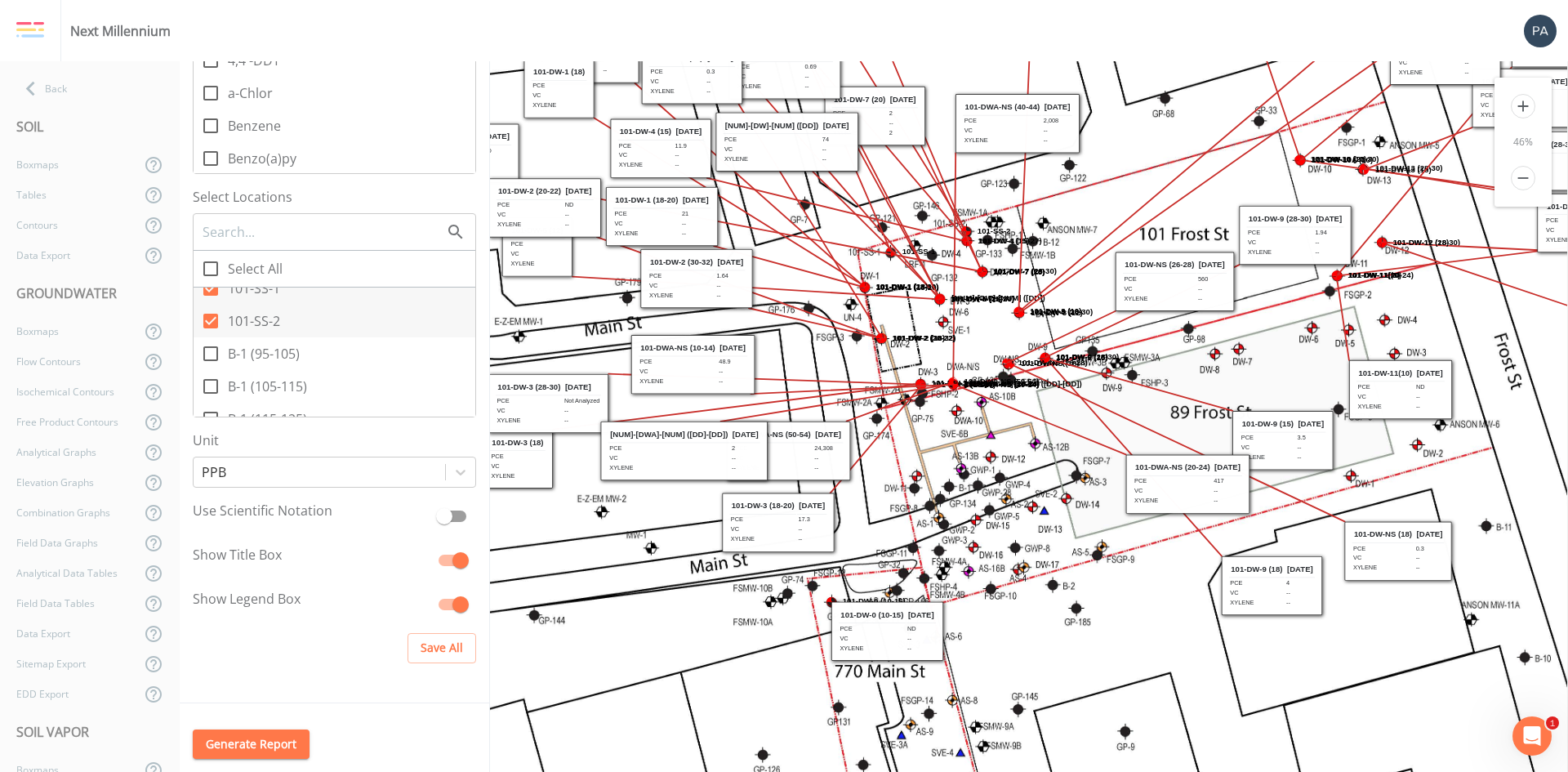 drag, startPoint x: 1048, startPoint y: 466, endPoint x: 1009, endPoint y: 130, distance: 338.25582 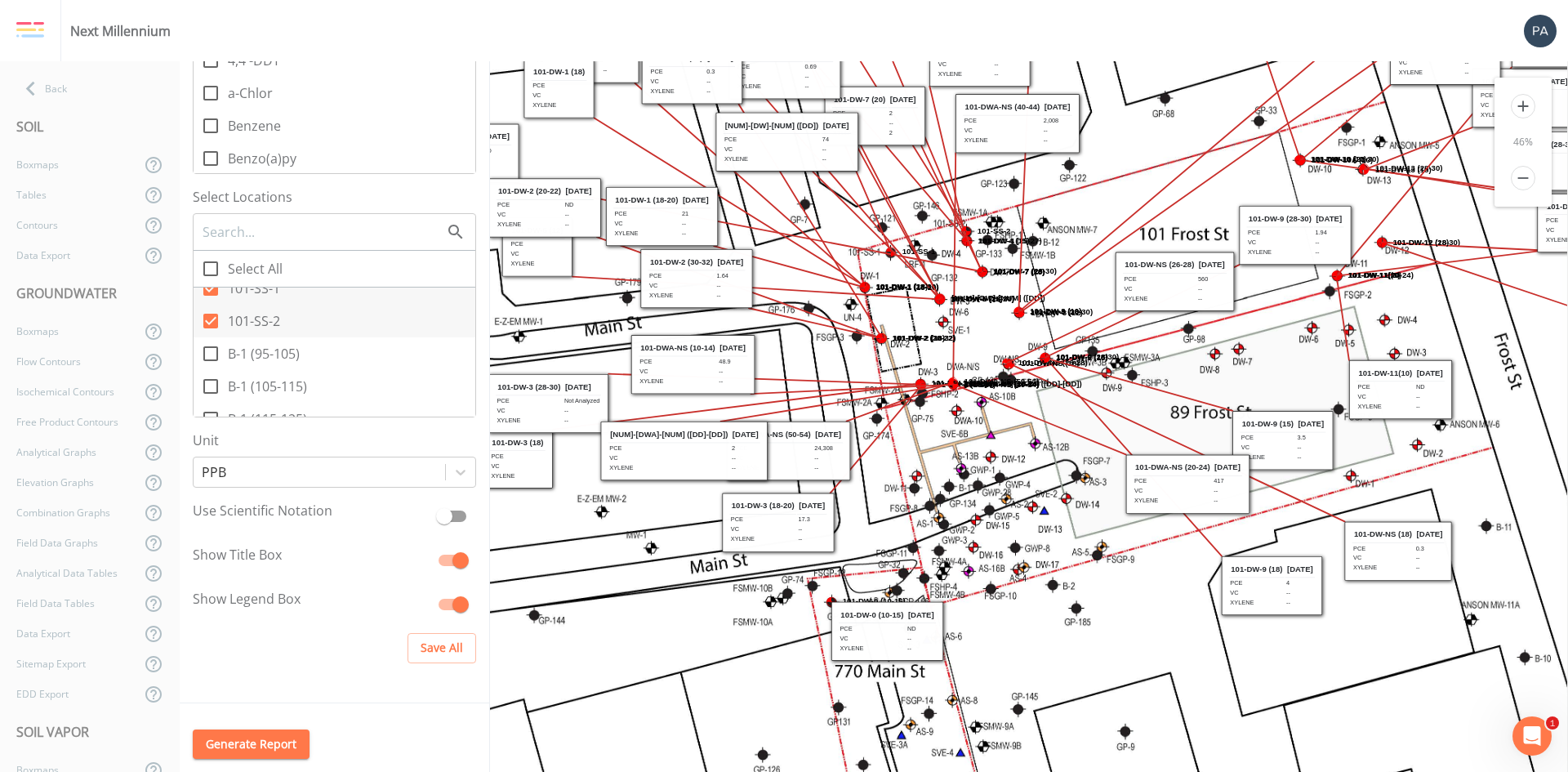 drag, startPoint x: 653, startPoint y: 159, endPoint x: 973, endPoint y: 68, distance: 332.68754 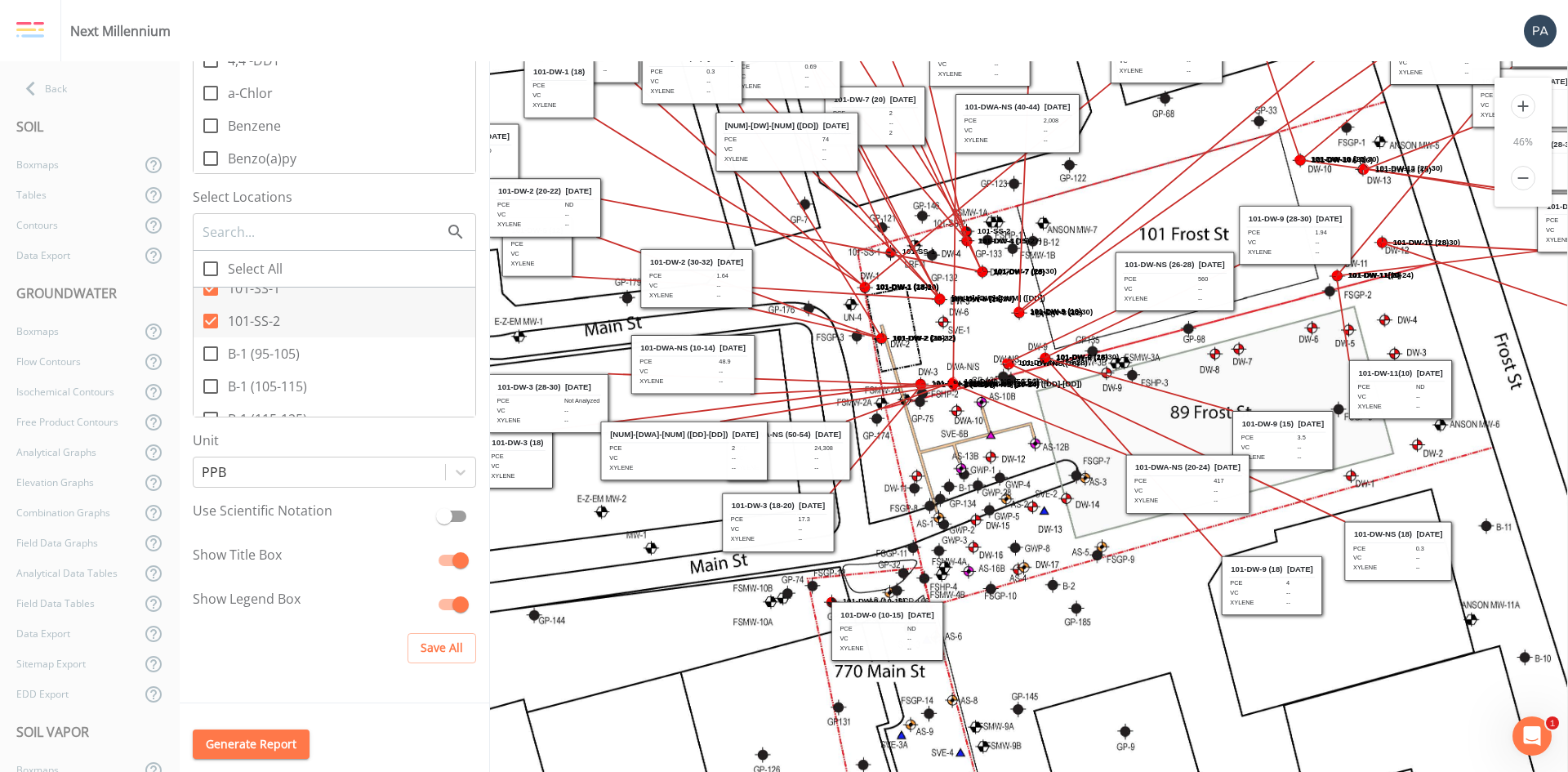 drag, startPoint x: 657, startPoint y: 216, endPoint x: 1162, endPoint y: 53, distance: 530.6543 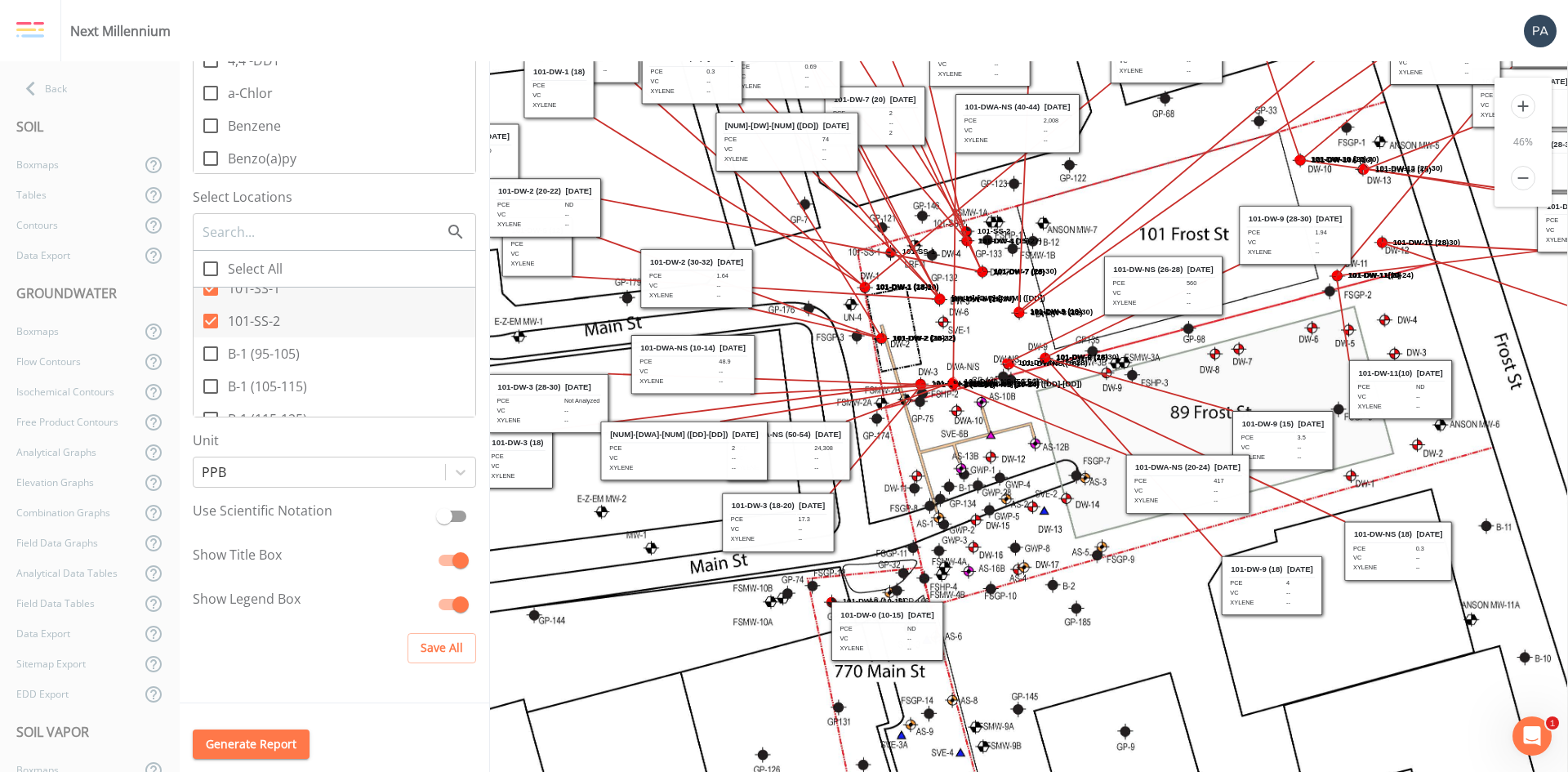 drag, startPoint x: 1163, startPoint y: 292, endPoint x: 1152, endPoint y: 297, distance: 12.083046 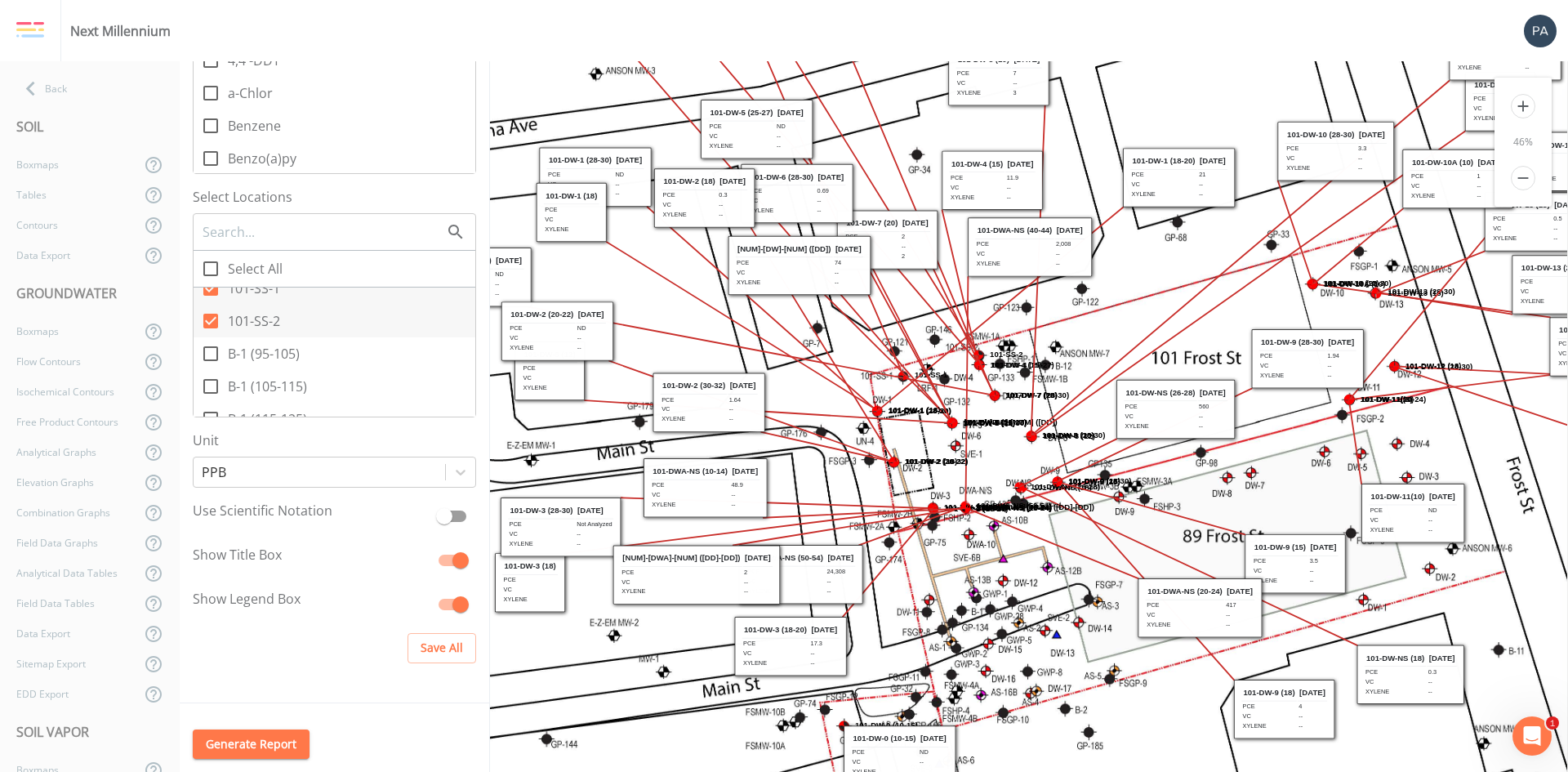 drag, startPoint x: 1247, startPoint y: 308, endPoint x: 1259, endPoint y: 431, distance: 123.58398 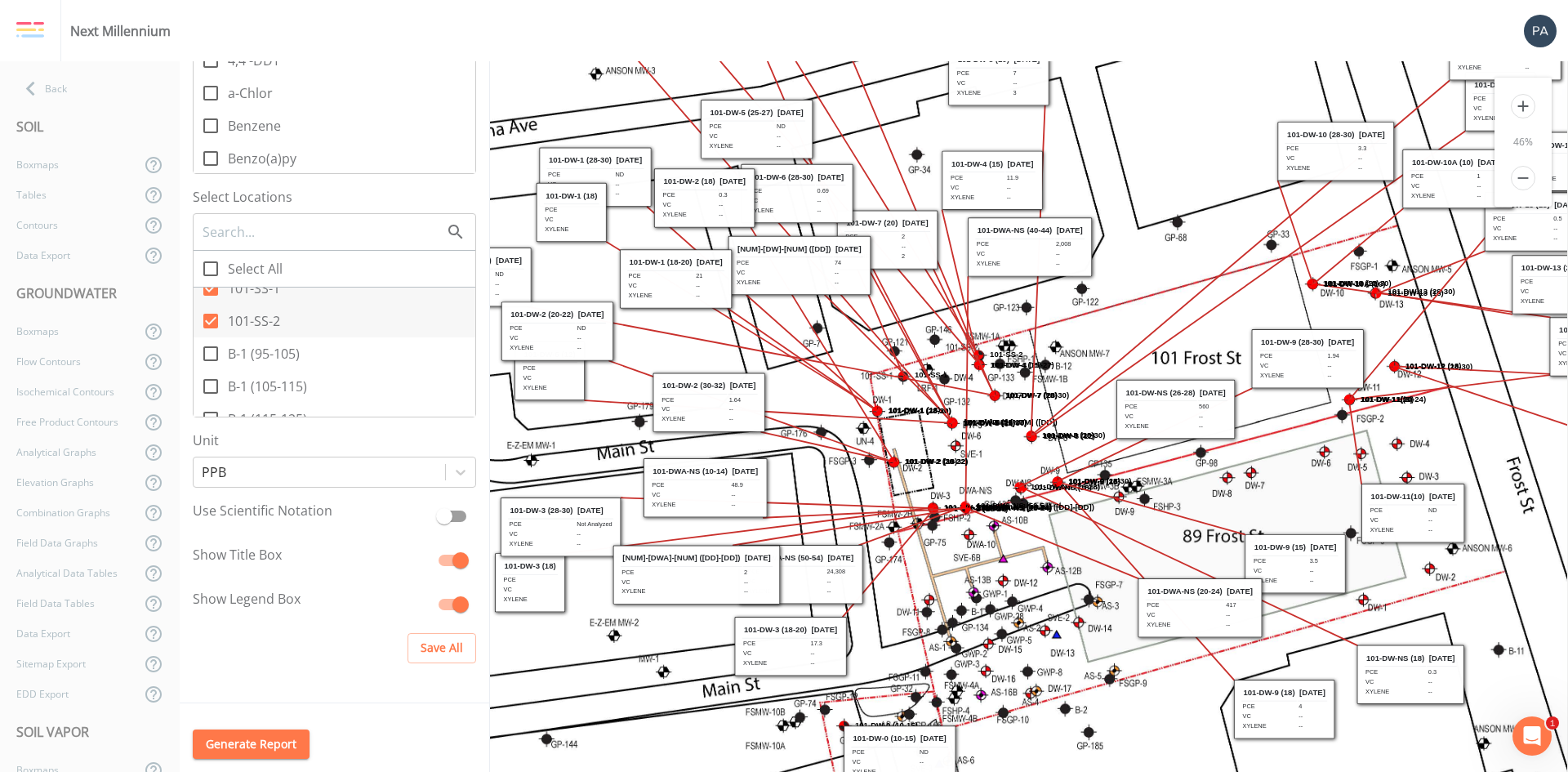 drag, startPoint x: 1187, startPoint y: 198, endPoint x: 684, endPoint y: 299, distance: 513.03996 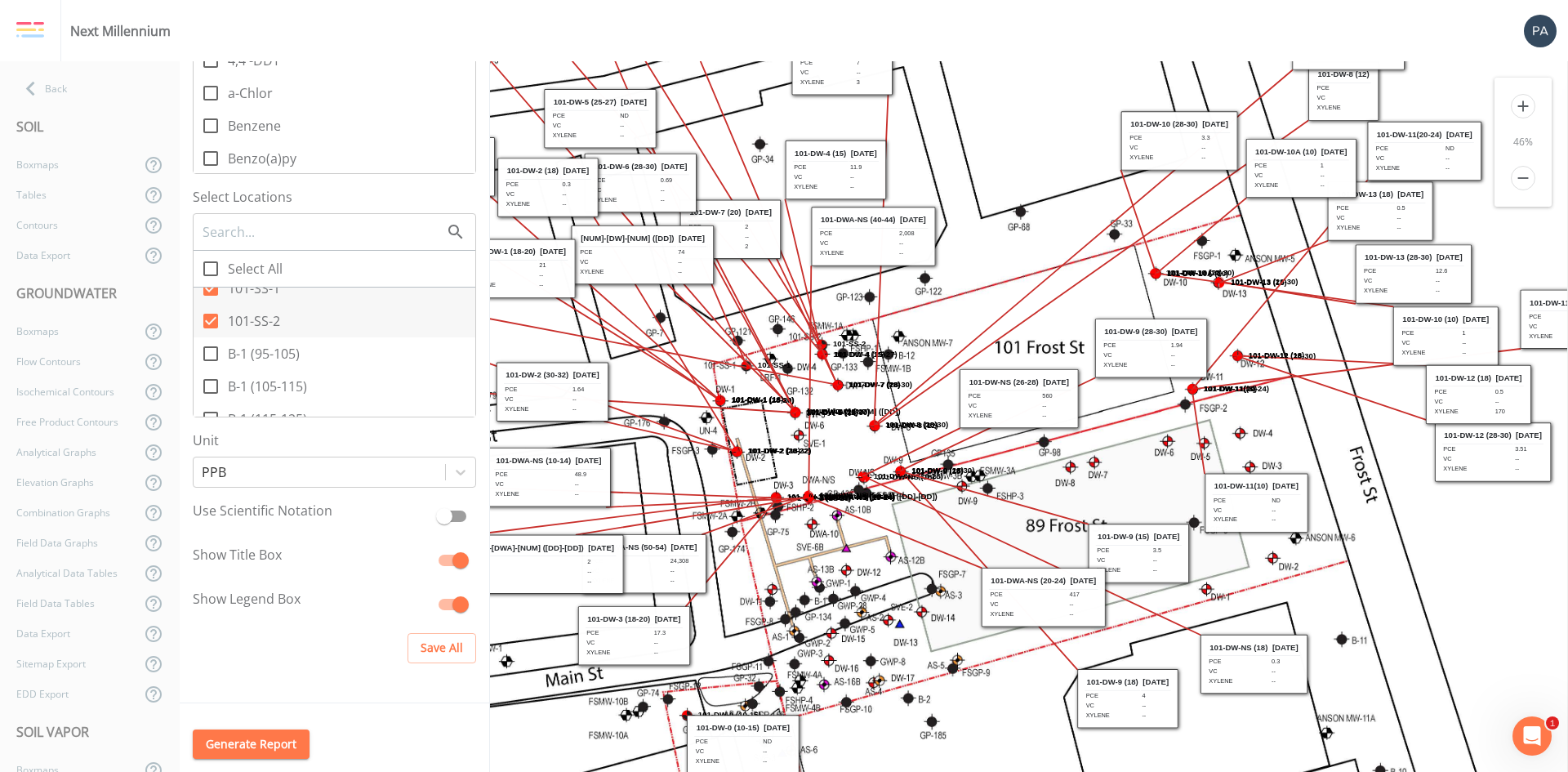 drag, startPoint x: 1206, startPoint y: 466, endPoint x: 1101, endPoint y: 475, distance: 105.38501 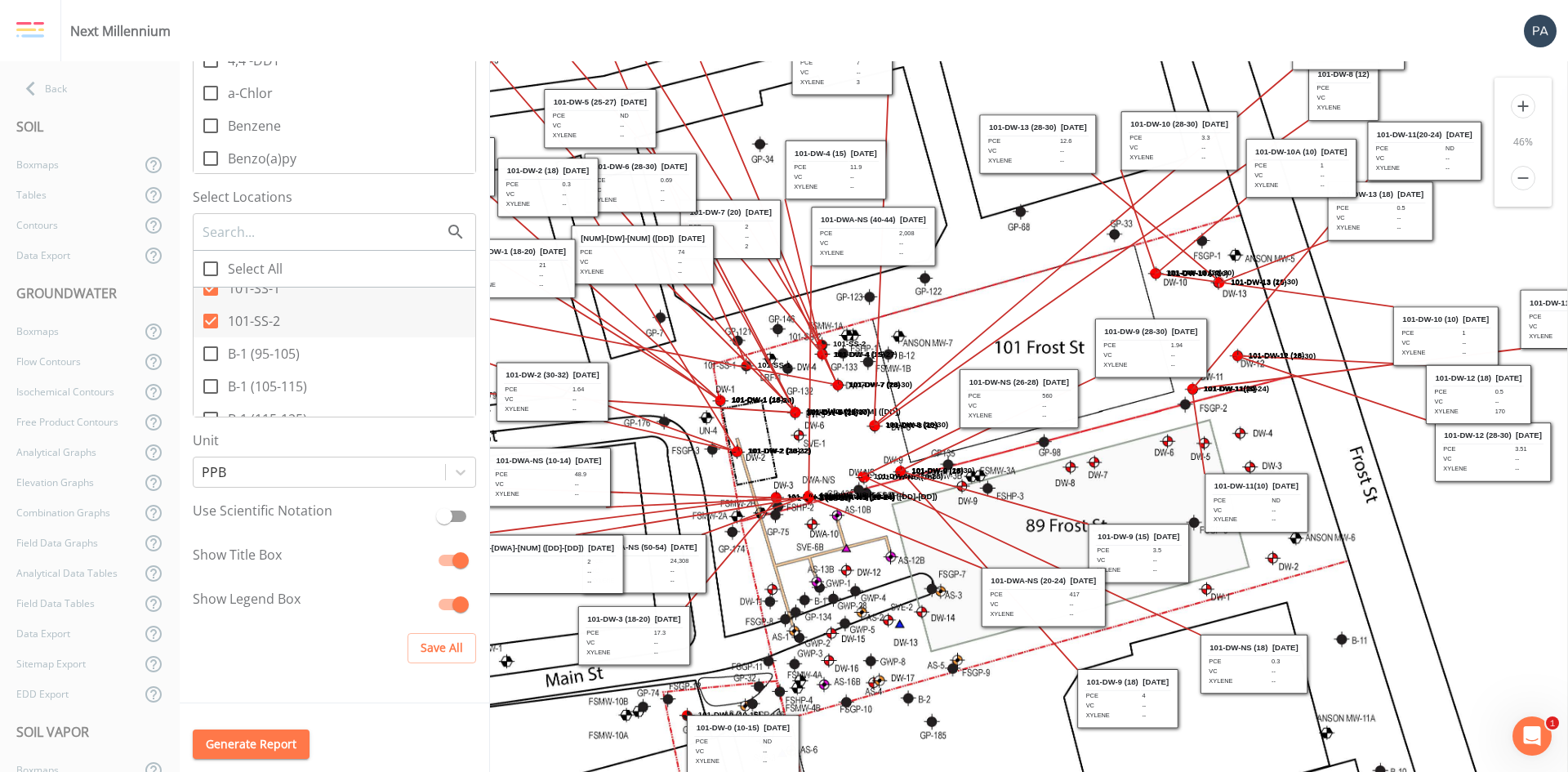drag, startPoint x: 1416, startPoint y: 271, endPoint x: 1040, endPoint y: 141, distance: 397.83916 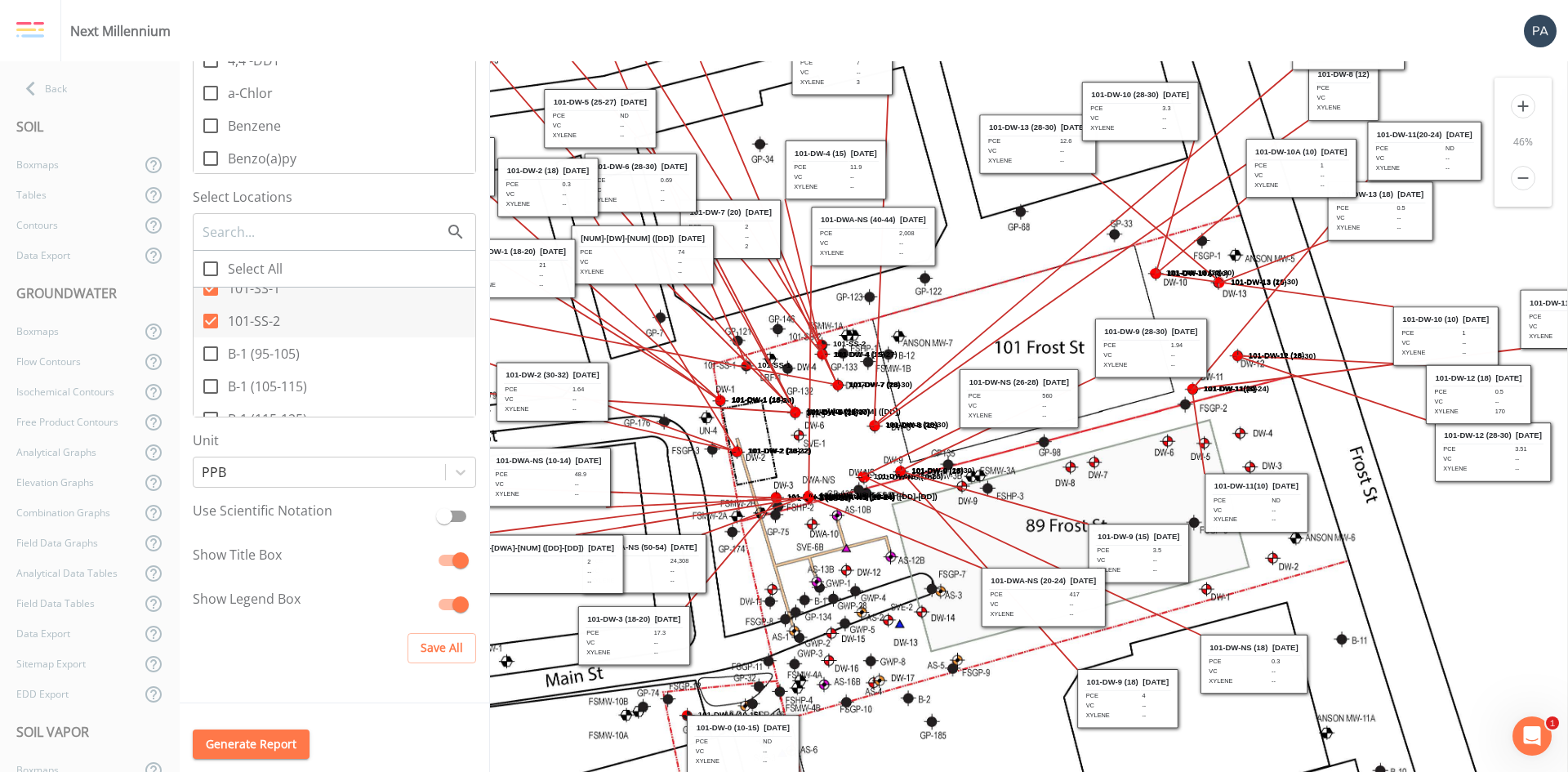 drag, startPoint x: 1180, startPoint y: 145, endPoint x: 1141, endPoint y: 116, distance: 49 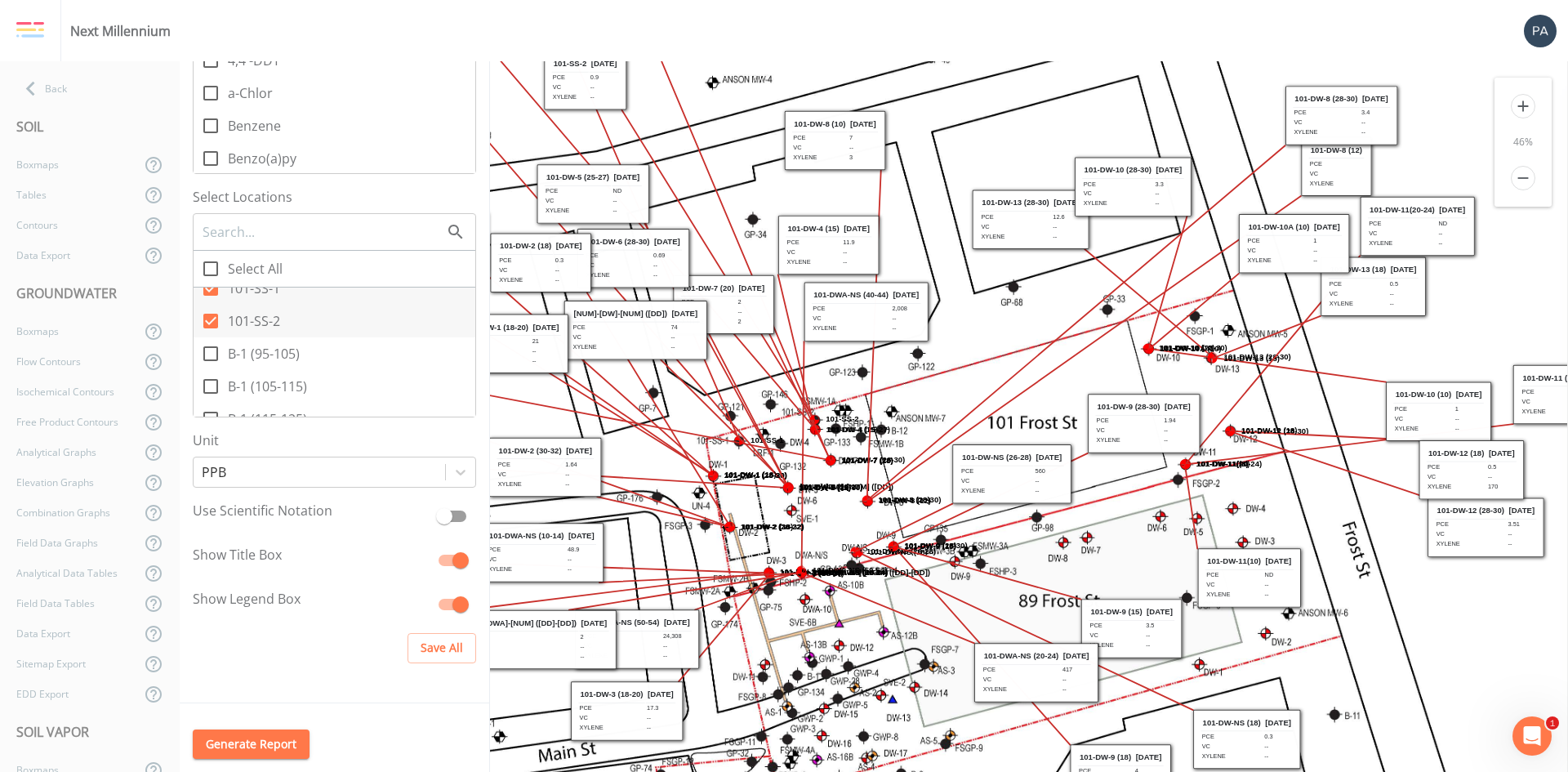 drag, startPoint x: 1432, startPoint y: 257, endPoint x: 1414, endPoint y: 319, distance: 64.56005 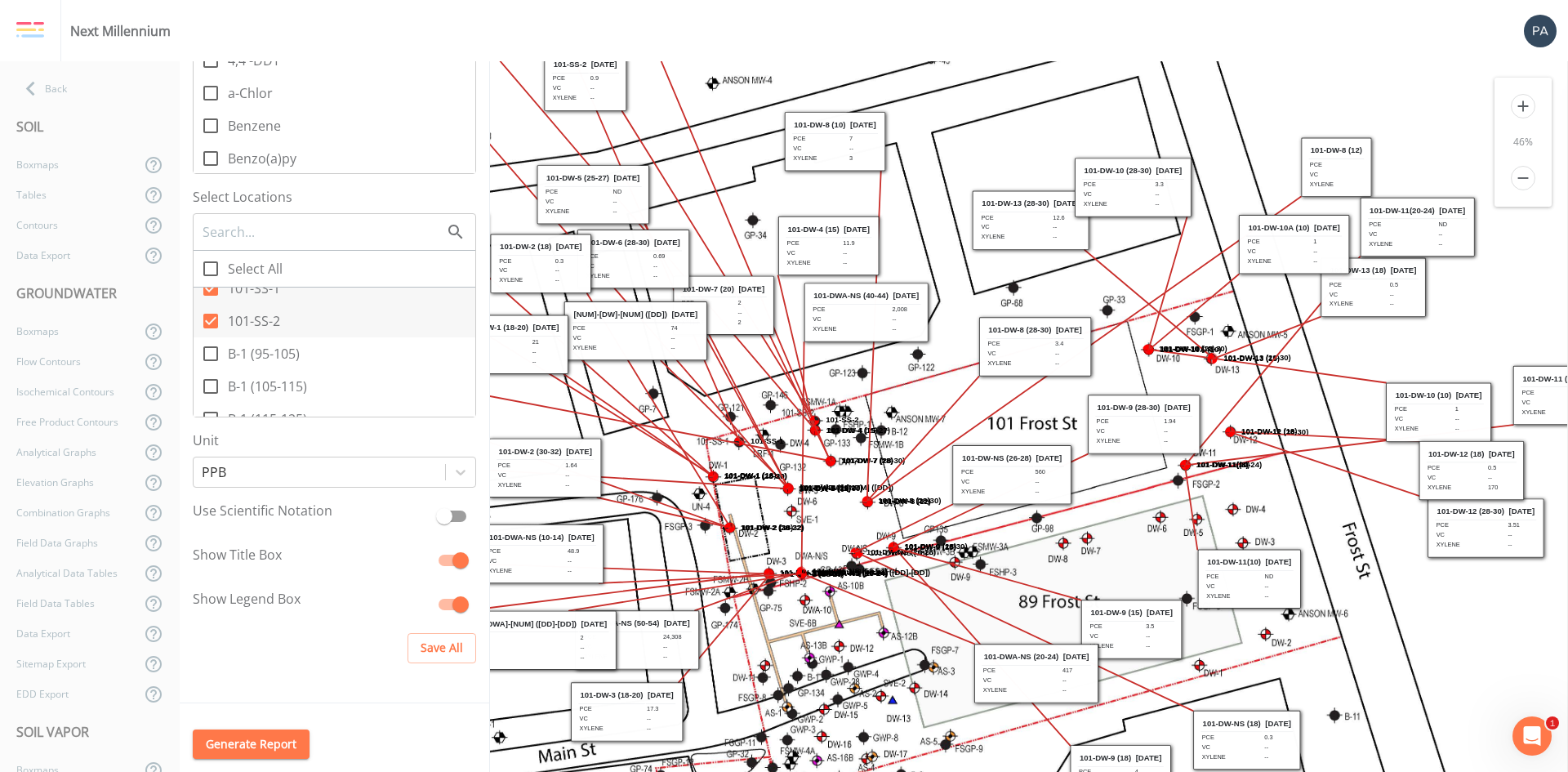 drag, startPoint x: 1313, startPoint y: 131, endPoint x: 1038, endPoint y: 339, distance: 344.80284 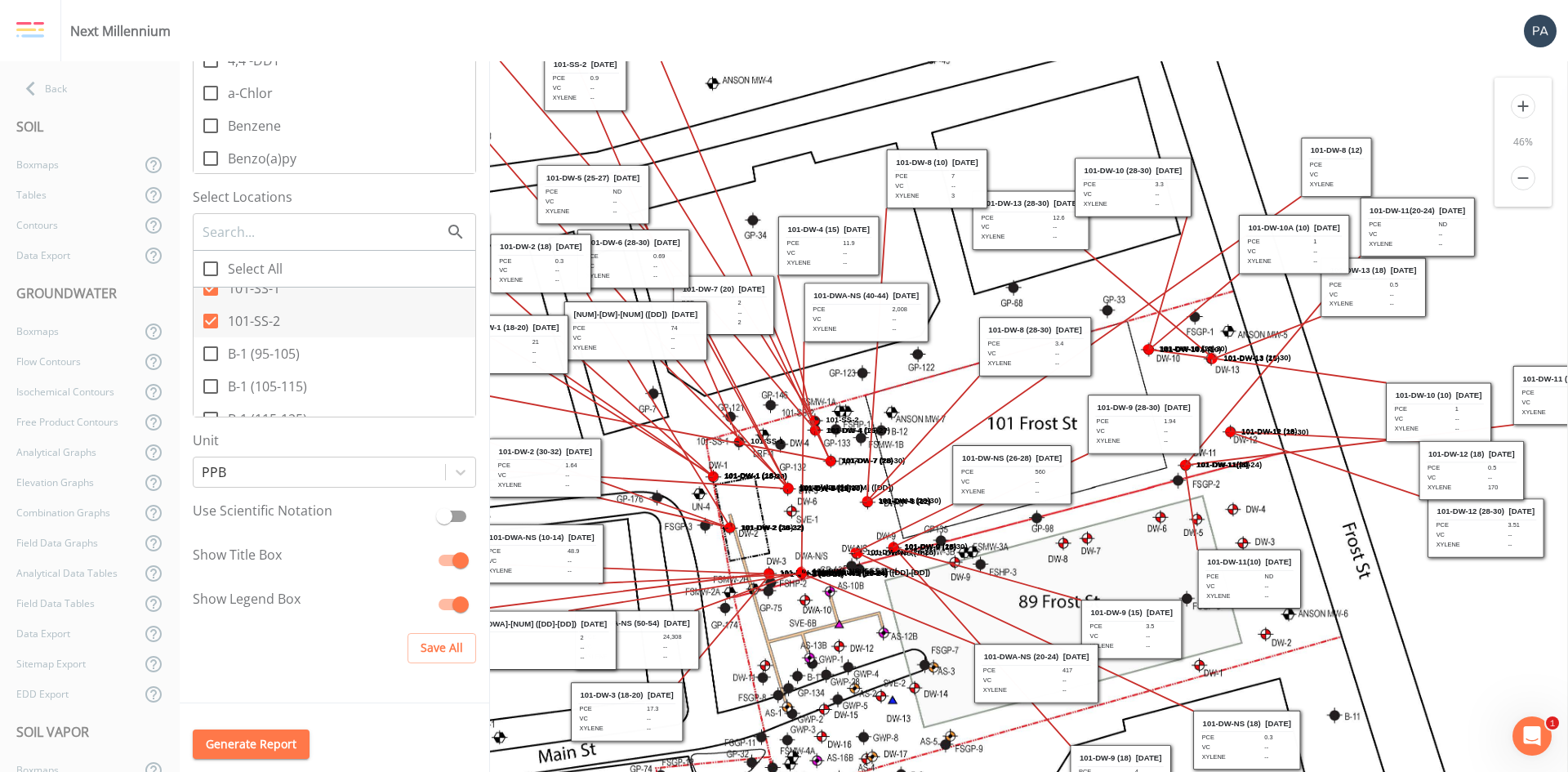 drag, startPoint x: 852, startPoint y: 157, endPoint x: 954, endPoint y: 194, distance: 108.50346 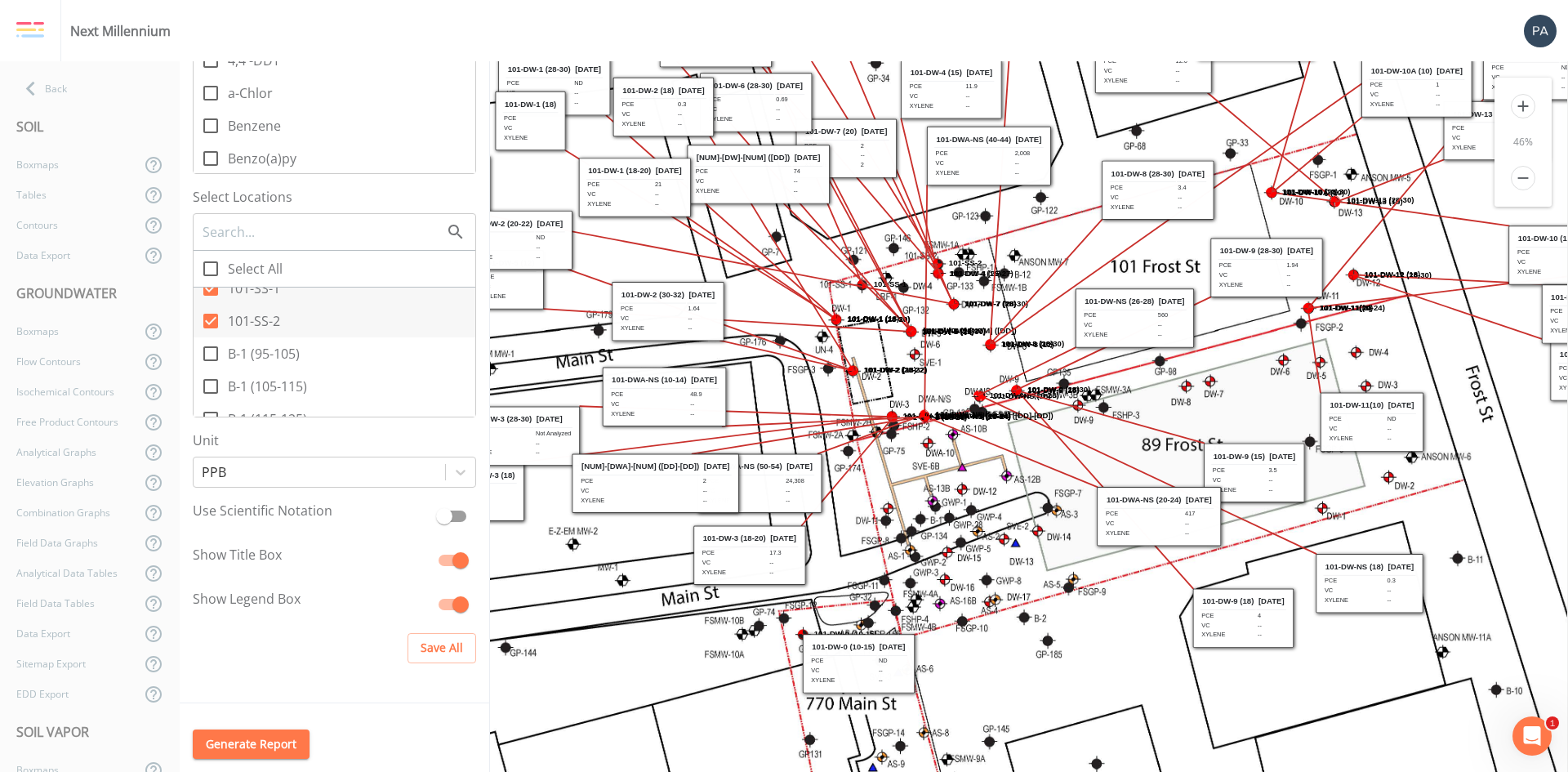 drag, startPoint x: 937, startPoint y: 591, endPoint x: 1059, endPoint y: 434, distance: 198.8291 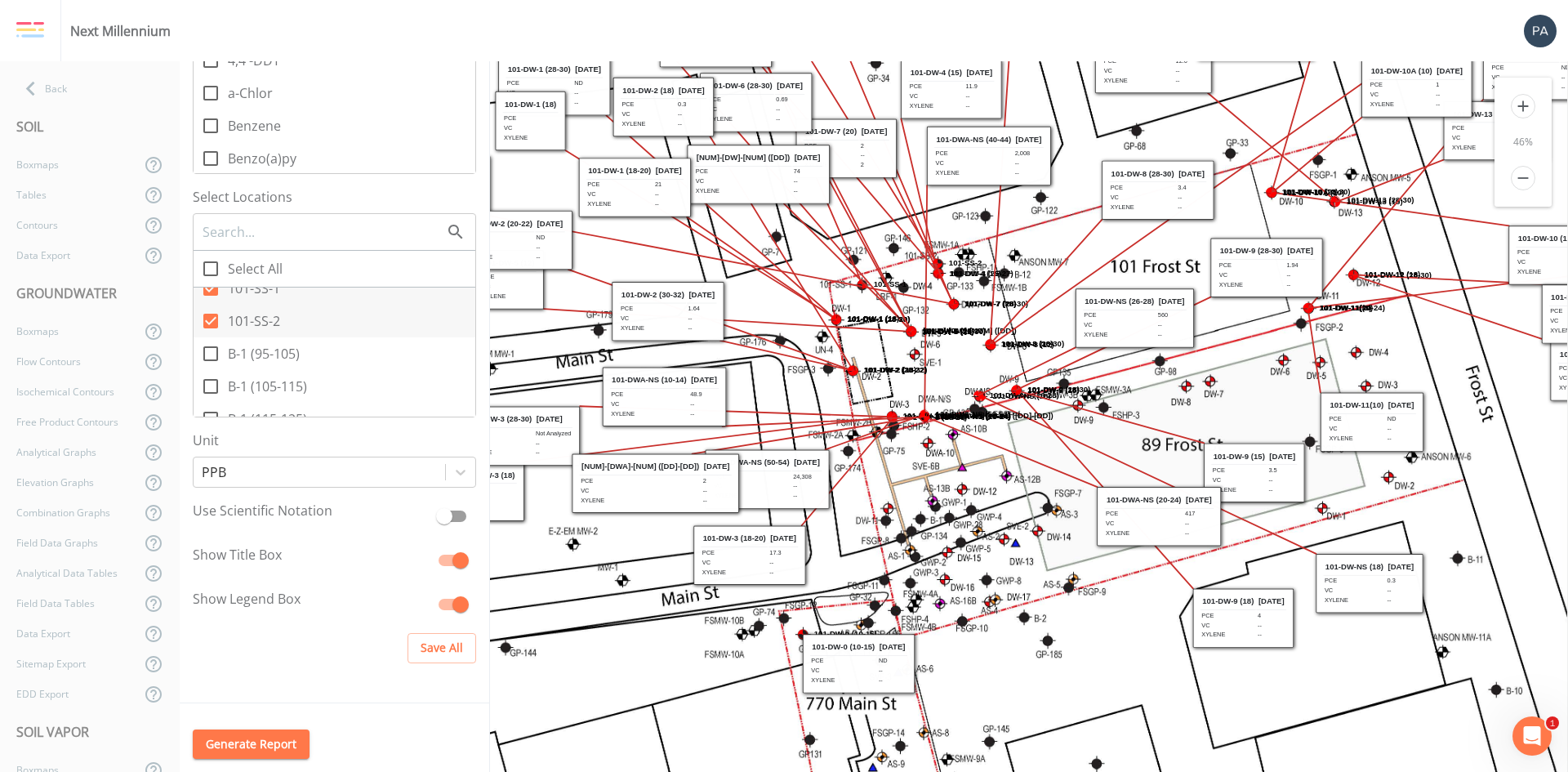 drag, startPoint x: 779, startPoint y: 489, endPoint x: 786, endPoint y: 484, distance: 8.60233 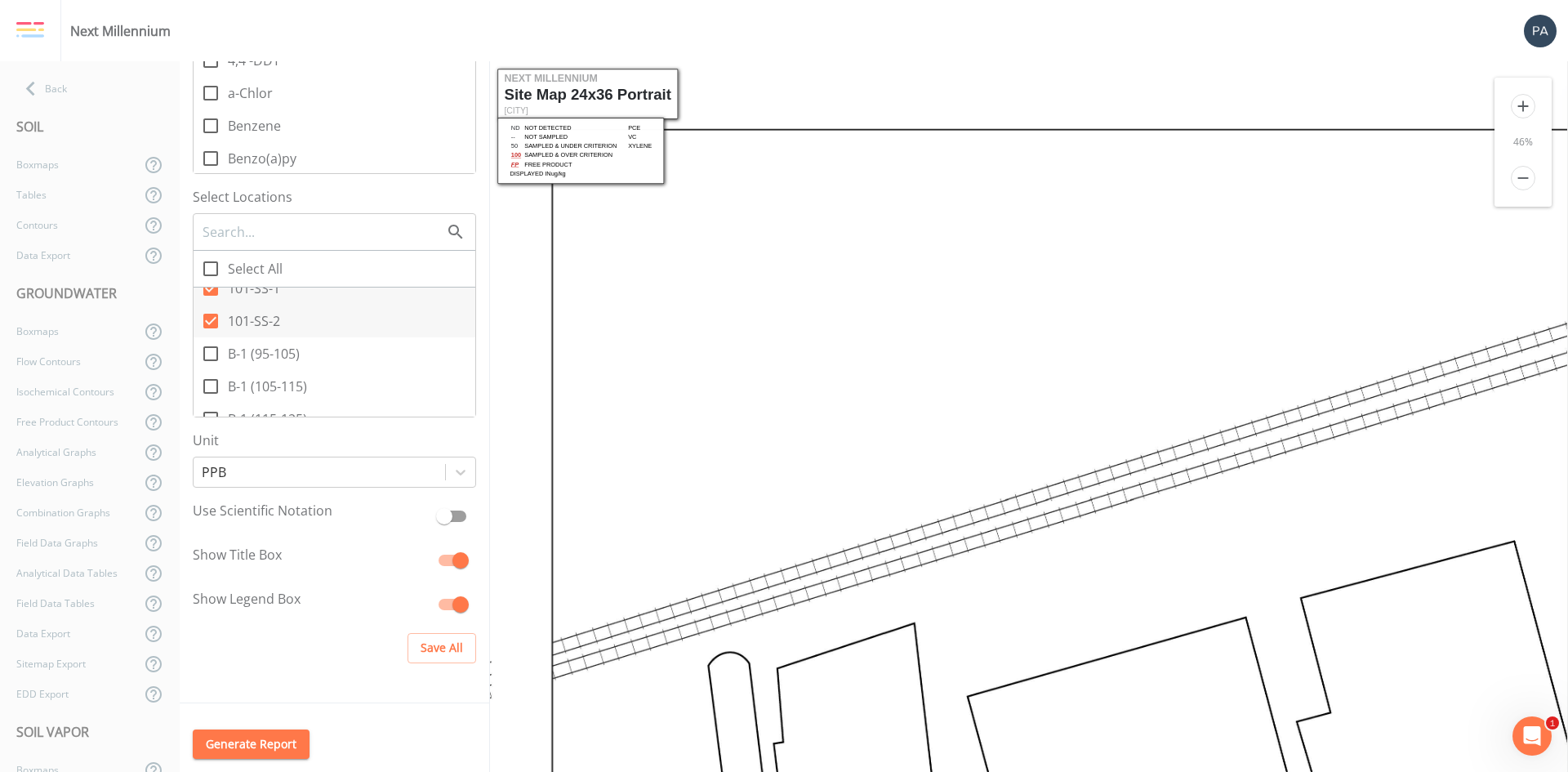 scroll, scrollTop: 0, scrollLeft: 0, axis: both 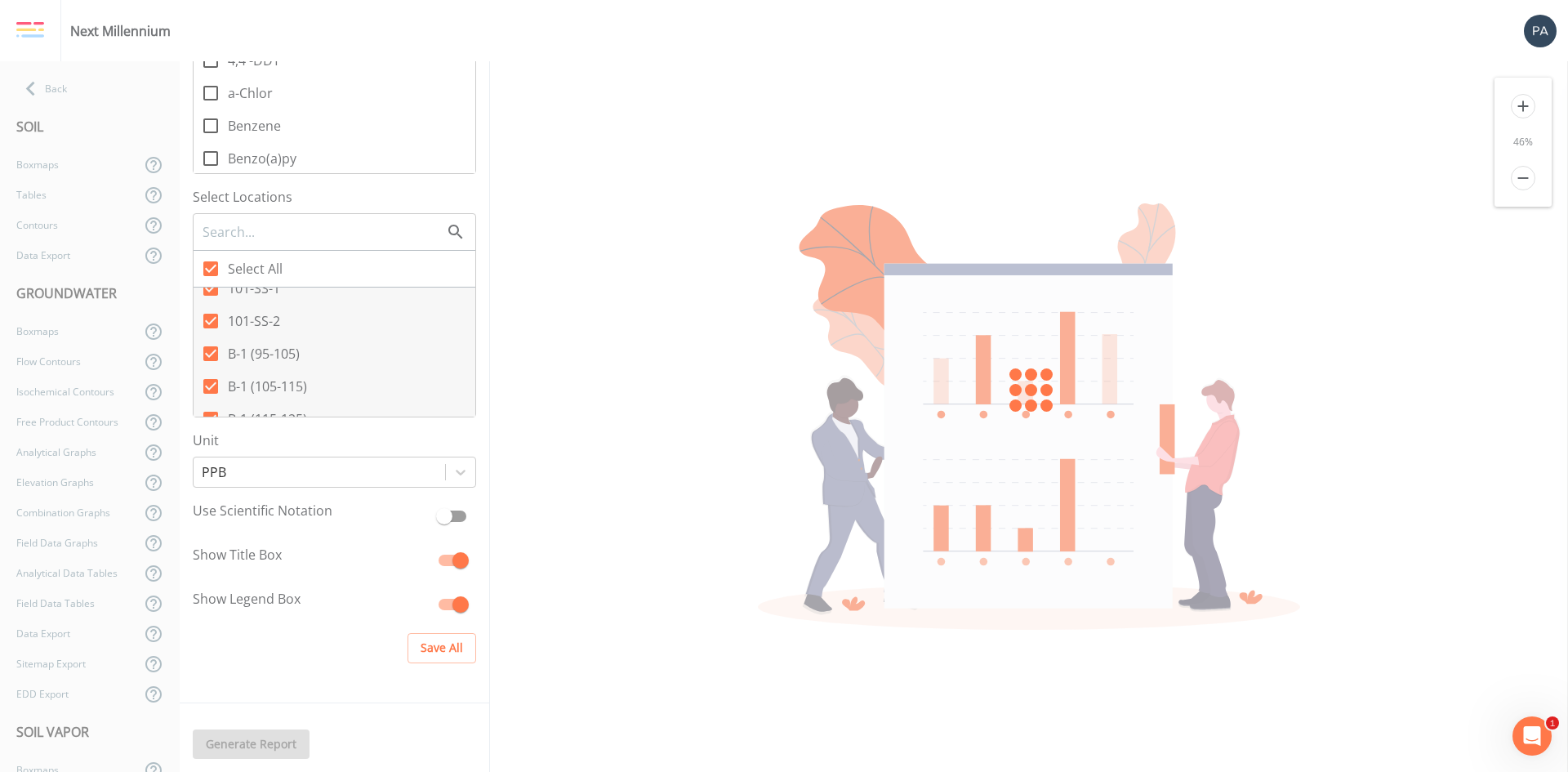 click 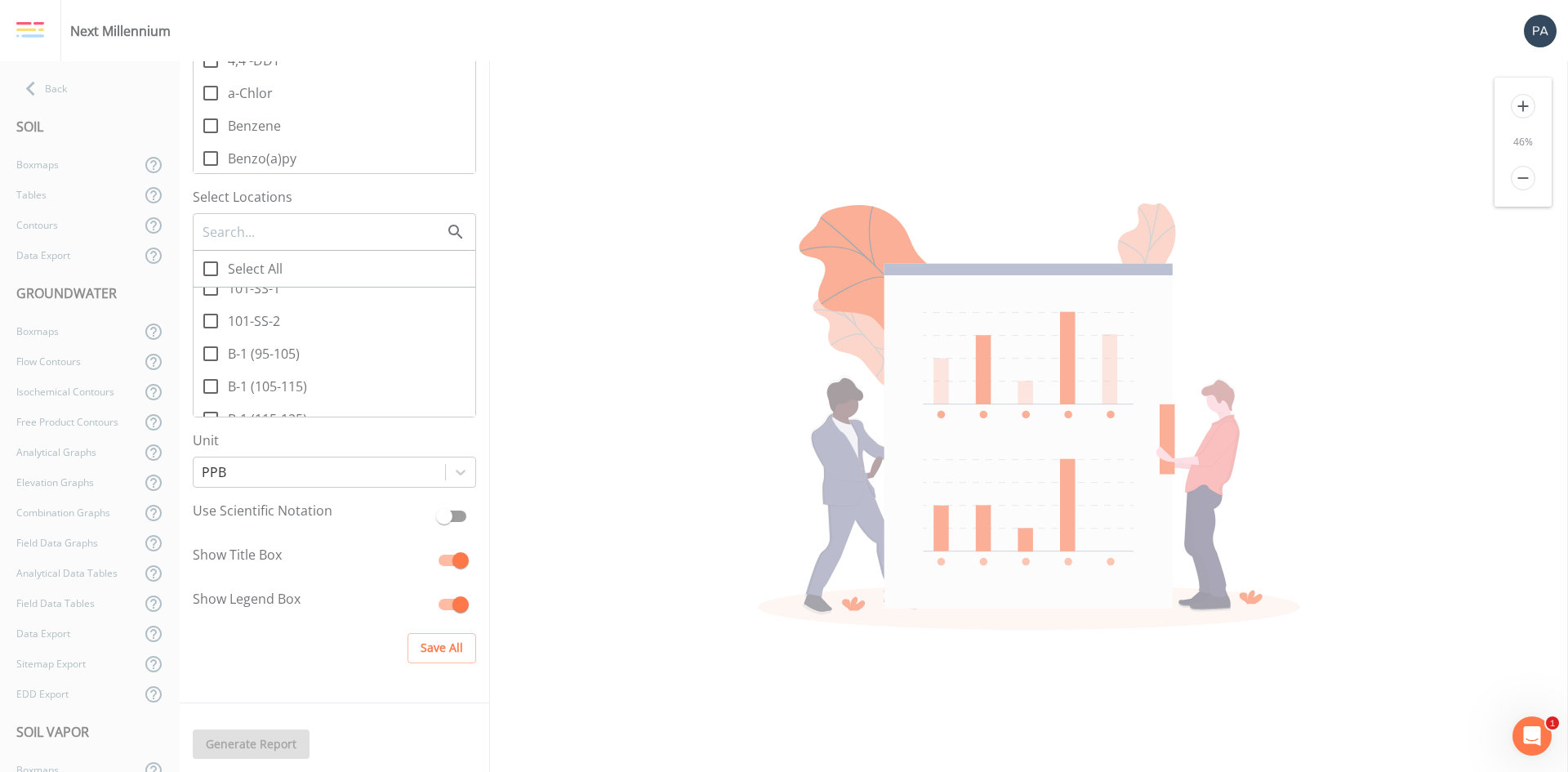 click at bounding box center (323, 232) 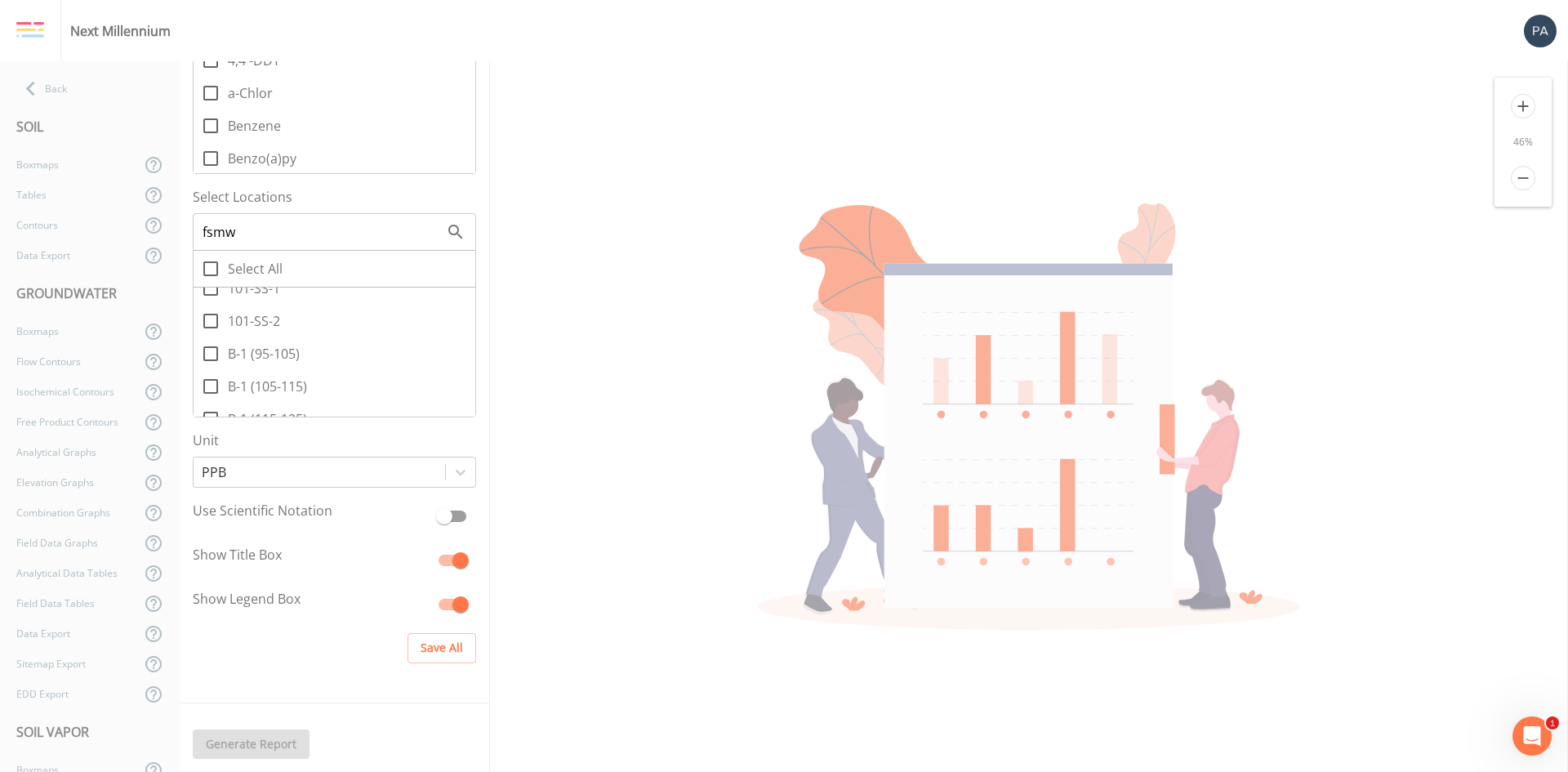 click 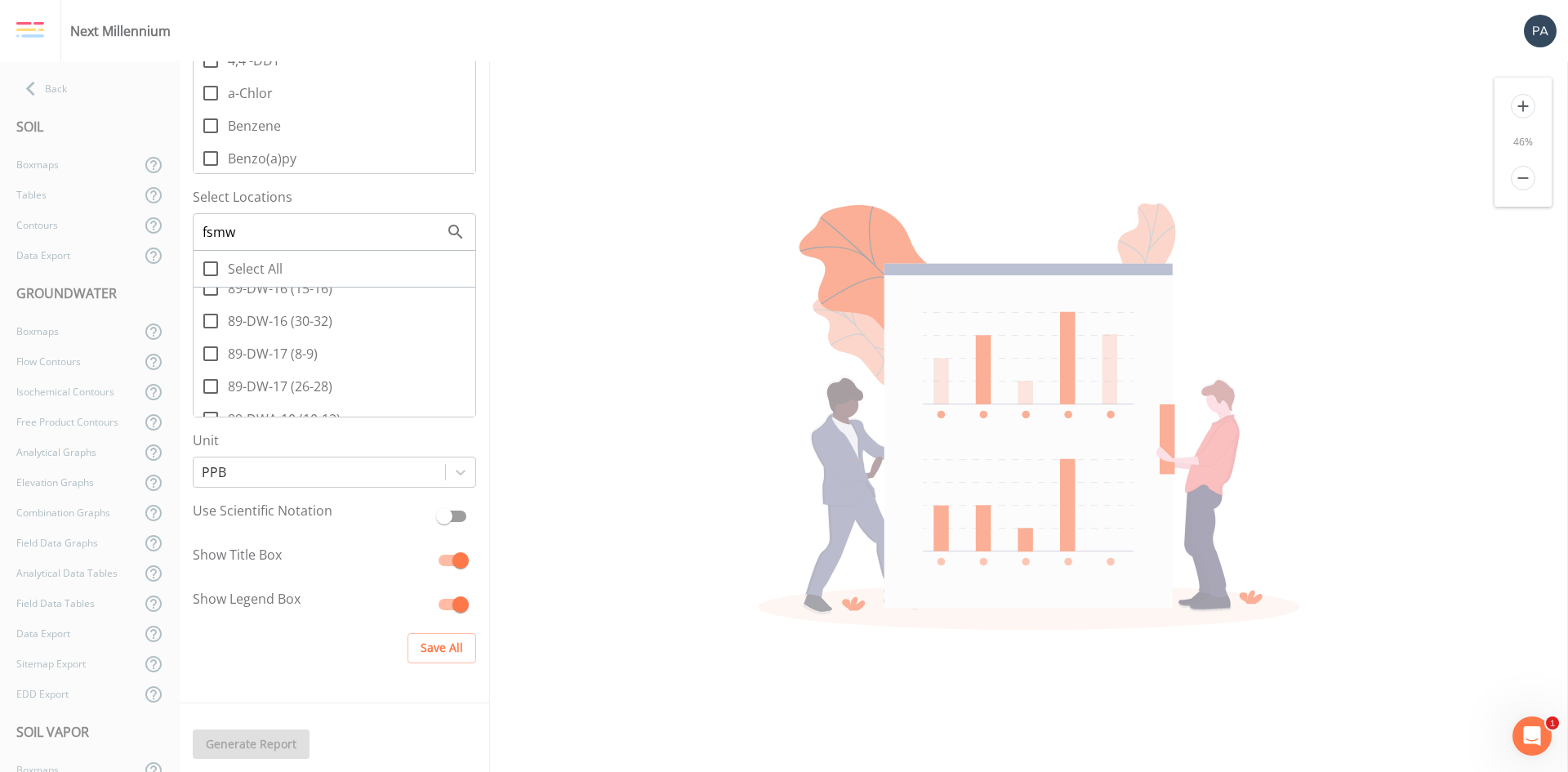 scroll, scrollTop: 1144, scrollLeft: 0, axis: vertical 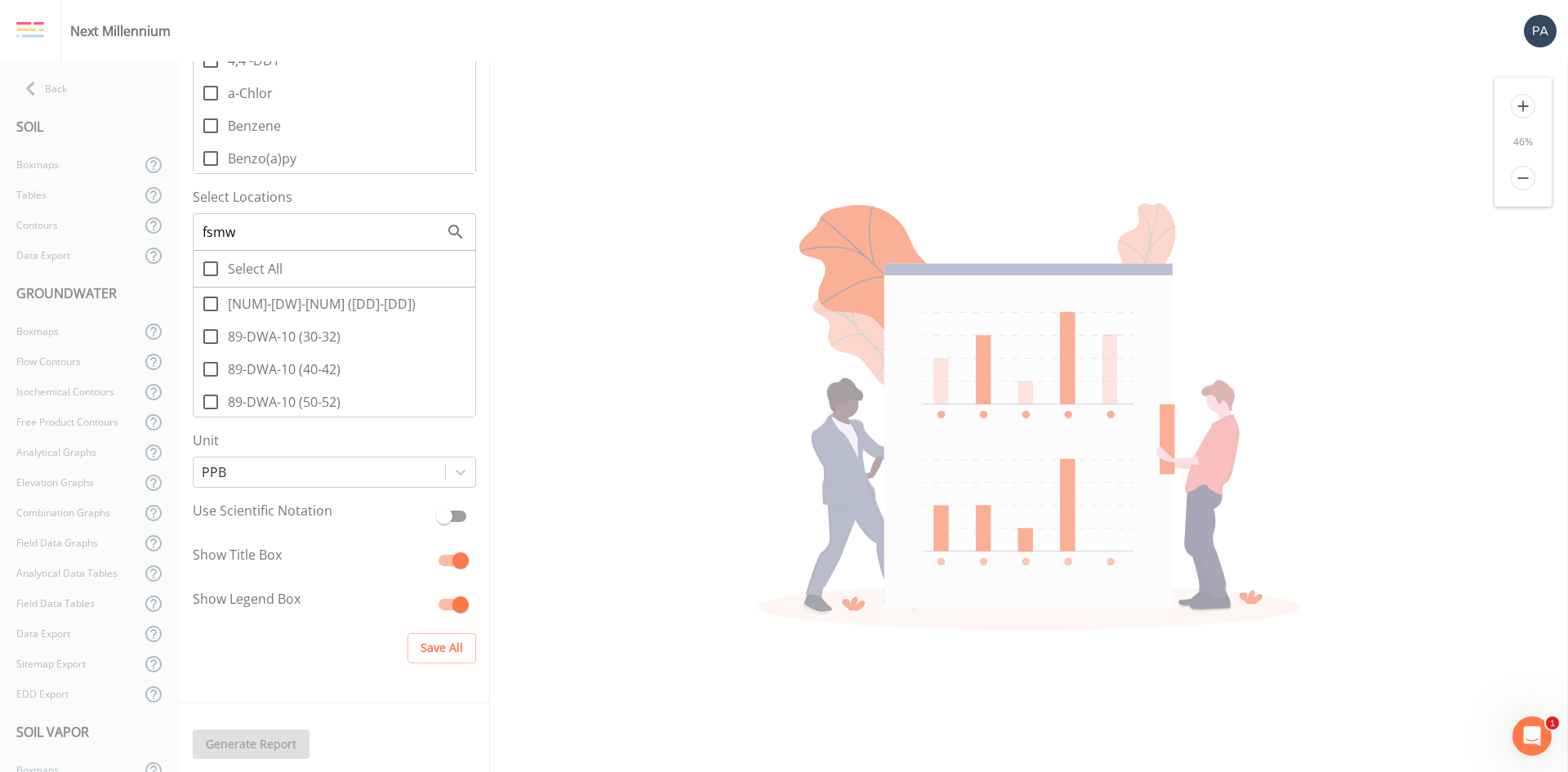 click 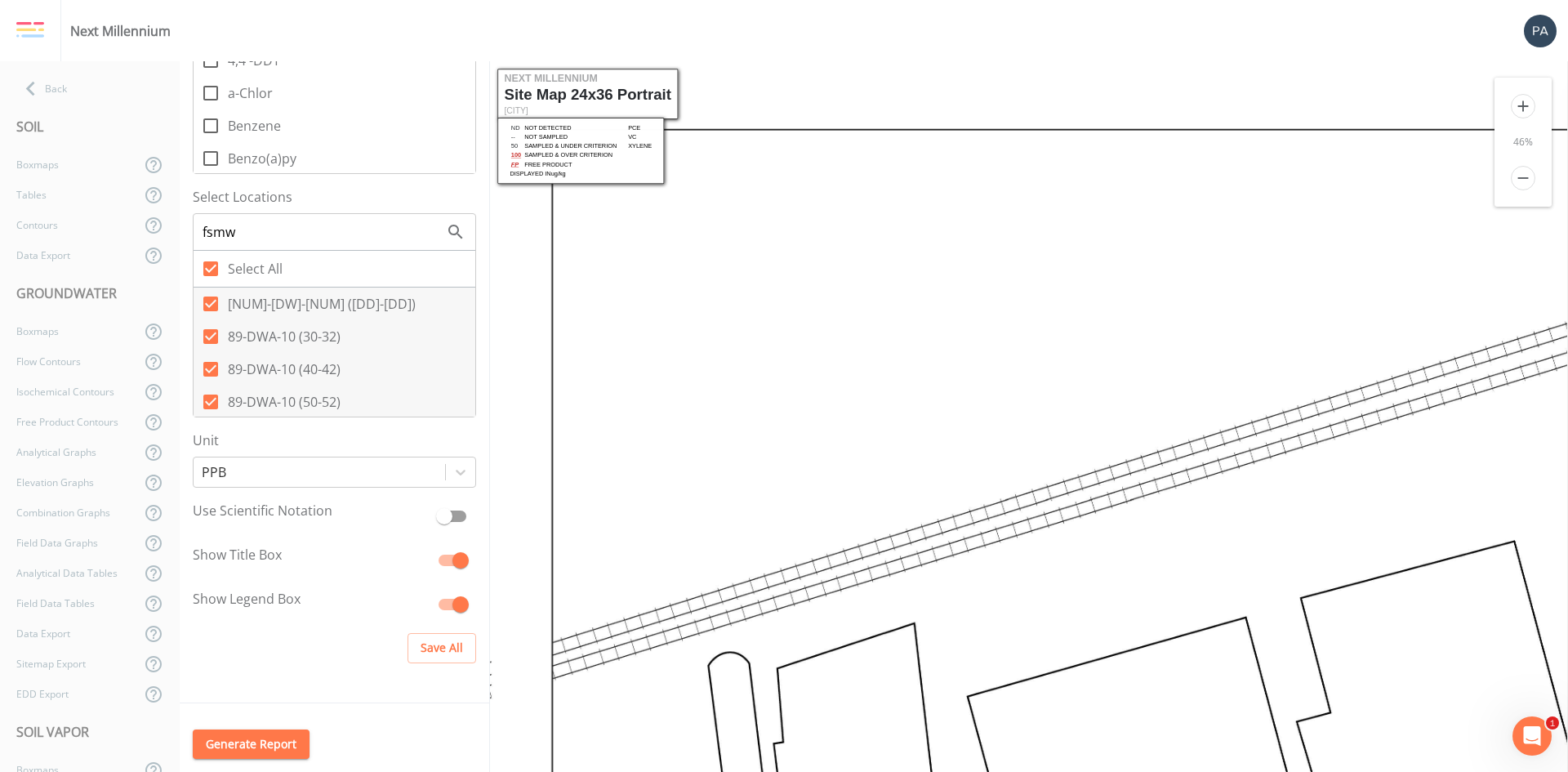 scroll, scrollTop: 0, scrollLeft: 0, axis: both 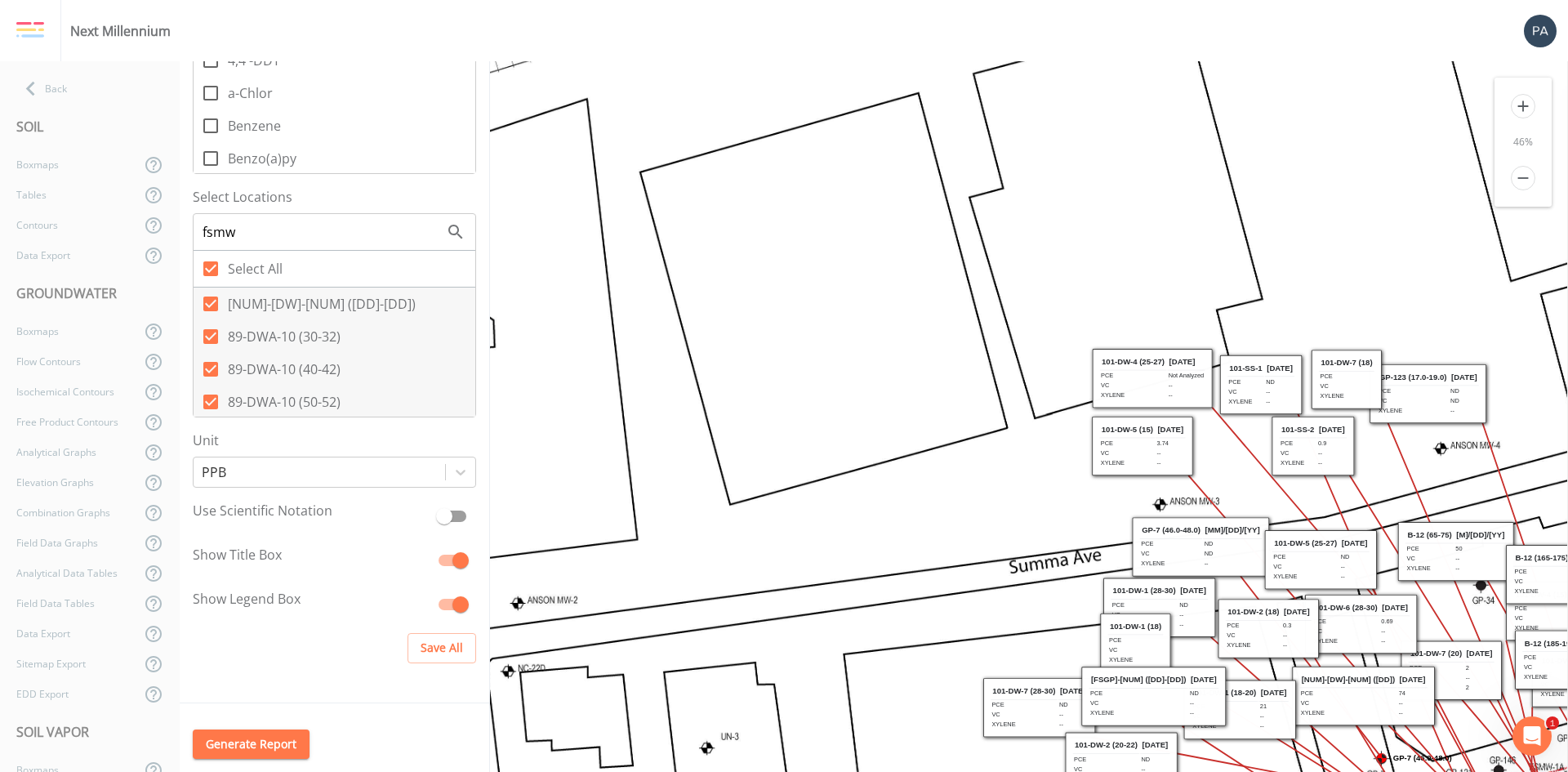 drag, startPoint x: 837, startPoint y: 435, endPoint x: 1086, endPoint y: 79, distance: 434.4387 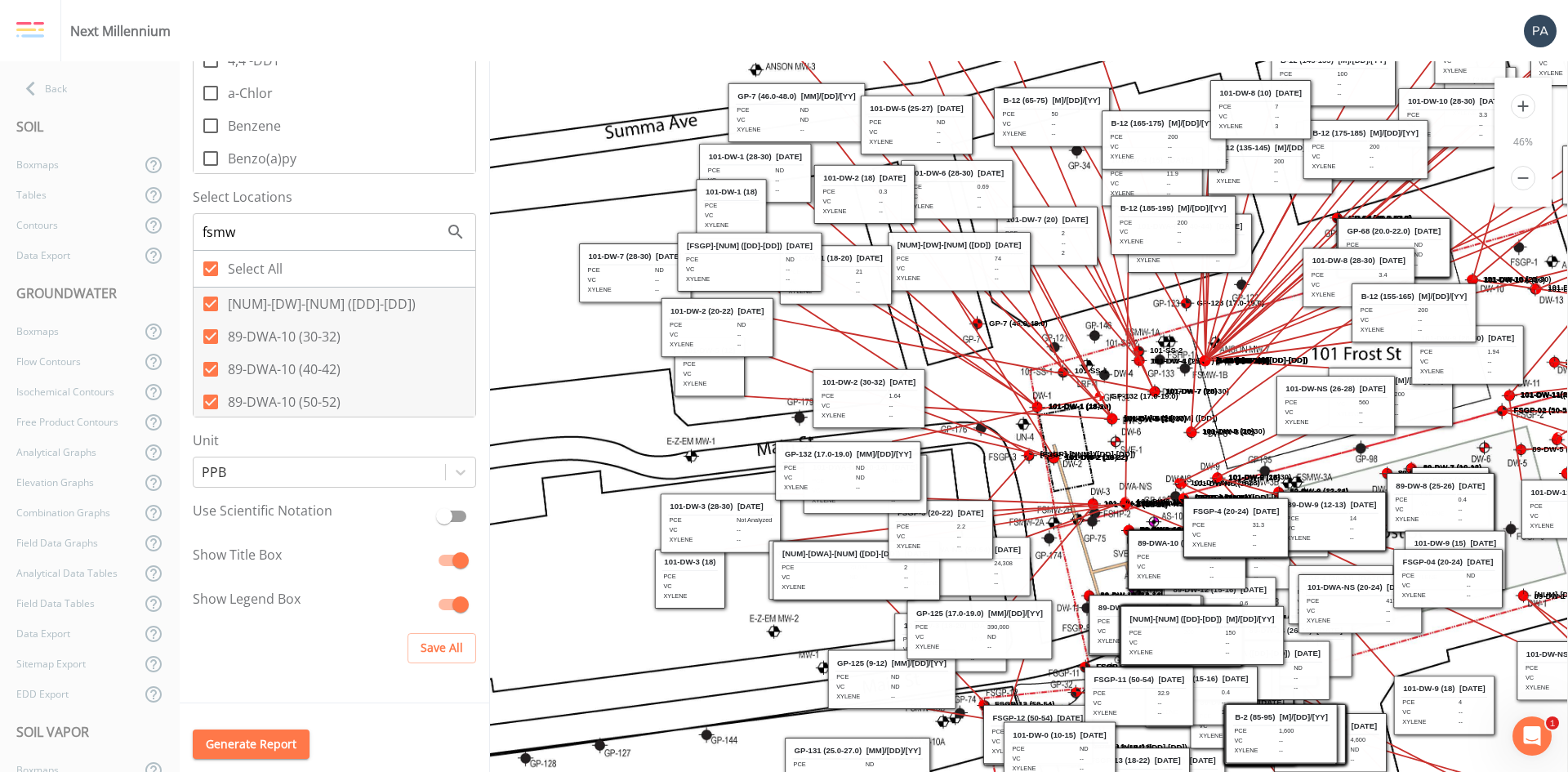 drag, startPoint x: 1062, startPoint y: 541, endPoint x: 681, endPoint y: 116, distance: 570.7767 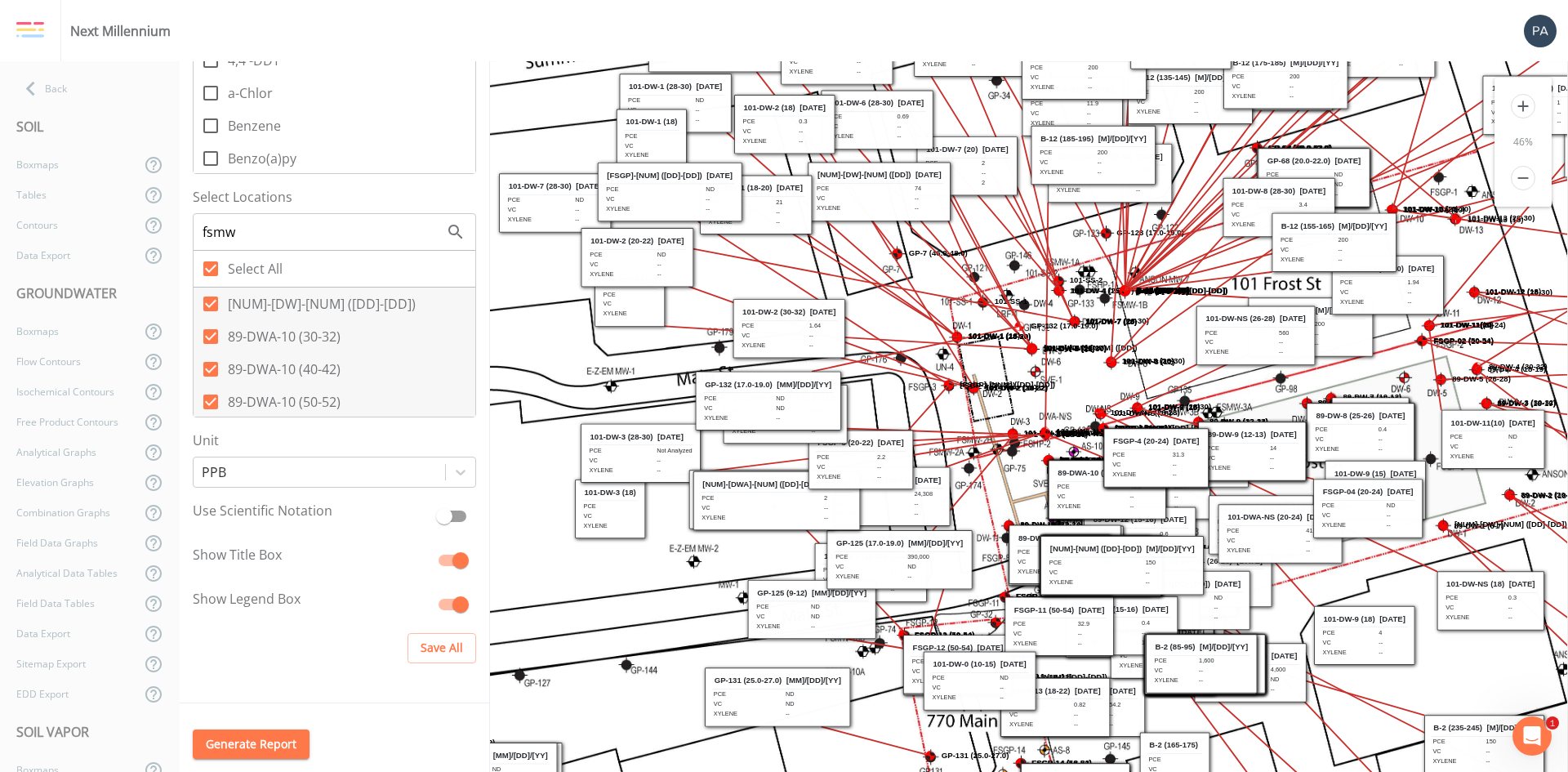drag, startPoint x: 1086, startPoint y: 567, endPoint x: 1006, endPoint y: 497, distance: 106.30146 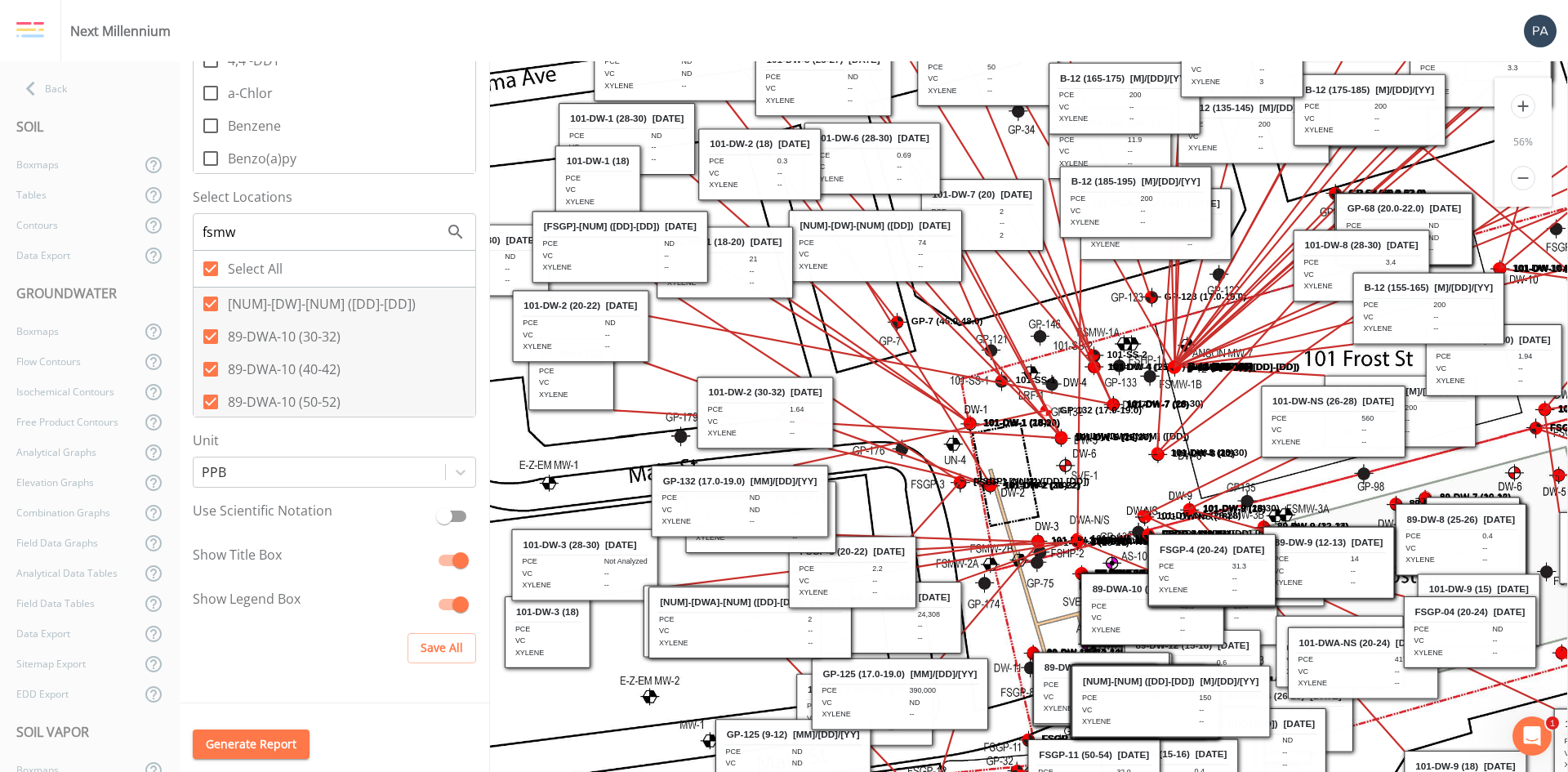 drag, startPoint x: 1167, startPoint y: 283, endPoint x: 1072, endPoint y: 313, distance: 99.62429 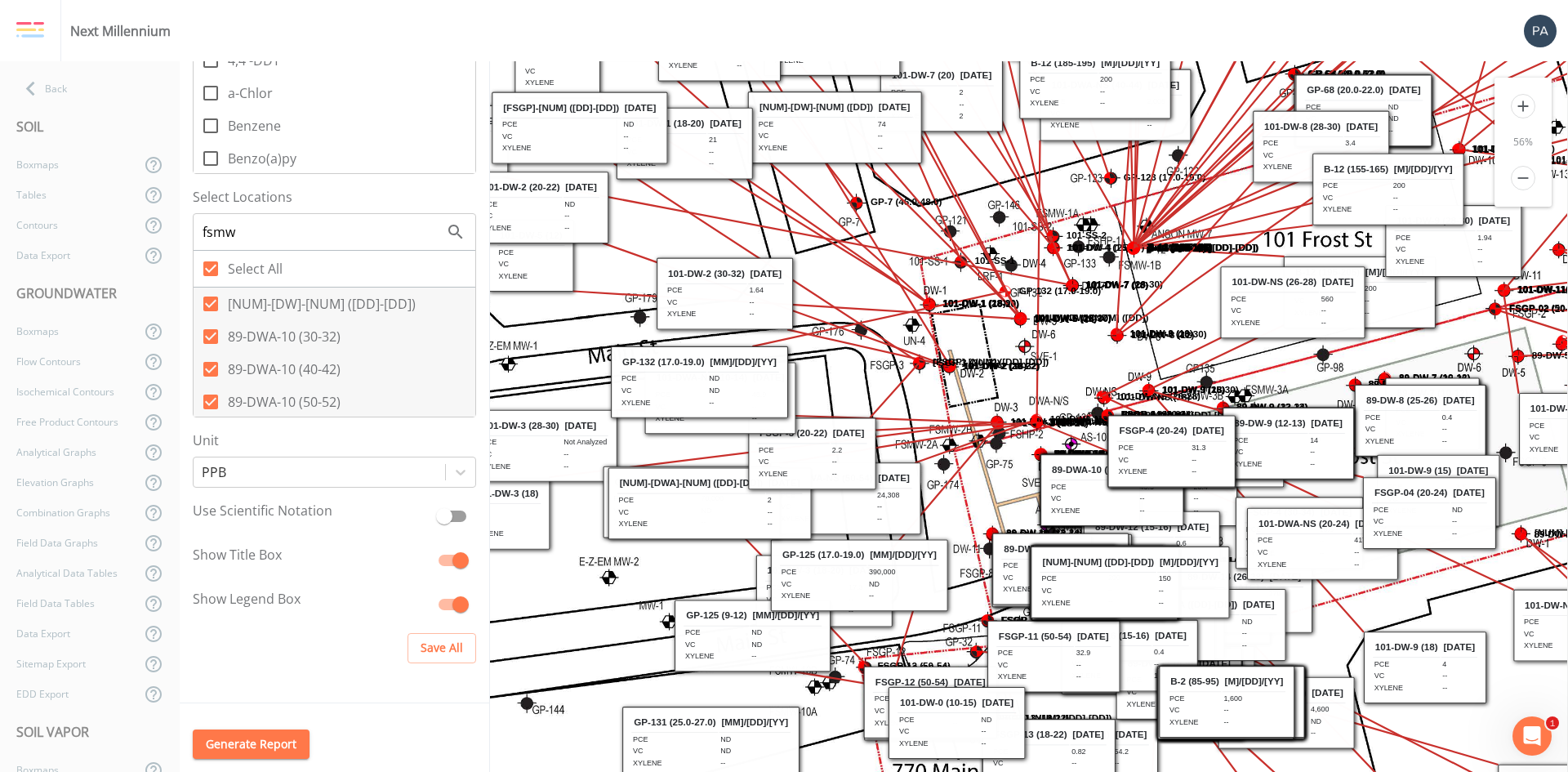 drag, startPoint x: 987, startPoint y: 648, endPoint x: 951, endPoint y: 526, distance: 127.20063 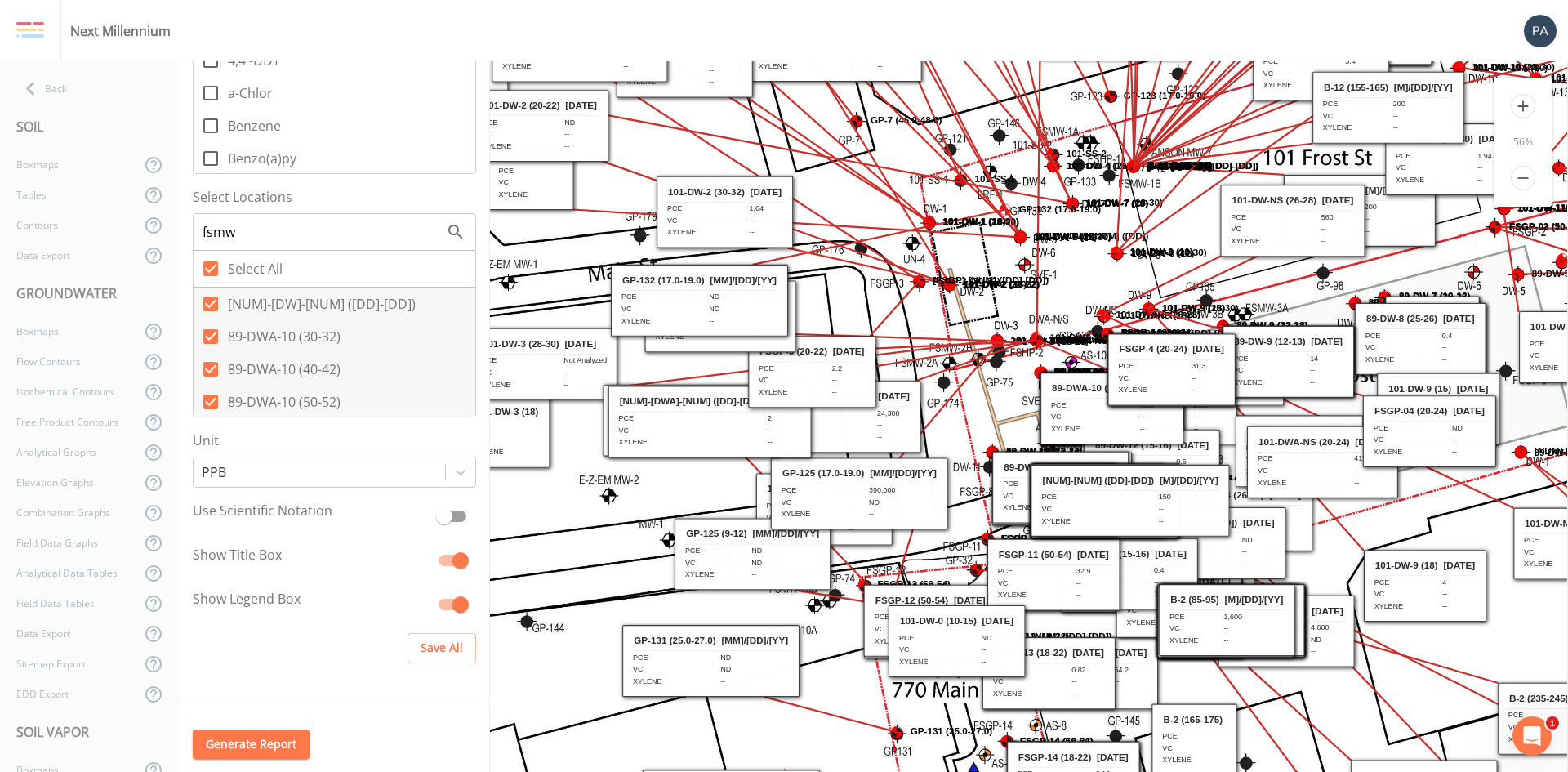 scroll, scrollTop: 0, scrollLeft: 0, axis: both 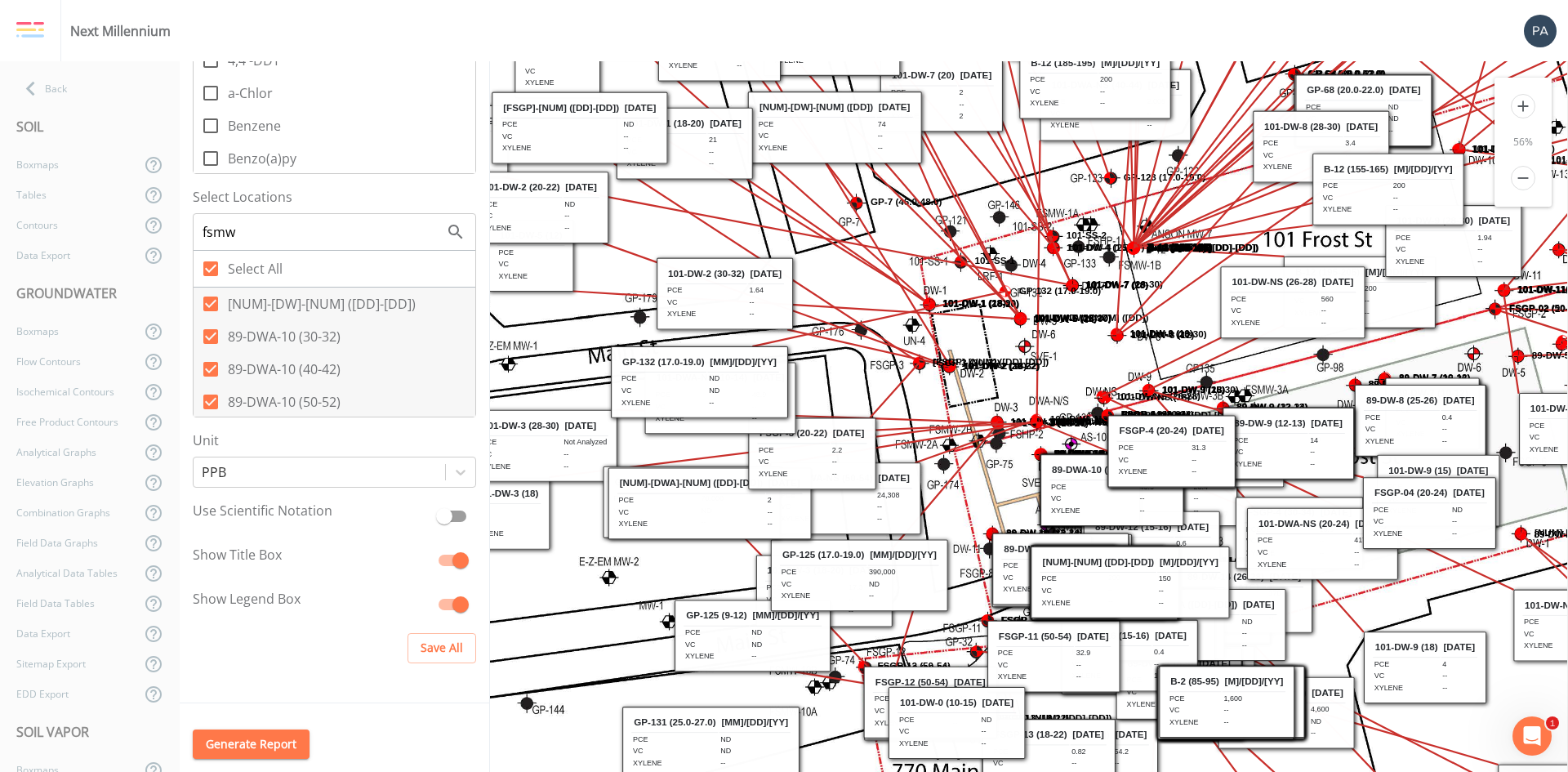 click on "remove" at bounding box center (1523, 178) 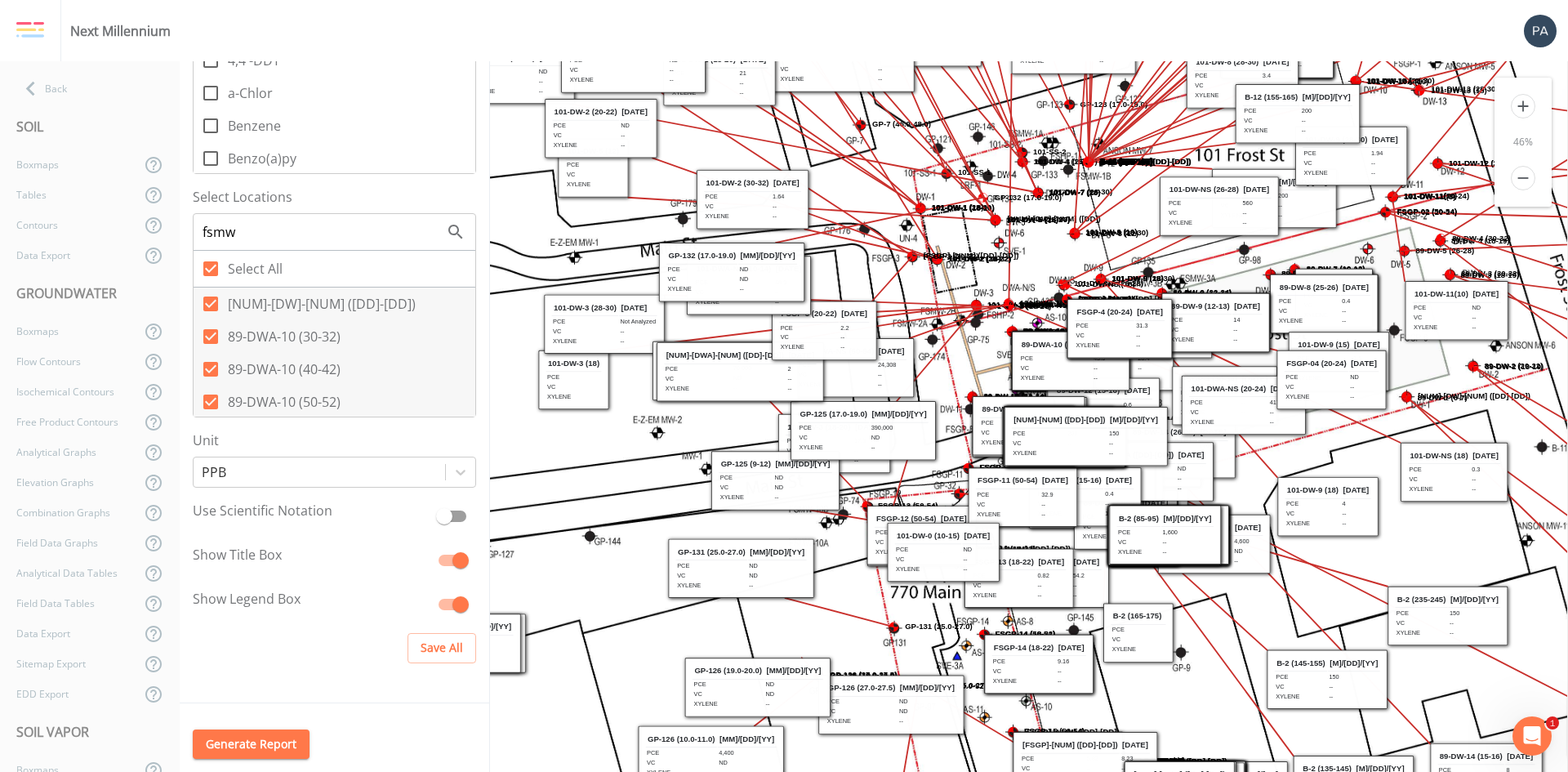 drag, startPoint x: 862, startPoint y: 429, endPoint x: 932, endPoint y: 376, distance: 87.80091 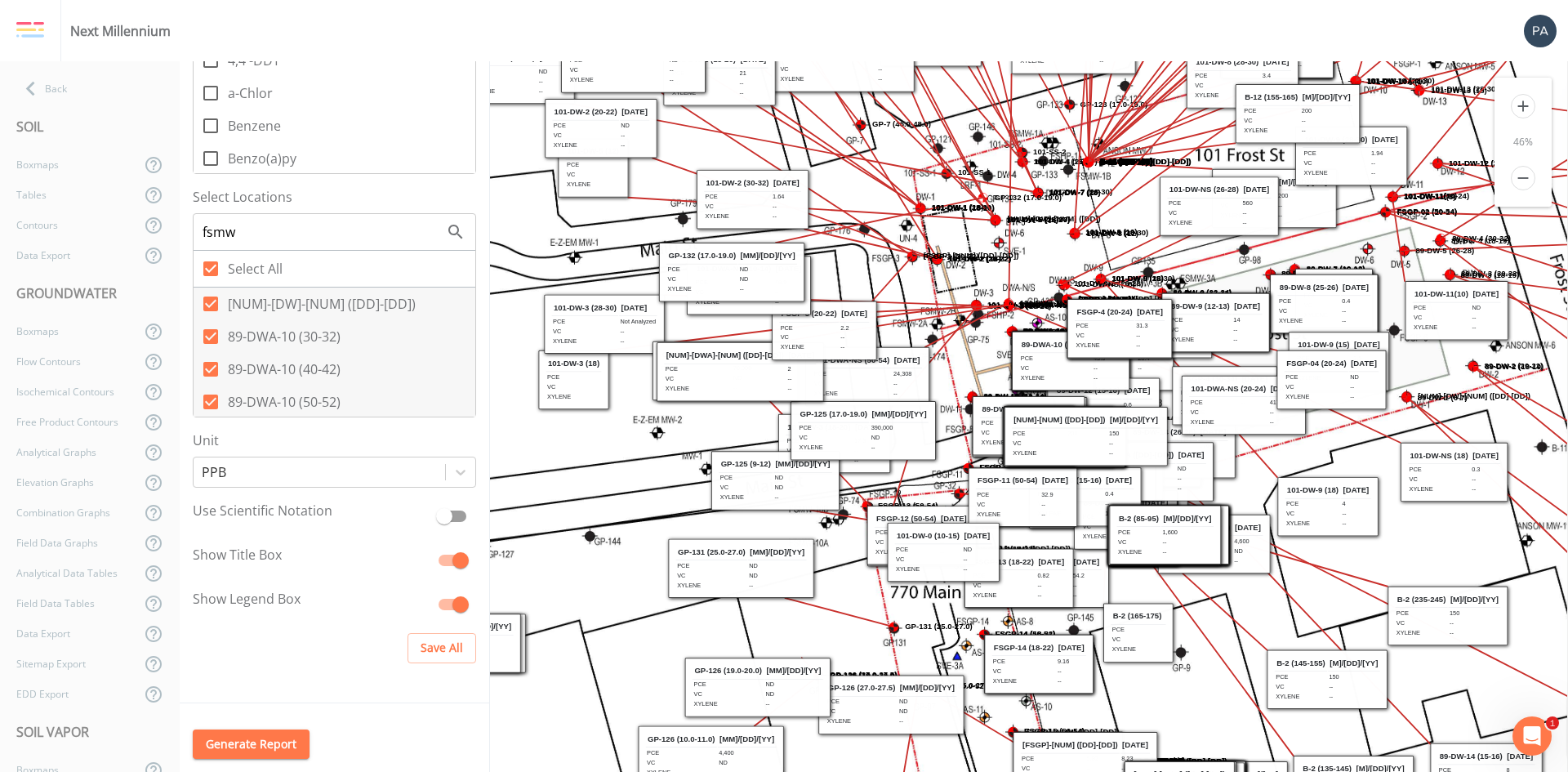 drag, startPoint x: 884, startPoint y: 373, endPoint x: 900, endPoint y: 382, distance: 18.35756 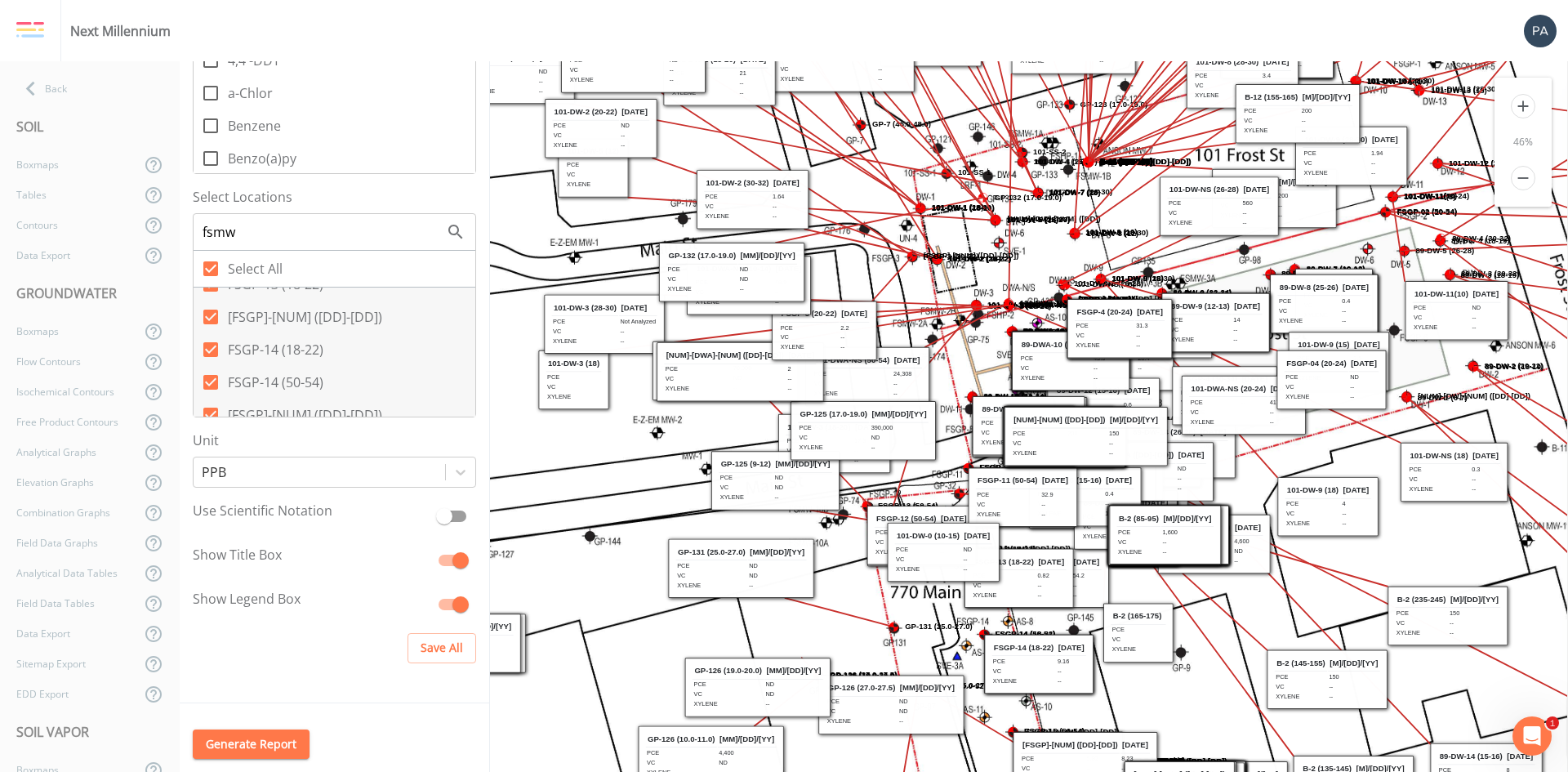 scroll, scrollTop: 7567, scrollLeft: 0, axis: vertical 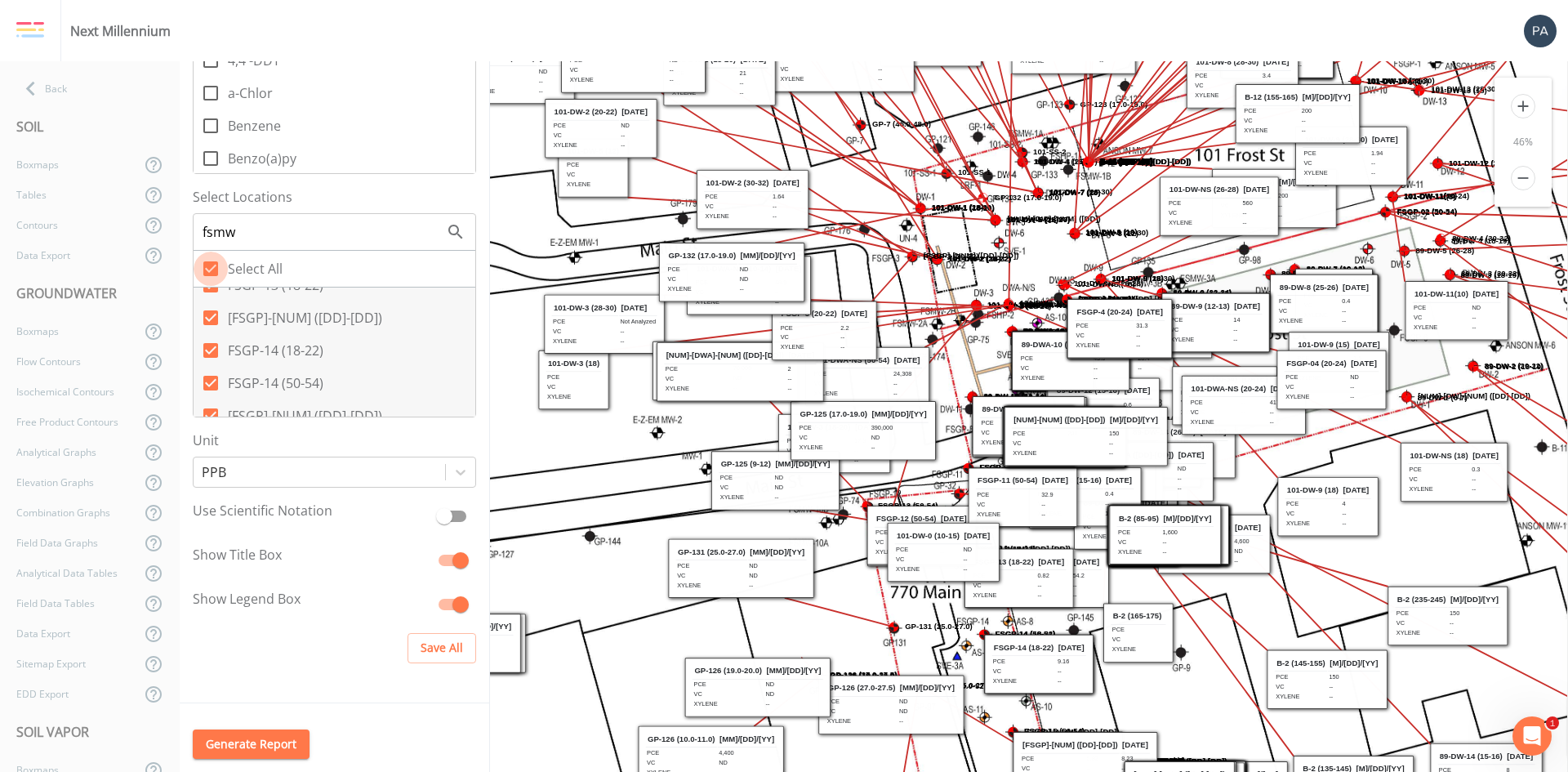 click 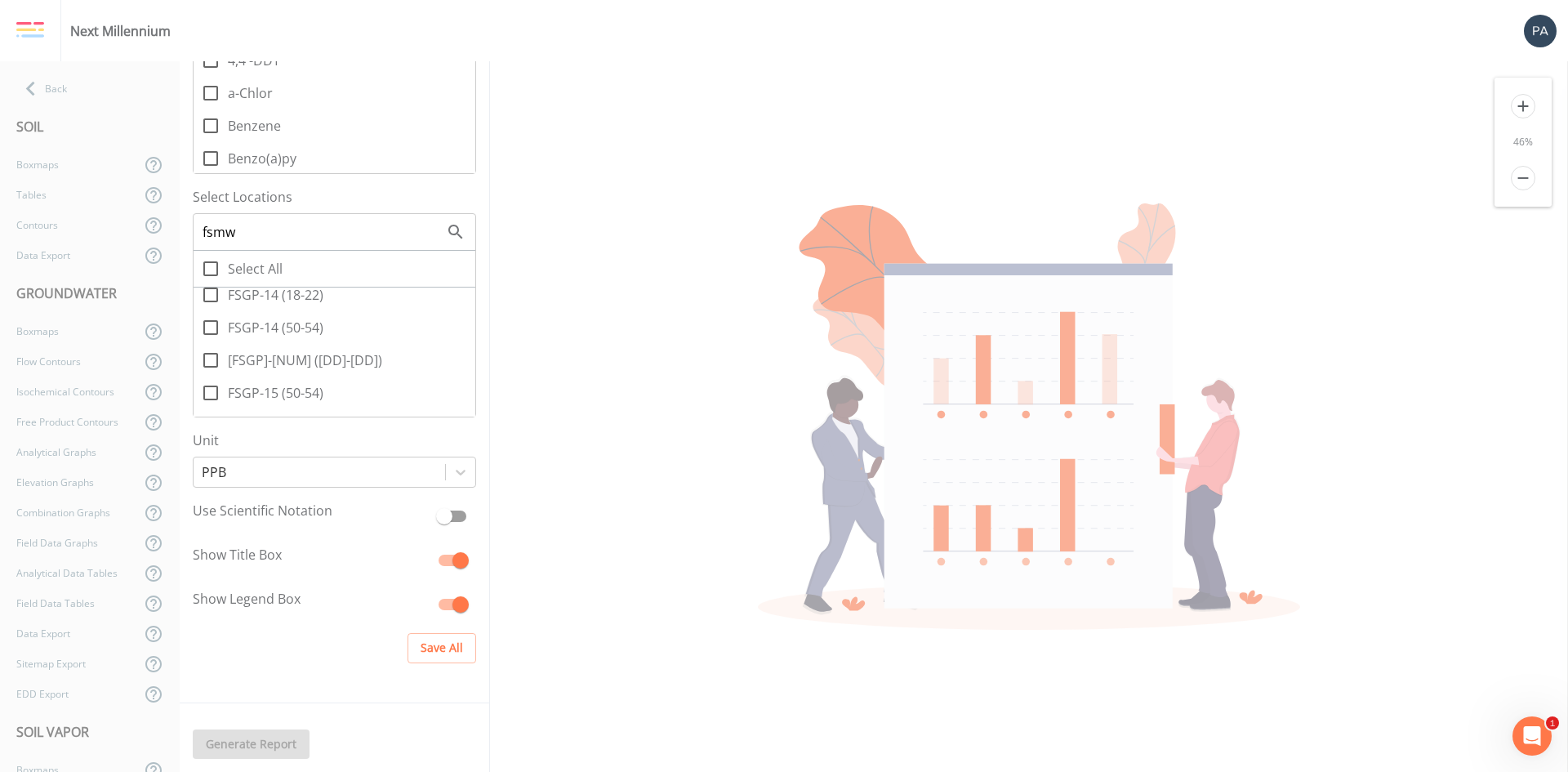 scroll, scrollTop: 7649, scrollLeft: 0, axis: vertical 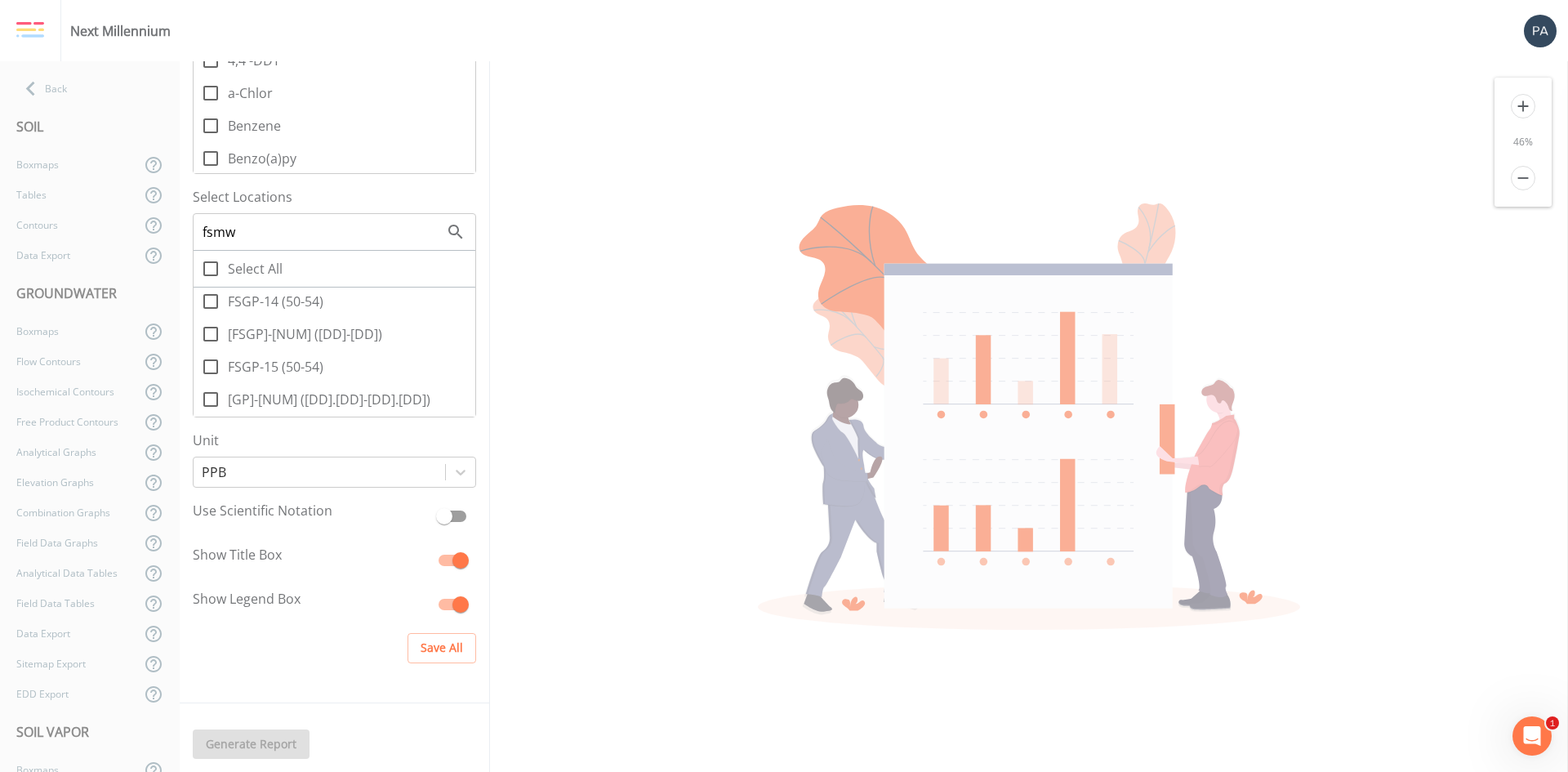 click on "FSGP-15 (50-54)" at bounding box center [202, 358] 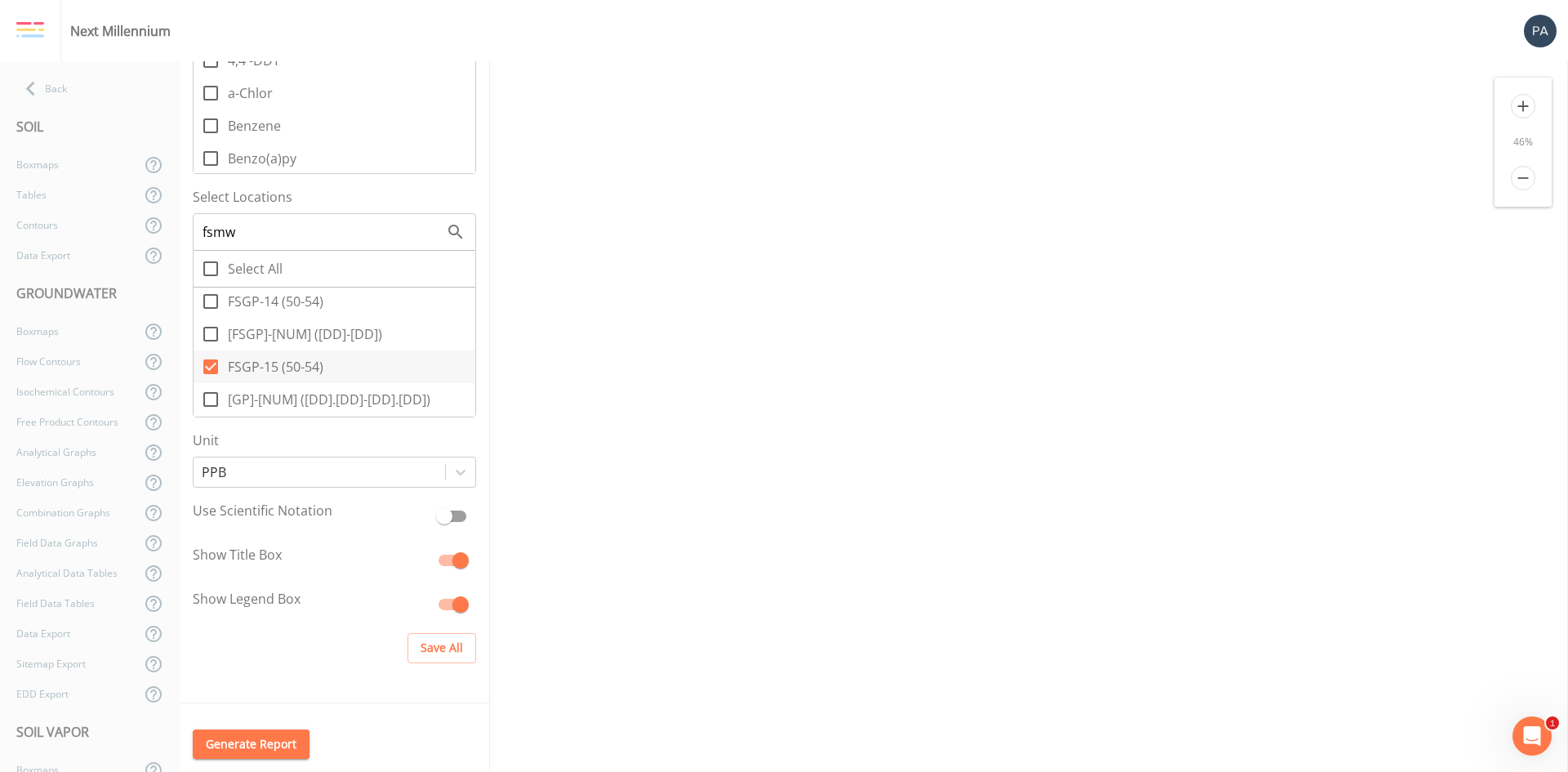 click 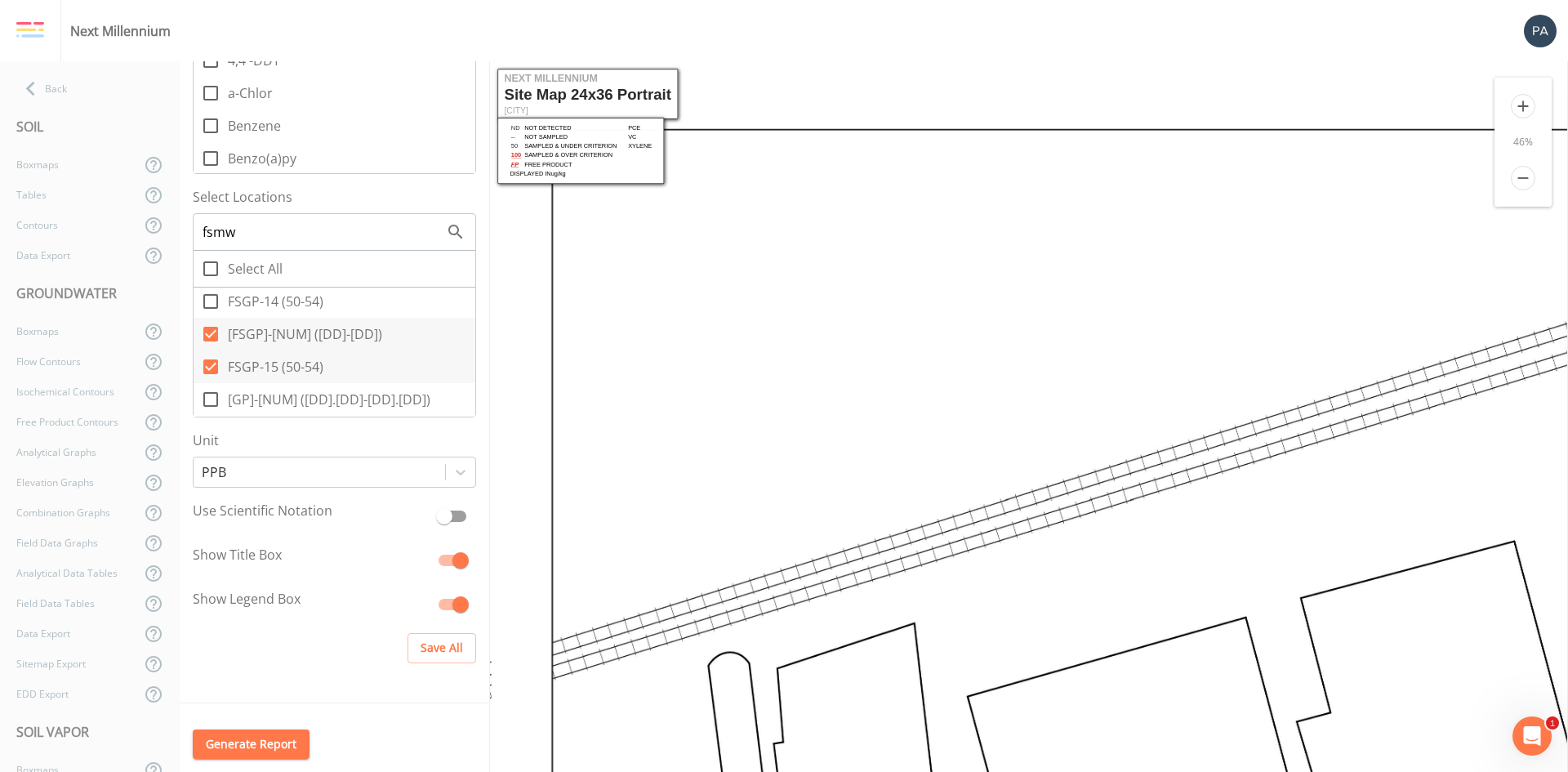 click 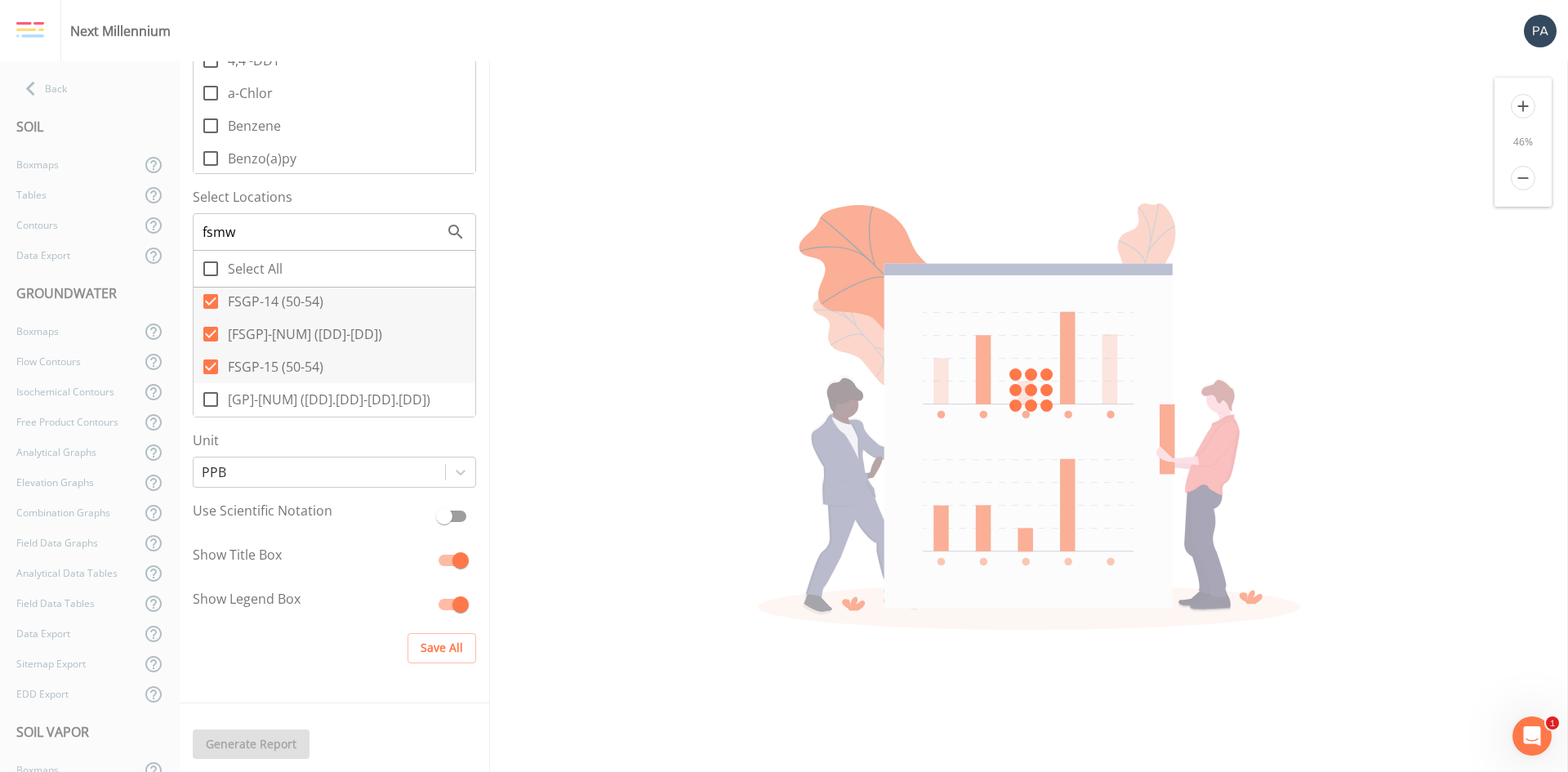 scroll, scrollTop: 7646, scrollLeft: 0, axis: vertical 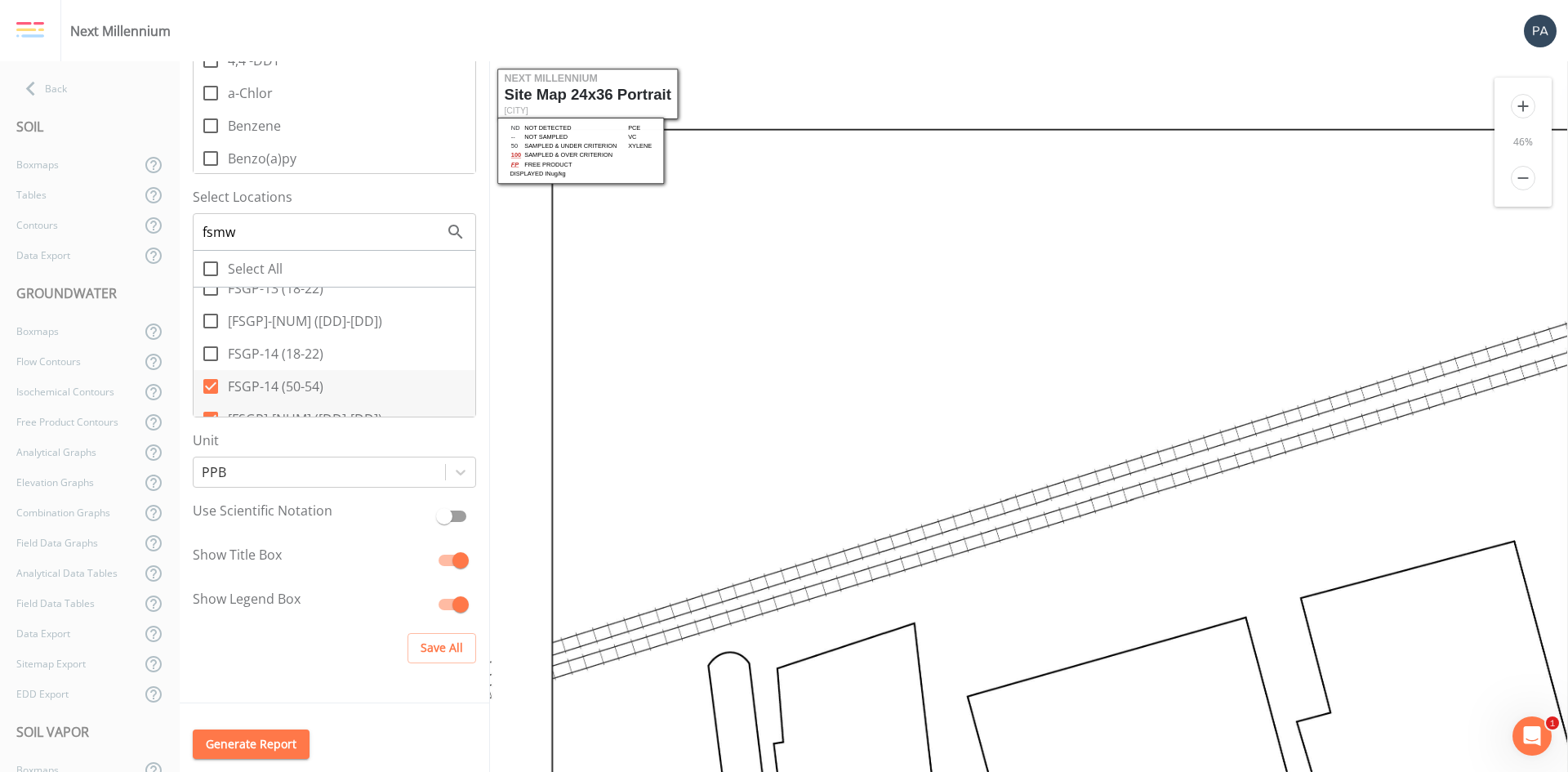 click 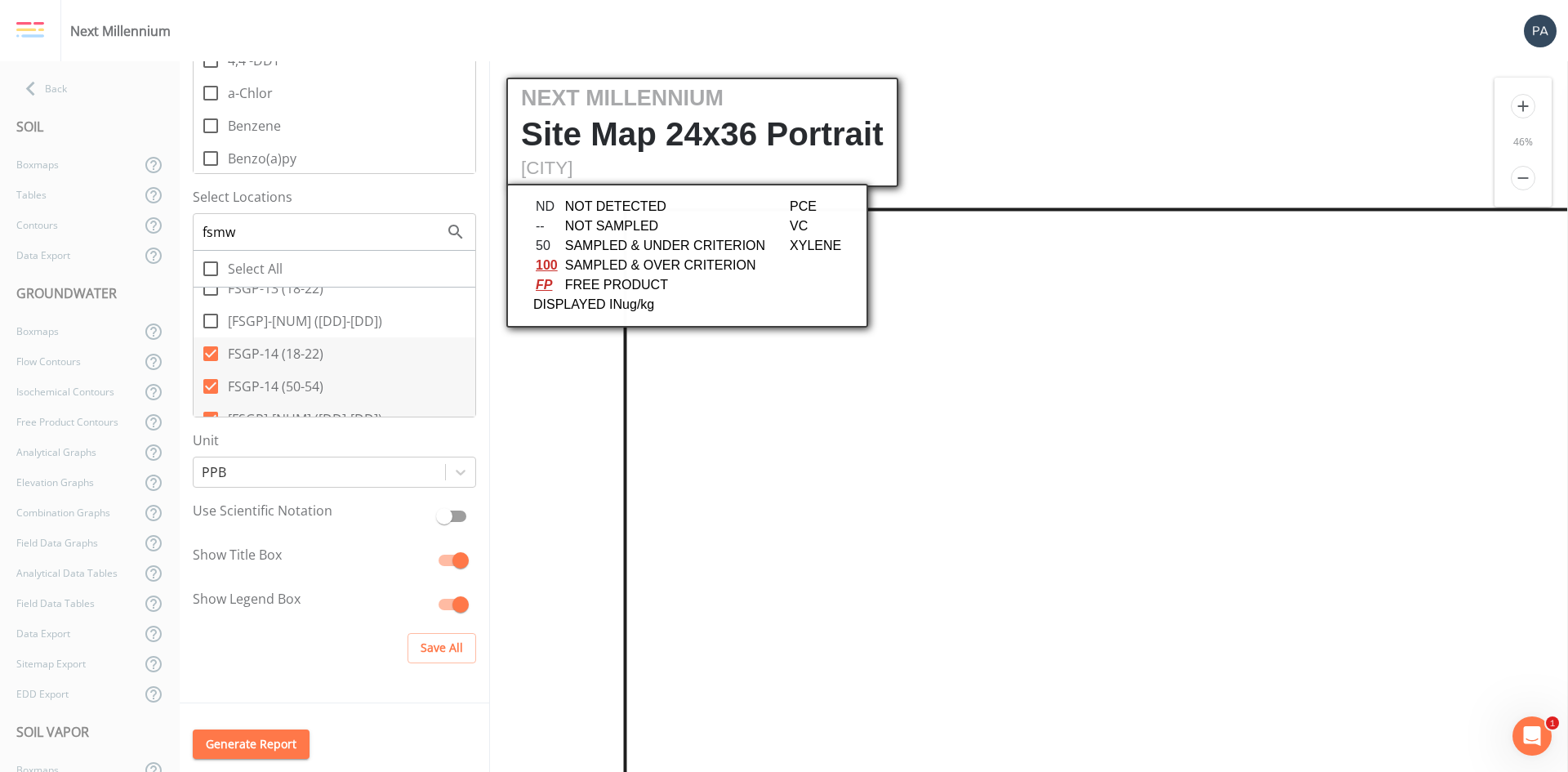 scroll, scrollTop: 0, scrollLeft: 0, axis: both 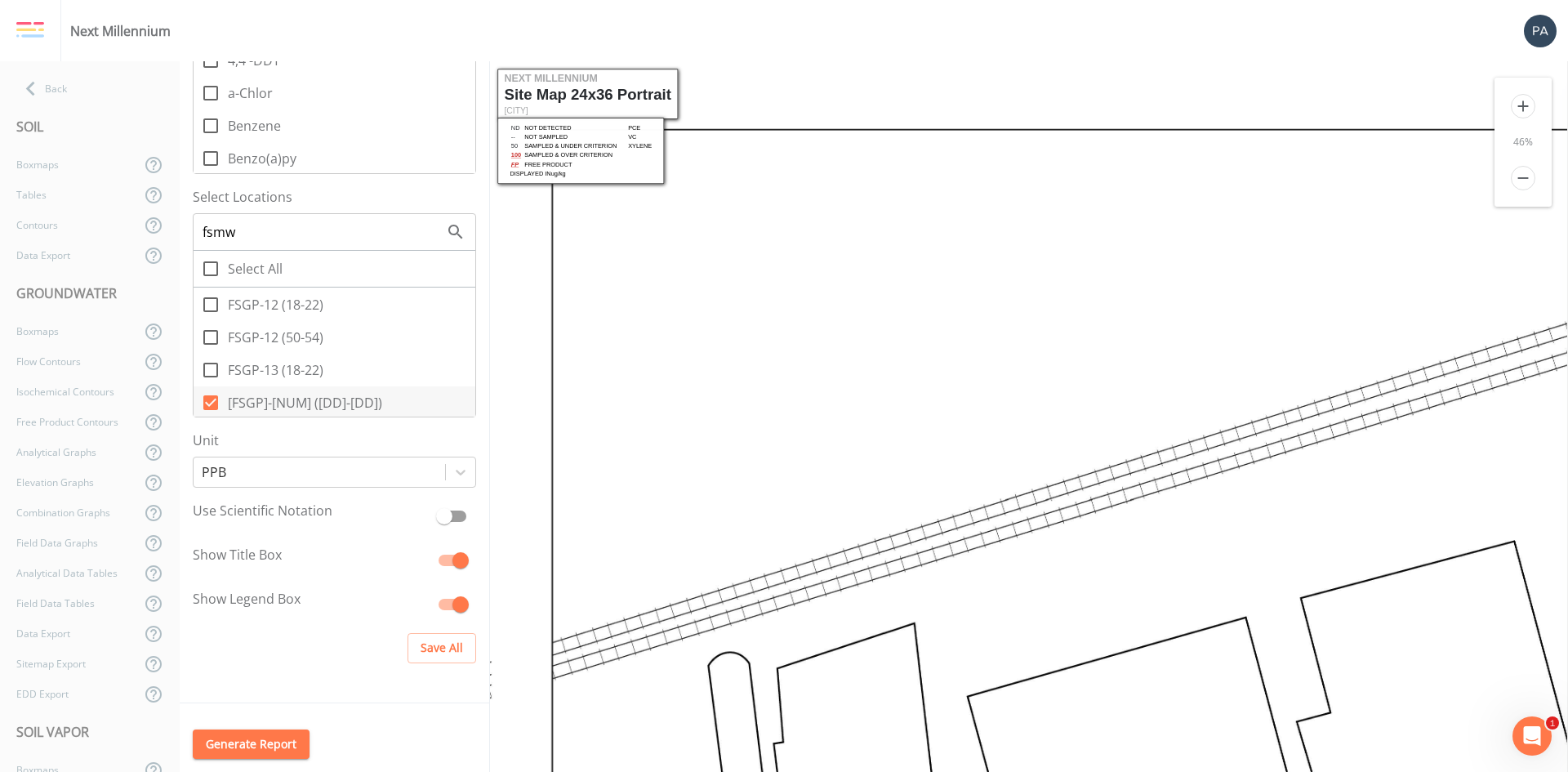 click 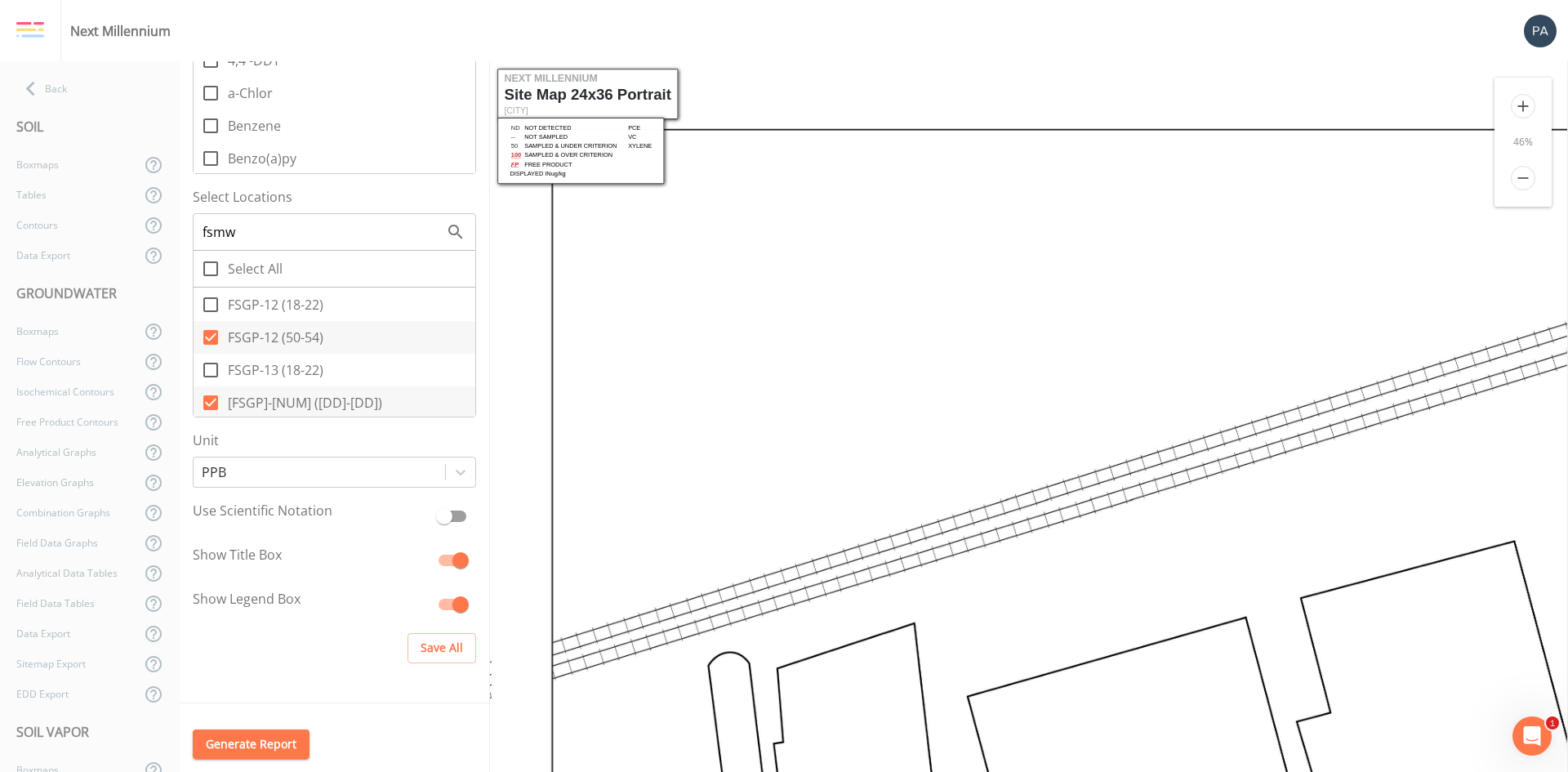 scroll, scrollTop: 0, scrollLeft: 0, axis: both 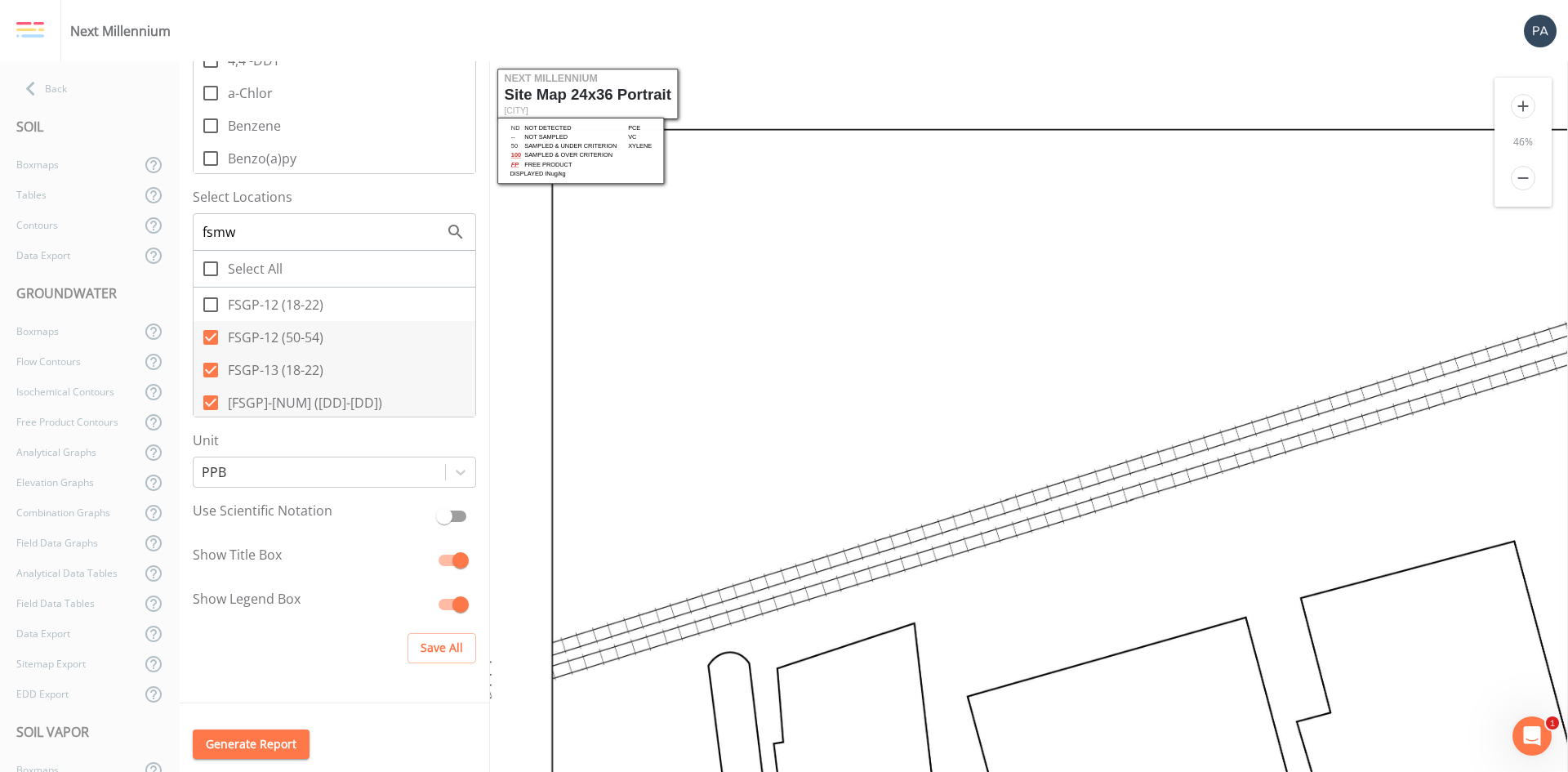 click 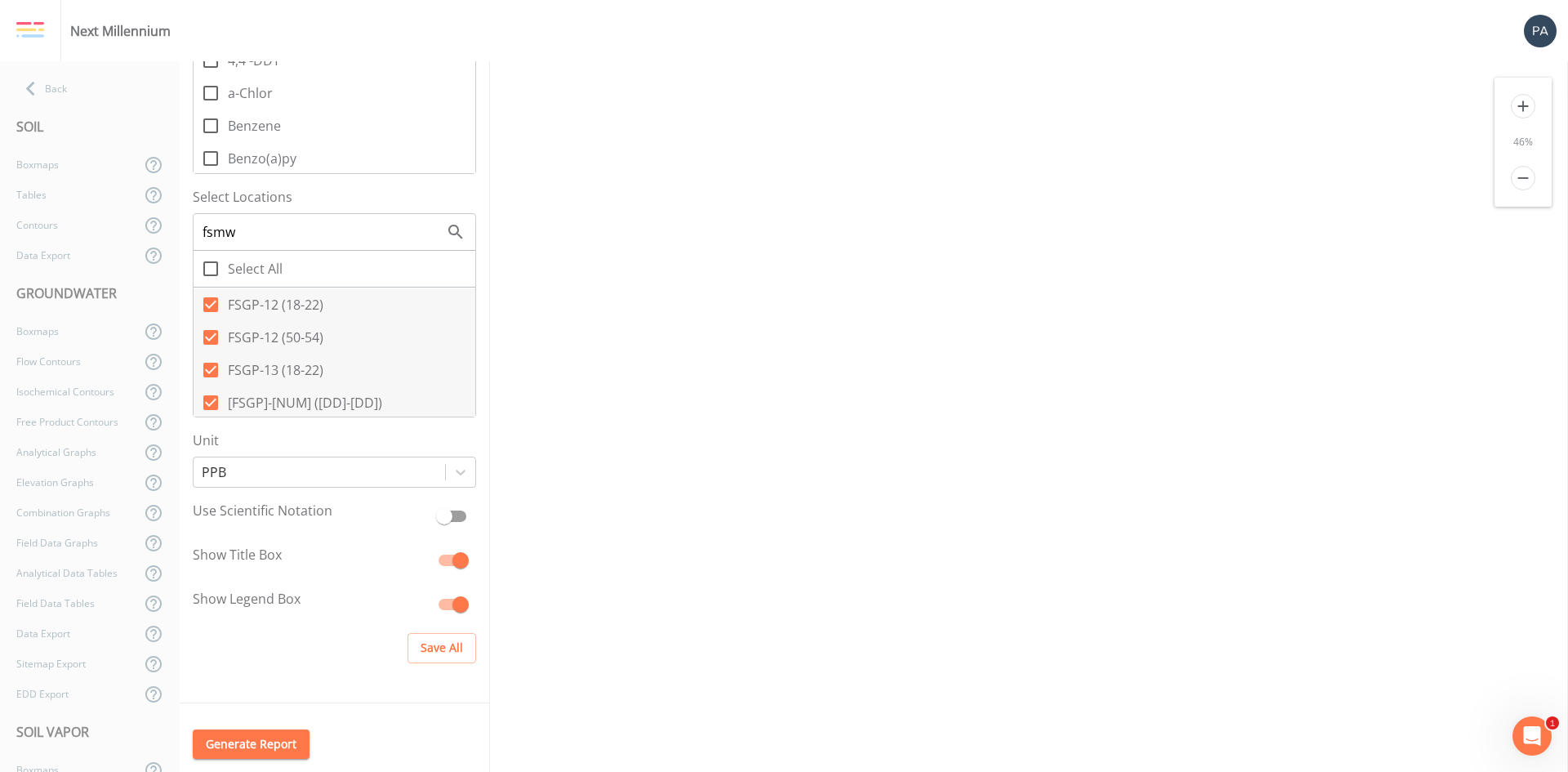 scroll, scrollTop: 7429, scrollLeft: 0, axis: vertical 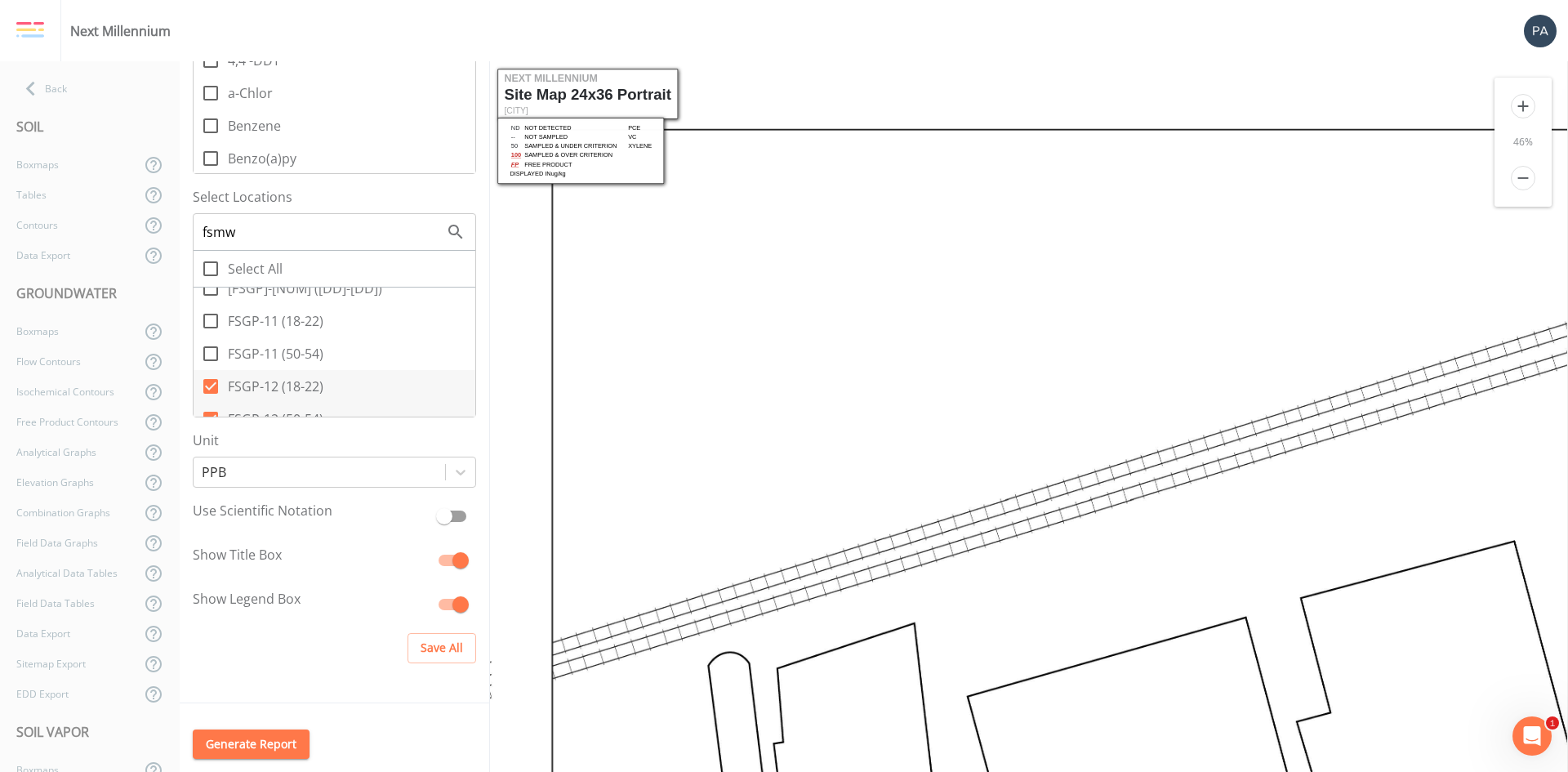 click 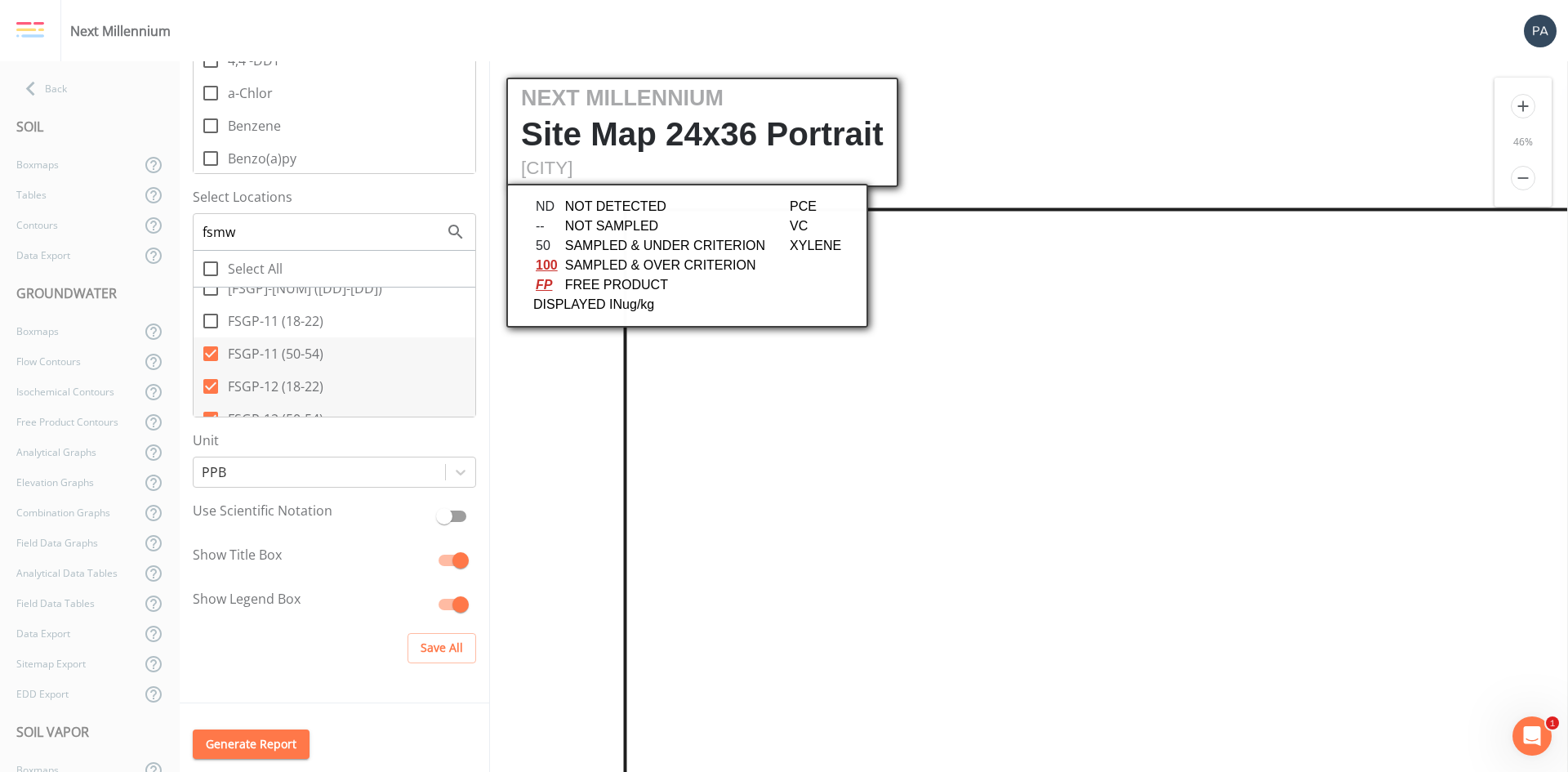 scroll, scrollTop: 0, scrollLeft: 0, axis: both 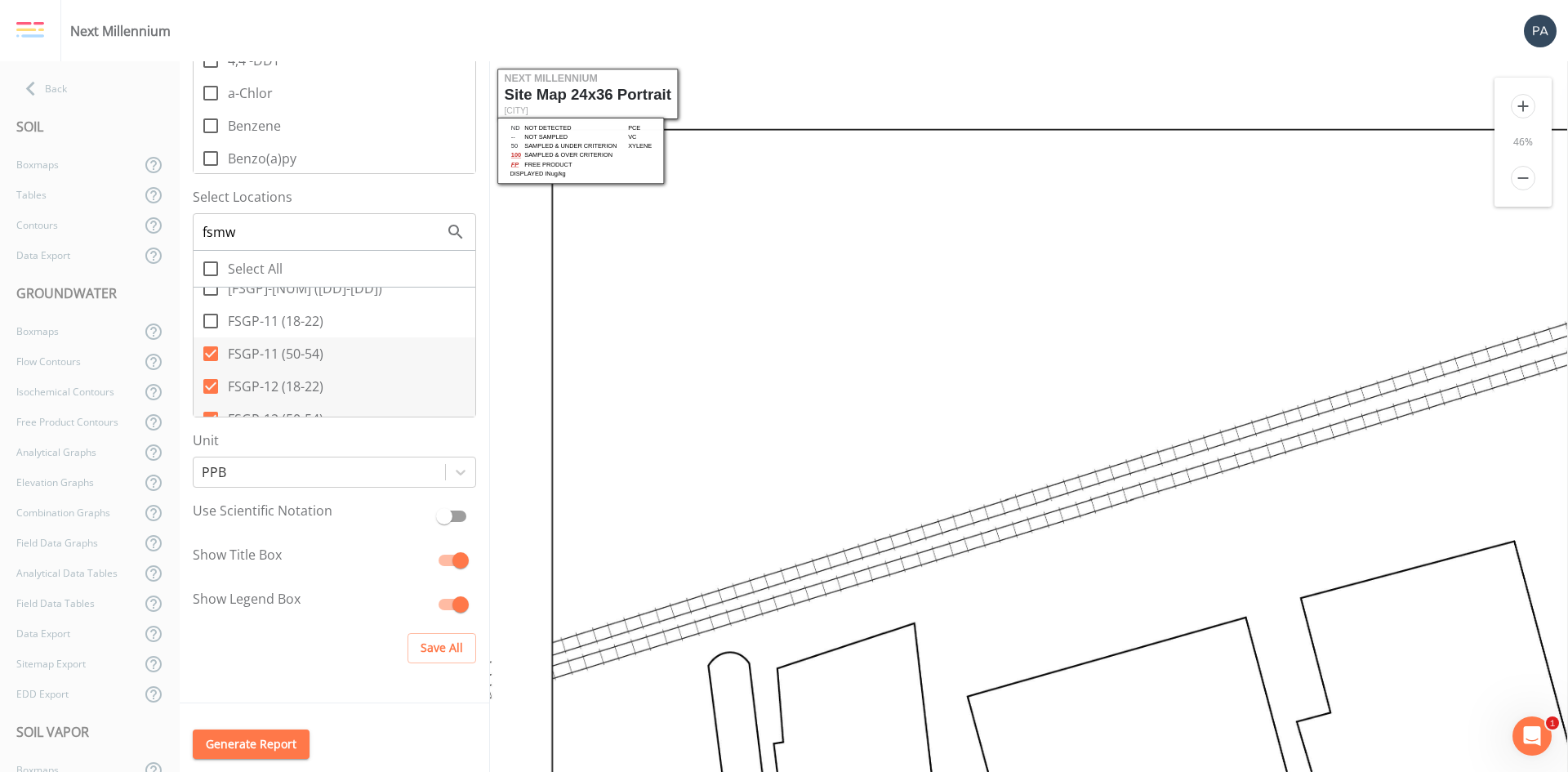 click 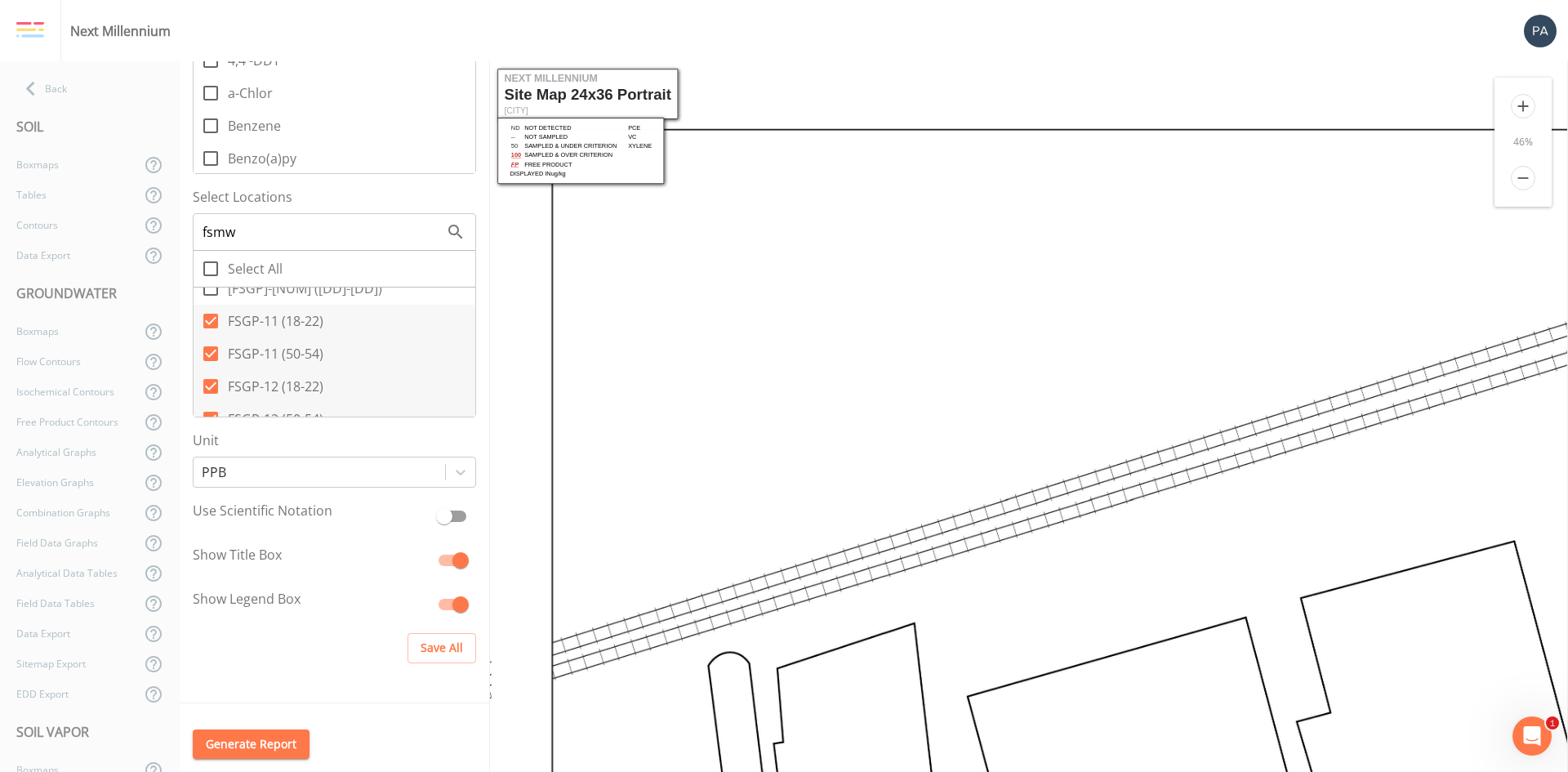 scroll, scrollTop: 0, scrollLeft: 0, axis: both 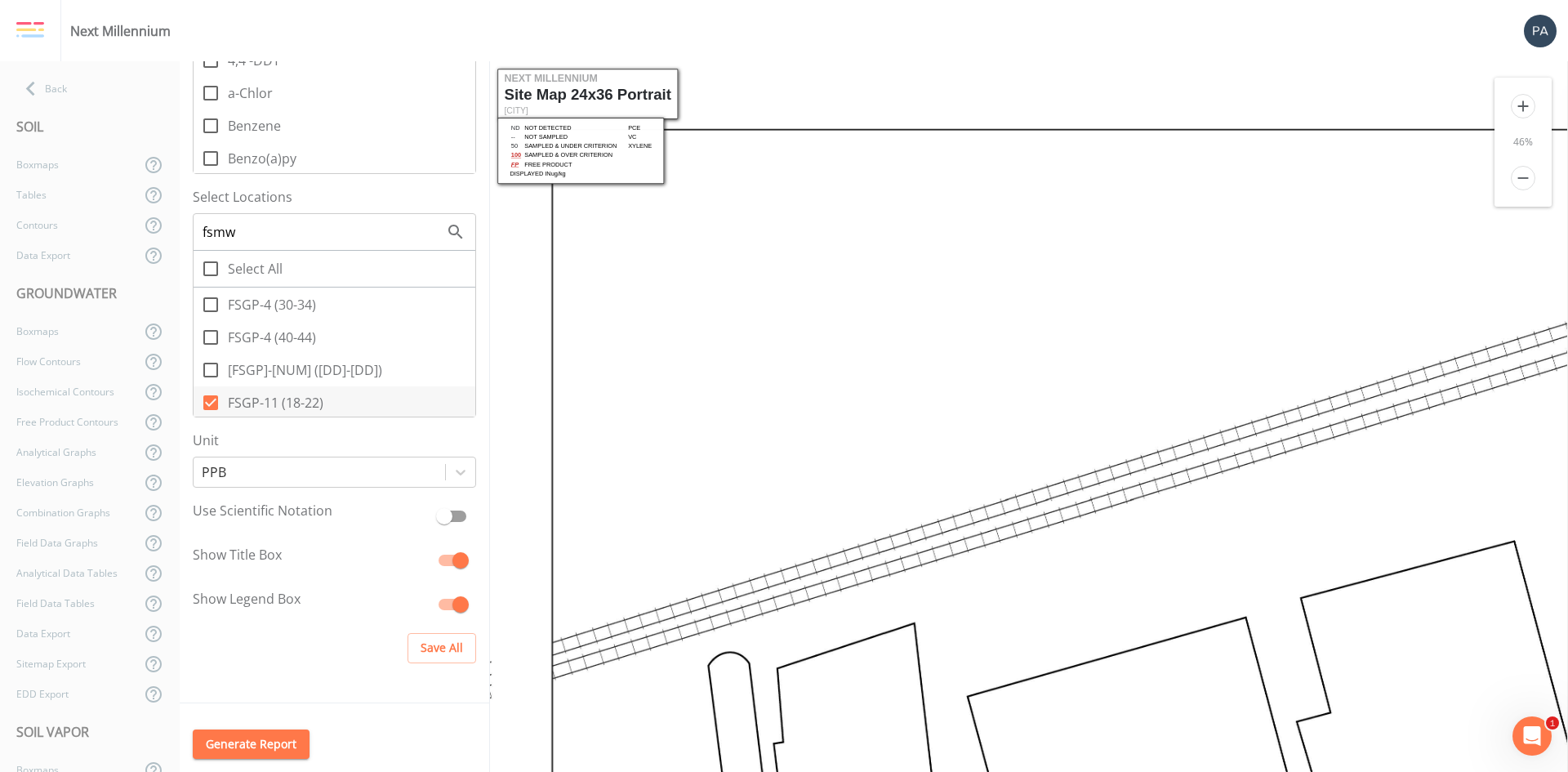click on "[FSGP]-[NUM] ([DD]-[DD])" at bounding box center [202, 361] 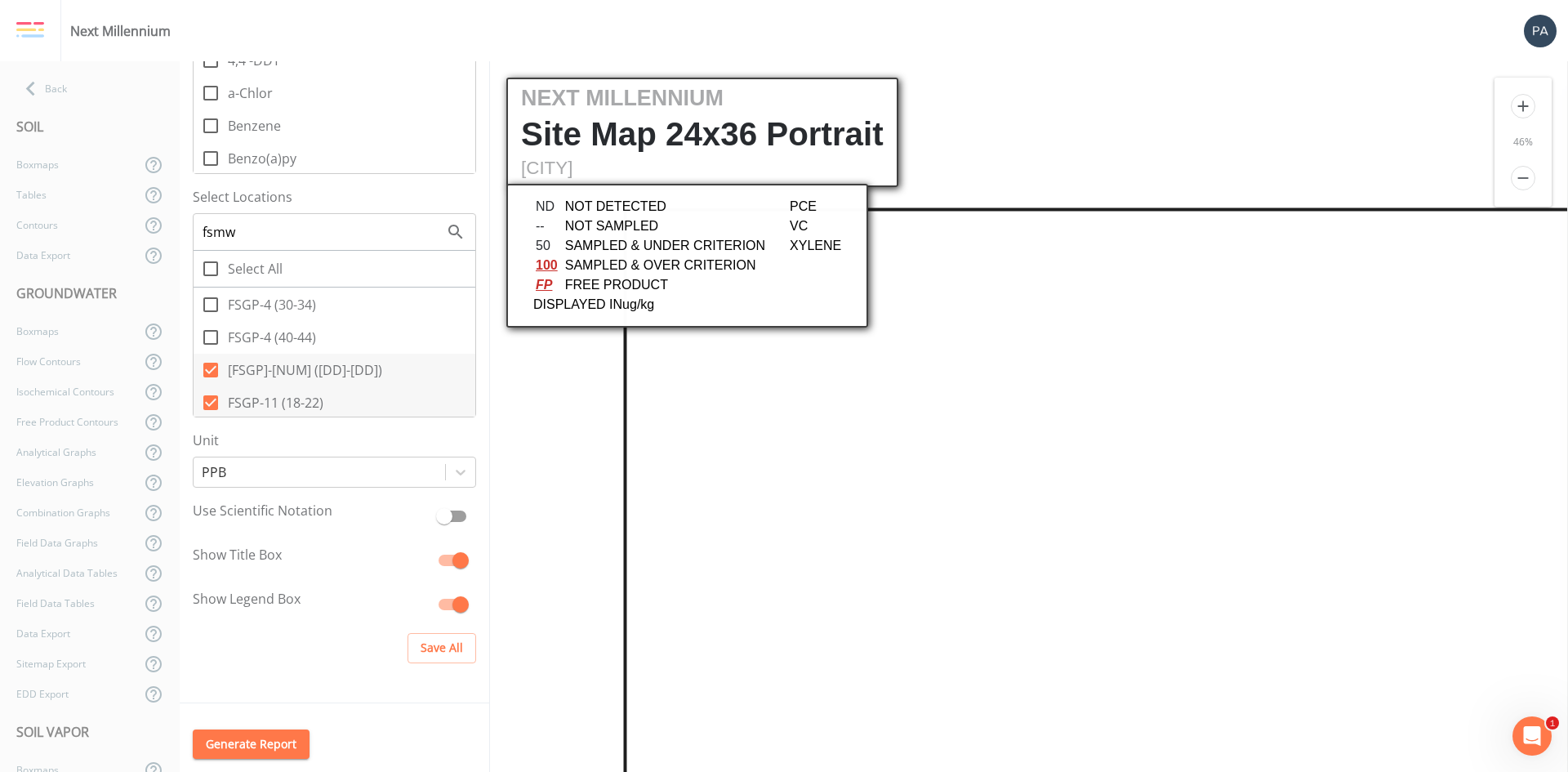 scroll, scrollTop: 0, scrollLeft: 0, axis: both 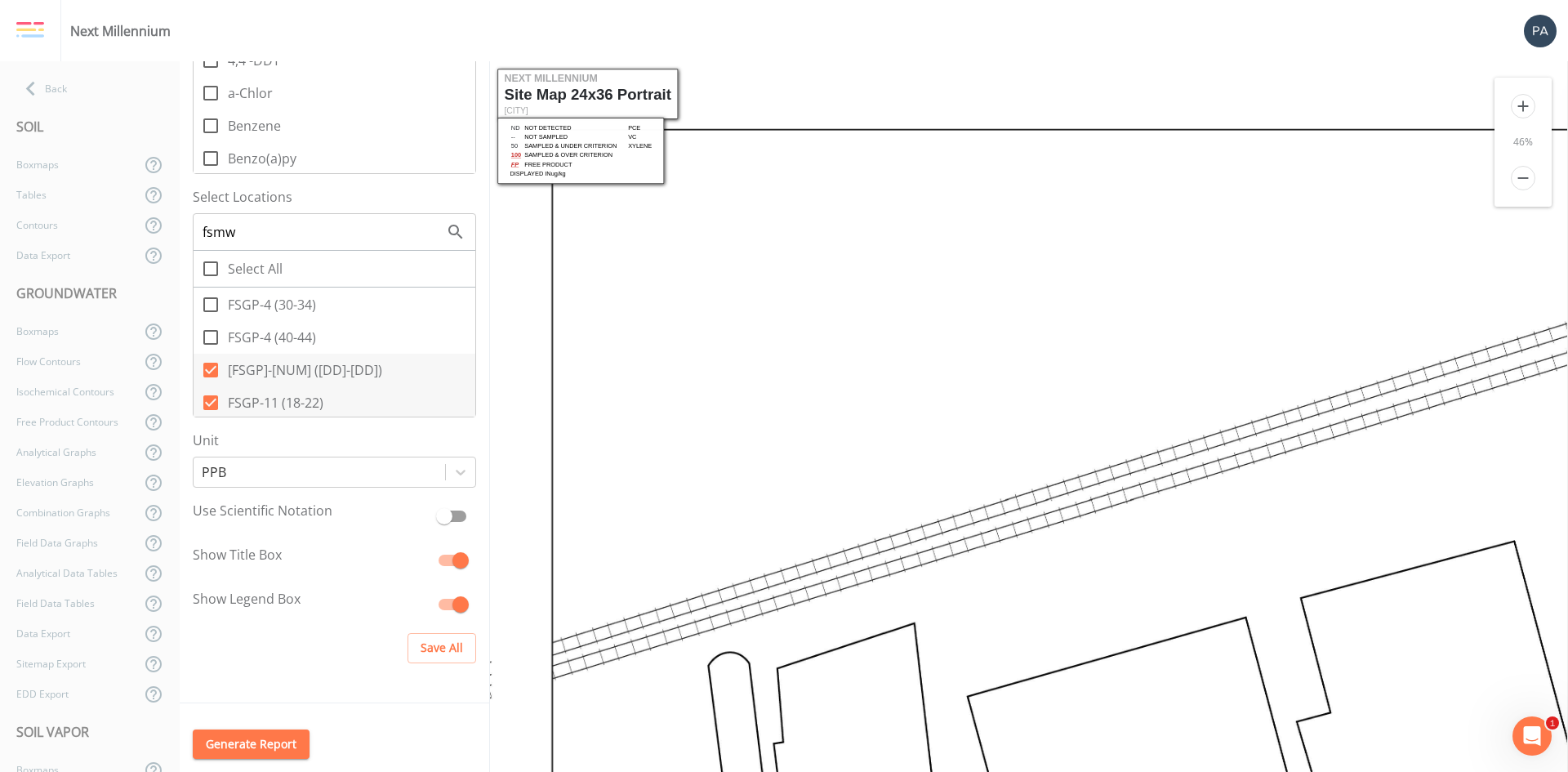 click 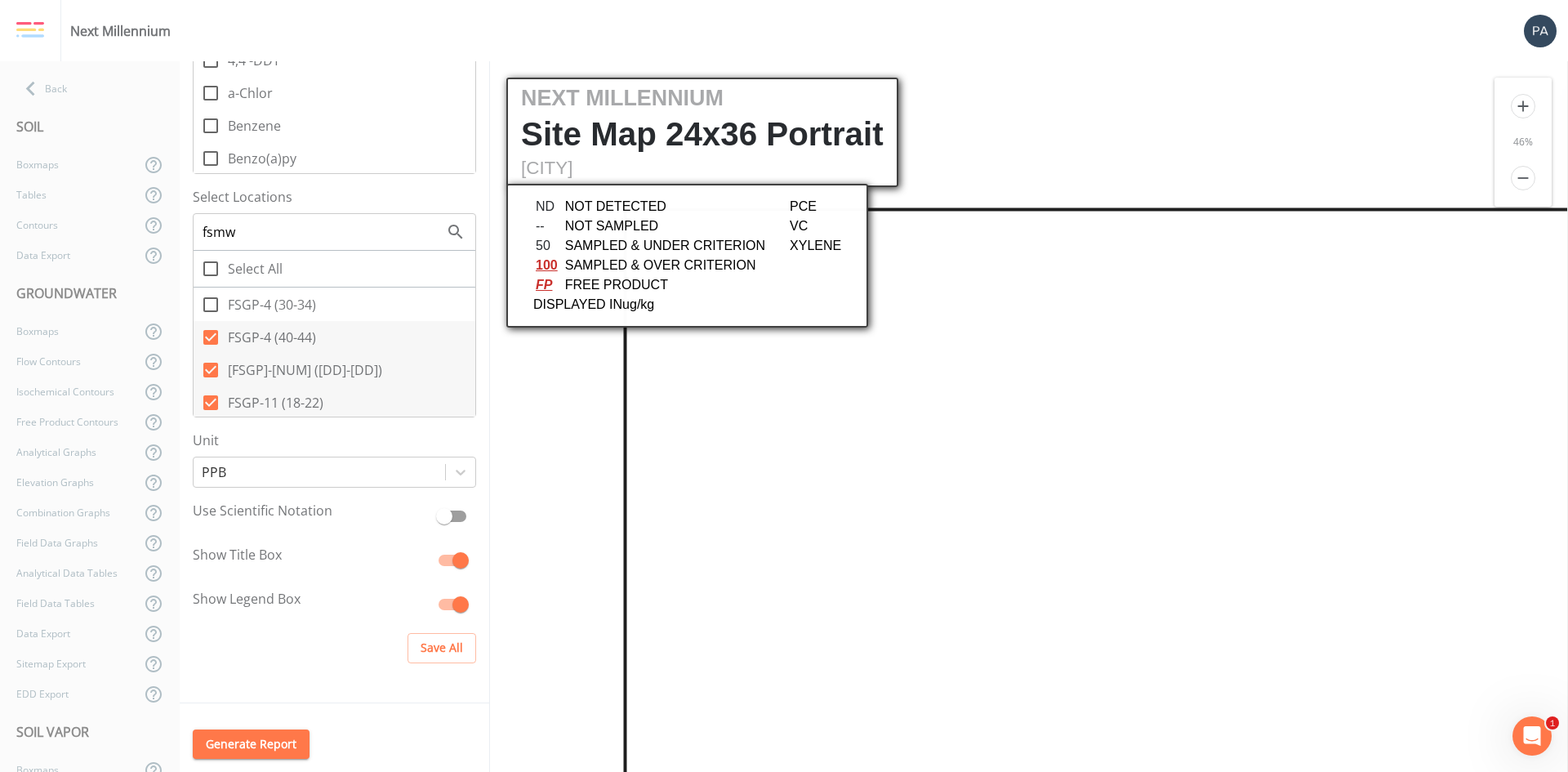 scroll, scrollTop: 0, scrollLeft: 0, axis: both 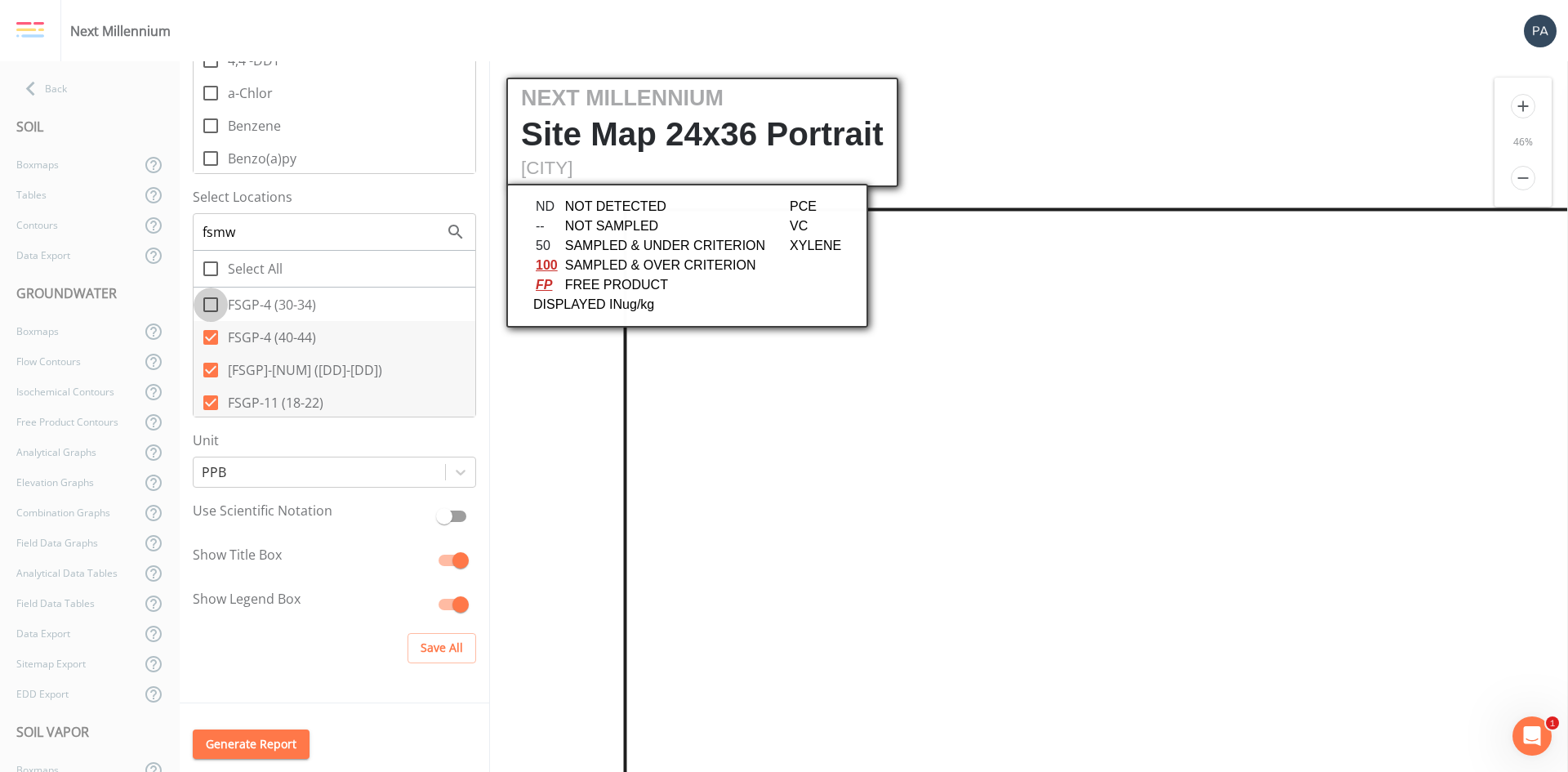 click 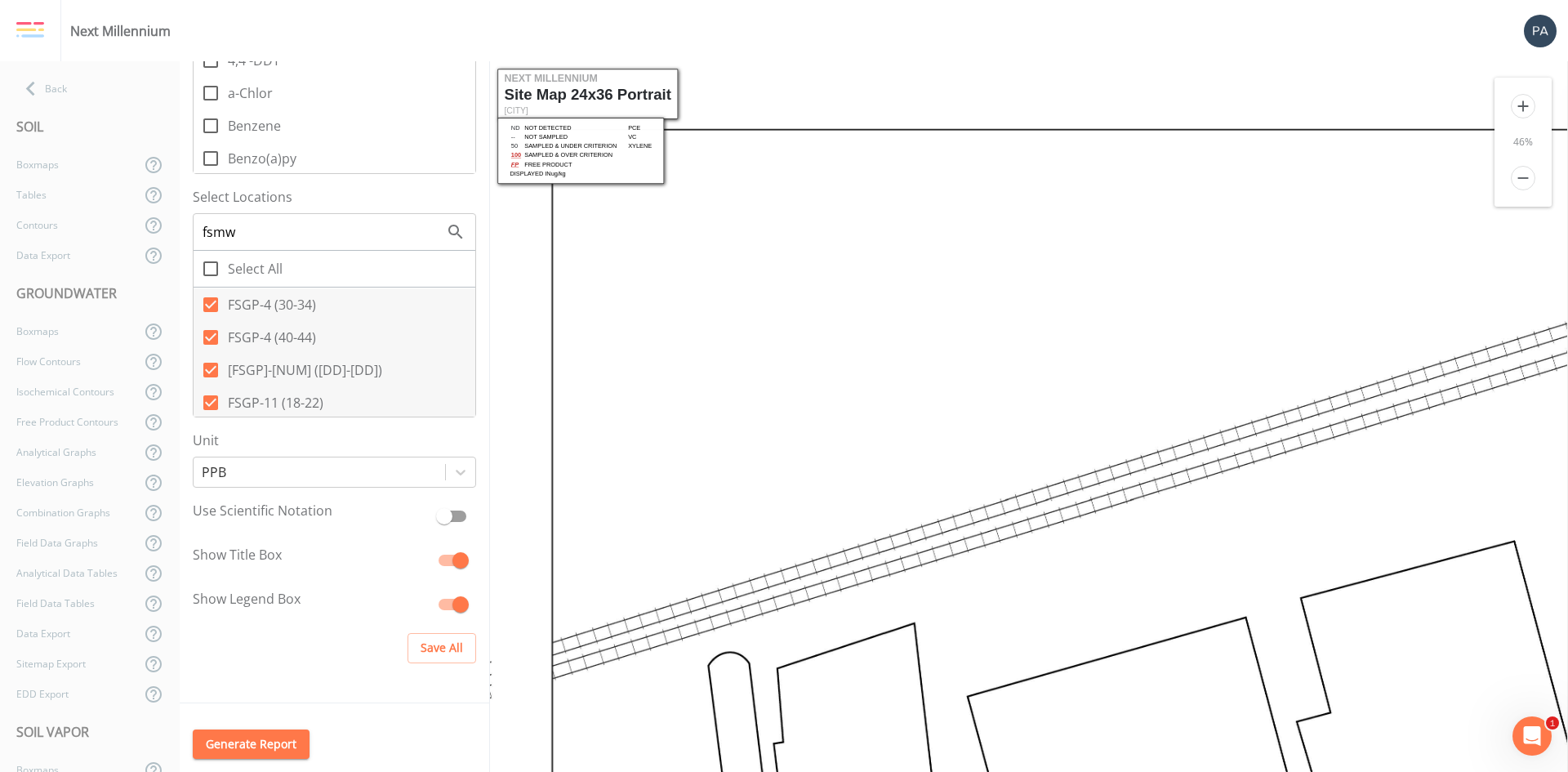scroll, scrollTop: 0, scrollLeft: 0, axis: both 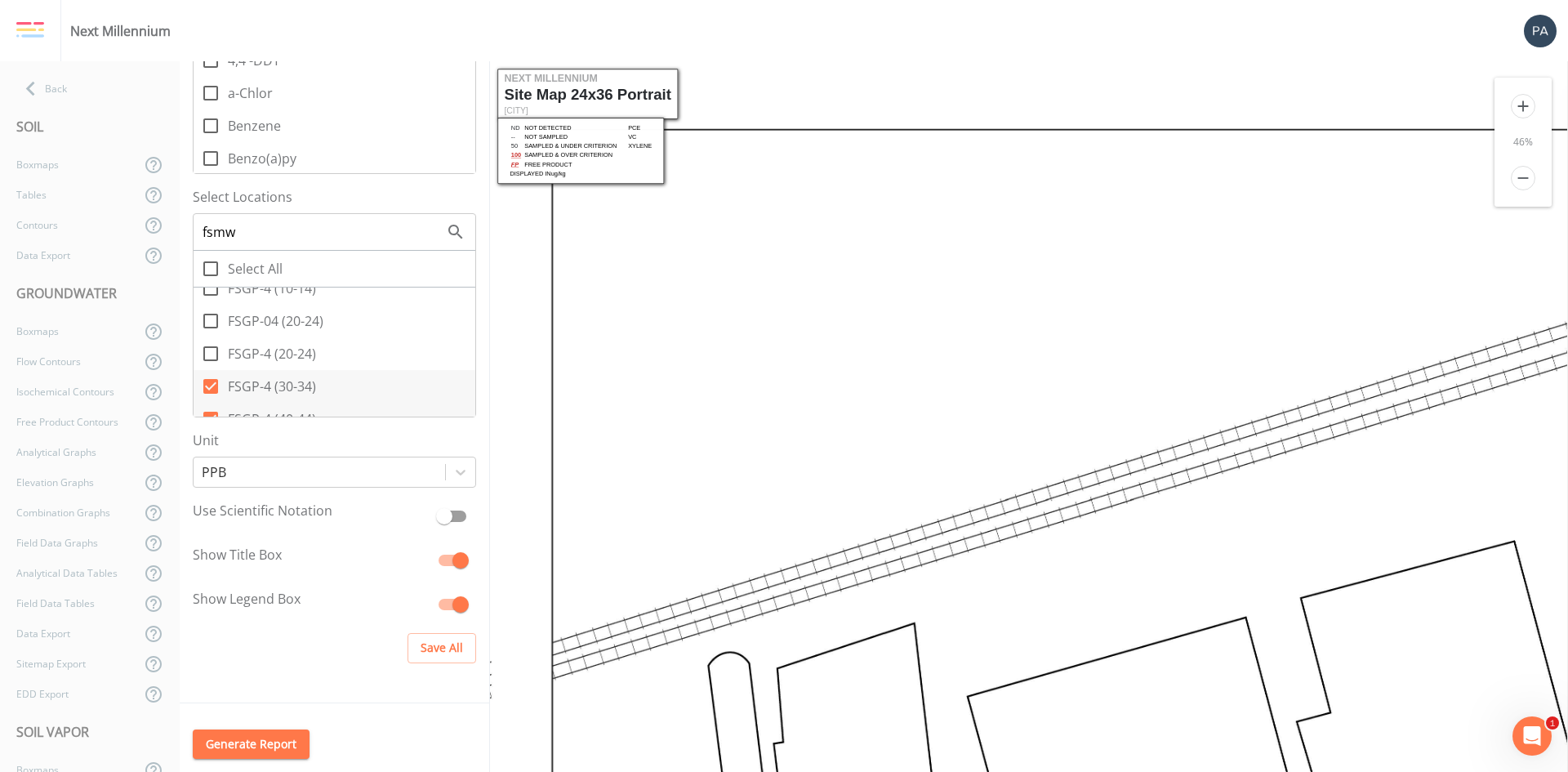 click 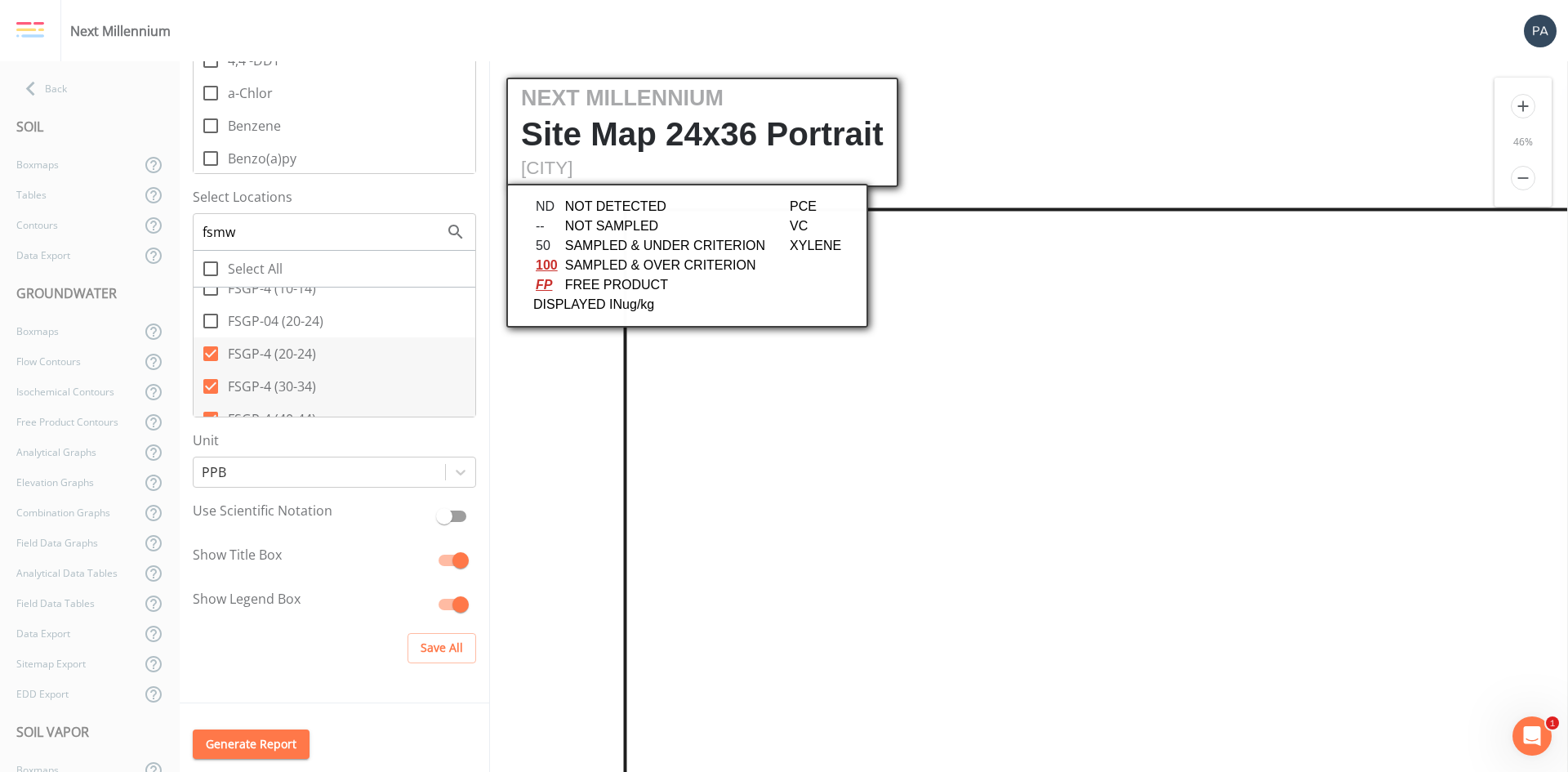 scroll, scrollTop: 0, scrollLeft: 0, axis: both 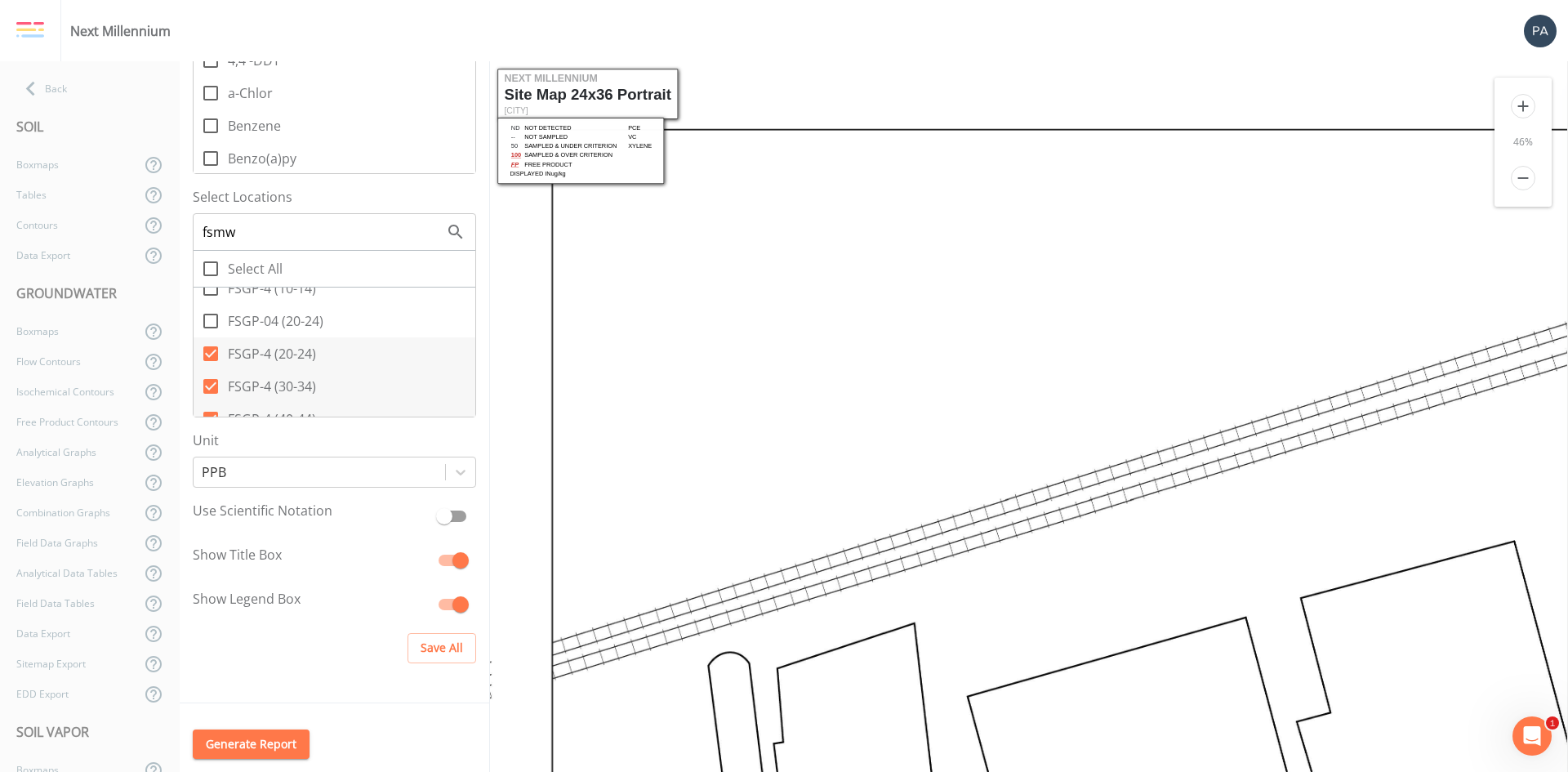click 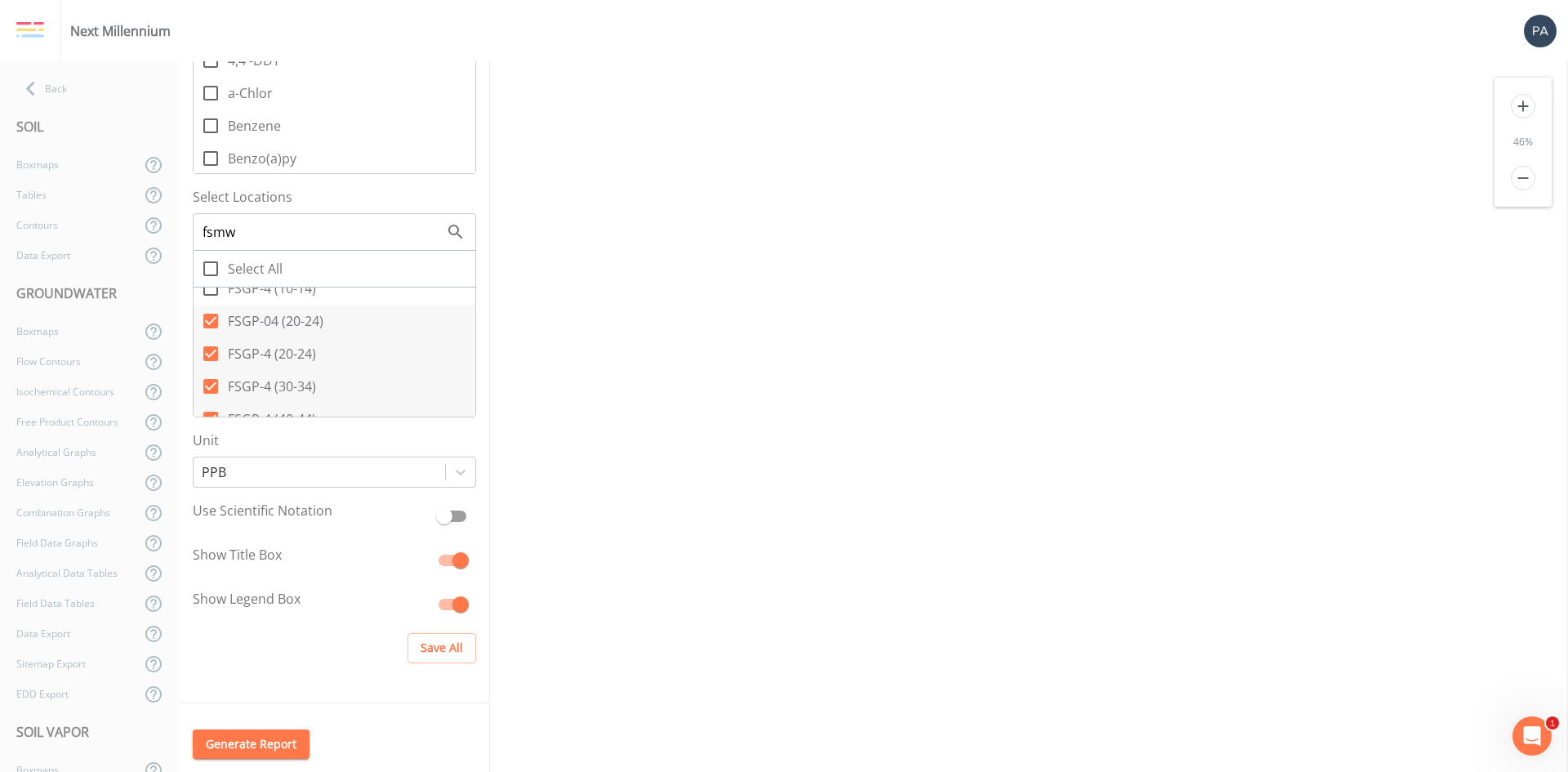 scroll, scrollTop: 7156, scrollLeft: 0, axis: vertical 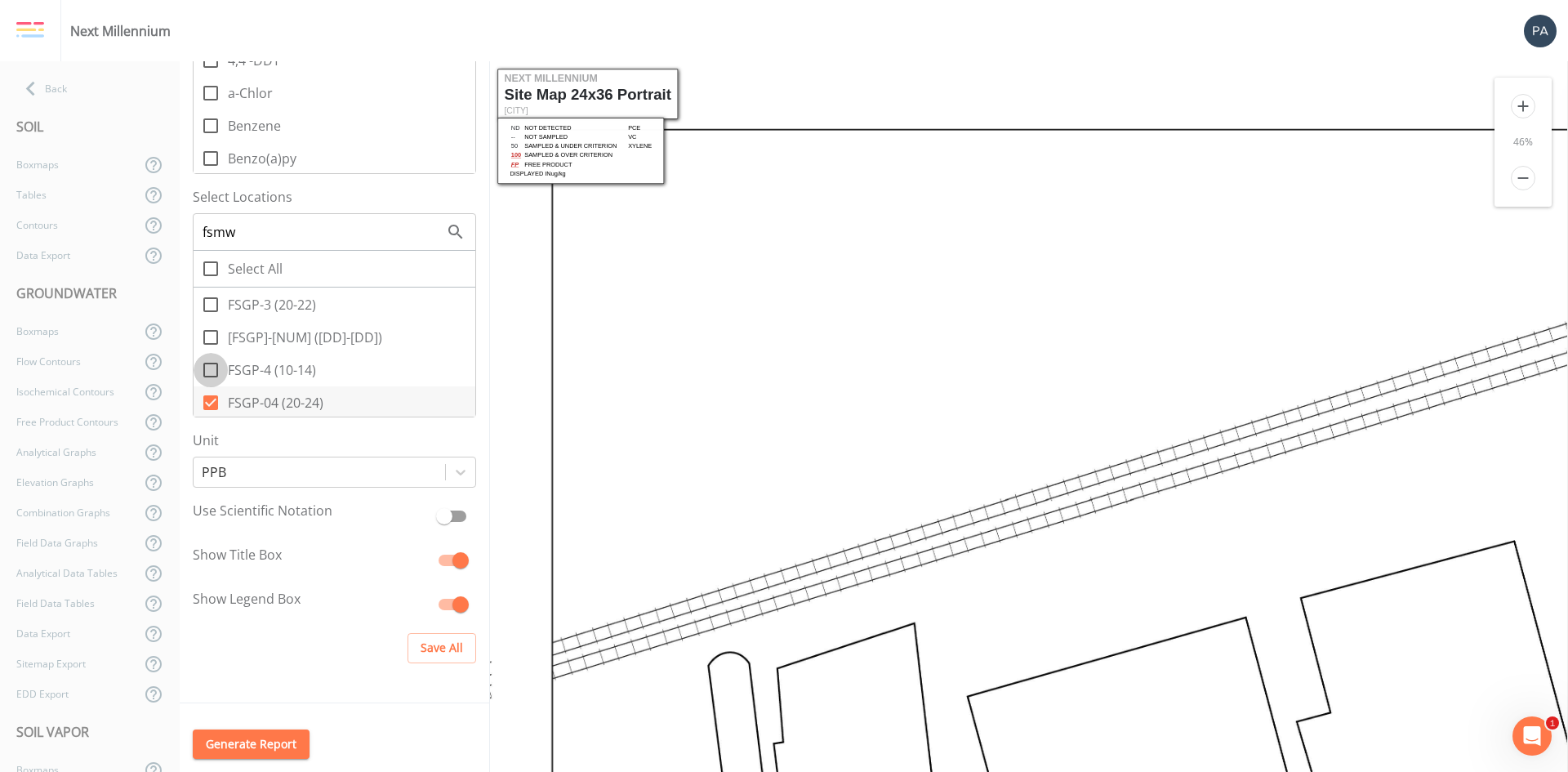 click 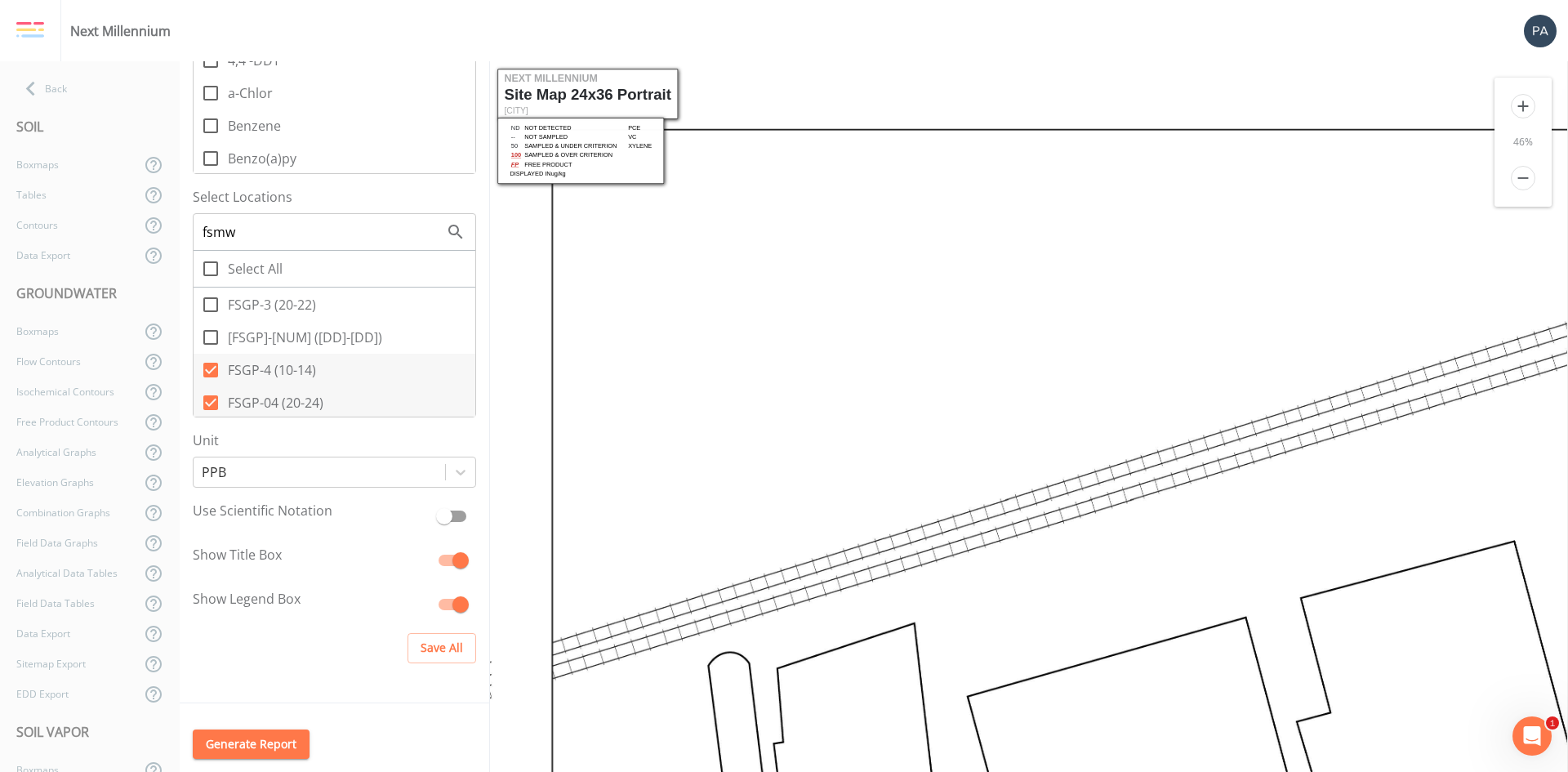 scroll, scrollTop: 0, scrollLeft: 0, axis: both 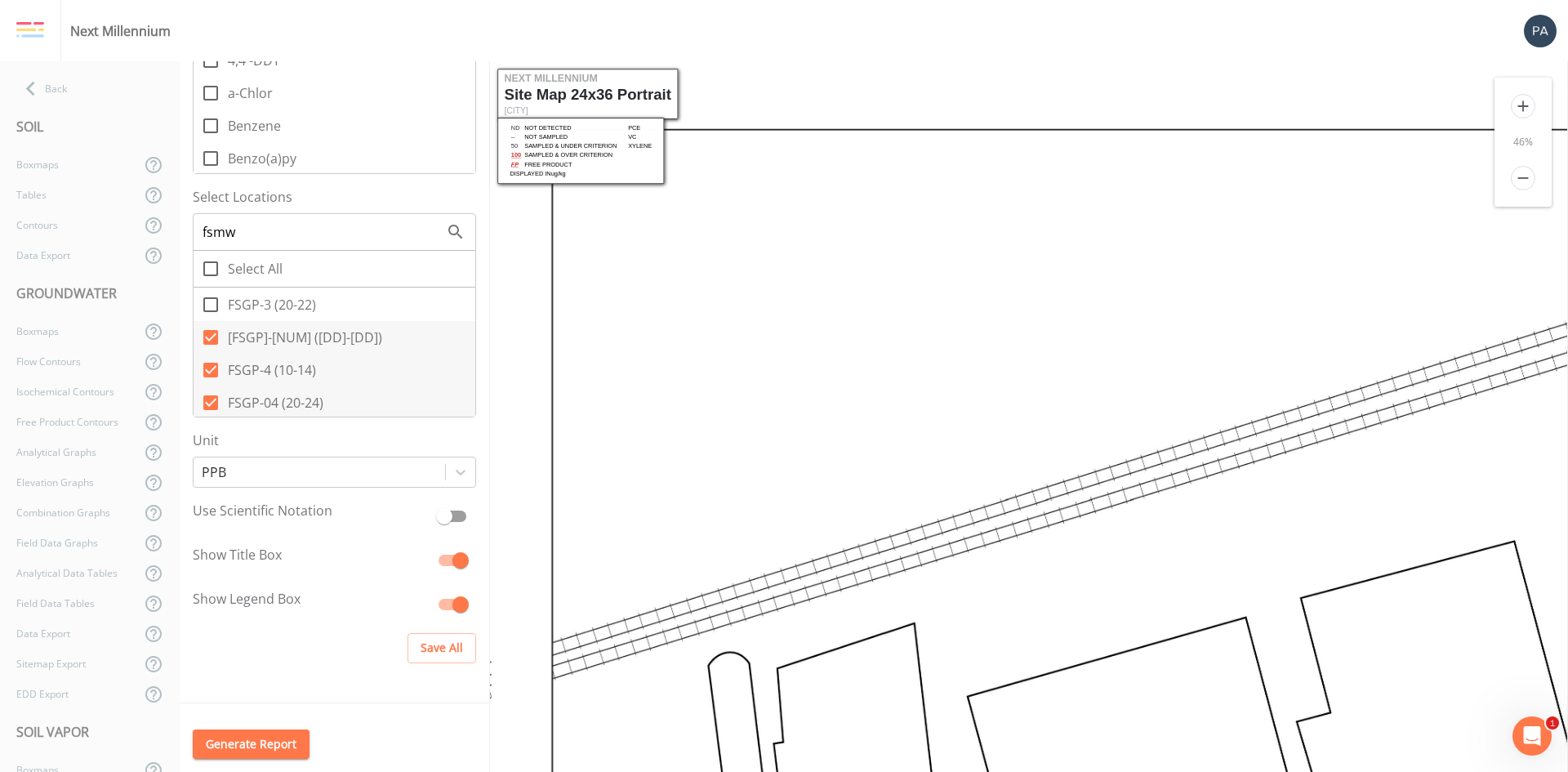 click 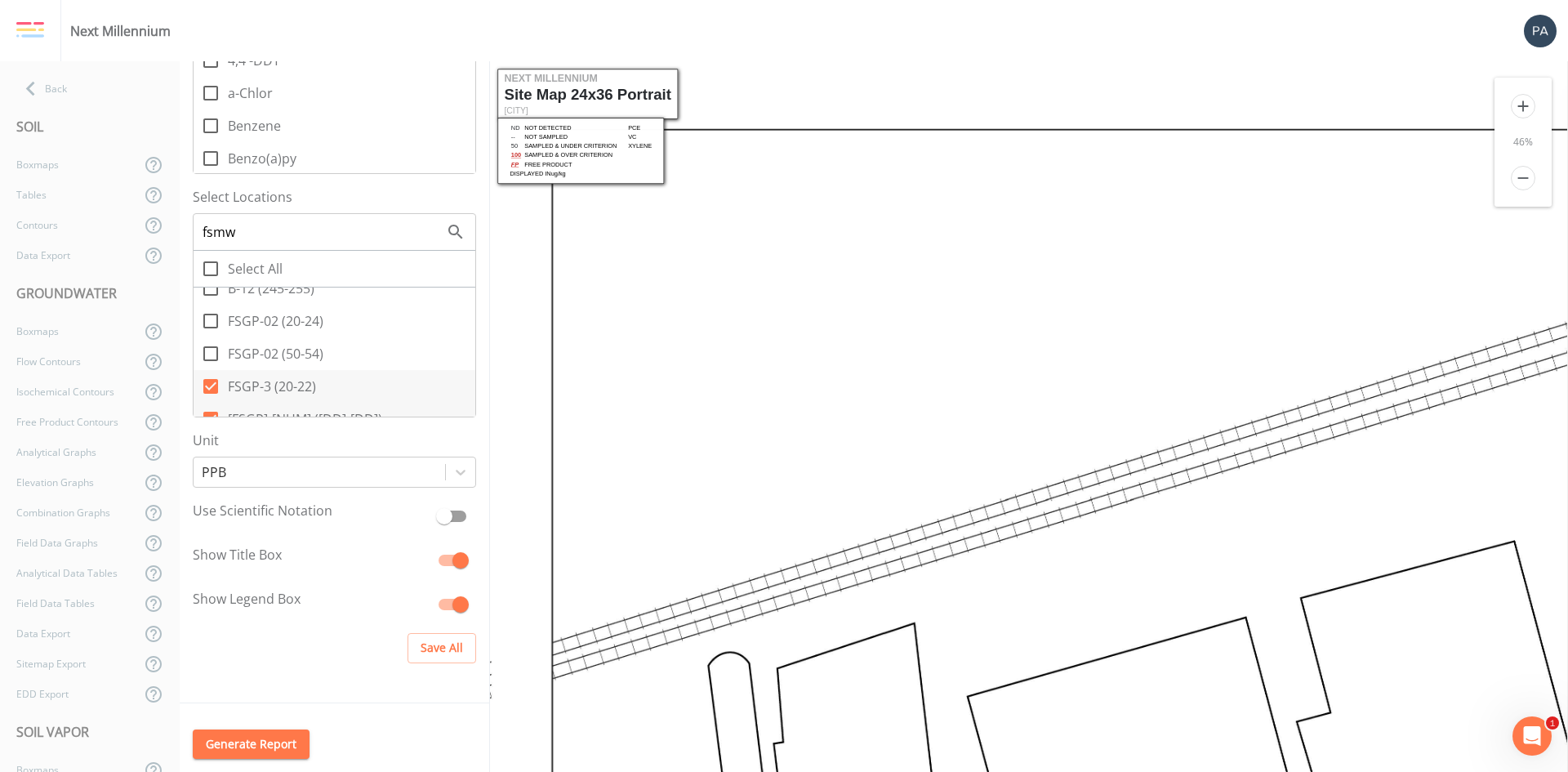 click 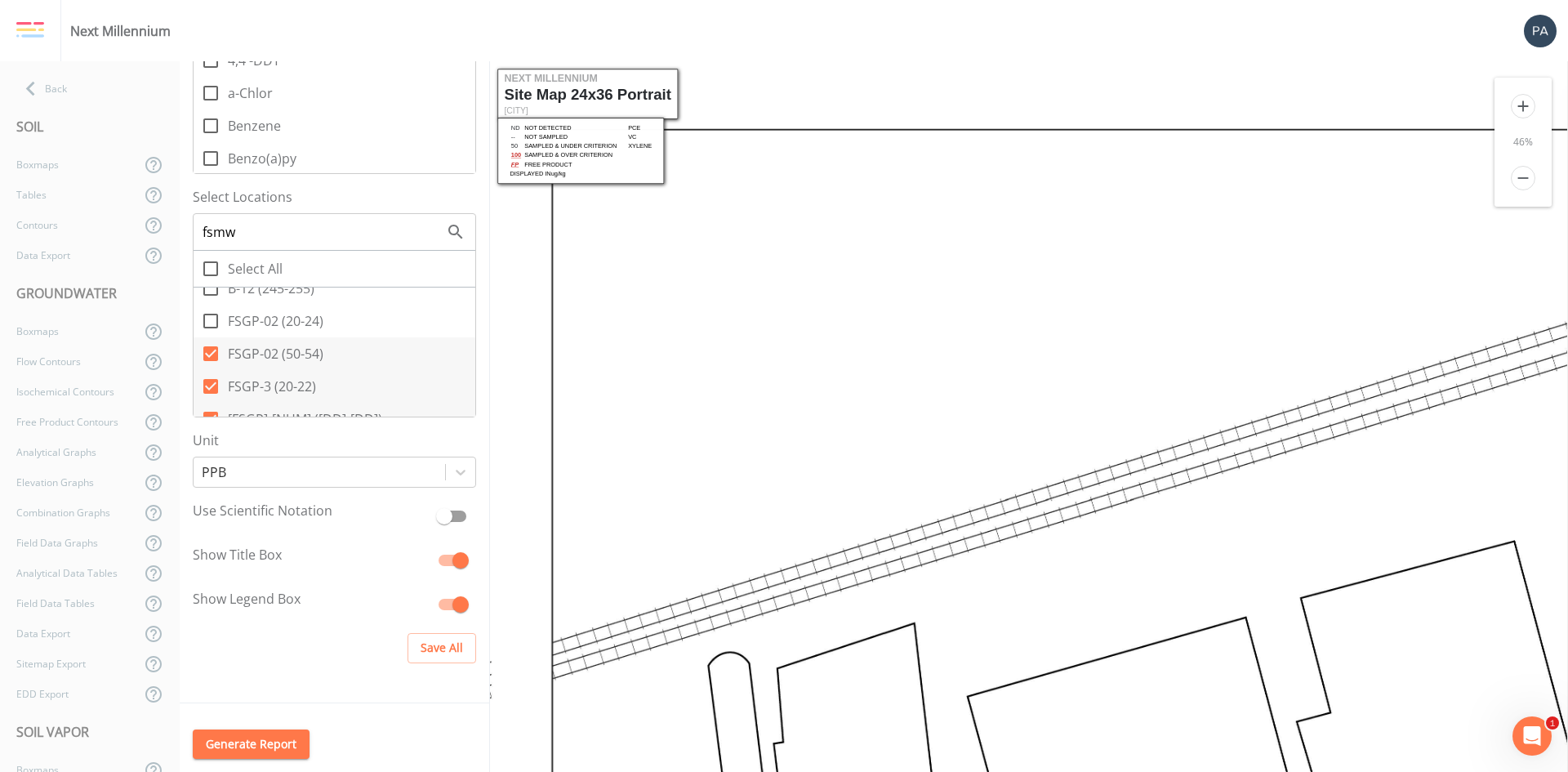 click 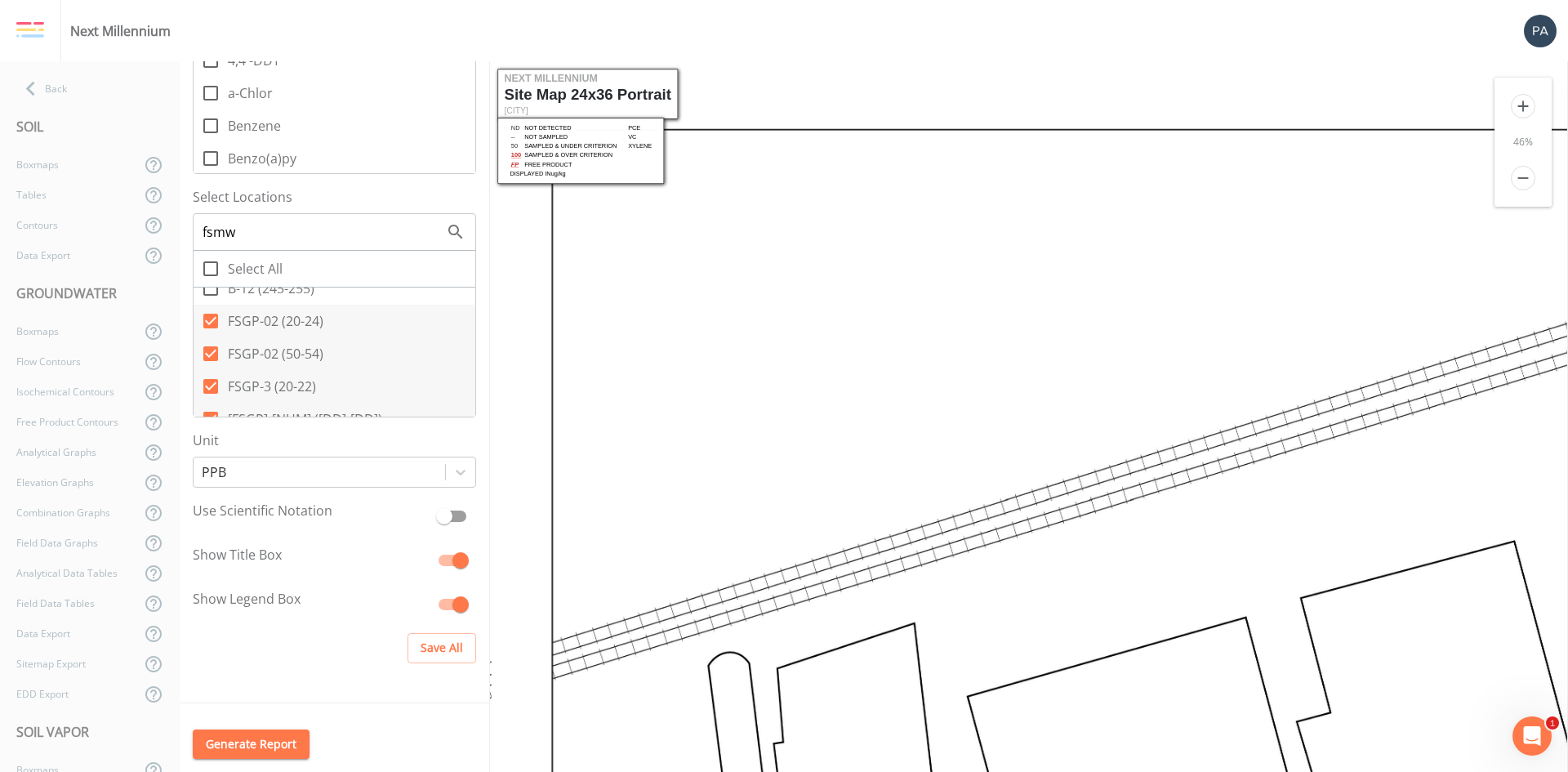 click on "Generate Report" at bounding box center [251, 744] 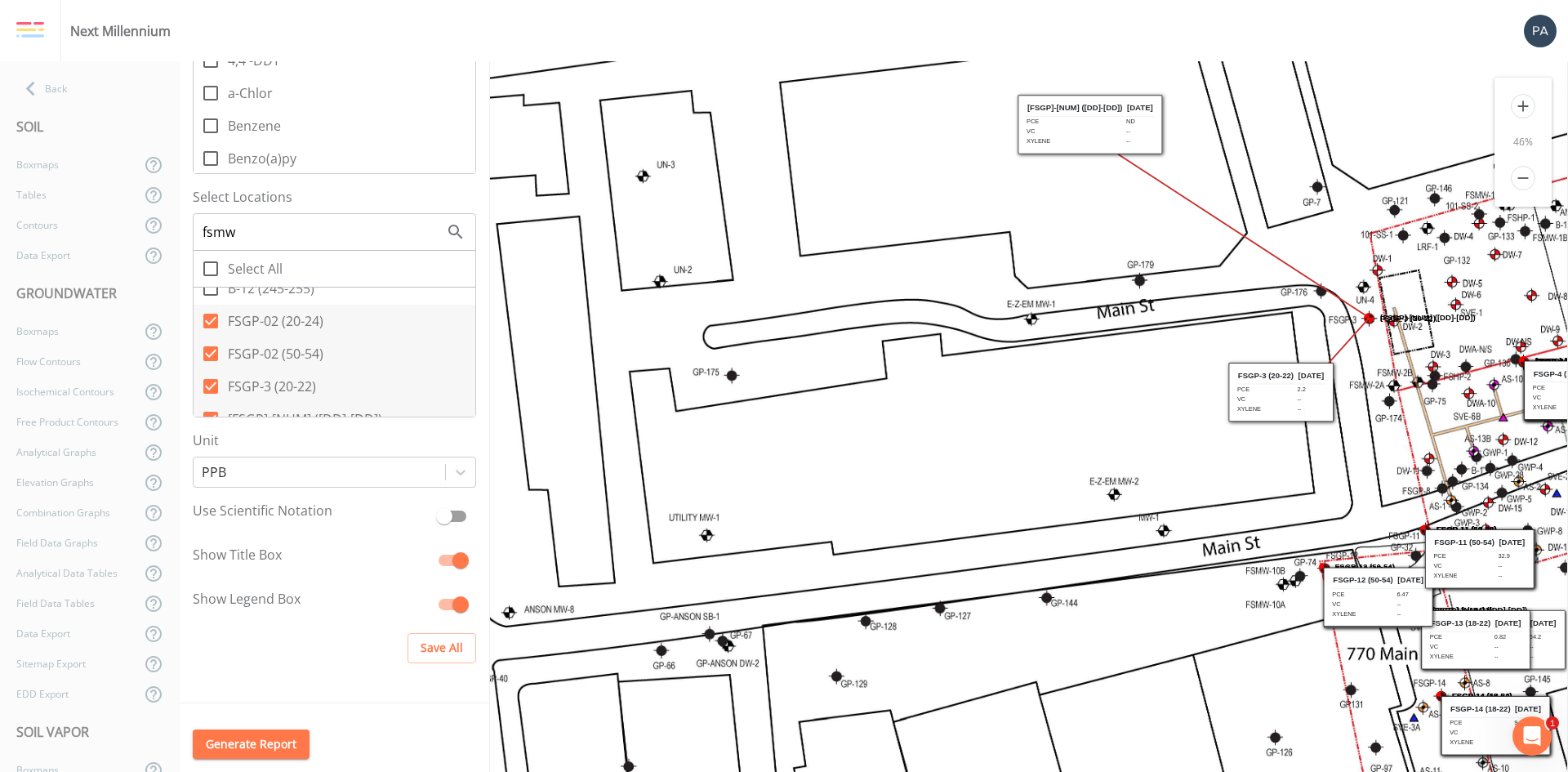 scroll, scrollTop: 261, scrollLeft: 0, axis: vertical 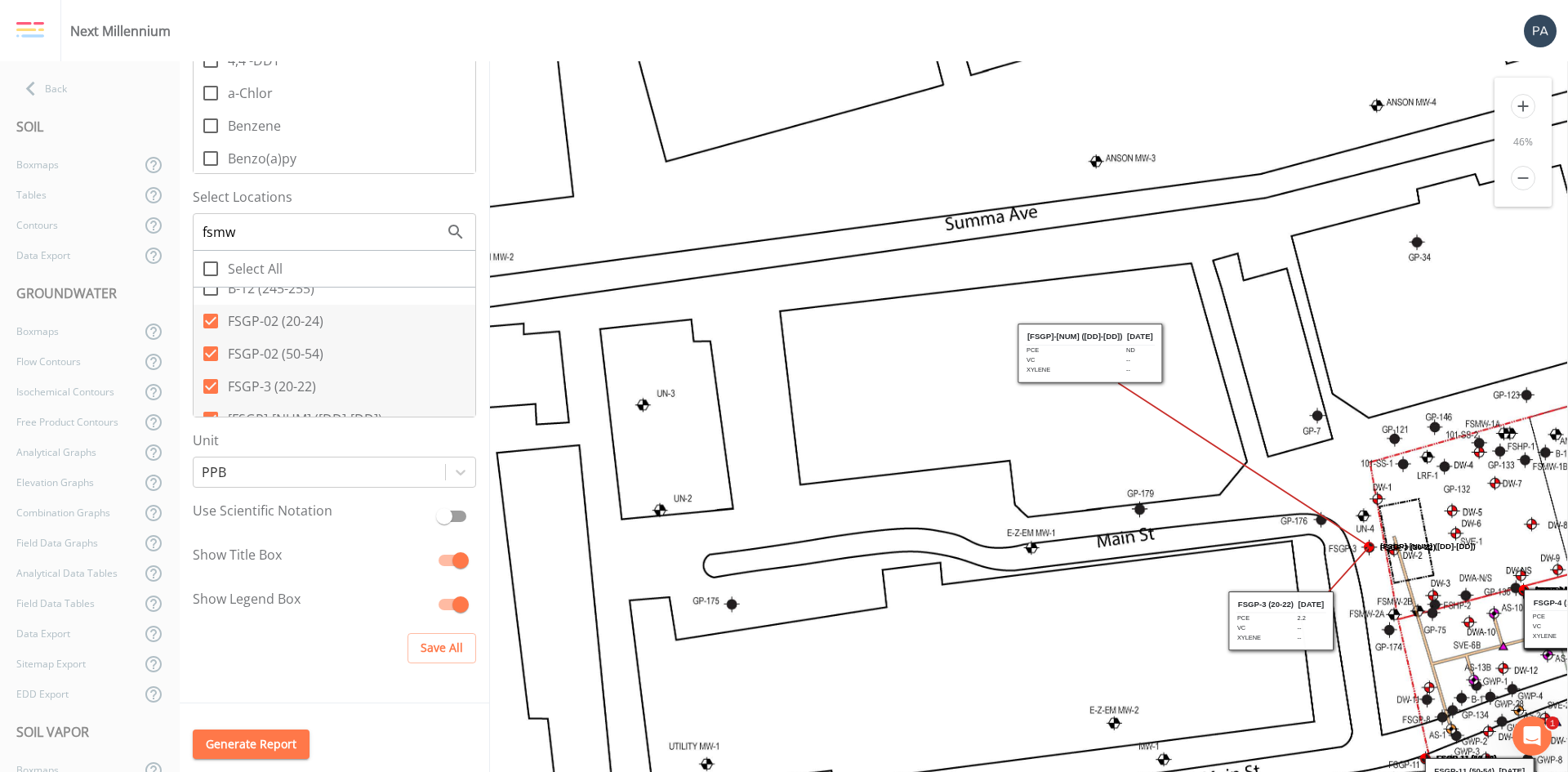 drag, startPoint x: 1160, startPoint y: 511, endPoint x: 739, endPoint y: -54, distance: 704.6034 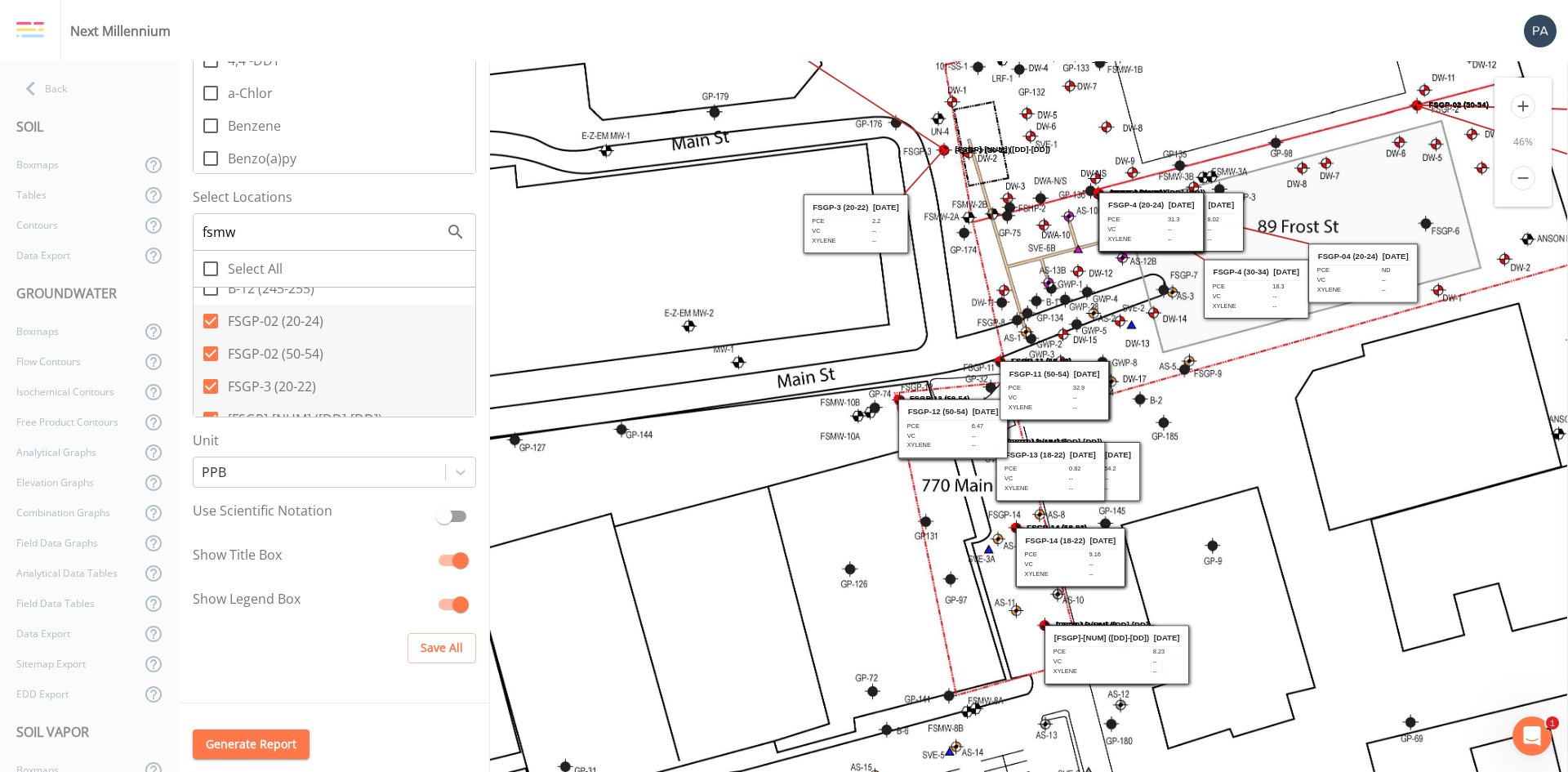 drag, startPoint x: 1188, startPoint y: 571, endPoint x: 792, endPoint y: 344, distance: 456.448 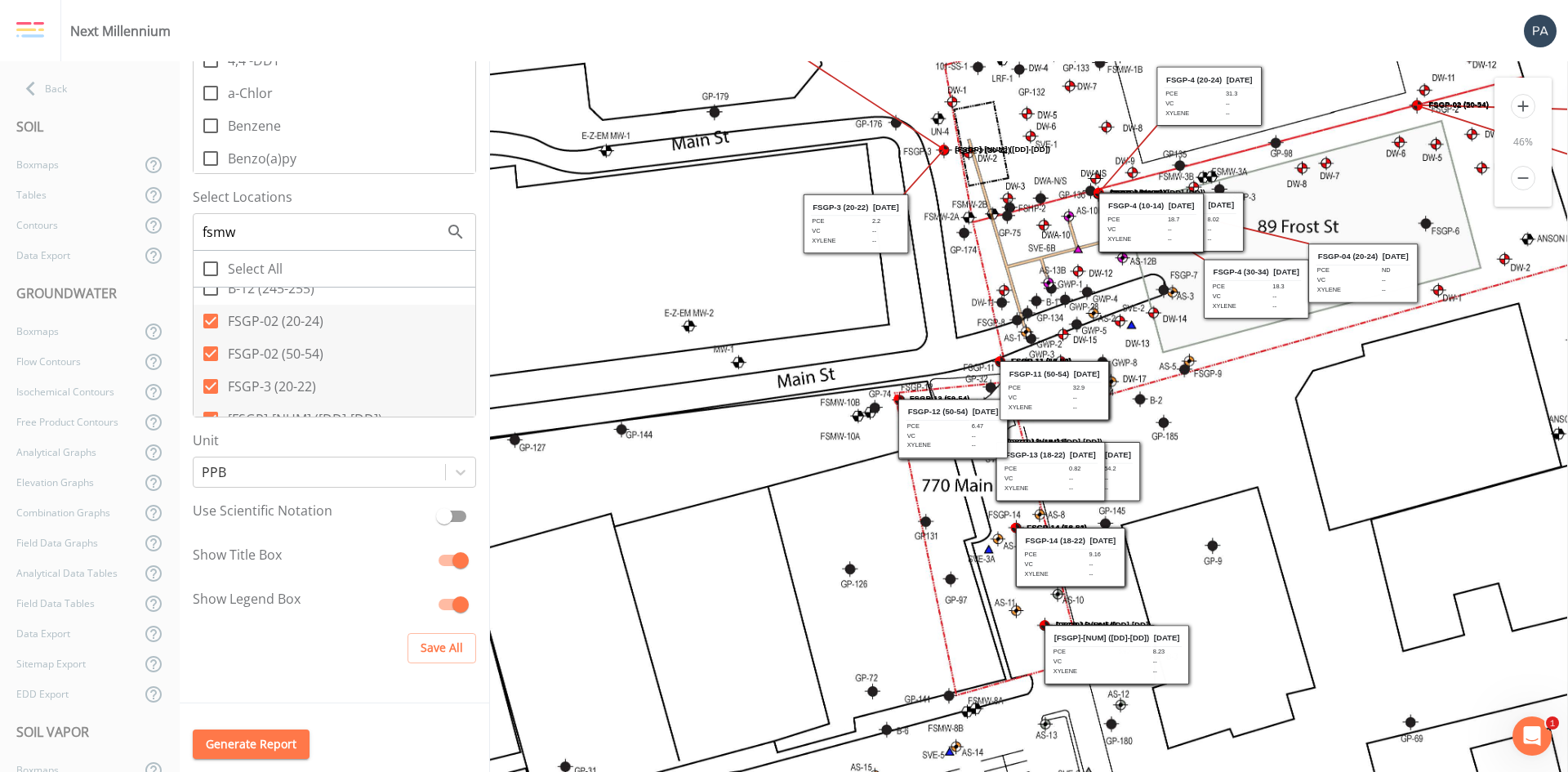 drag, startPoint x: 1131, startPoint y: 221, endPoint x: 1187, endPoint y: 93, distance: 139.71399 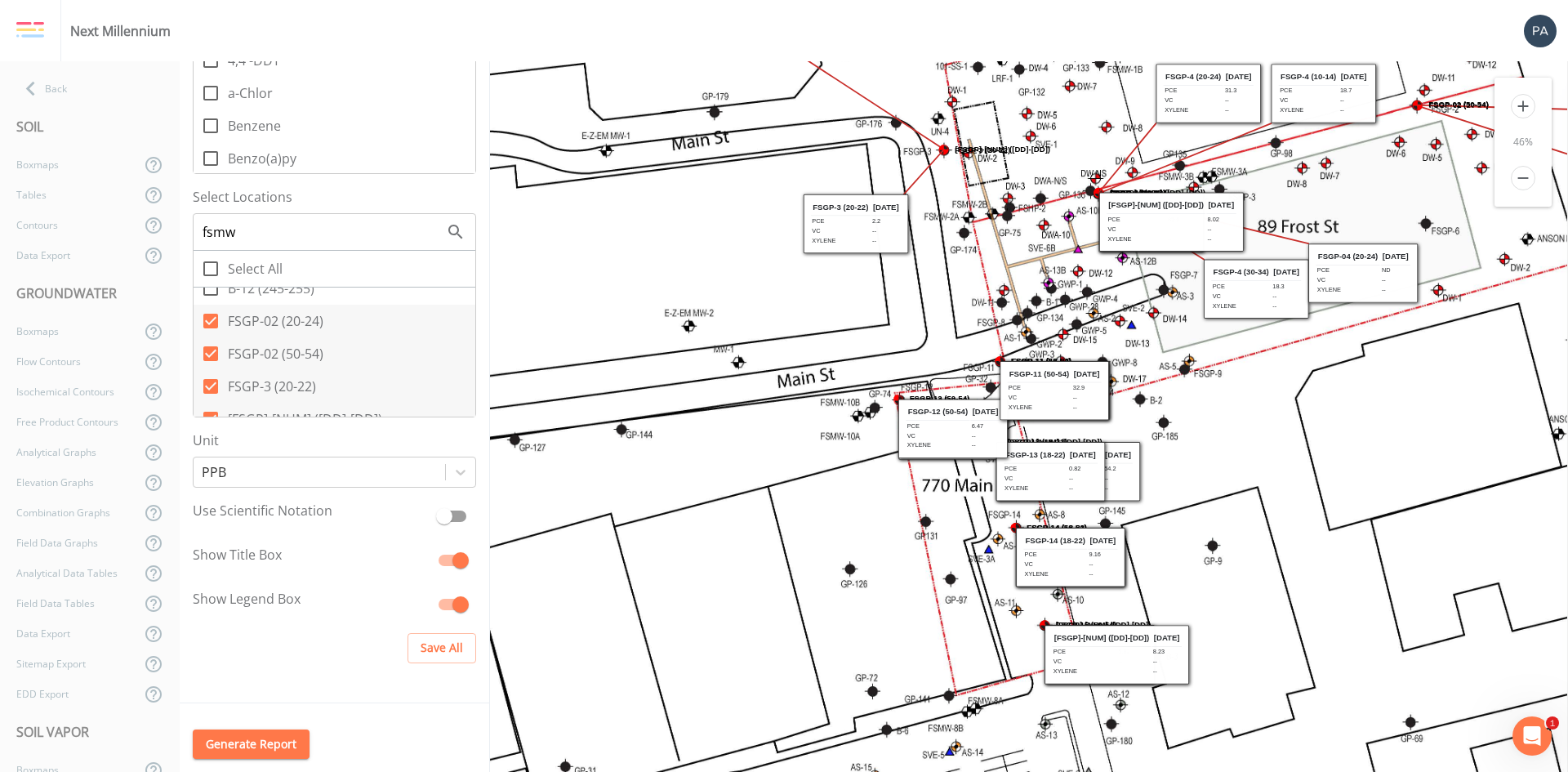 drag, startPoint x: 1153, startPoint y: 225, endPoint x: 1325, endPoint y: 96, distance: 215 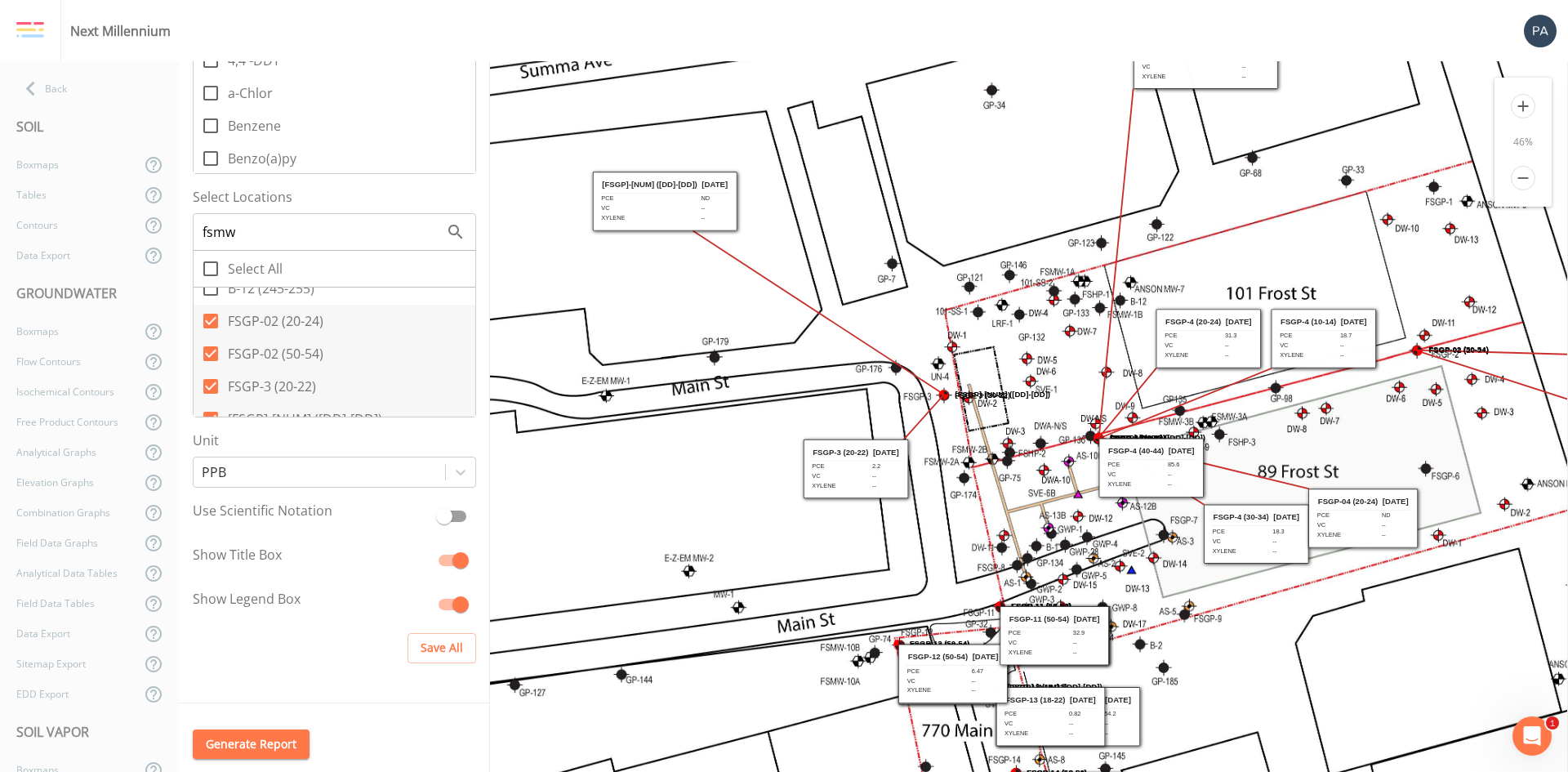 scroll, scrollTop: 0, scrollLeft: 0, axis: both 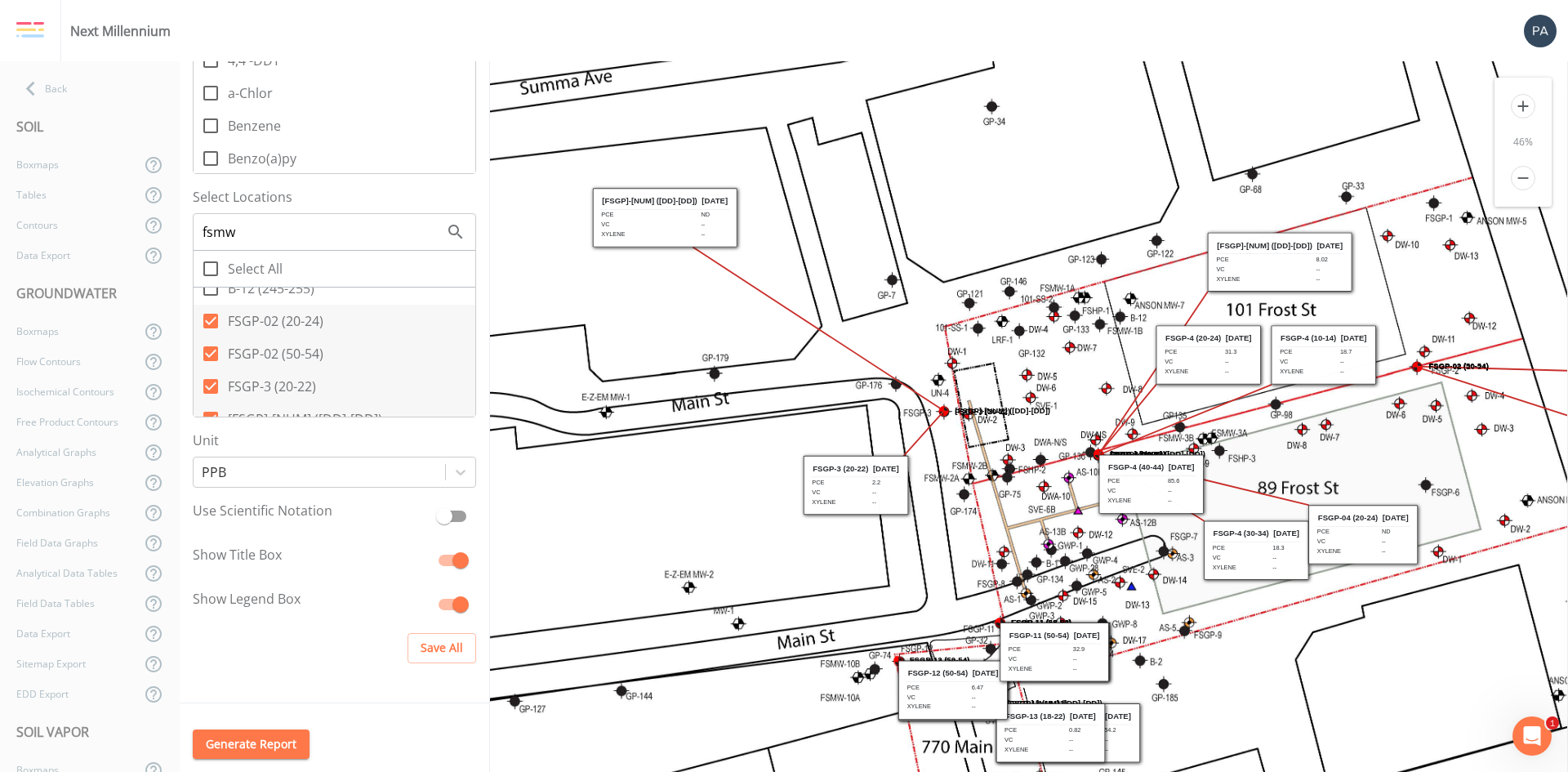 drag, startPoint x: 1130, startPoint y: 227, endPoint x: 1239, endPoint y: 268, distance: 116.456 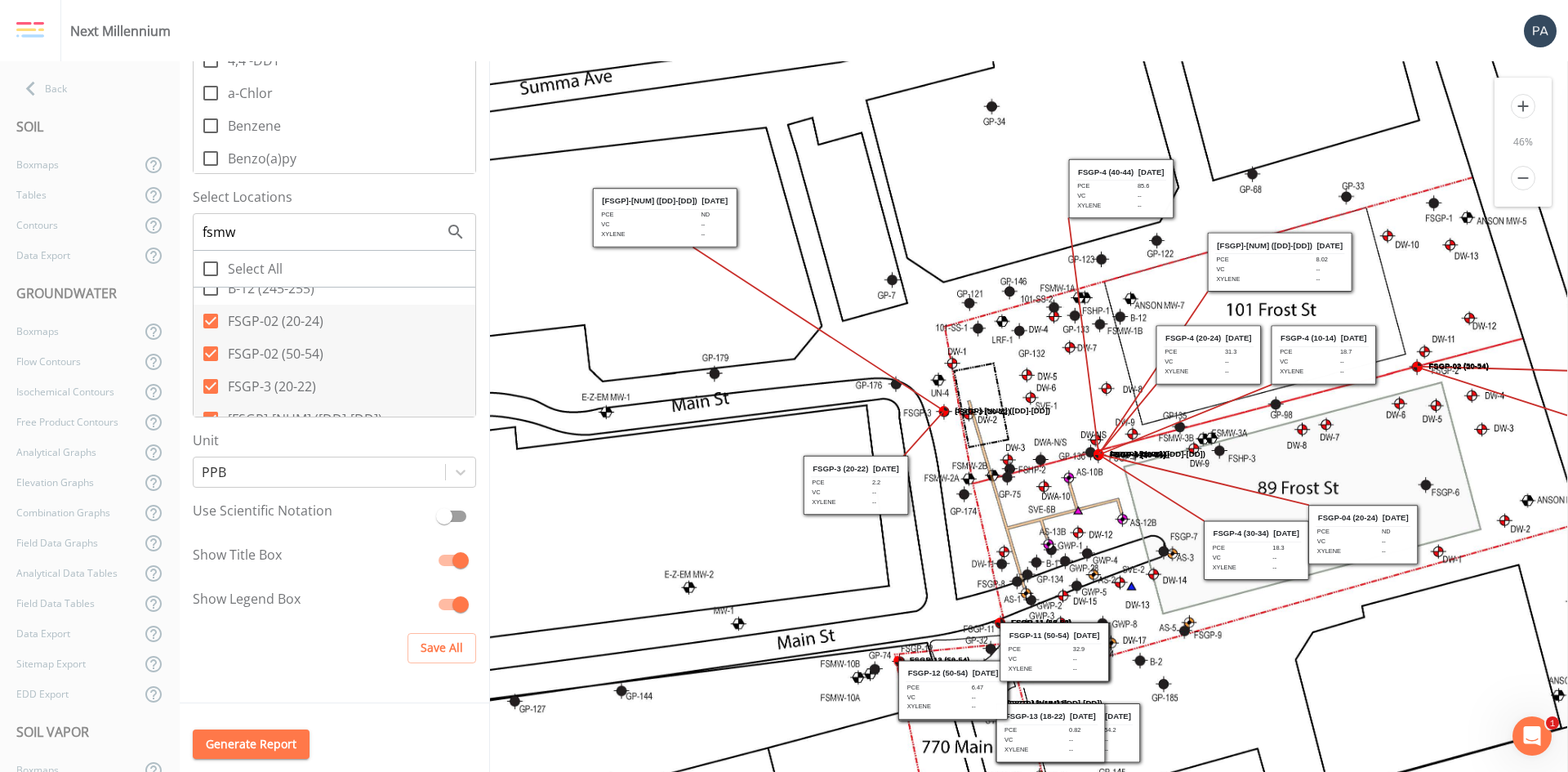 drag, startPoint x: 1134, startPoint y: 478, endPoint x: 1104, endPoint y: 182, distance: 297.516 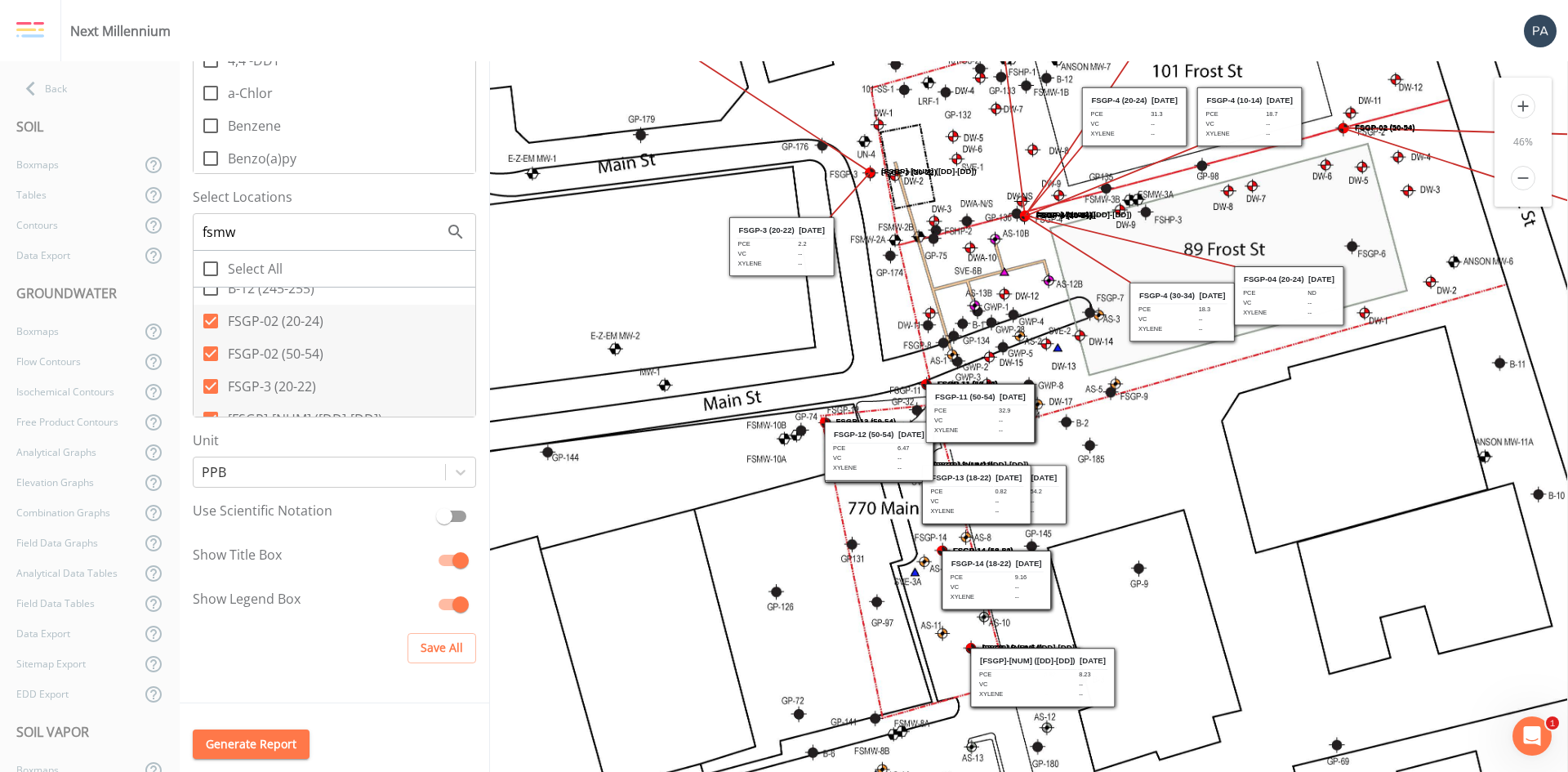 drag, startPoint x: 1223, startPoint y: 705, endPoint x: 1147, endPoint y: 443, distance: 272.8003 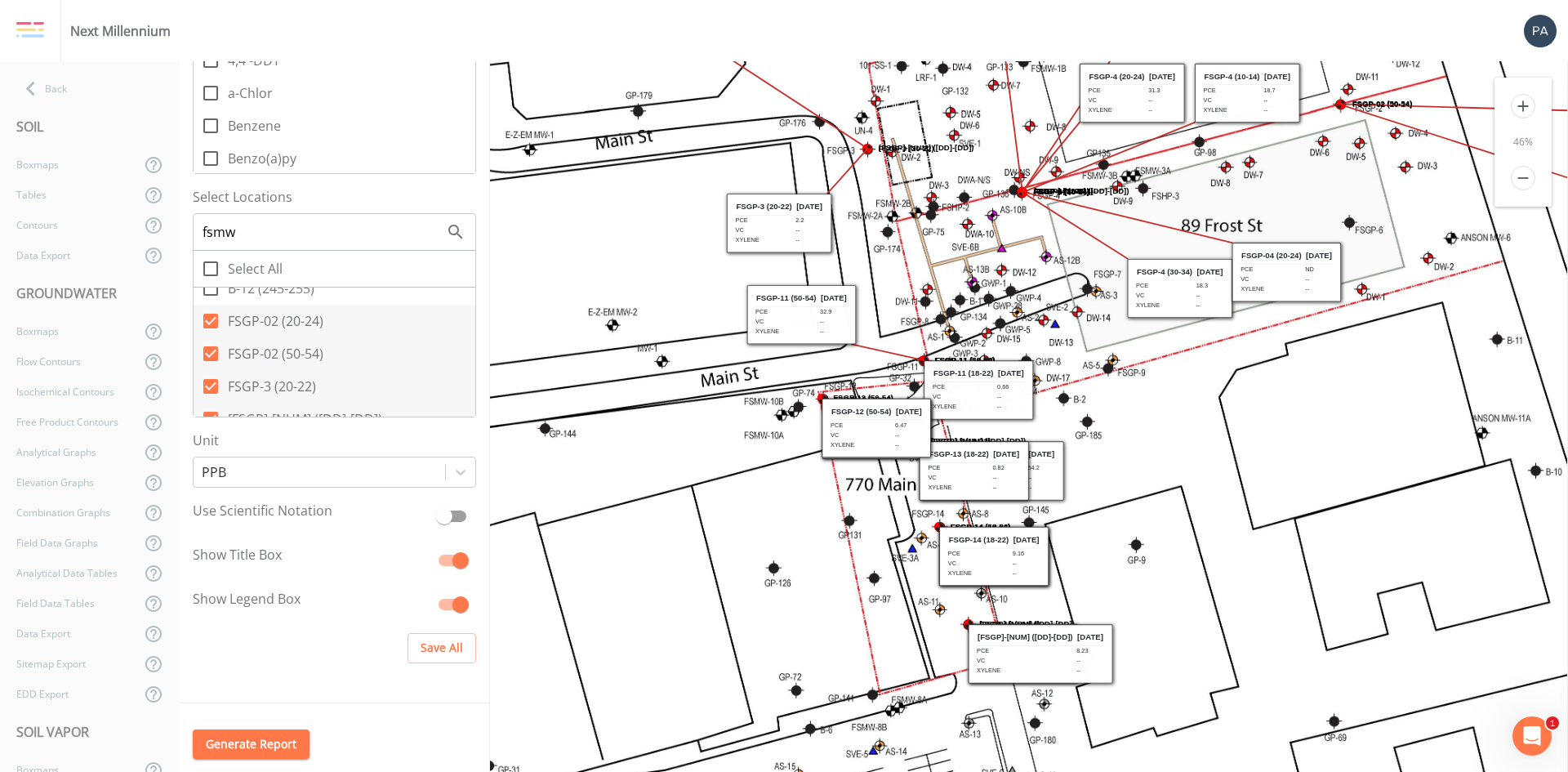 drag, startPoint x: 982, startPoint y: 398, endPoint x: 805, endPoint y: 323, distance: 192.23423 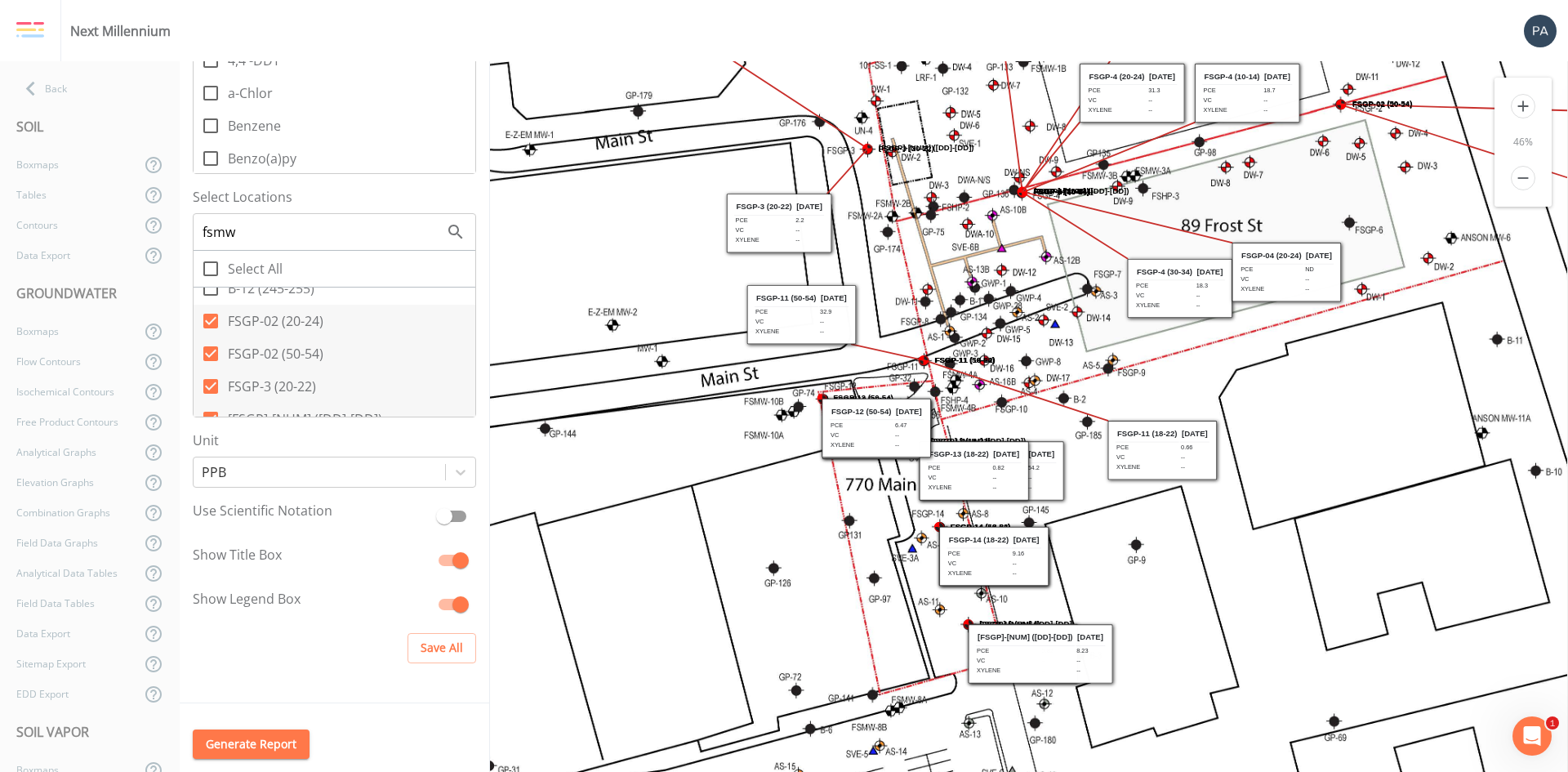 drag, startPoint x: 981, startPoint y: 392, endPoint x: 1165, endPoint y: 453, distance: 193.84788 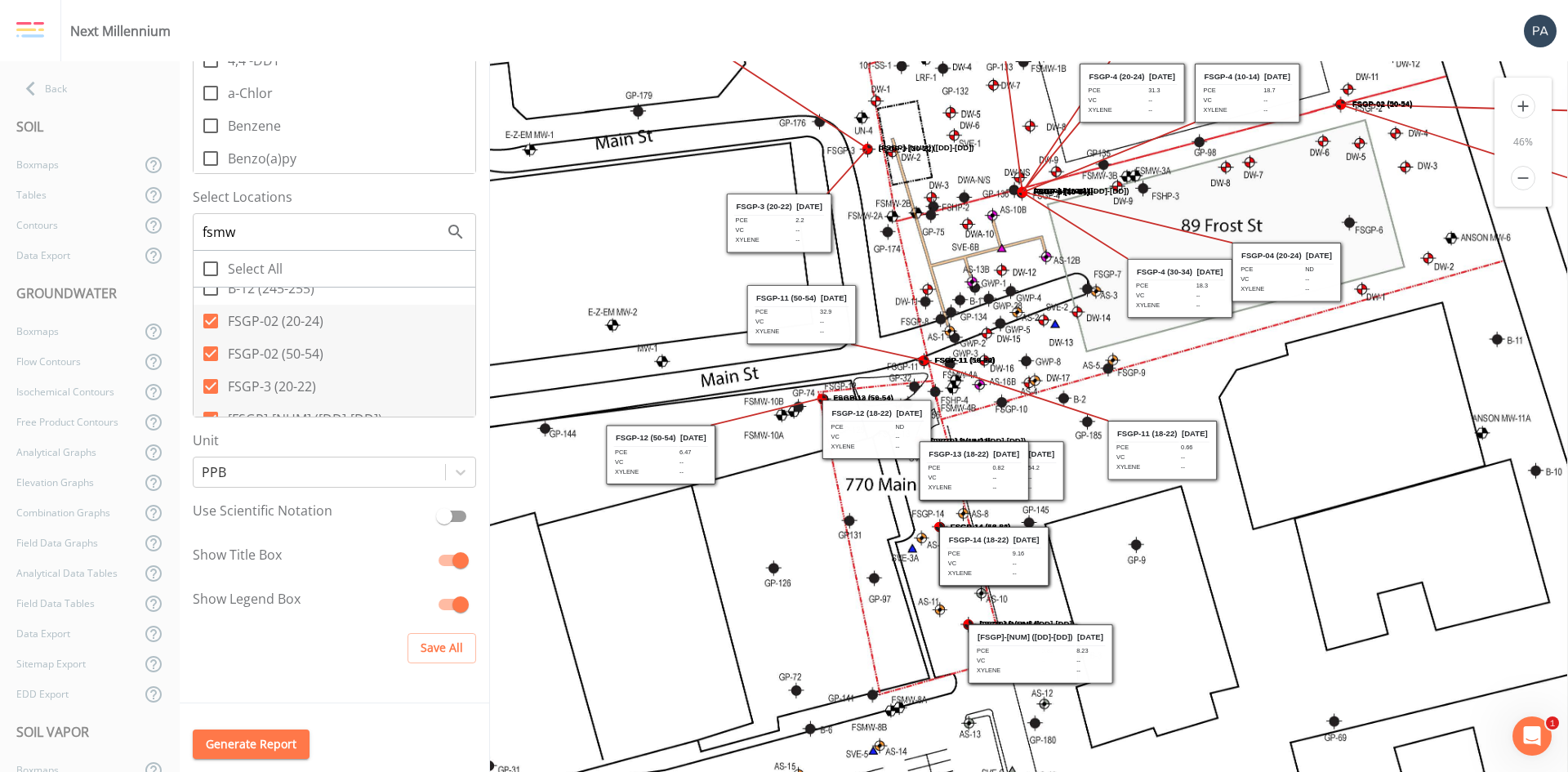 drag, startPoint x: 868, startPoint y: 432, endPoint x: 653, endPoint y: 459, distance: 216.6887 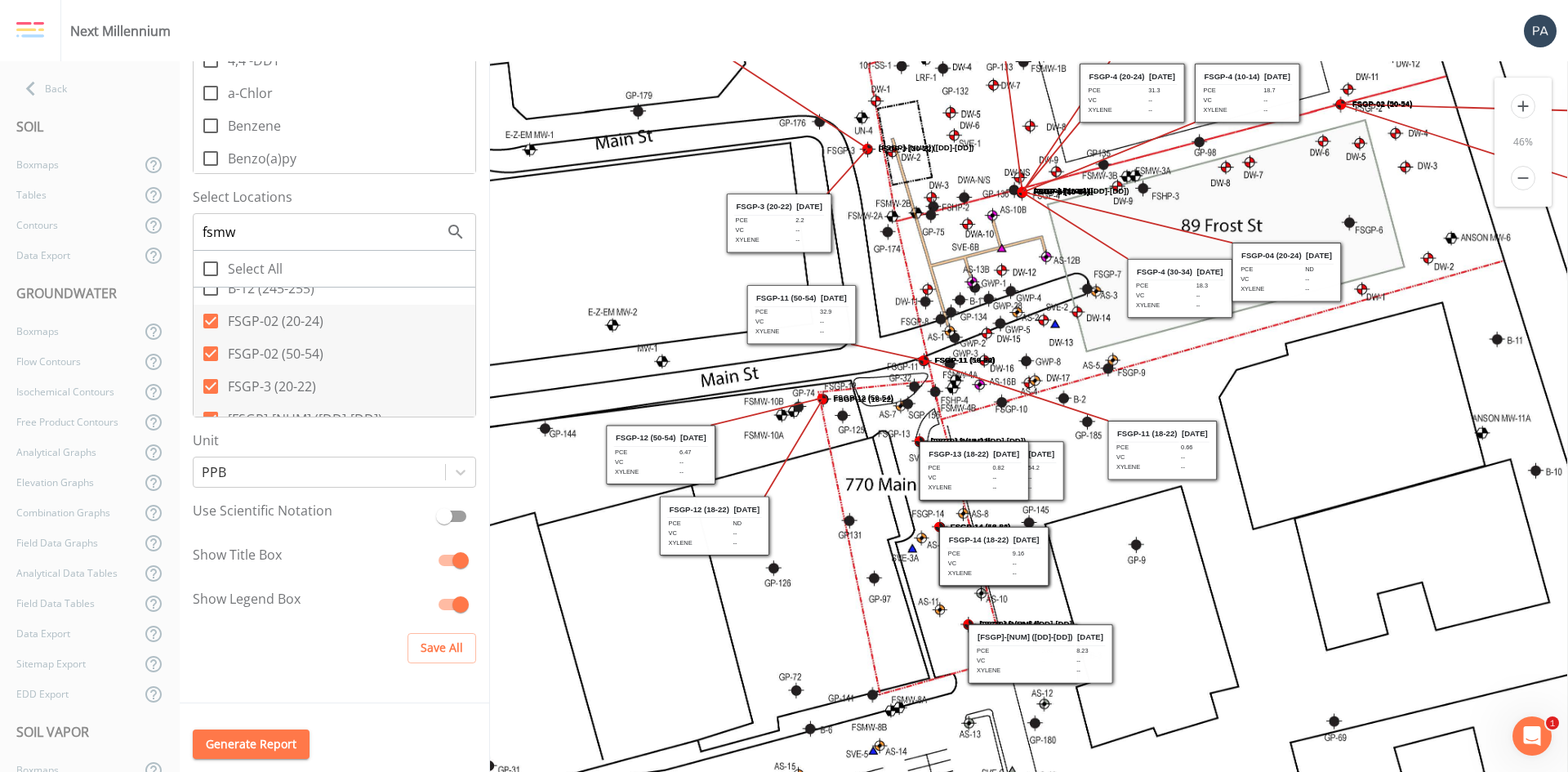 drag, startPoint x: 847, startPoint y: 431, endPoint x: 684, endPoint y: 527, distance: 189.1692 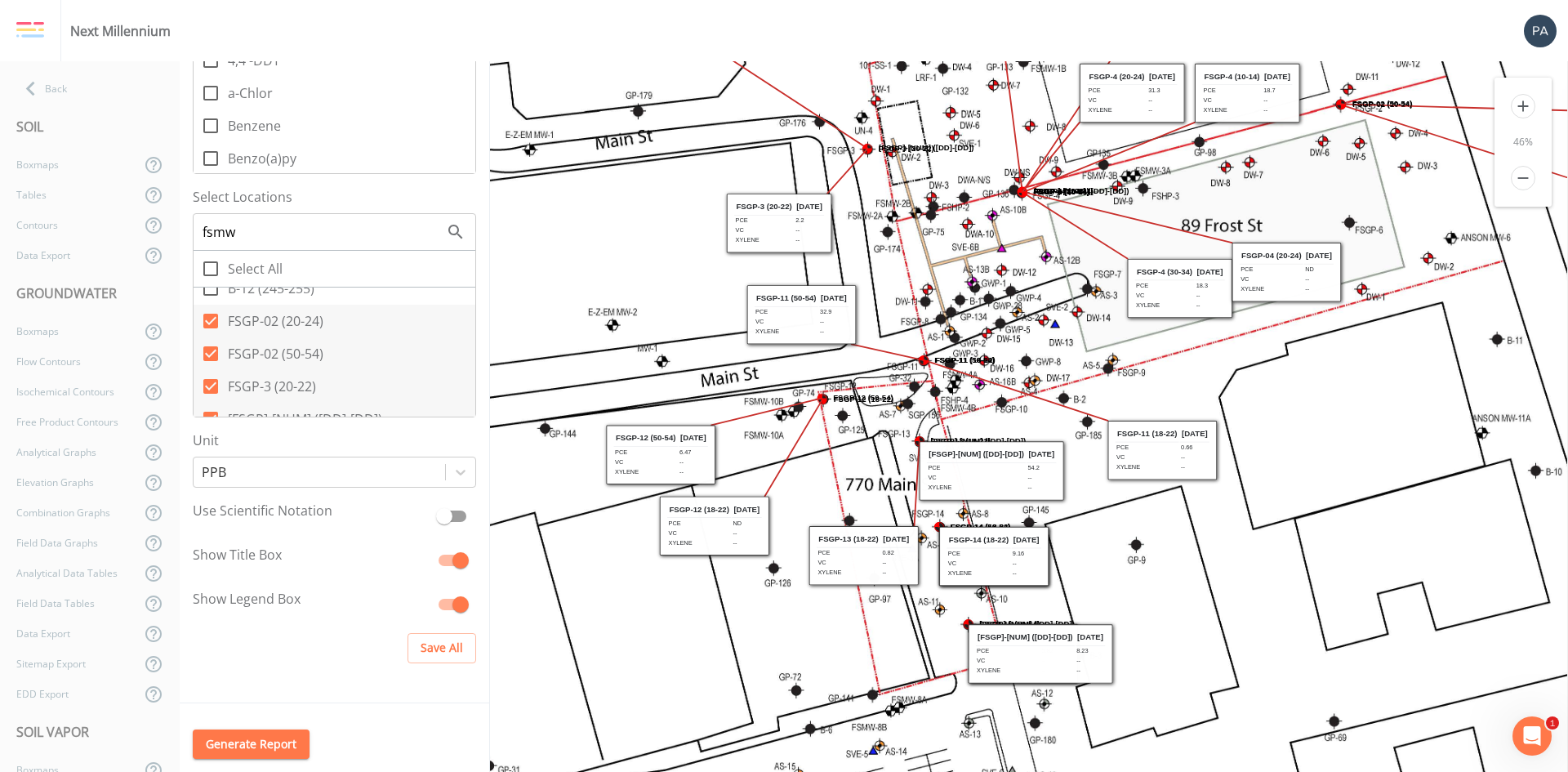 drag, startPoint x: 959, startPoint y: 484, endPoint x: 849, endPoint y: 569, distance: 139.0144 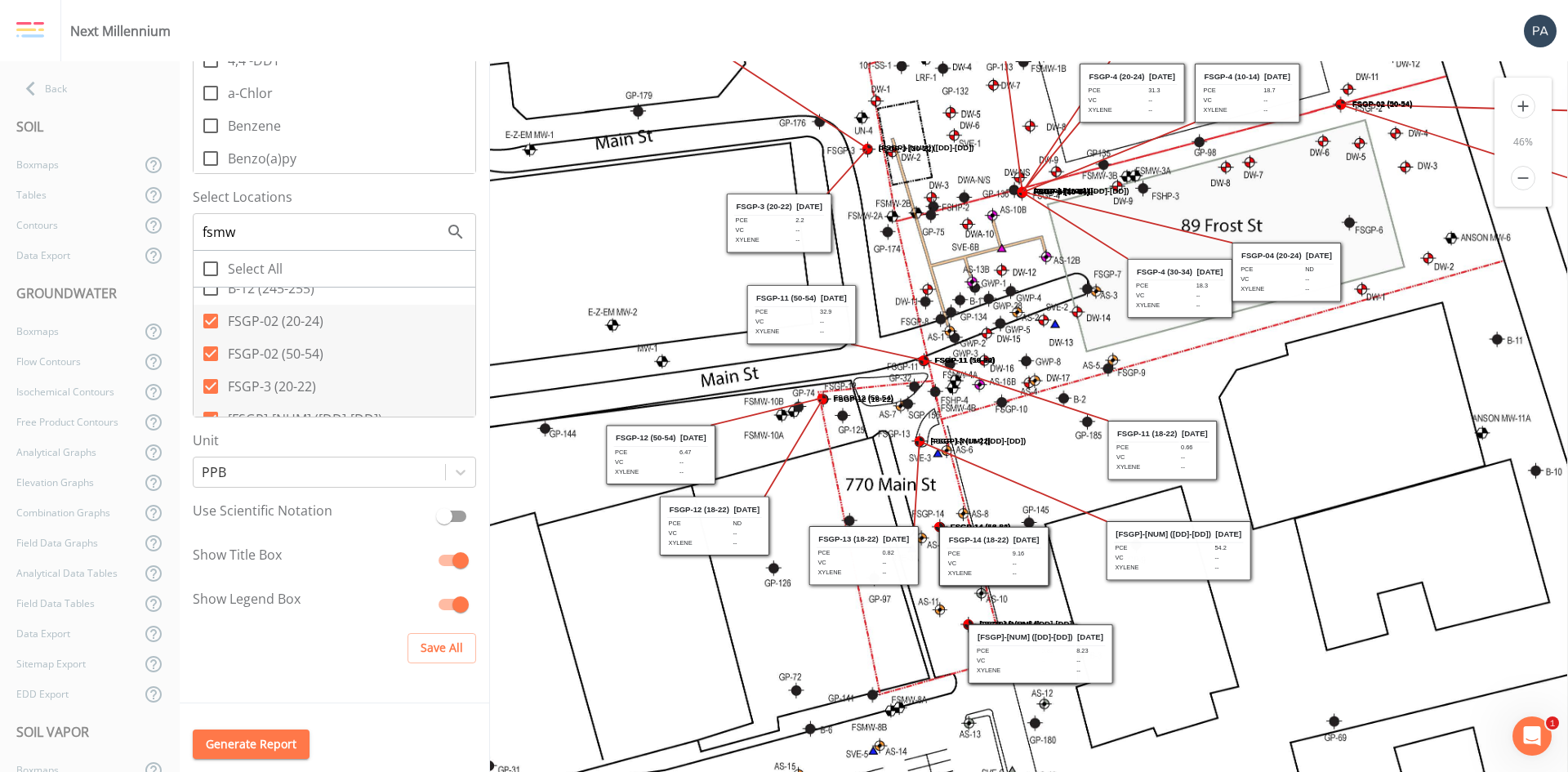 drag, startPoint x: 987, startPoint y: 467, endPoint x: 1174, endPoint y: 547, distance: 203.39371 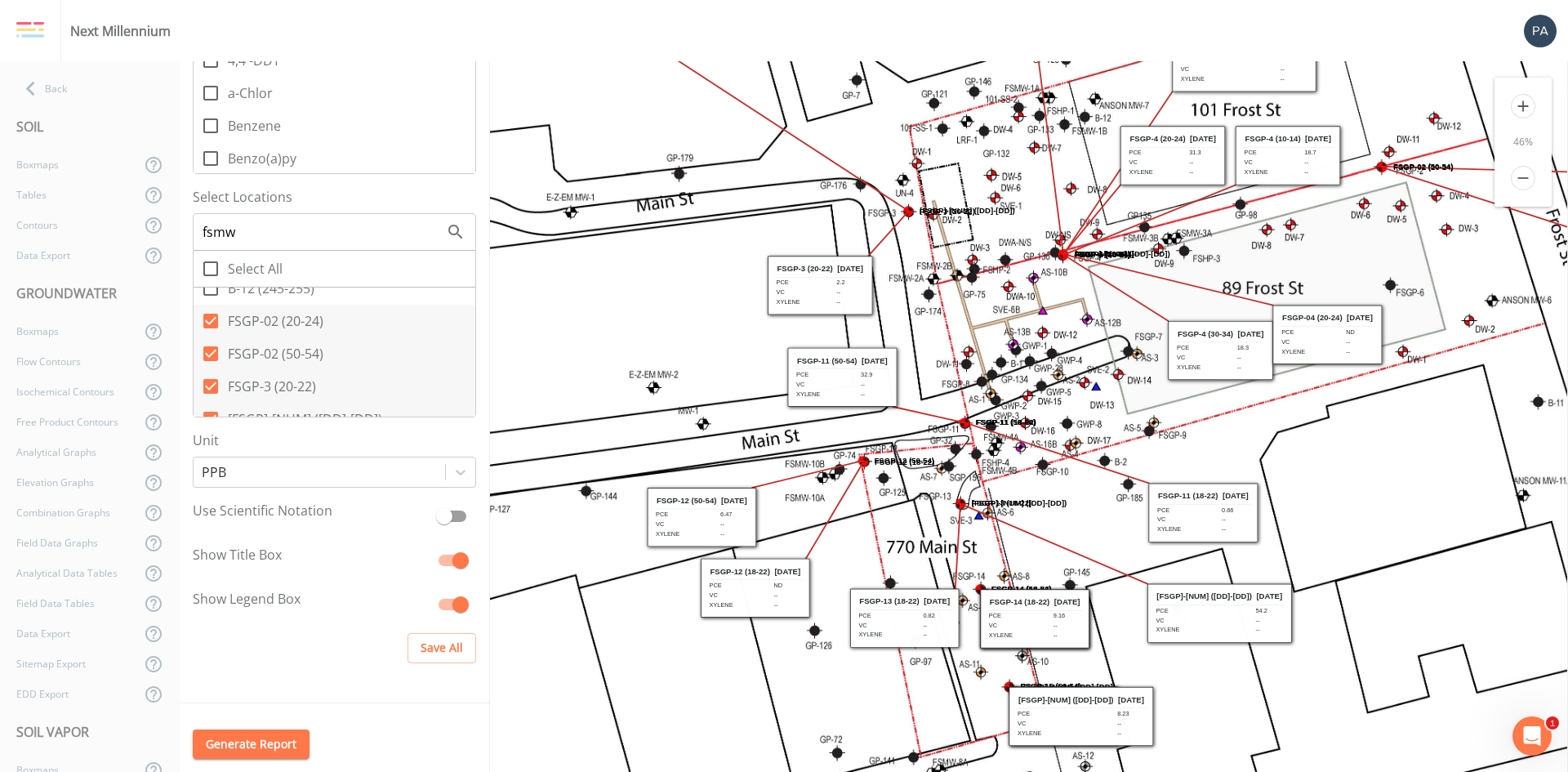 drag, startPoint x: 1236, startPoint y: 385, endPoint x: 1277, endPoint y: 447, distance: 74.33034 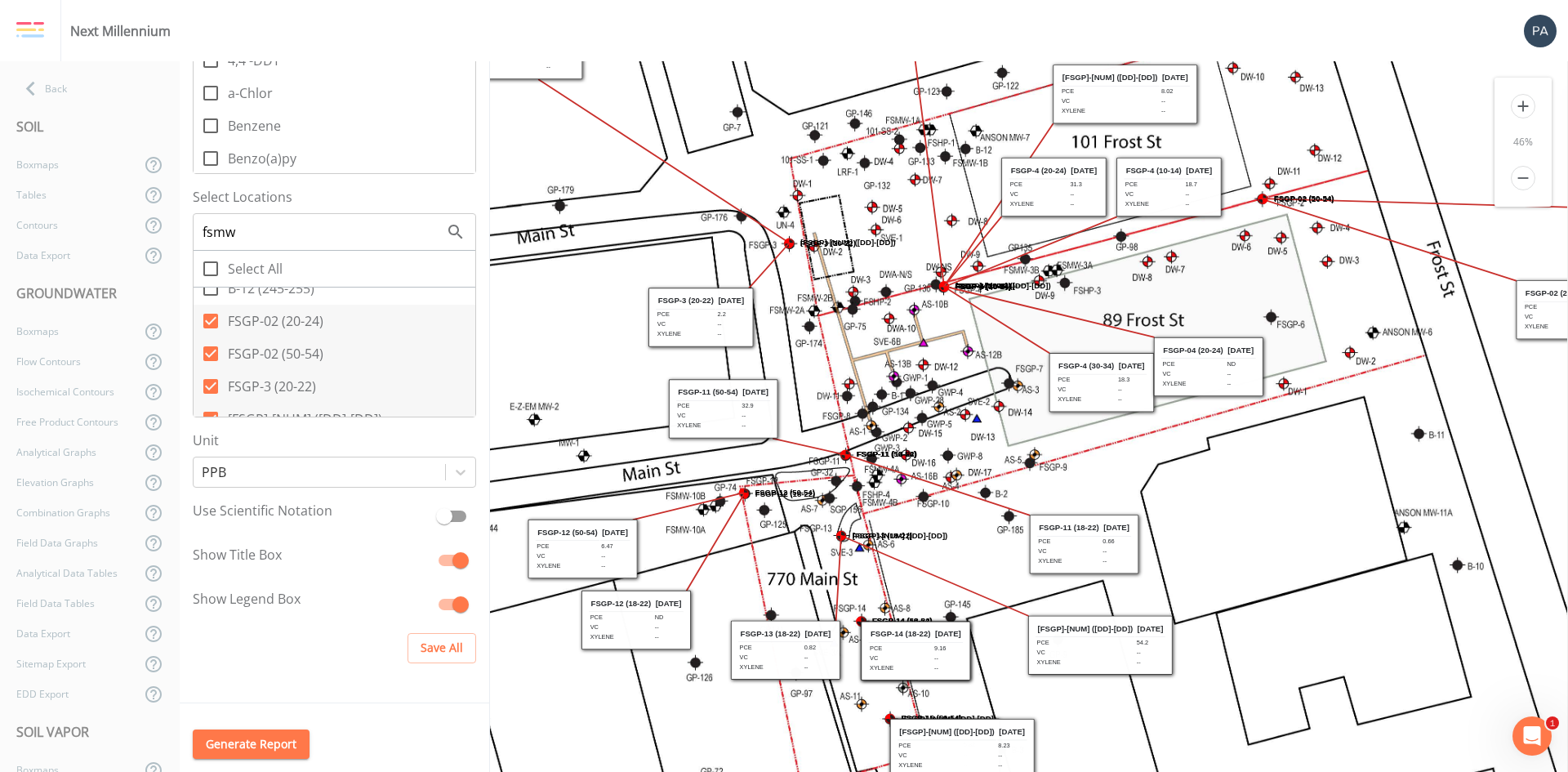 drag, startPoint x: 1243, startPoint y: 455, endPoint x: 1124, endPoint y: 487, distance: 123.22743 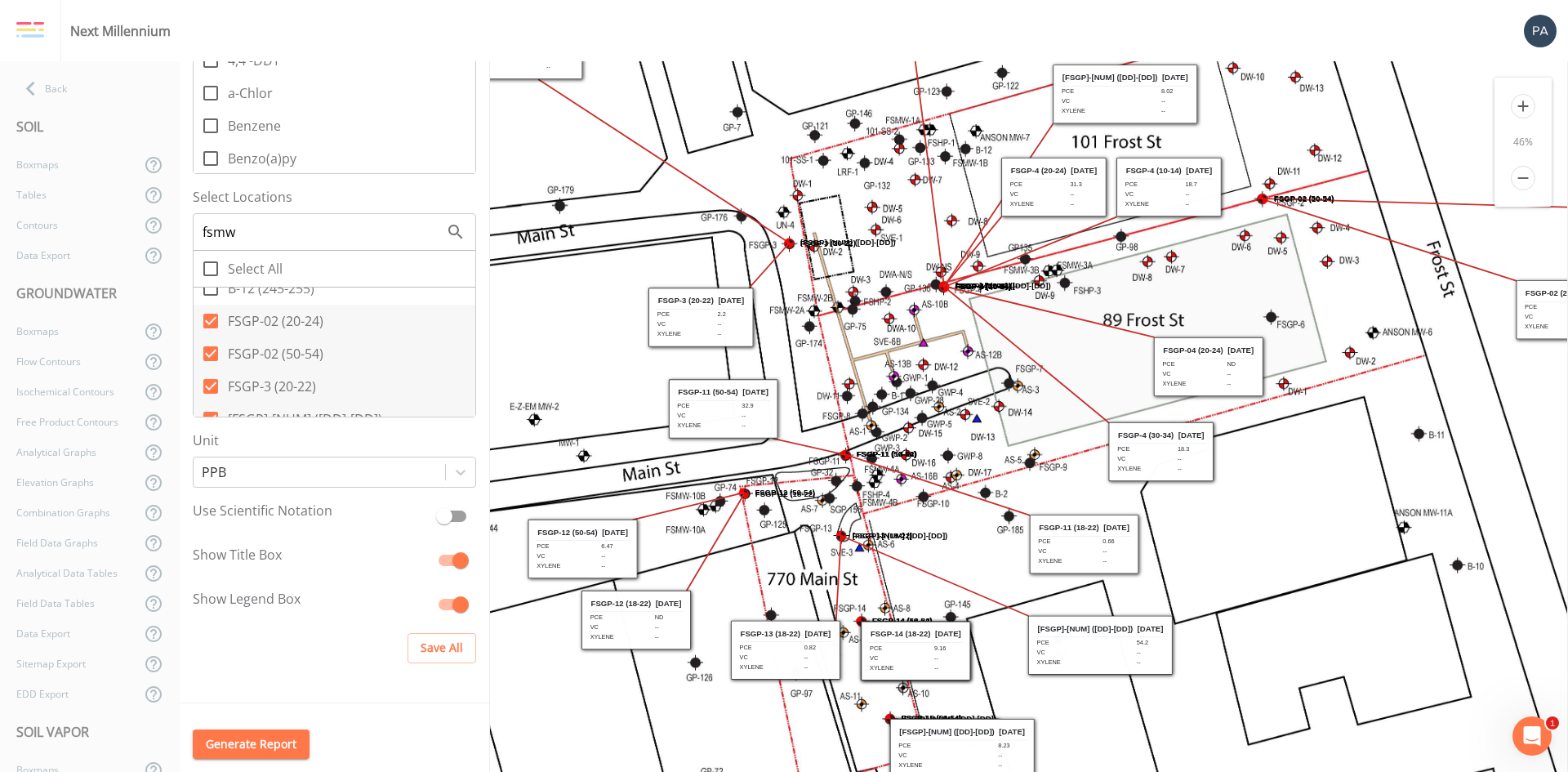 drag, startPoint x: 1111, startPoint y: 384, endPoint x: 1171, endPoint y: 453, distance: 91.4385 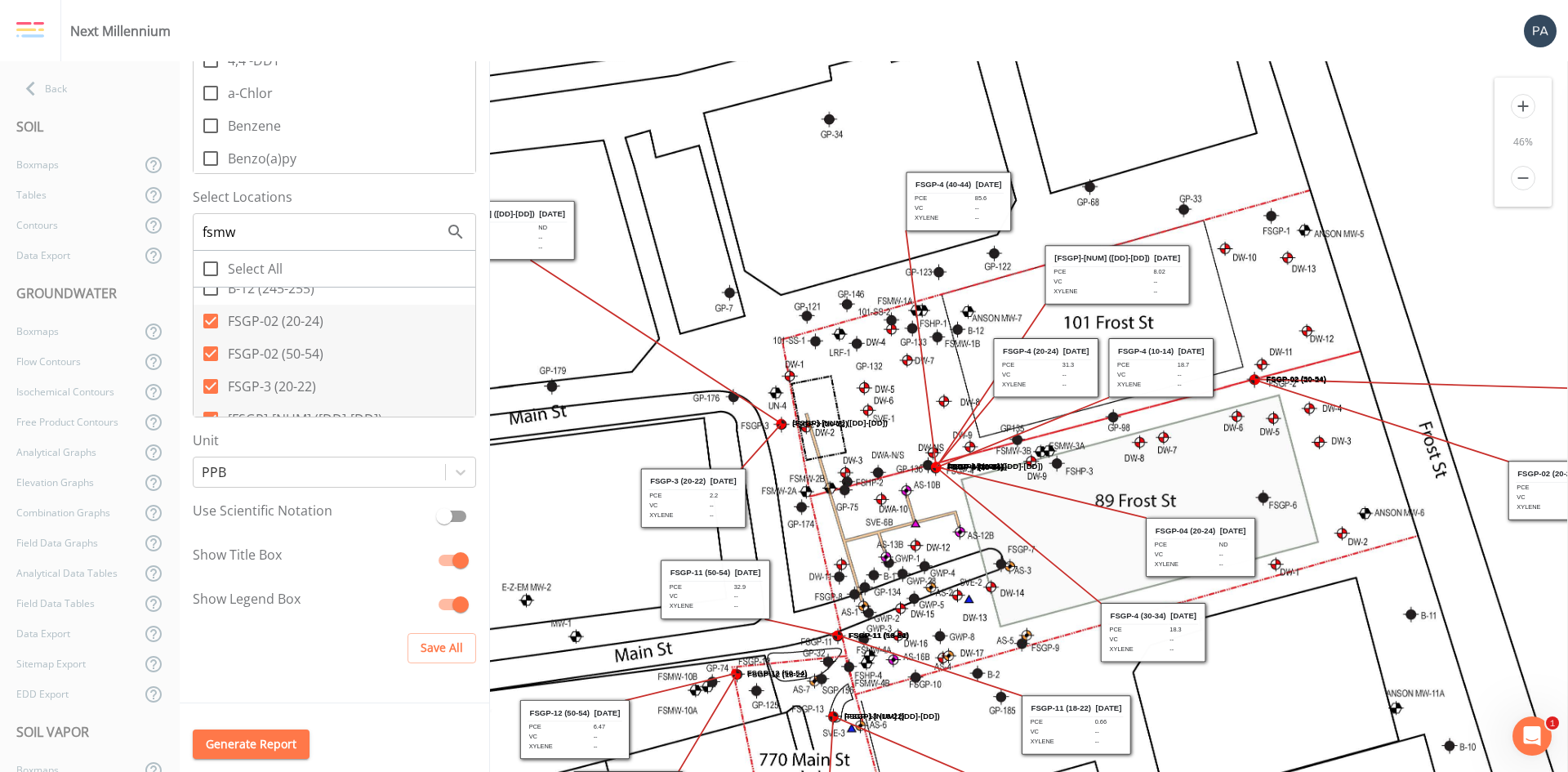 drag, startPoint x: 1058, startPoint y: 332, endPoint x: 1050, endPoint y: 513, distance: 181.17671 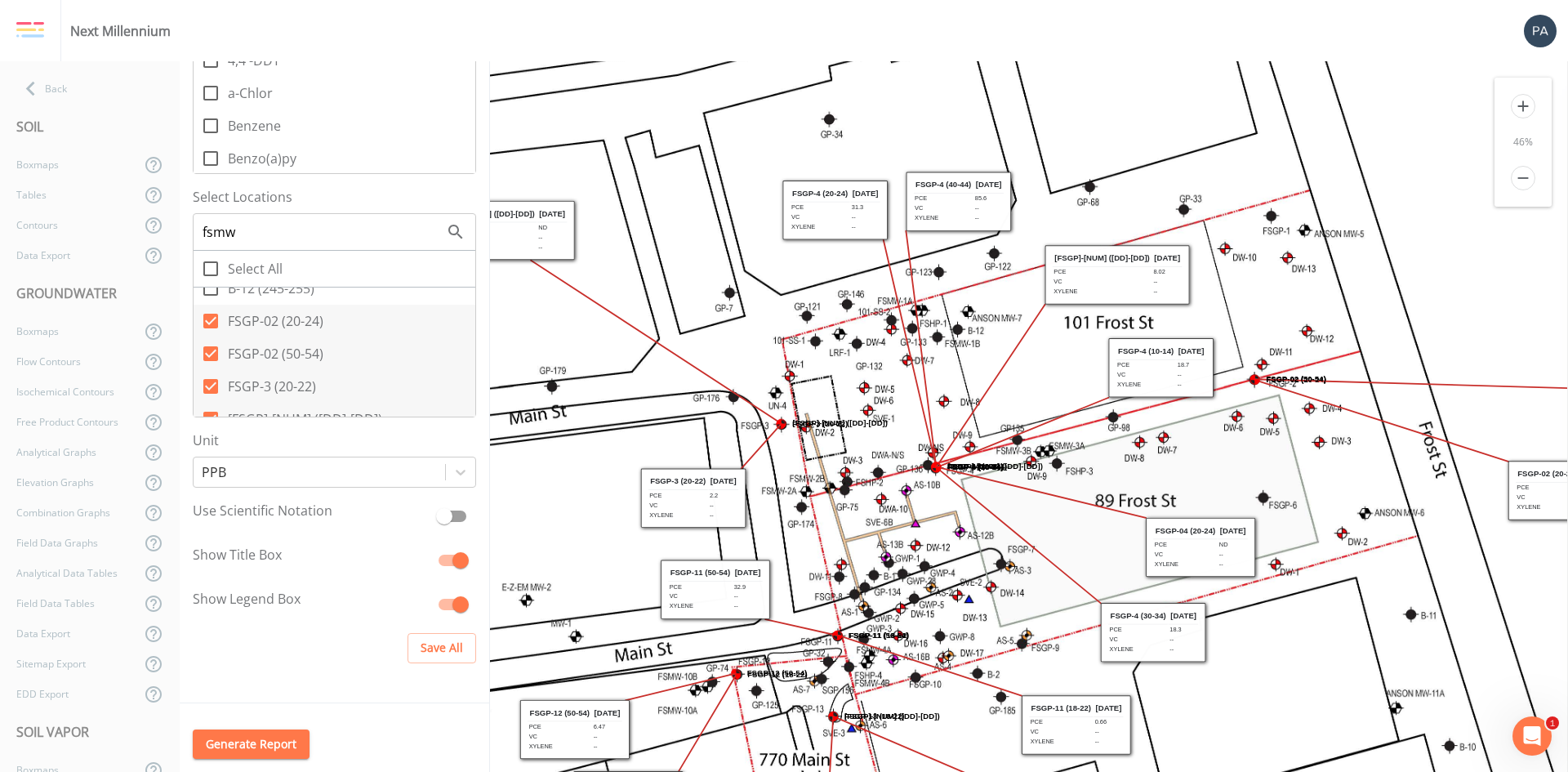 drag, startPoint x: 1051, startPoint y: 359, endPoint x: 840, endPoint y: 201, distance: 263.60008 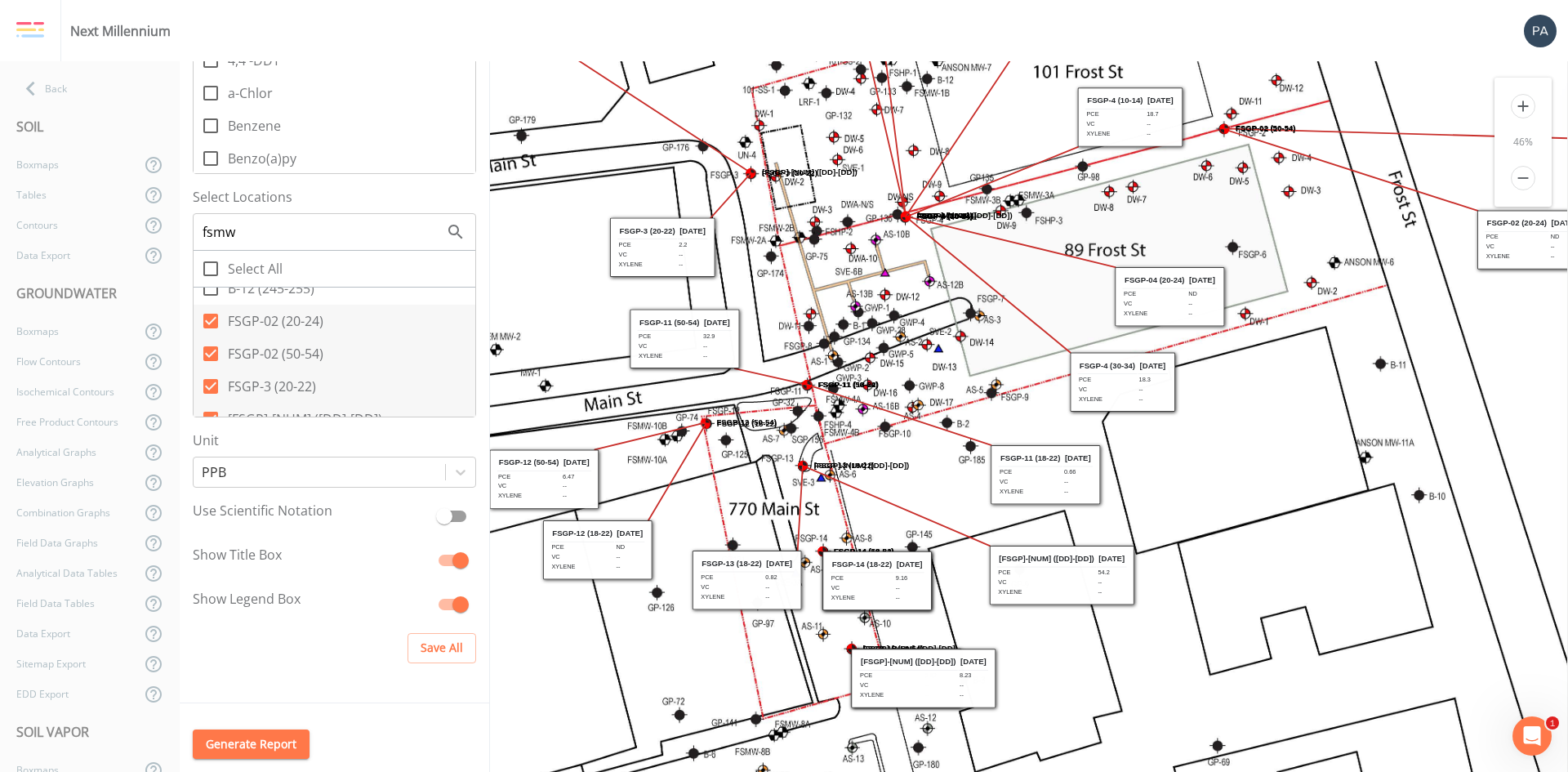 drag, startPoint x: 1074, startPoint y: 528, endPoint x: 1043, endPoint y: 277, distance: 252.9071 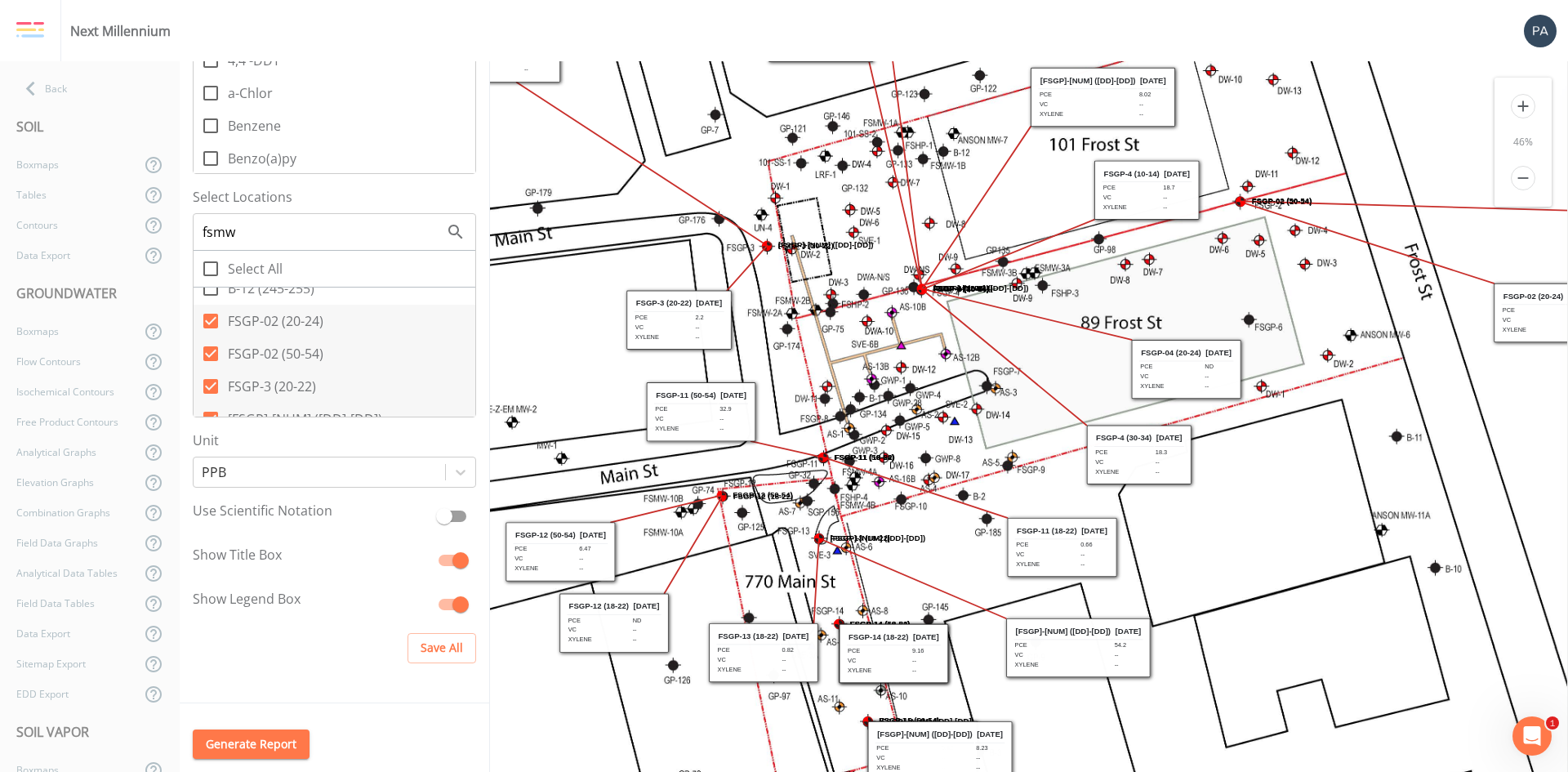 drag, startPoint x: 891, startPoint y: 301, endPoint x: 907, endPoint y: 373, distance: 73.75636 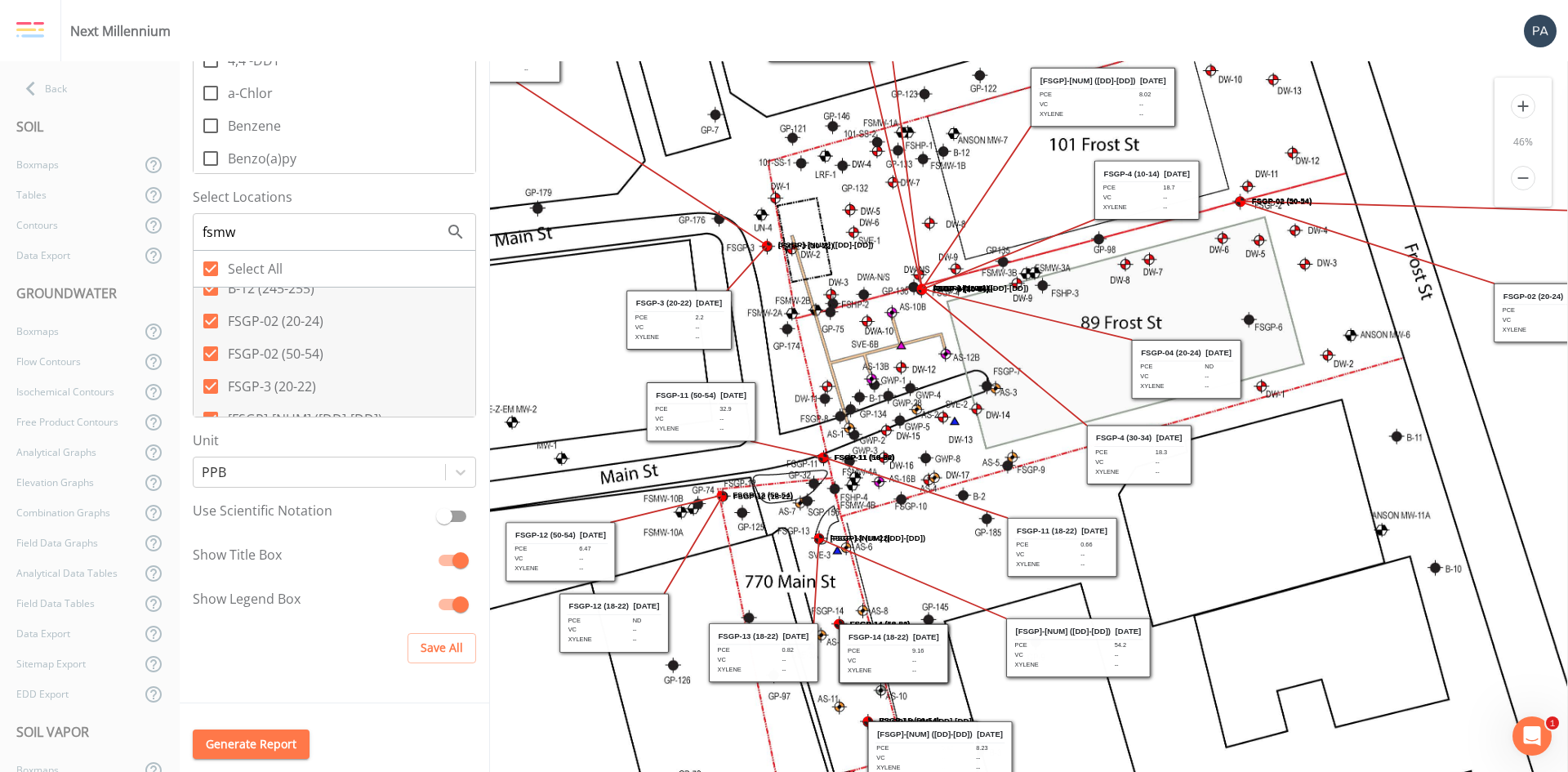 click 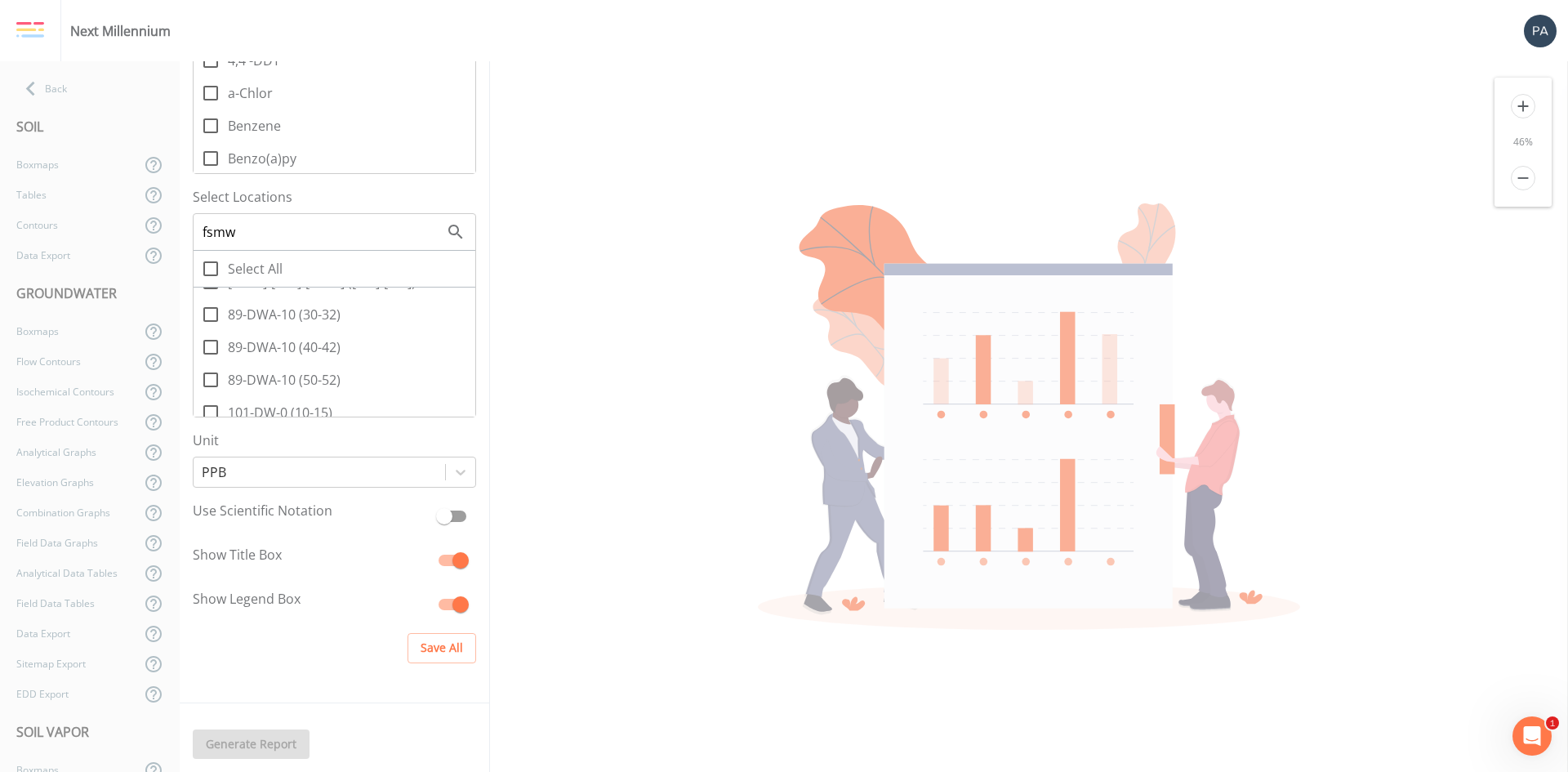 scroll, scrollTop: 1247, scrollLeft: 0, axis: vertical 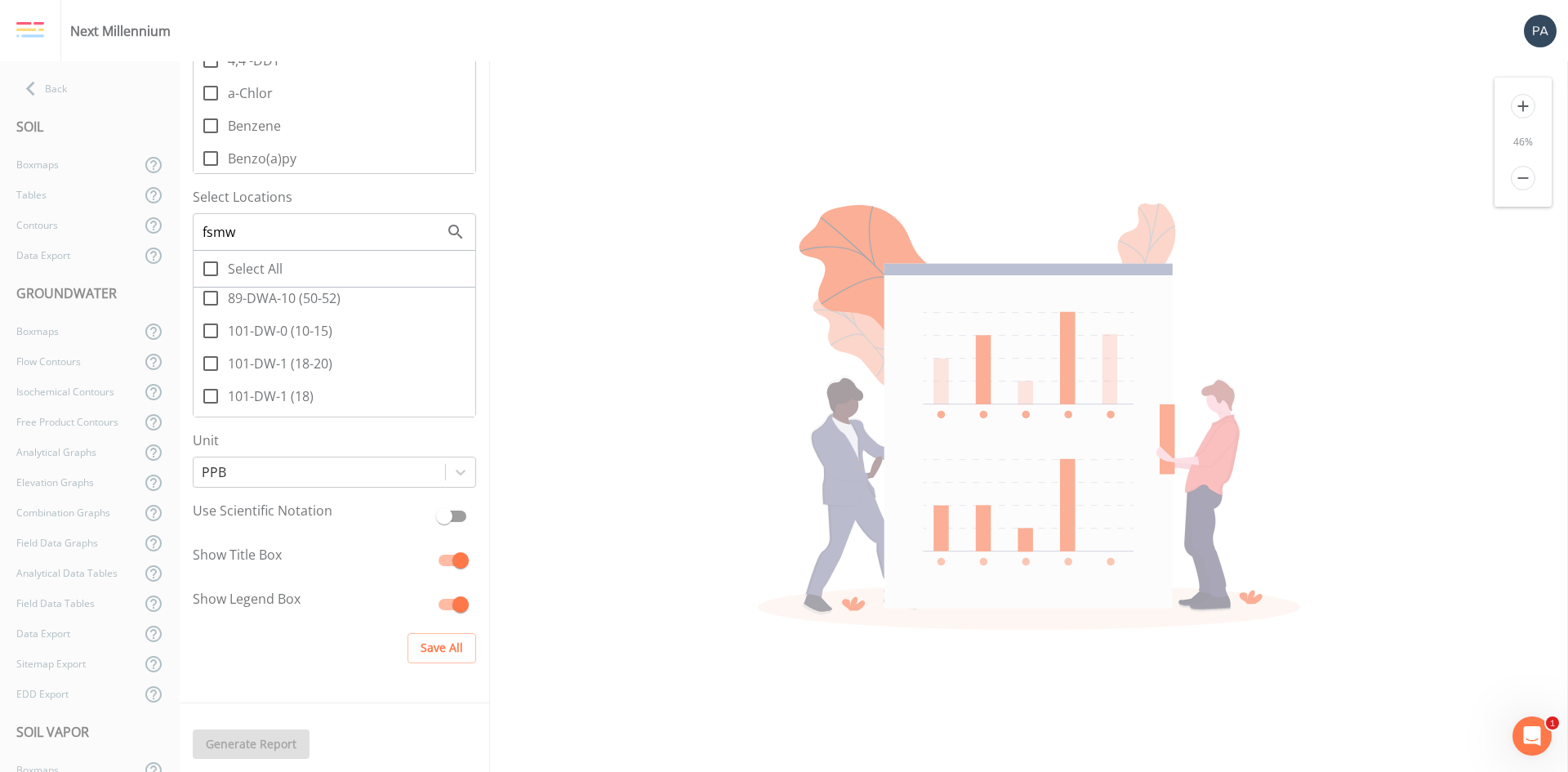 drag, startPoint x: 207, startPoint y: 329, endPoint x: 213, endPoint y: 350, distance: 21.84033 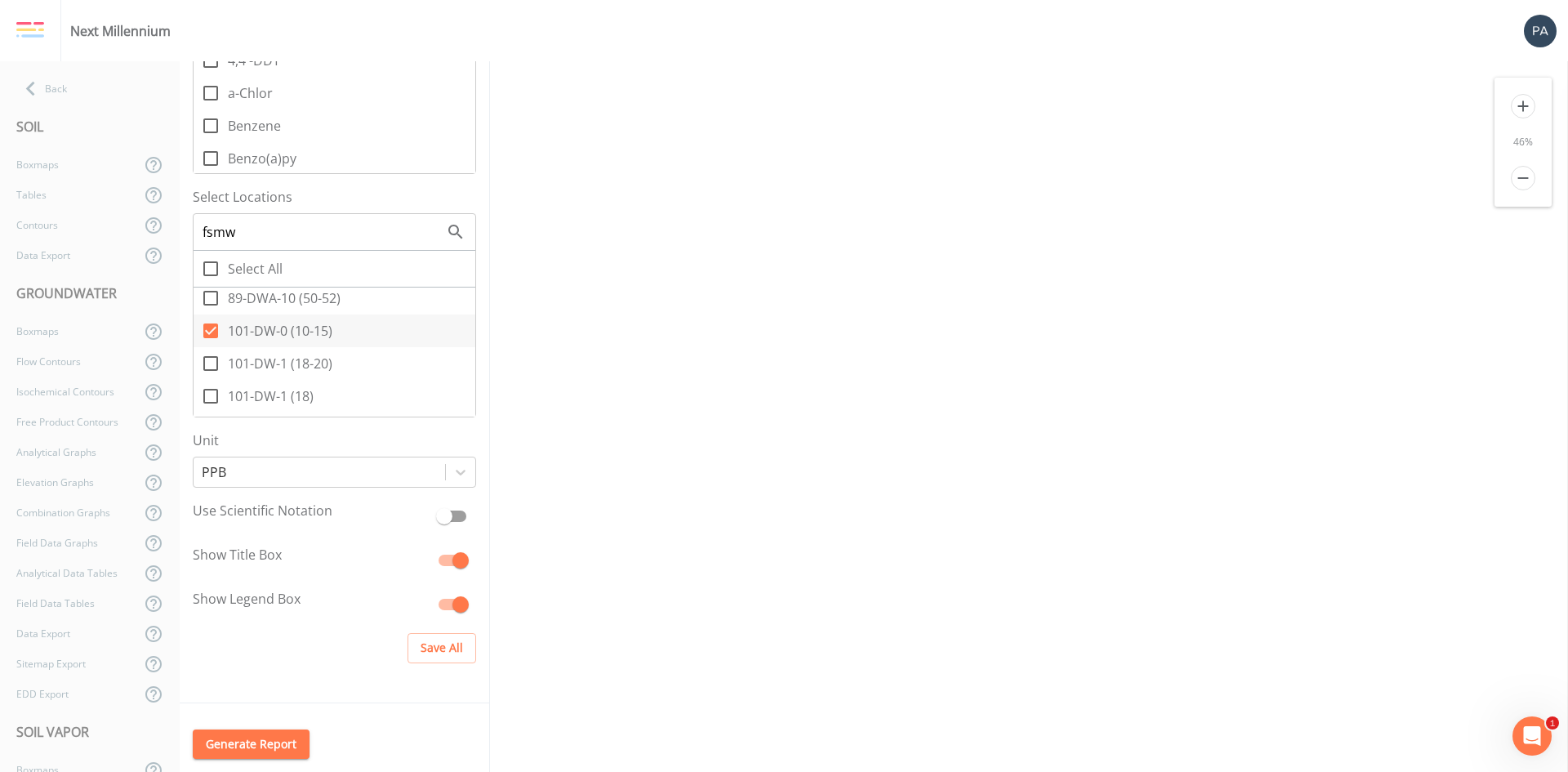 click on "101-DW-1 (18-20)" at bounding box center [202, 355] 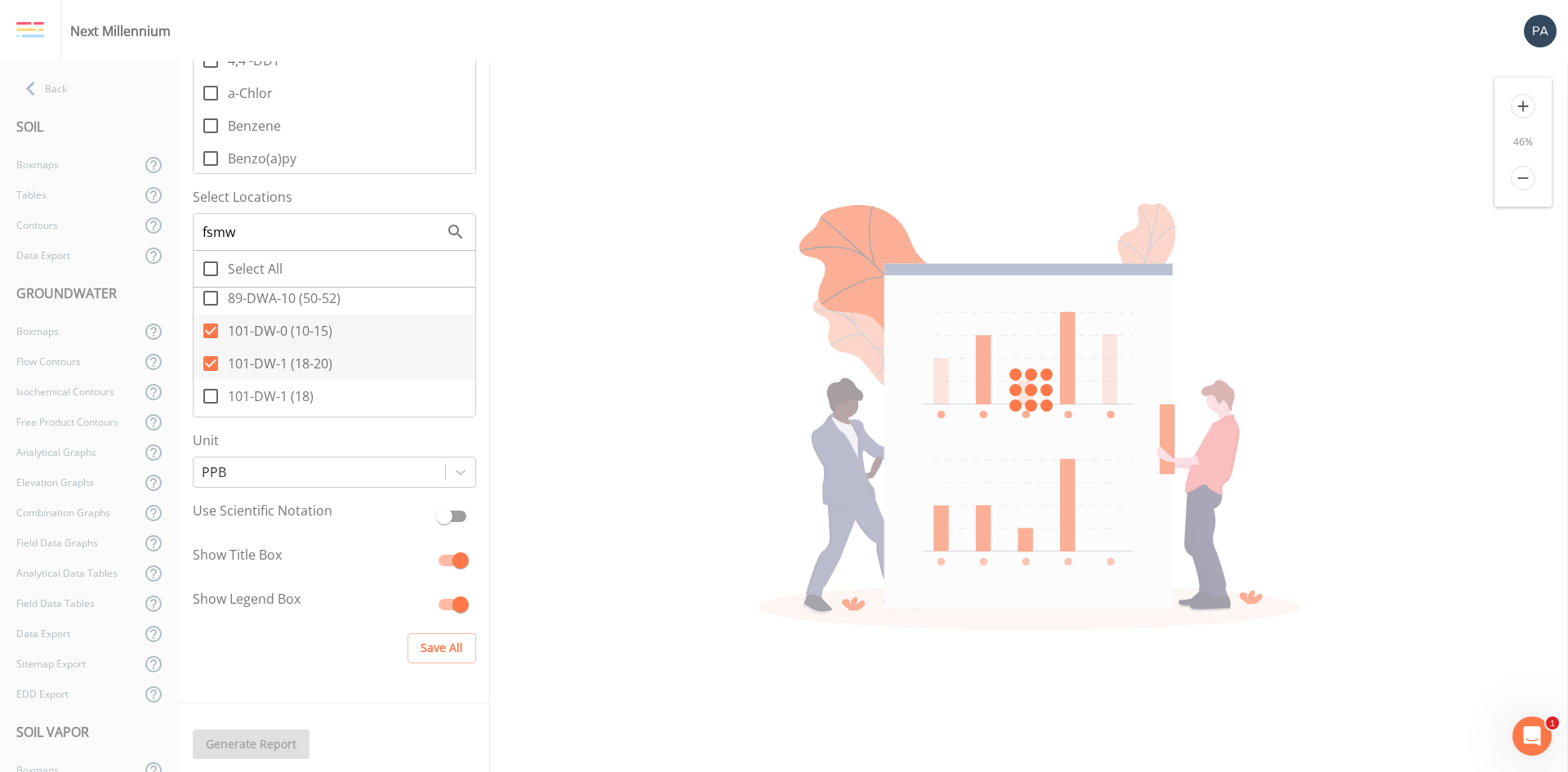 click on "101-DW-1 (18)" at bounding box center [202, 387] 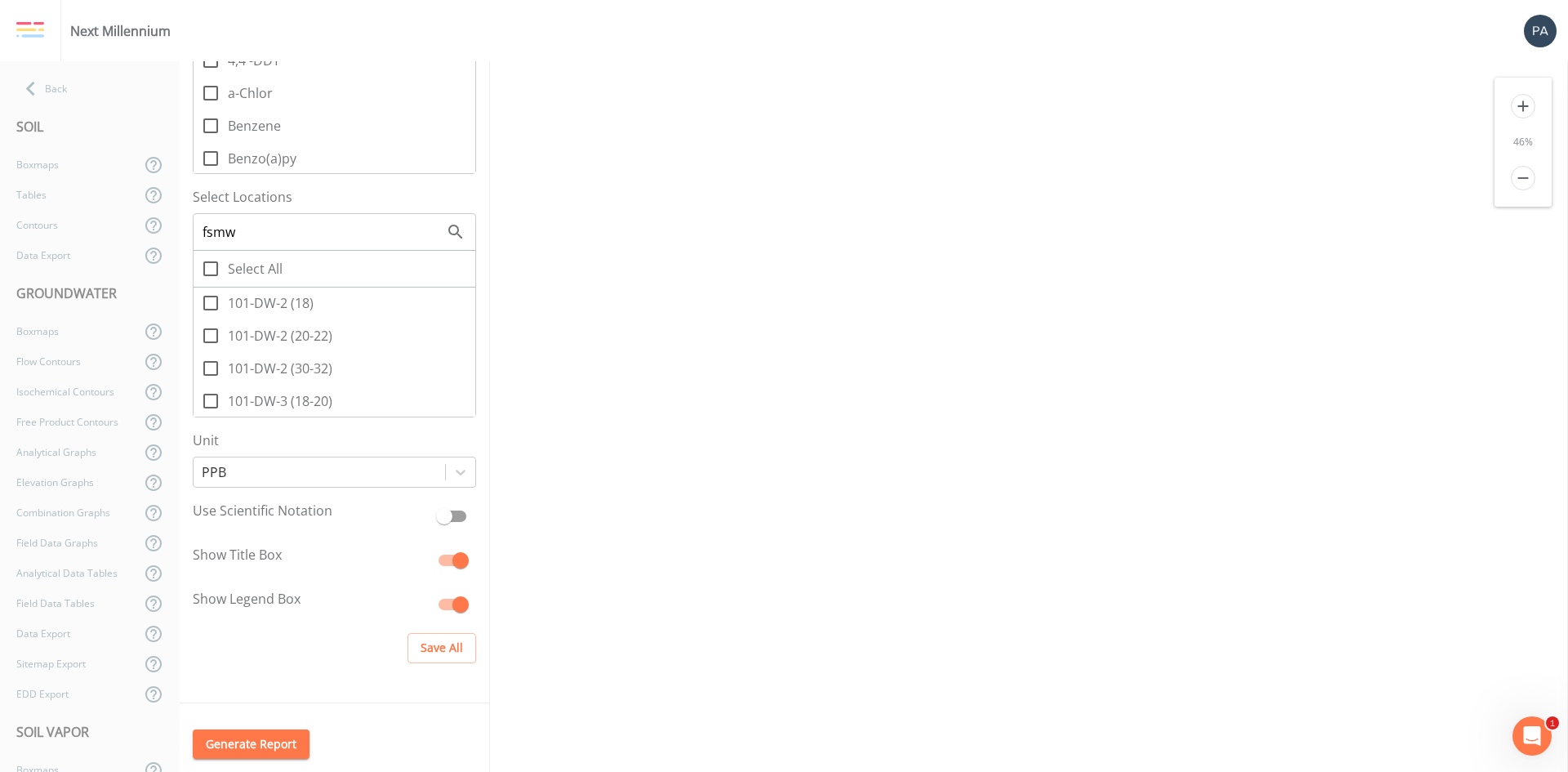 scroll, scrollTop: 1411, scrollLeft: 0, axis: vertical 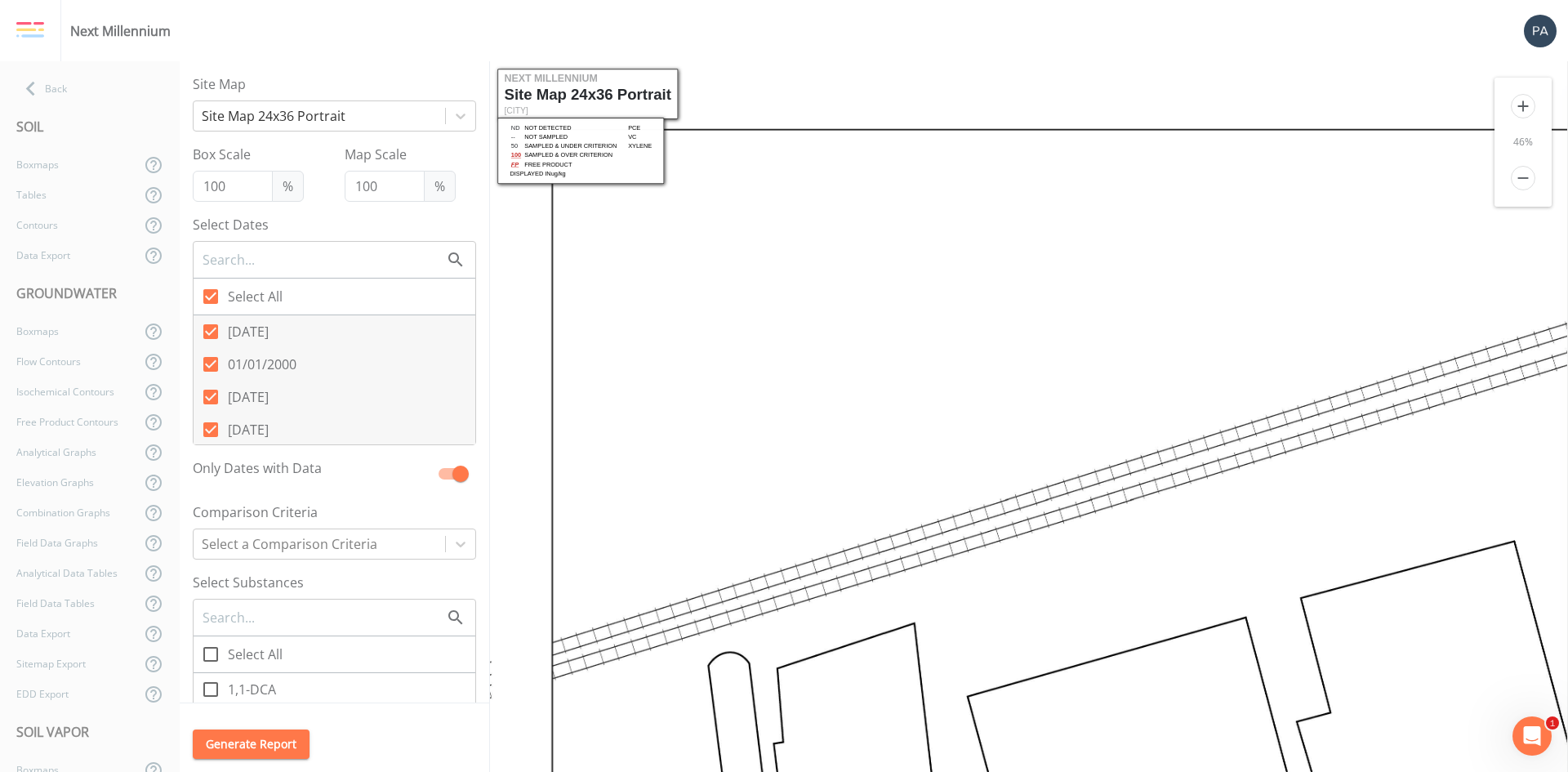 click 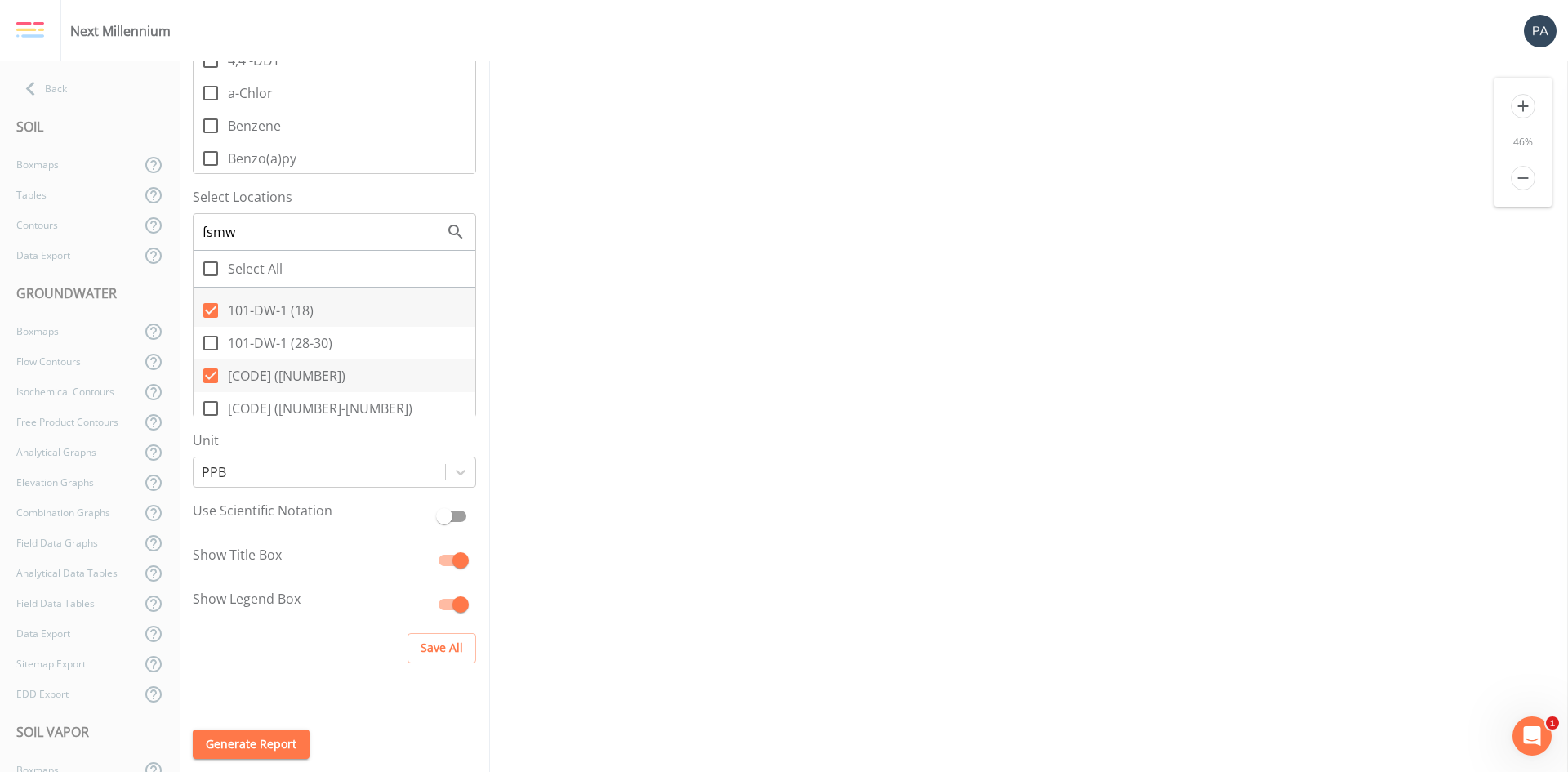 scroll, scrollTop: 1323, scrollLeft: 0, axis: vertical 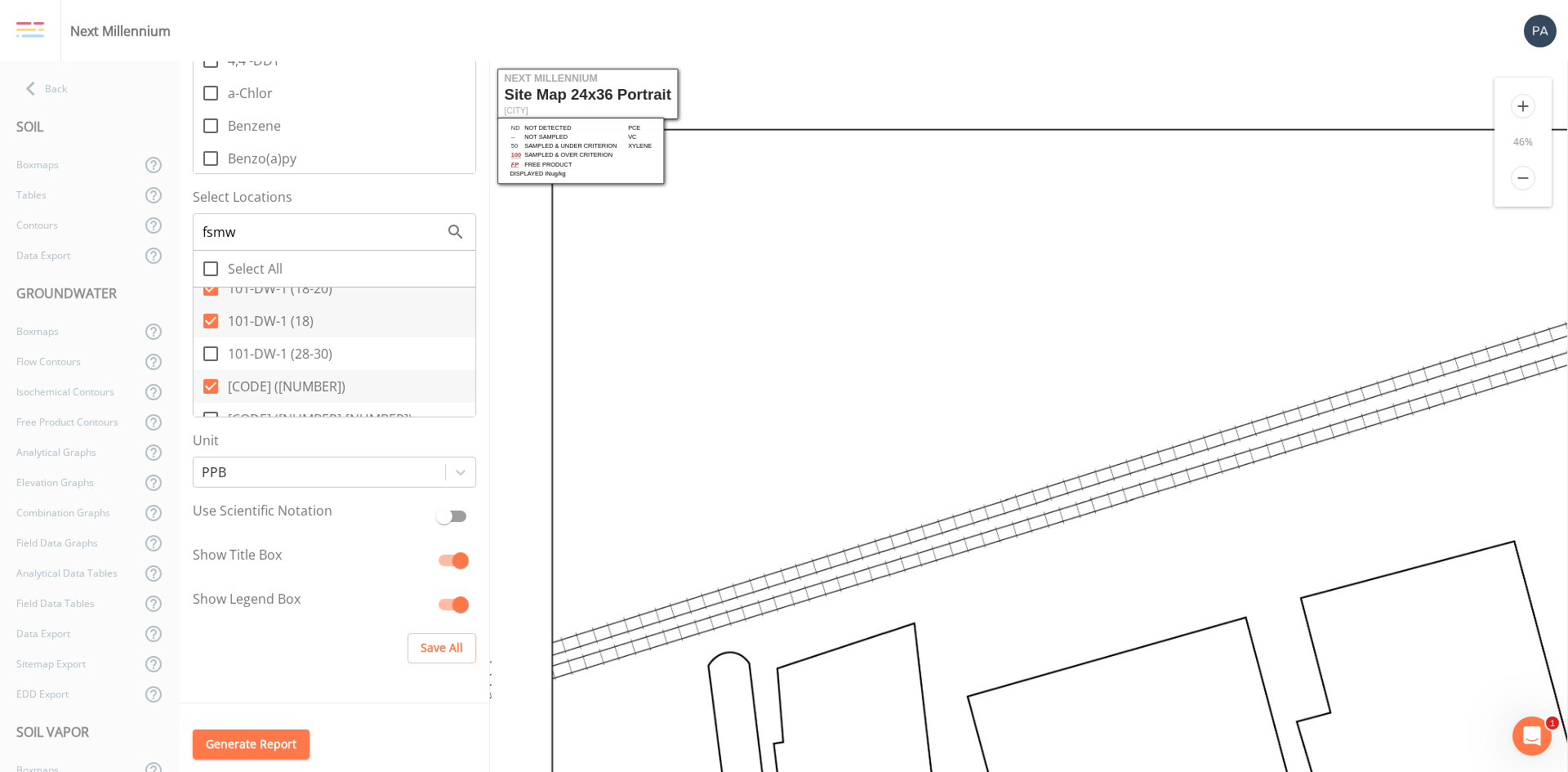 click 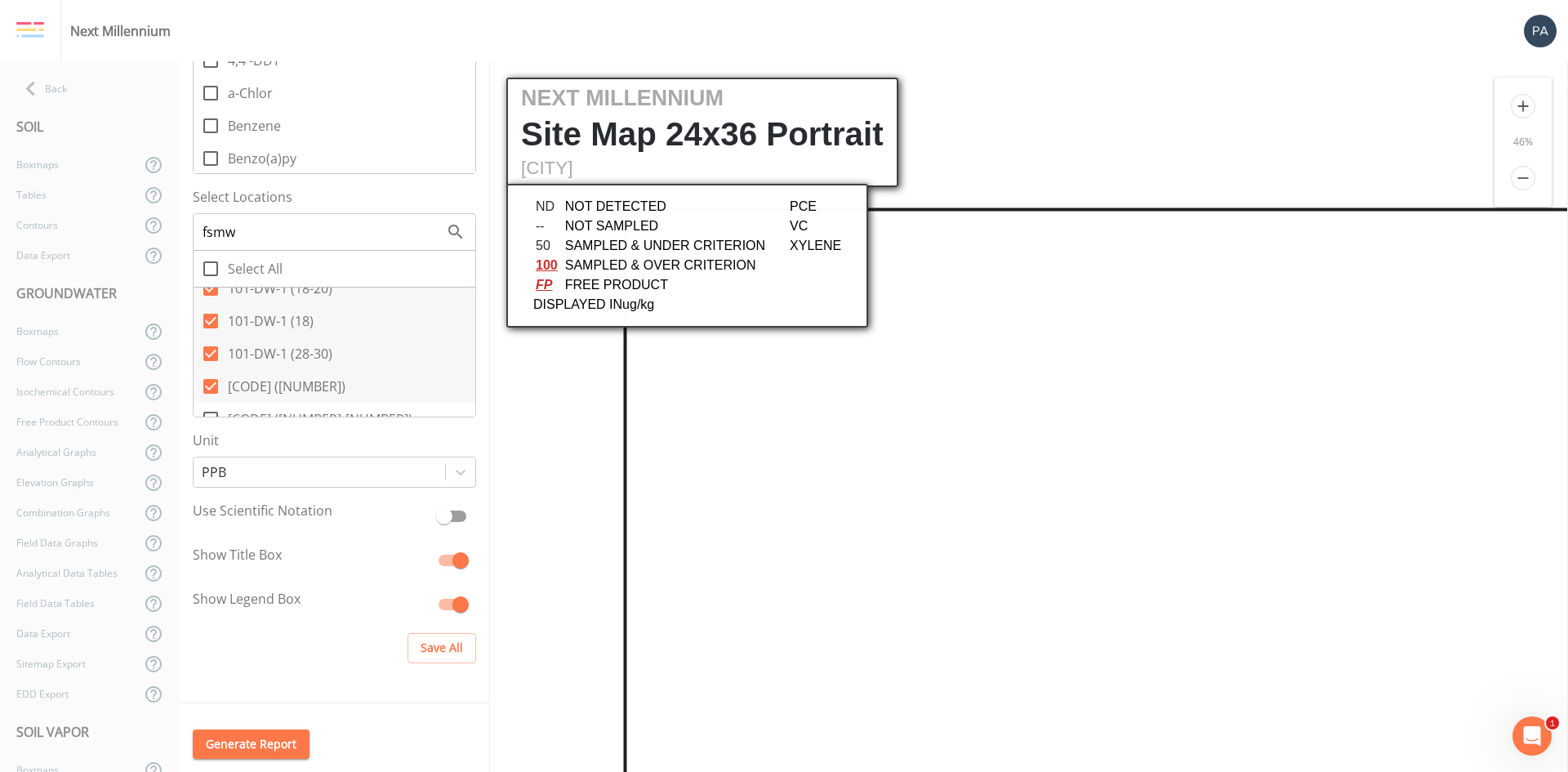 scroll, scrollTop: 0, scrollLeft: 0, axis: both 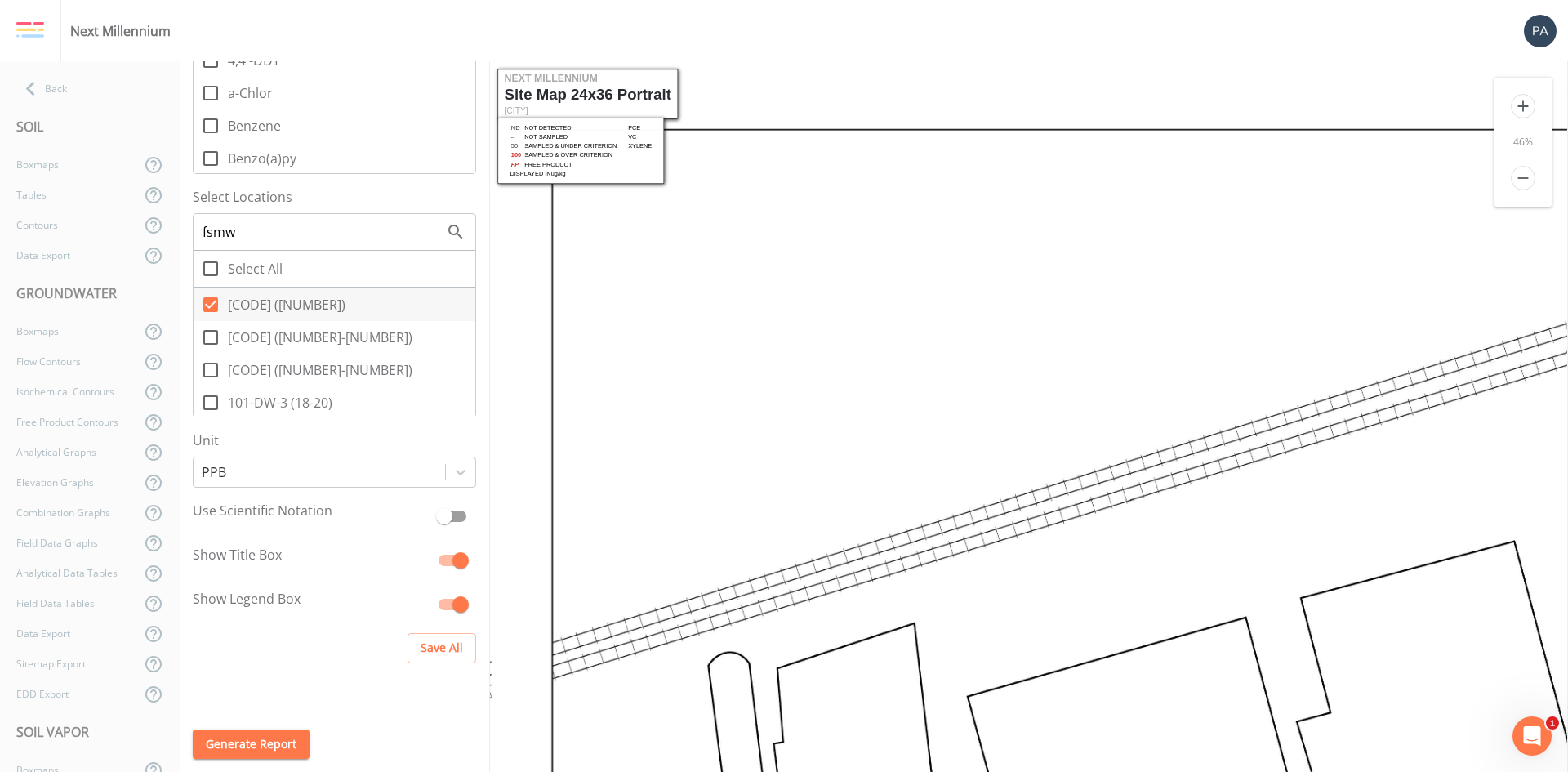 click on "101-DW-2 (20-22)" at bounding box center (202, 328) 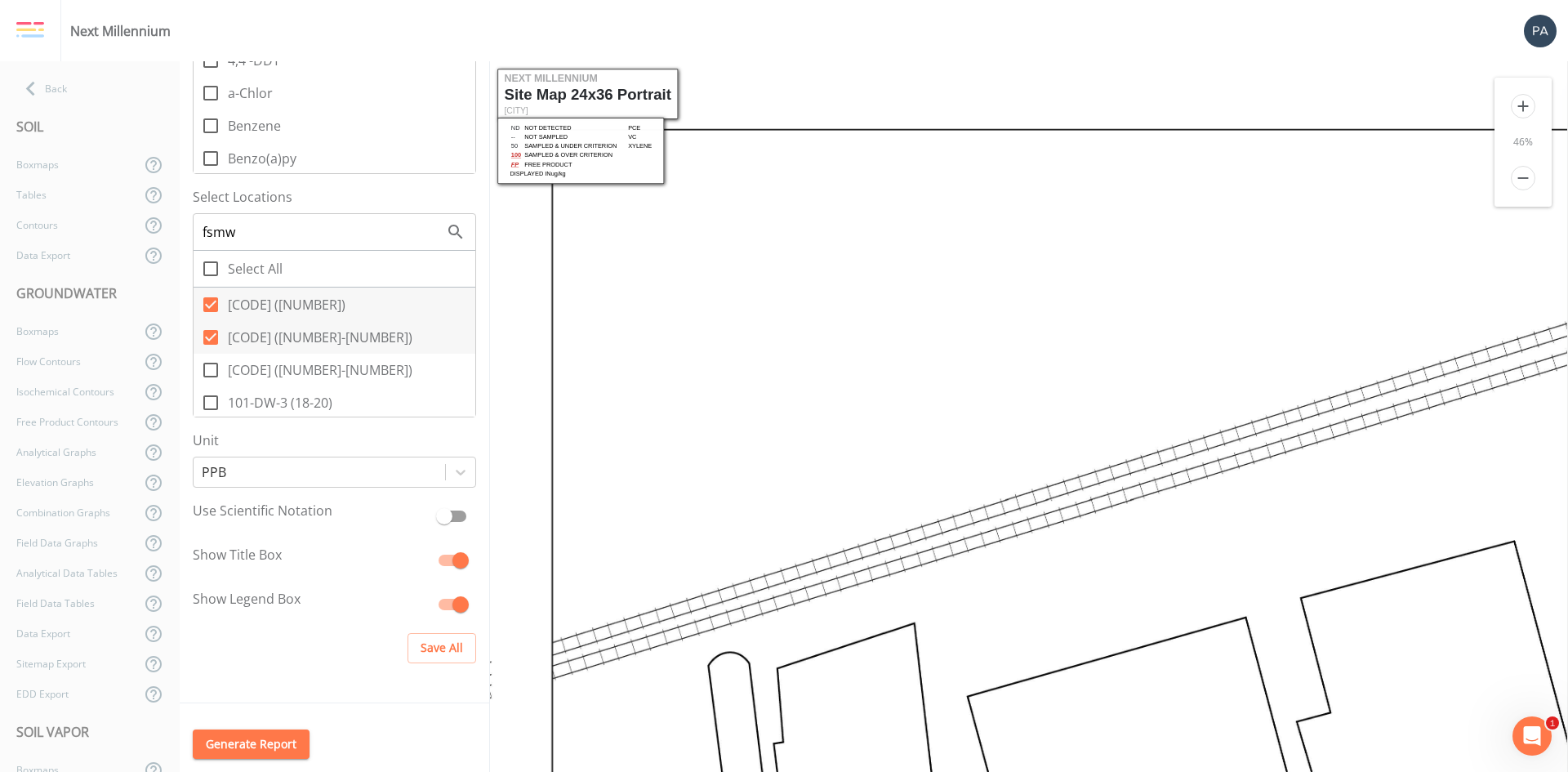 scroll, scrollTop: 0, scrollLeft: 0, axis: both 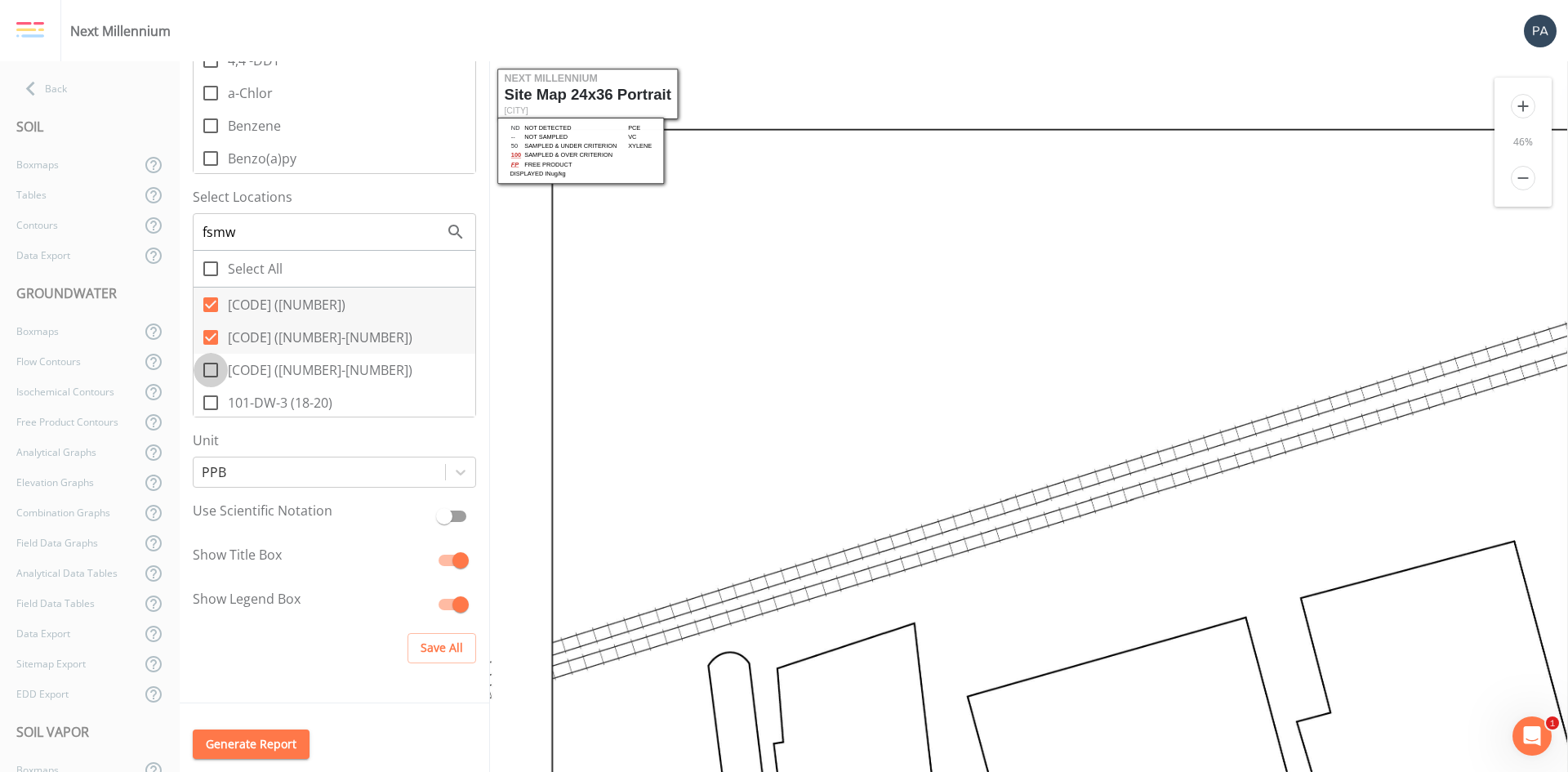 click on "101-DW-2 (30-32)" at bounding box center [202, 361] 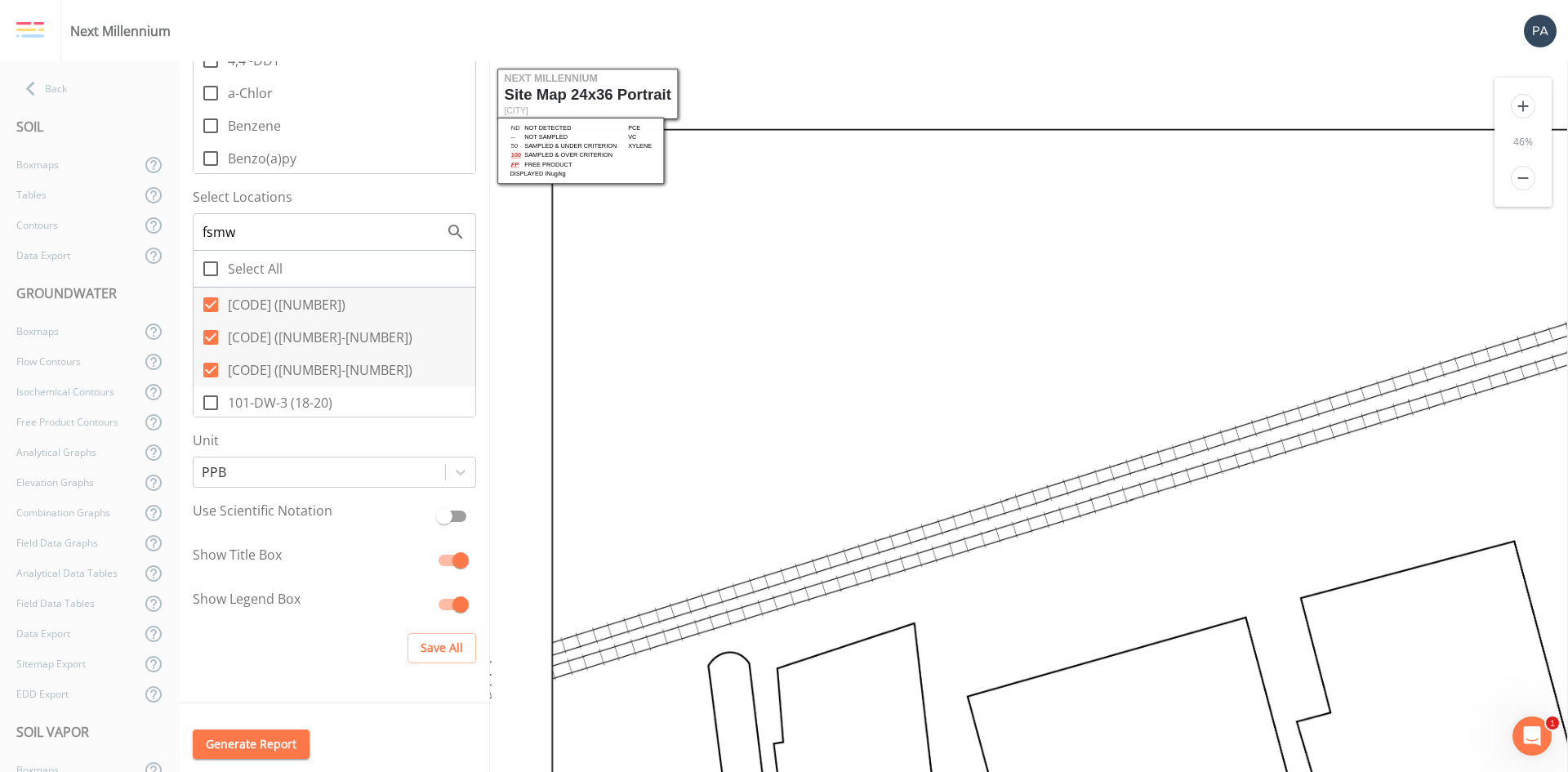 scroll, scrollTop: 0, scrollLeft: 0, axis: both 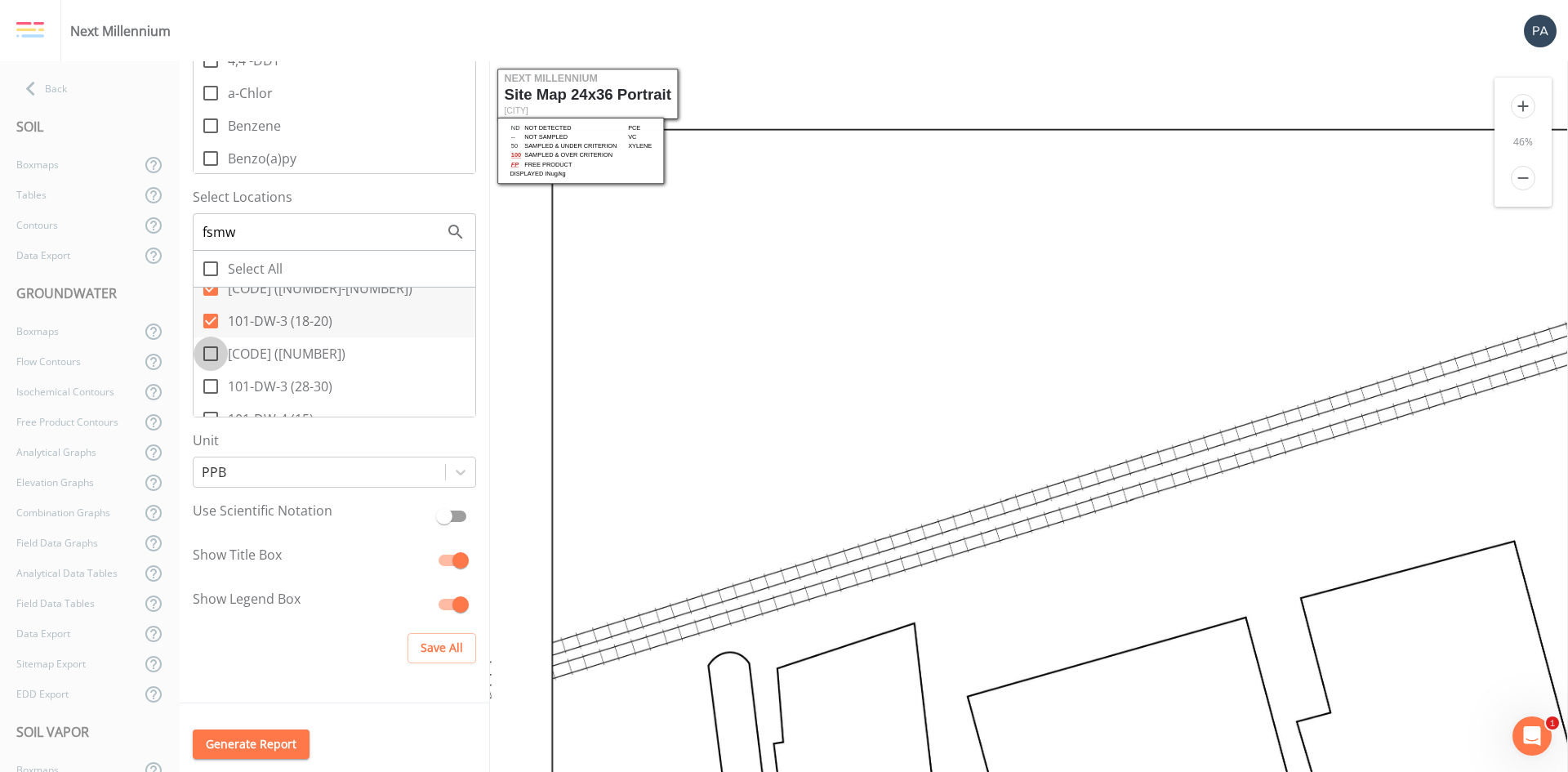 click 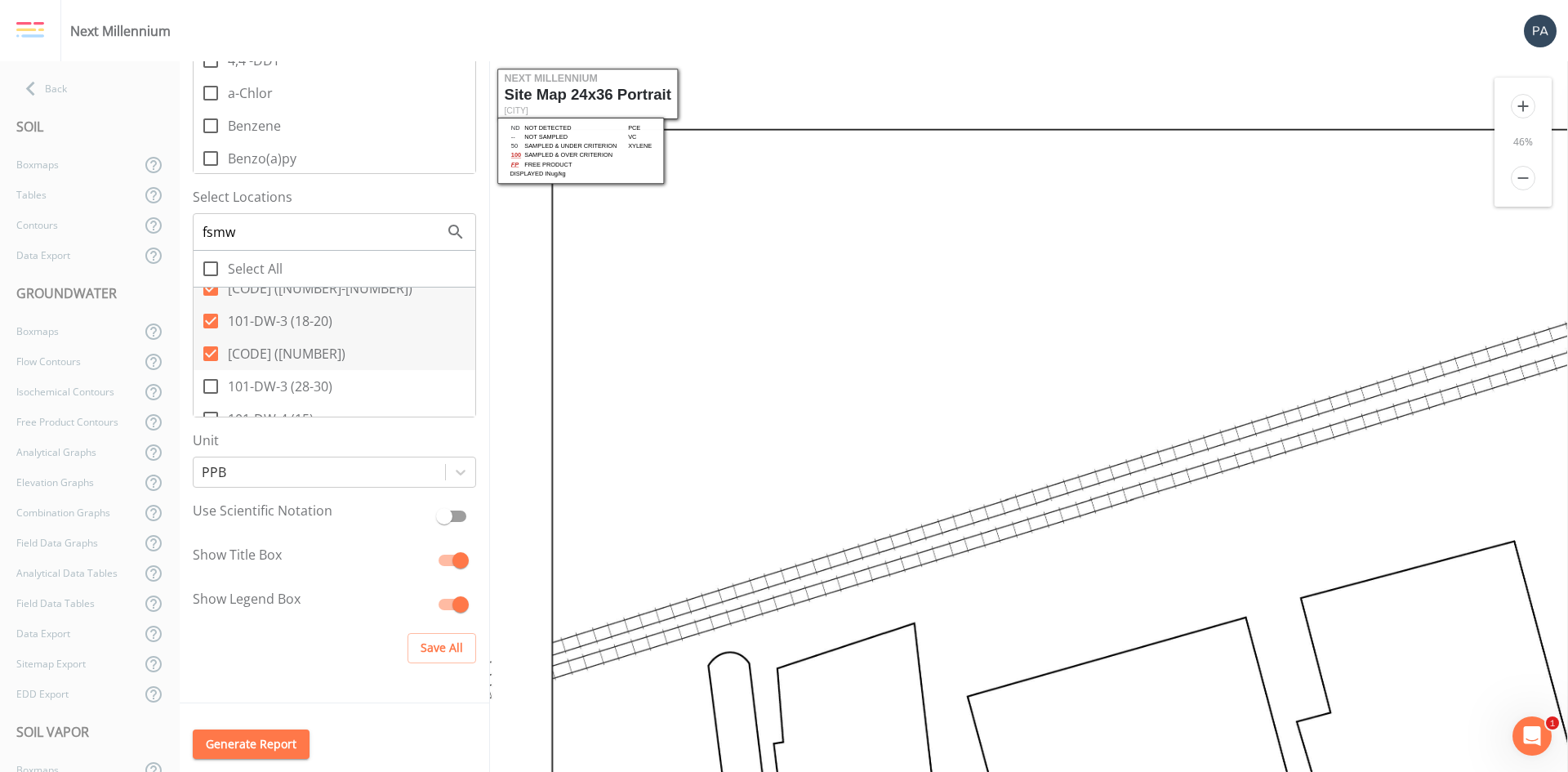 click on "101-DW-3 (28-30)" at bounding box center (202, 377) 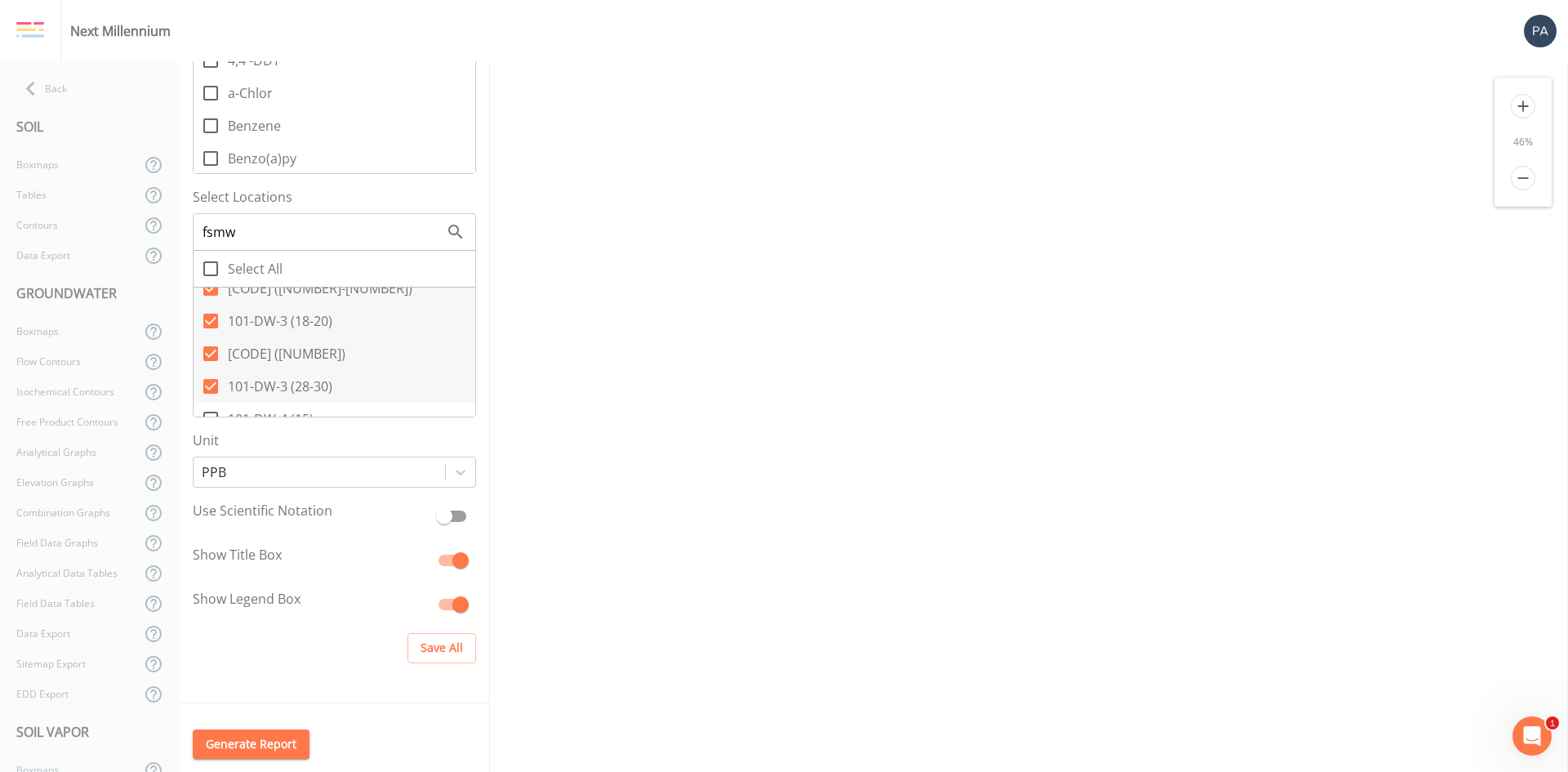 scroll, scrollTop: 1564, scrollLeft: 0, axis: vertical 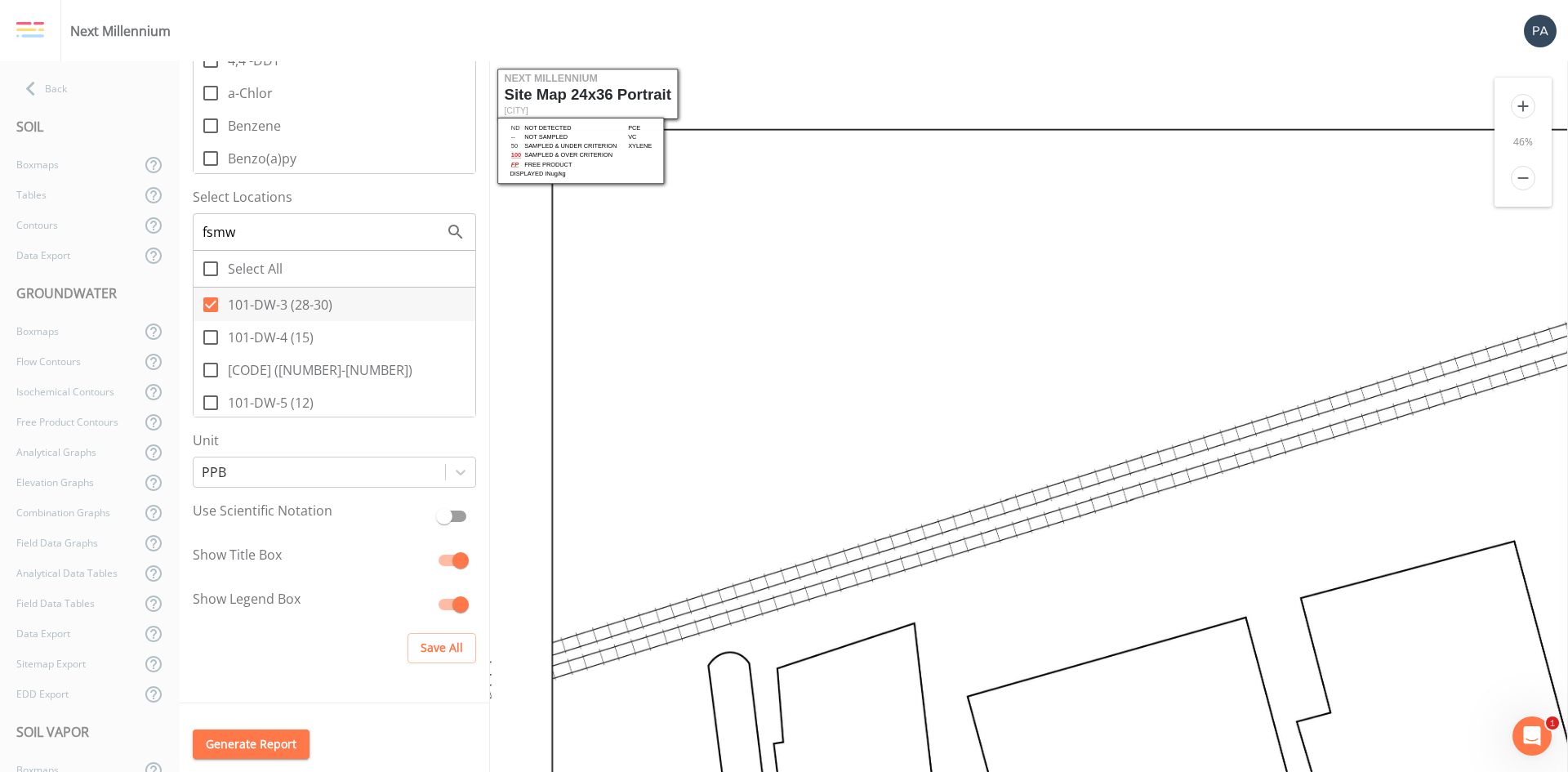 click 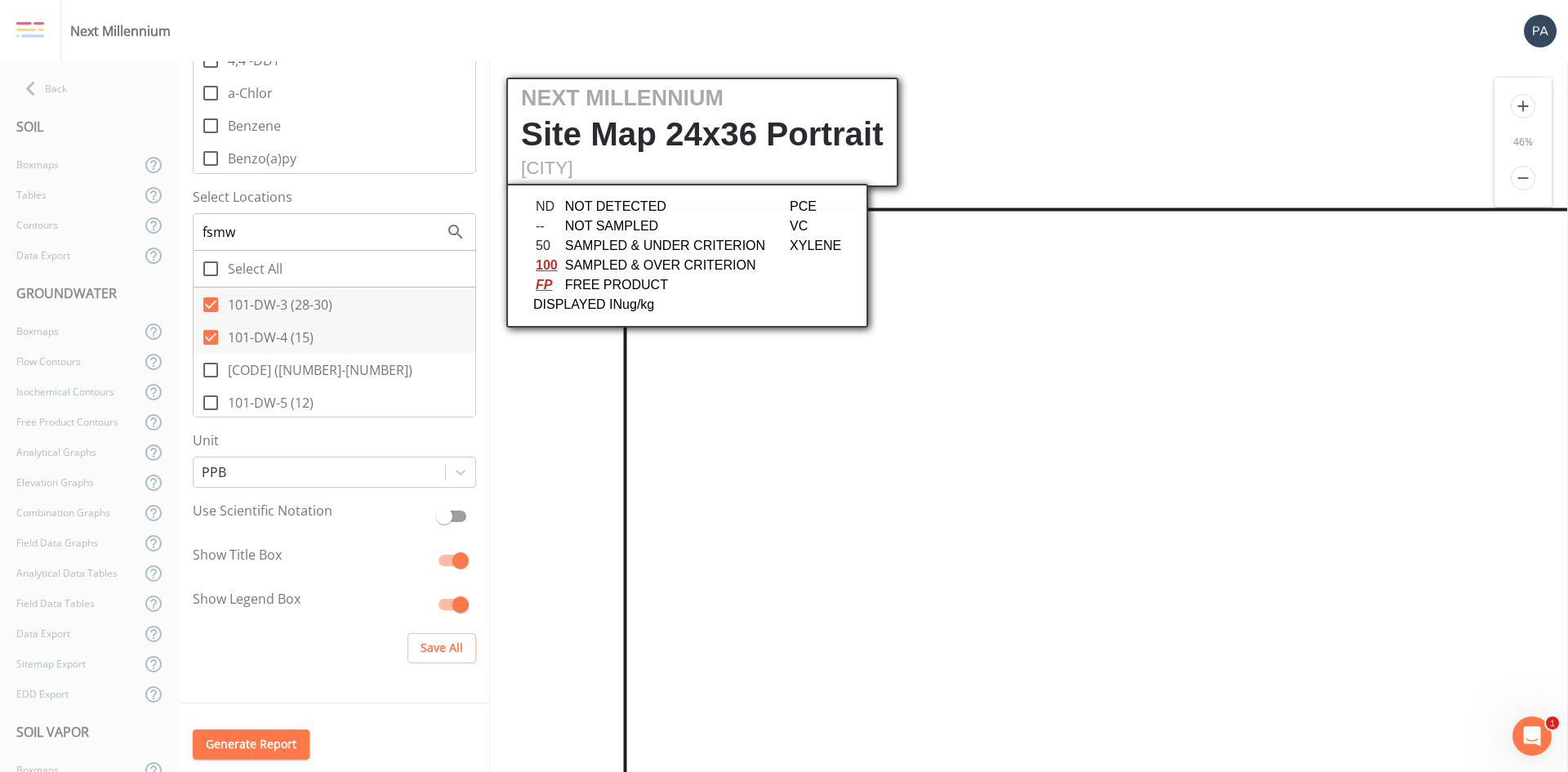 scroll, scrollTop: 0, scrollLeft: 0, axis: both 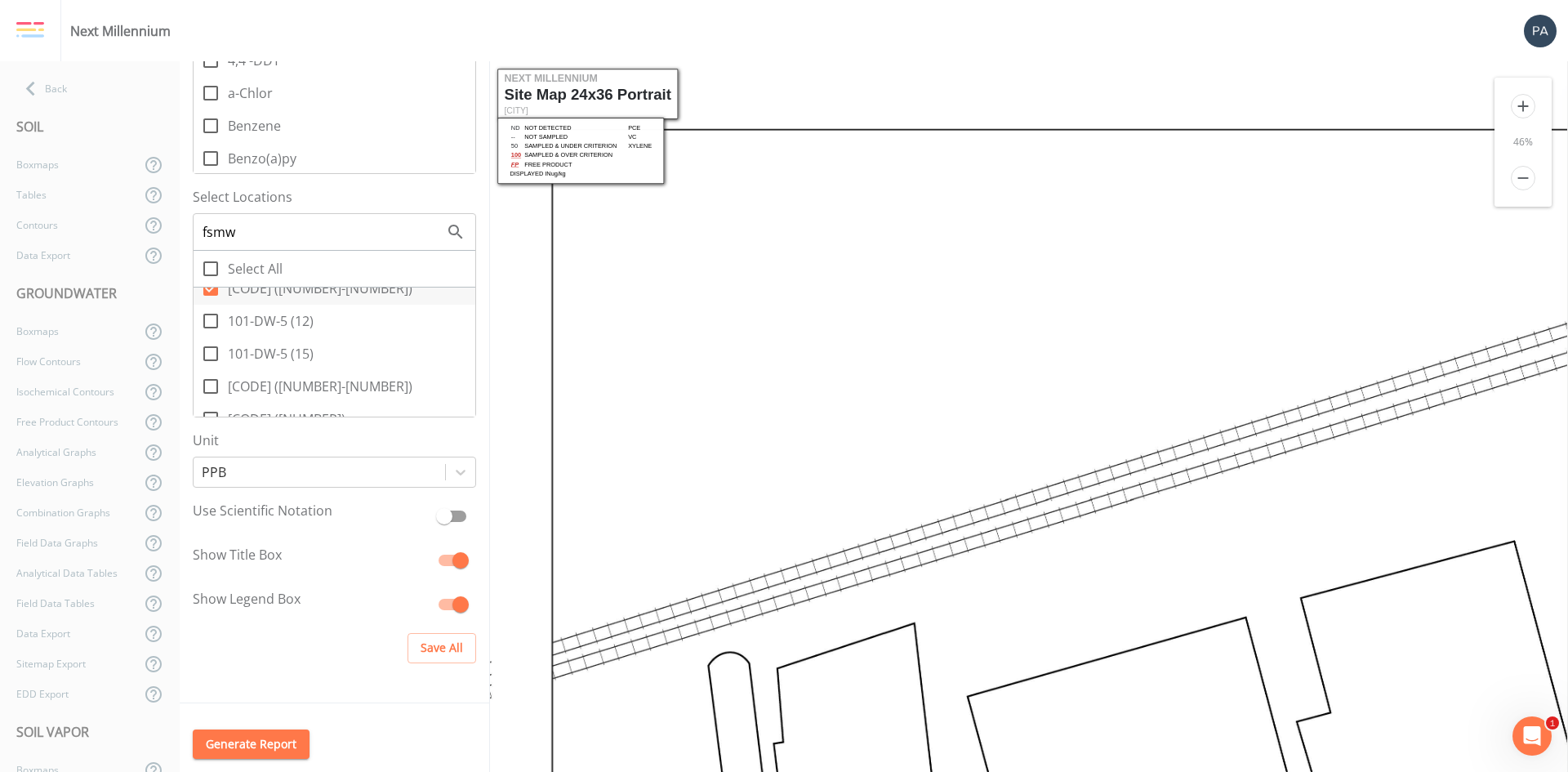 click 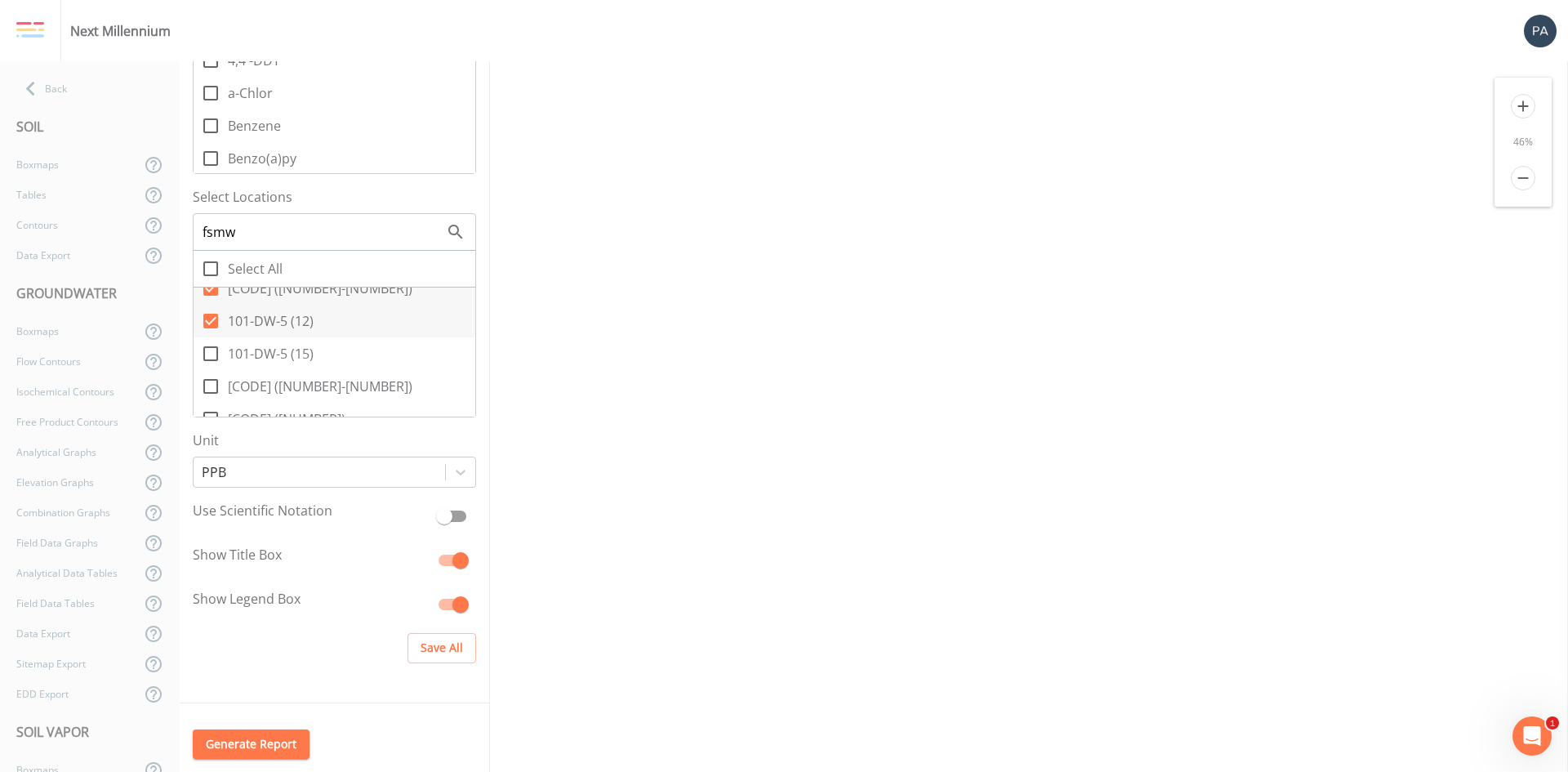 click 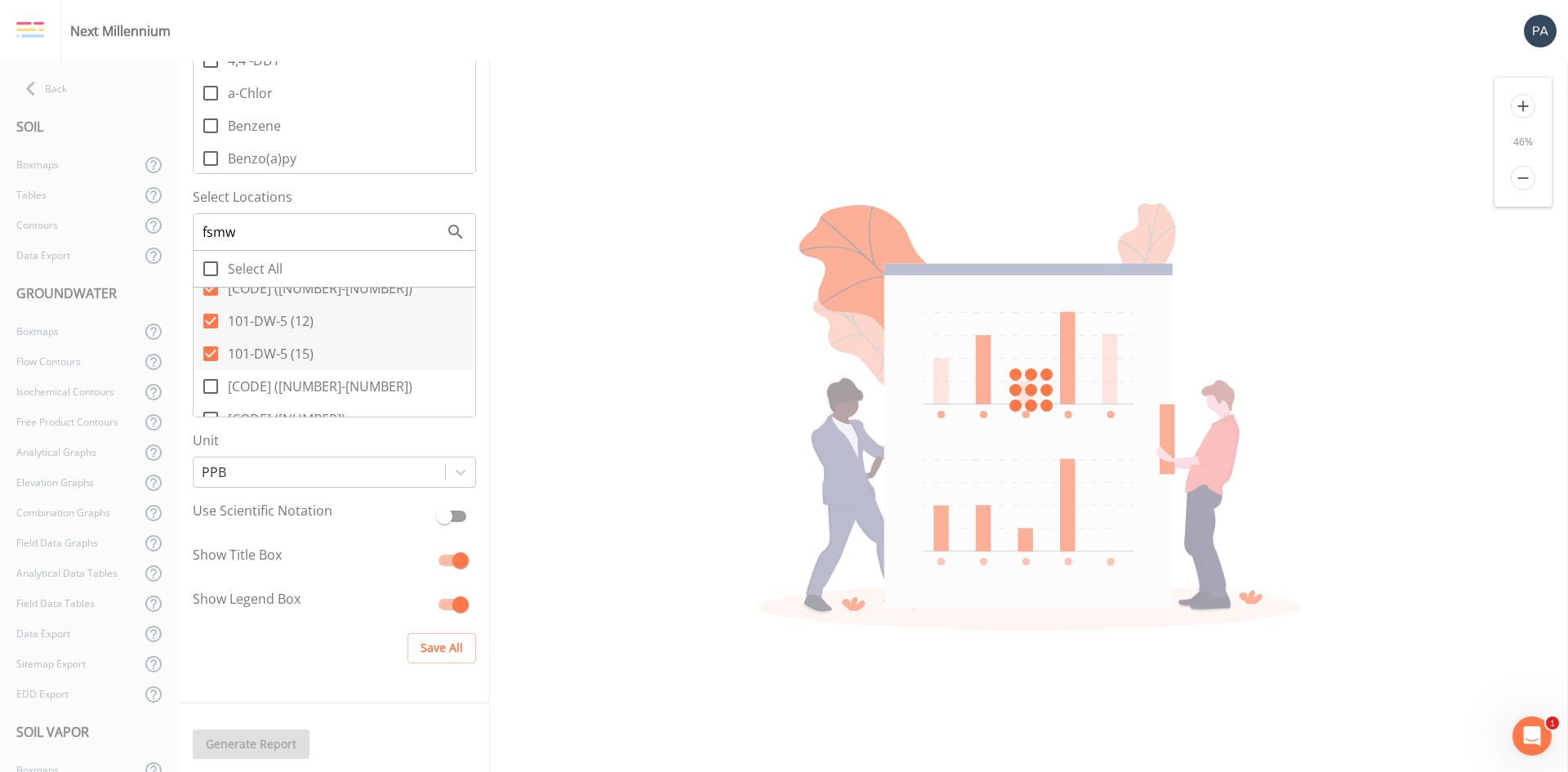 click 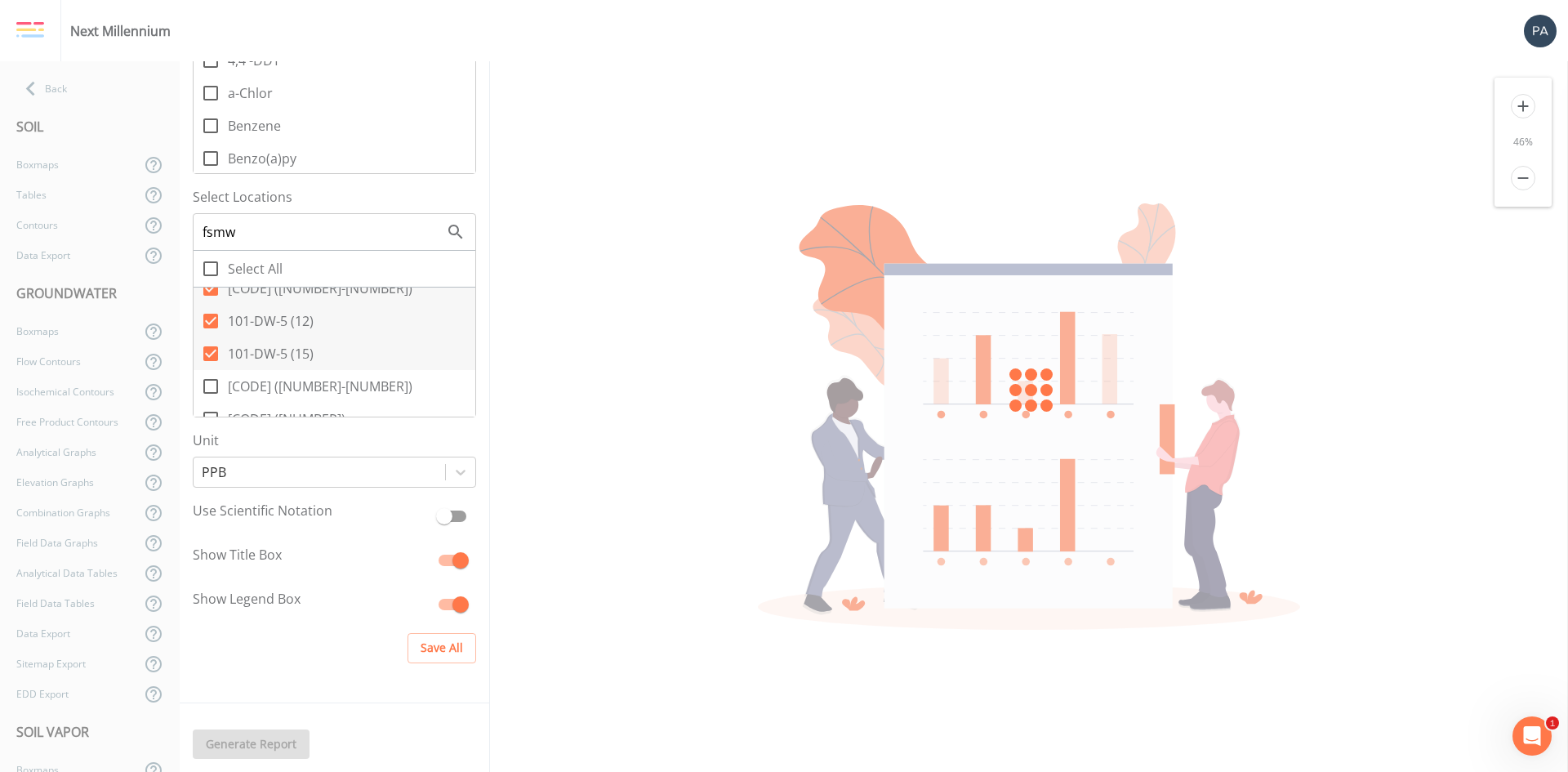 click on "101-DW-5 (25-27)" at bounding box center (202, 377) 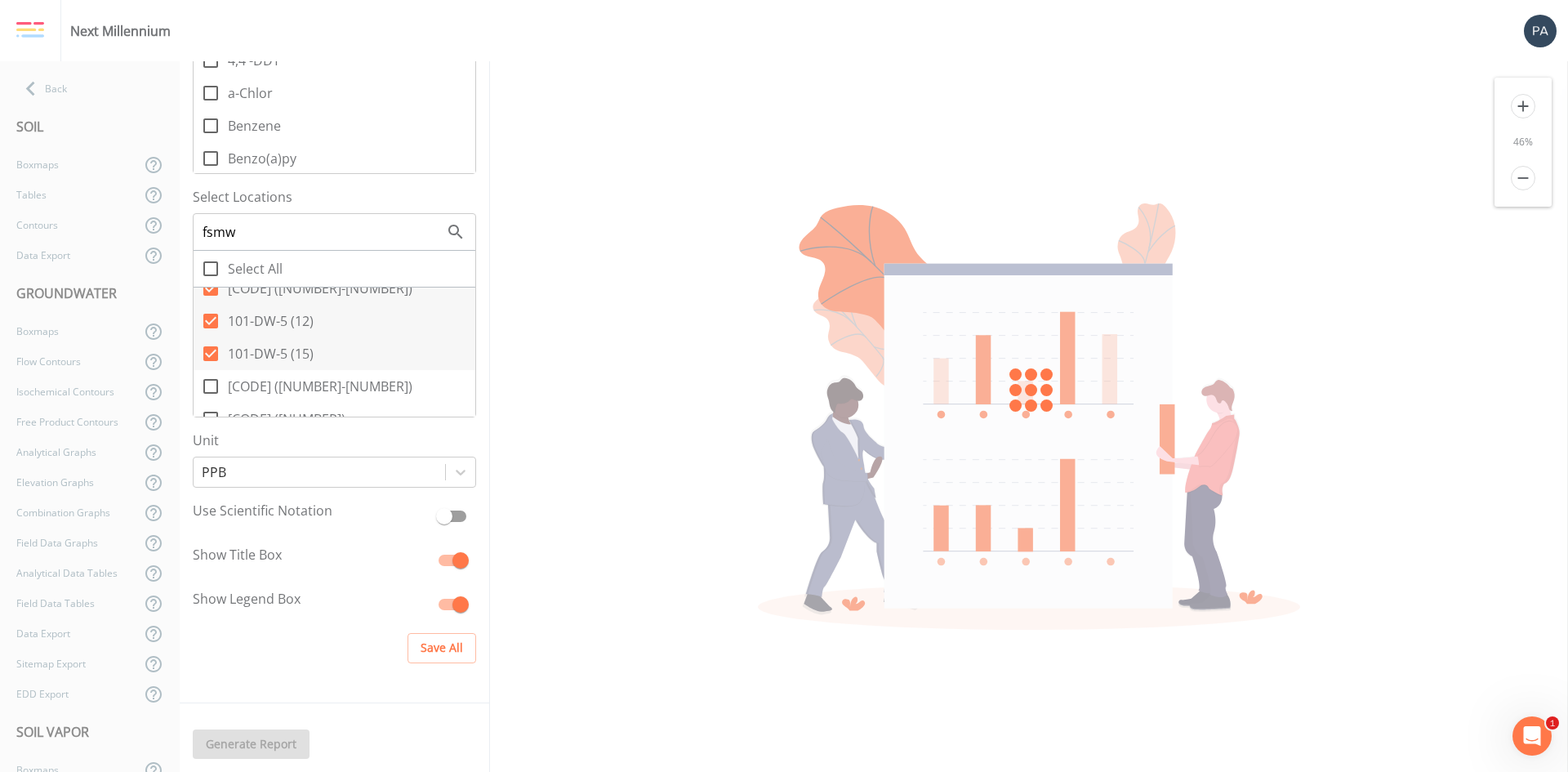 checkbox on "true" 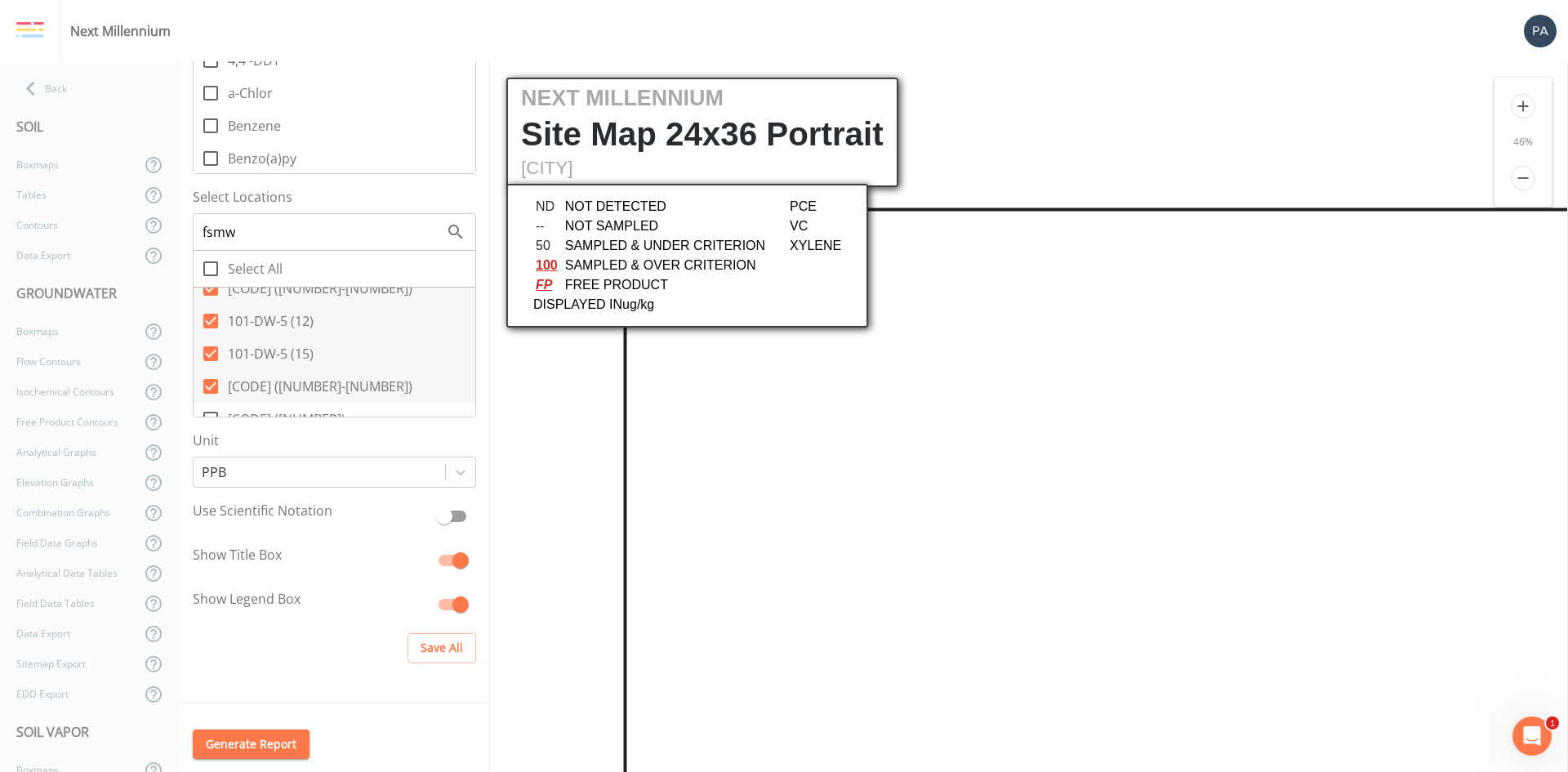 scroll, scrollTop: 0, scrollLeft: 0, axis: both 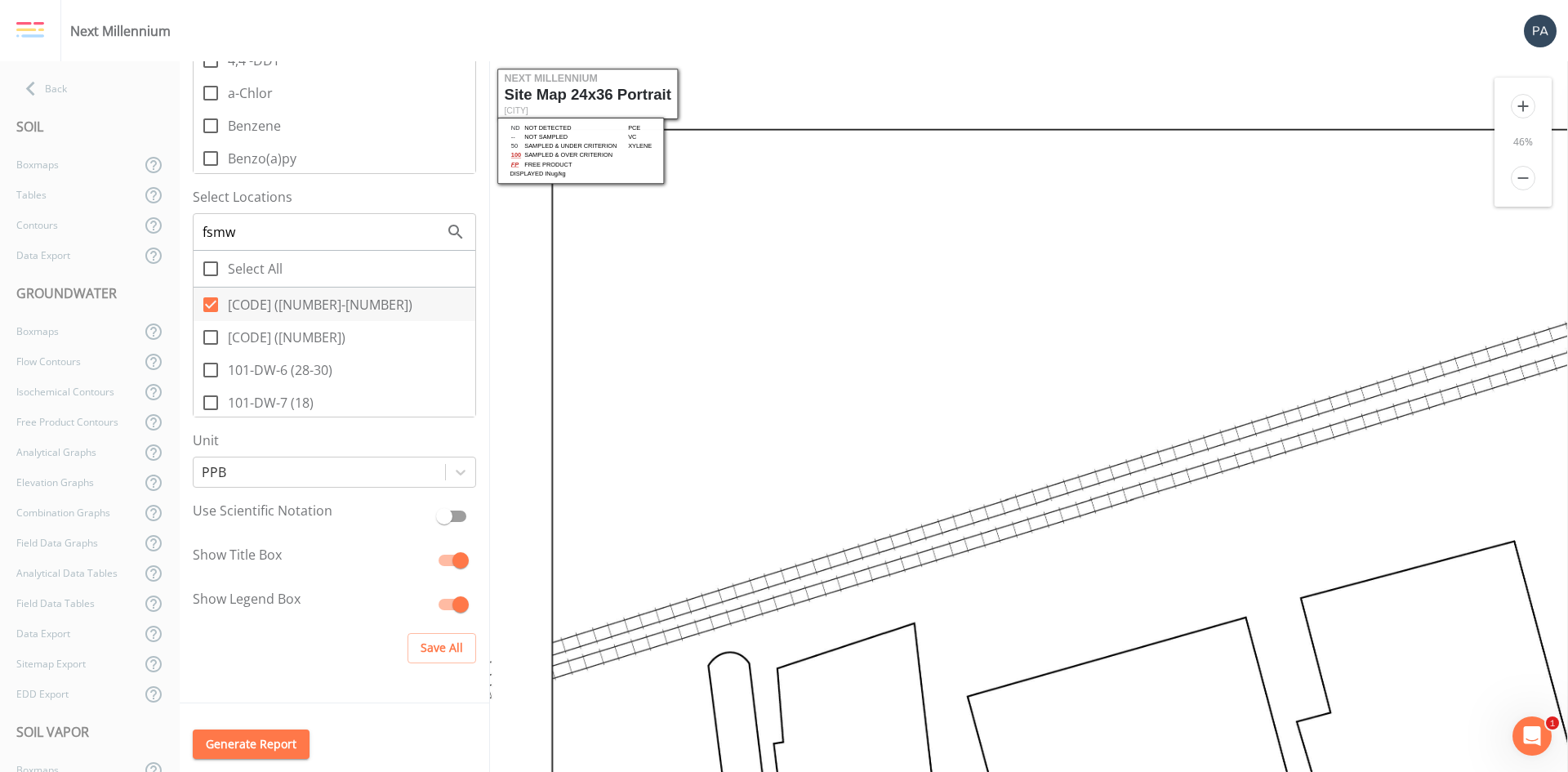 click on "[NUM]-[DW]-[NUM] ([DD])" at bounding box center [202, 328] 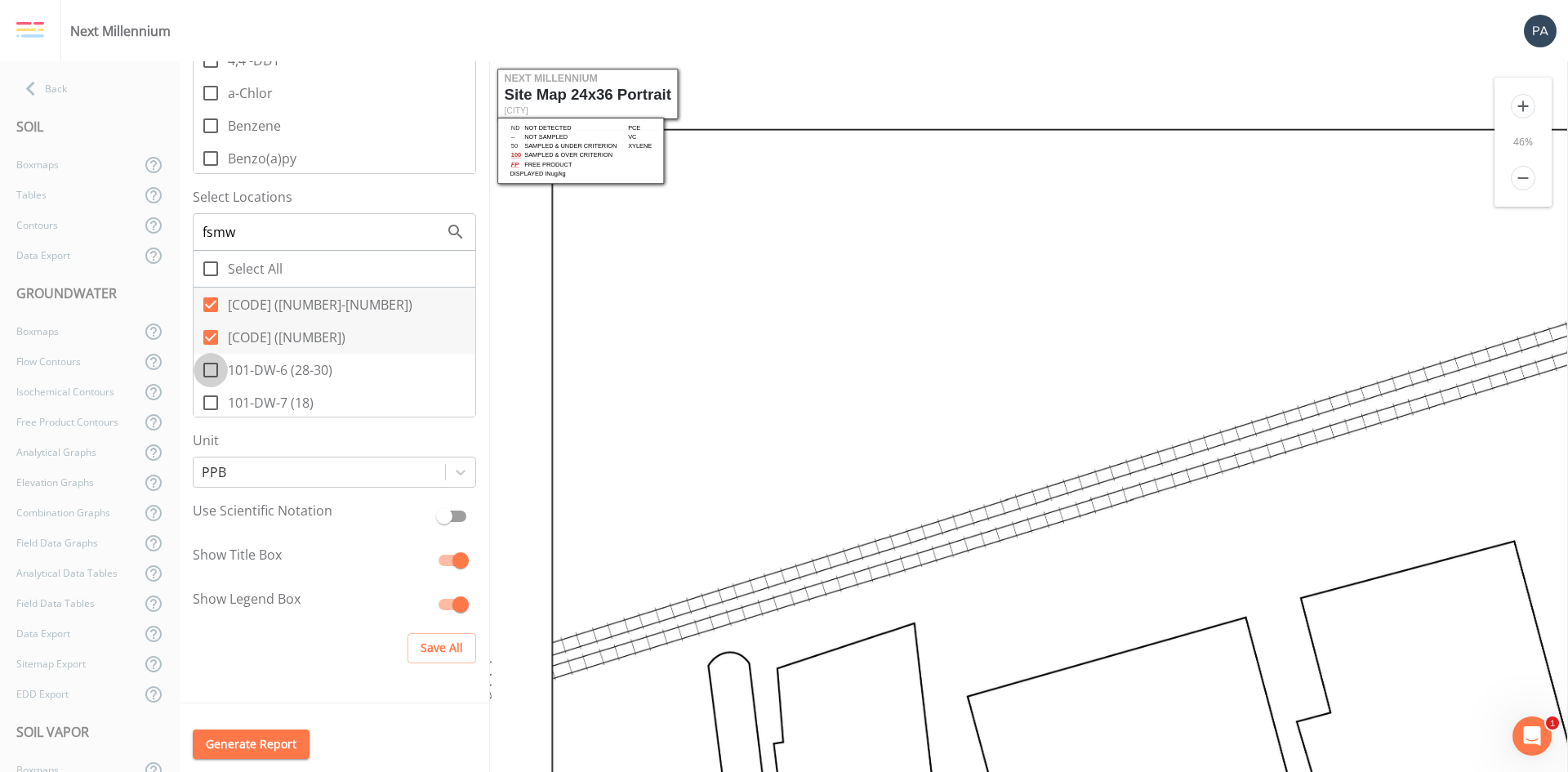 scroll, scrollTop: 0, scrollLeft: 0, axis: both 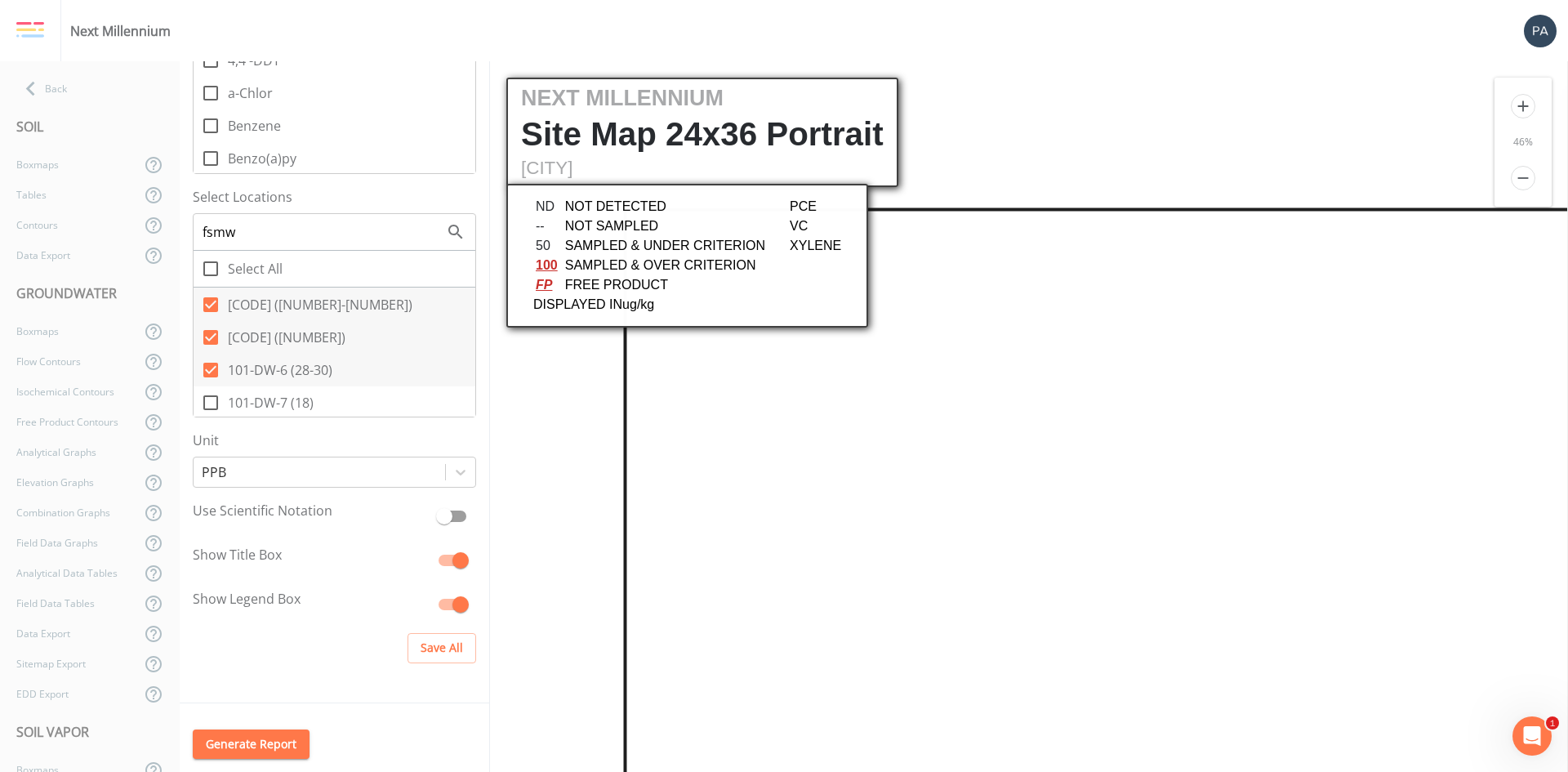 click on "101-DW-7 (18)" at bounding box center [202, 394] 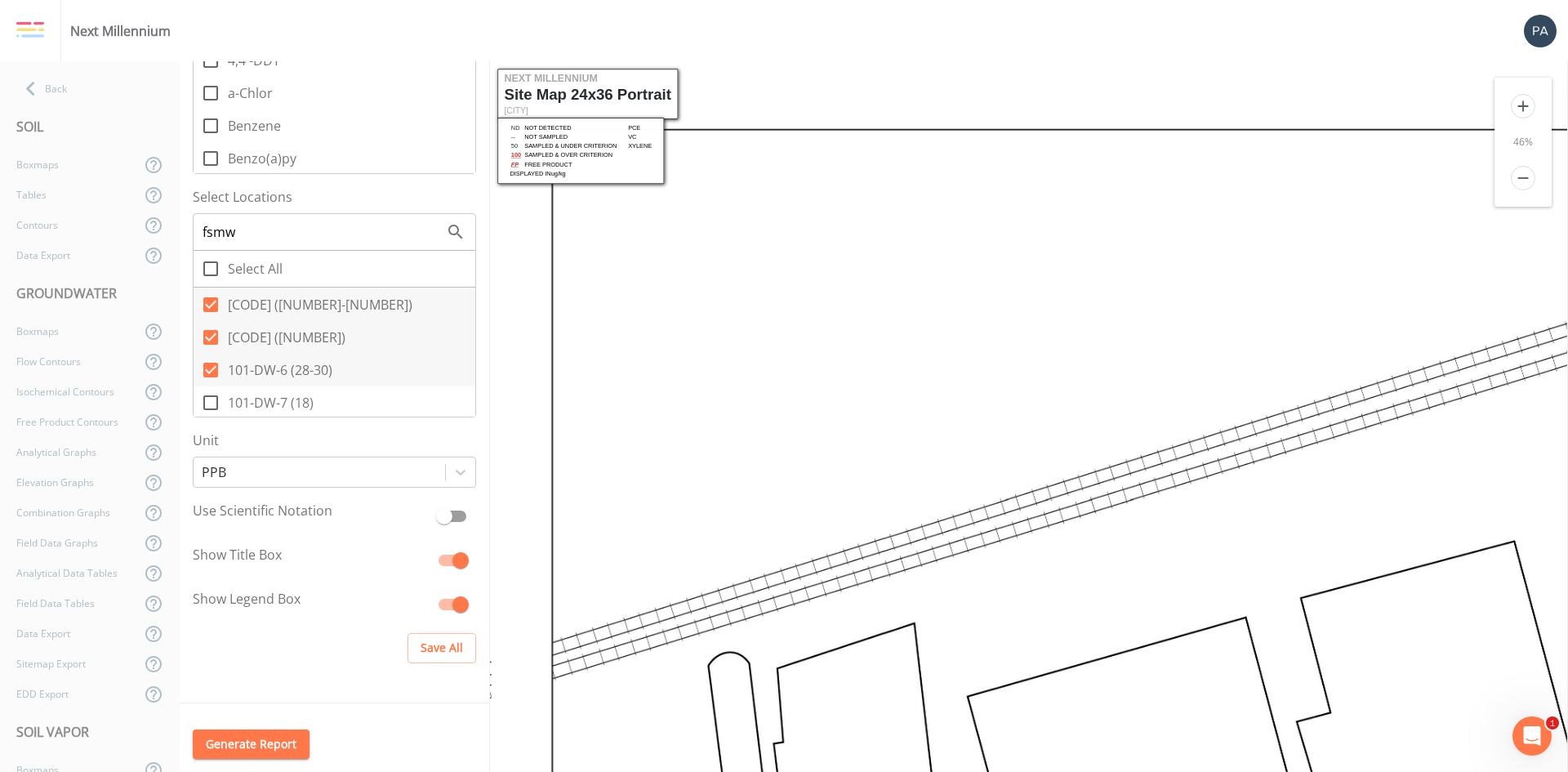 checkbox on "true" 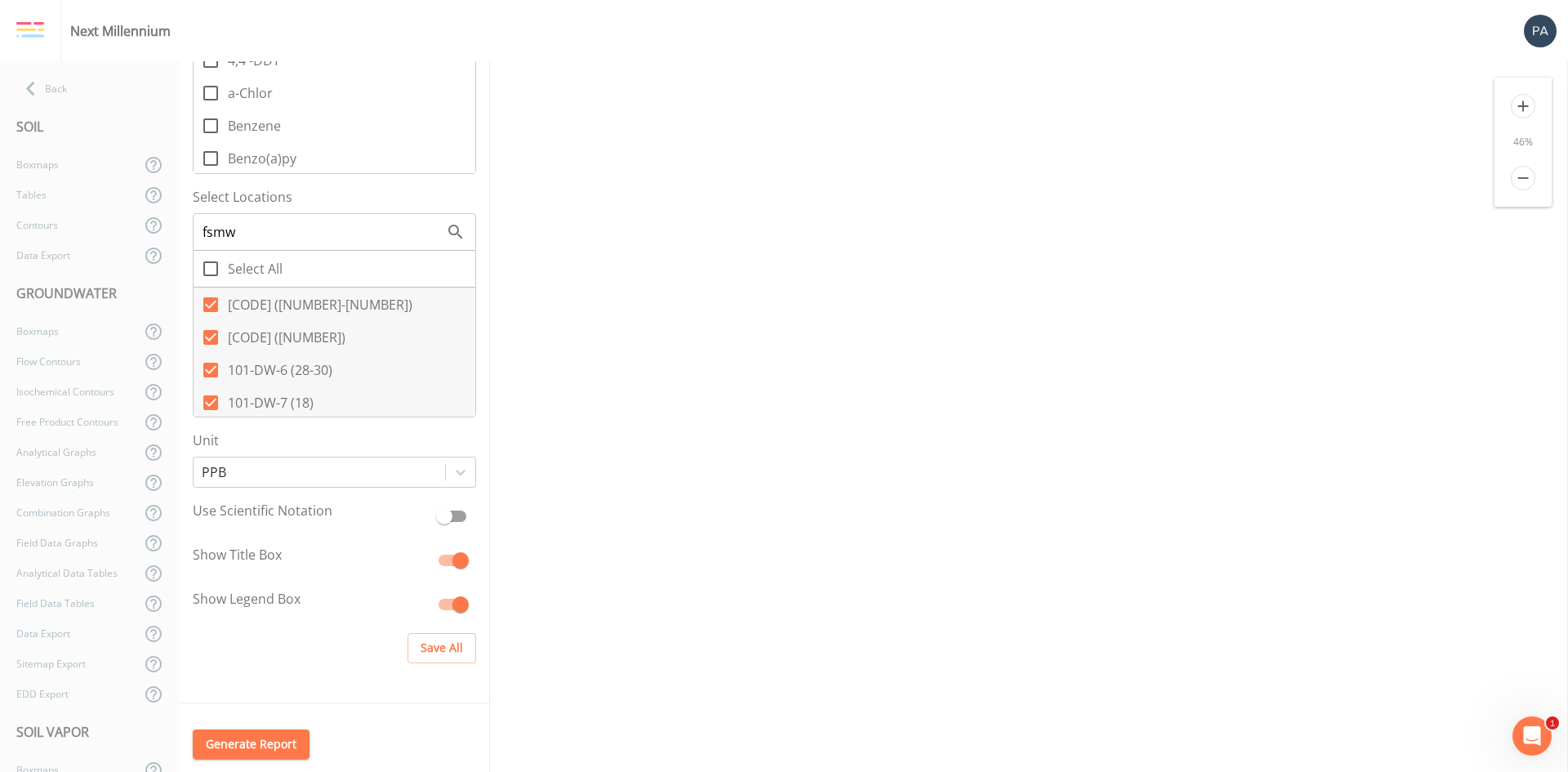 scroll, scrollTop: 1856, scrollLeft: 0, axis: vertical 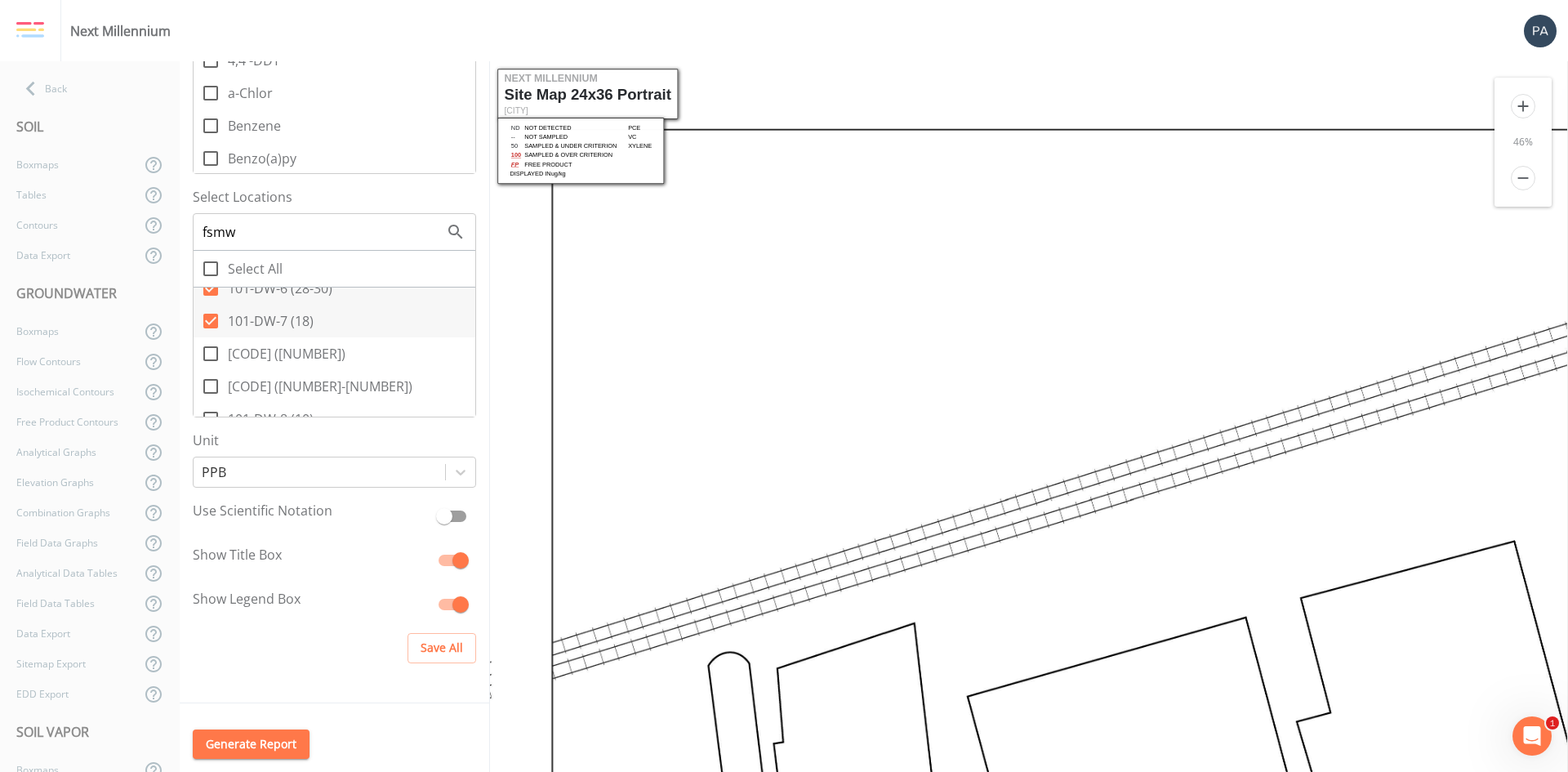 click 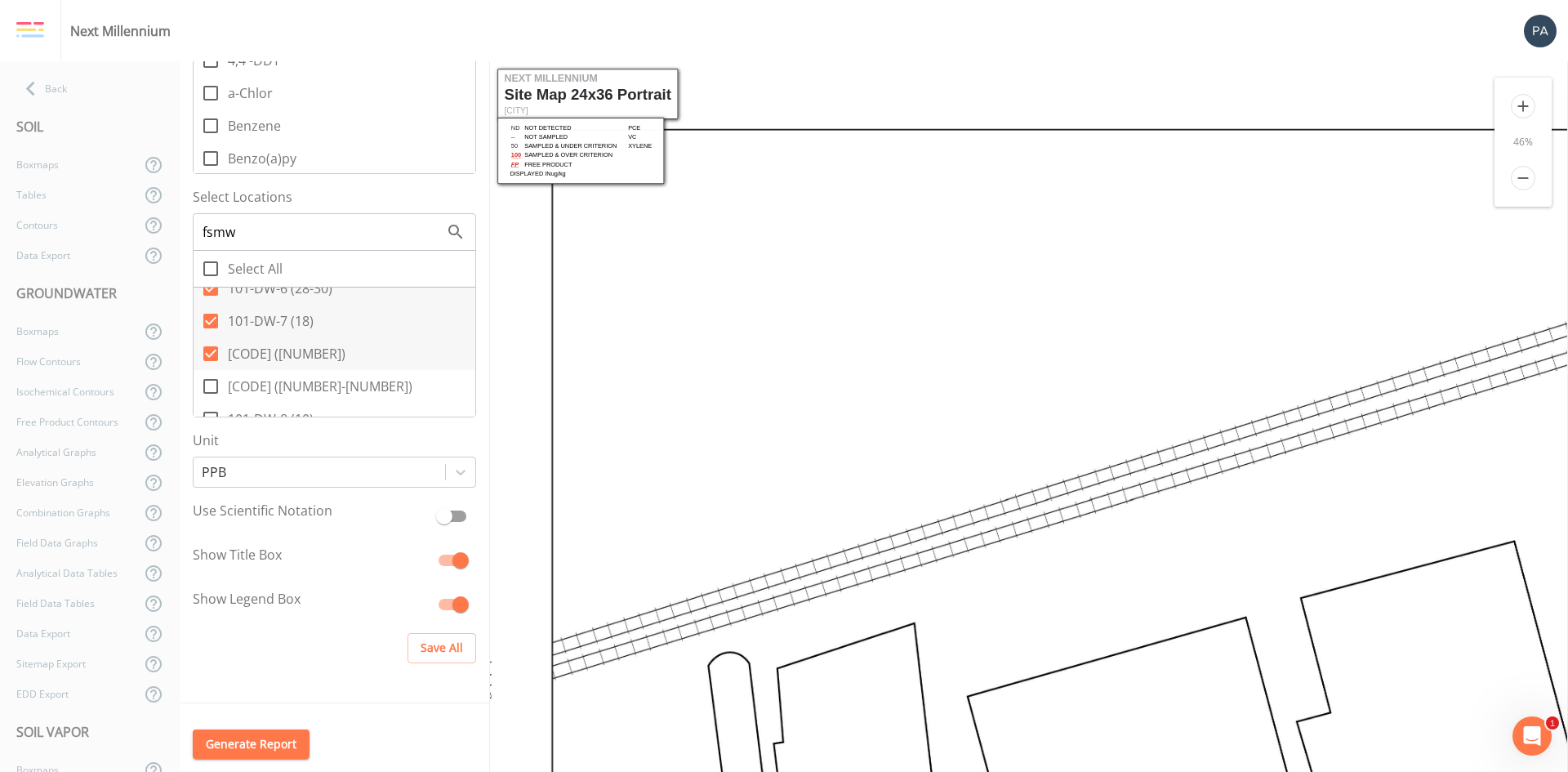 scroll, scrollTop: 0, scrollLeft: 0, axis: both 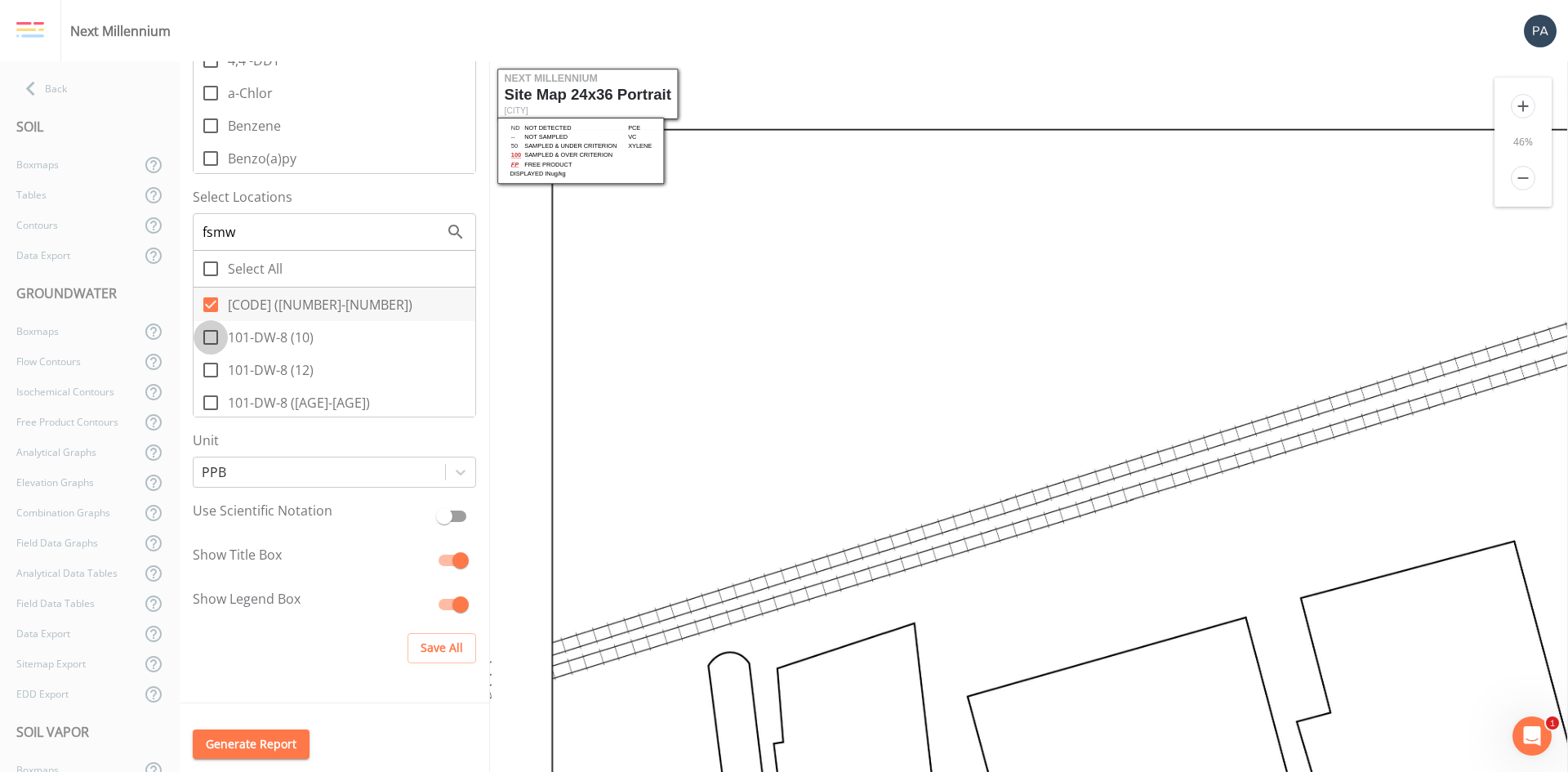 click 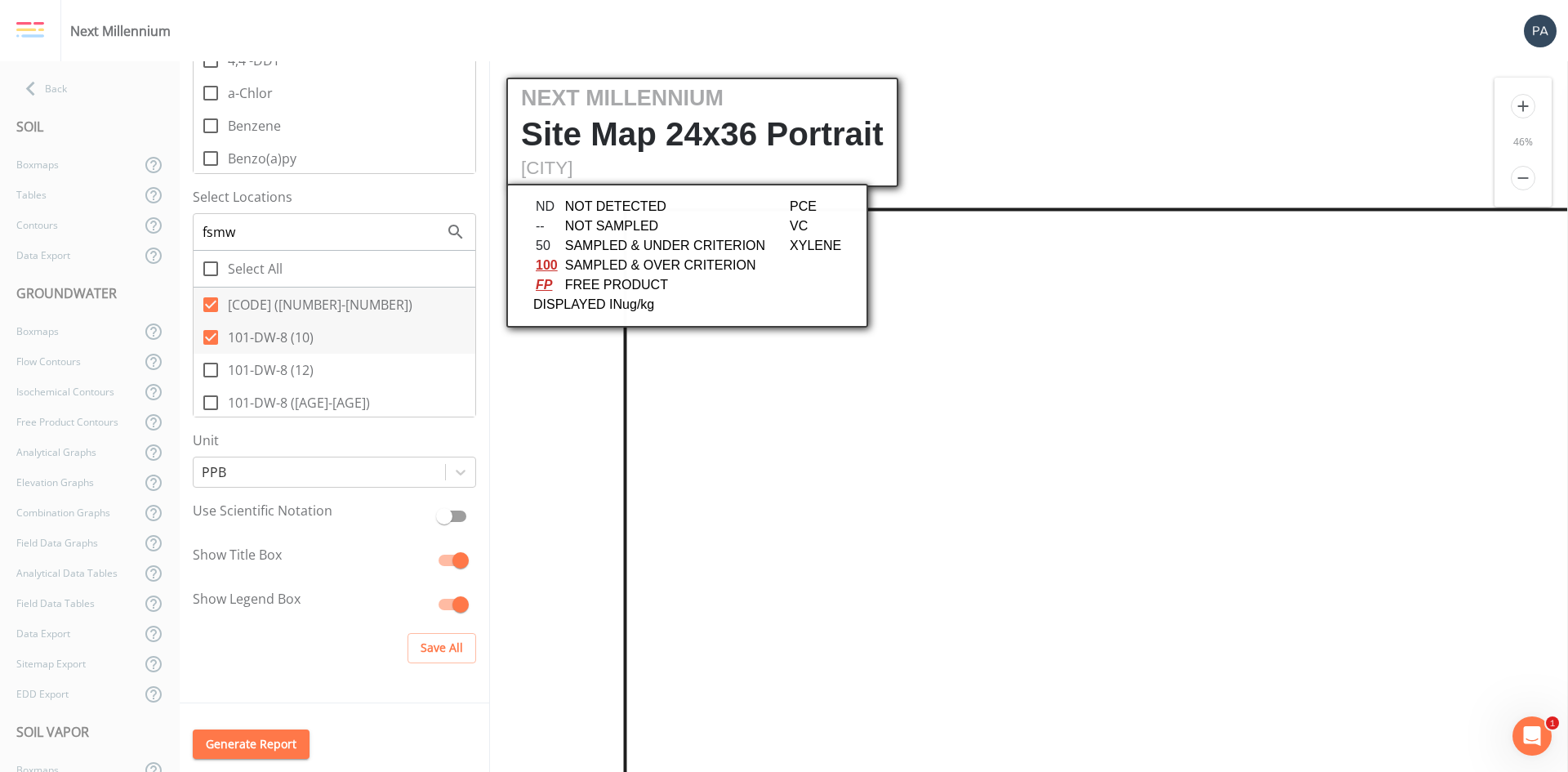 click 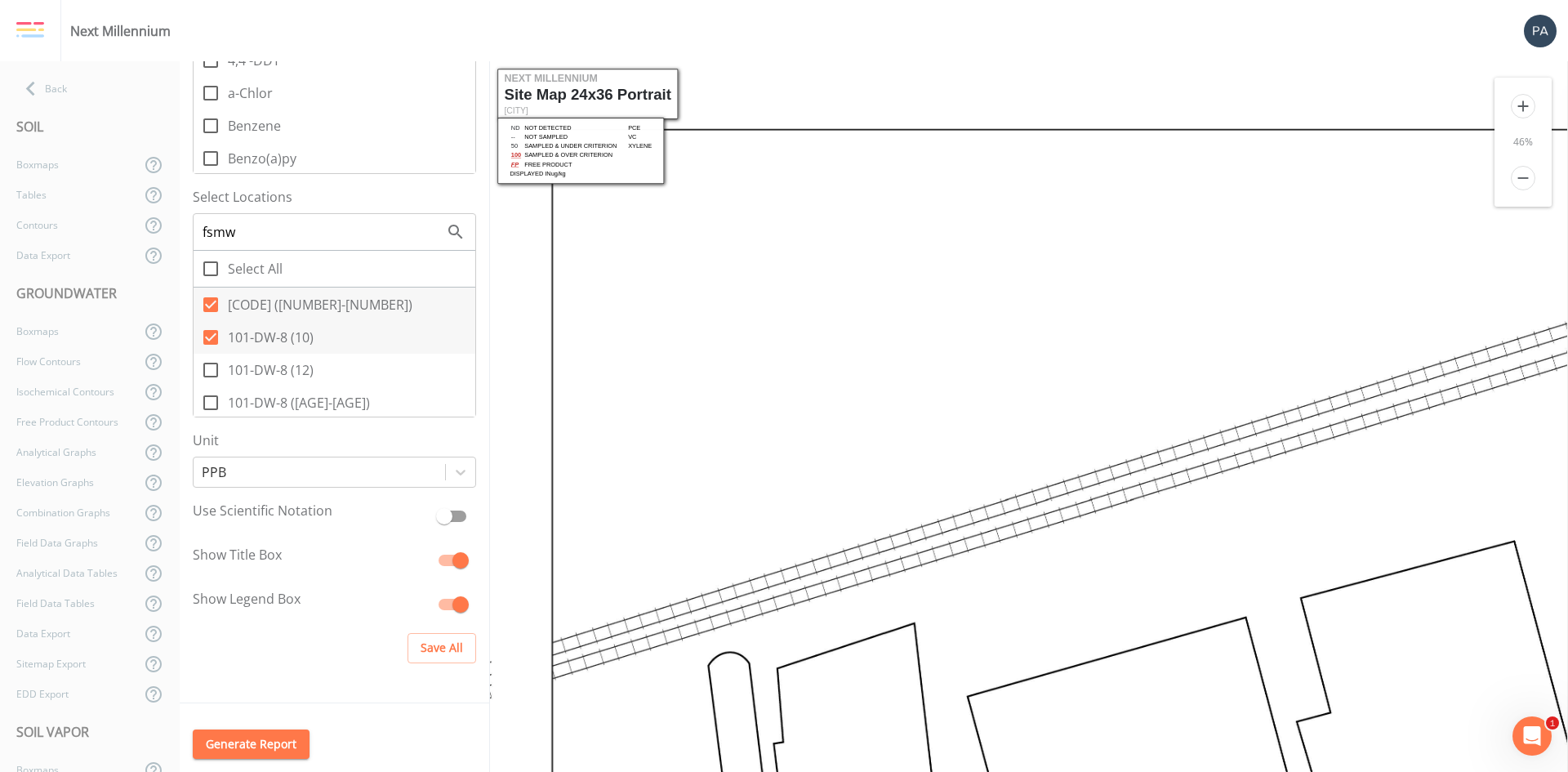checkbox on "true" 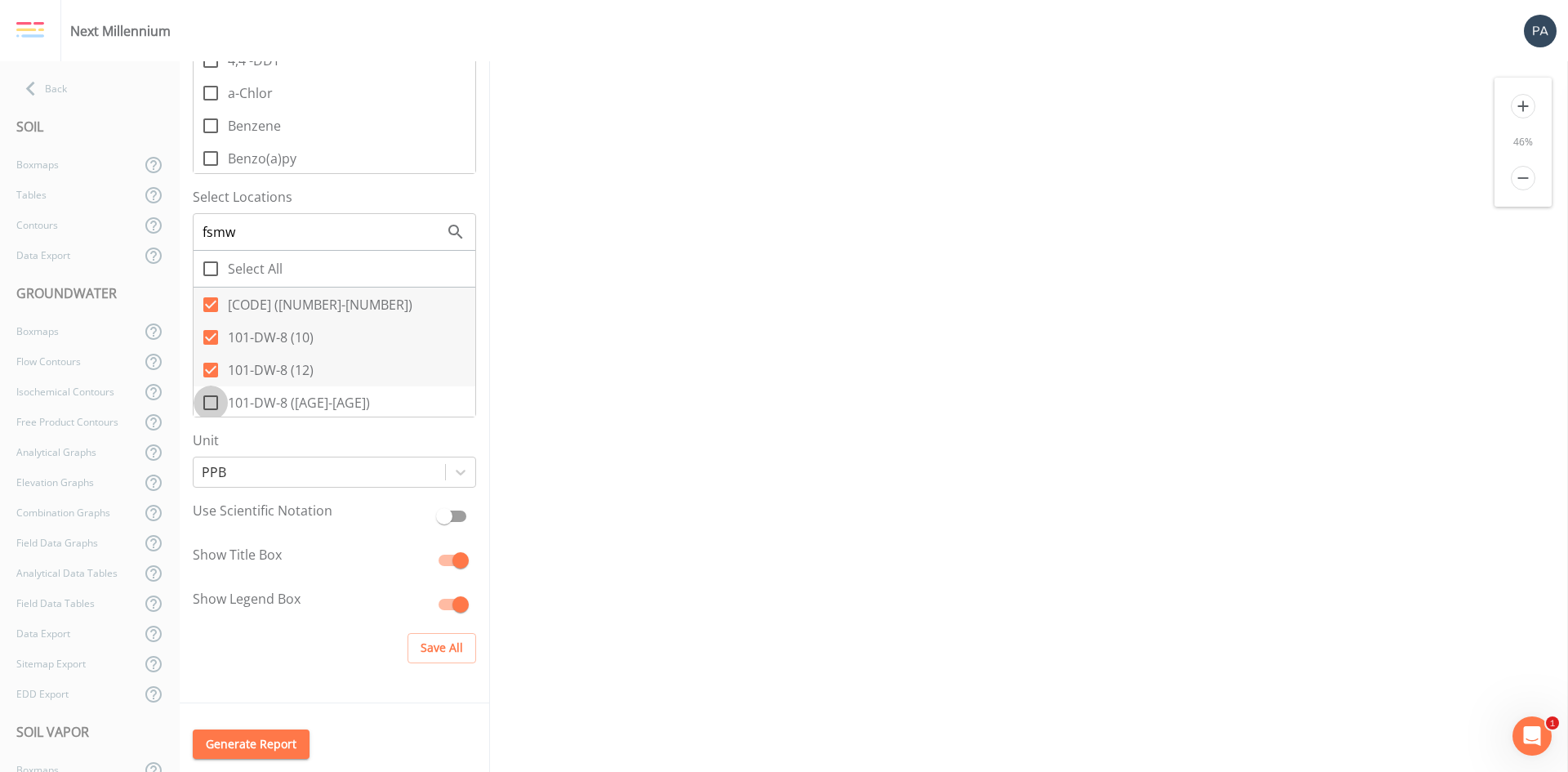 click on "101-DW-8 (28-30)" at bounding box center (202, 394) 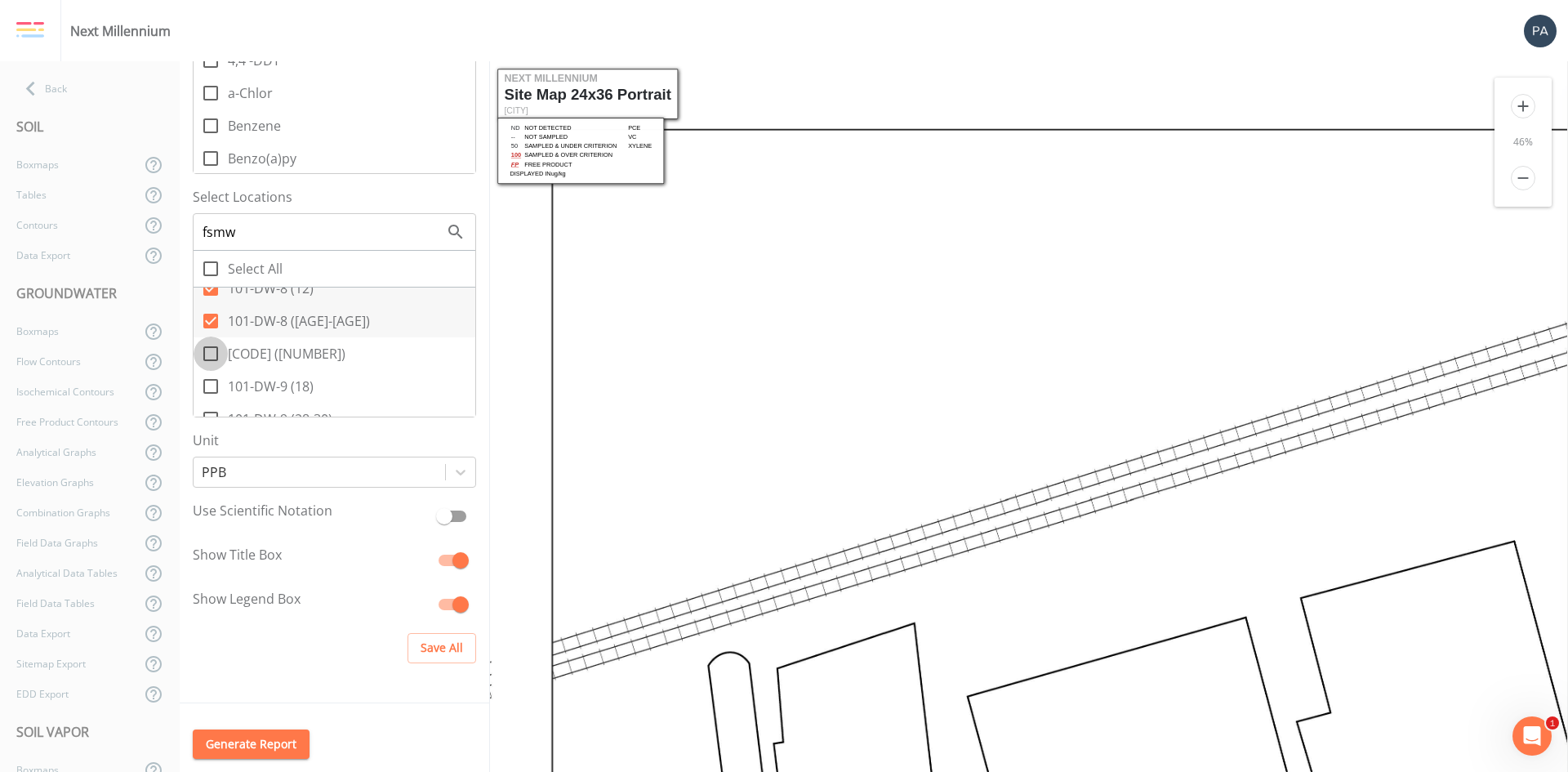 click 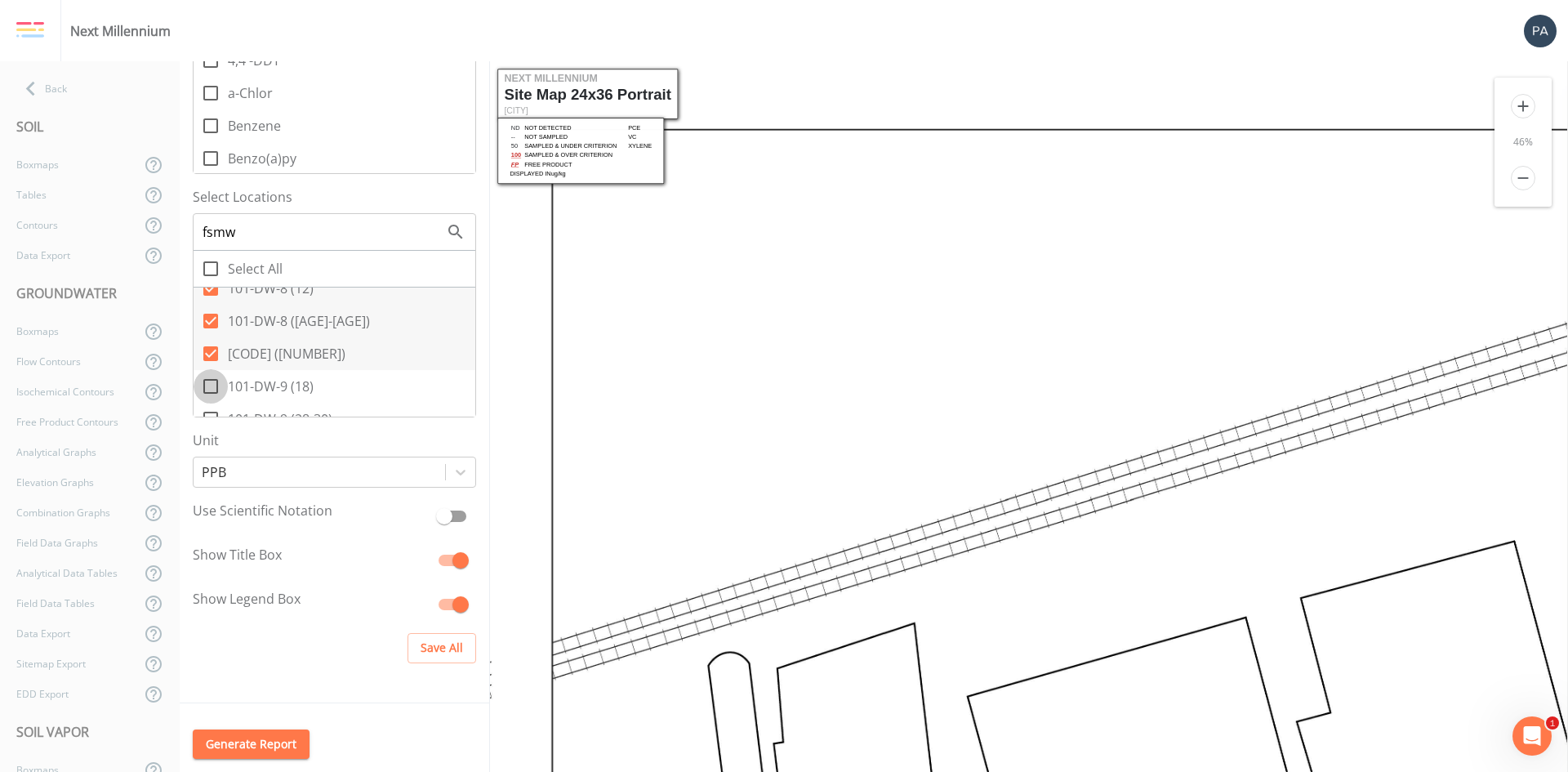 click on "101-DW-9 (18)" at bounding box center [202, 377] 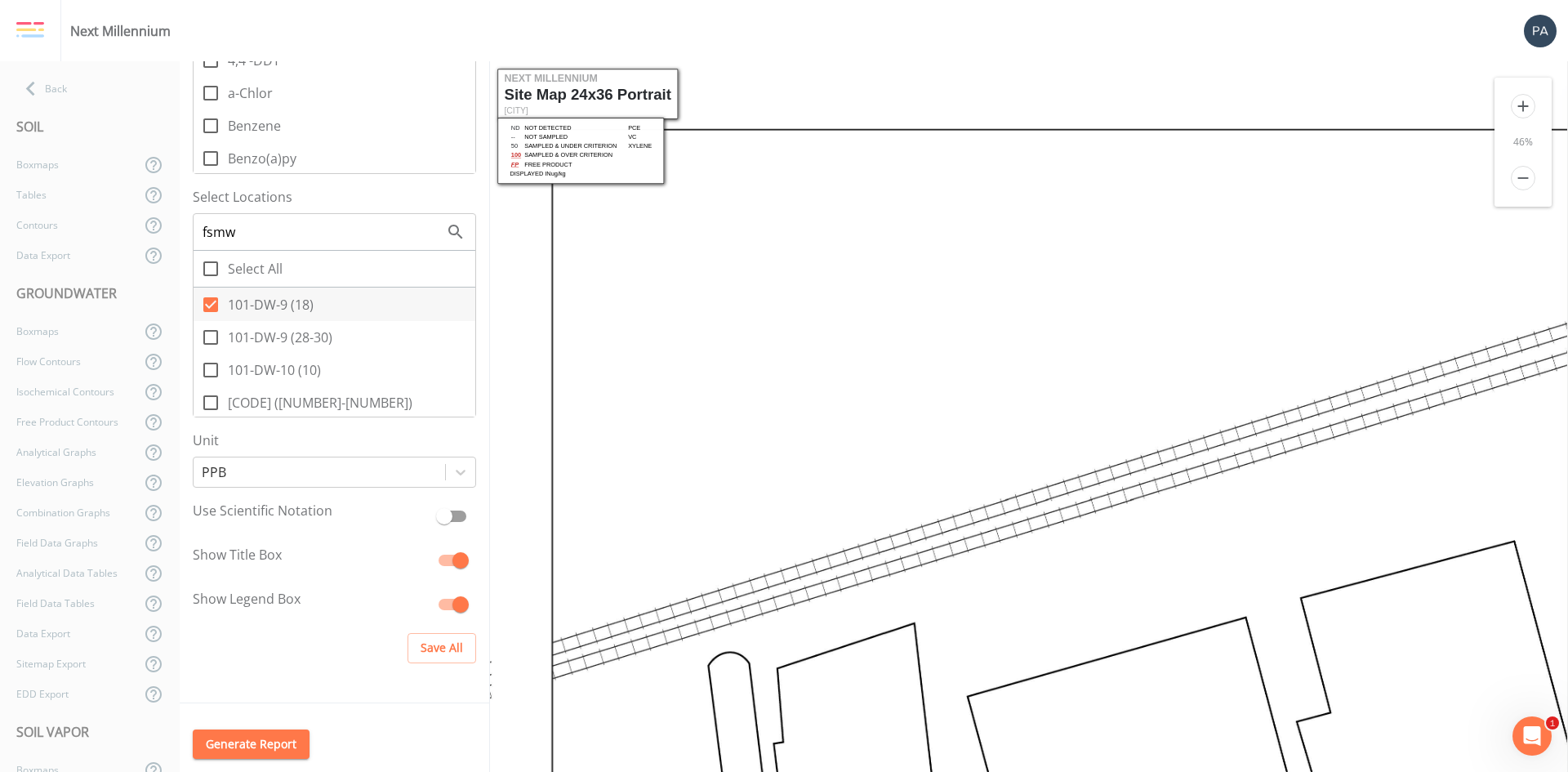 click 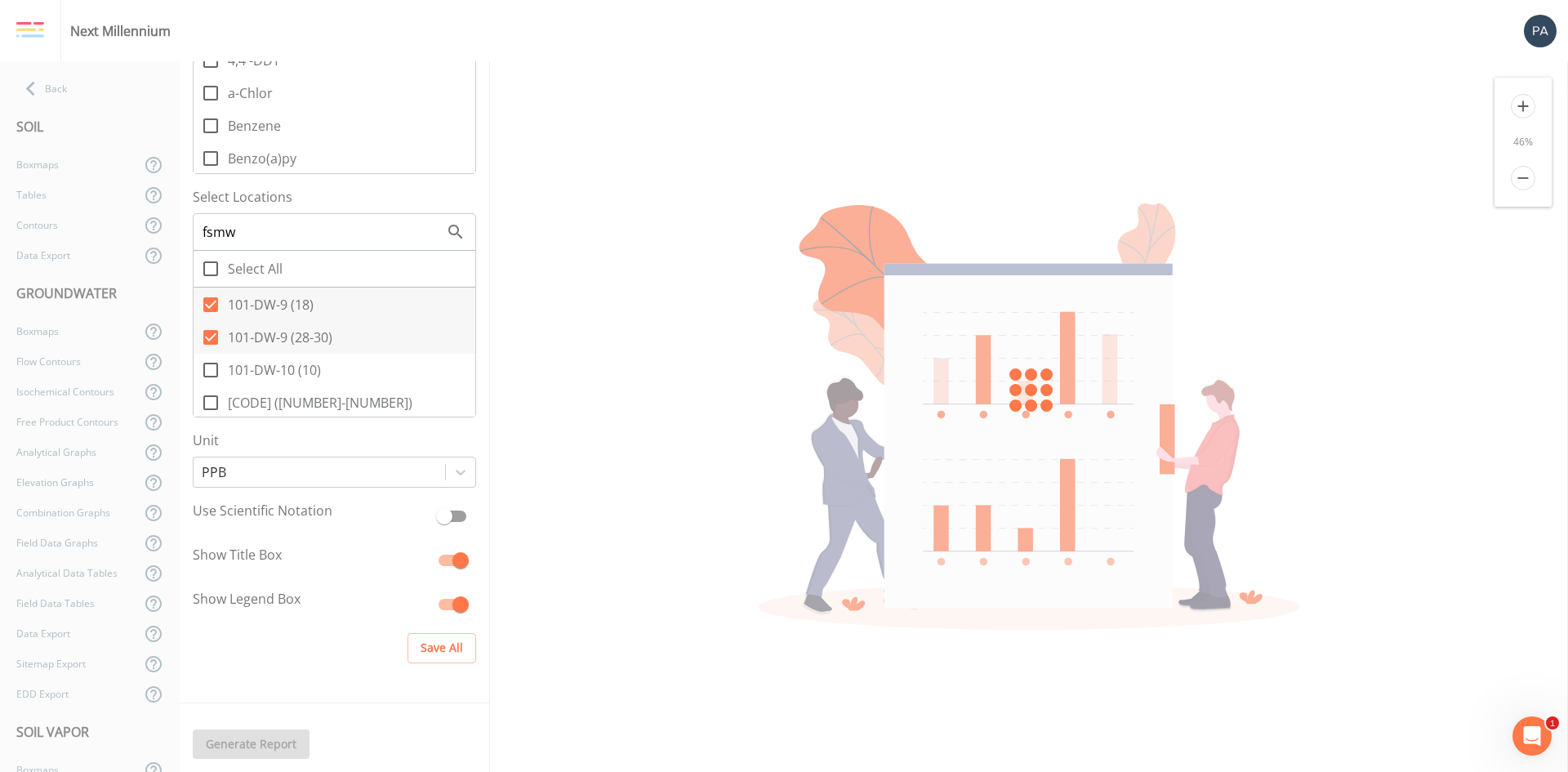 click 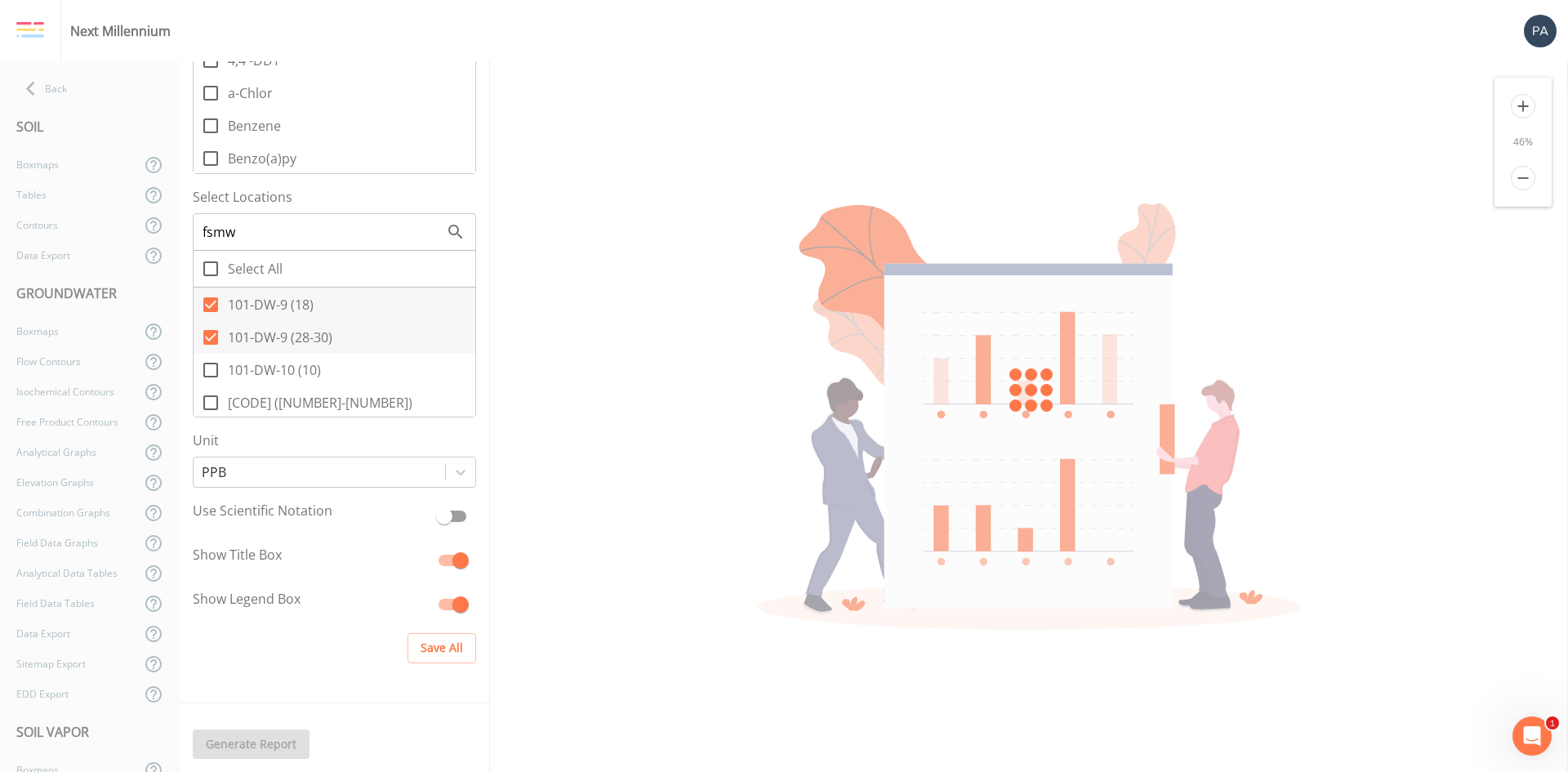 click on "101-DW-10 (10)" at bounding box center [202, 361] 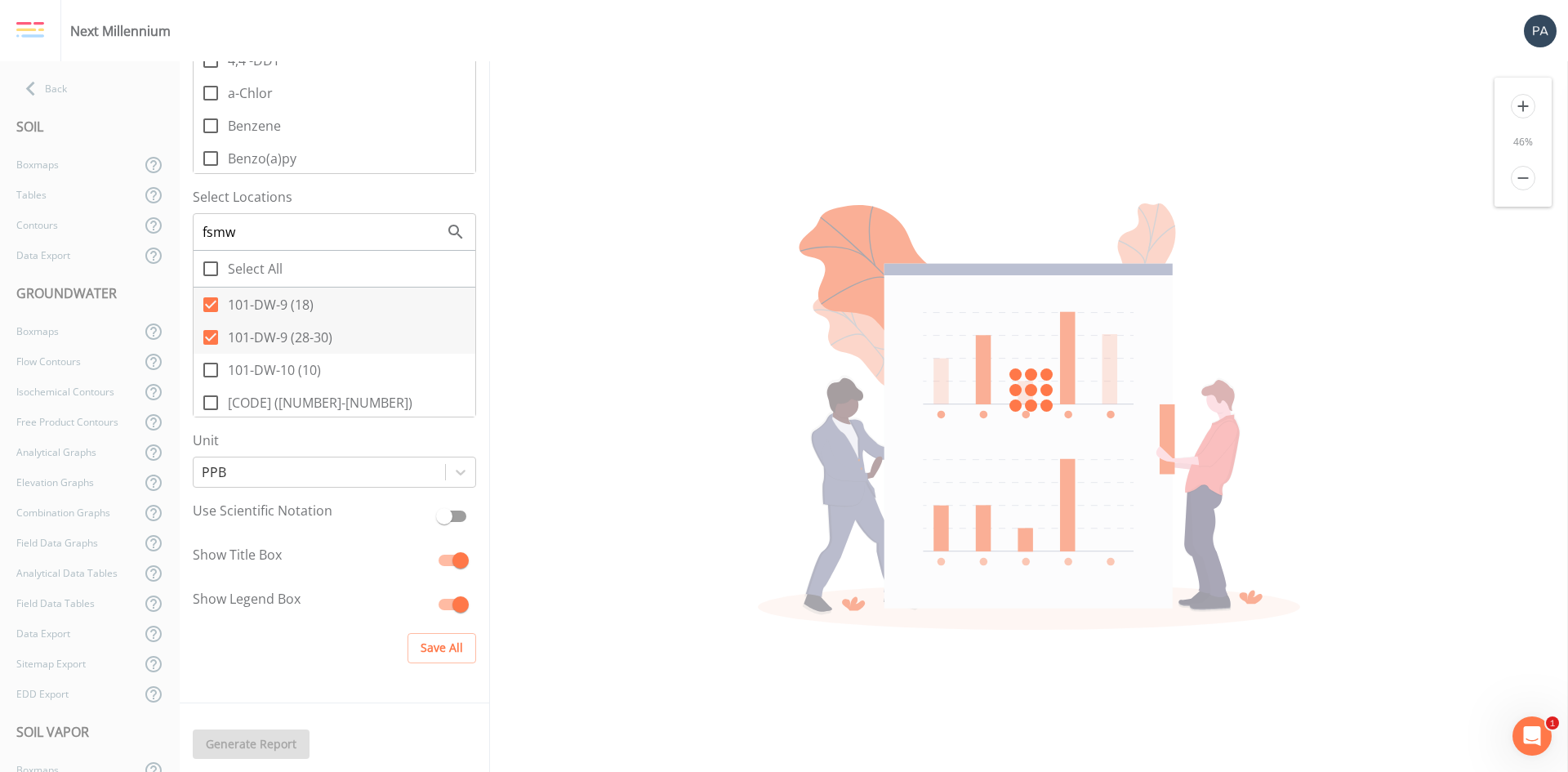 checkbox on "true" 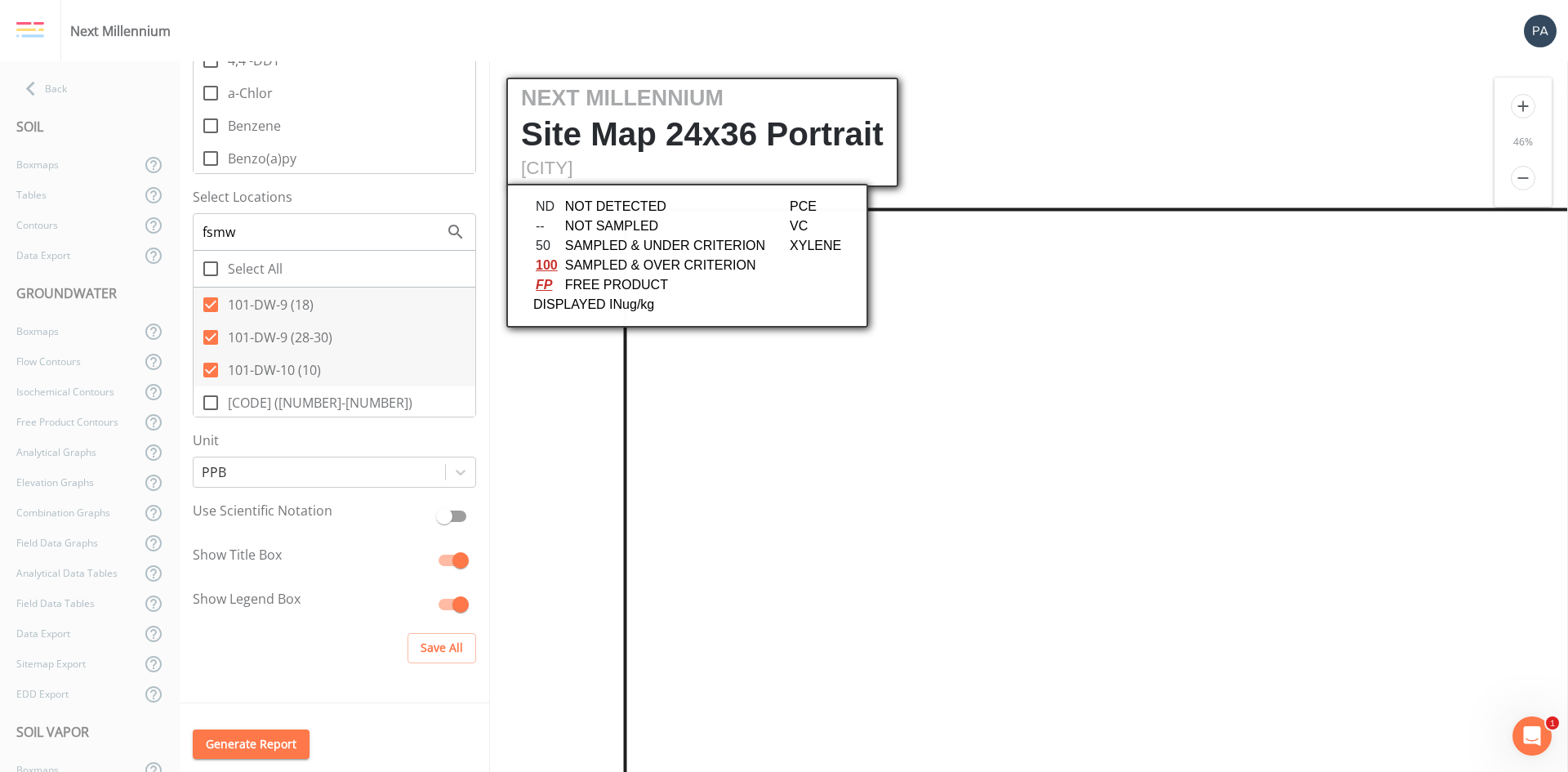 click 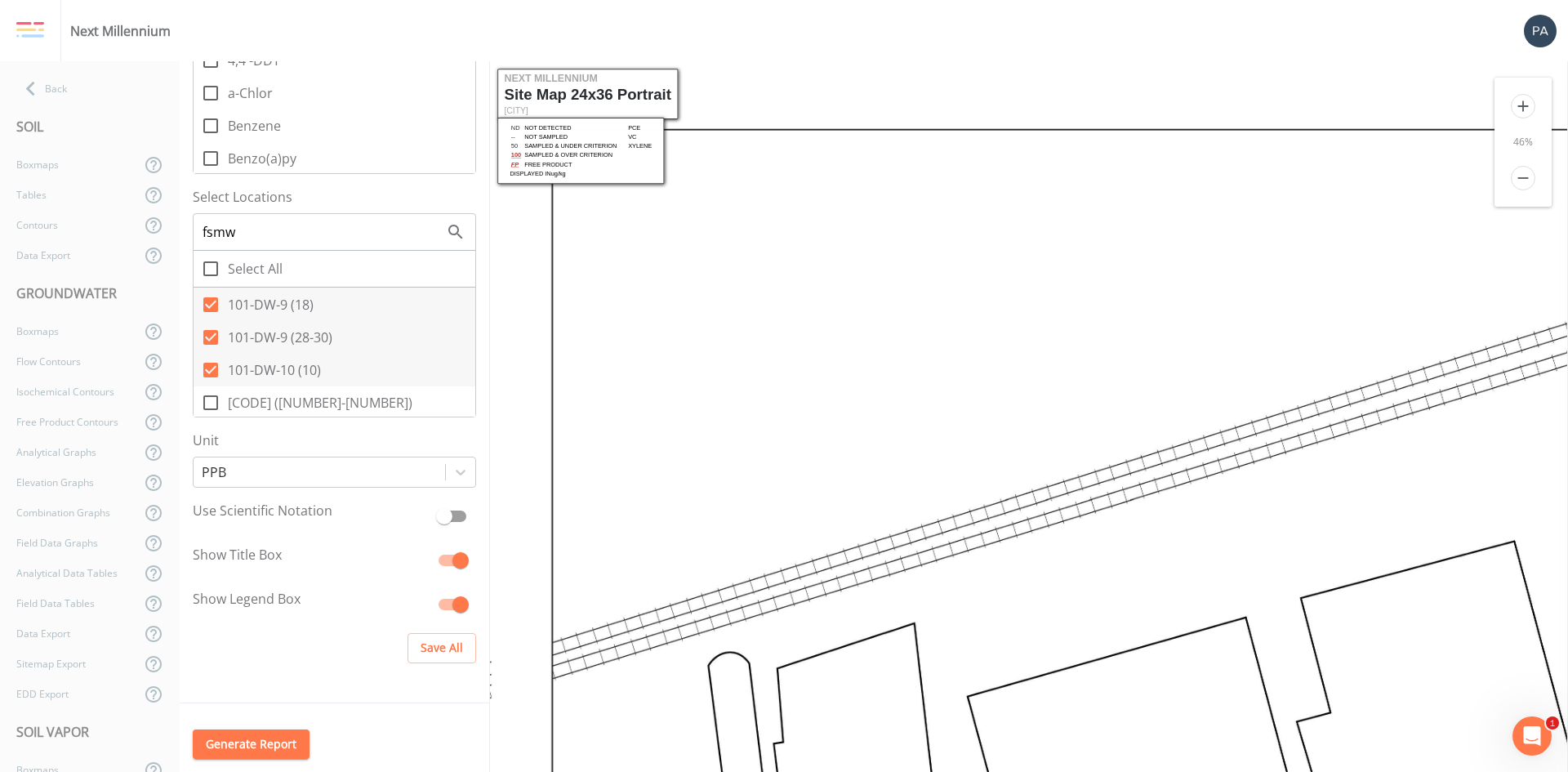 checkbox on "true" 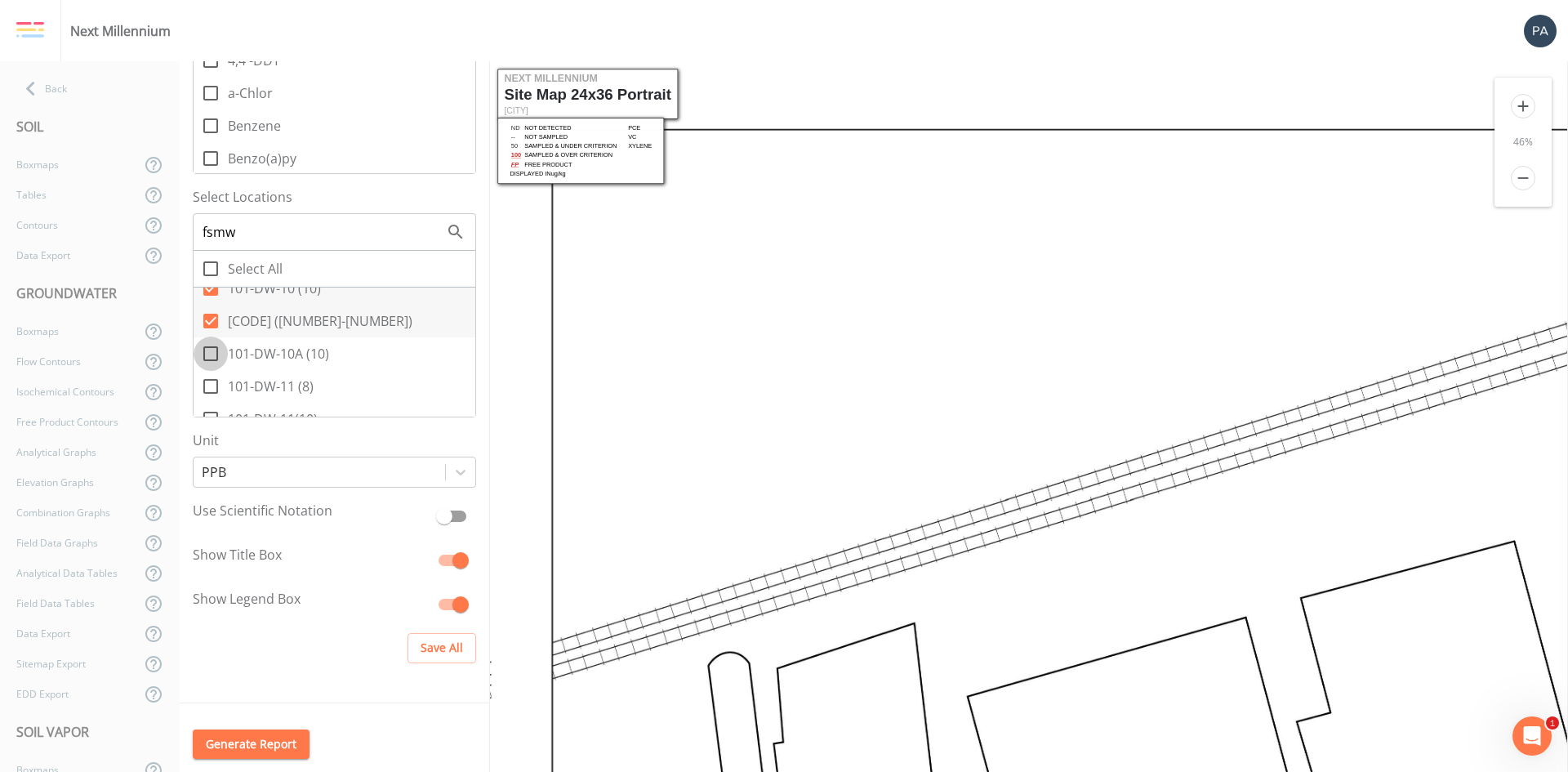 click 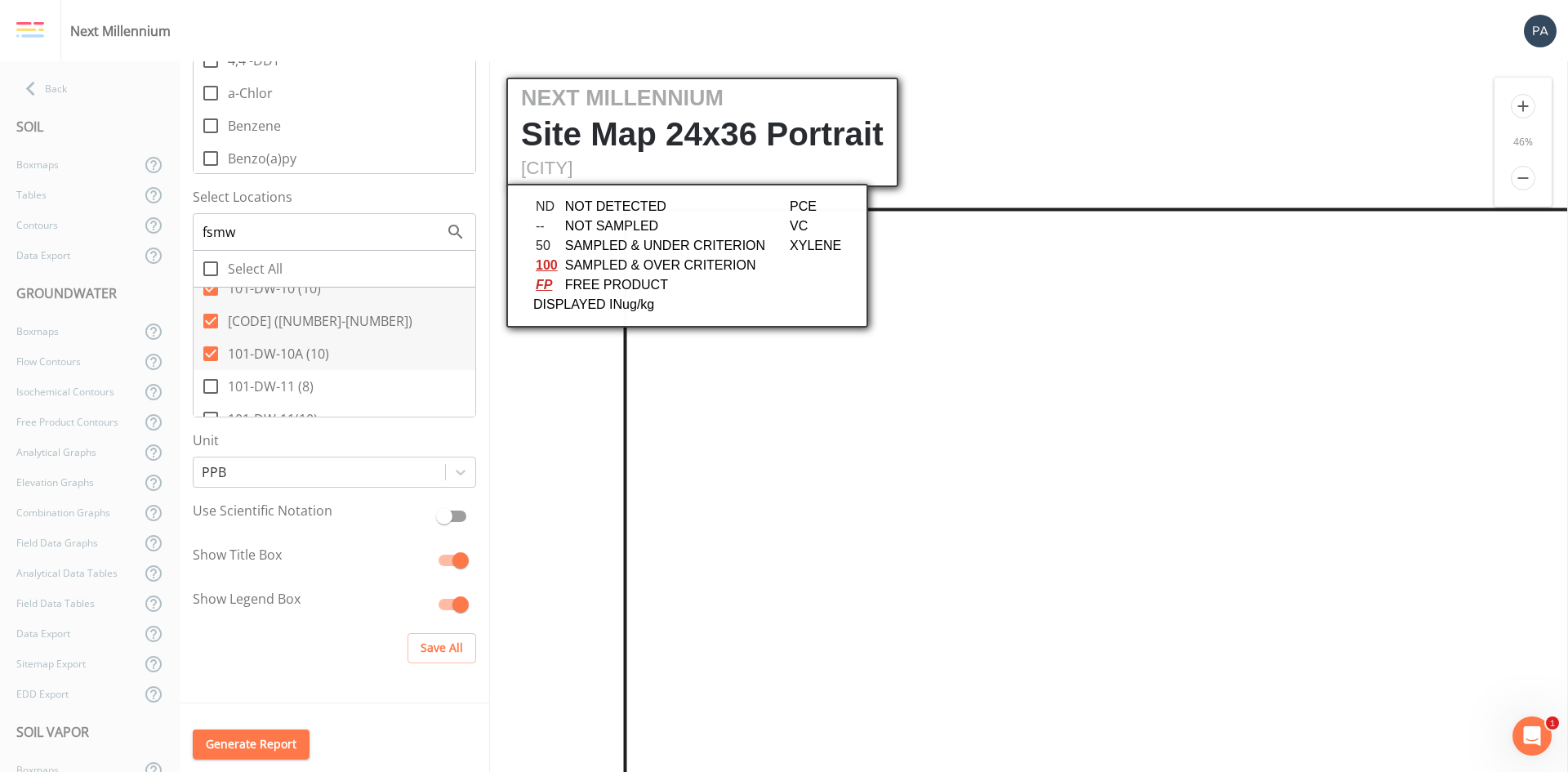 click 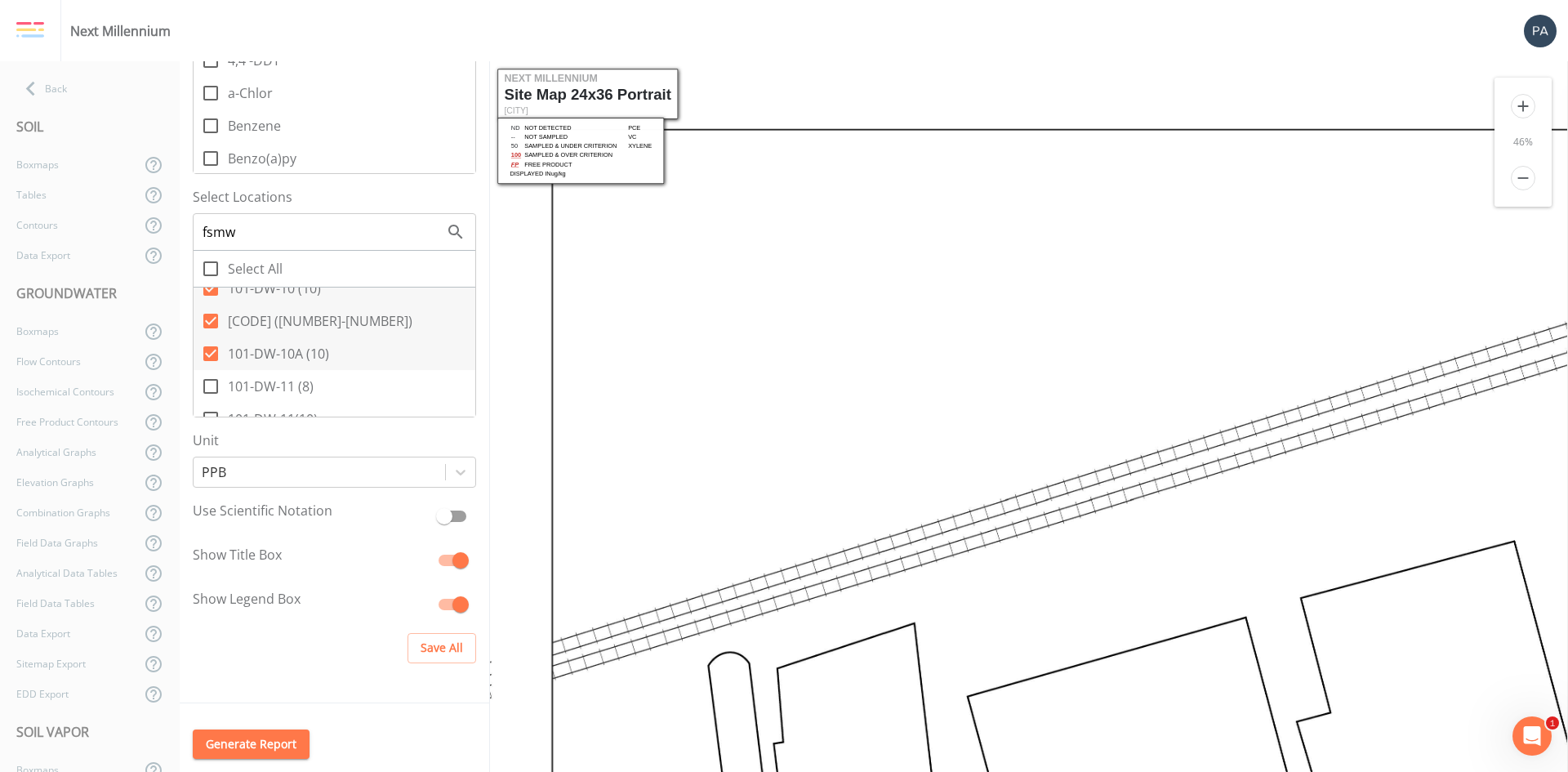 checkbox on "true" 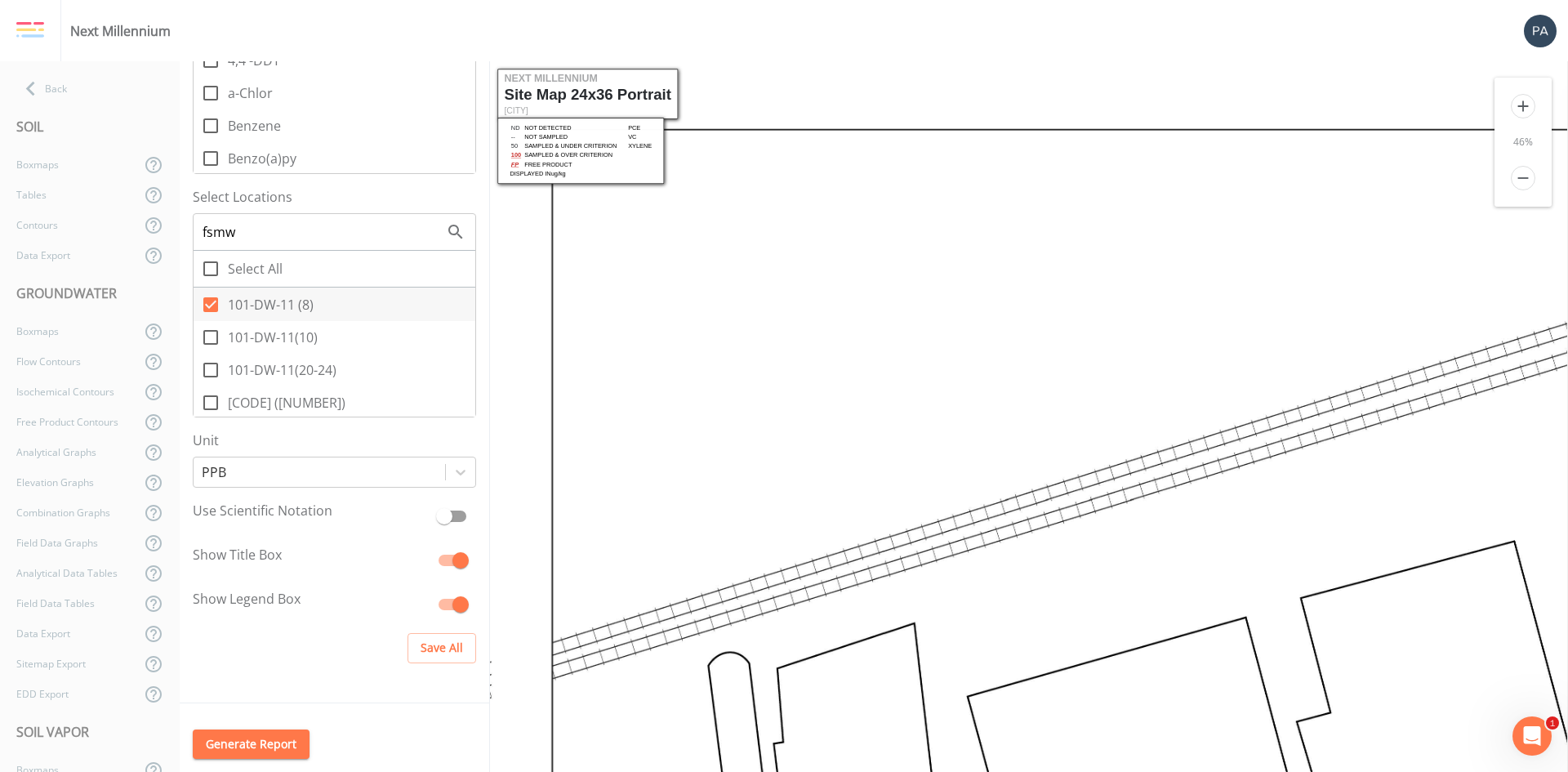 click 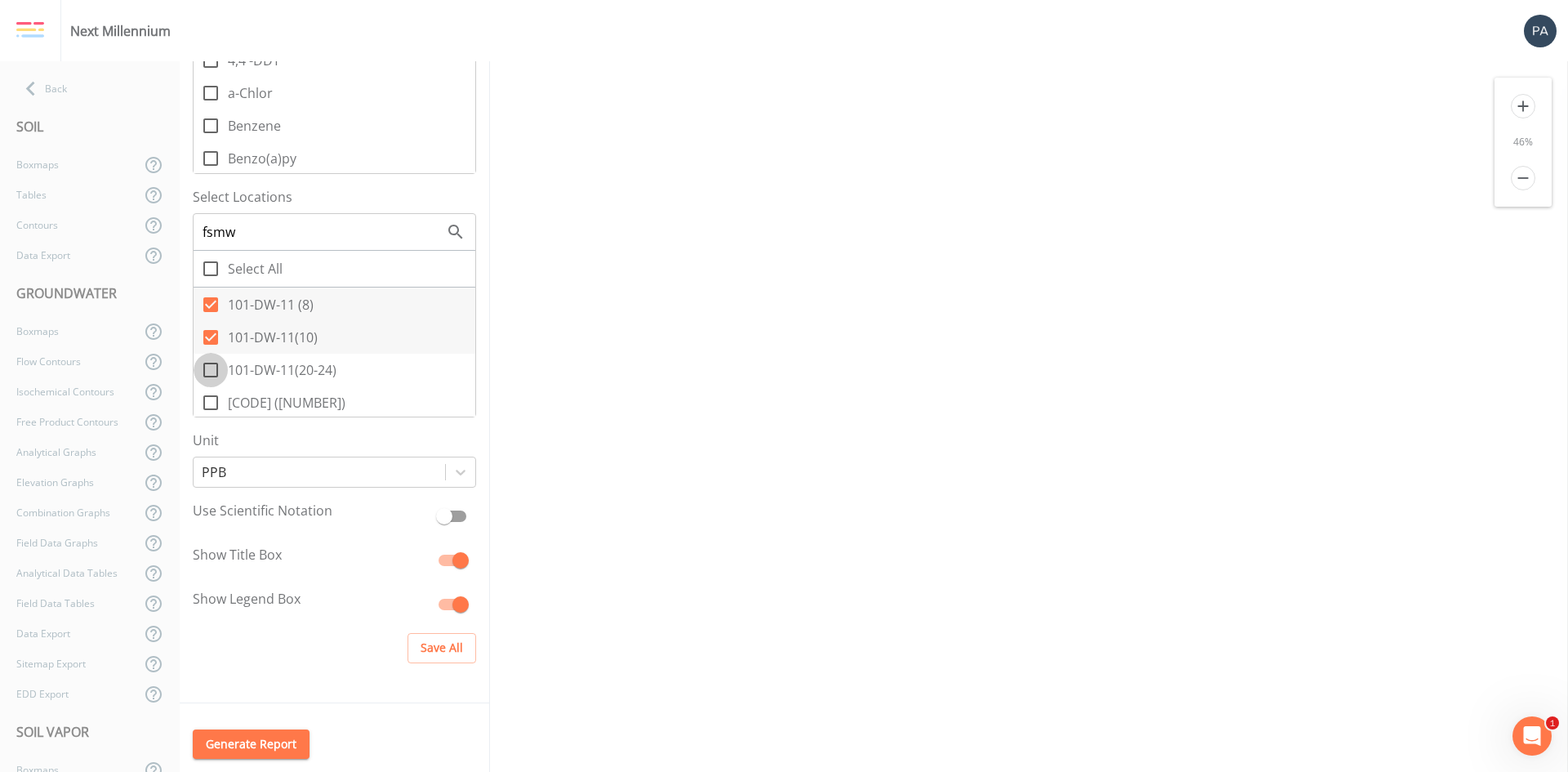 click 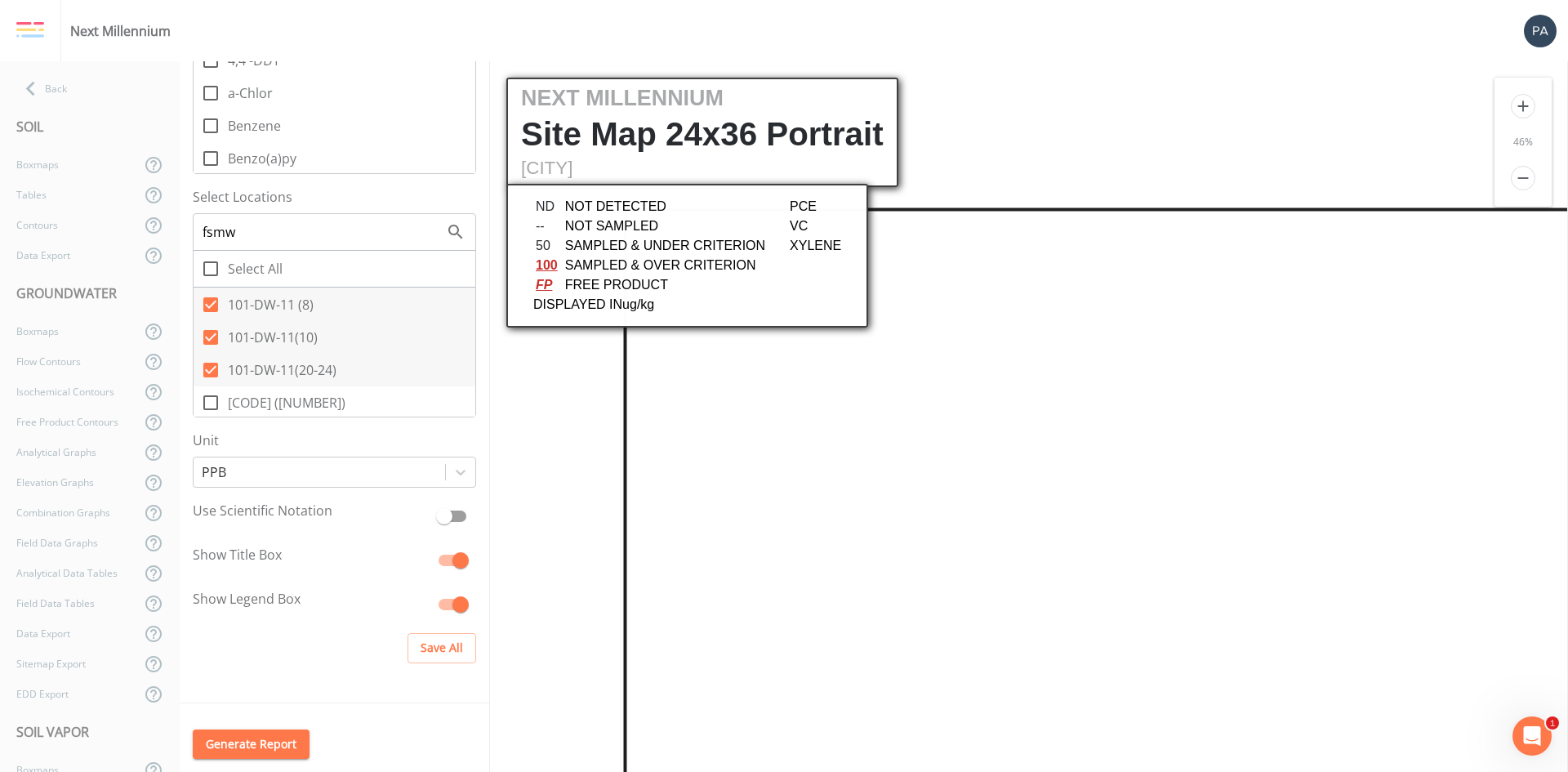 click 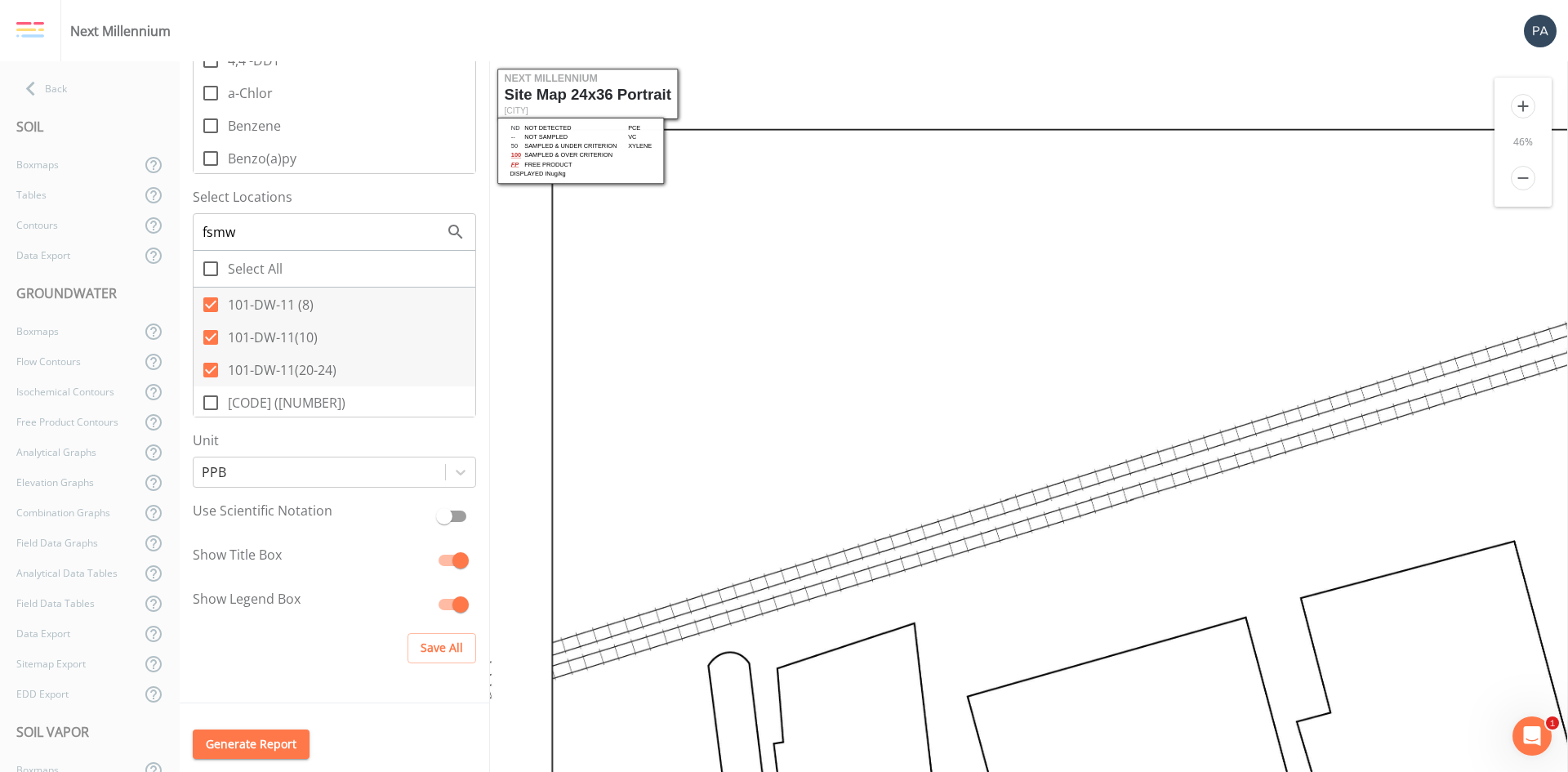 checkbox on "true" 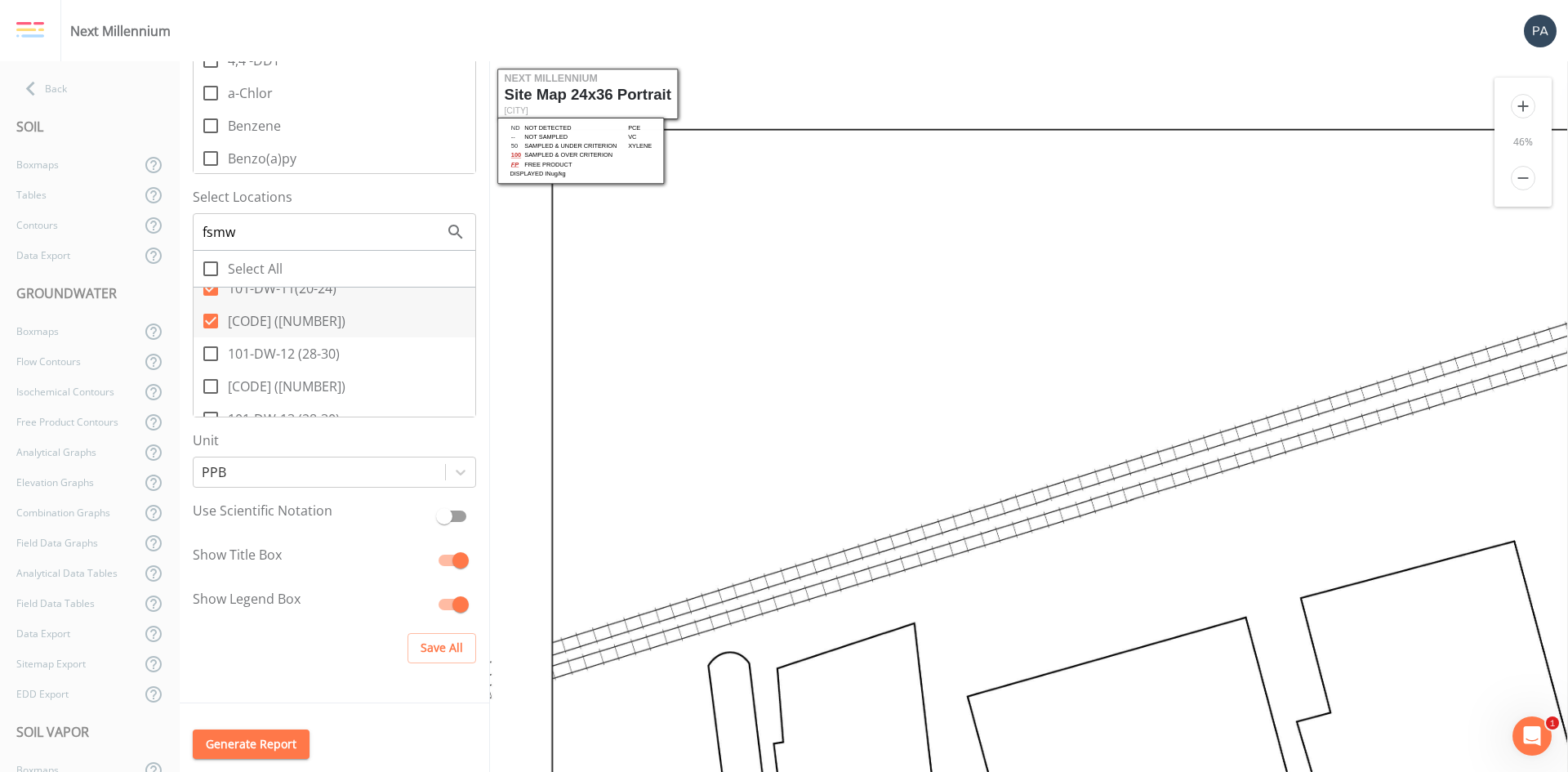 click 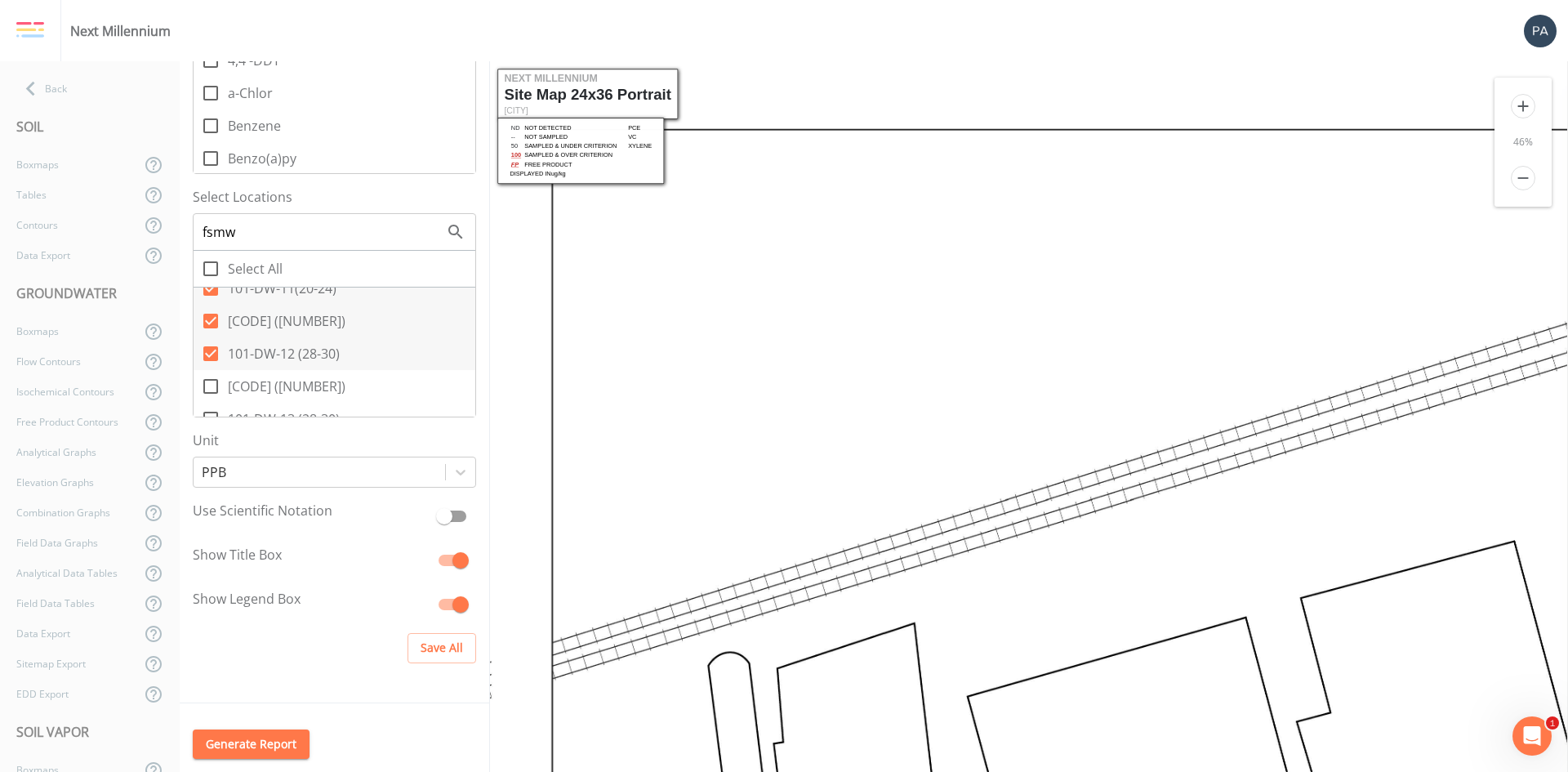 click on "101-DW-13 (18)" at bounding box center (202, 377) 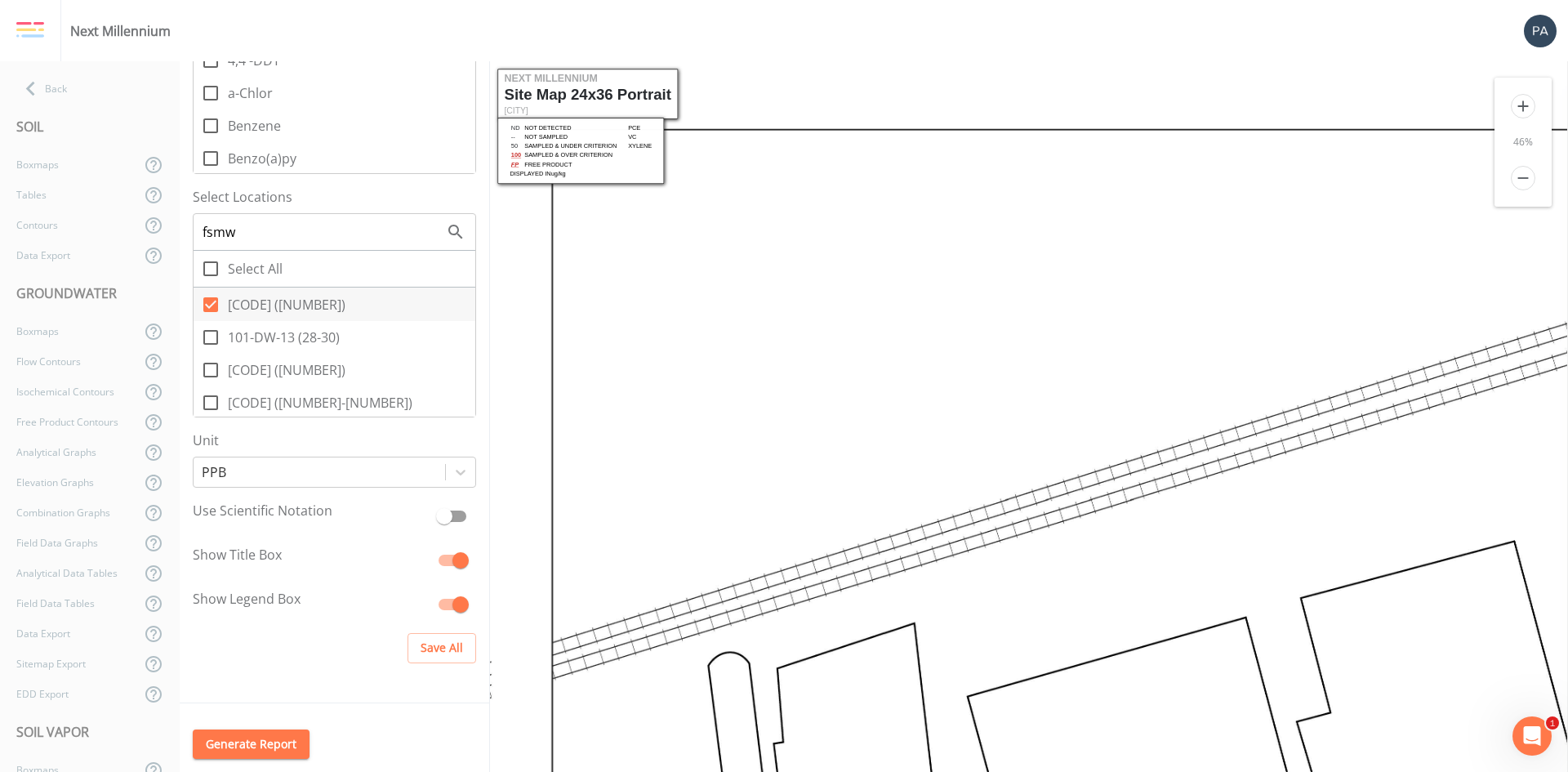 click on "101-DW-13 (28-30)" at bounding box center [202, 328] 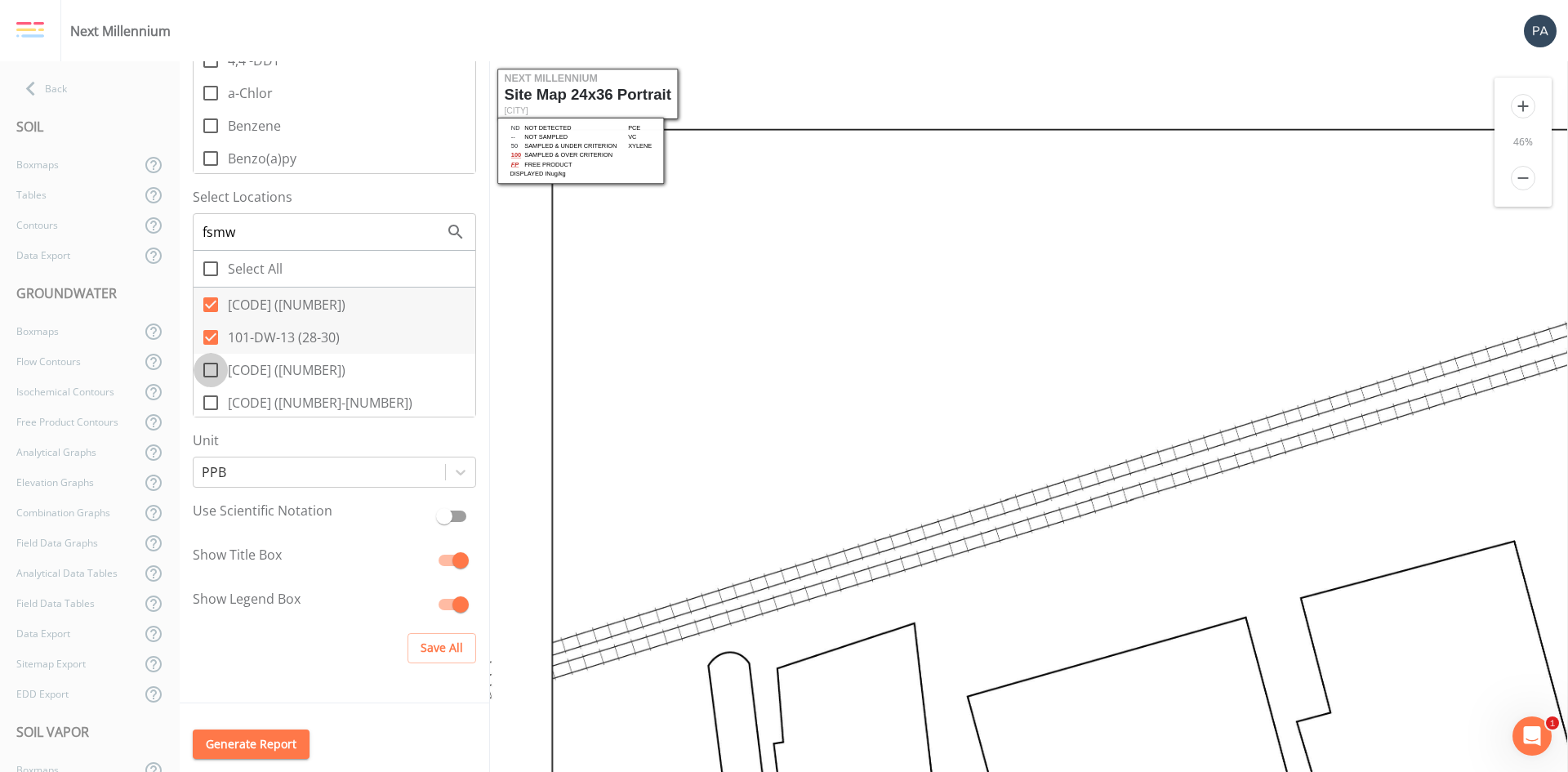 click on "101-DW-NS (18)" at bounding box center [202, 361] 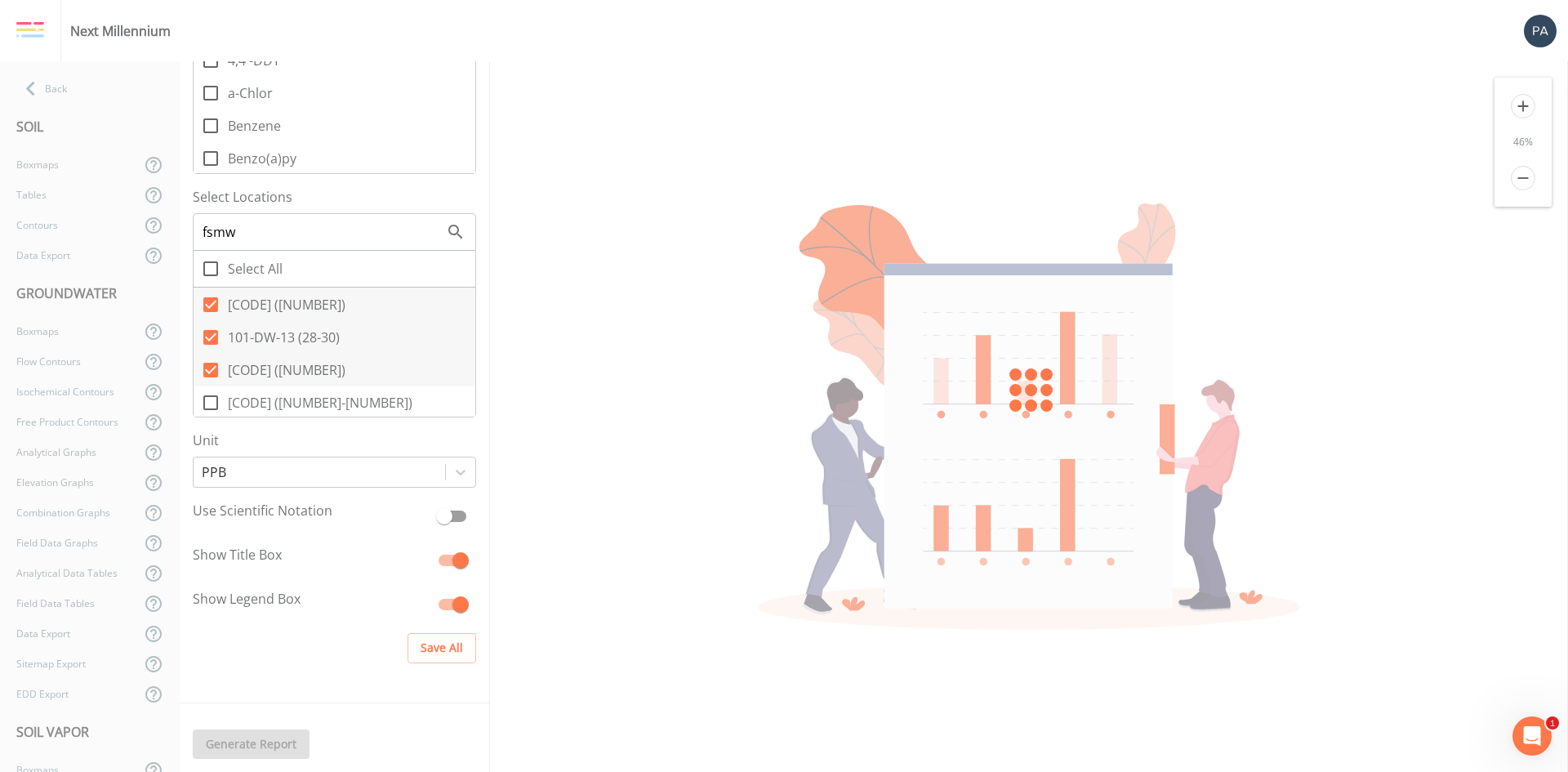 click 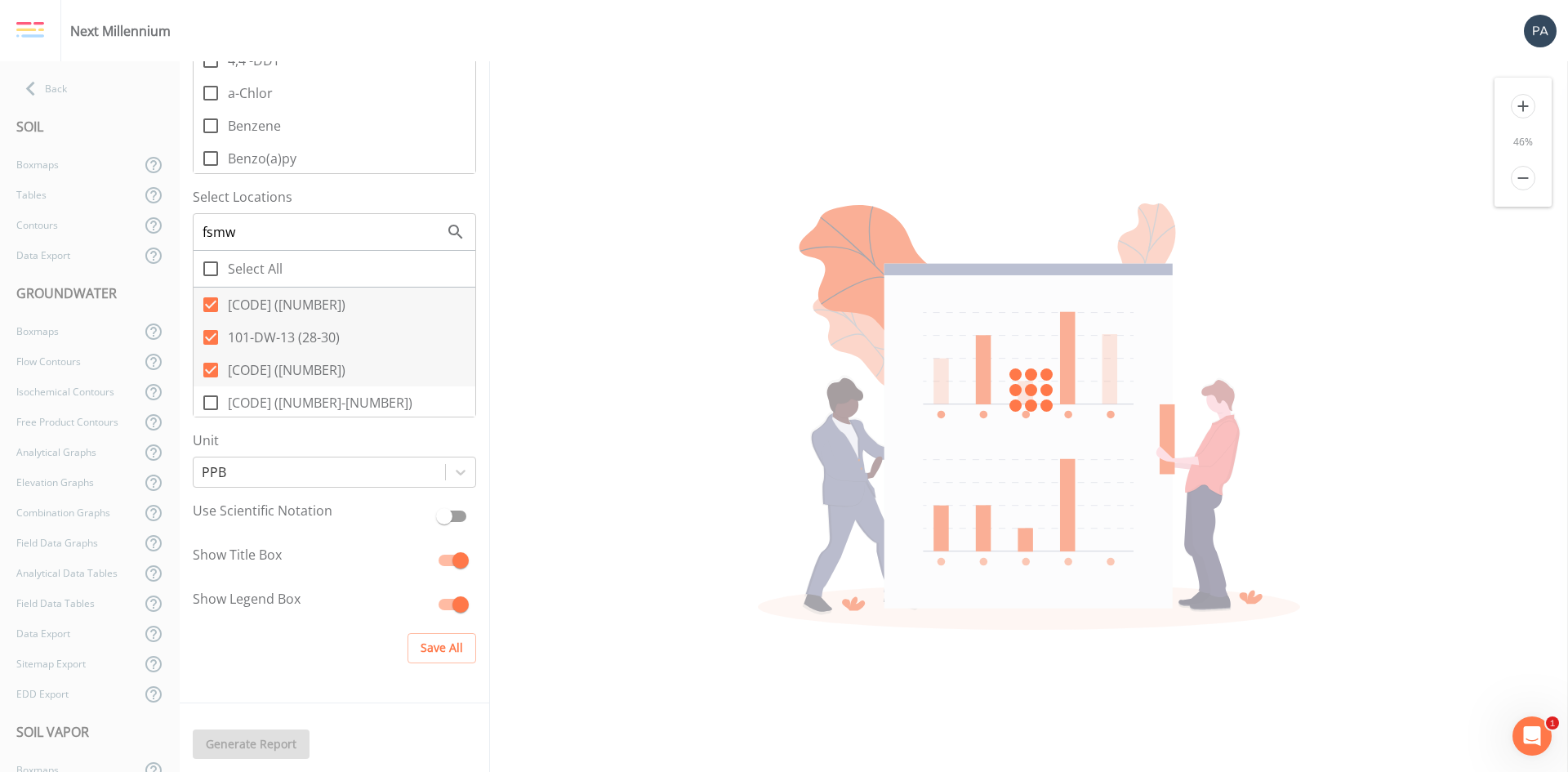click on "101-DW-NS (26-28)" at bounding box center [202, 394] 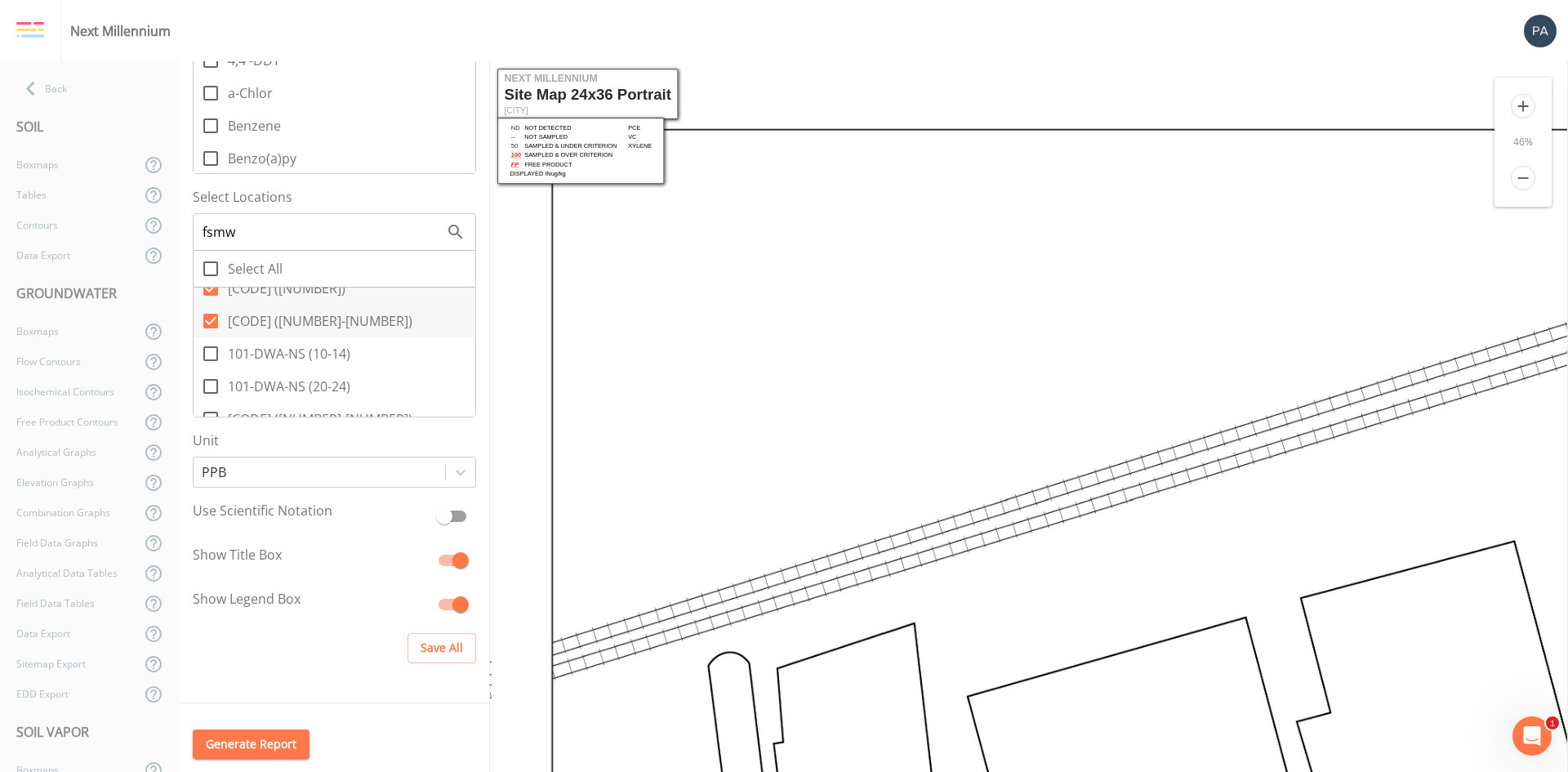 click 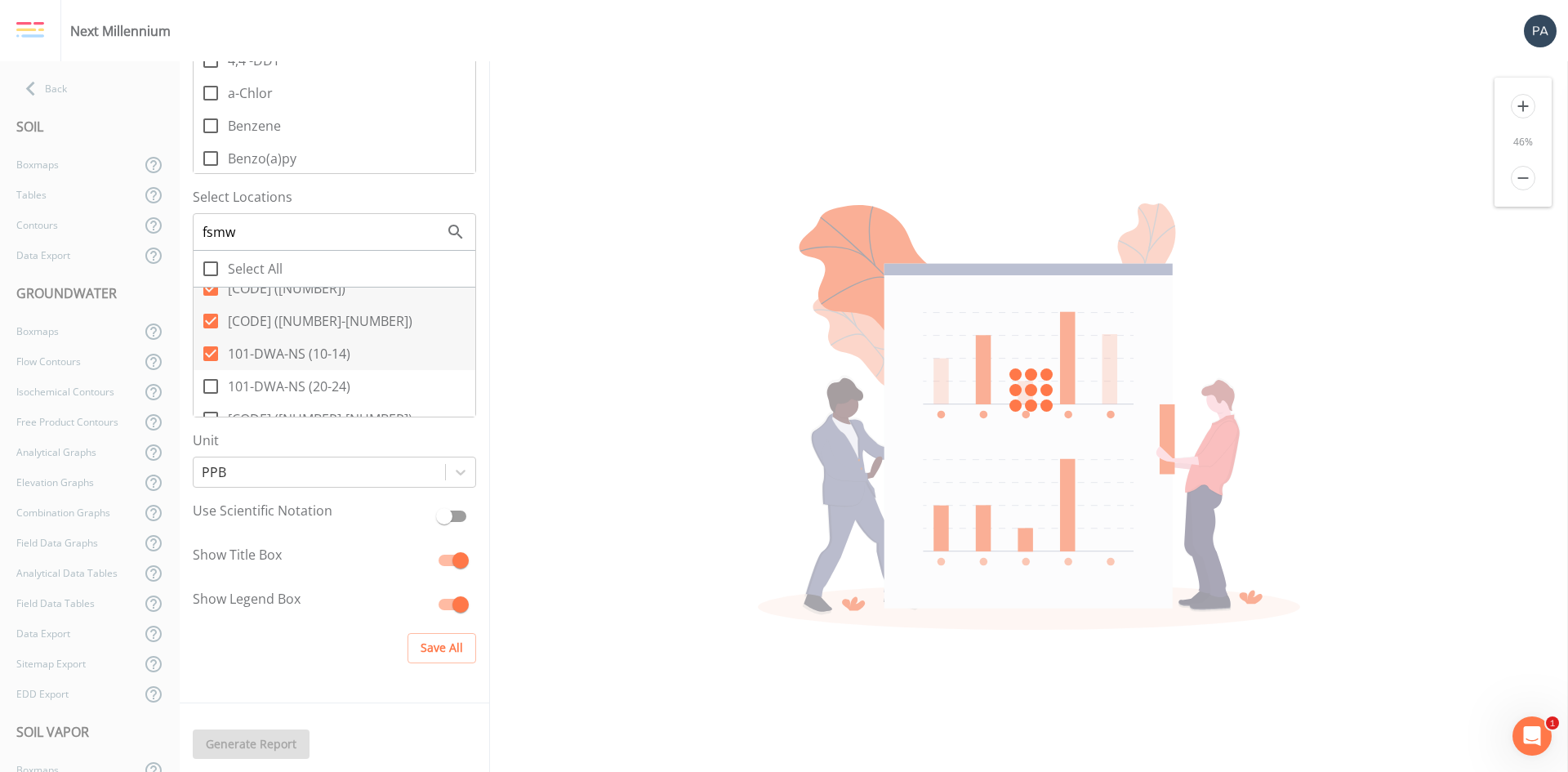 click 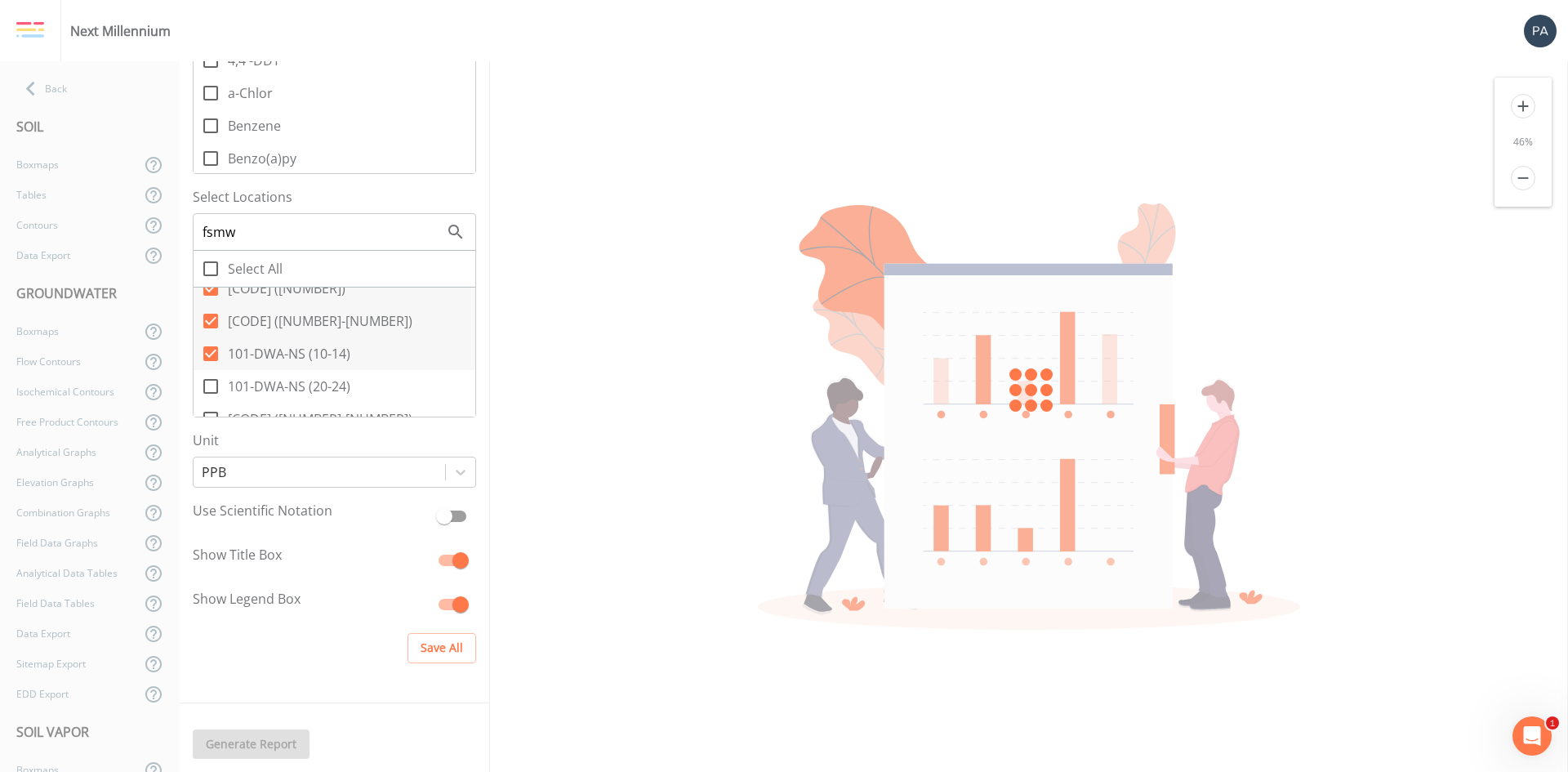 click on "101-DWA-NS (20-24)" at bounding box center (202, 377) 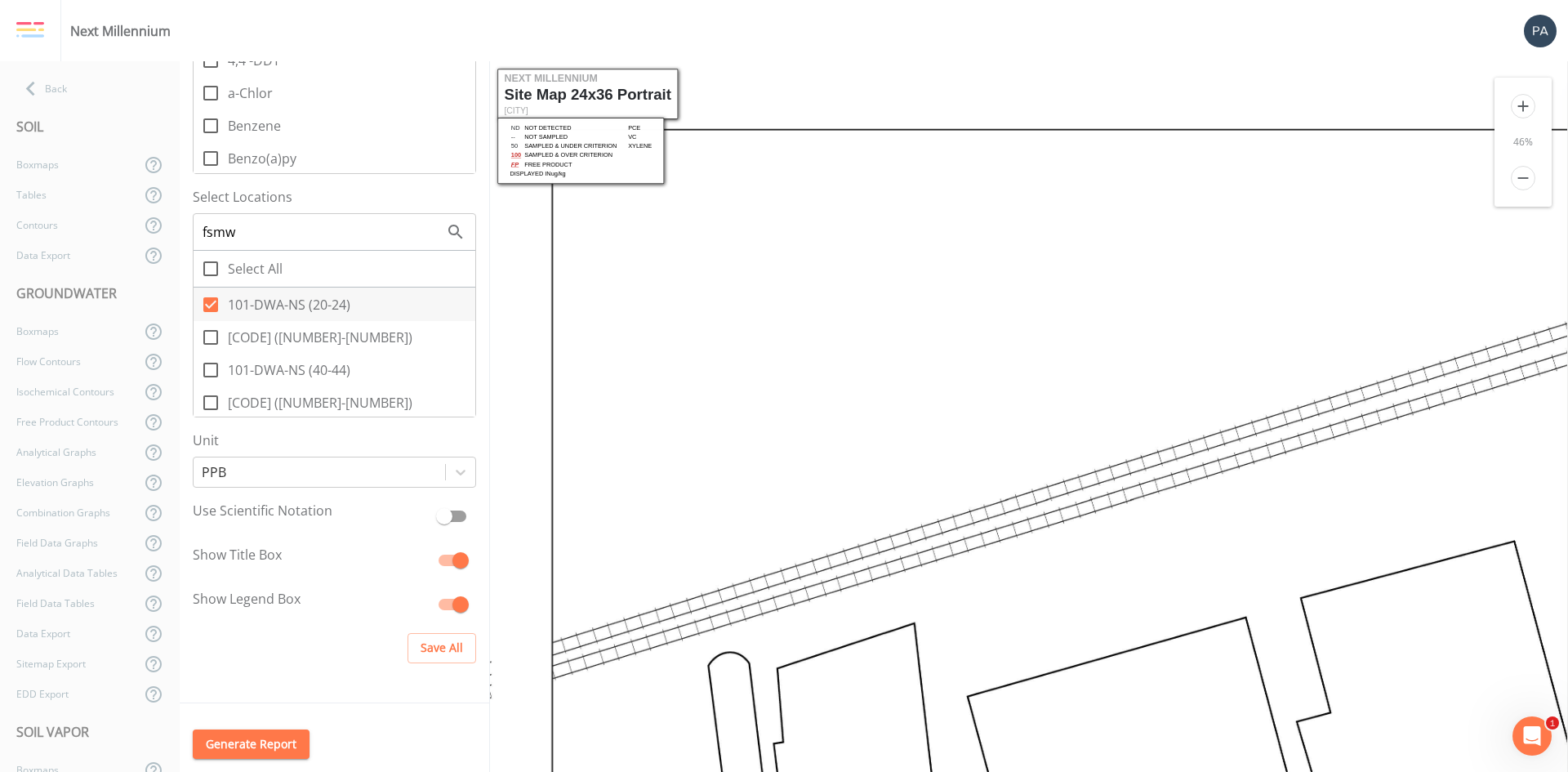 click 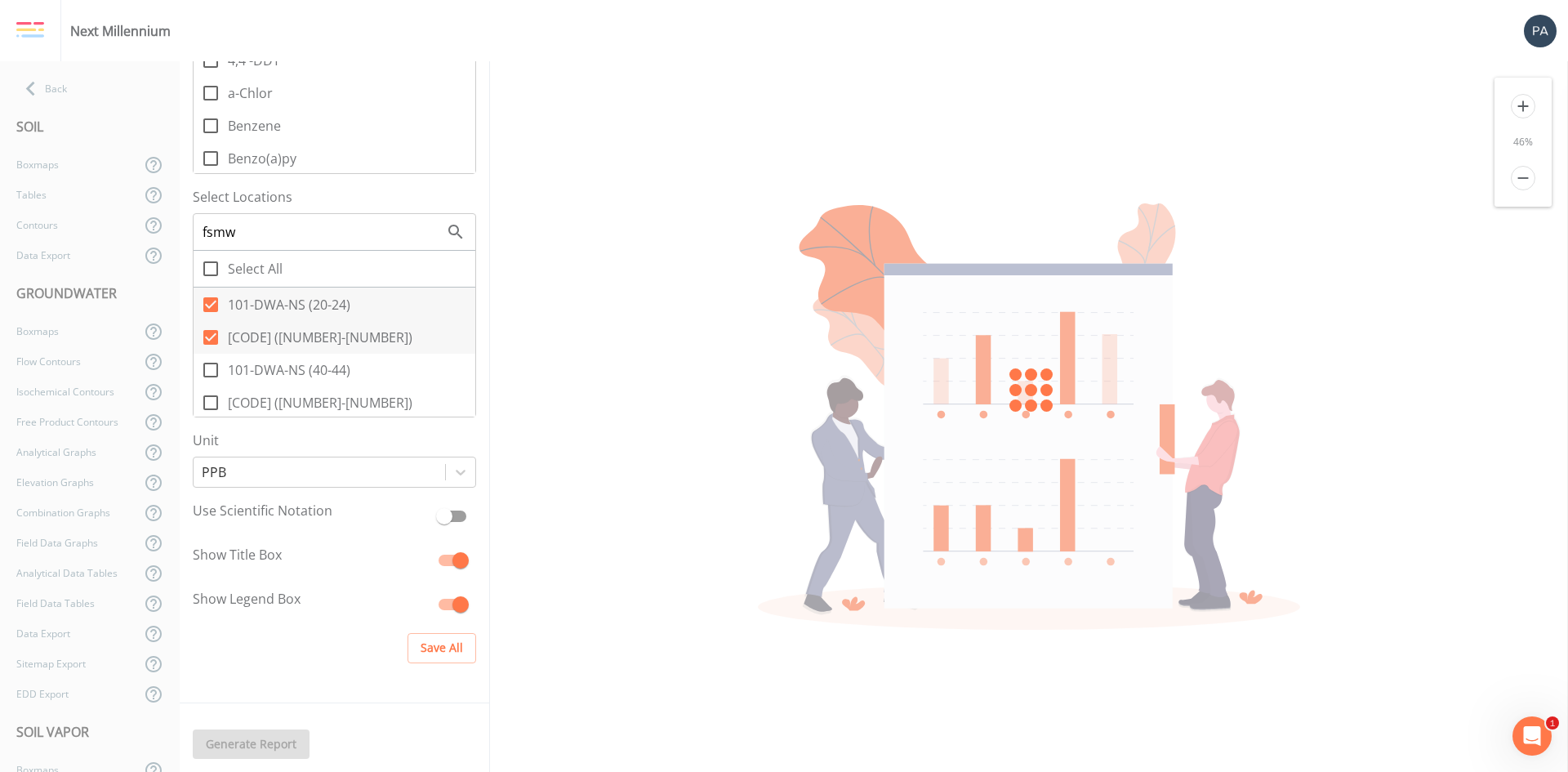 click 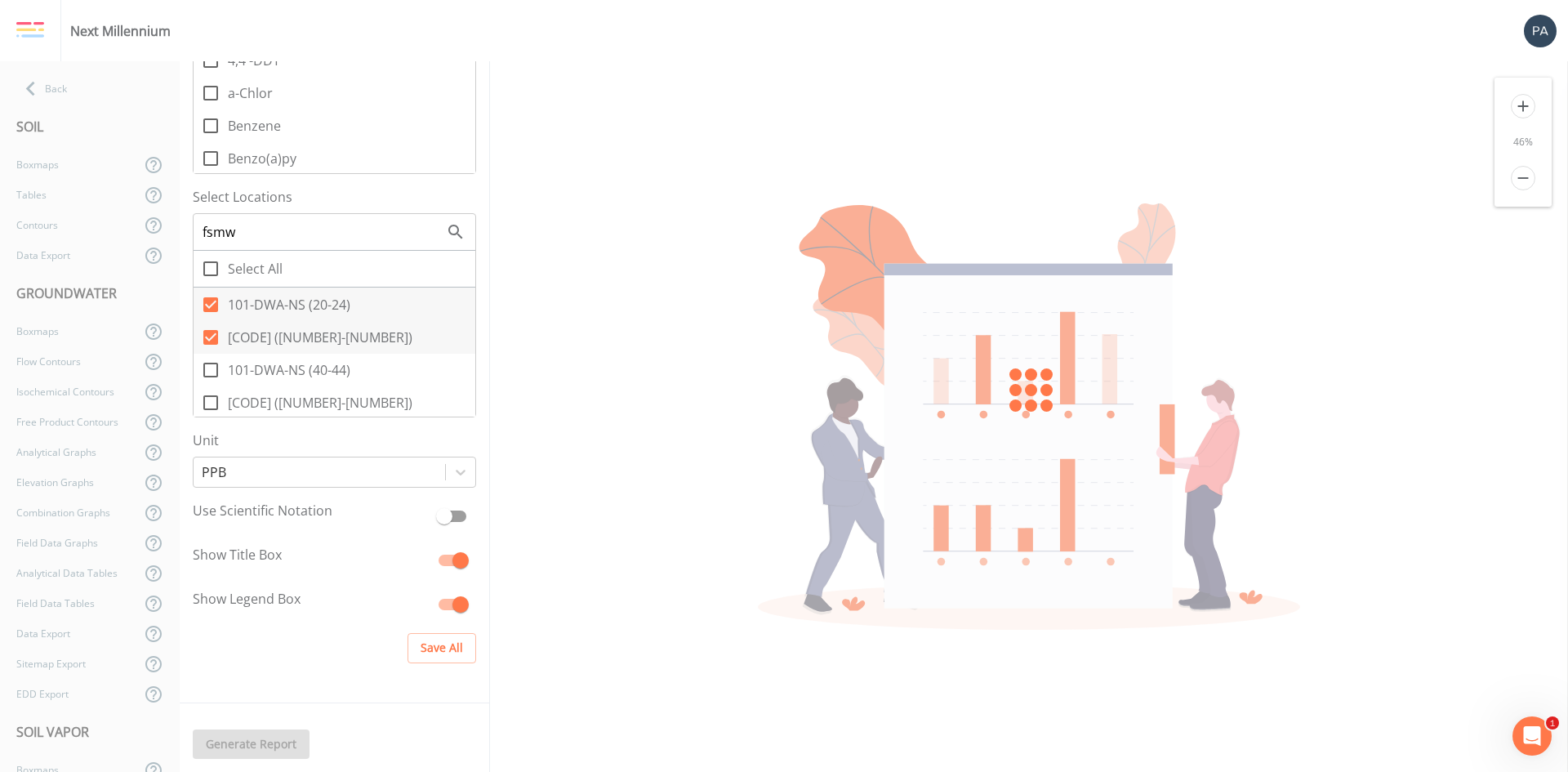 click on "101-DWA-NS (40-44)" at bounding box center (202, 361) 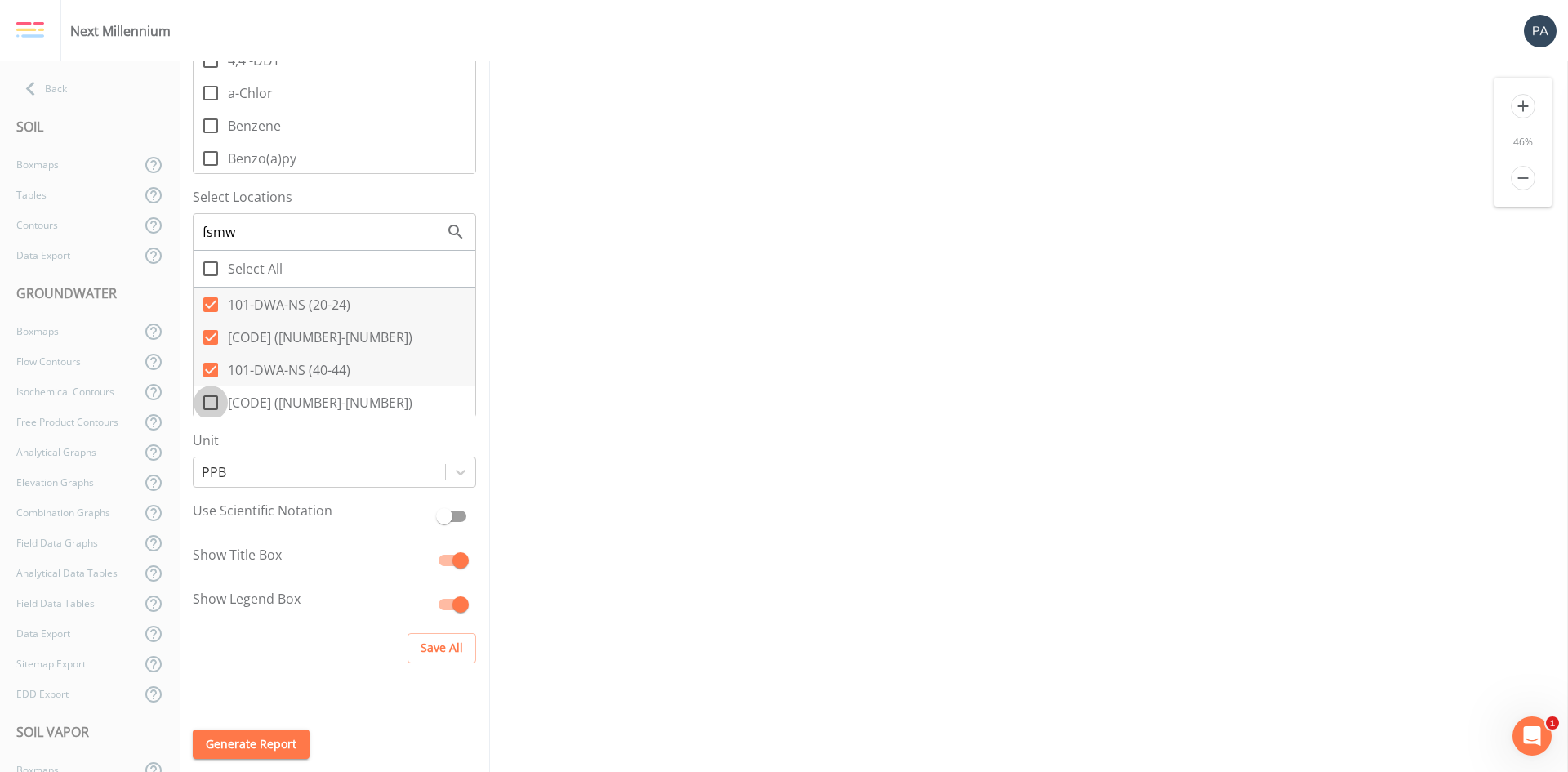 click 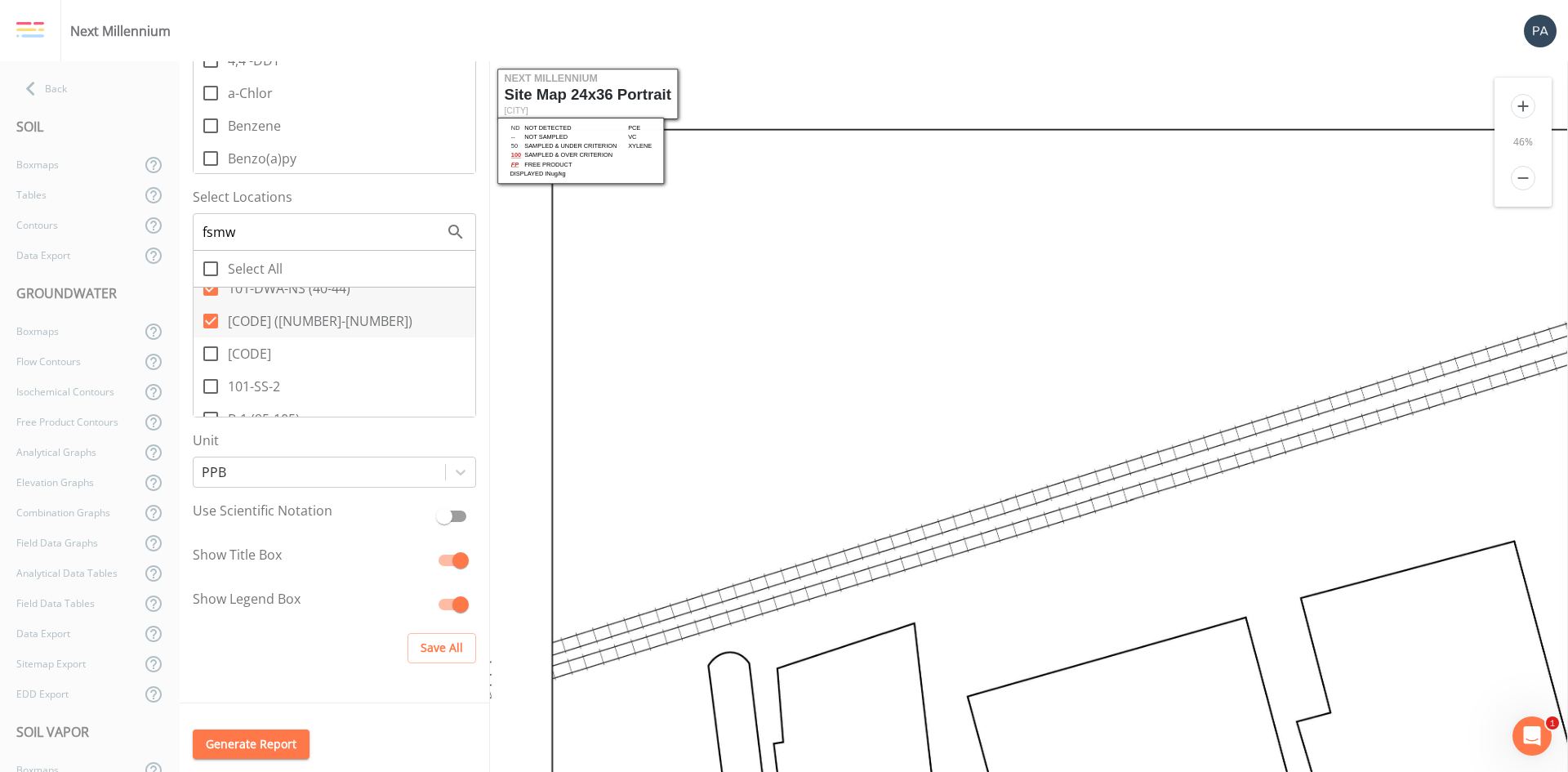 click 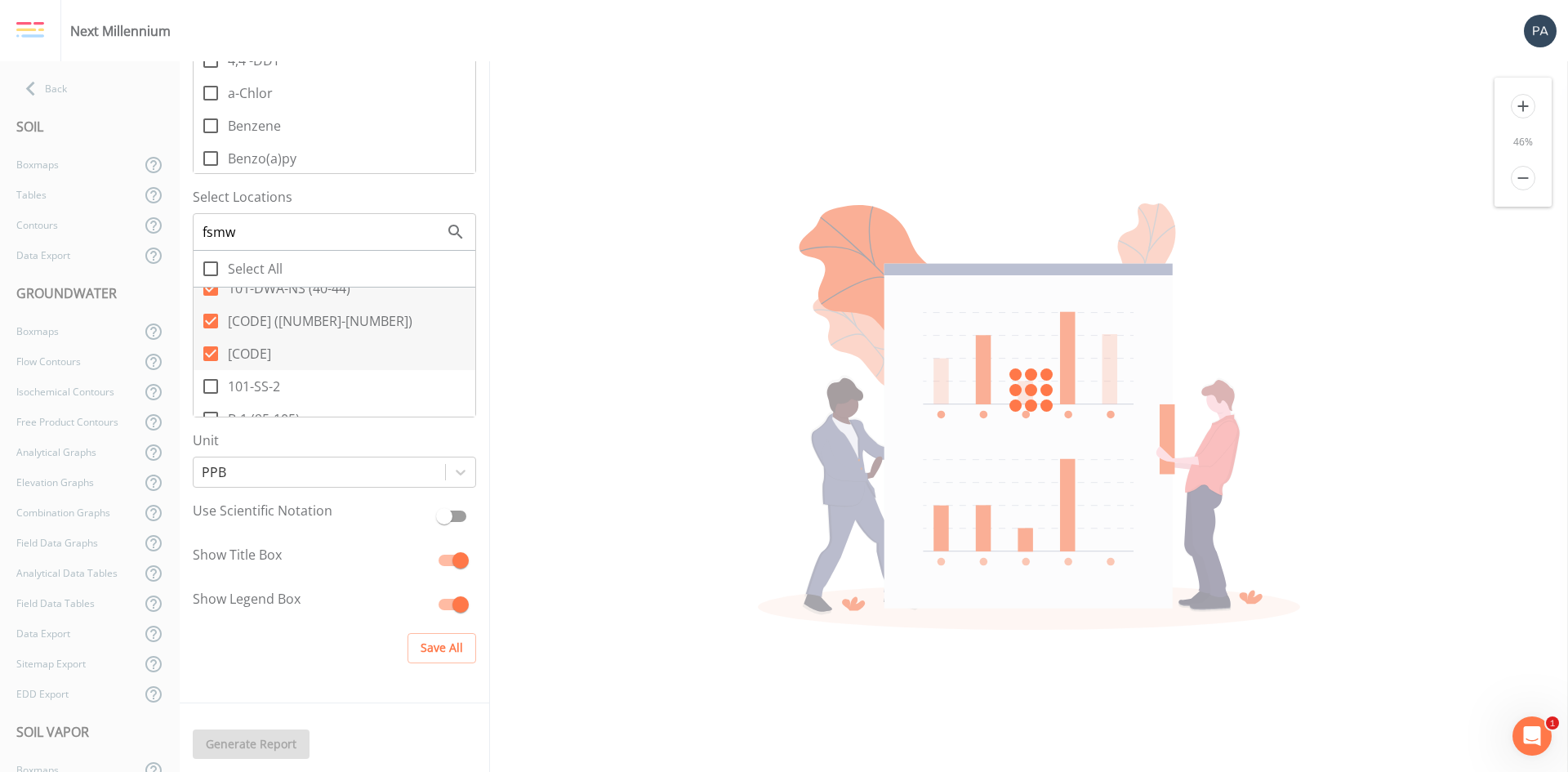 click 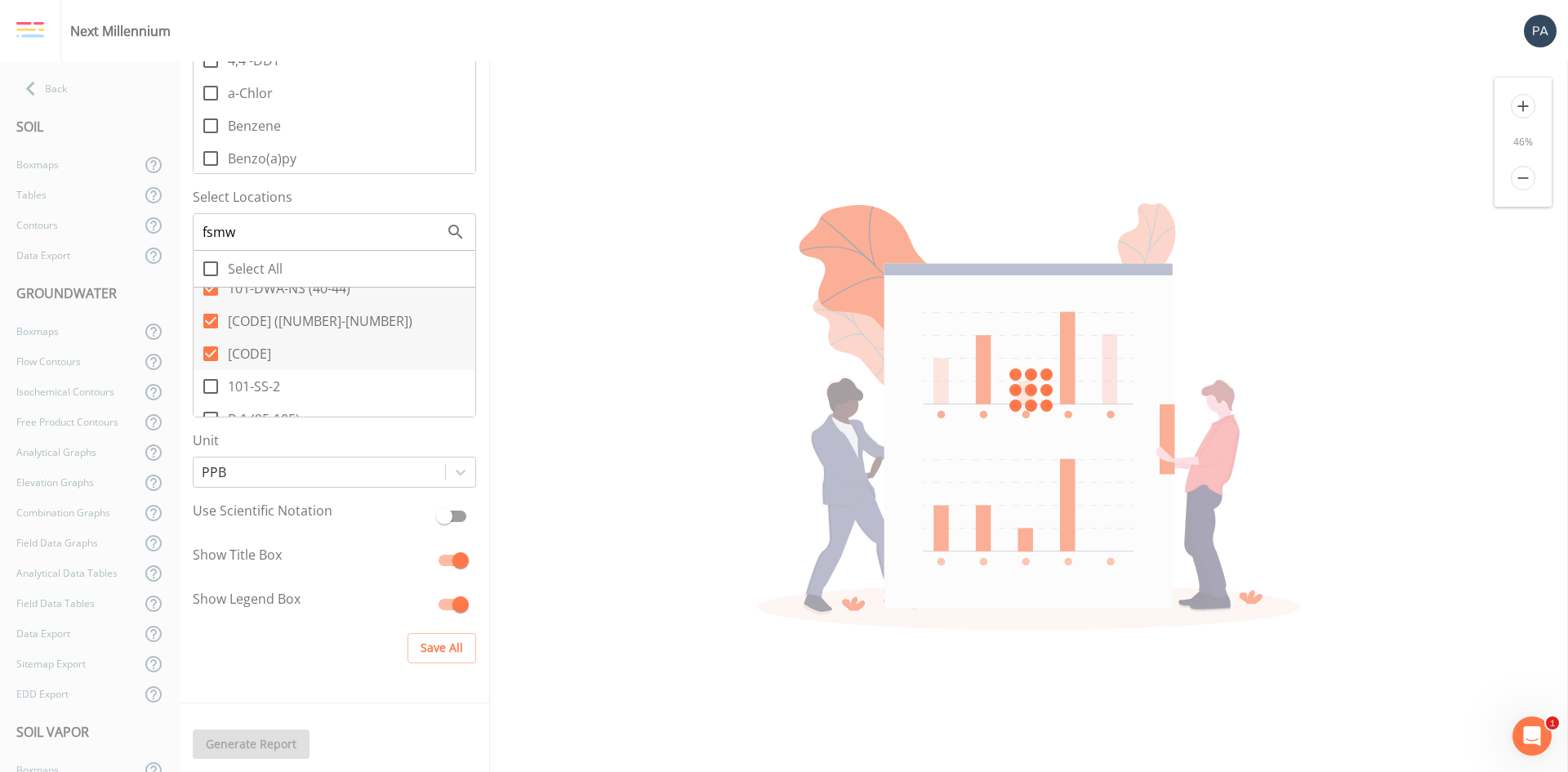 click on "101-SS-2" at bounding box center (202, 377) 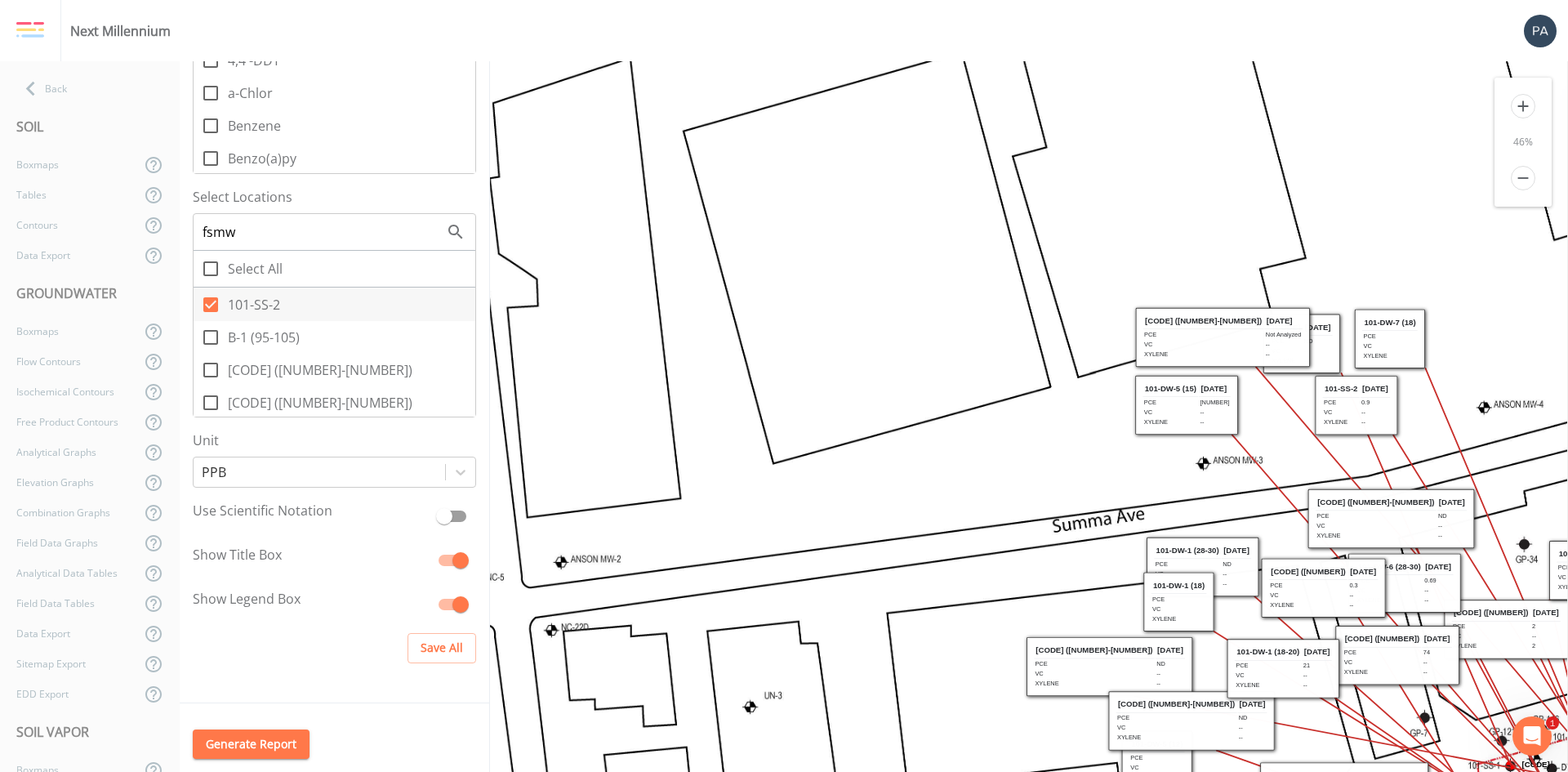 drag, startPoint x: 1102, startPoint y: 573, endPoint x: 969, endPoint y: 190, distance: 405.43557 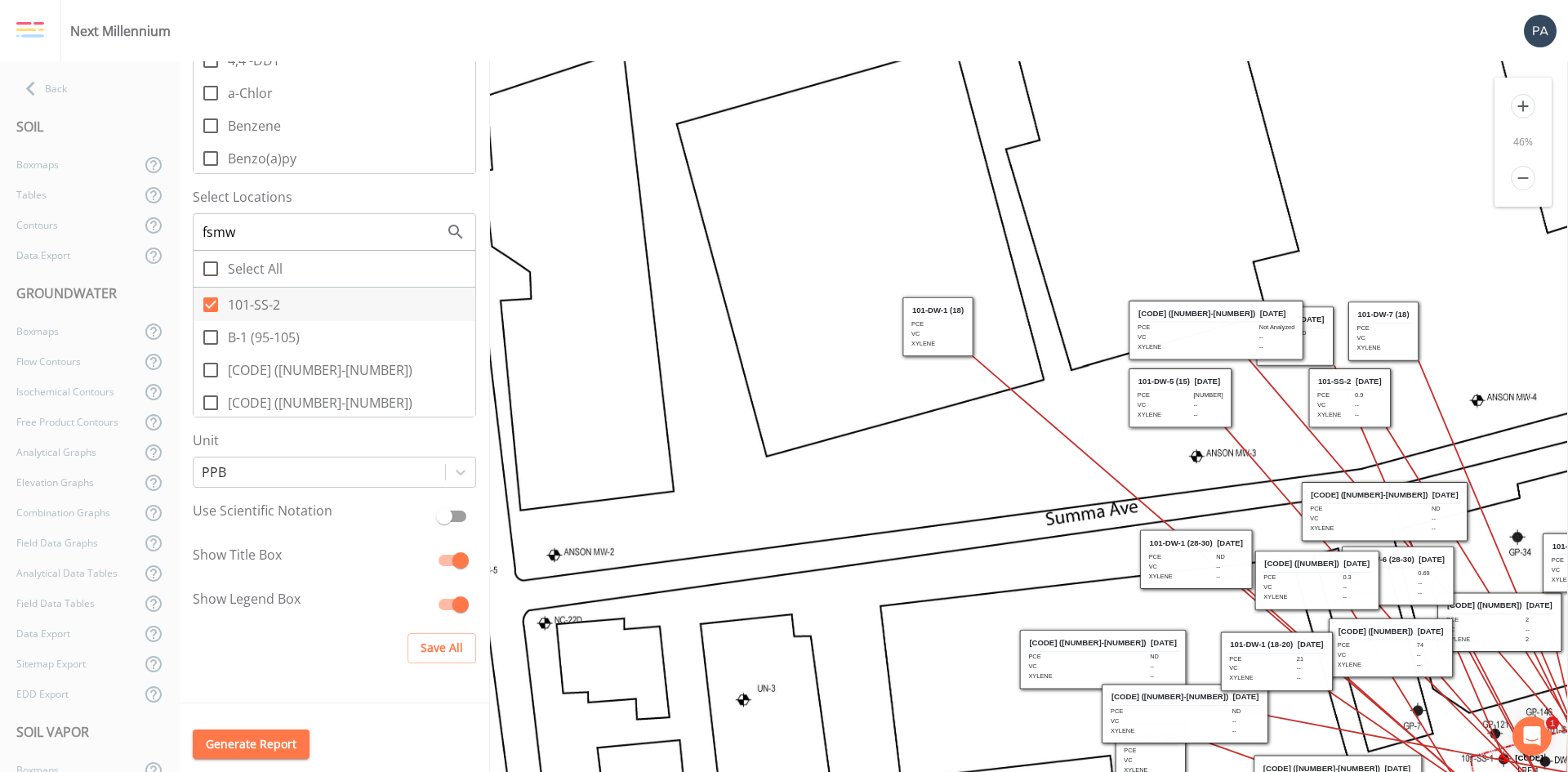 drag, startPoint x: 1187, startPoint y: 577, endPoint x: 957, endPoint y: 315, distance: 348.6316 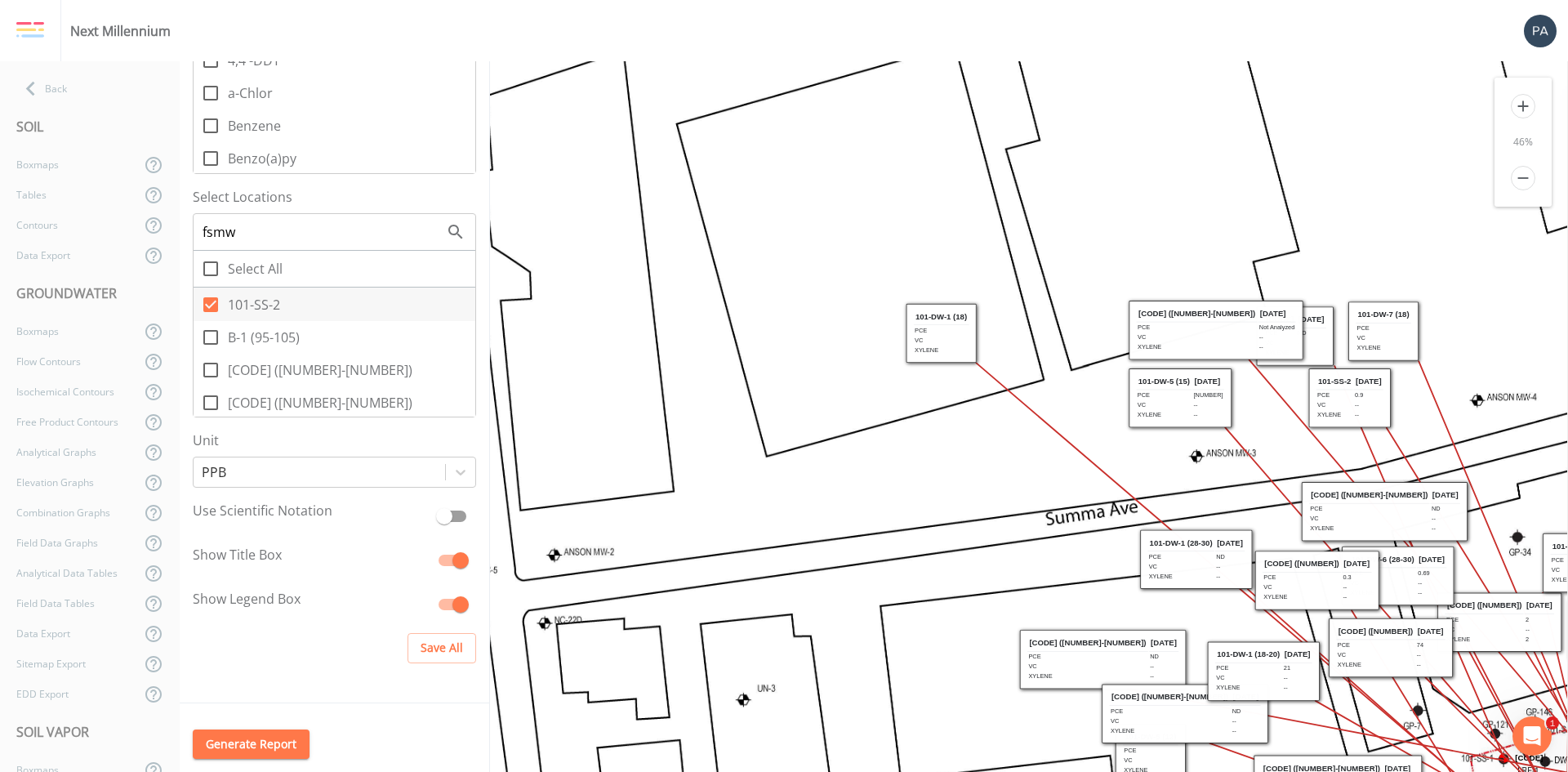 drag, startPoint x: 1250, startPoint y: 679, endPoint x: 1204, endPoint y: 582, distance: 107.35455 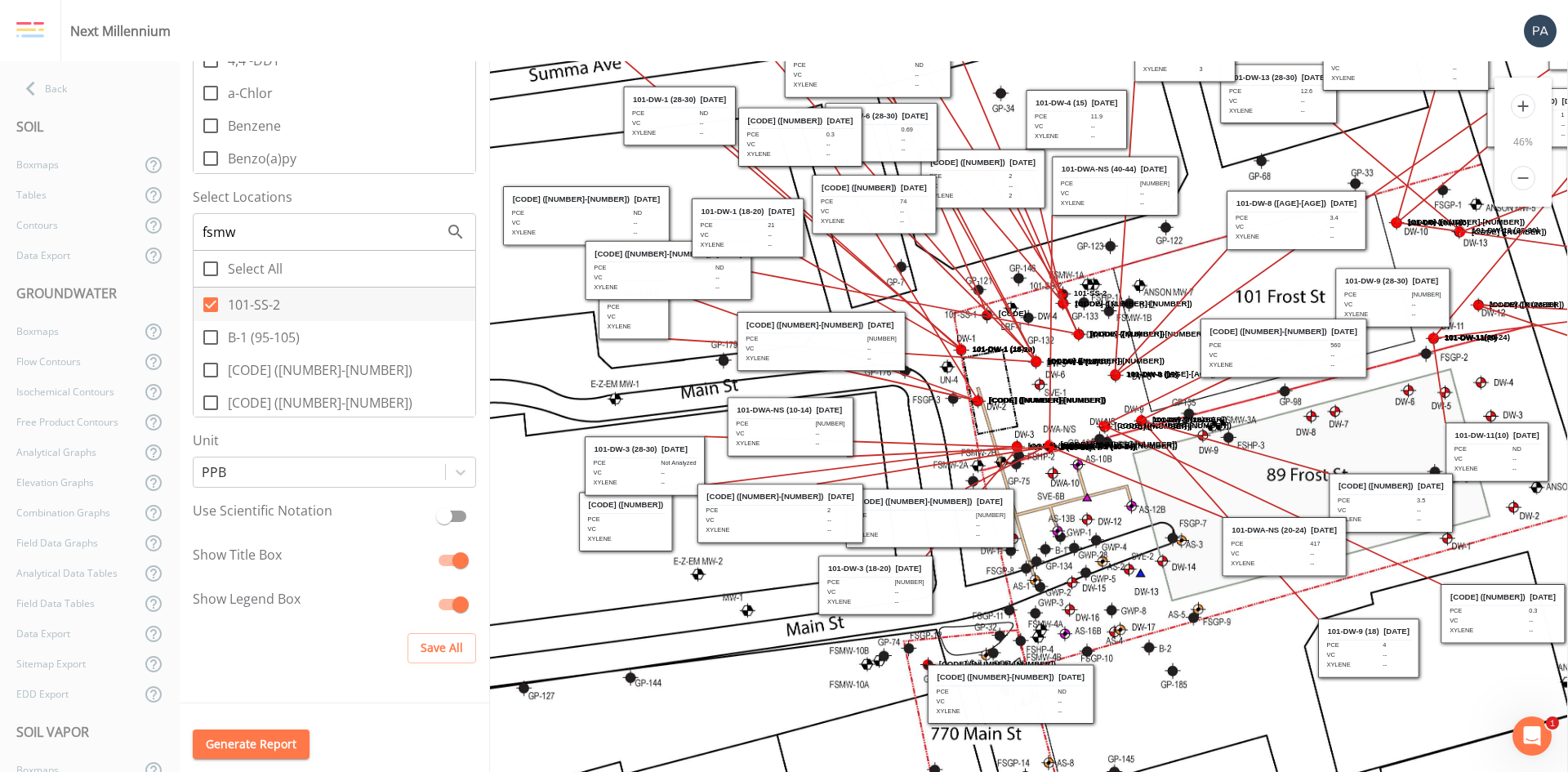 drag, startPoint x: 1238, startPoint y: 502, endPoint x: 1211, endPoint y: 120, distance: 382.953 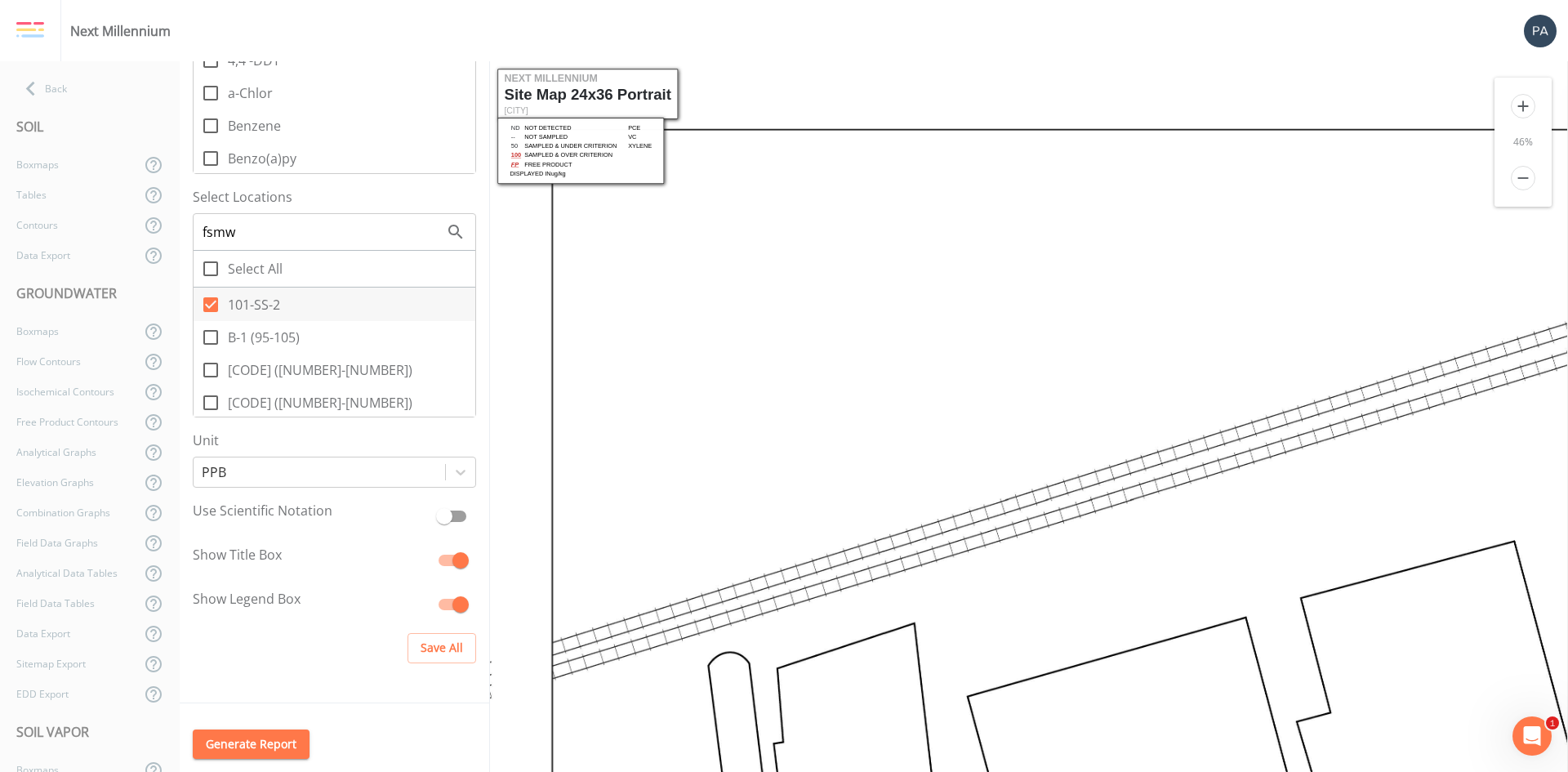 scroll, scrollTop: 0, scrollLeft: 0, axis: both 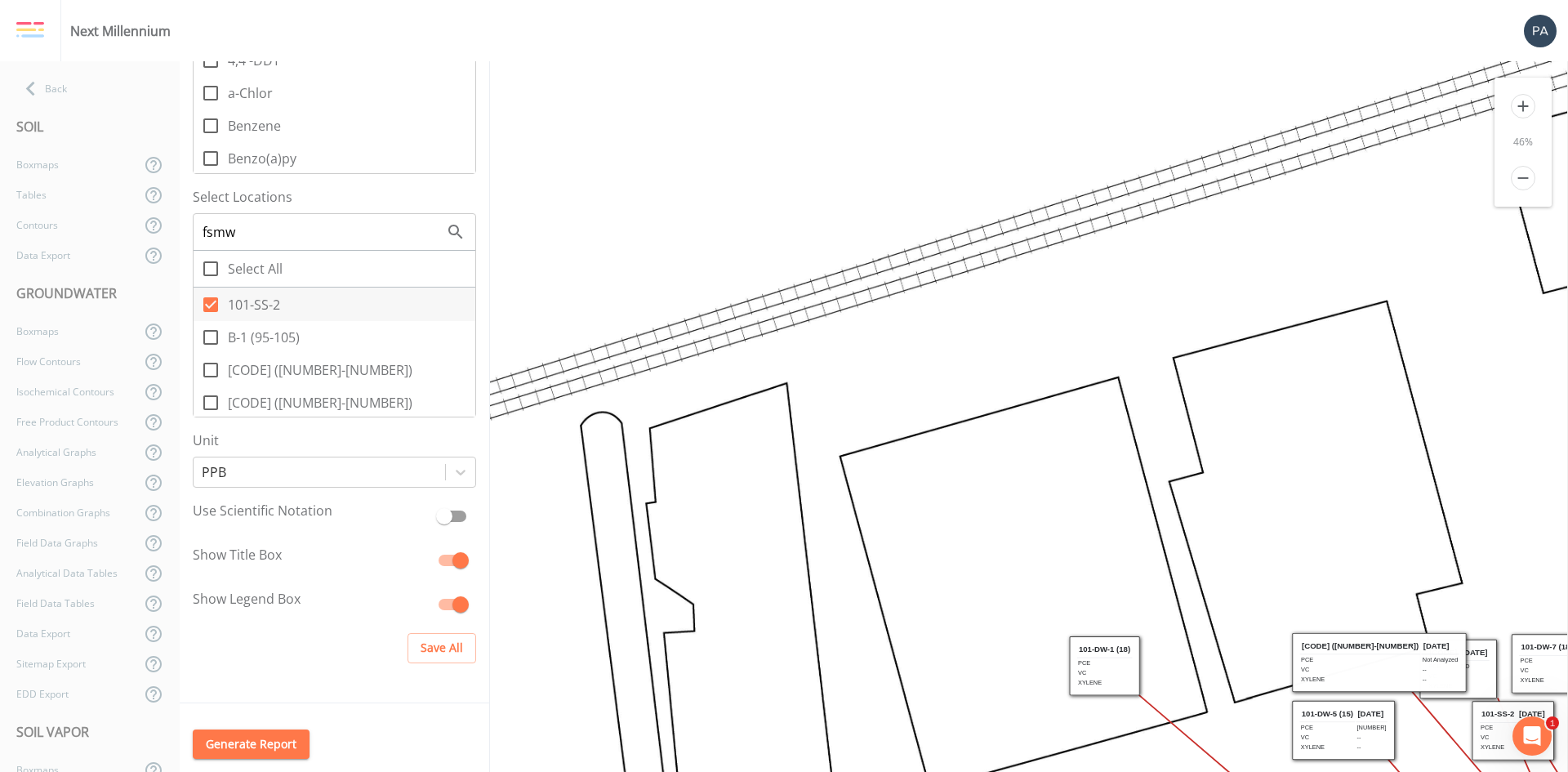 drag, startPoint x: 1124, startPoint y: 575, endPoint x: 996, endPoint y: 335, distance: 272 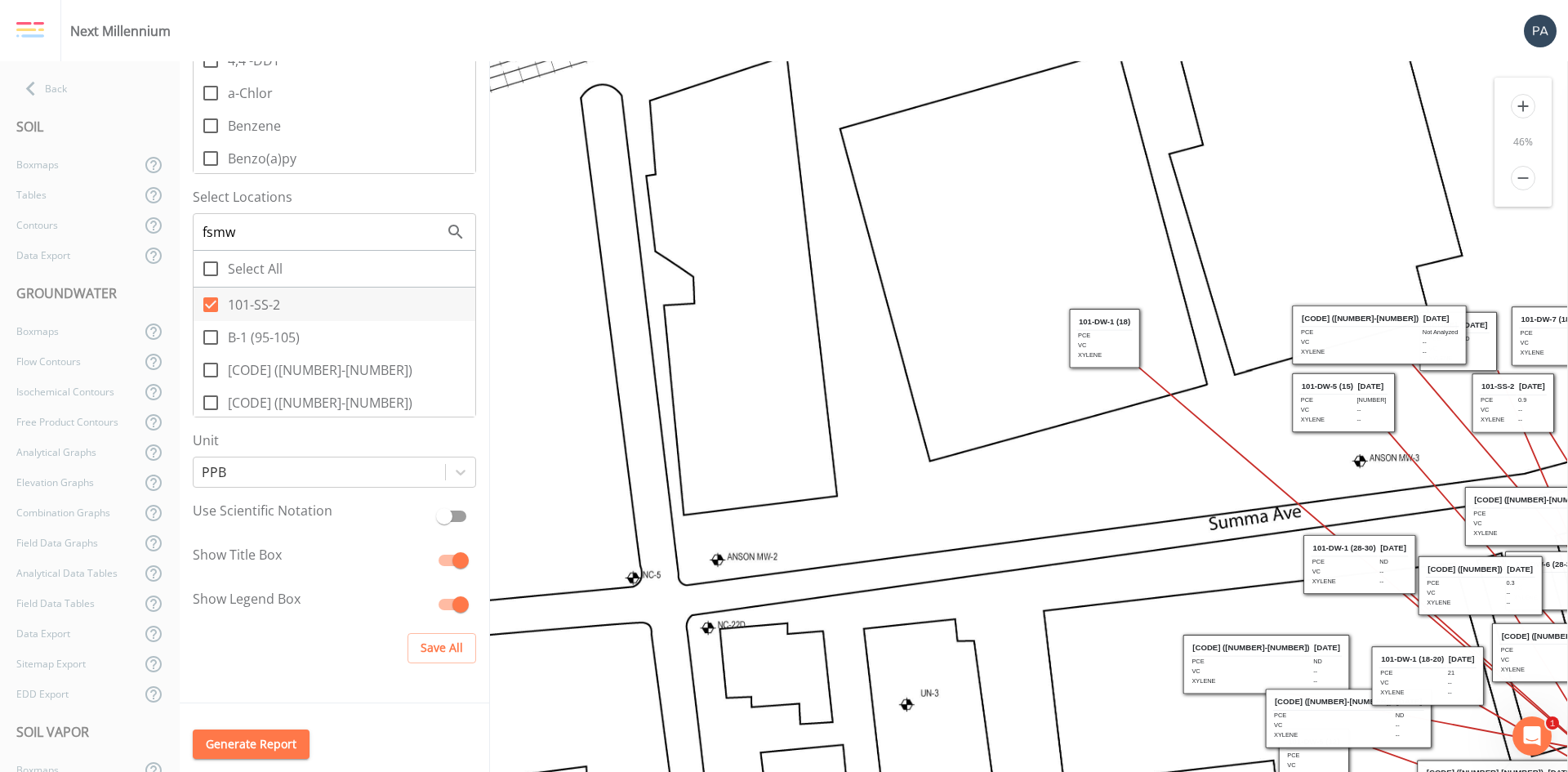 scroll, scrollTop: 408, scrollLeft: 0, axis: vertical 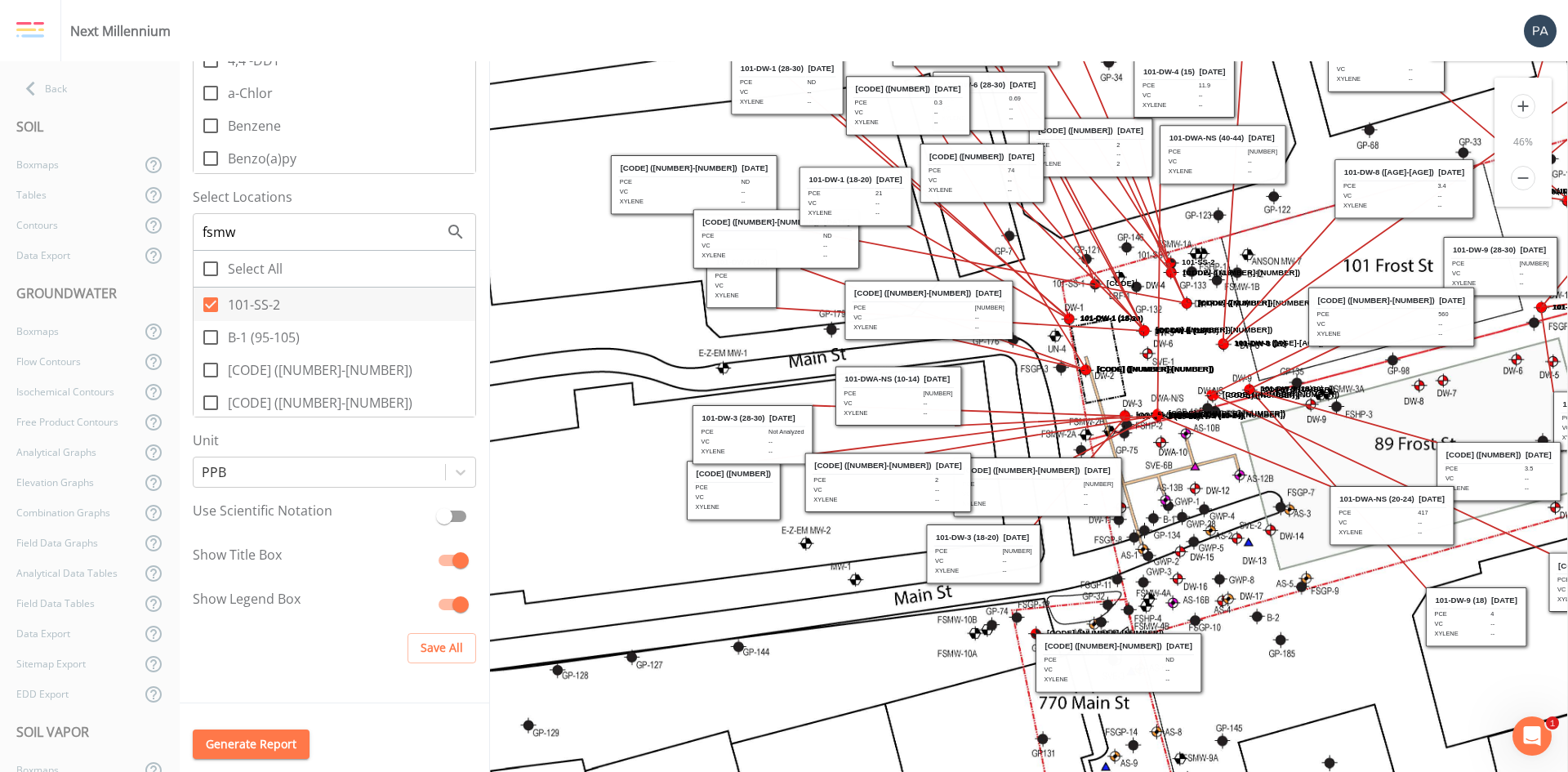 drag, startPoint x: 1186, startPoint y: 483, endPoint x: 613, endPoint y: 84, distance: 698.2335 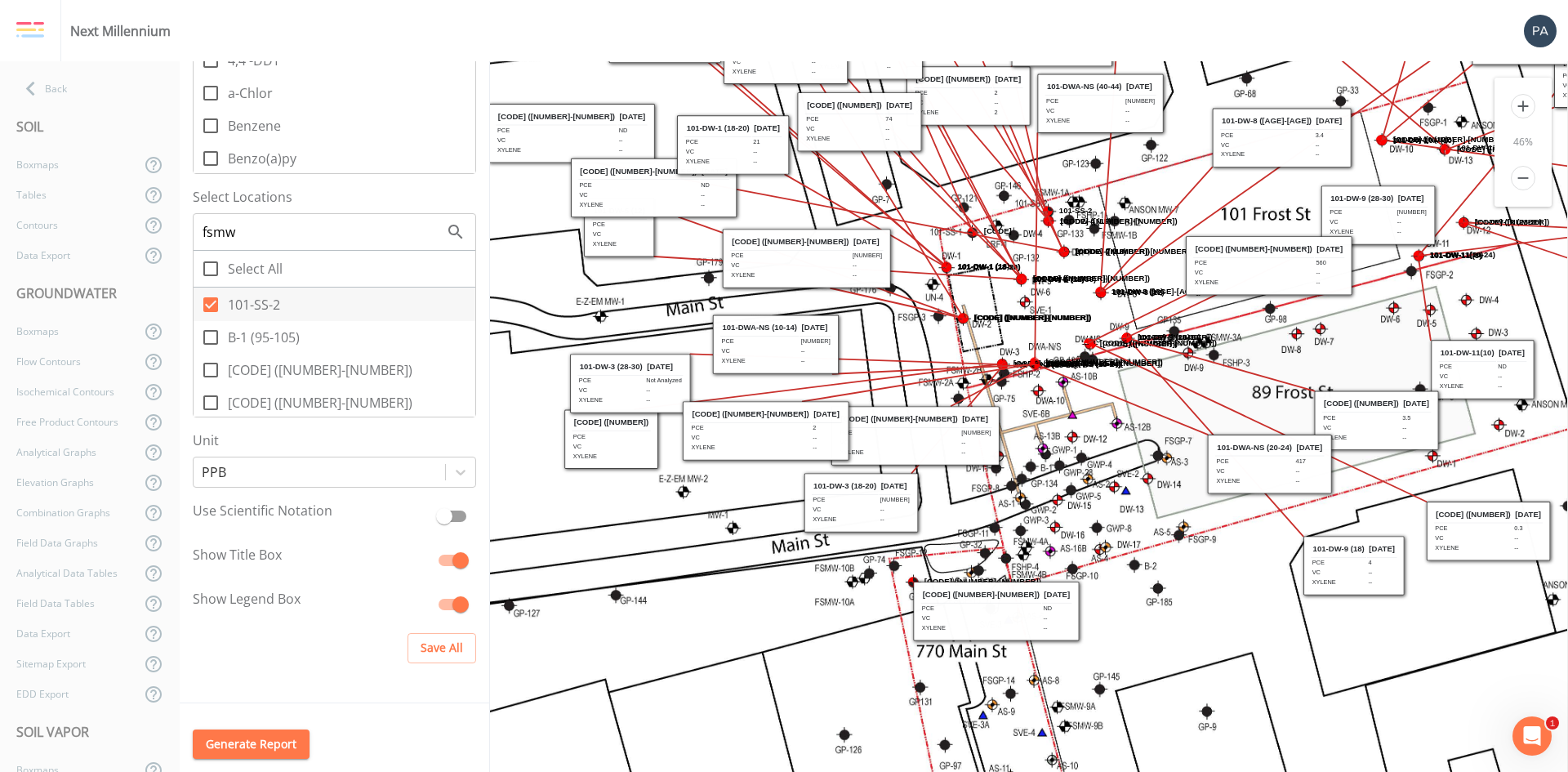 drag, startPoint x: 987, startPoint y: 694, endPoint x: 865, endPoint y: 643, distance: 132.23086 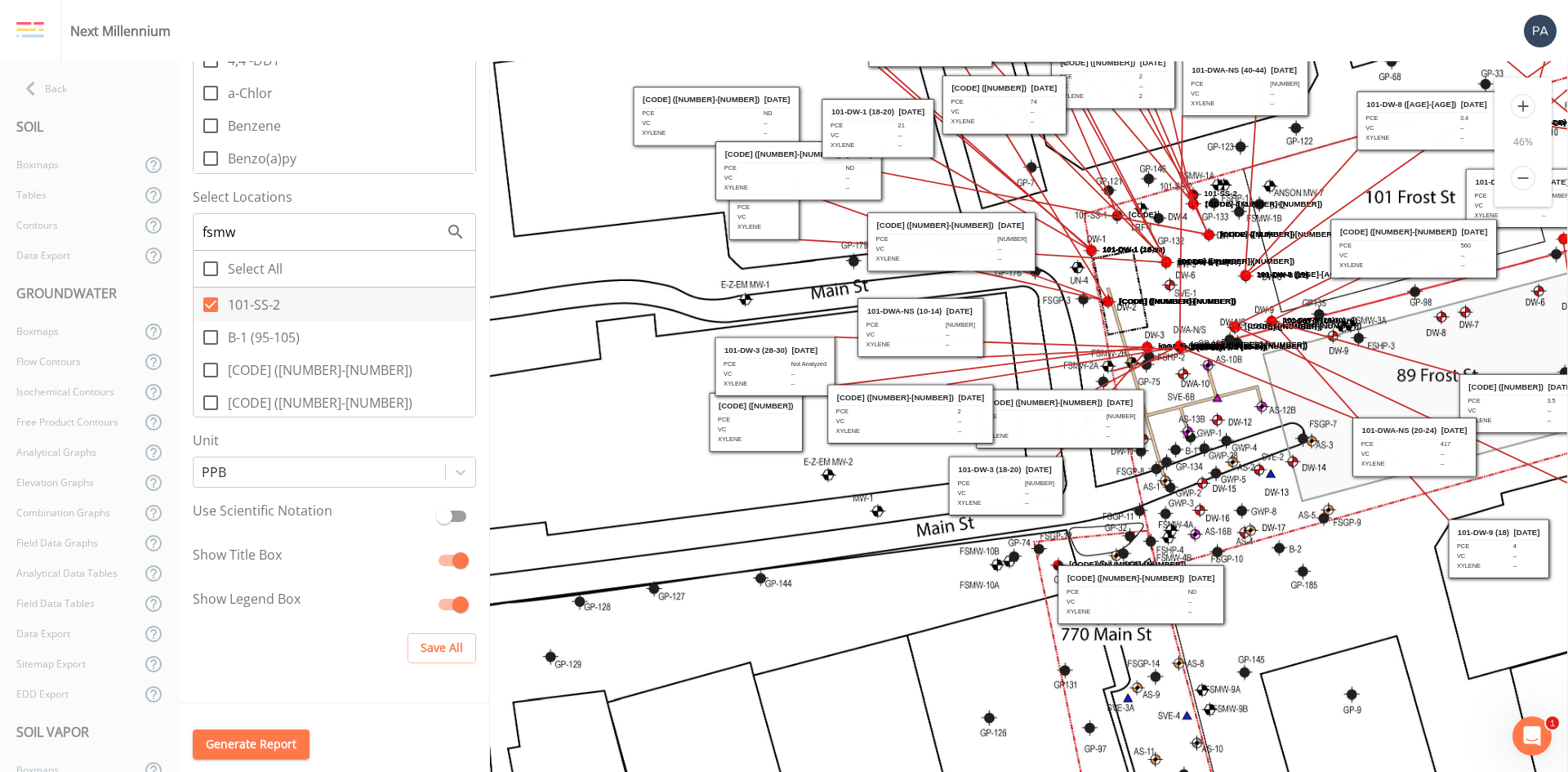 drag, startPoint x: 605, startPoint y: 525, endPoint x: 750, endPoint y: 508, distance: 145.99315 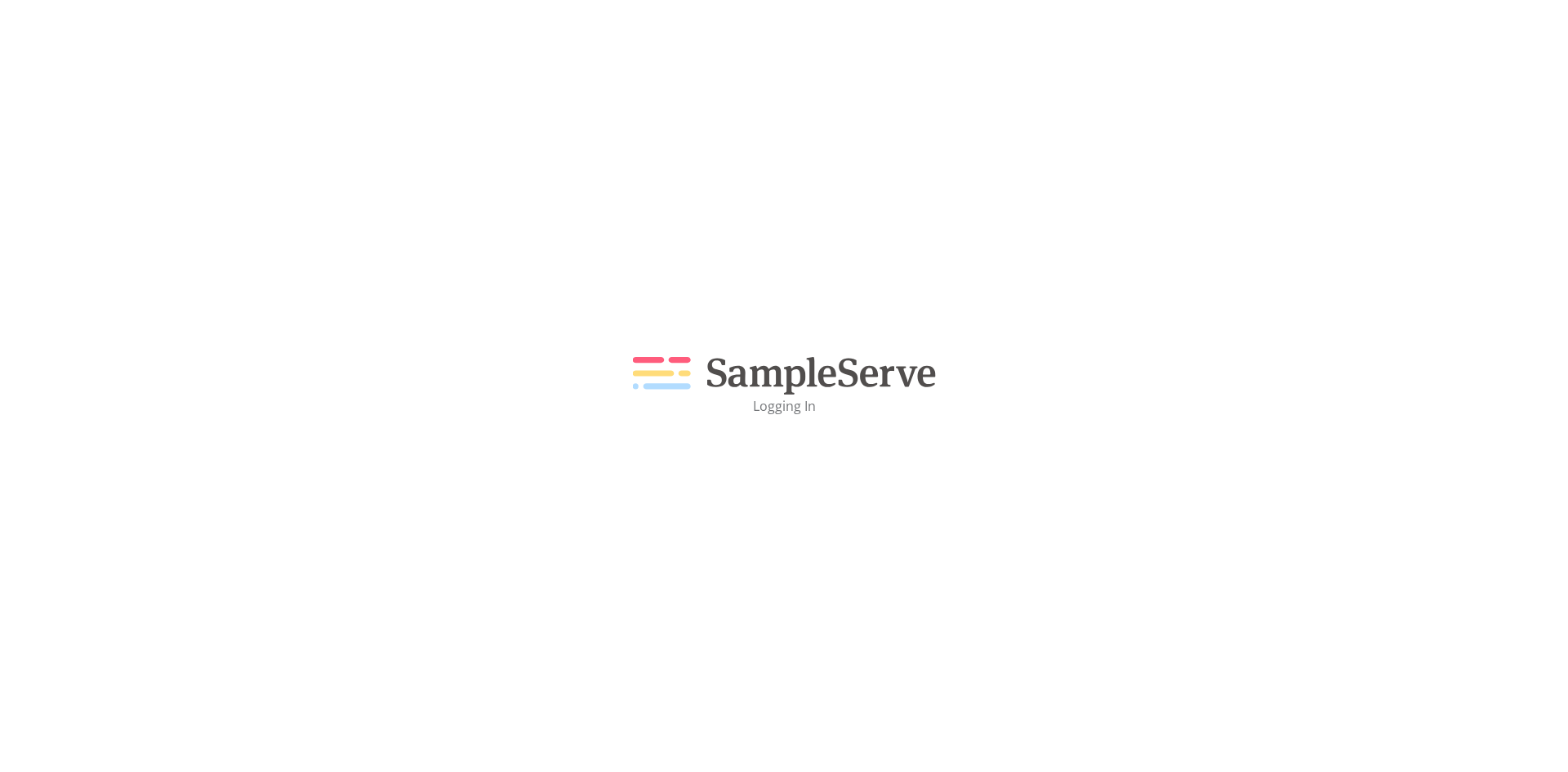 scroll, scrollTop: 0, scrollLeft: 0, axis: both 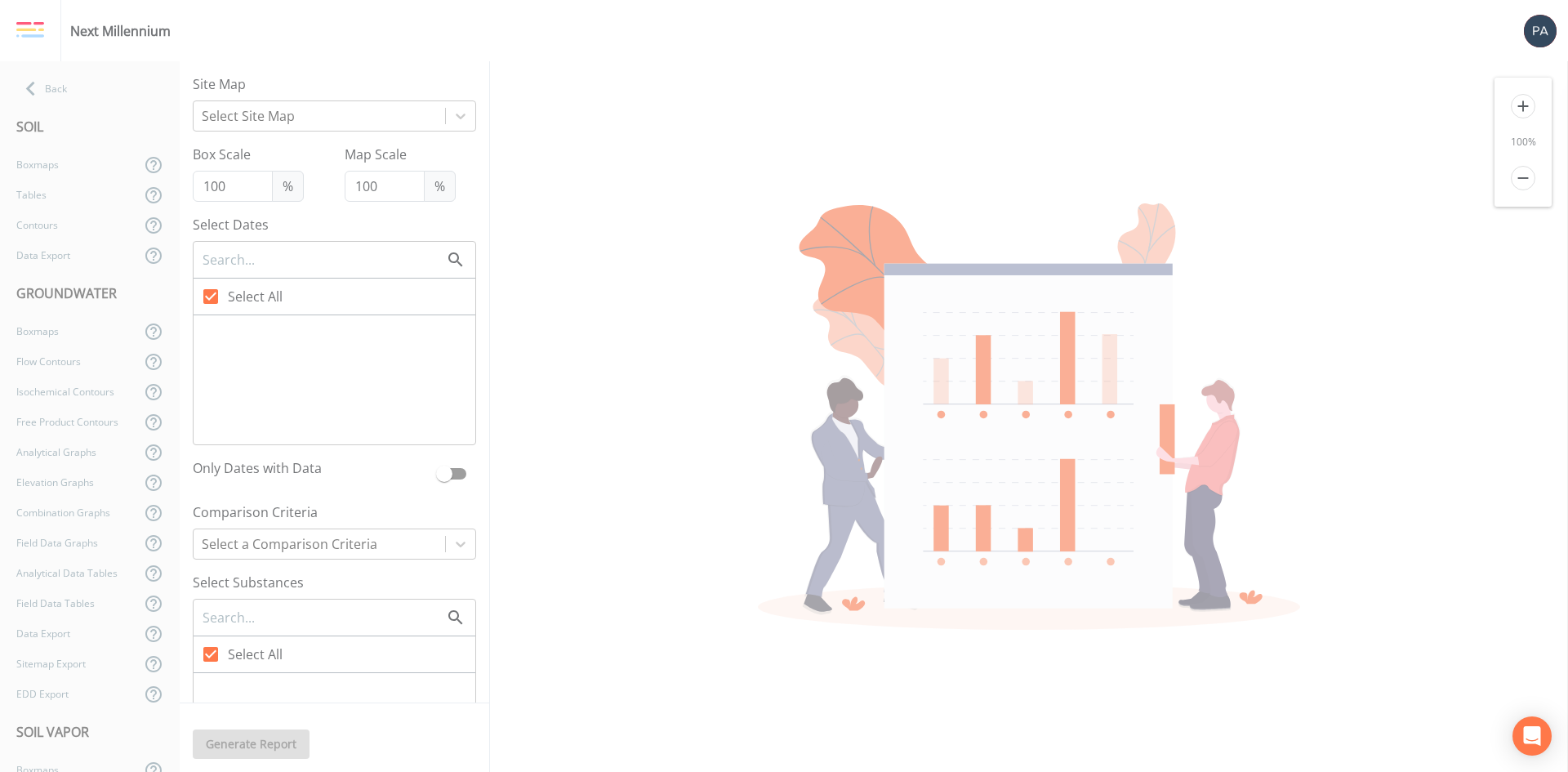 checkbox on "false" 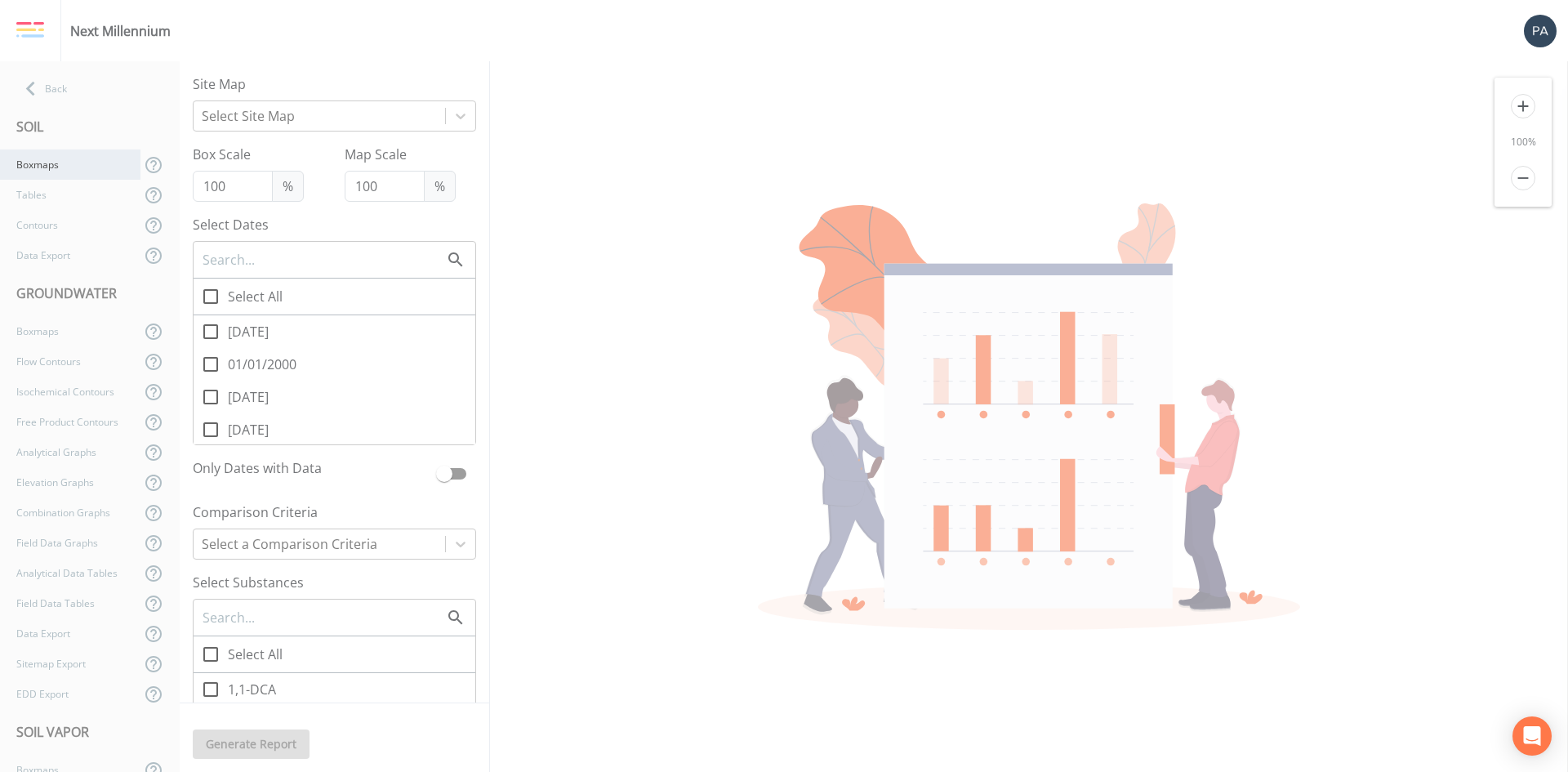 click on "Boxmaps" at bounding box center (70, 164) 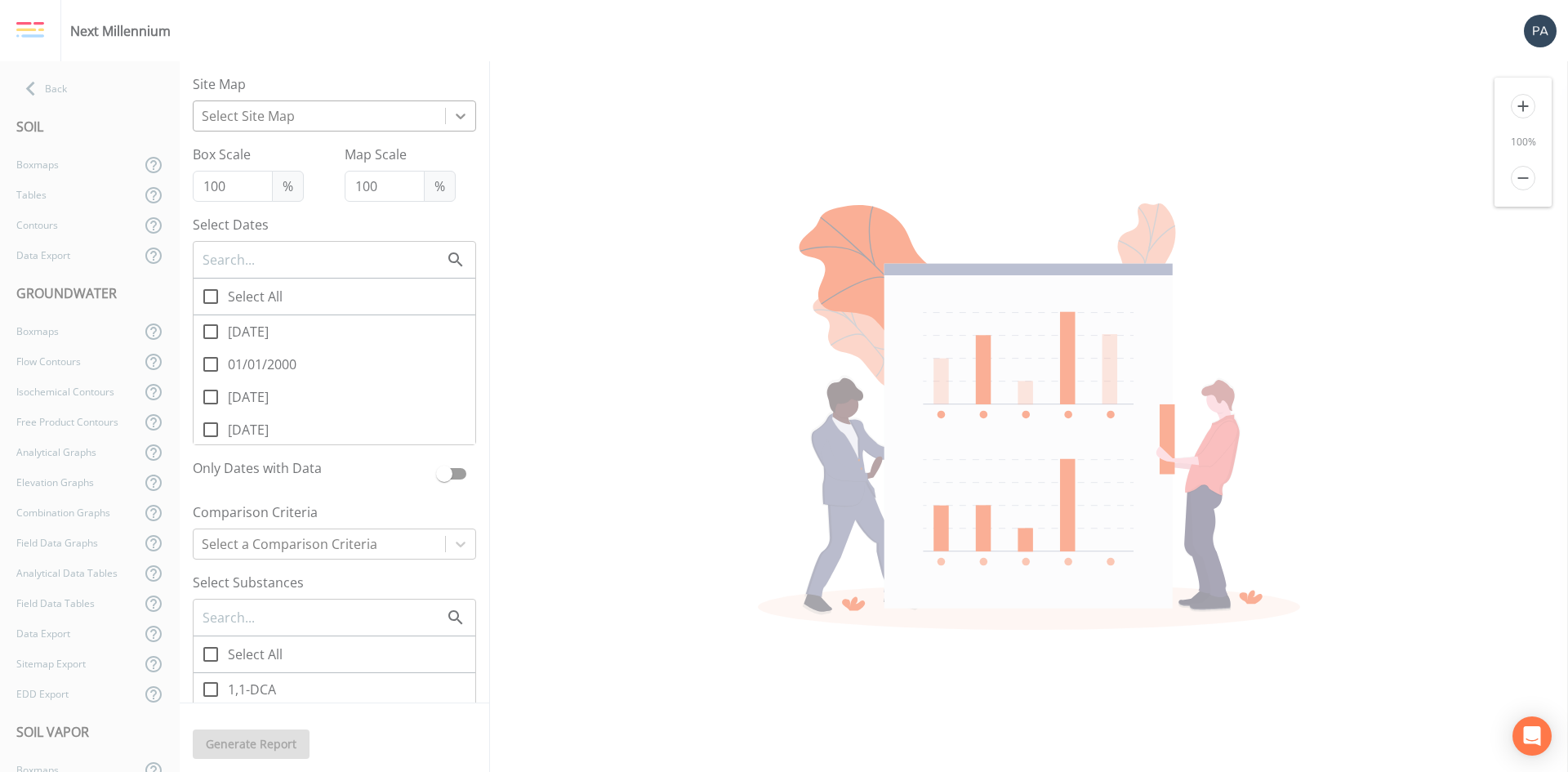 click 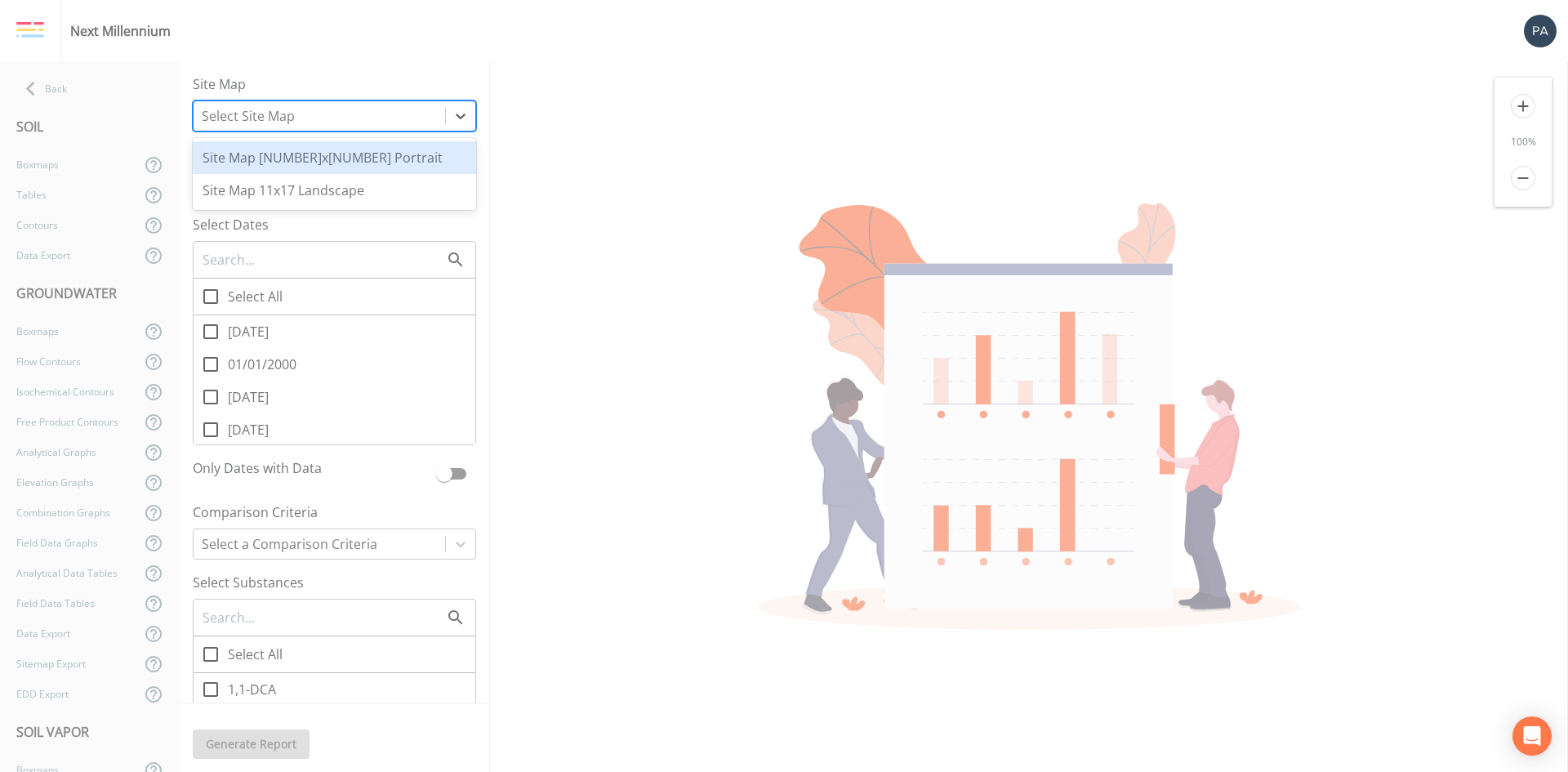 click on "Site Map [NUMBER]x[NUMBER] Portrait" at bounding box center (334, 158) 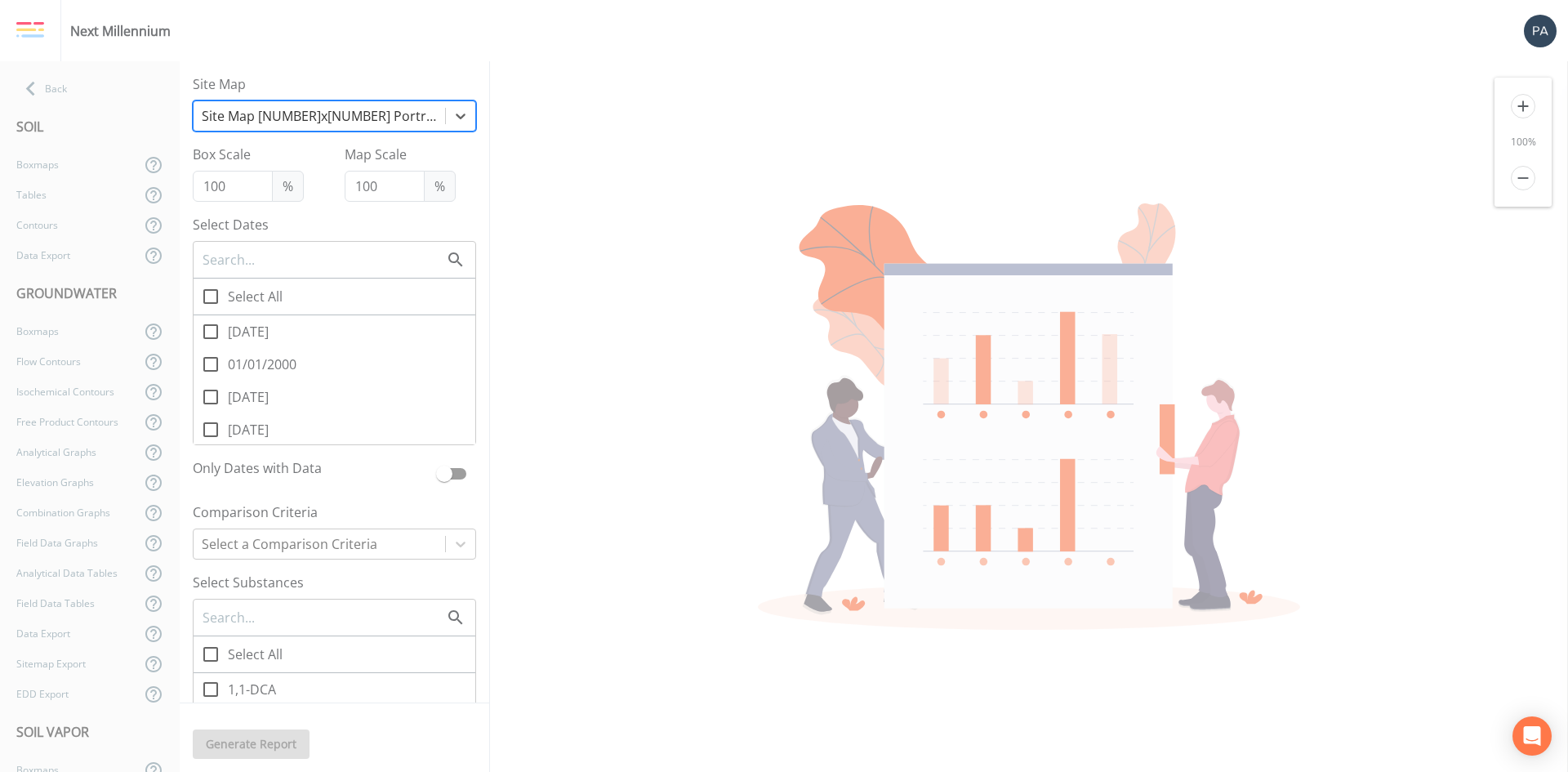 click 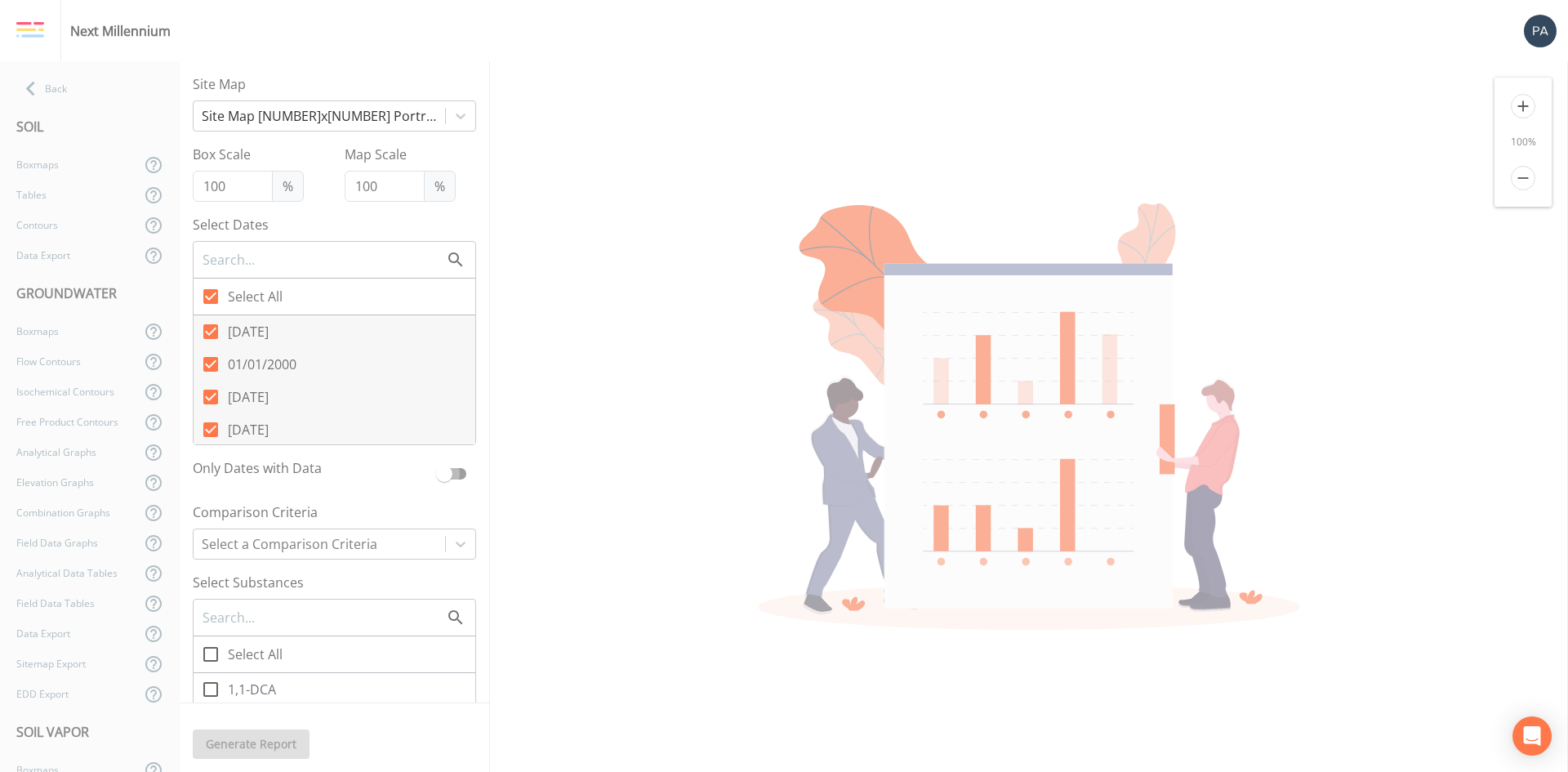 click at bounding box center [444, 474] 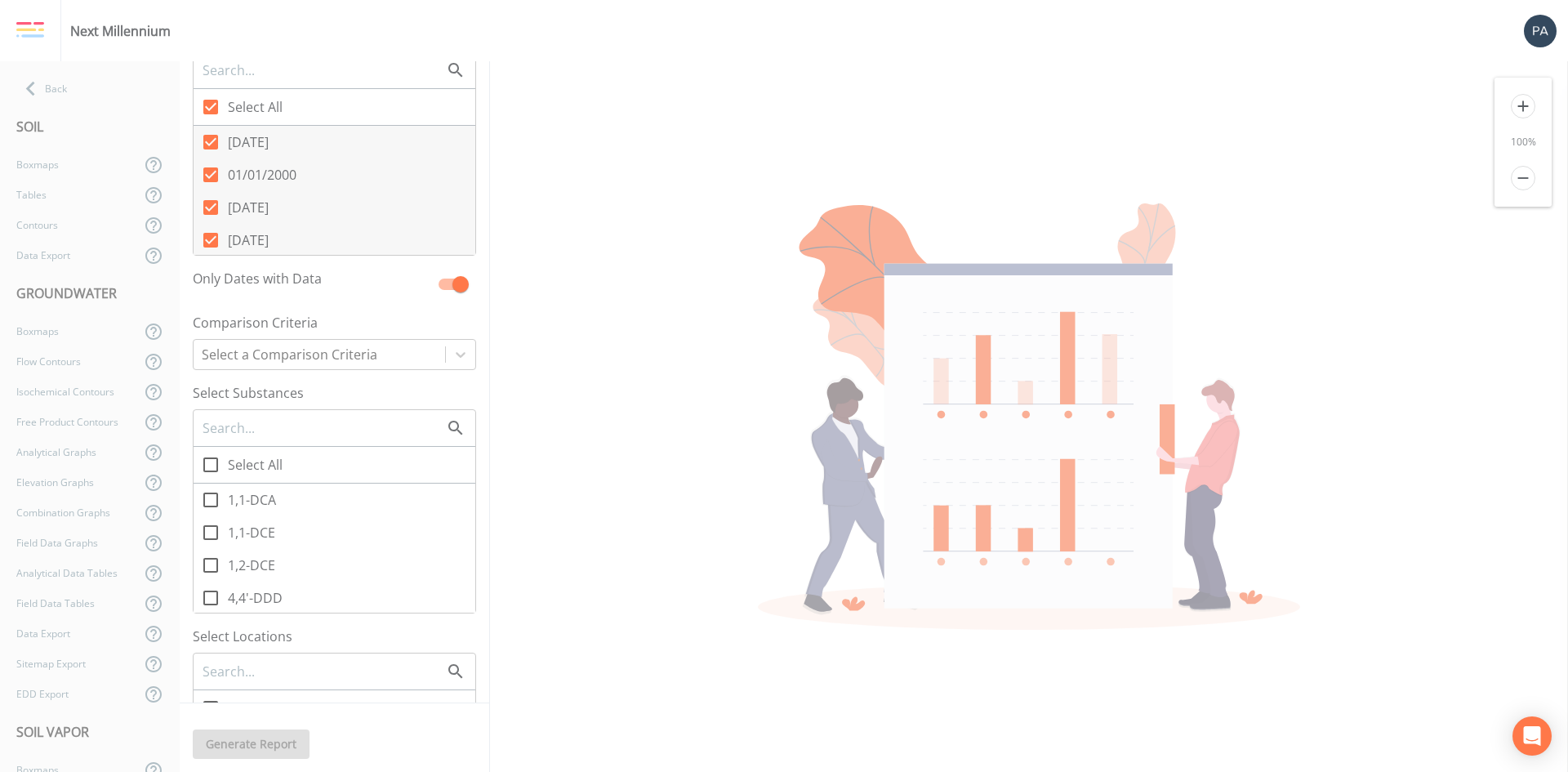scroll, scrollTop: 245, scrollLeft: 0, axis: vertical 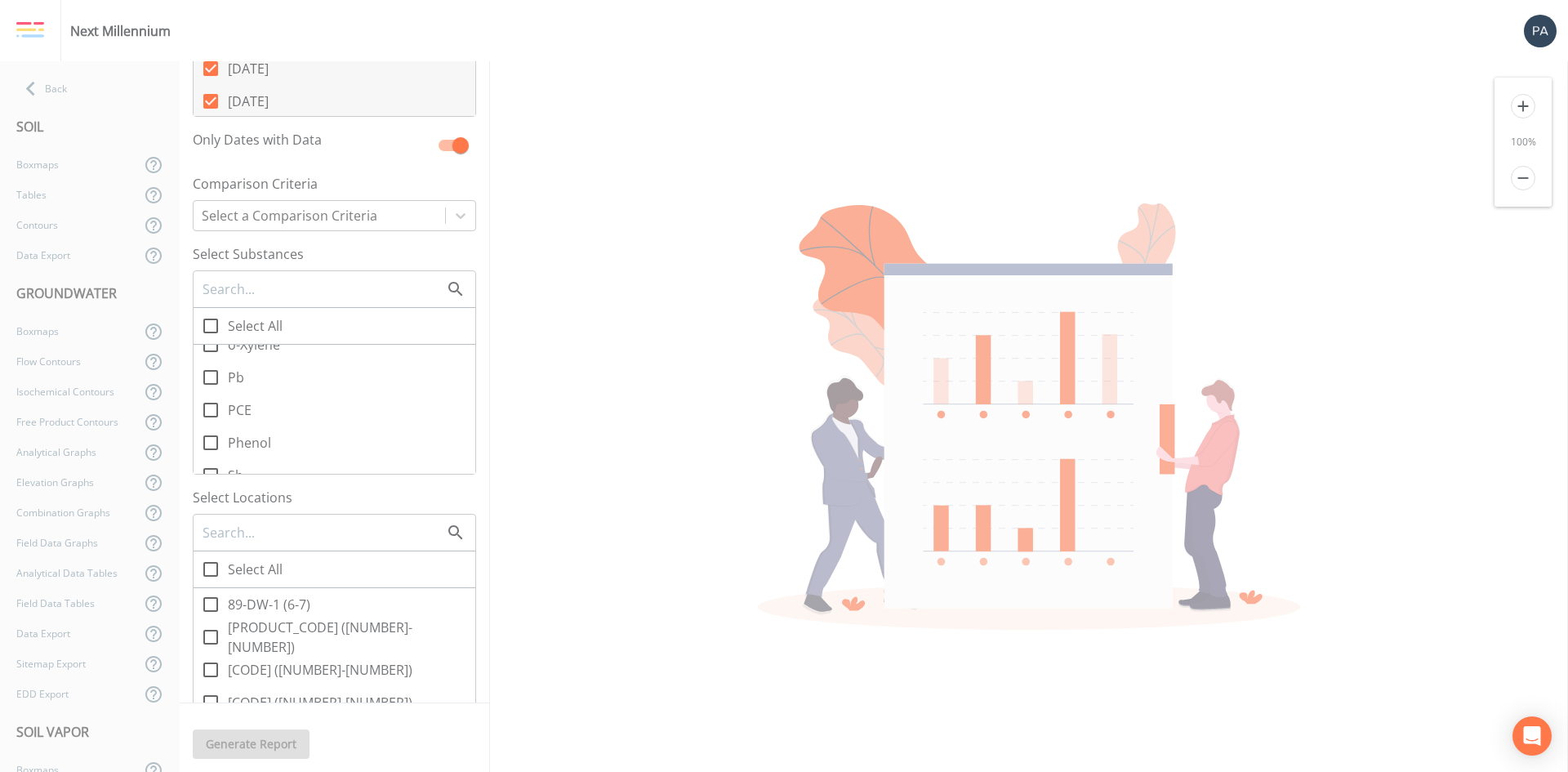 click 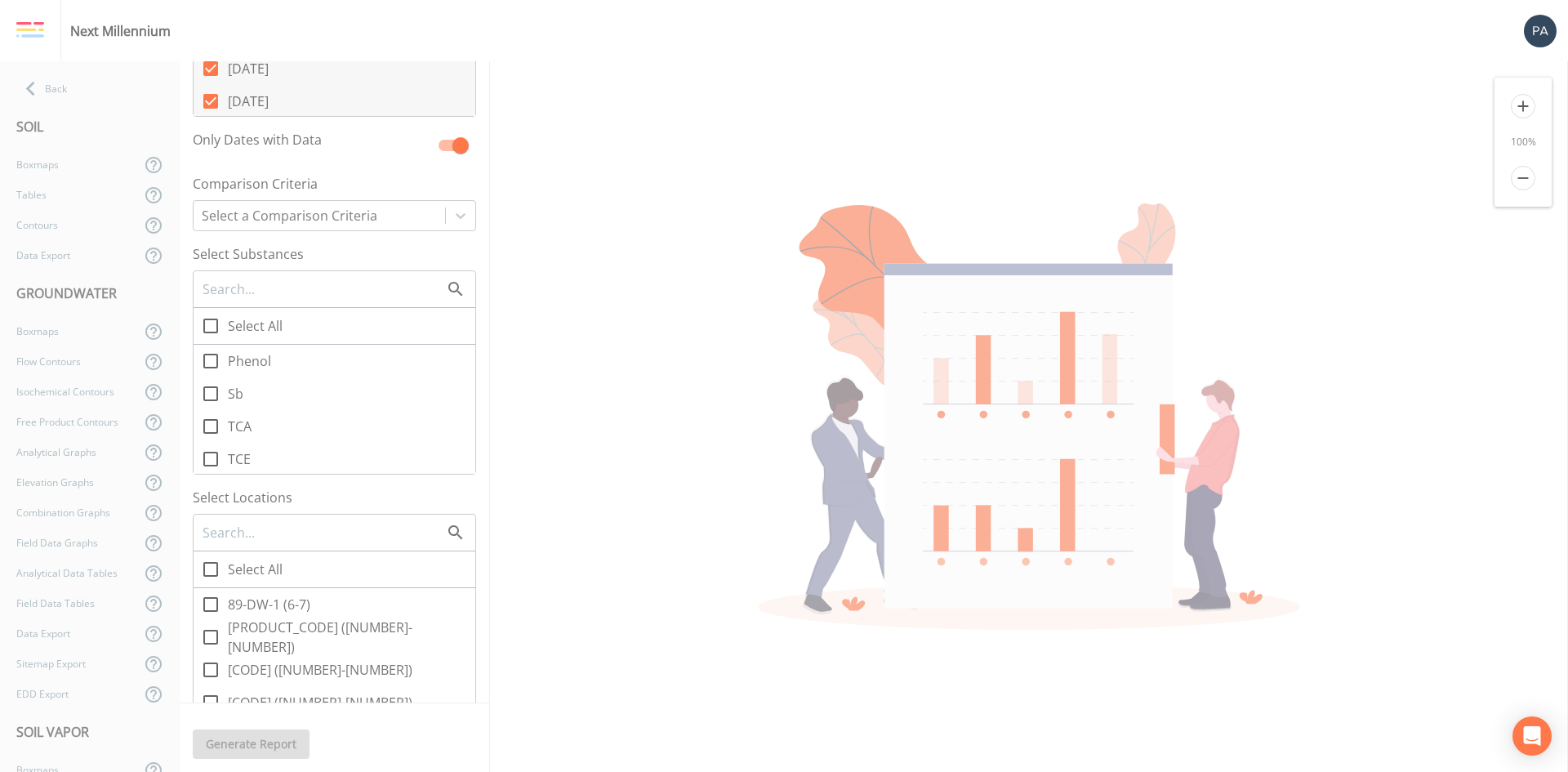 scroll, scrollTop: 1225, scrollLeft: 0, axis: vertical 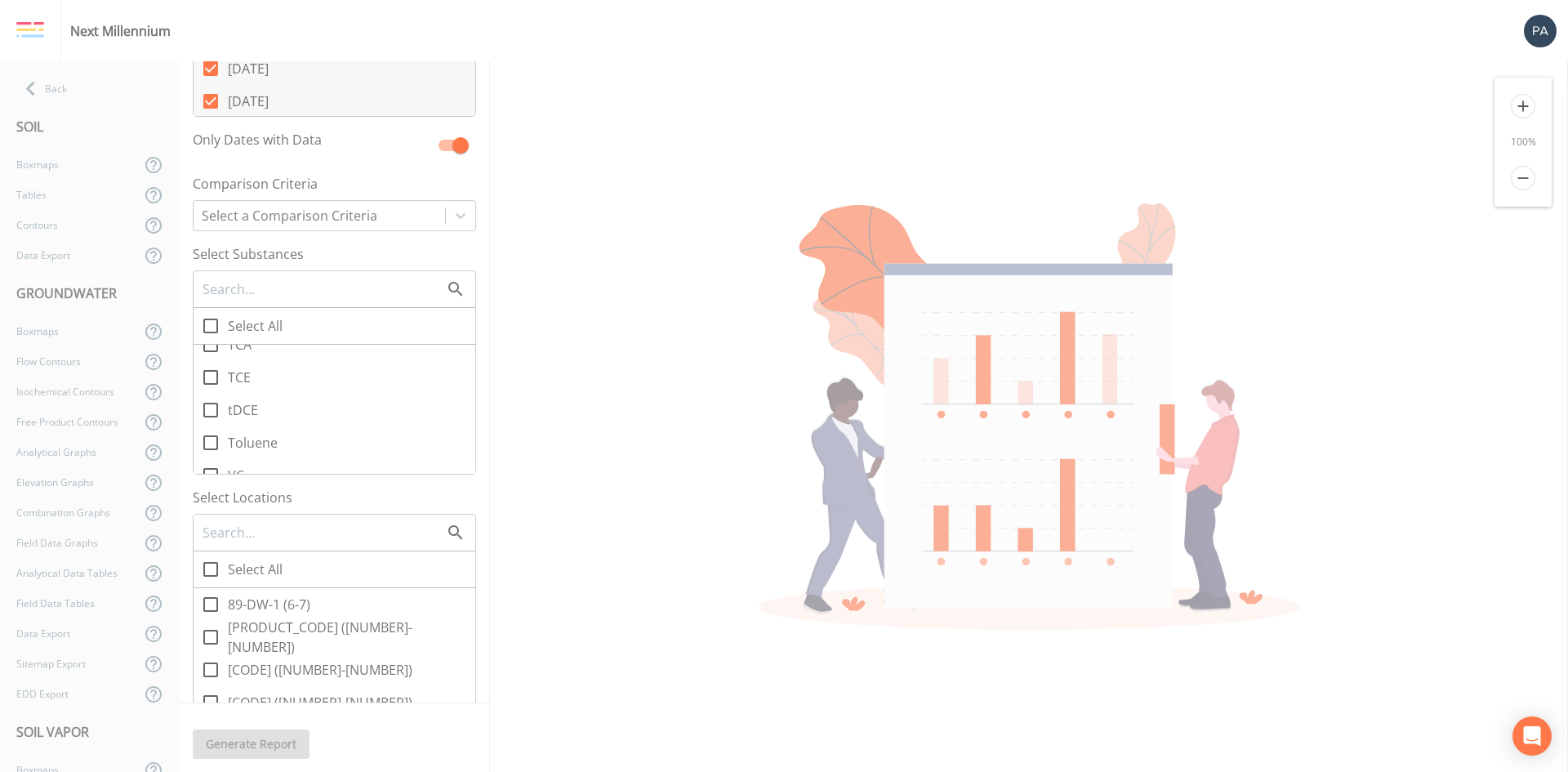 click 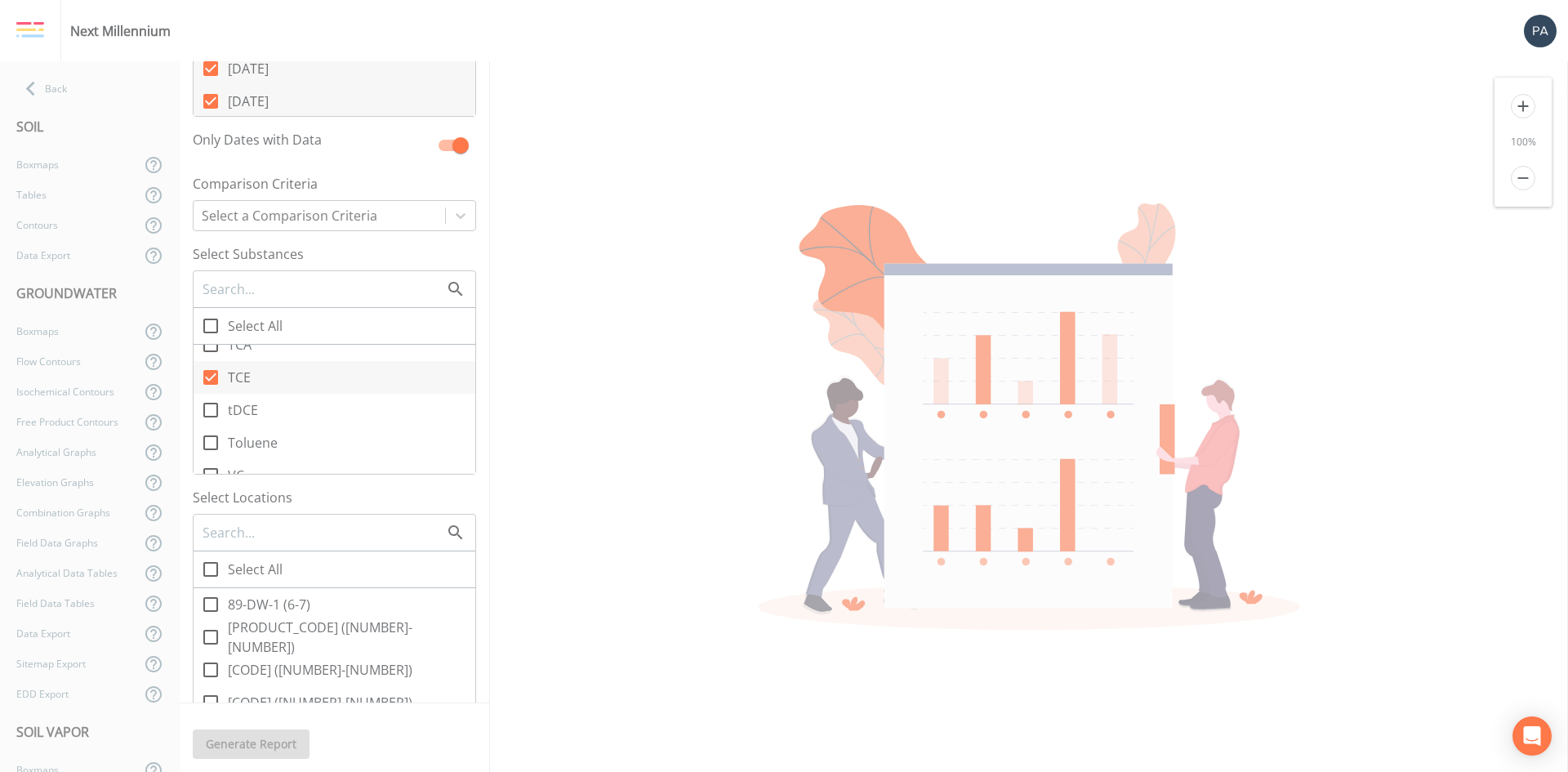 scroll, scrollTop: 1307, scrollLeft: 0, axis: vertical 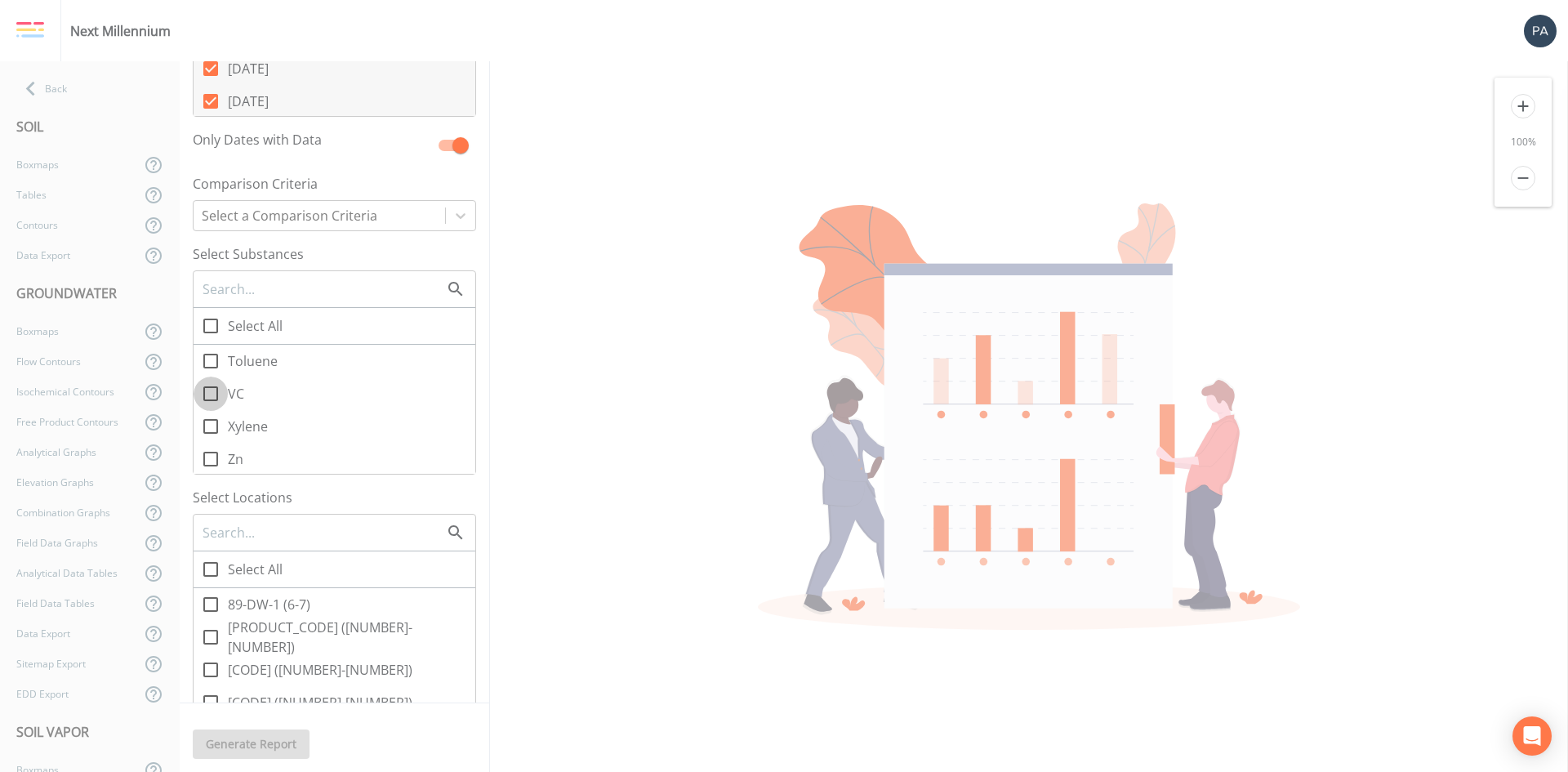 click 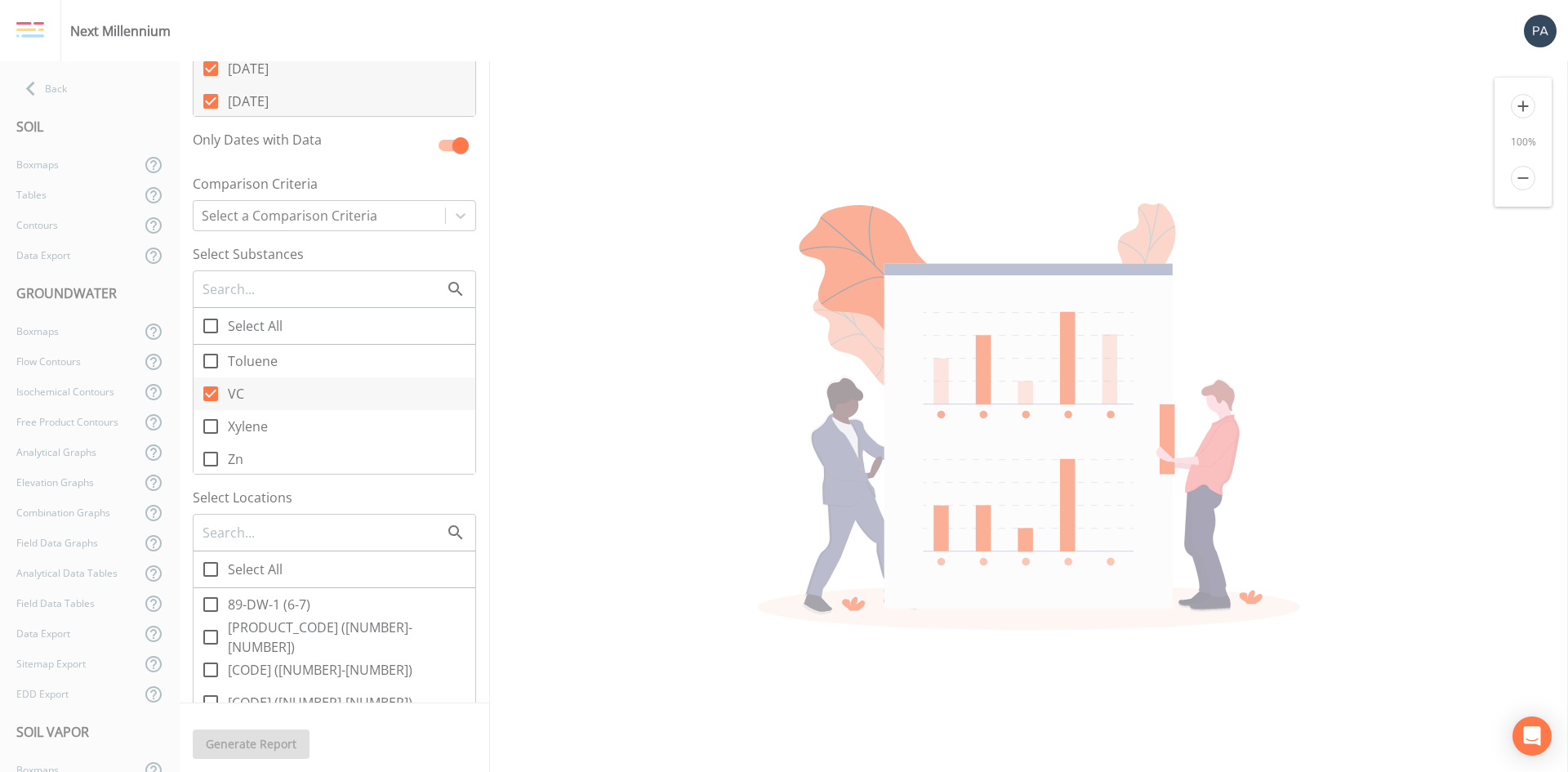 click 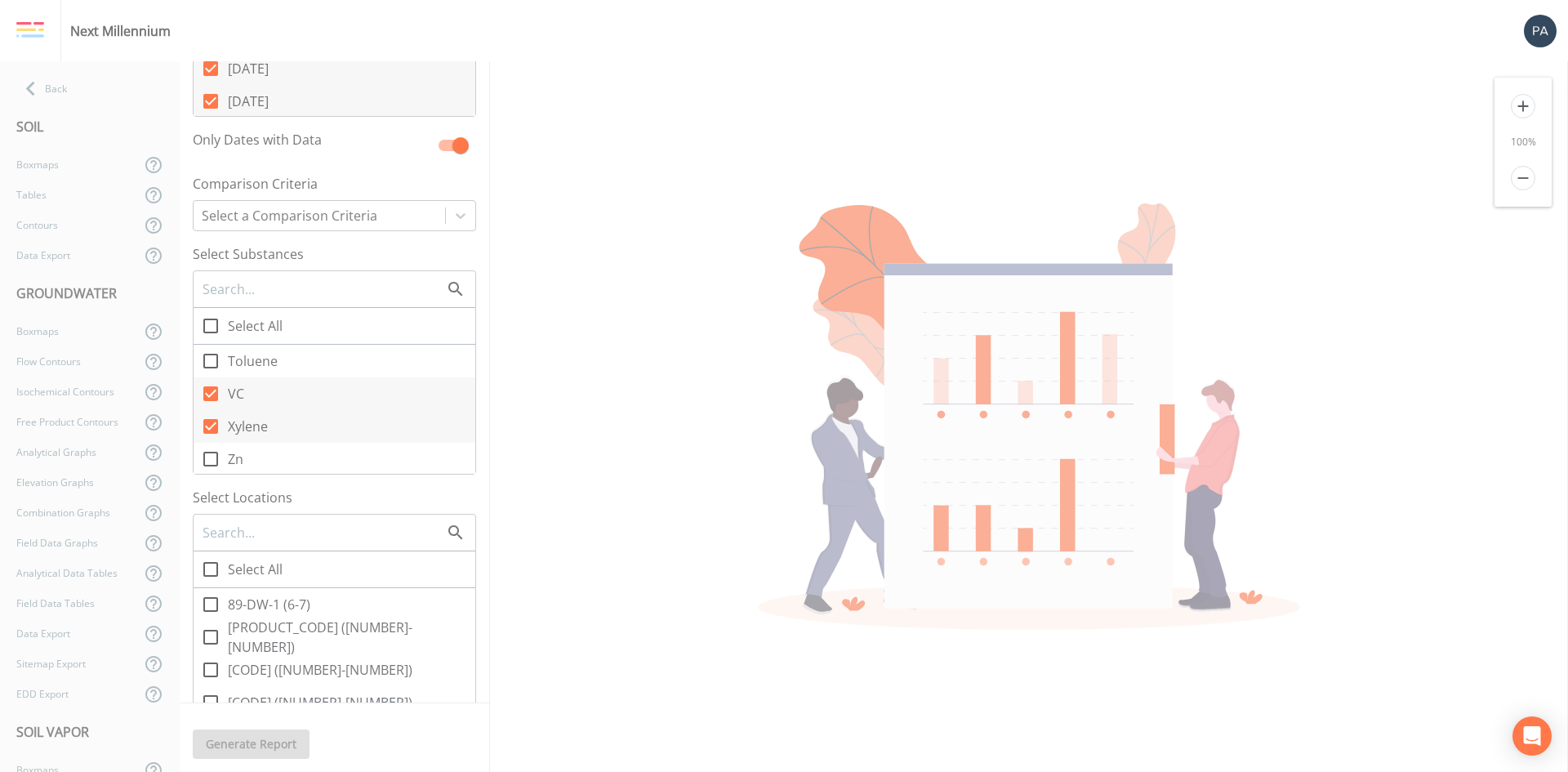 click on "Select All" at bounding box center (202, 560) 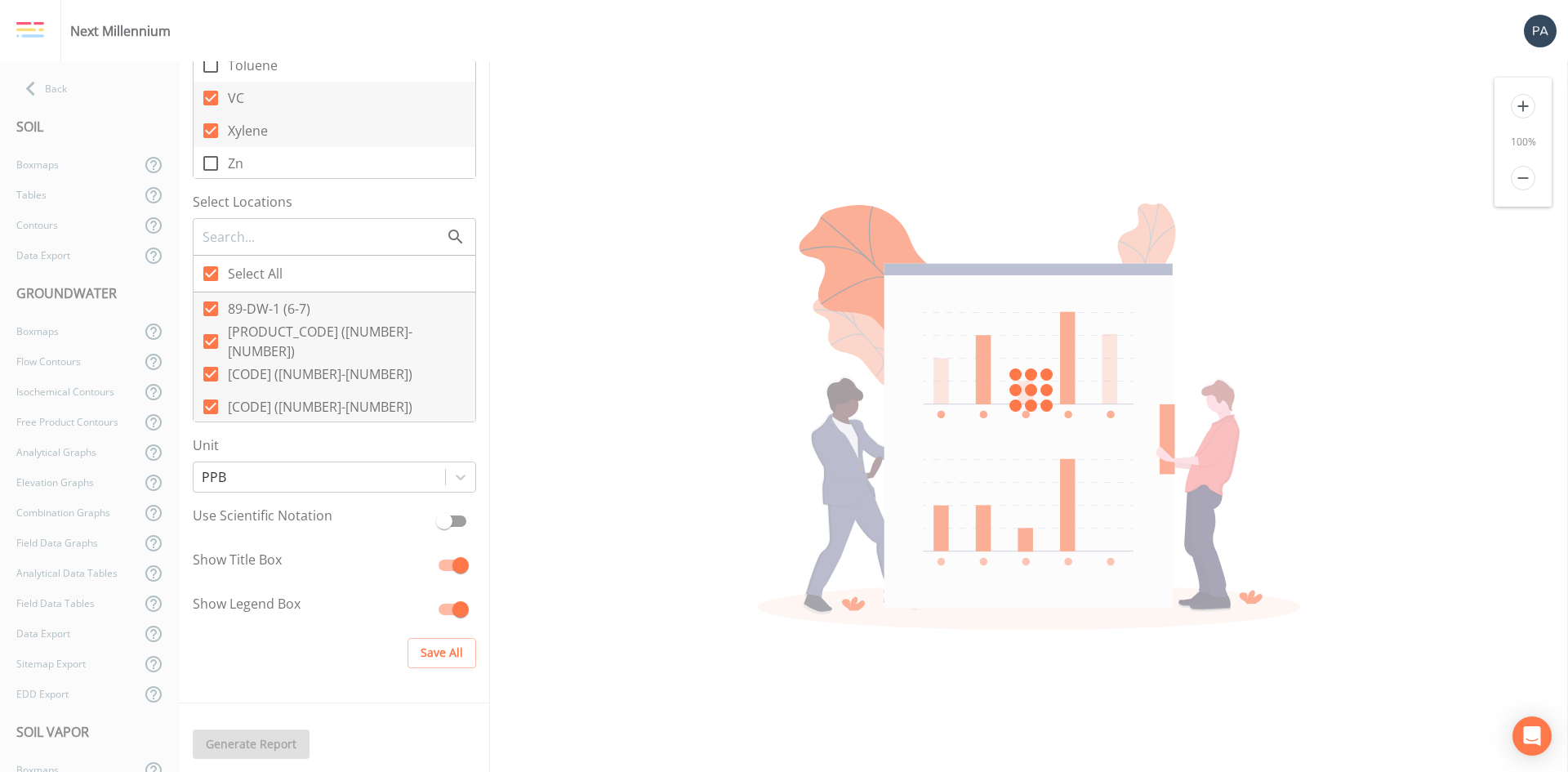 scroll, scrollTop: 629, scrollLeft: 0, axis: vertical 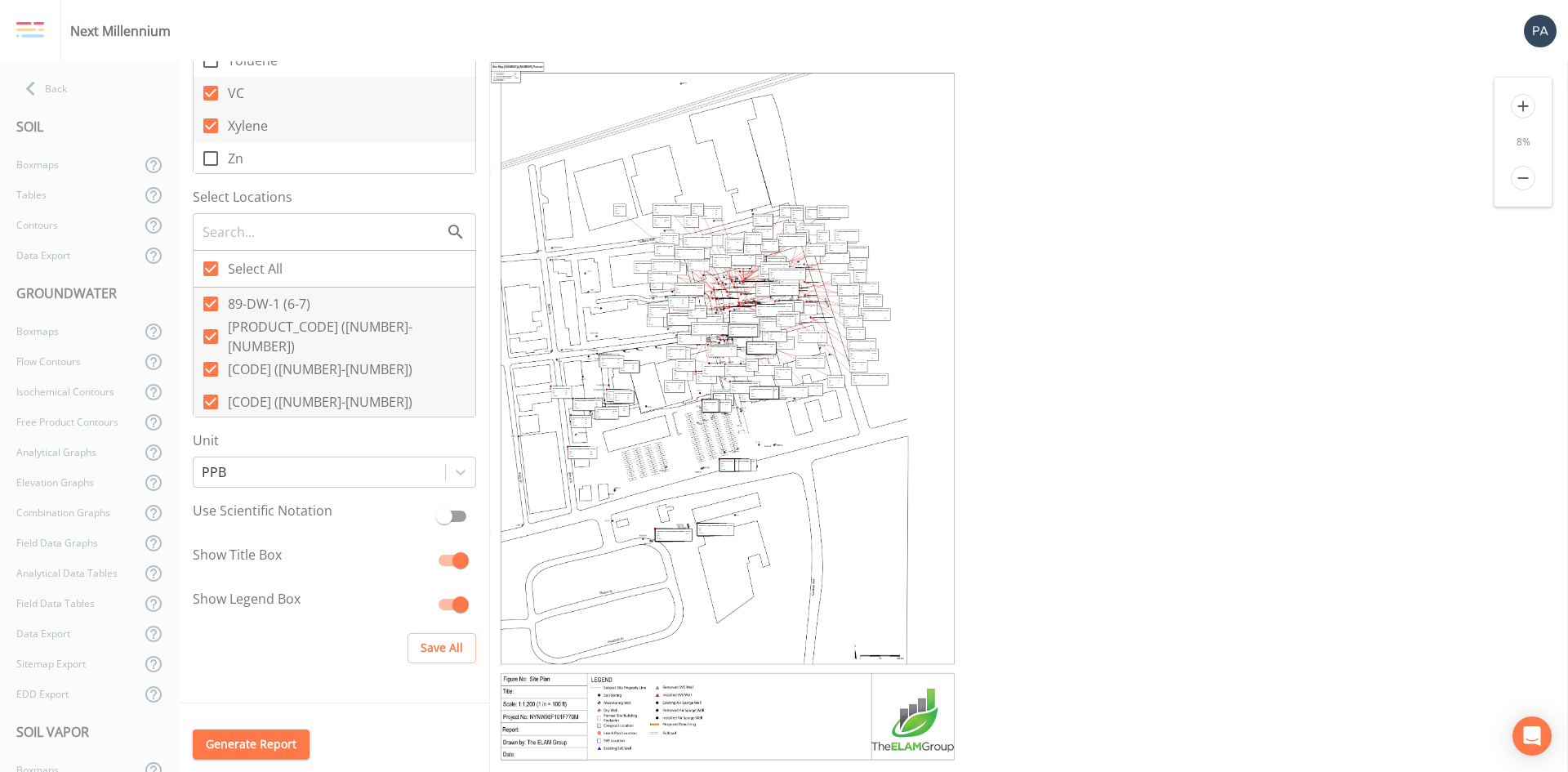 click on "add" at bounding box center [1523, 106] 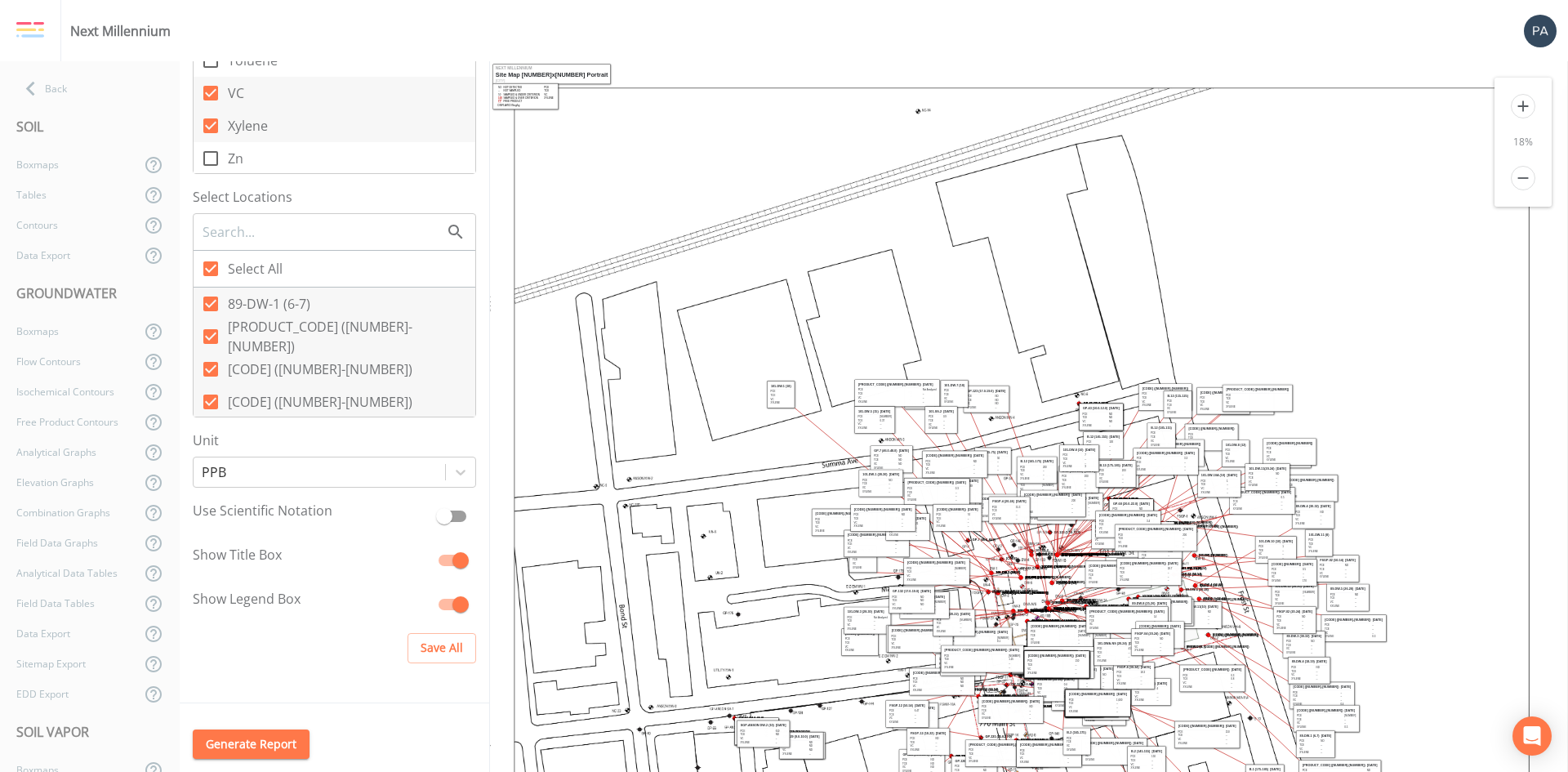 click on "add" at bounding box center (1523, 106) 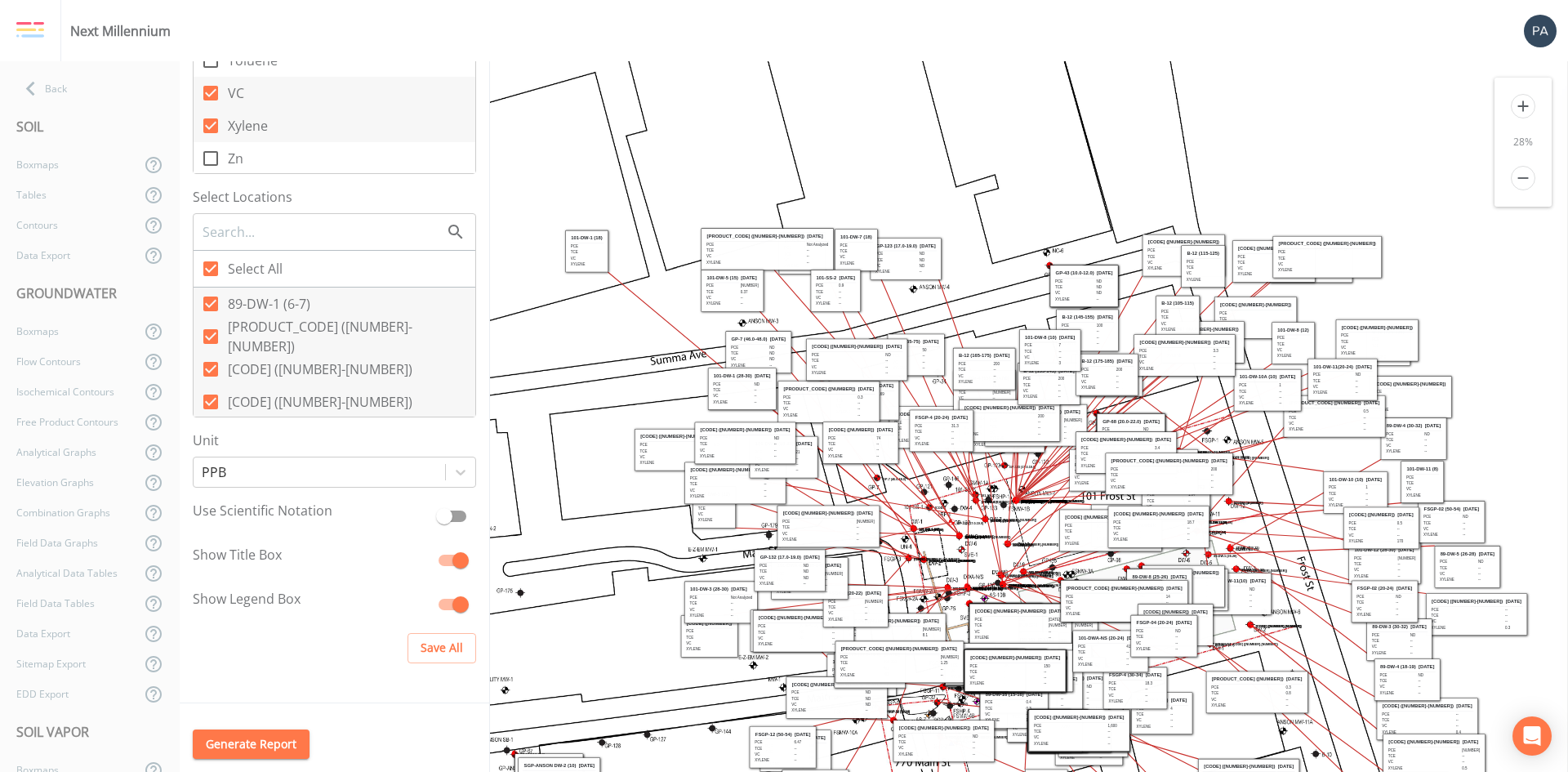drag, startPoint x: 1201, startPoint y: 521, endPoint x: 846, endPoint y: 194, distance: 482.65308 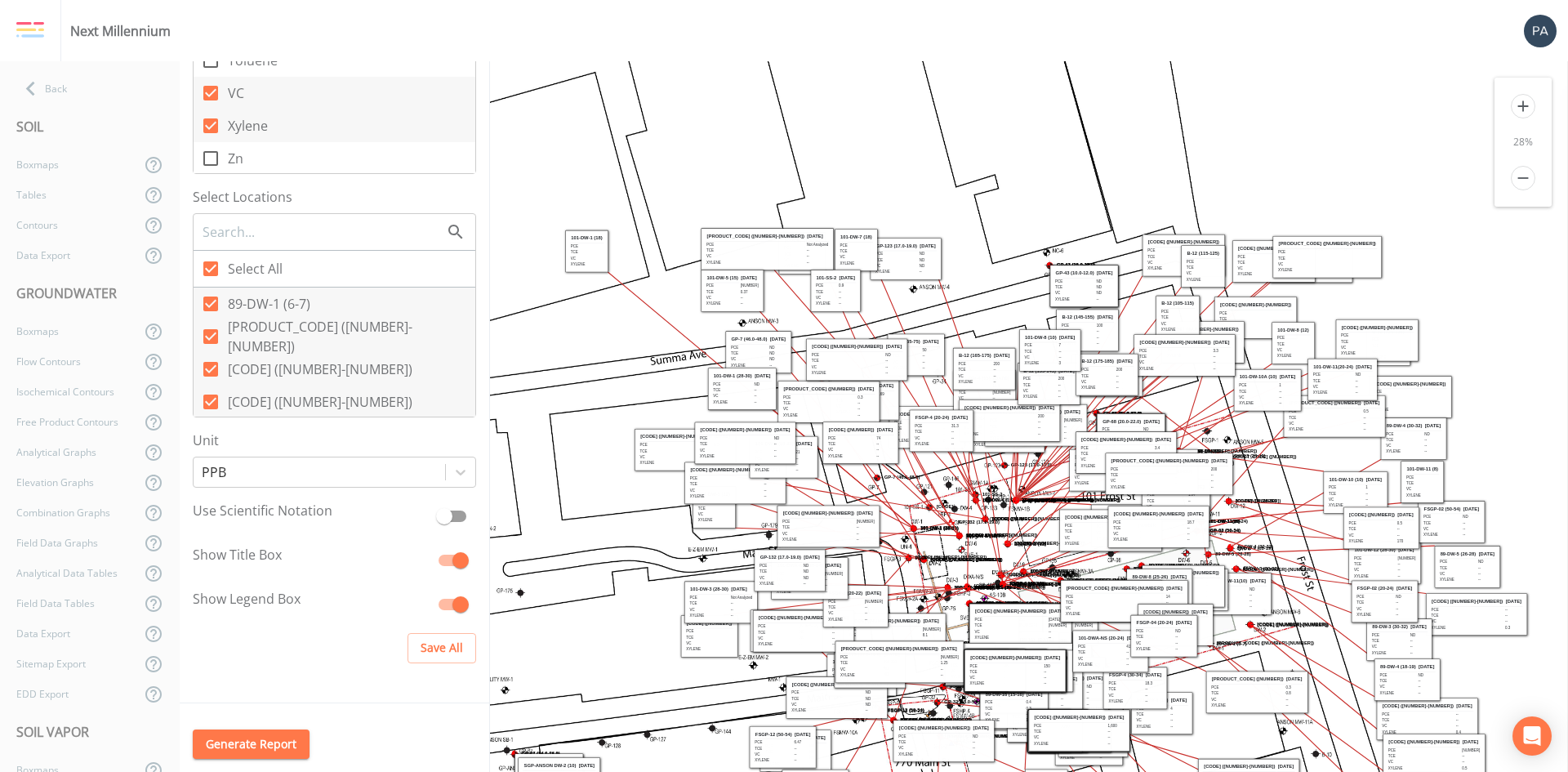 click on "B-7 (95-105)
B-6 (165-175)
B-3 (105-115)
B-2 (95-105)
B-2 (65-75)
B-1 (205-215)" 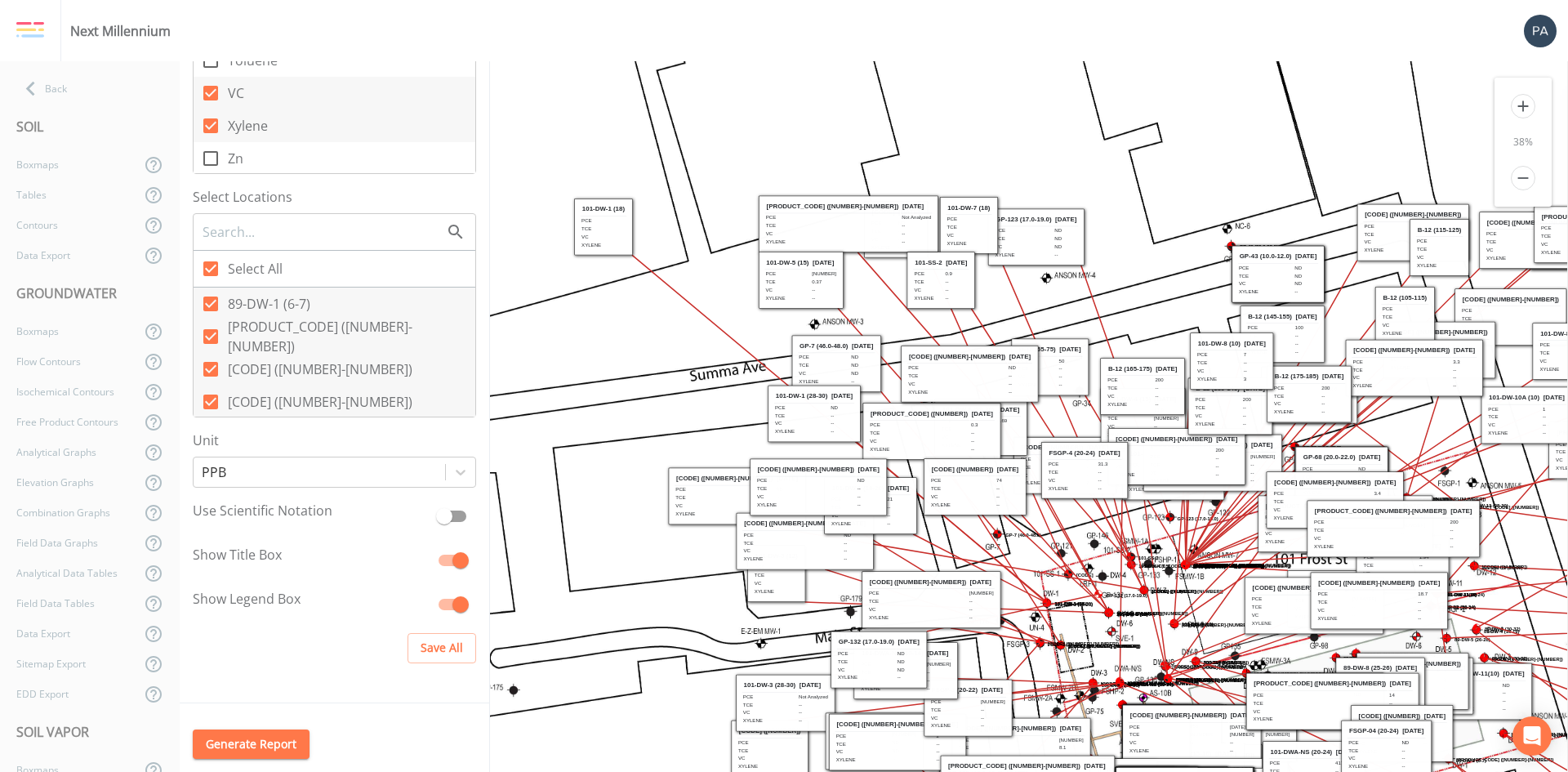 drag, startPoint x: 1180, startPoint y: 293, endPoint x: 1162, endPoint y: 201, distance: 93.74433 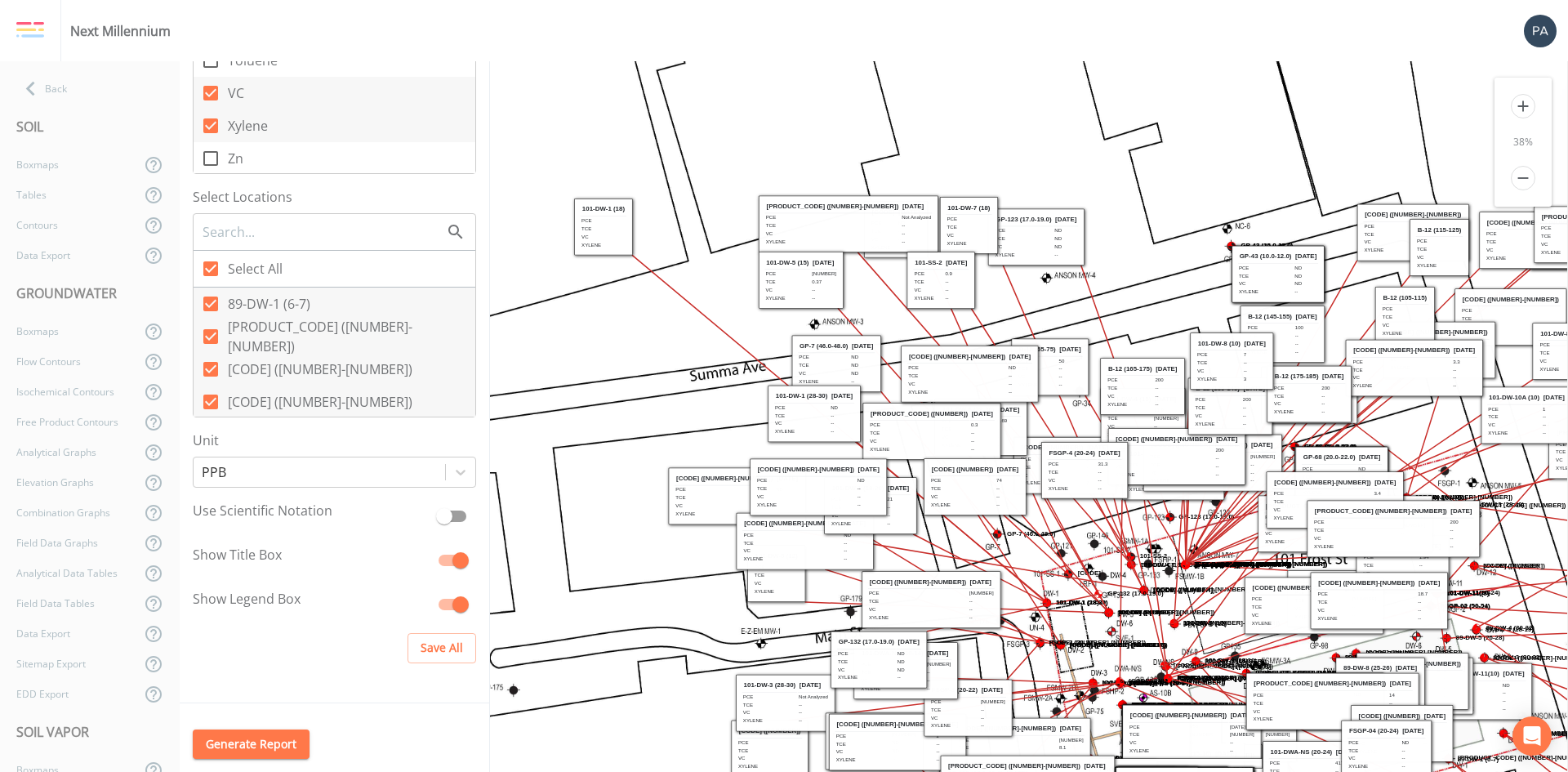click on "B-7 (95-105)
B-6 (165-175)
B-3 (105-115)
B-2 (95-105)
B-2 (65-75)
B-1 (205-215)" 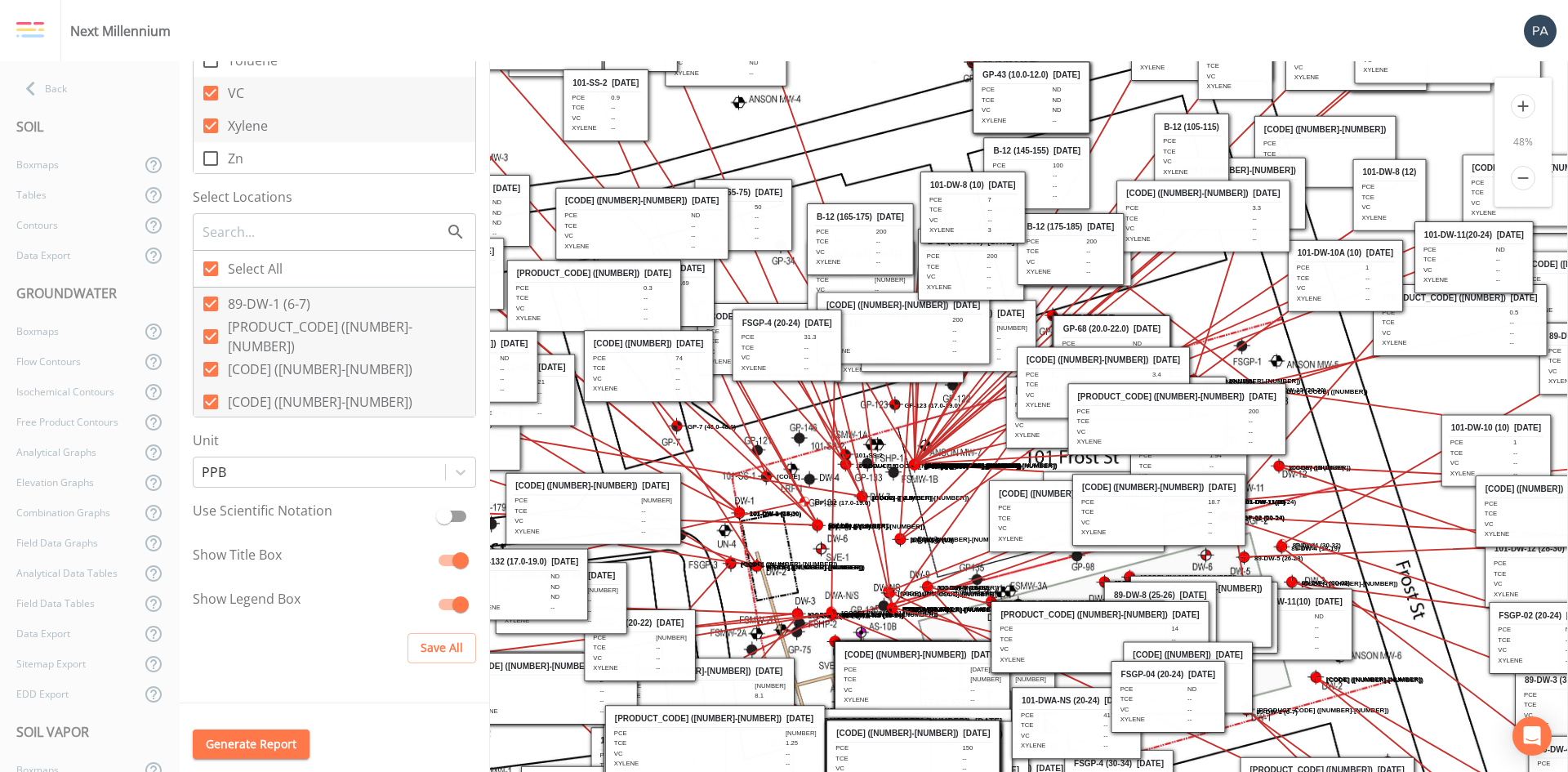 drag, startPoint x: 1250, startPoint y: 385, endPoint x: 796, endPoint y: 152, distance: 510.29893 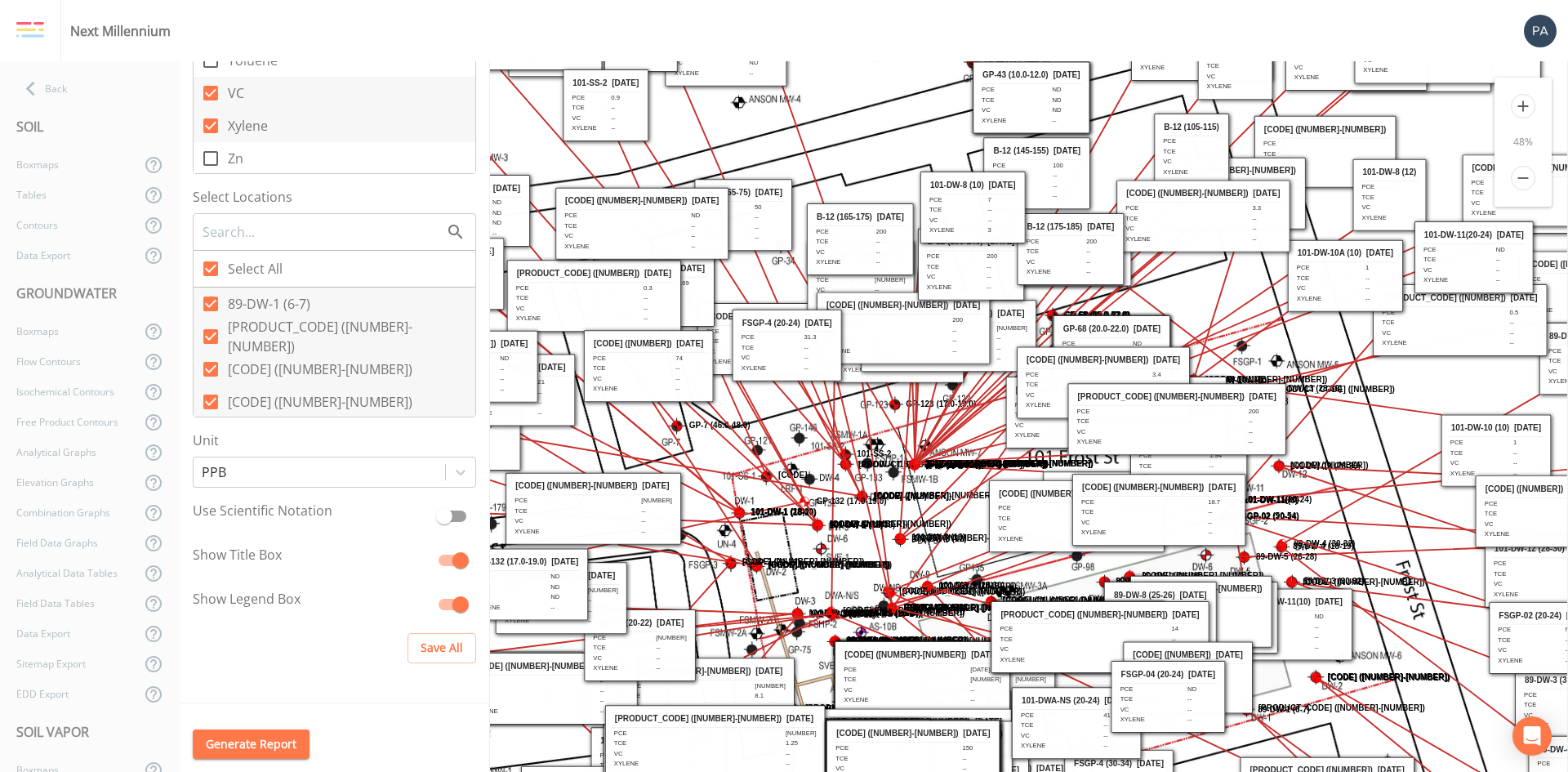 click on "B-7 (95-105)
B-6 (165-175)
B-3 (105-115)
B-2 (95-105)
B-2 (65-75)
B-1 (205-215)" 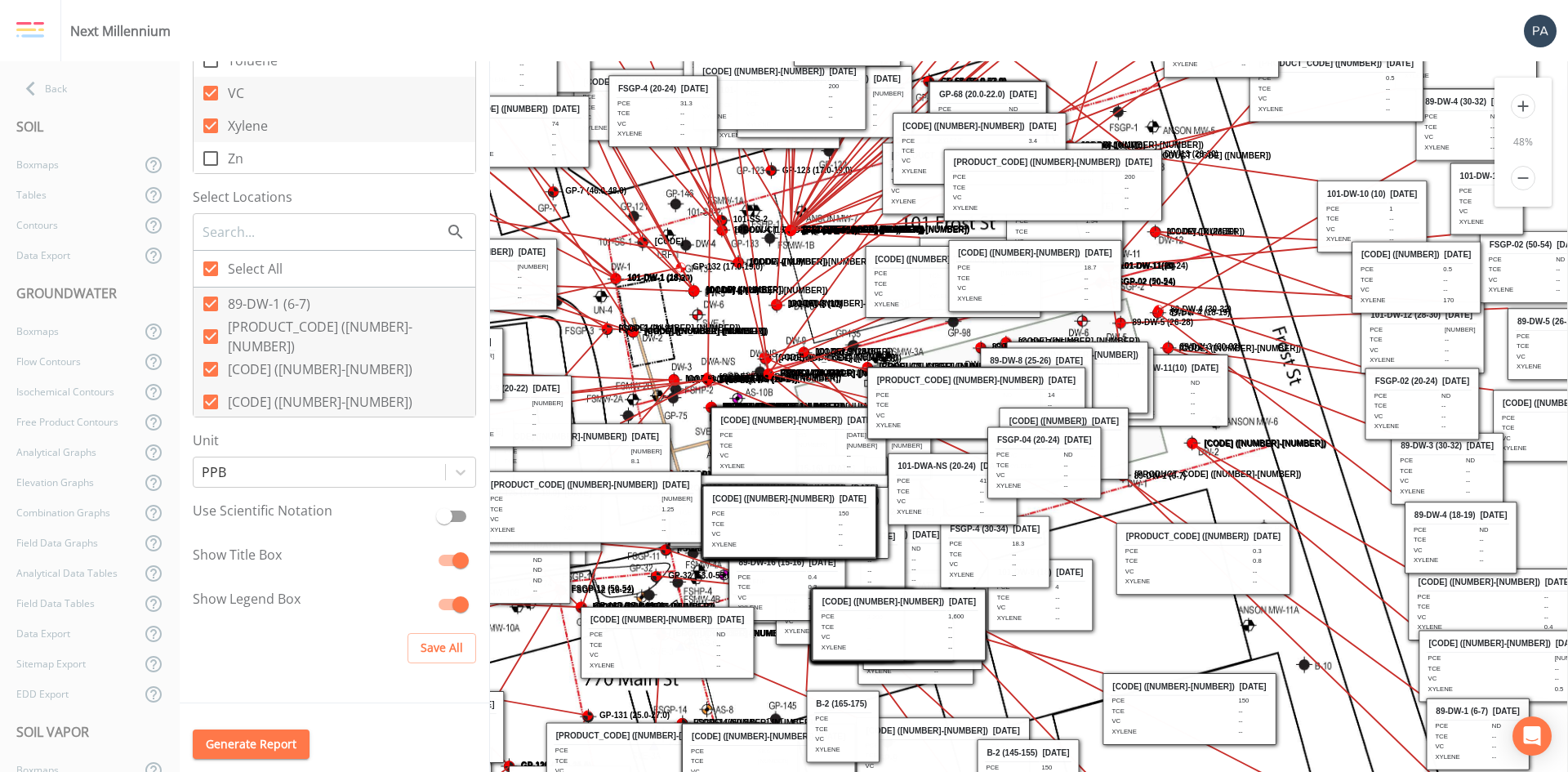drag, startPoint x: 1364, startPoint y: 435, endPoint x: 1240, endPoint y: 201, distance: 264.82447 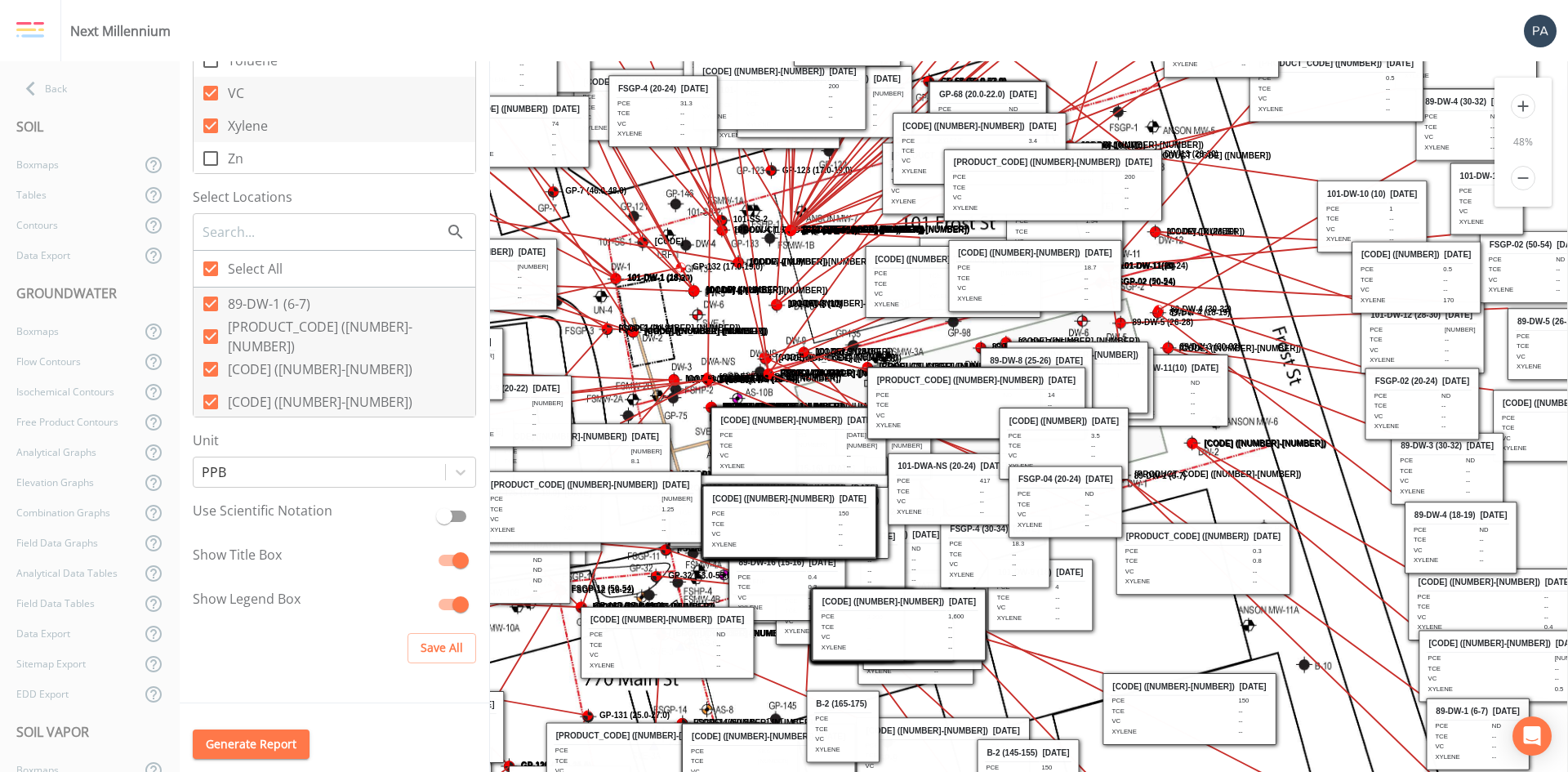 drag, startPoint x: 1064, startPoint y: 473, endPoint x: 1086, endPoint y: 523, distance: 54.626 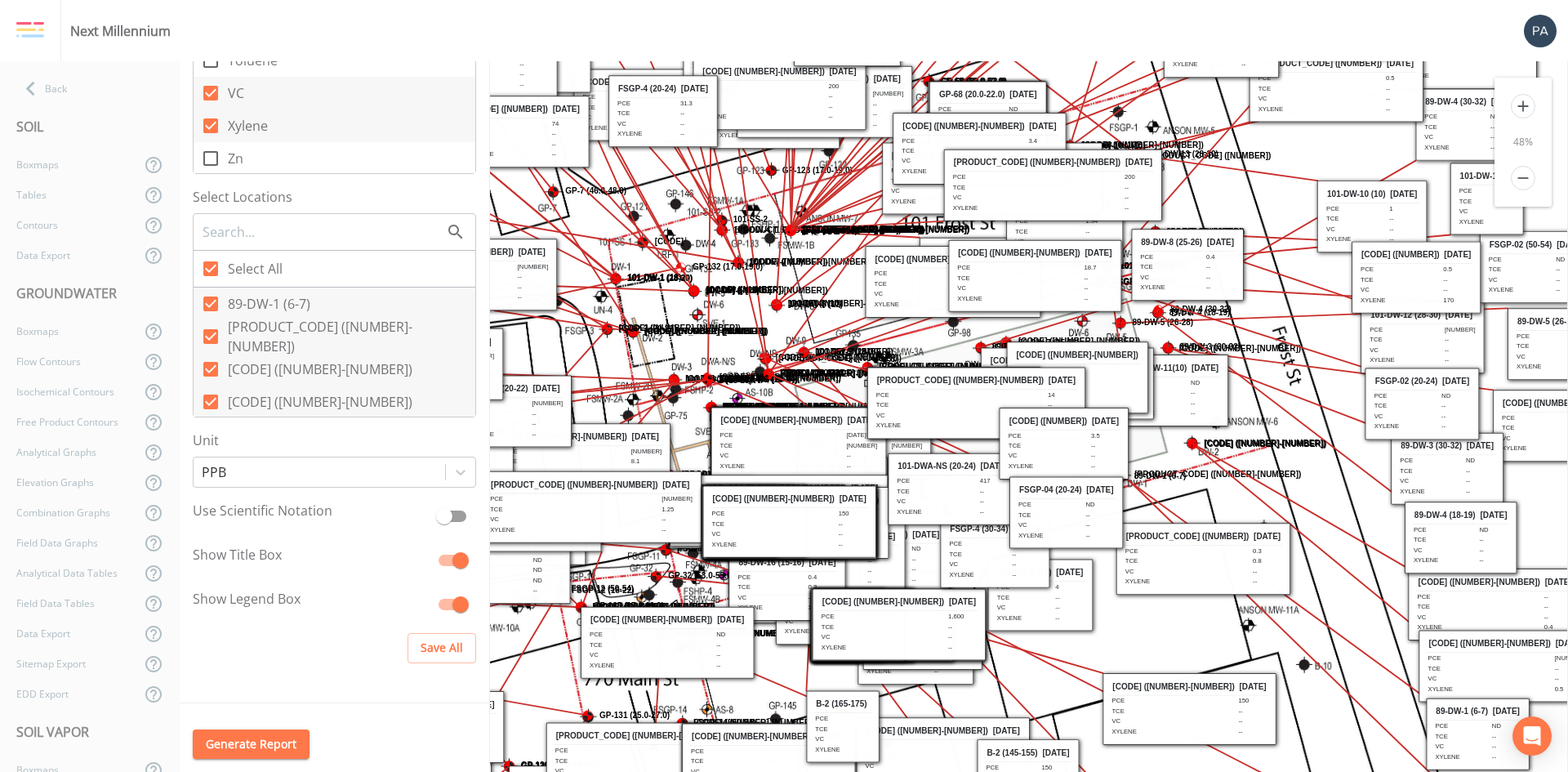 drag, startPoint x: 1065, startPoint y: 386, endPoint x: 1216, endPoint y: 267, distance: 192.25504 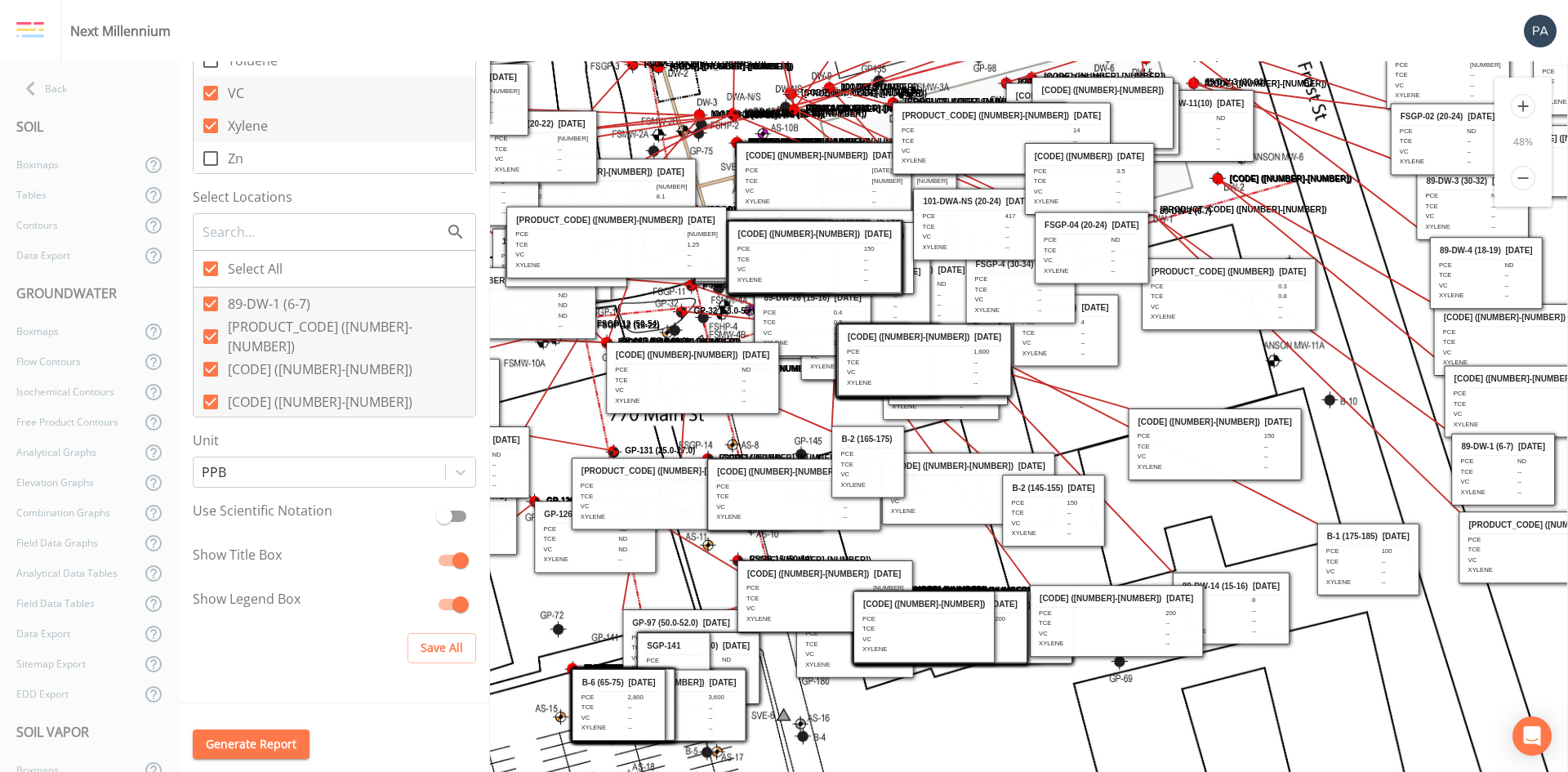 drag, startPoint x: 1305, startPoint y: 549, endPoint x: 1330, endPoint y: 284, distance: 266.17663 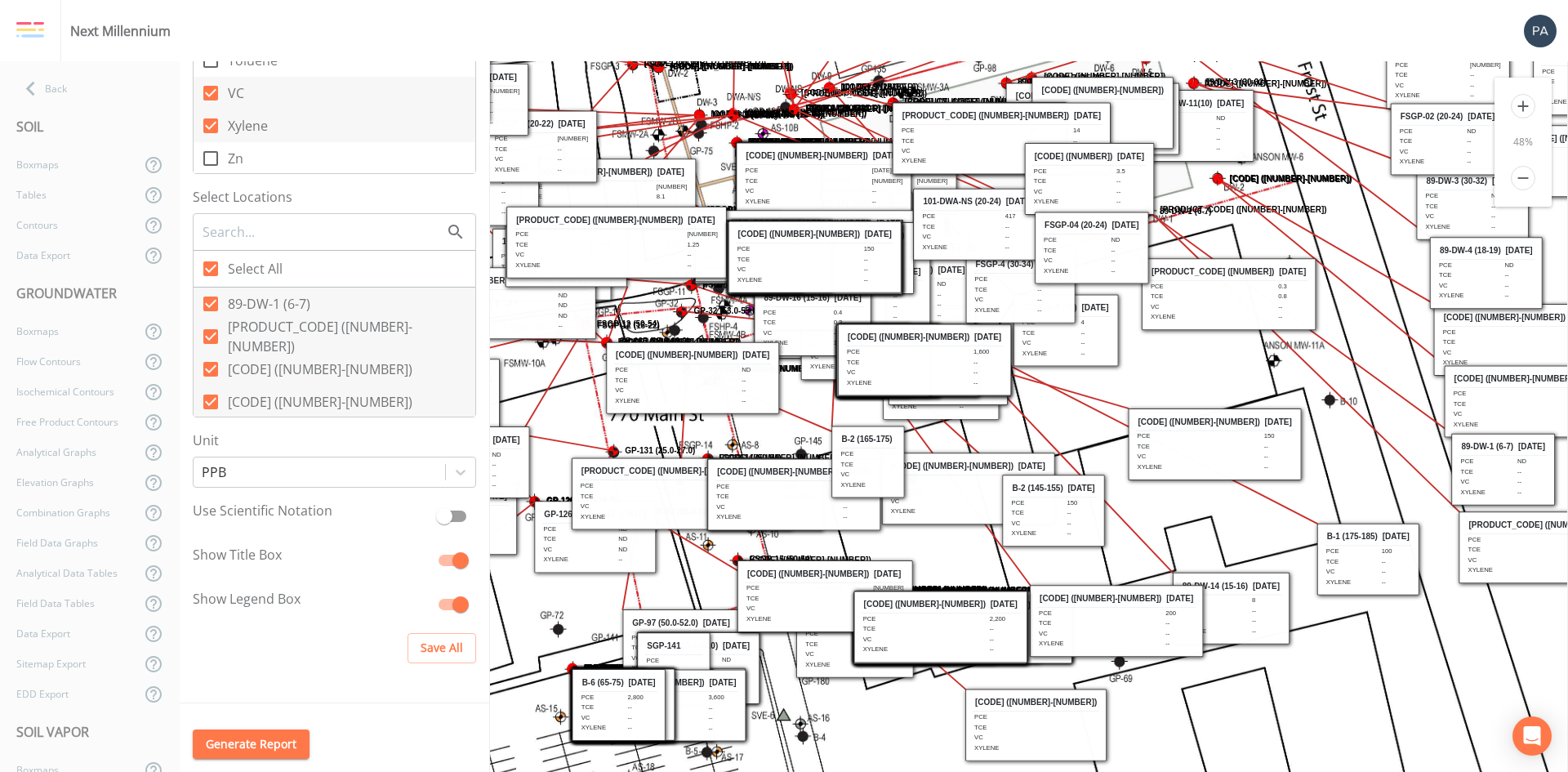 drag, startPoint x: 889, startPoint y: 622, endPoint x: 1000, endPoint y: 720, distance: 148.07093 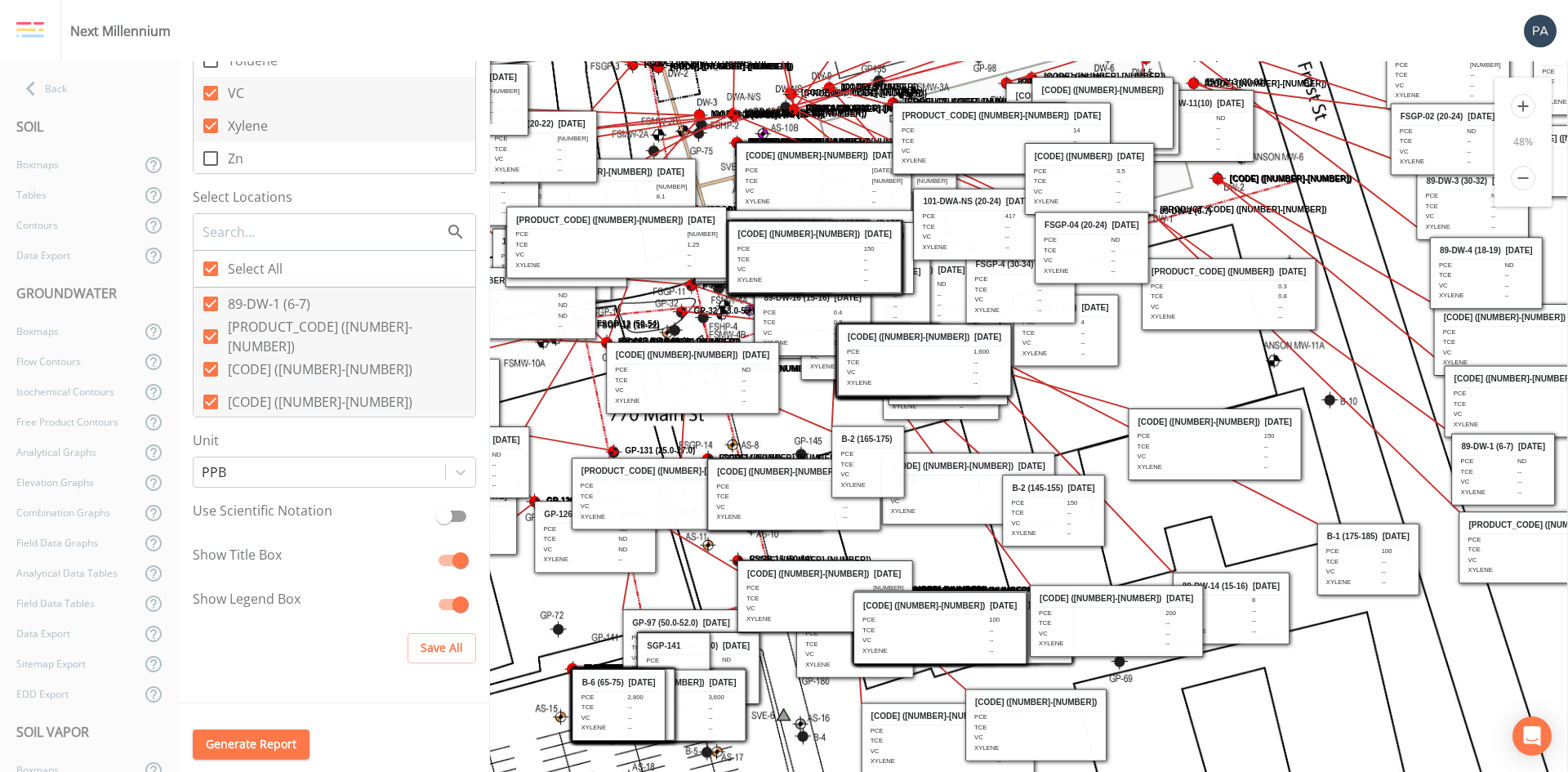 drag, startPoint x: 907, startPoint y: 631, endPoint x: 915, endPoint y: 743, distance: 112.2854 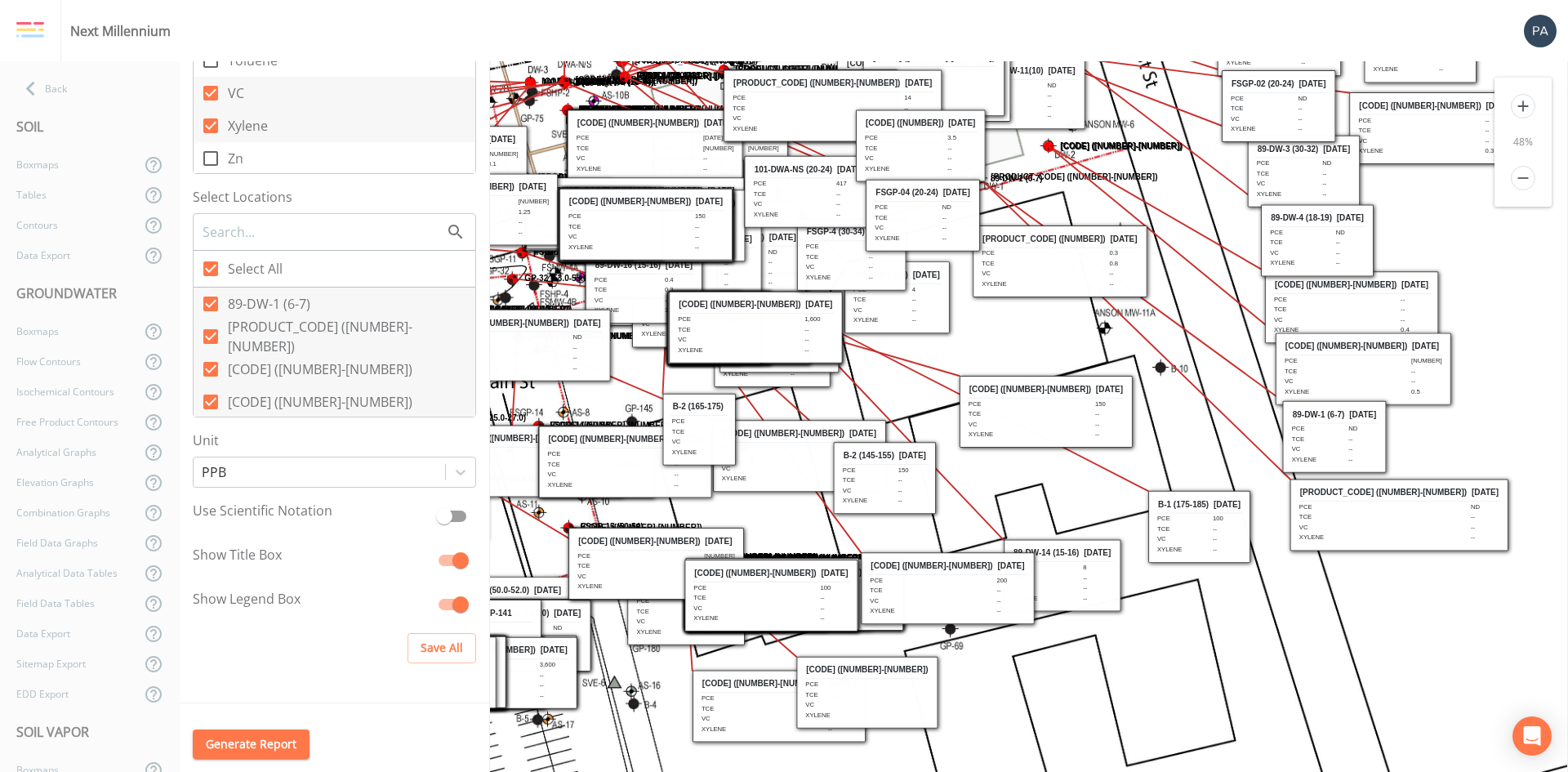 drag, startPoint x: 1238, startPoint y: 698, endPoint x: 1054, endPoint y: 677, distance: 185.19449 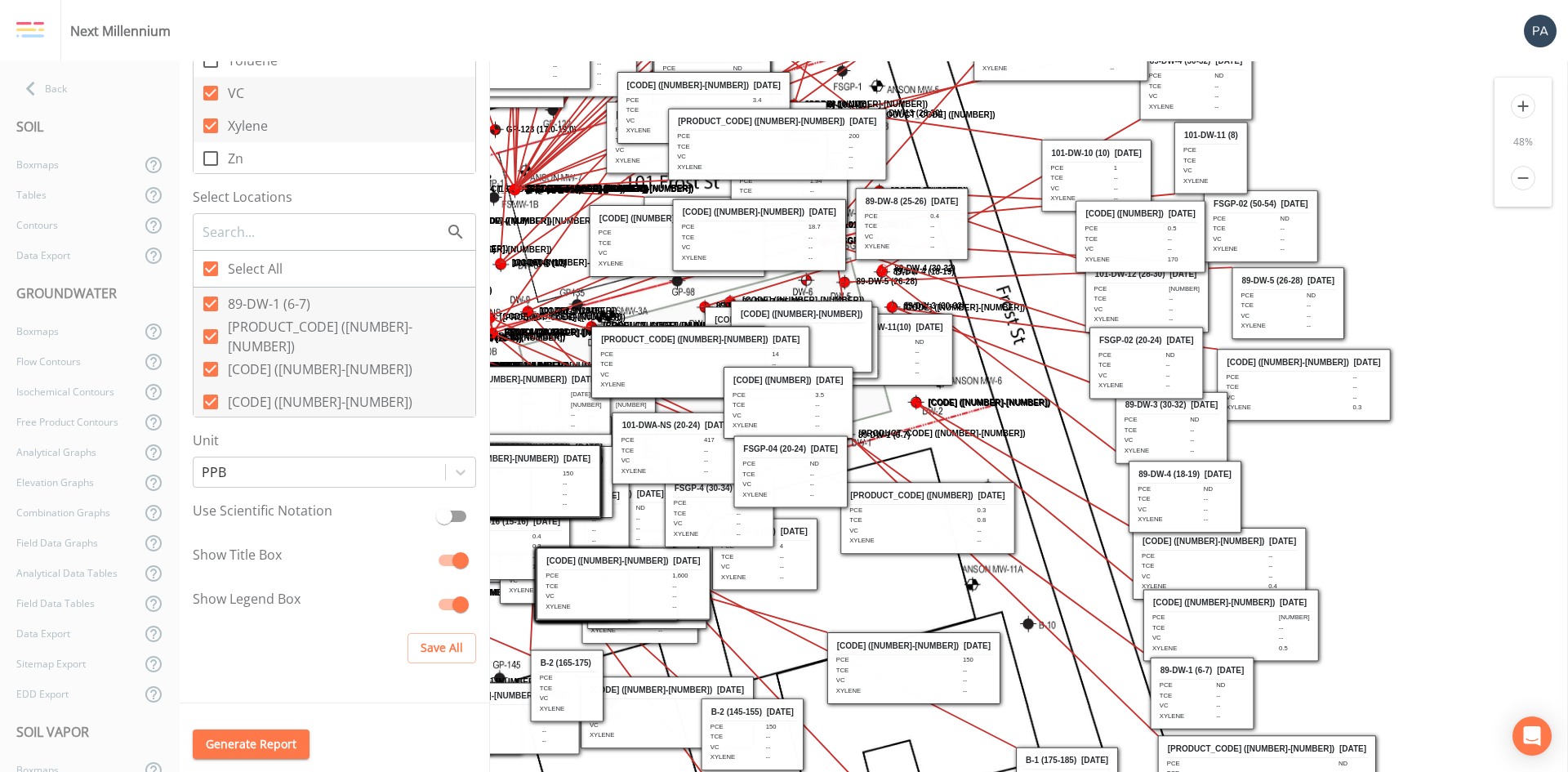 drag, startPoint x: 1450, startPoint y: 343, endPoint x: 1333, endPoint y: 587, distance: 270.60118 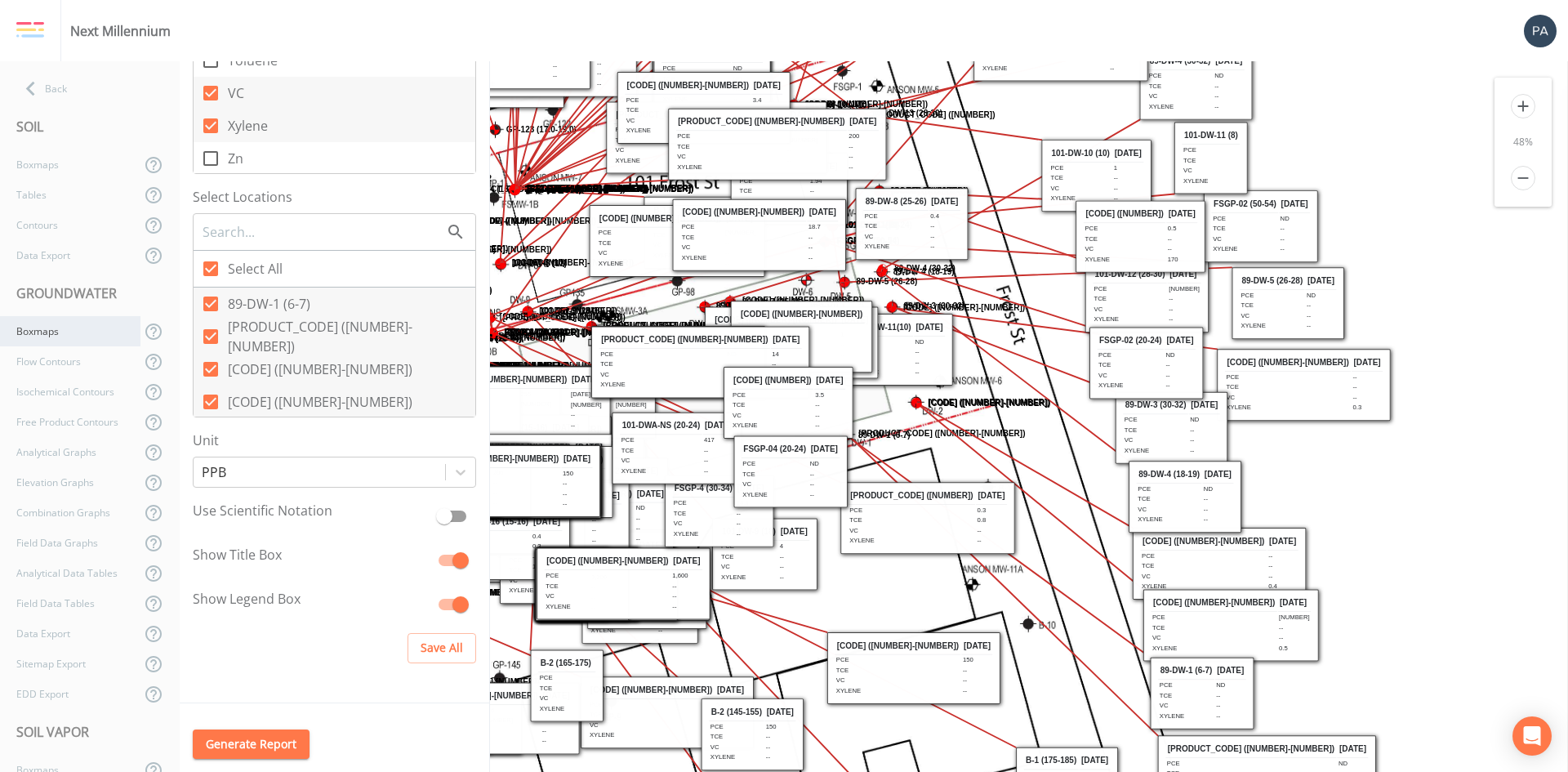 click on "Boxmaps" at bounding box center (70, 331) 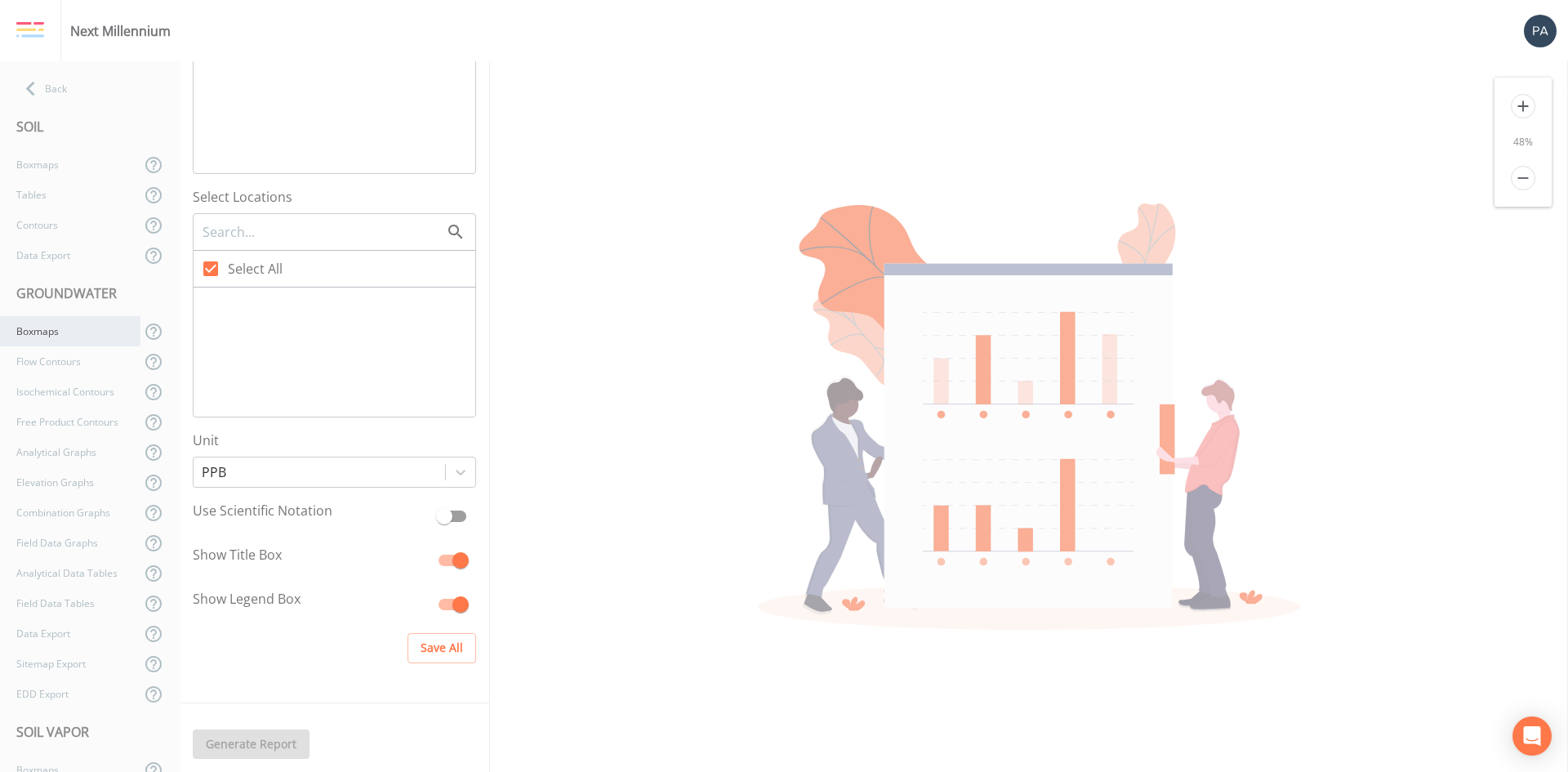 scroll, scrollTop: 0, scrollLeft: 0, axis: both 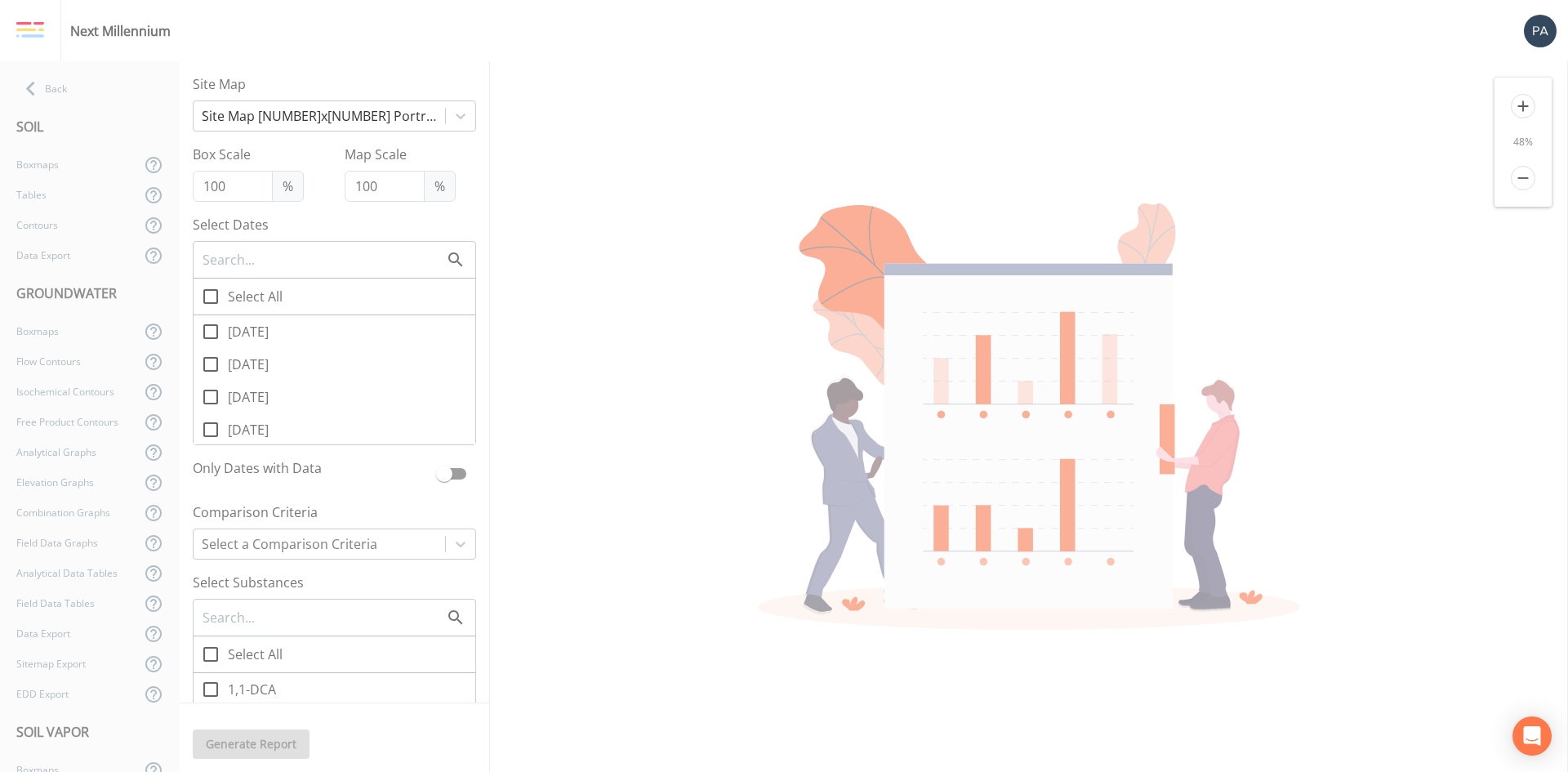 click 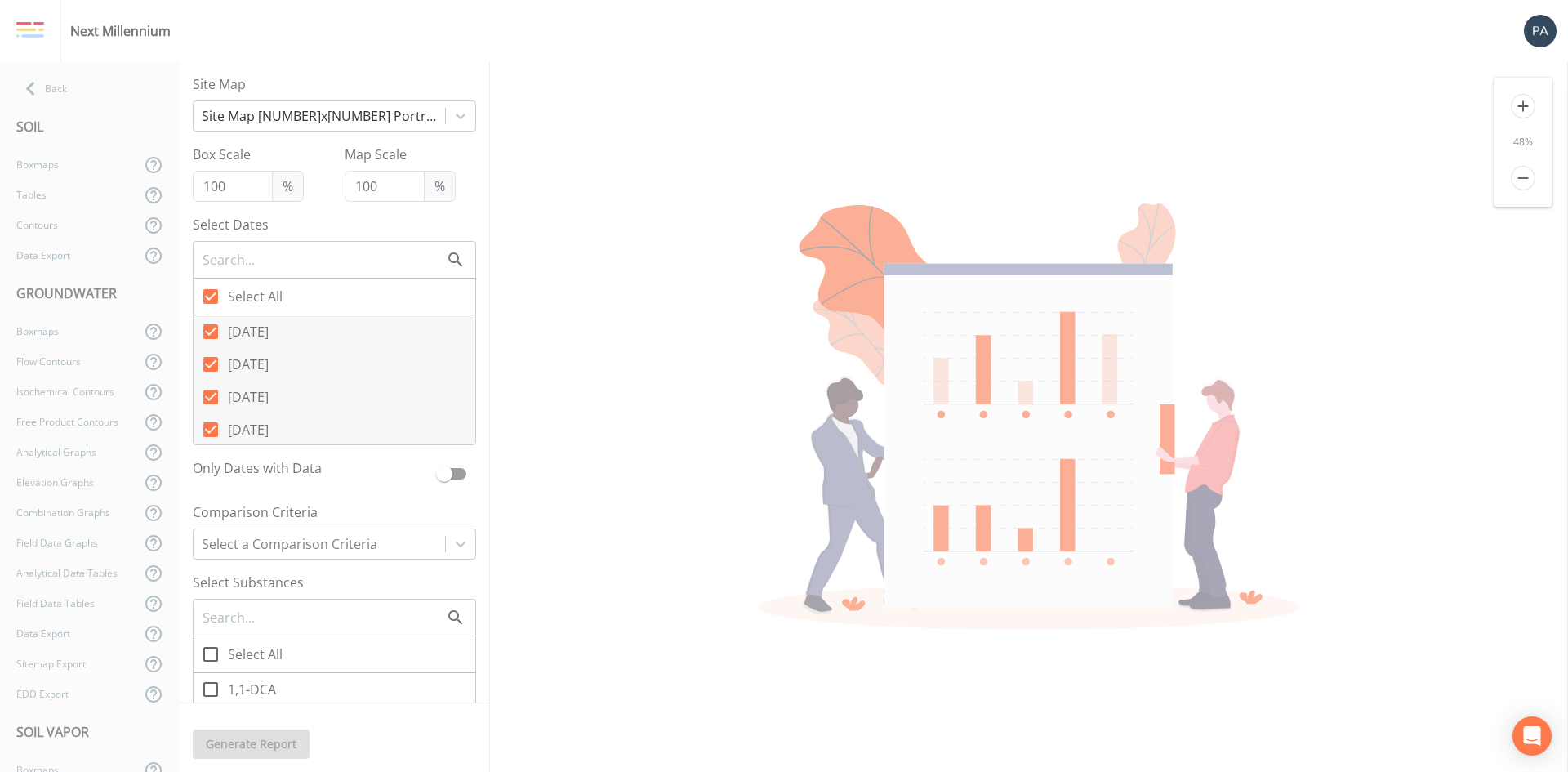 click at bounding box center [444, 466] 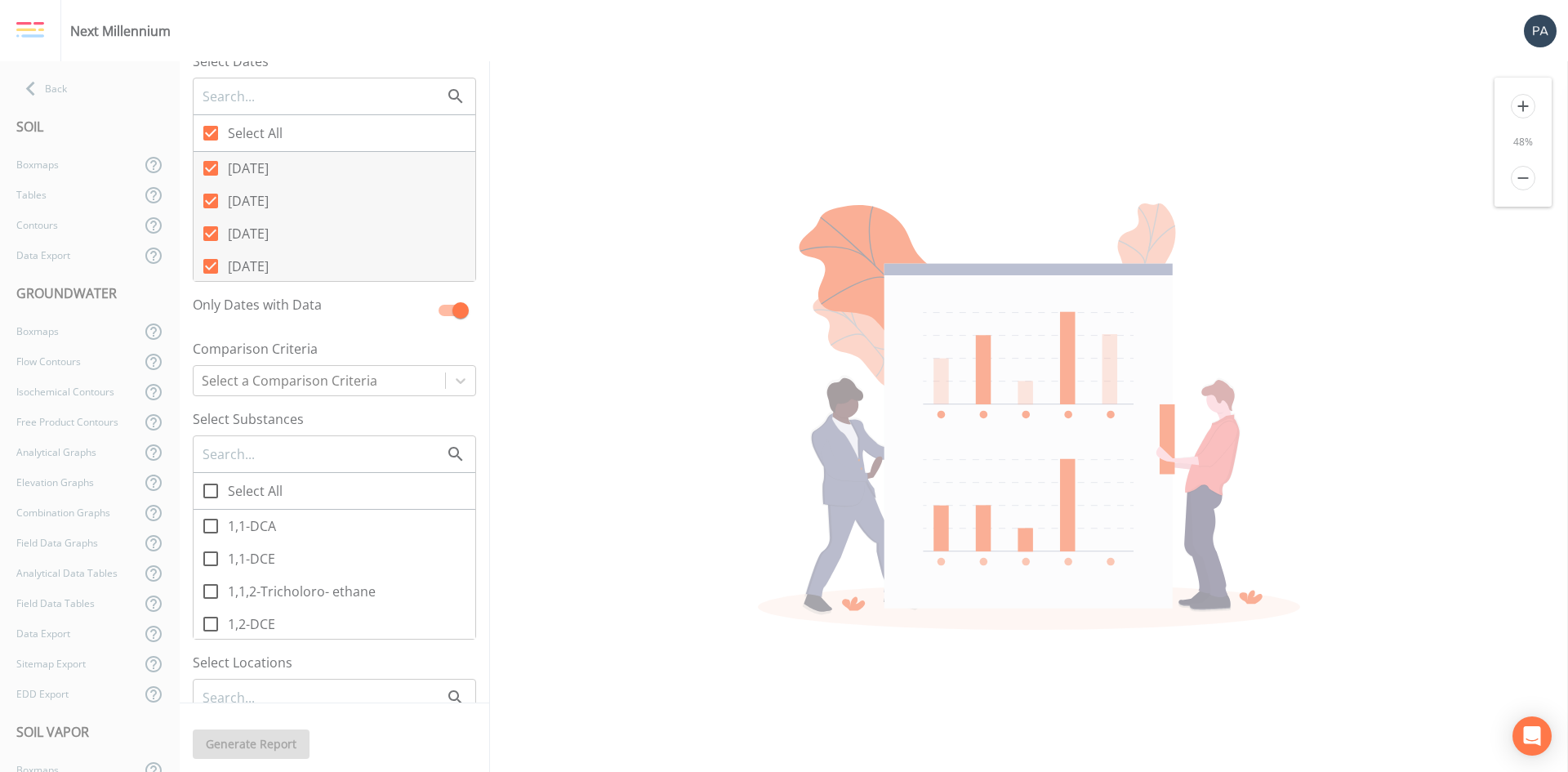 scroll, scrollTop: 245, scrollLeft: 0, axis: vertical 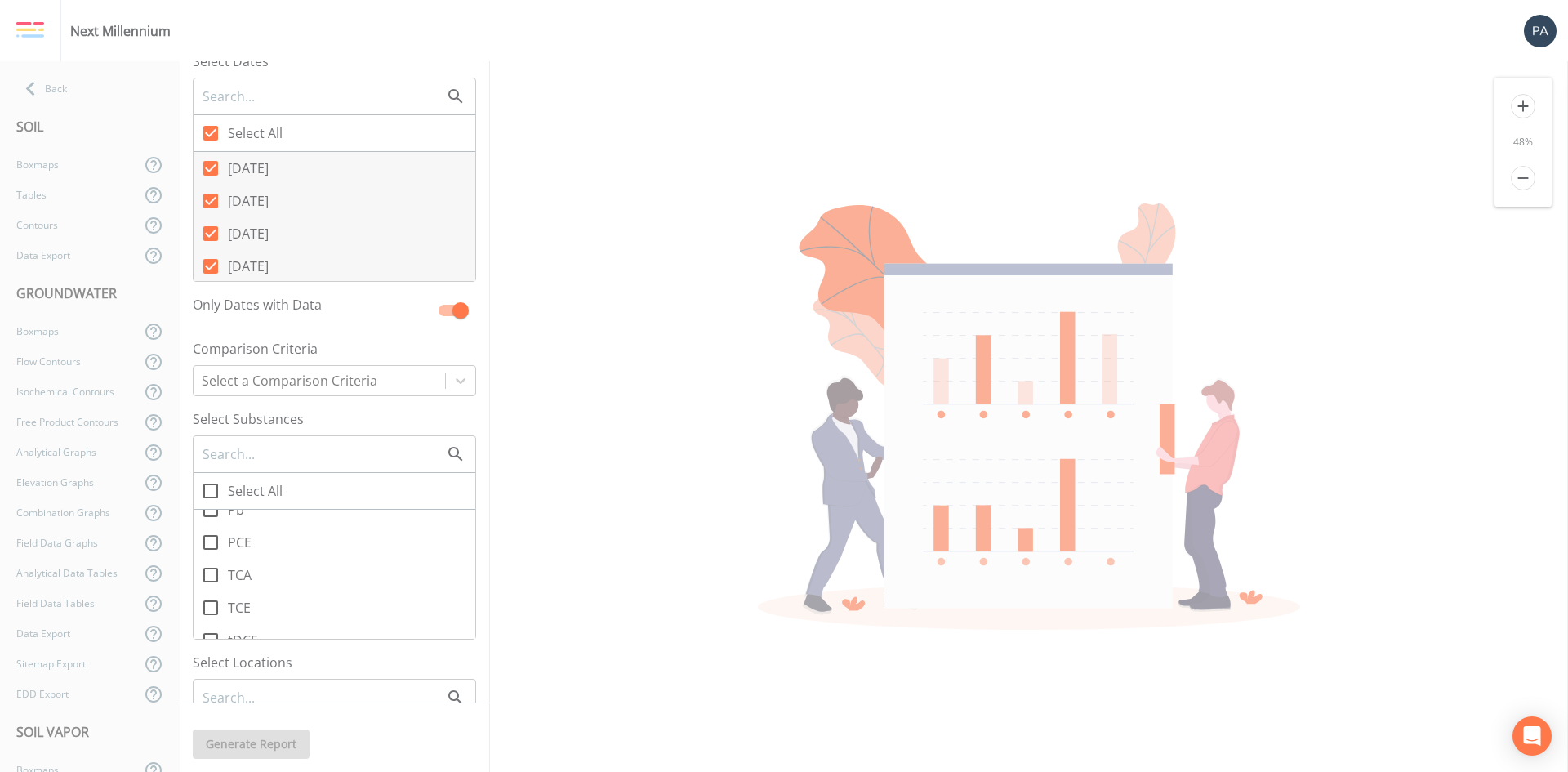 click 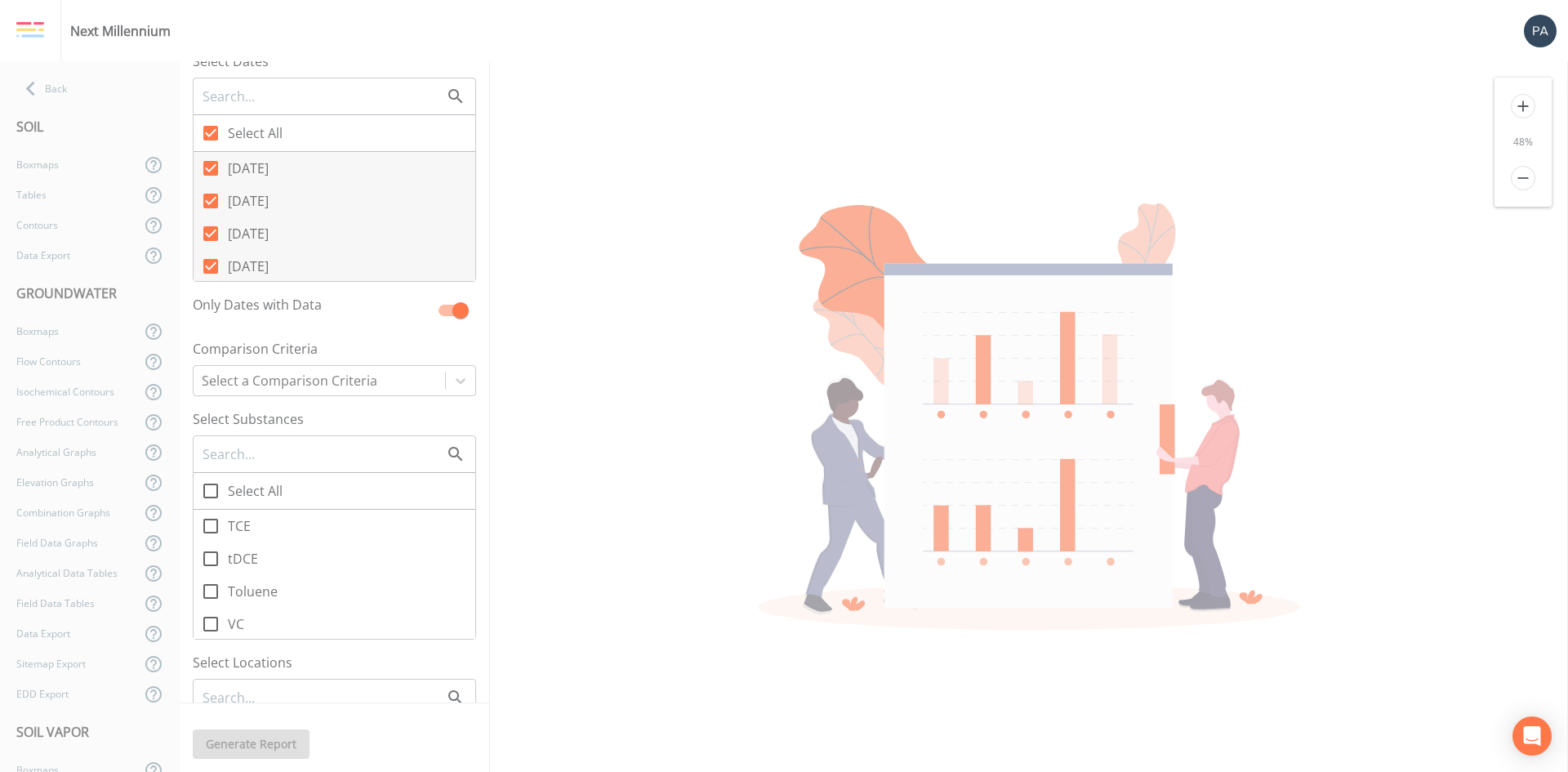 click 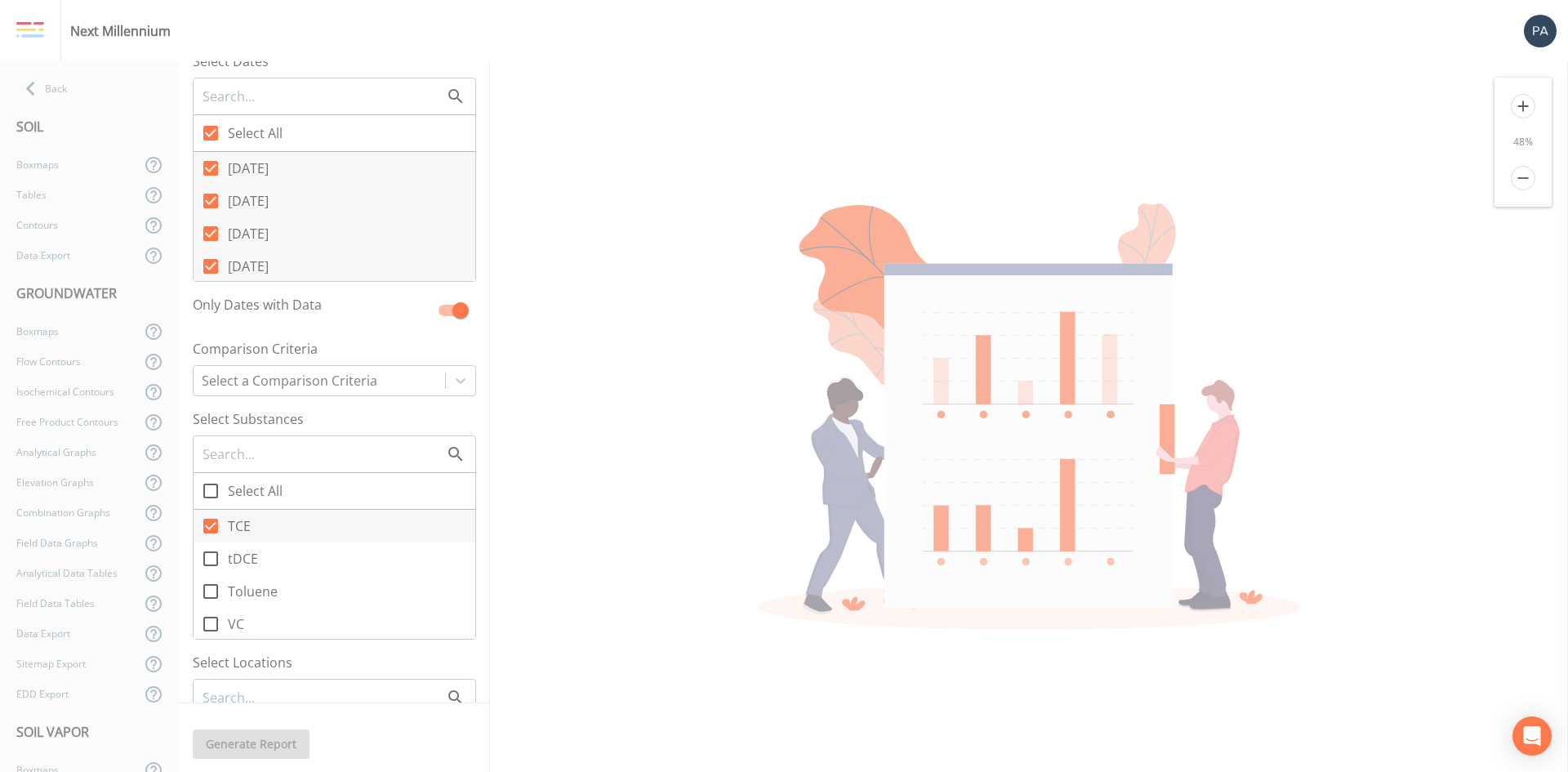 scroll, scrollTop: 653, scrollLeft: 0, axis: vertical 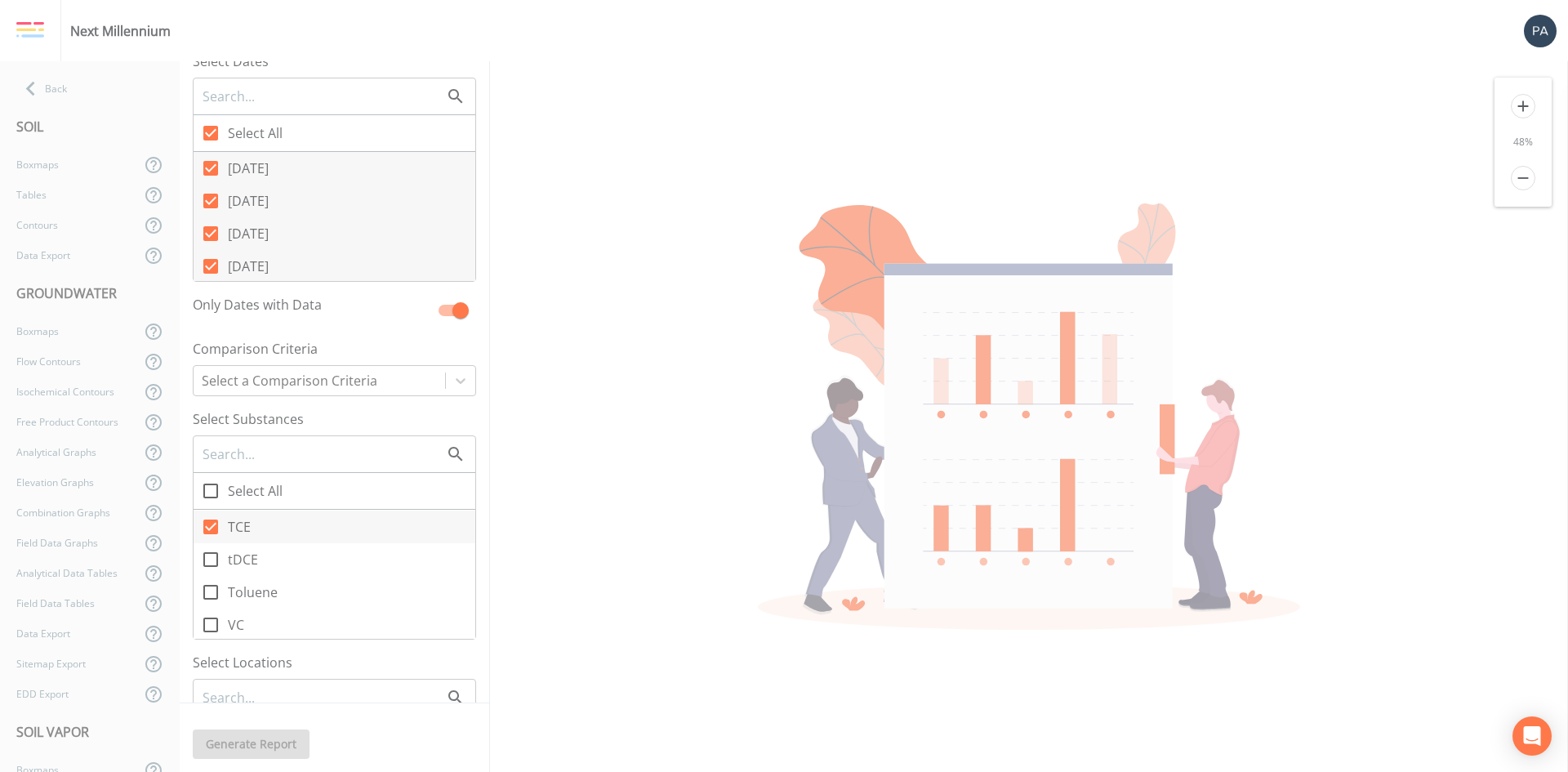 click 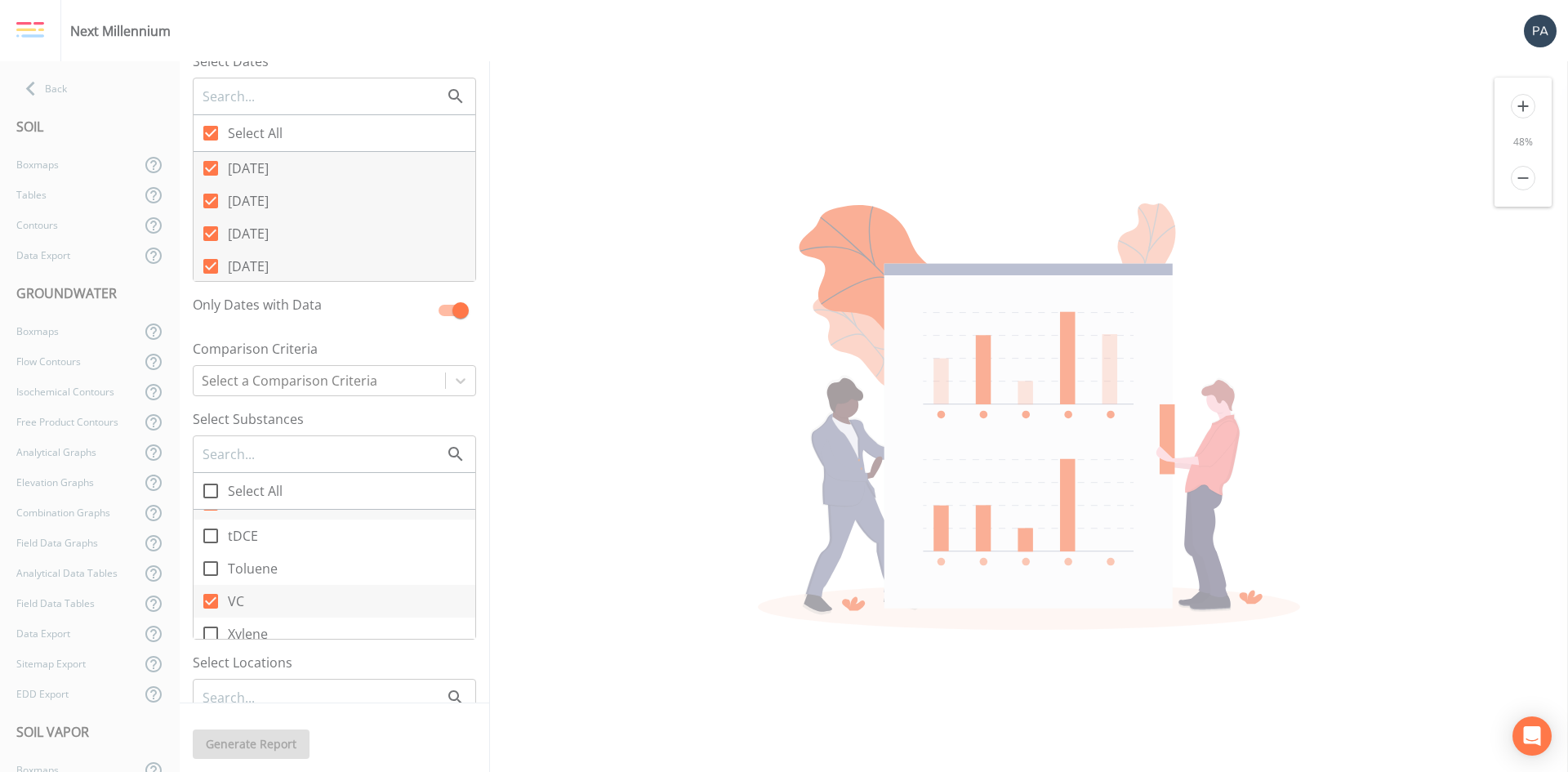 scroll, scrollTop: 689, scrollLeft: 0, axis: vertical 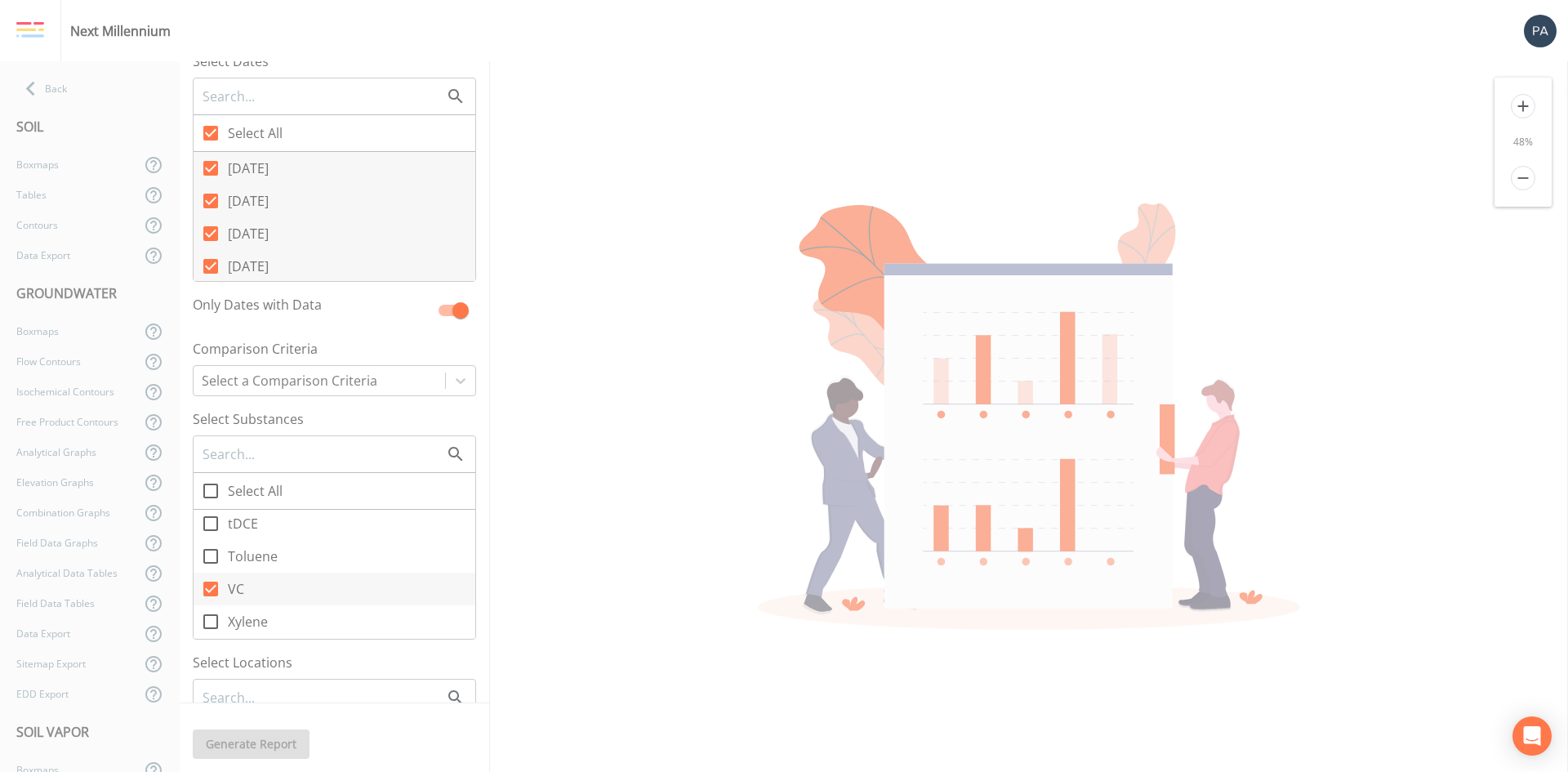 click 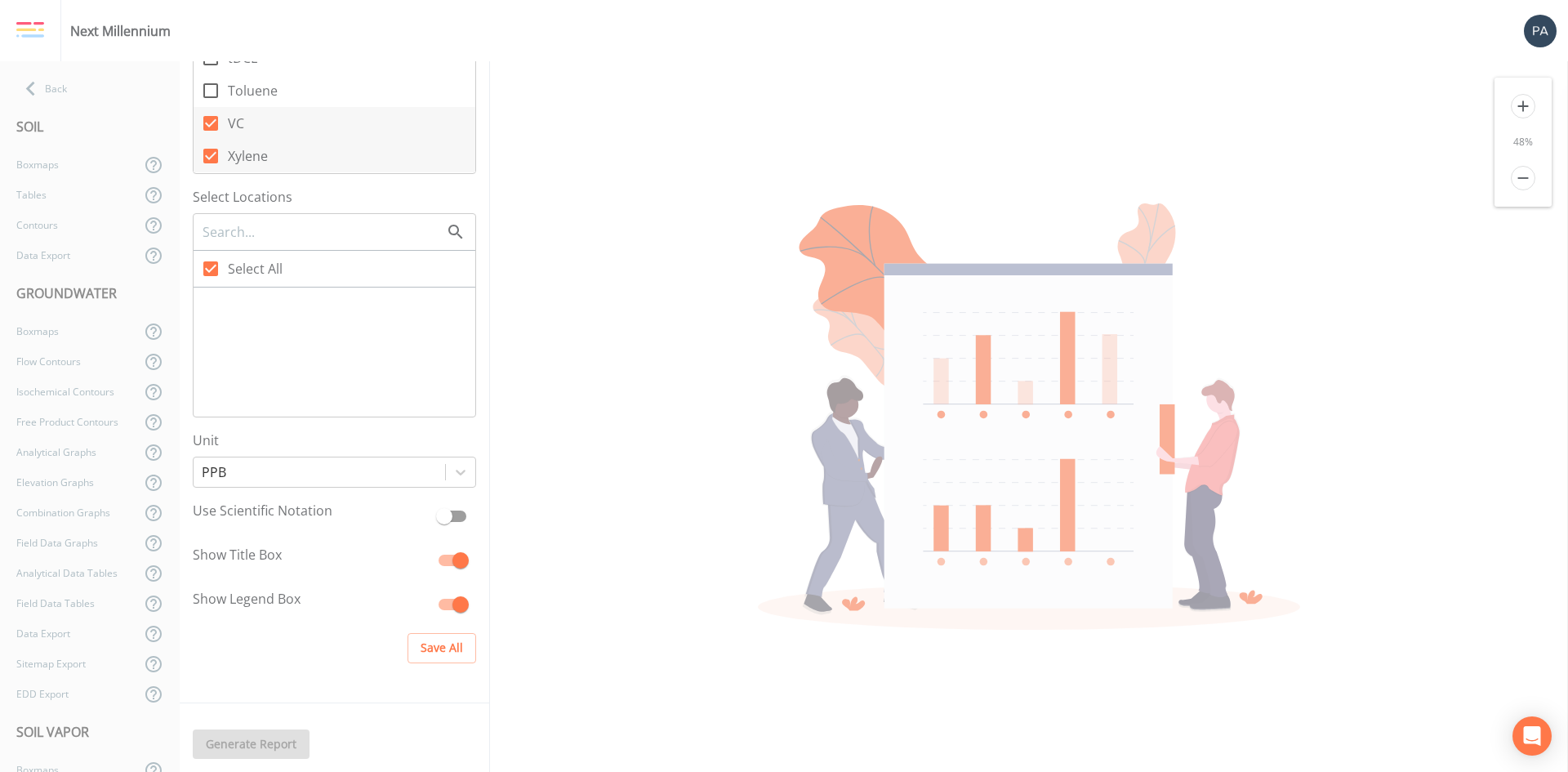 scroll, scrollTop: 0, scrollLeft: 0, axis: both 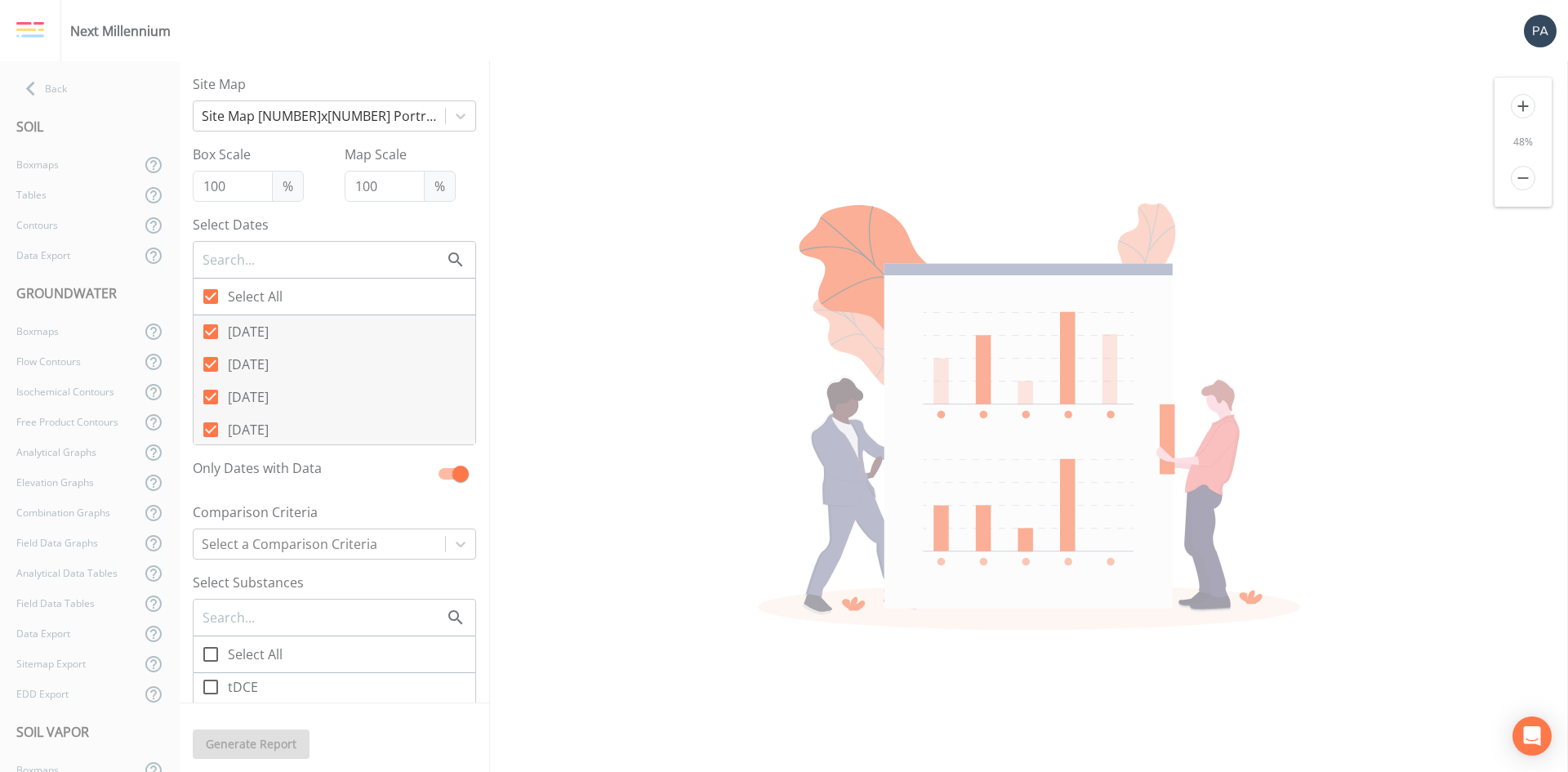 click on "remove" at bounding box center [1523, 178] 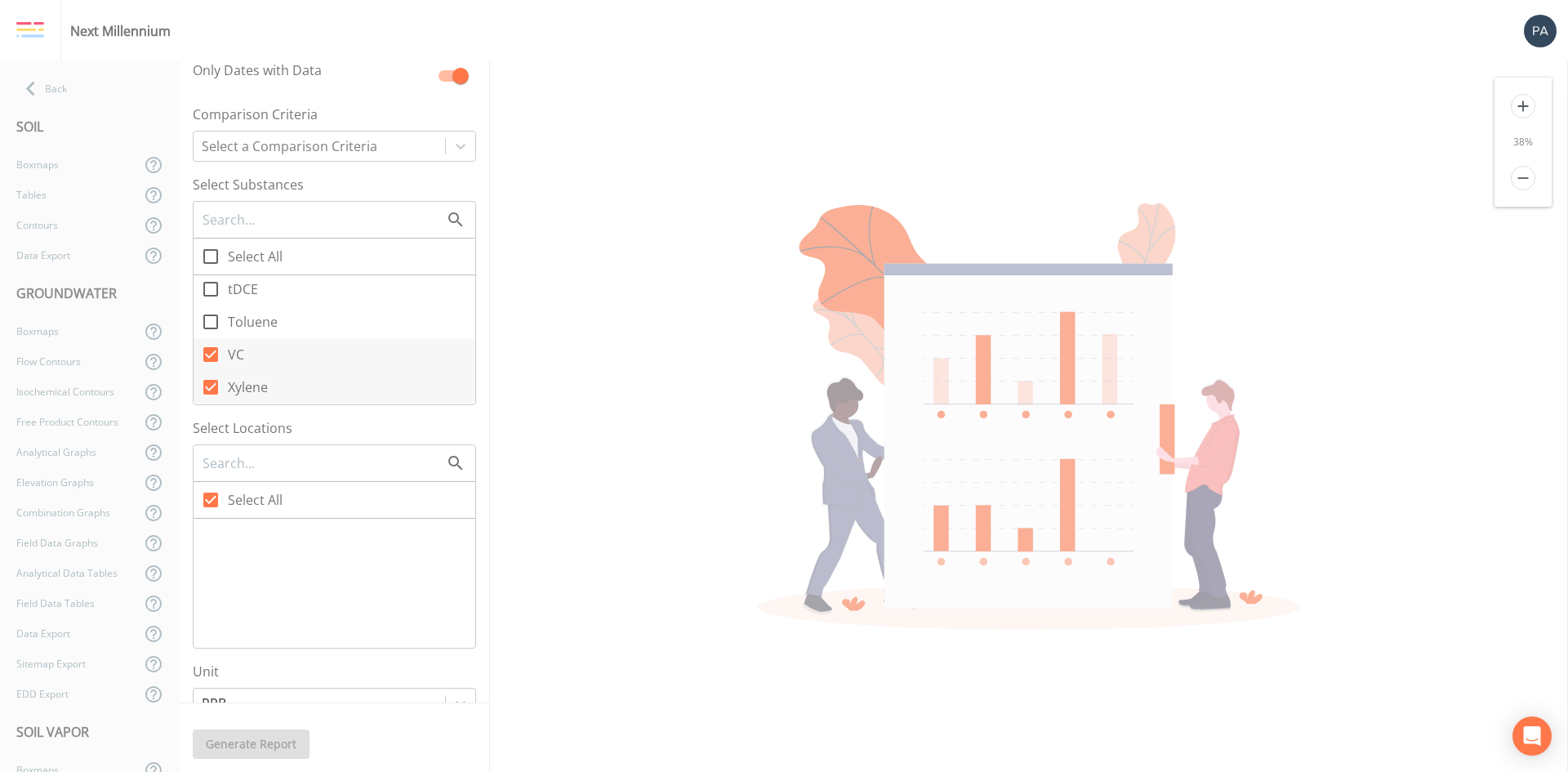 scroll, scrollTop: 417, scrollLeft: 0, axis: vertical 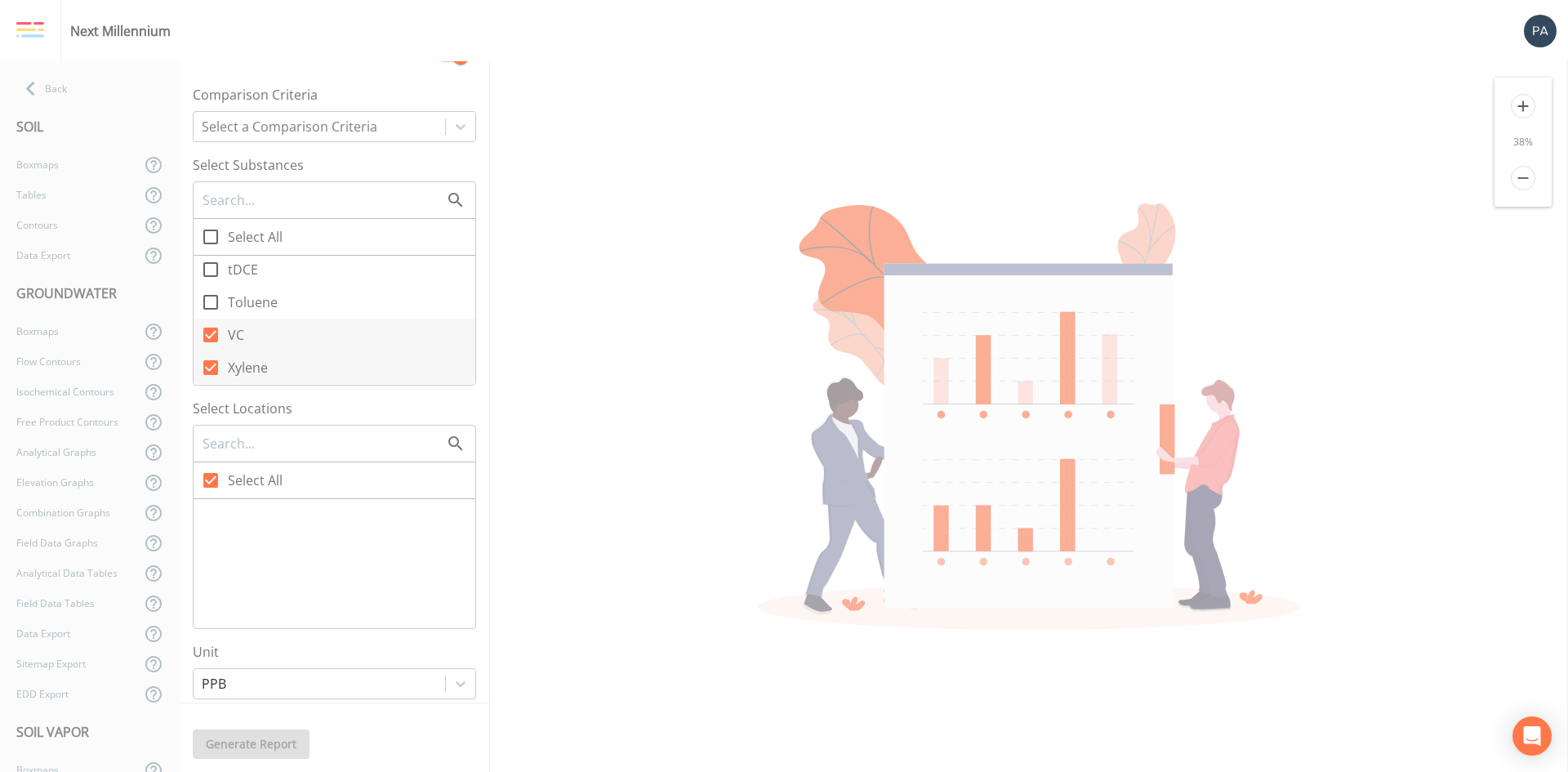 click 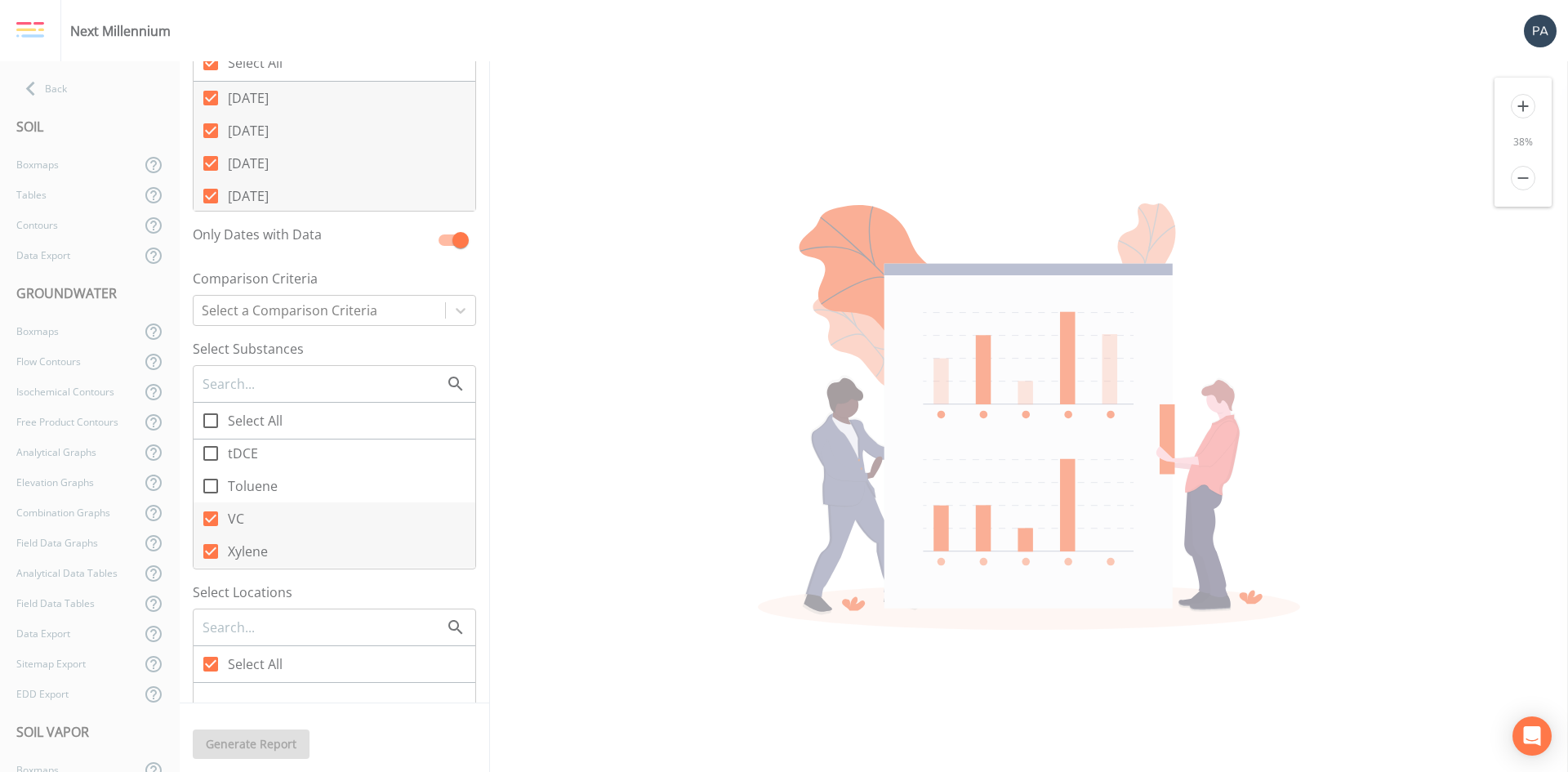 scroll, scrollTop: 221, scrollLeft: 0, axis: vertical 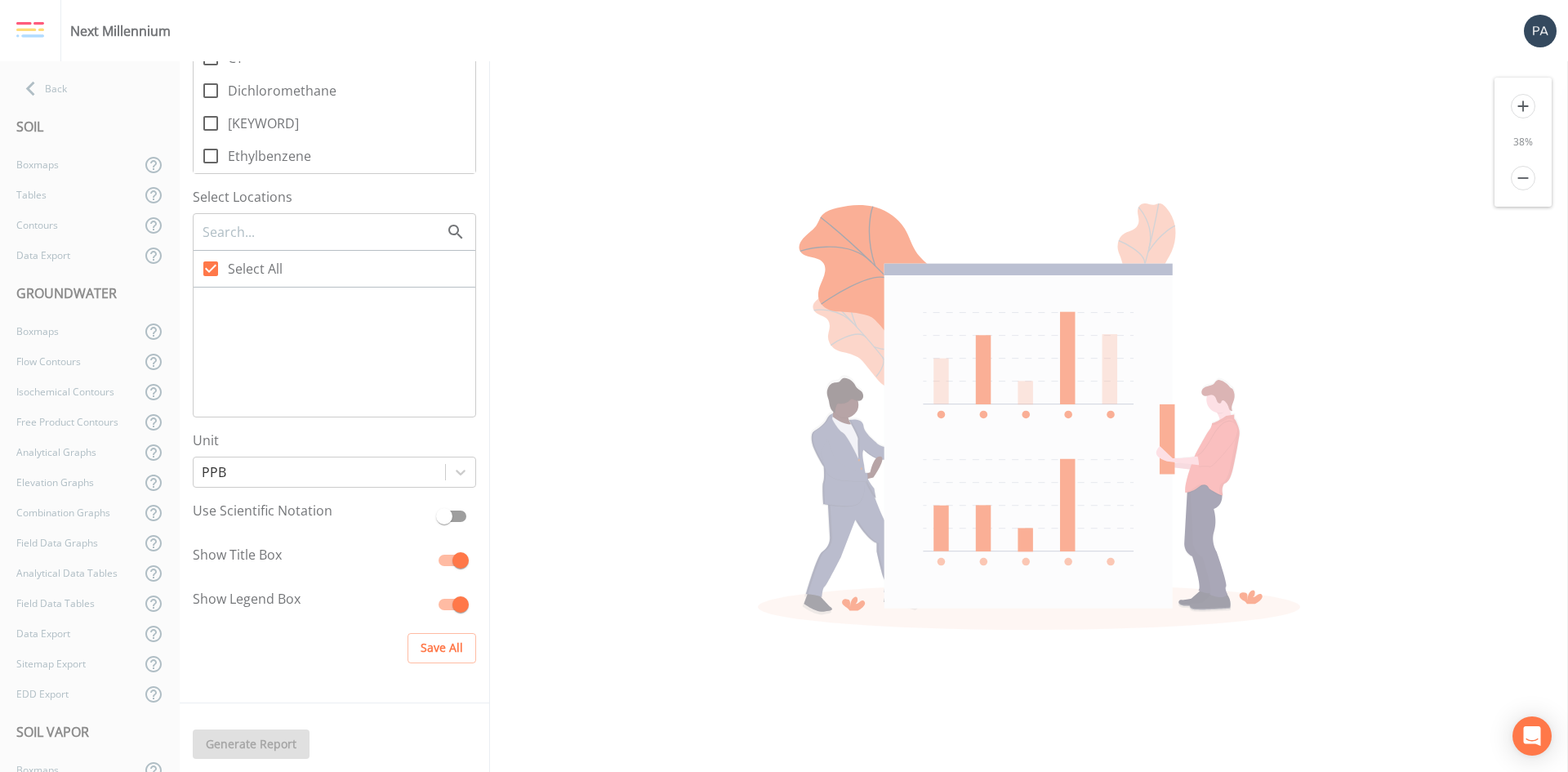click 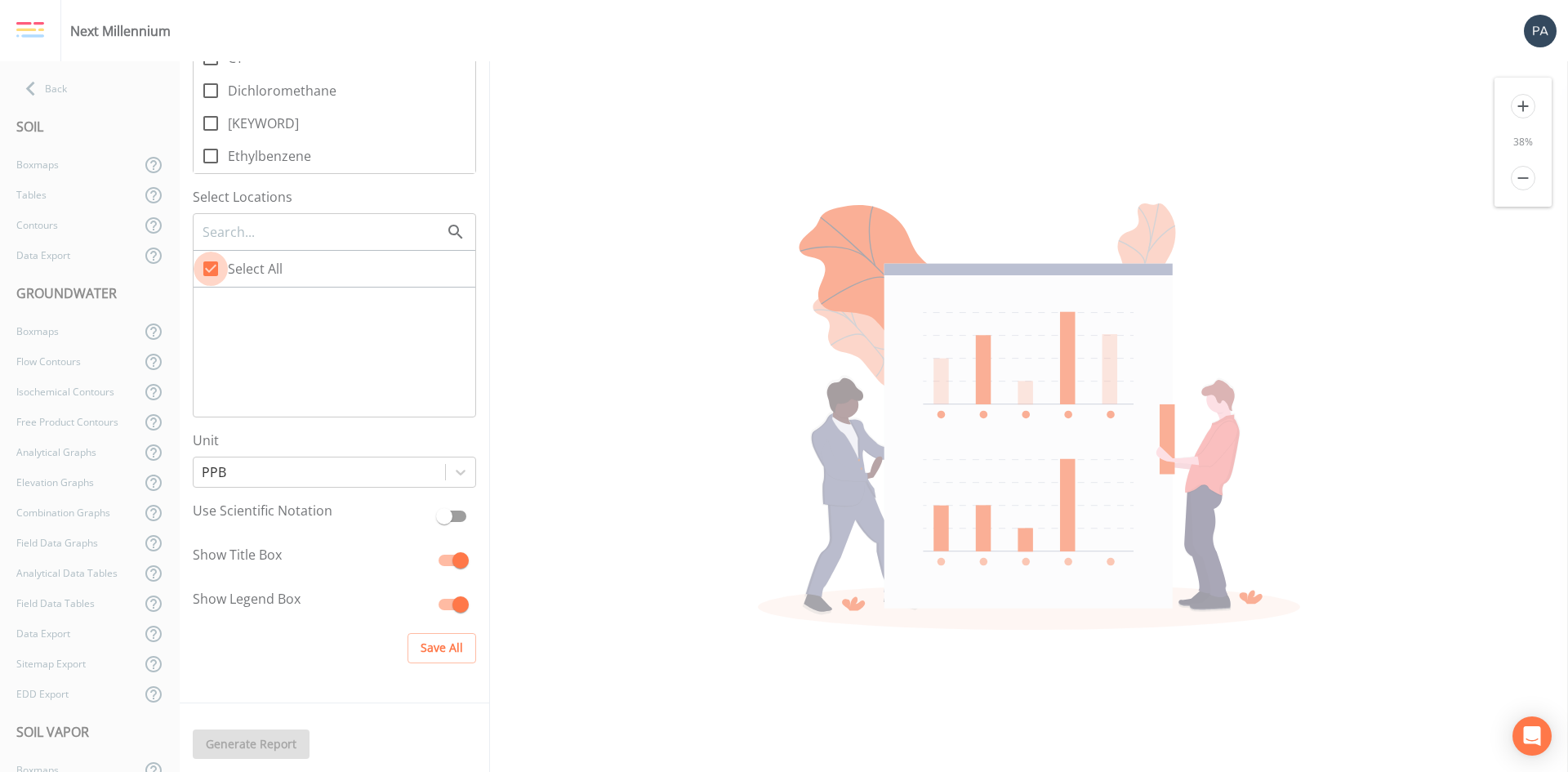 click on "Select All" at bounding box center [202, 260] 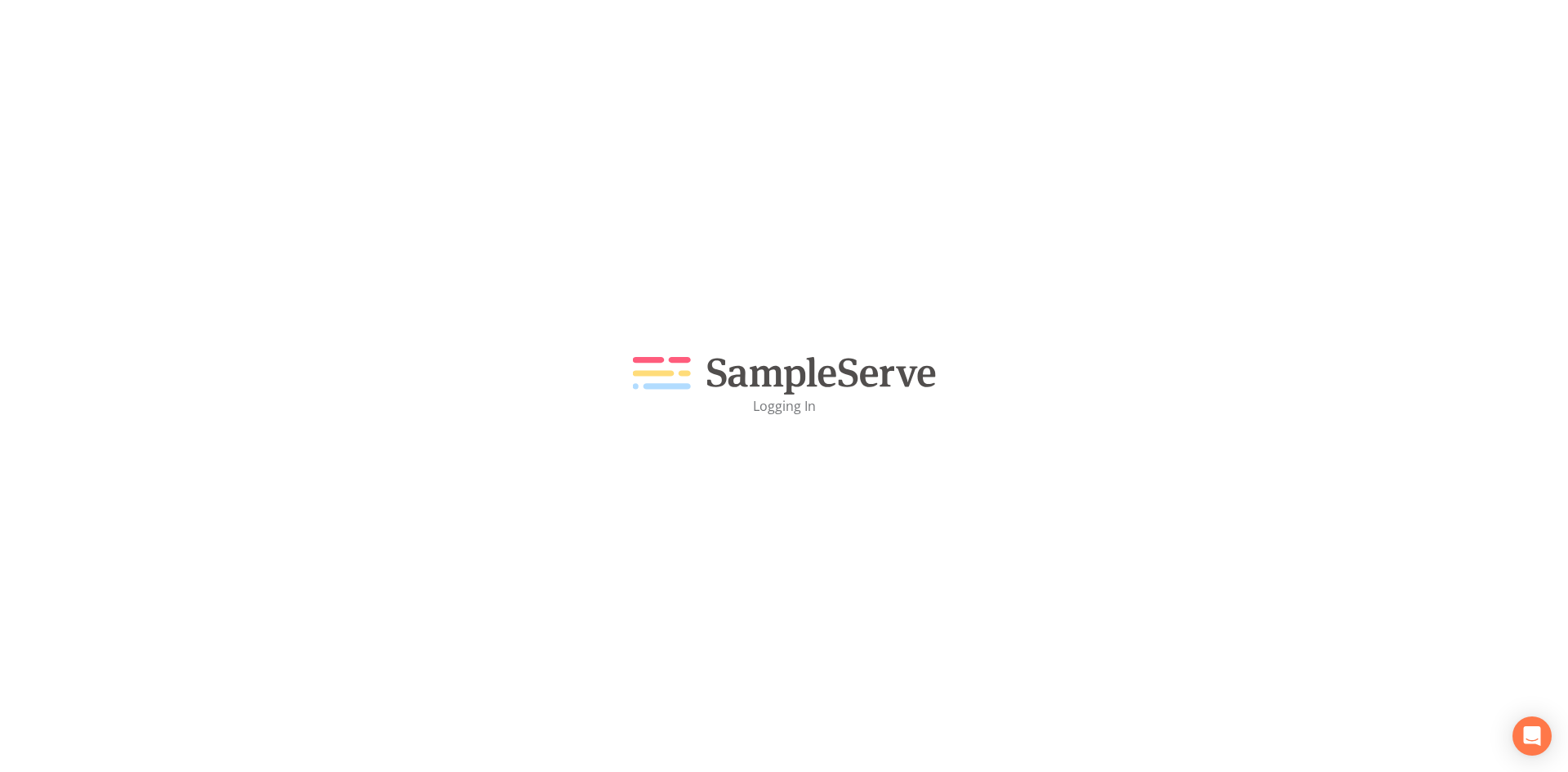 scroll, scrollTop: 0, scrollLeft: 0, axis: both 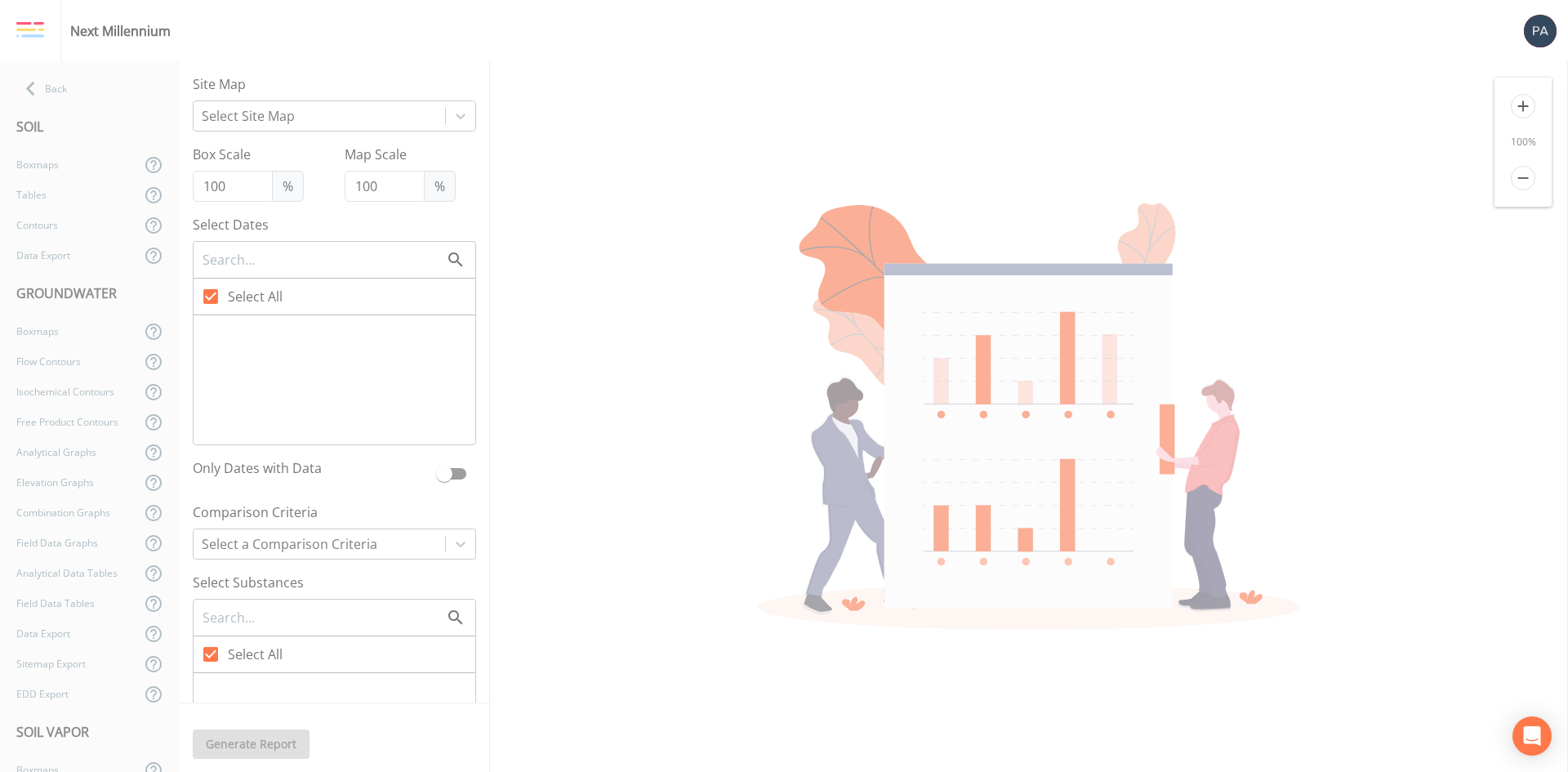 checkbox on "false" 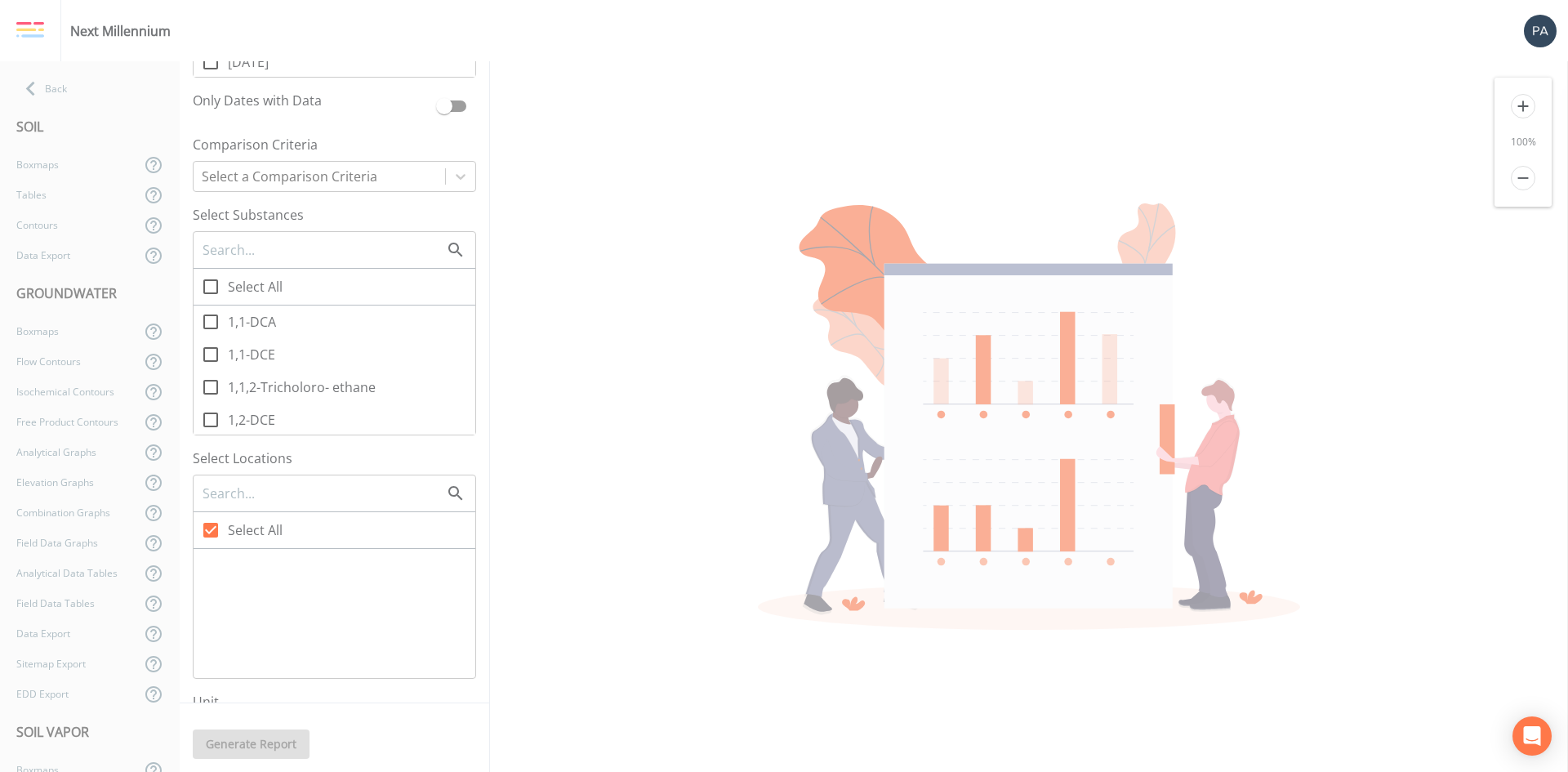 scroll, scrollTop: 408, scrollLeft: 0, axis: vertical 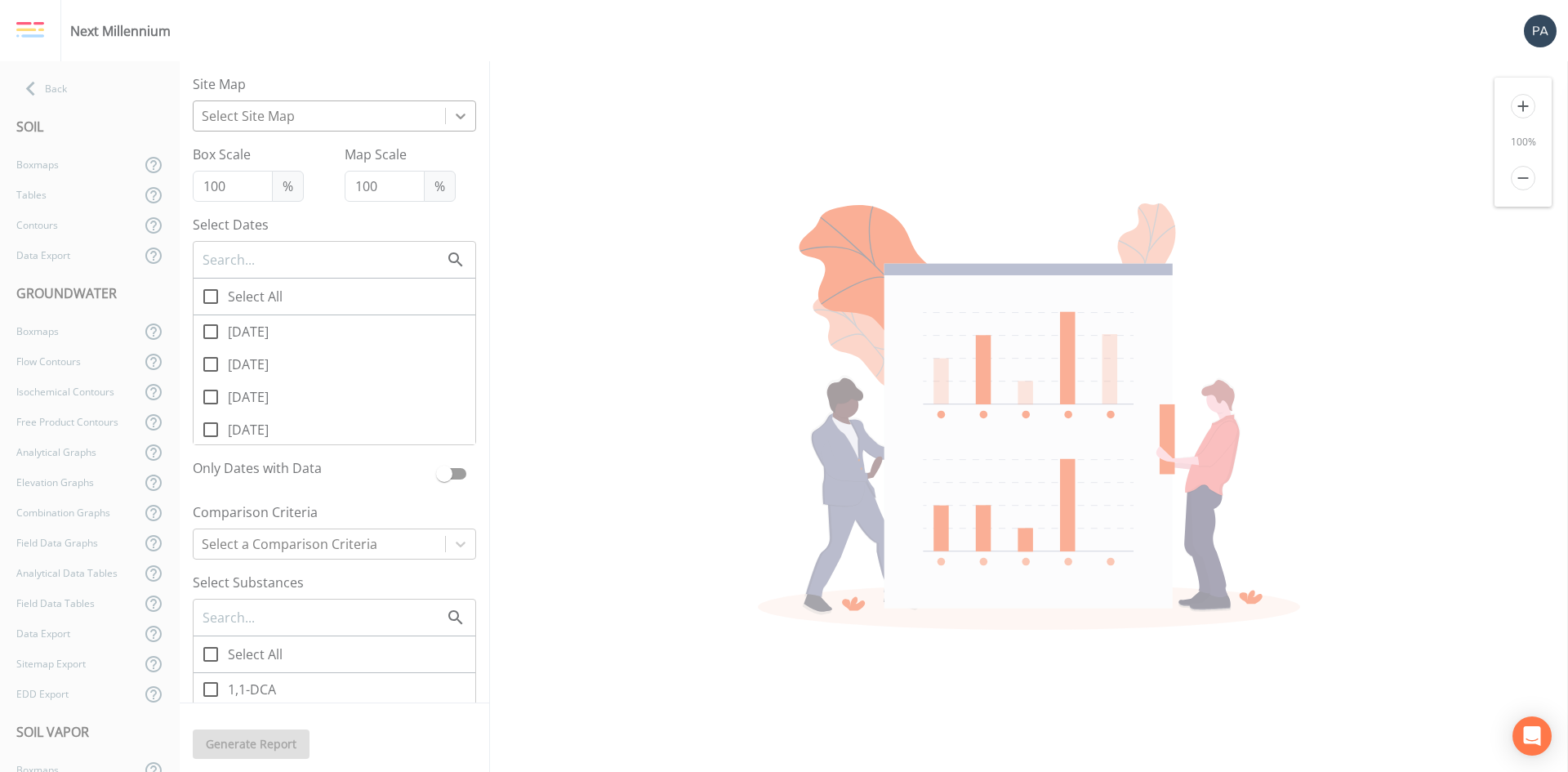 click 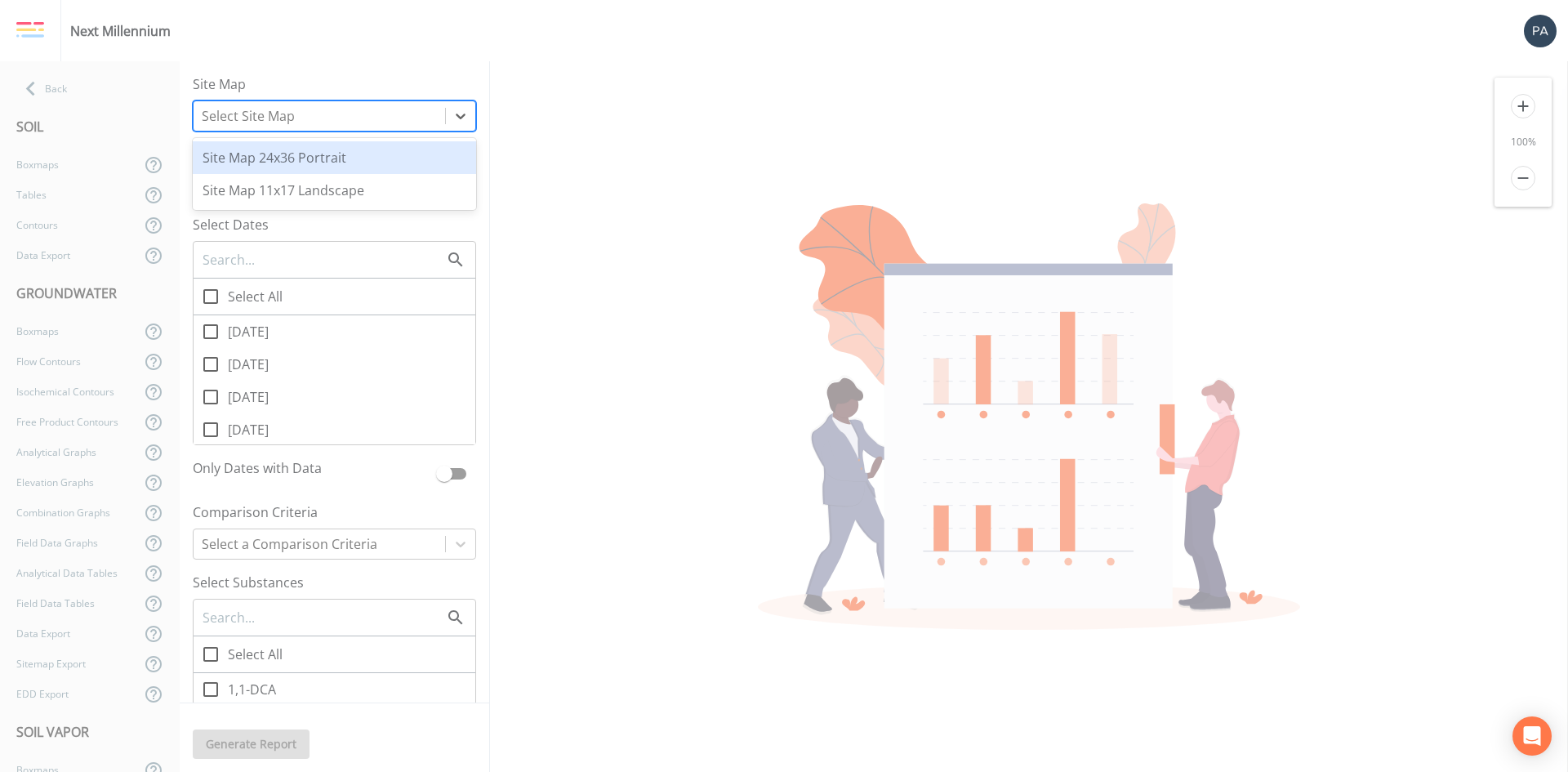 click on "Site Map [NUMBER]x[NUMBER] Portrait" at bounding box center (334, 158) 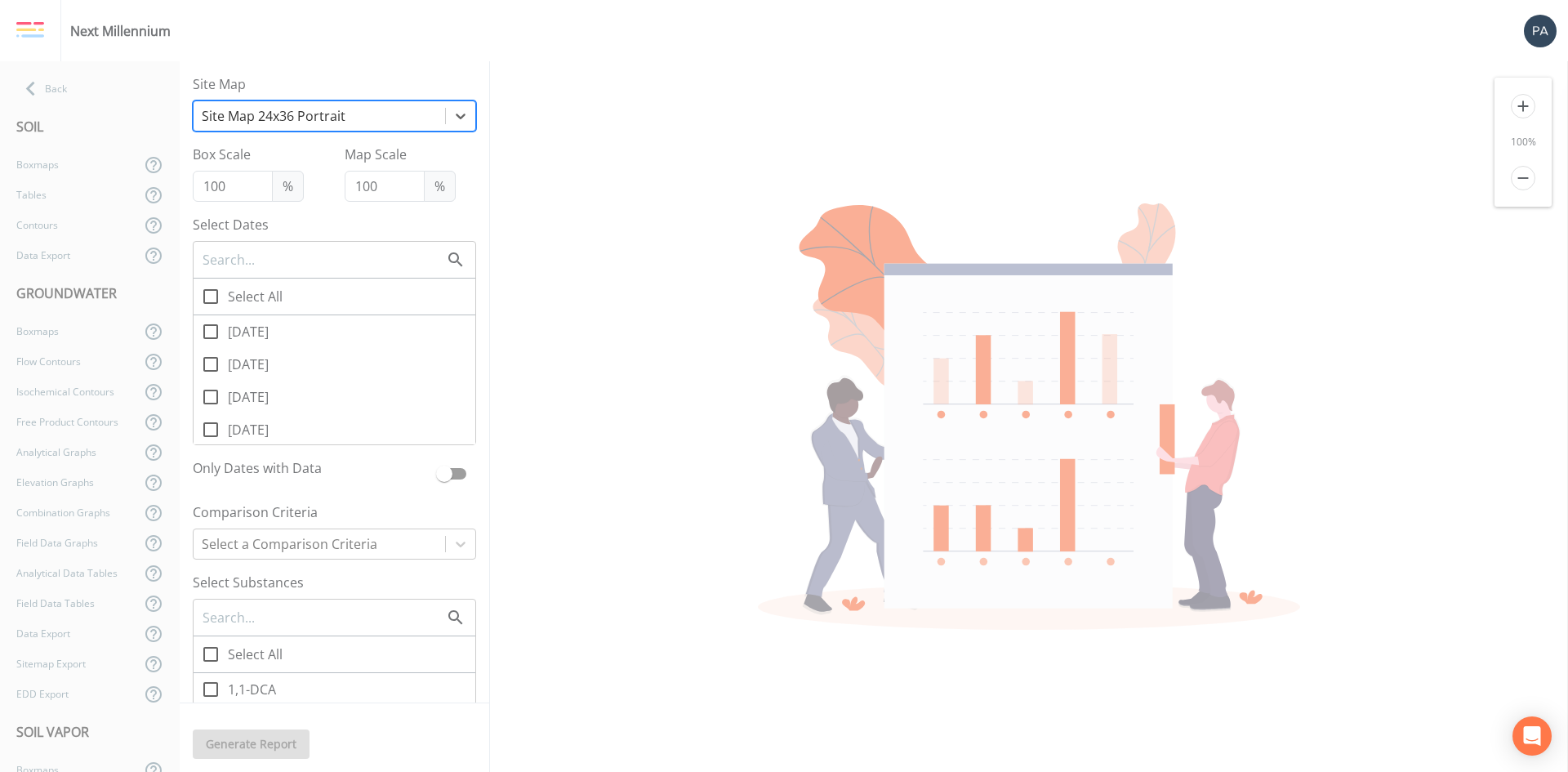 click 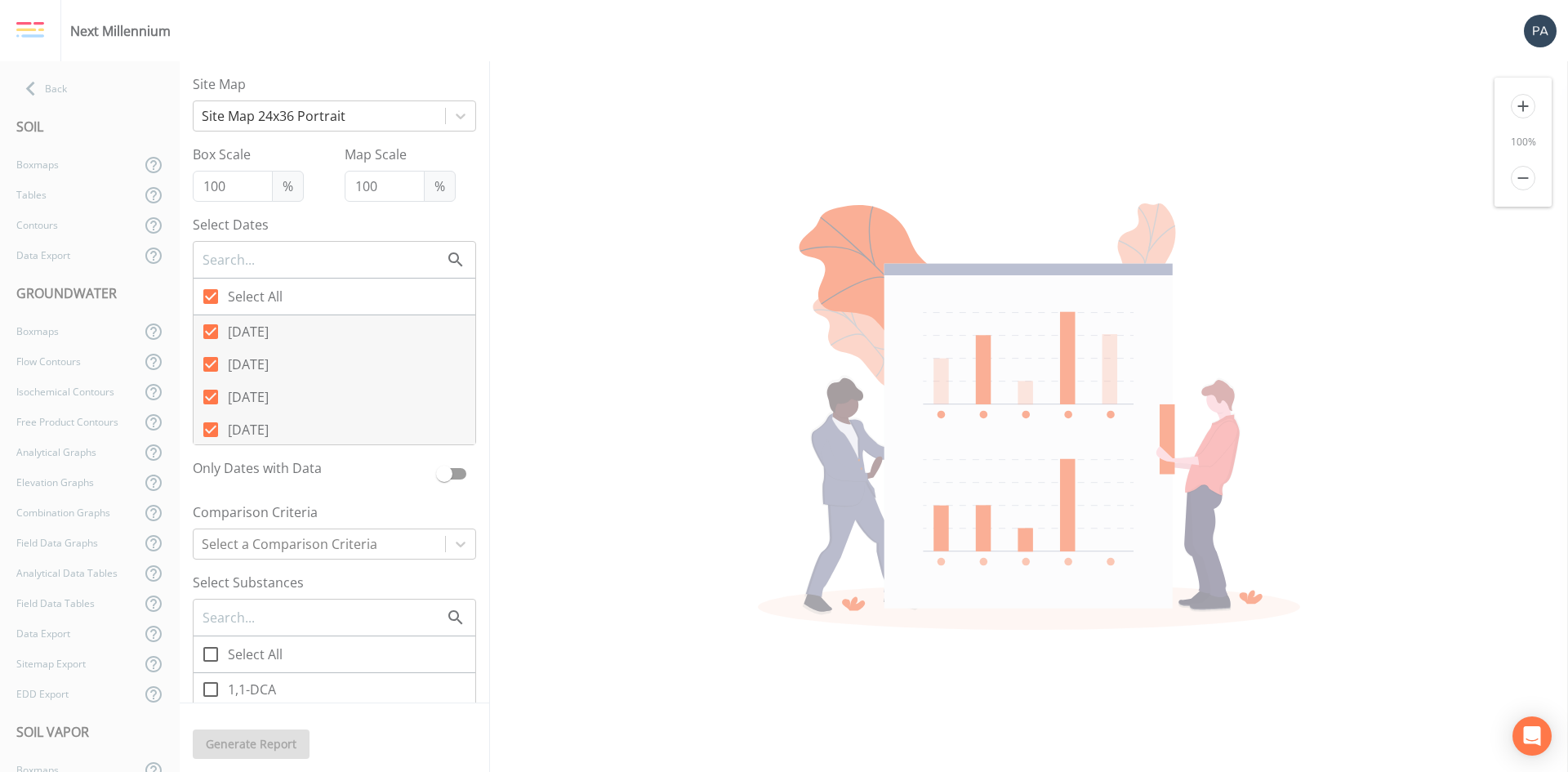 click 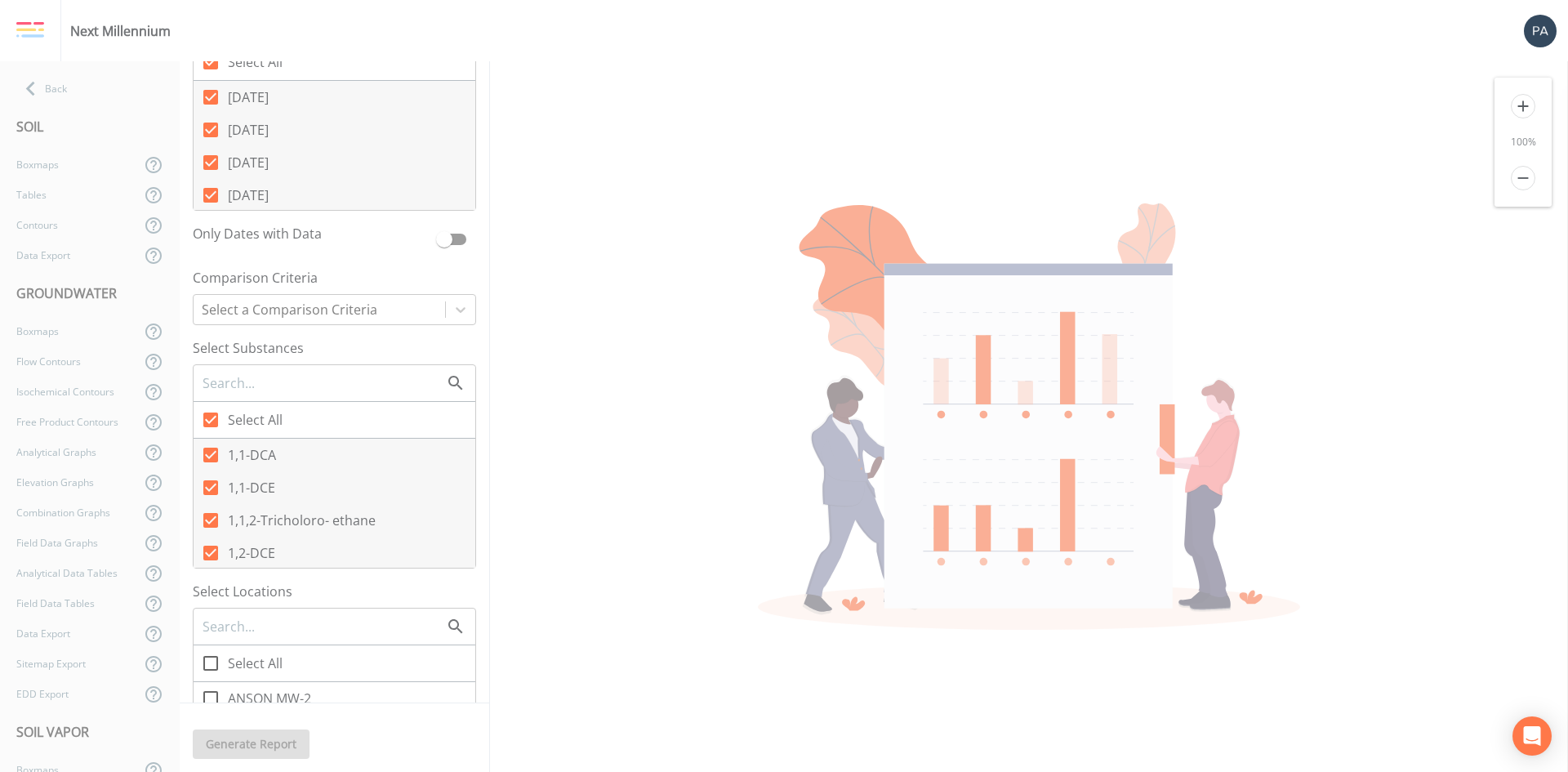 scroll, scrollTop: 0, scrollLeft: 0, axis: both 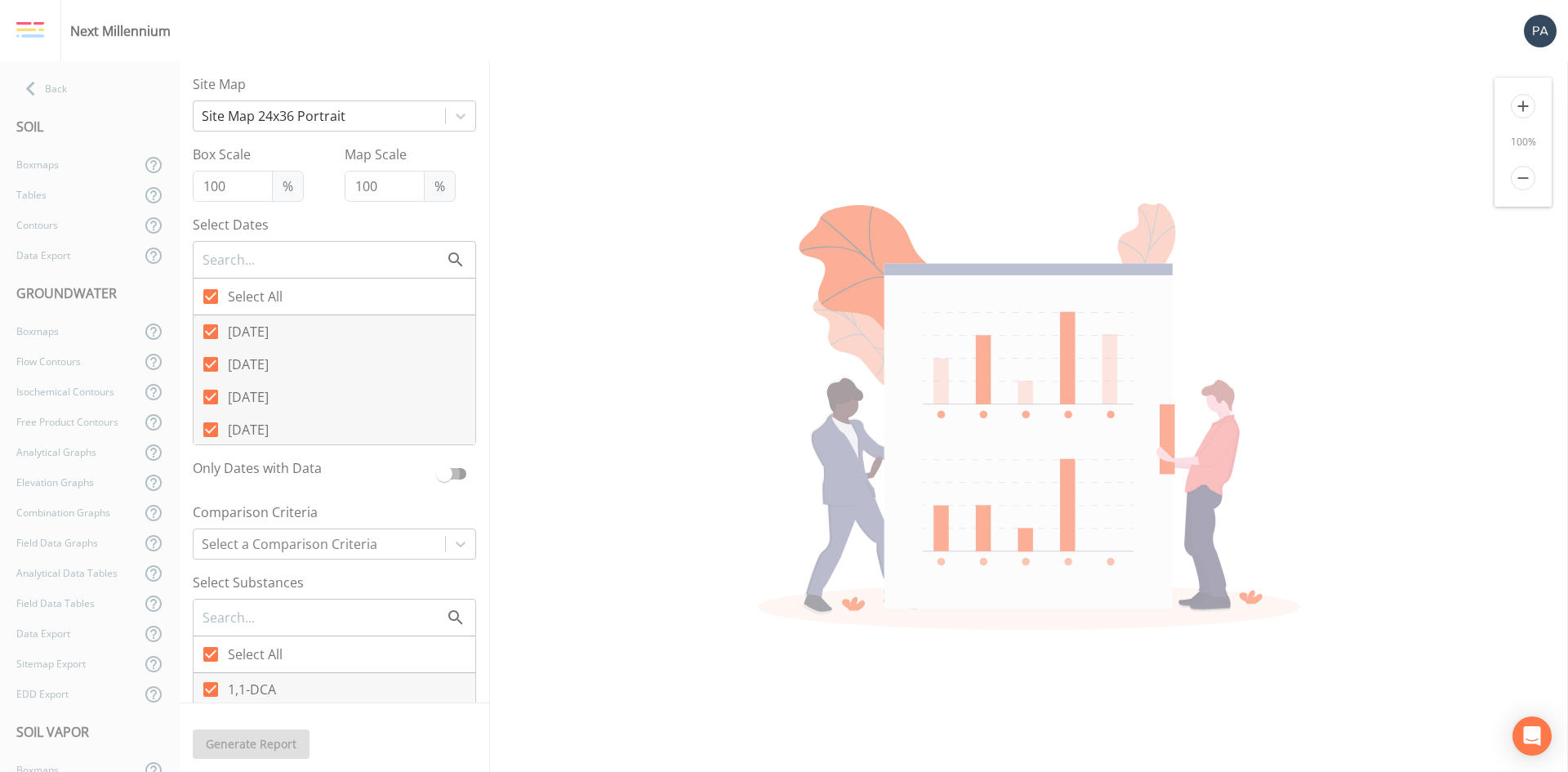 click at bounding box center [444, 466] 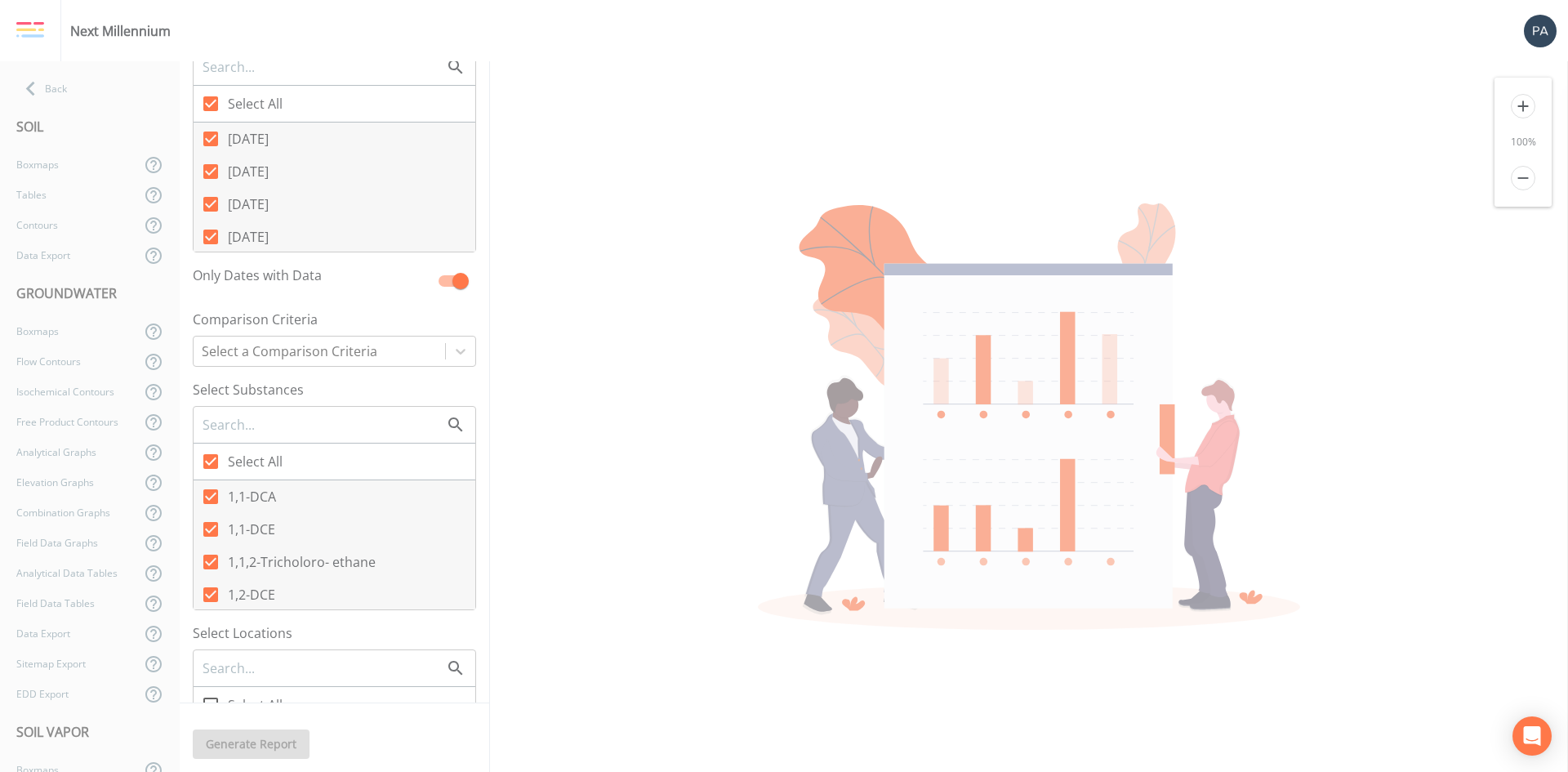 scroll, scrollTop: 239, scrollLeft: 0, axis: vertical 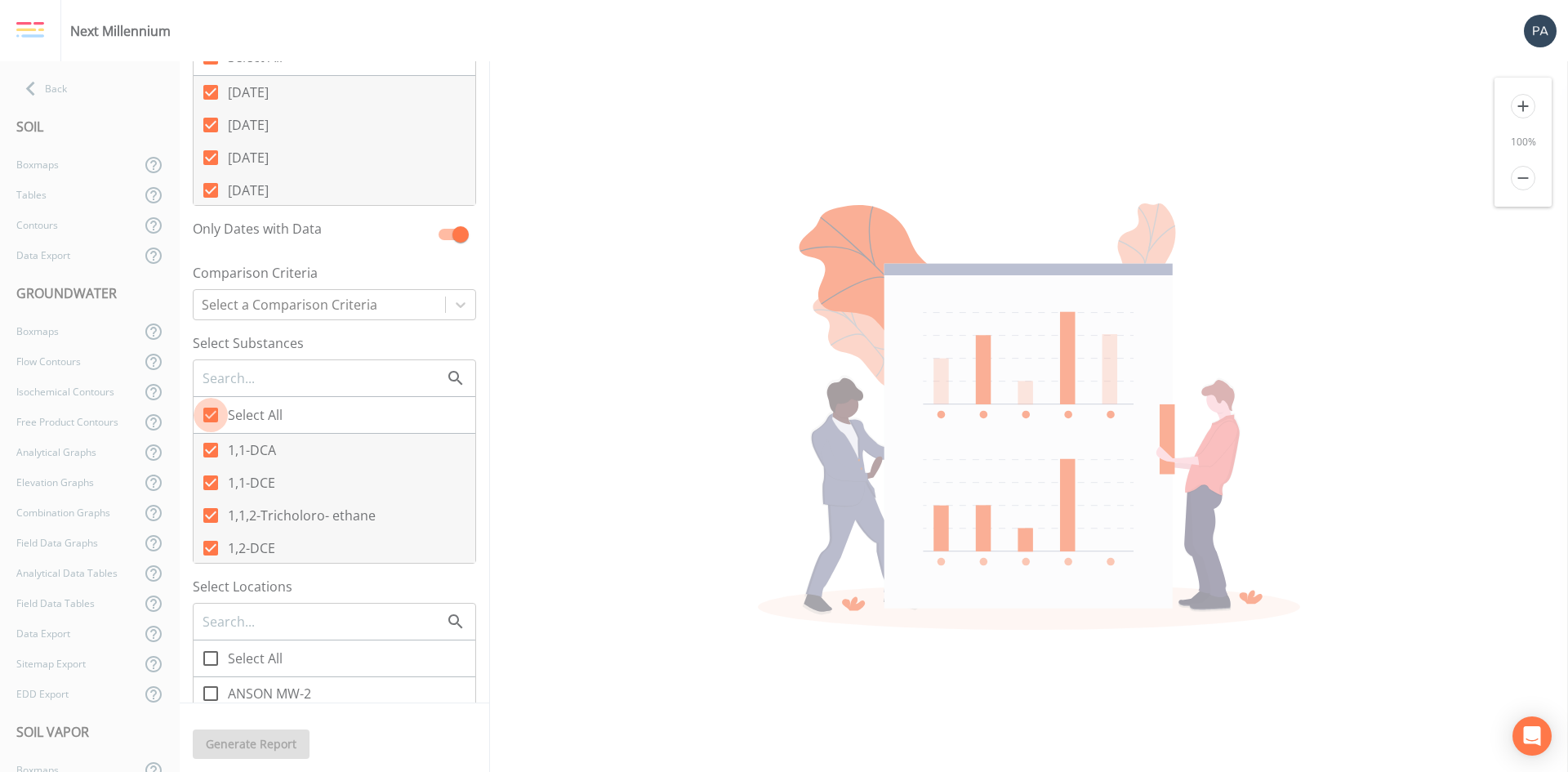 click 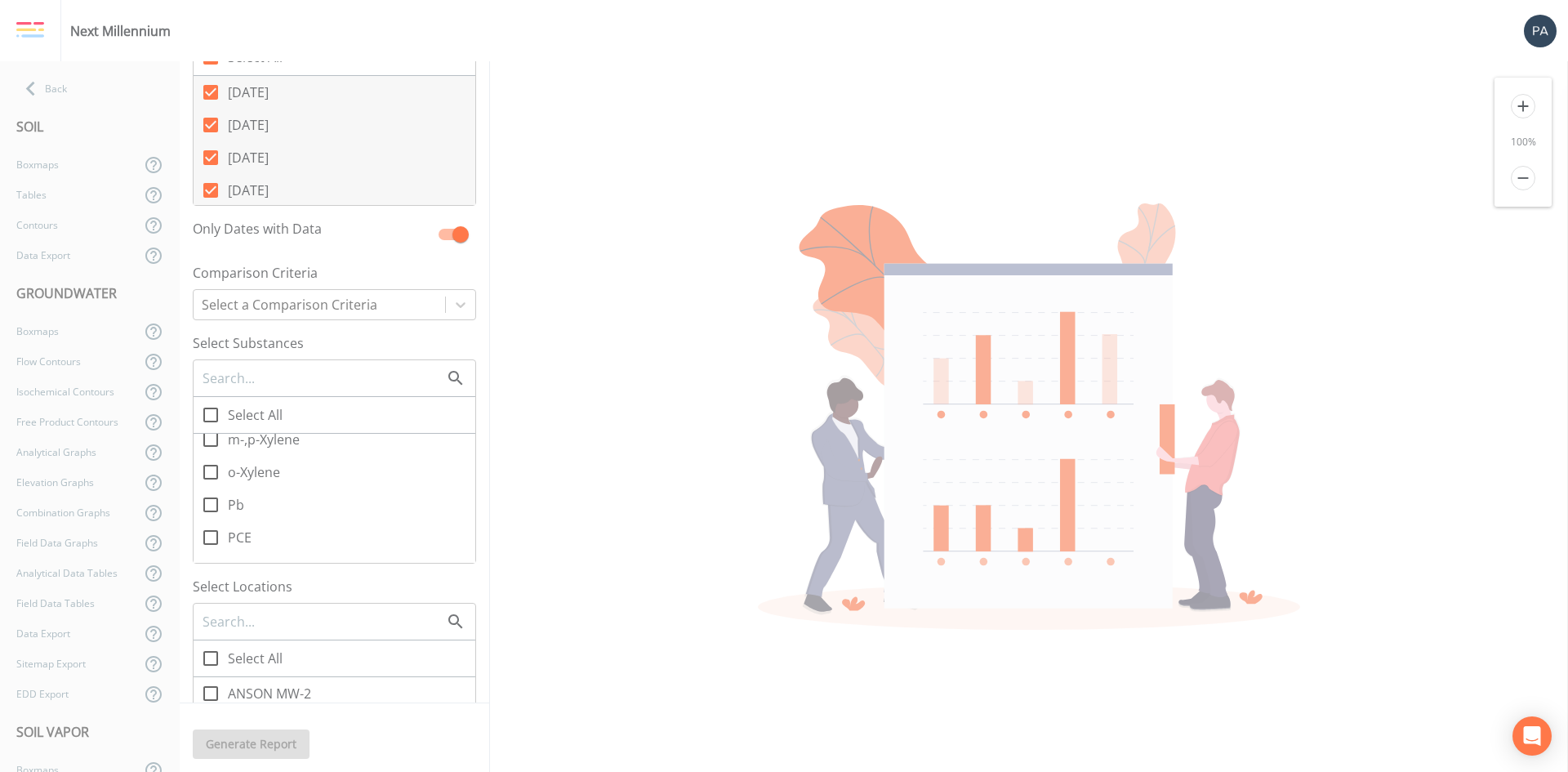 scroll, scrollTop: 525, scrollLeft: 0, axis: vertical 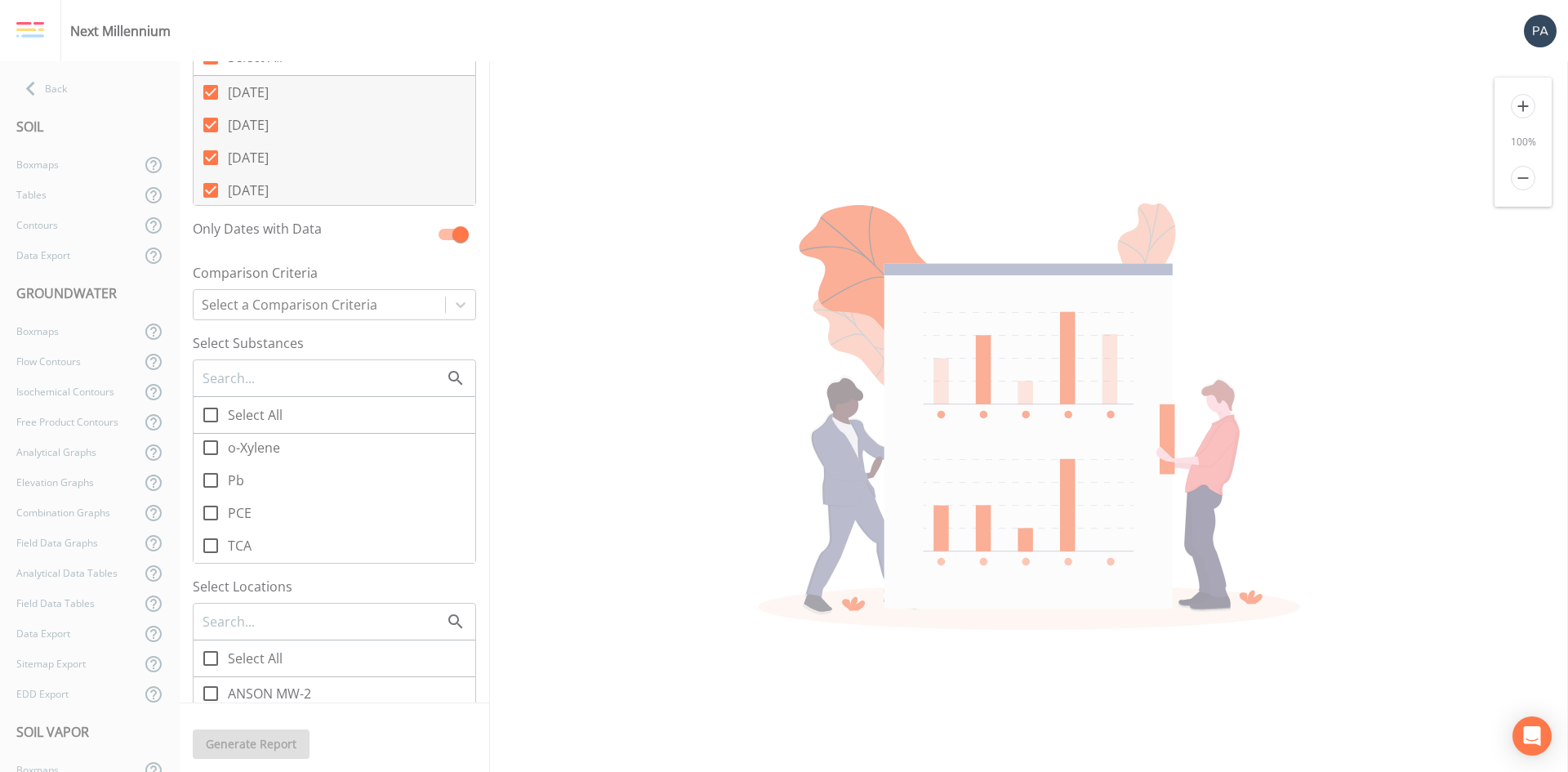 click on "PCE" at bounding box center (202, 504) 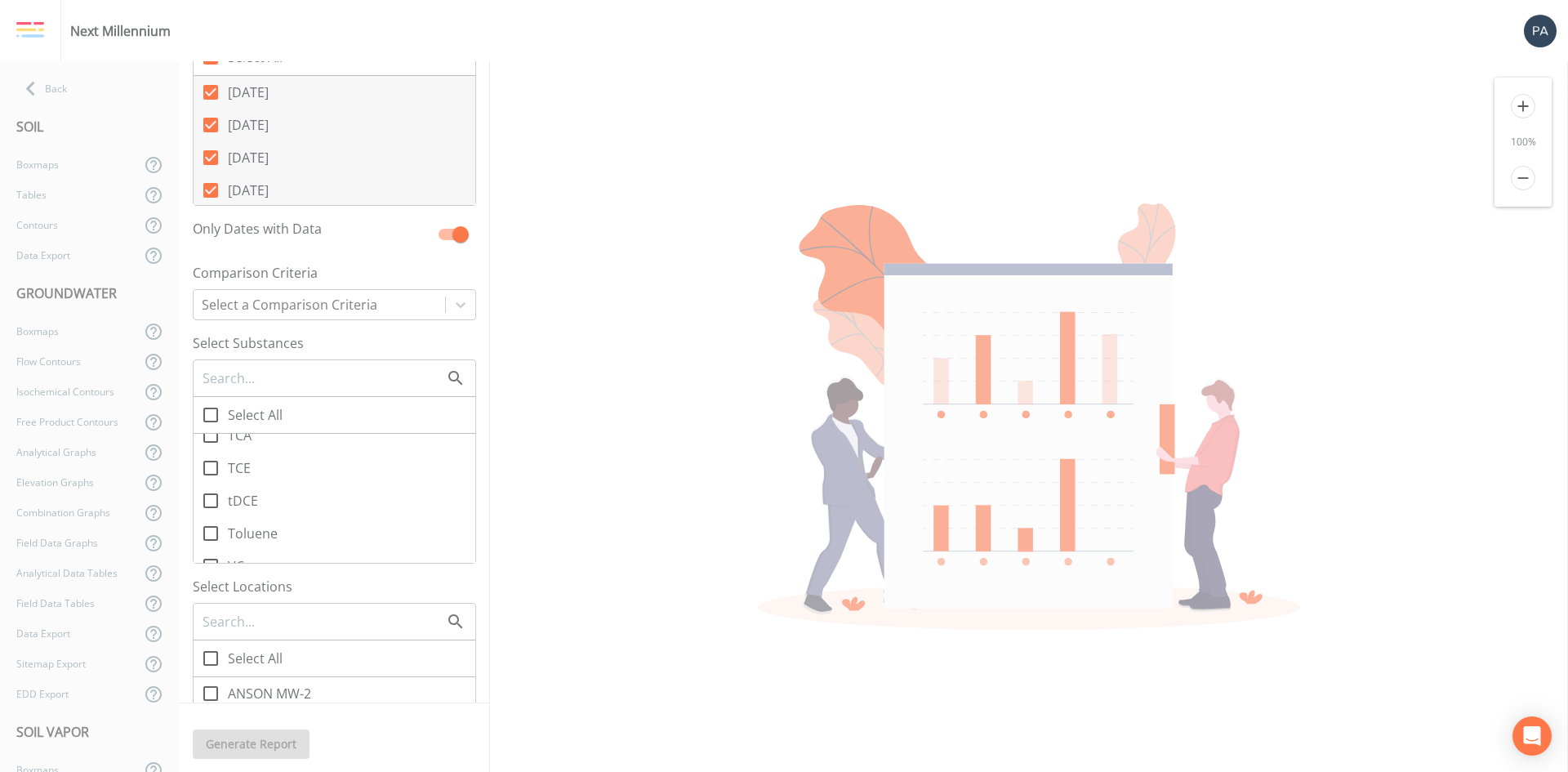 scroll, scrollTop: 607, scrollLeft: 0, axis: vertical 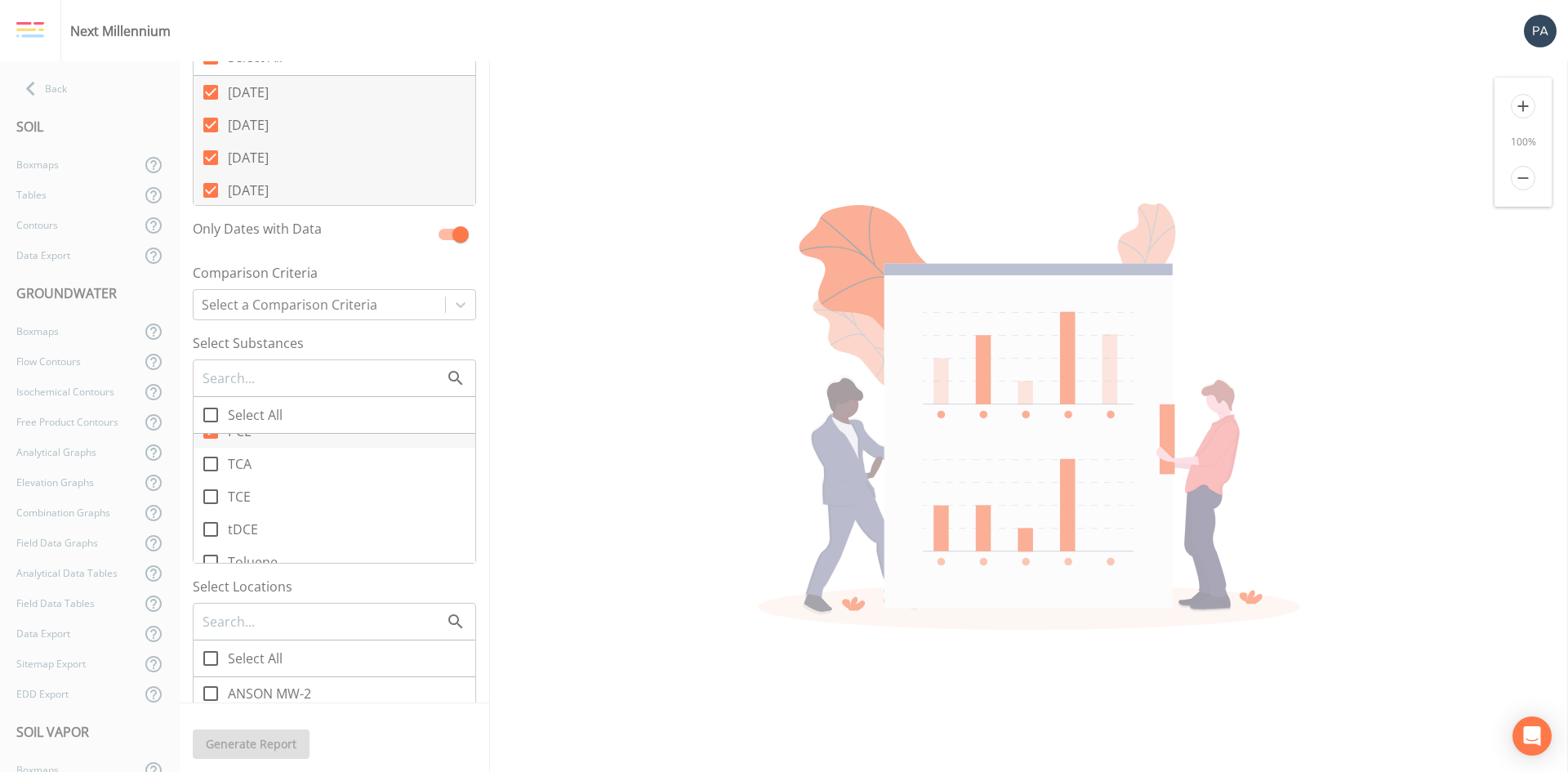 click 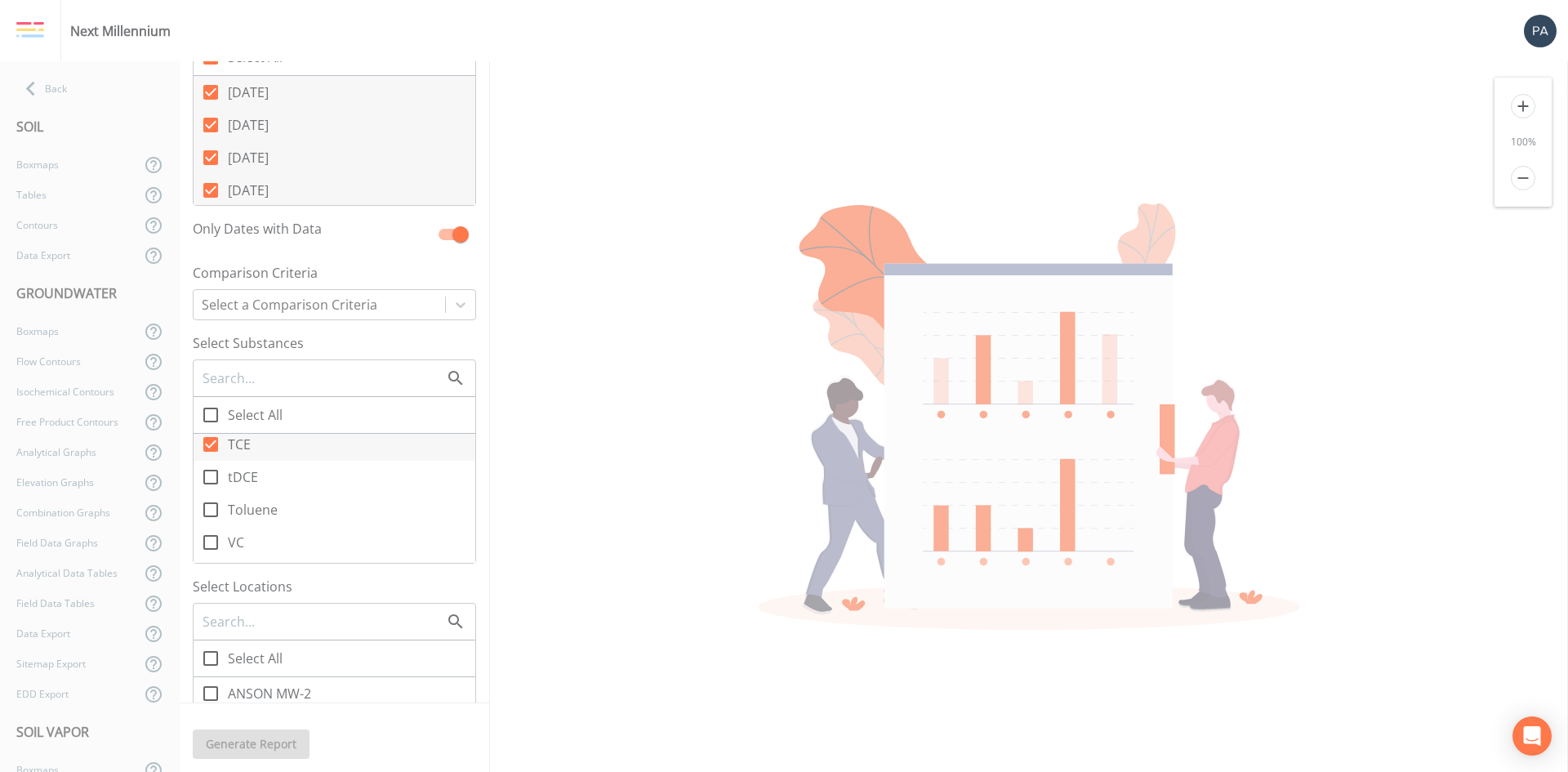 scroll, scrollTop: 689, scrollLeft: 0, axis: vertical 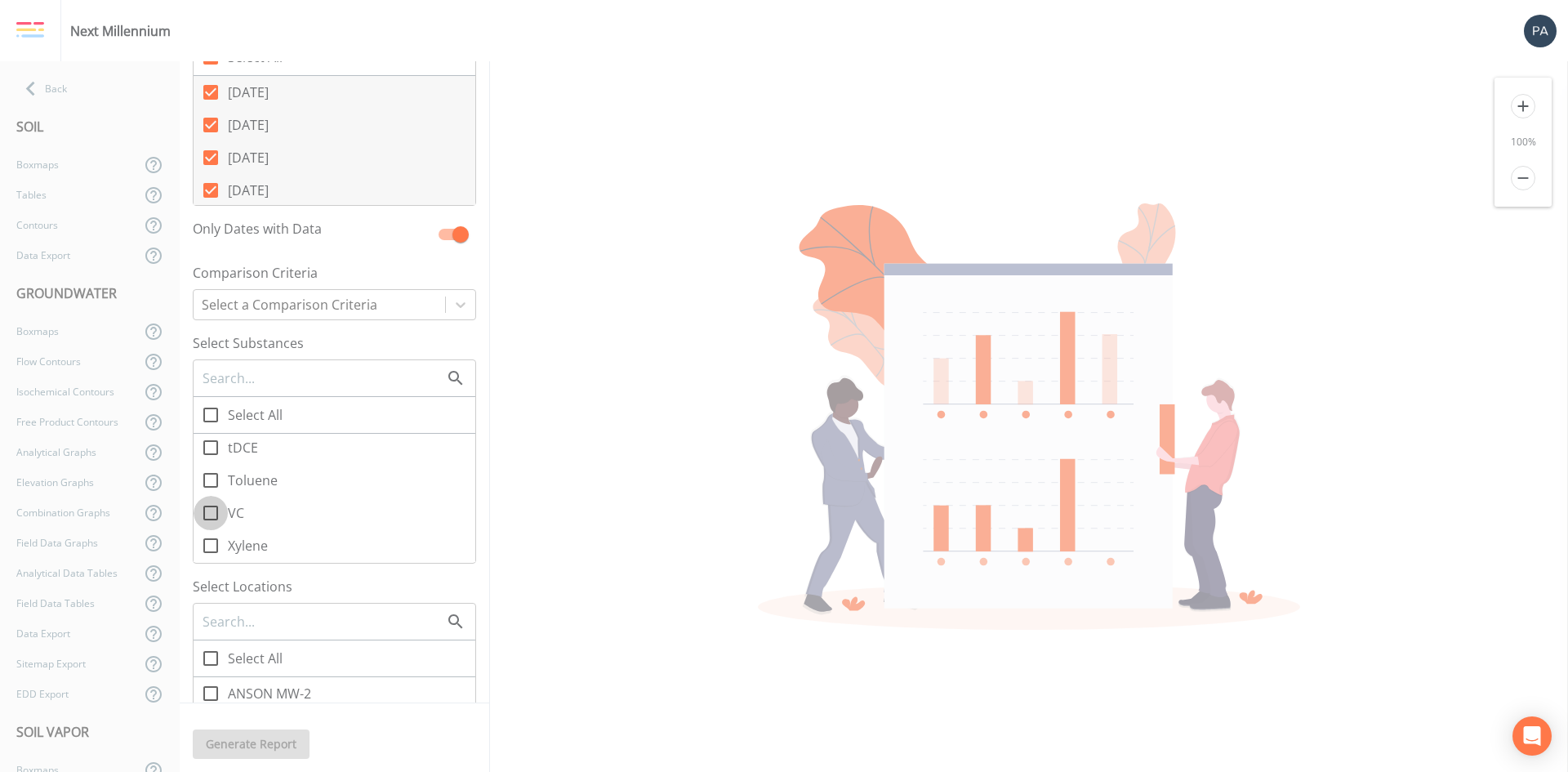 click on "VC" at bounding box center (202, 504) 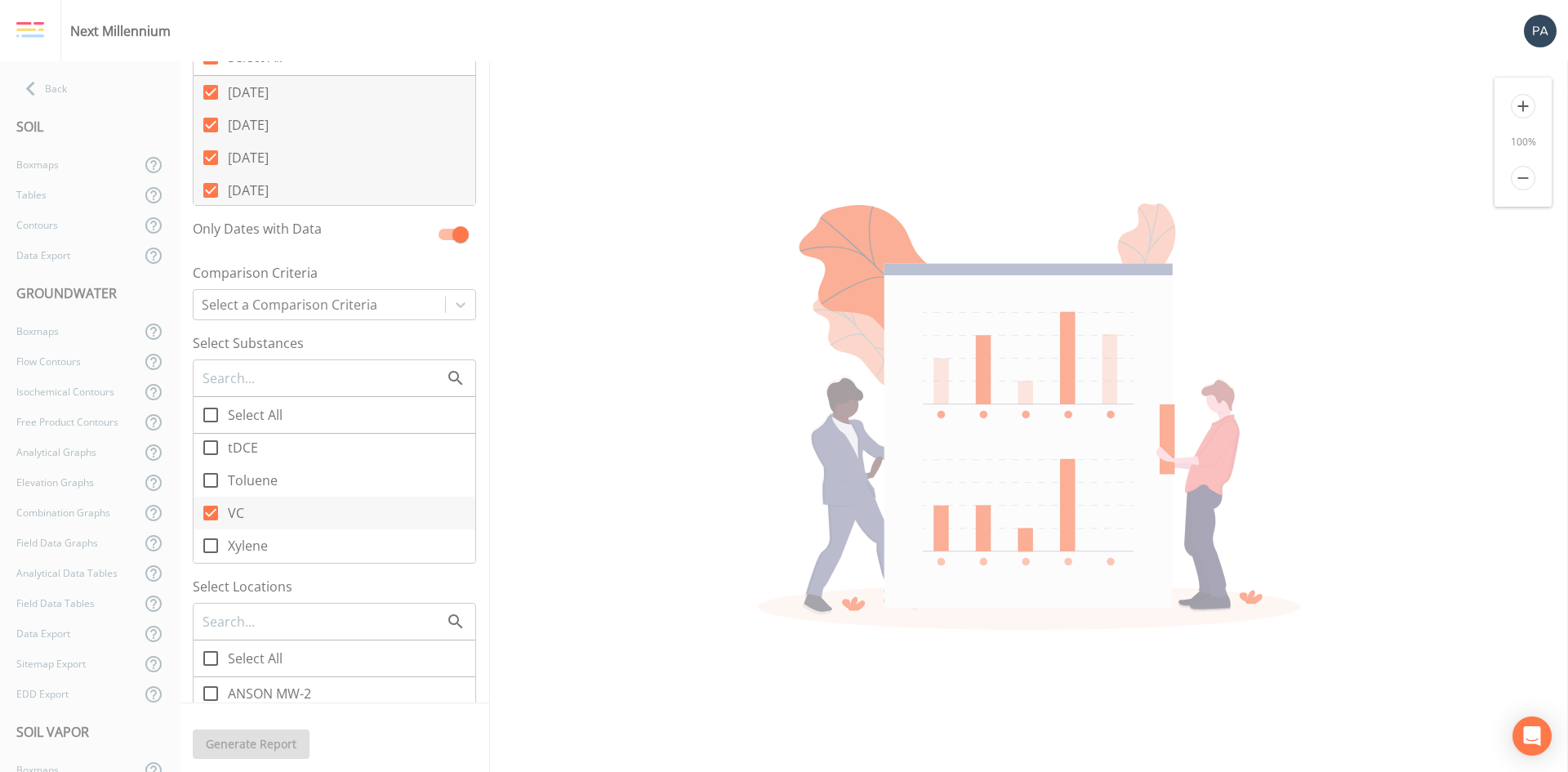 click 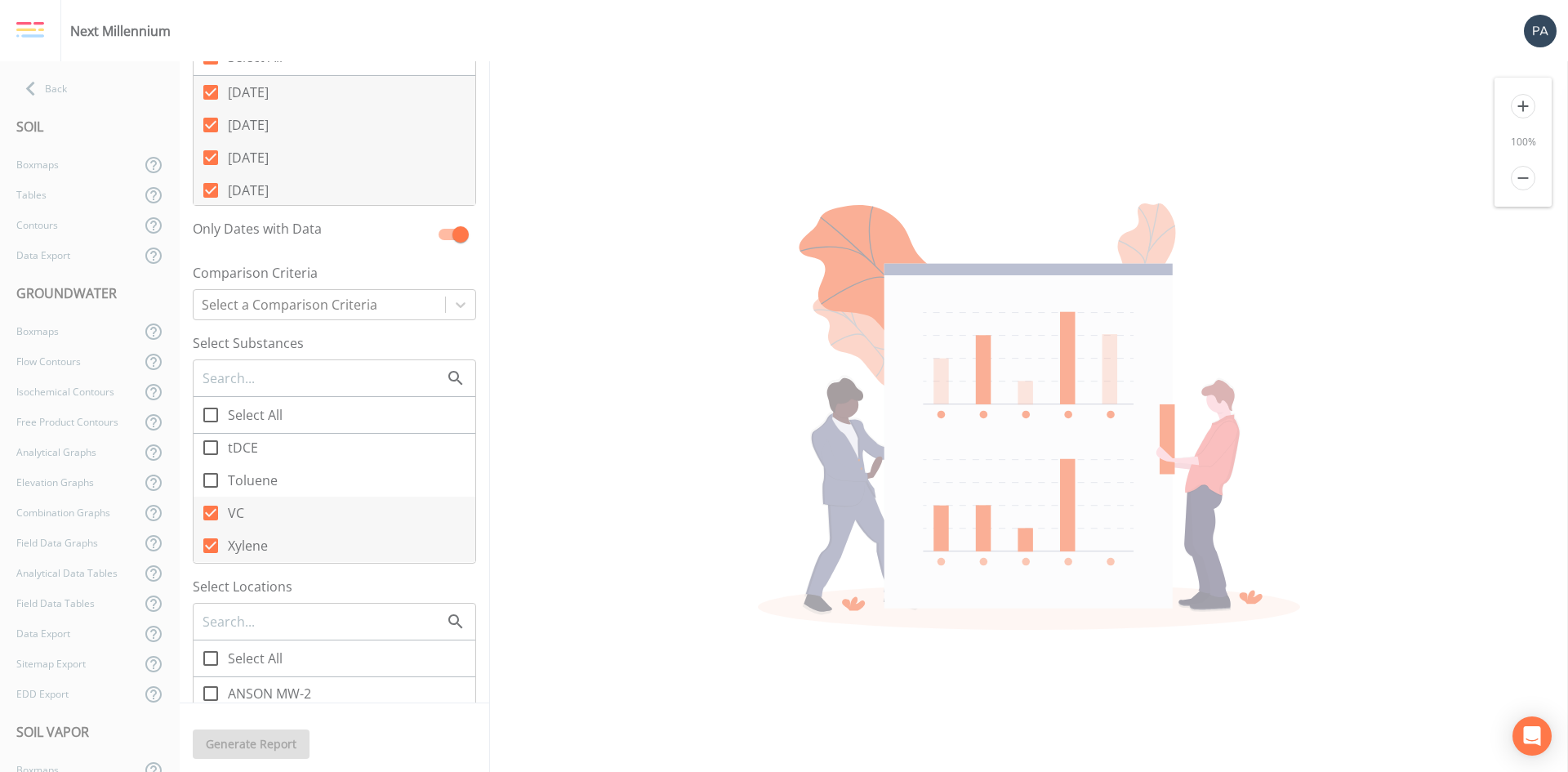 scroll, scrollTop: 408, scrollLeft: 0, axis: vertical 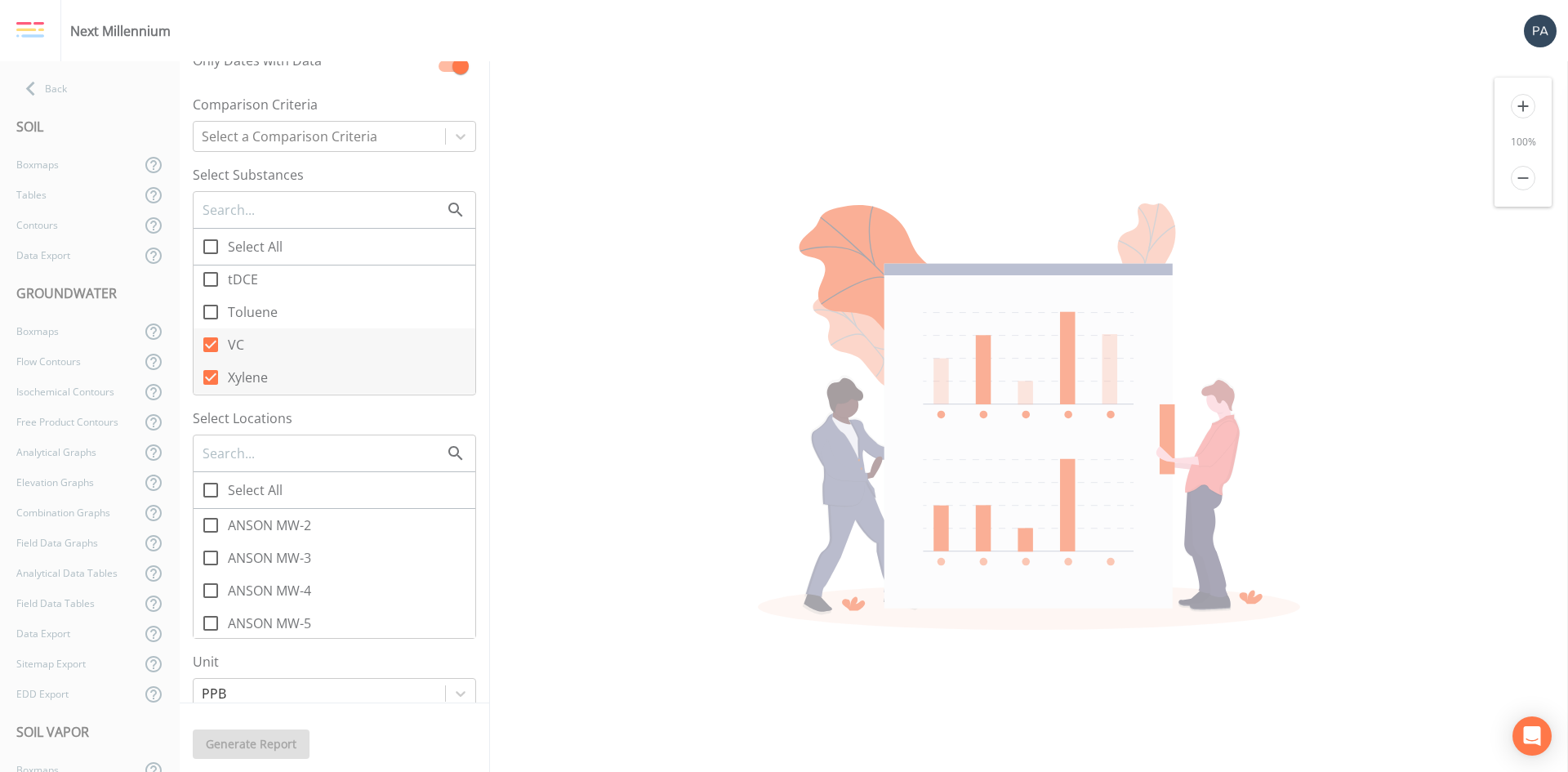 click on "Select All" at bounding box center (202, 481) 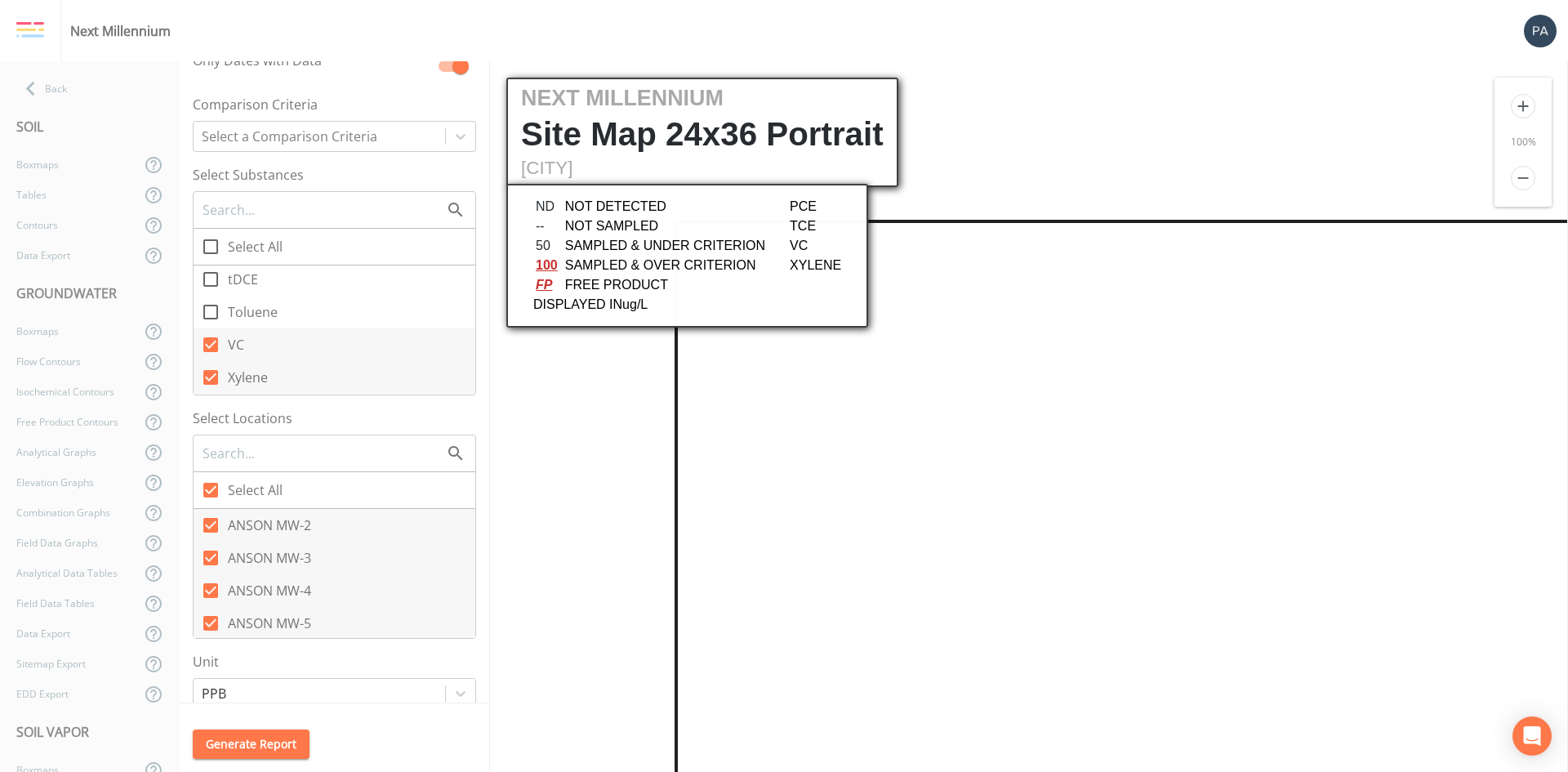 scroll, scrollTop: 0, scrollLeft: 0, axis: both 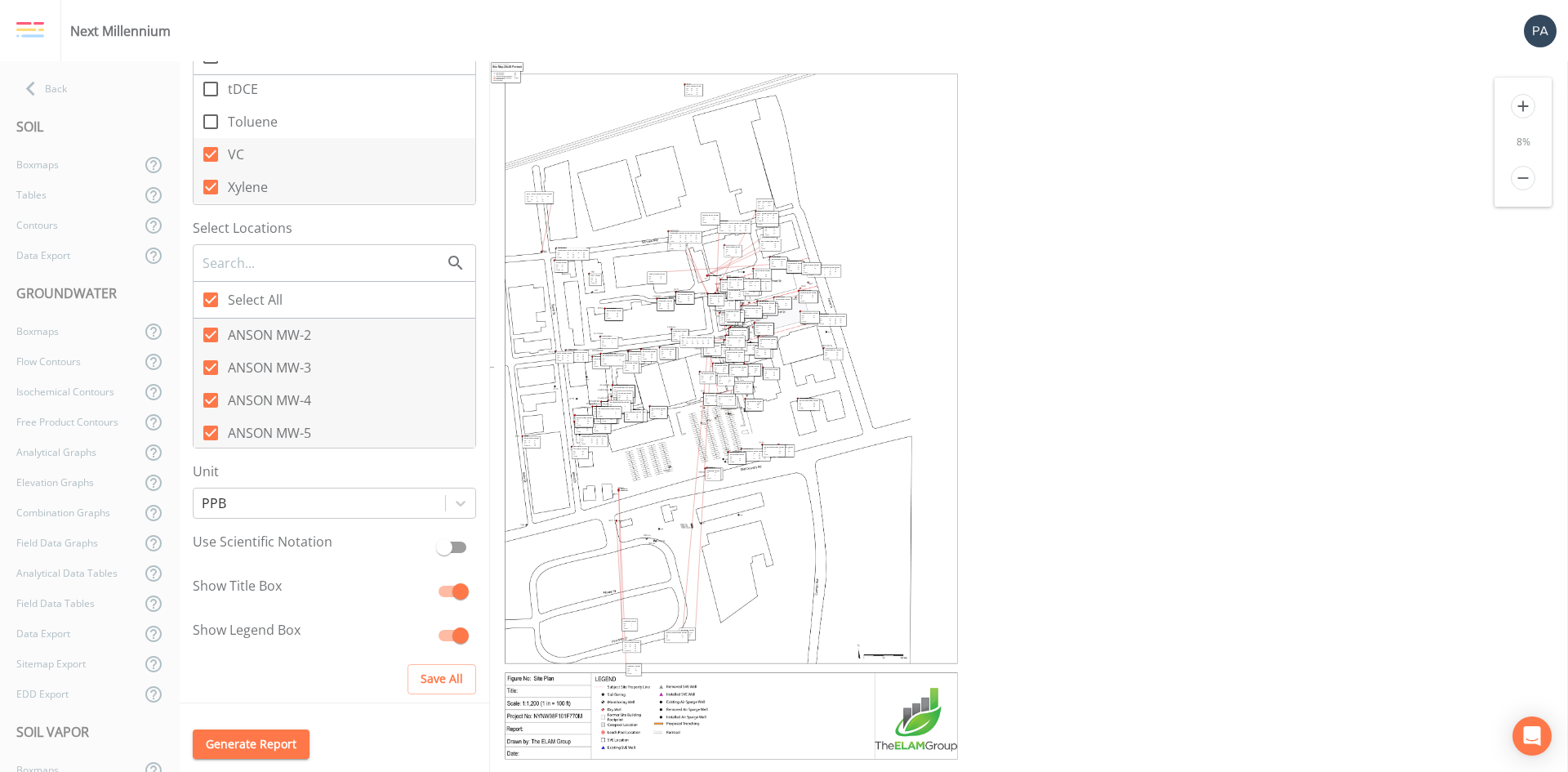 click on "add" at bounding box center [1523, 106] 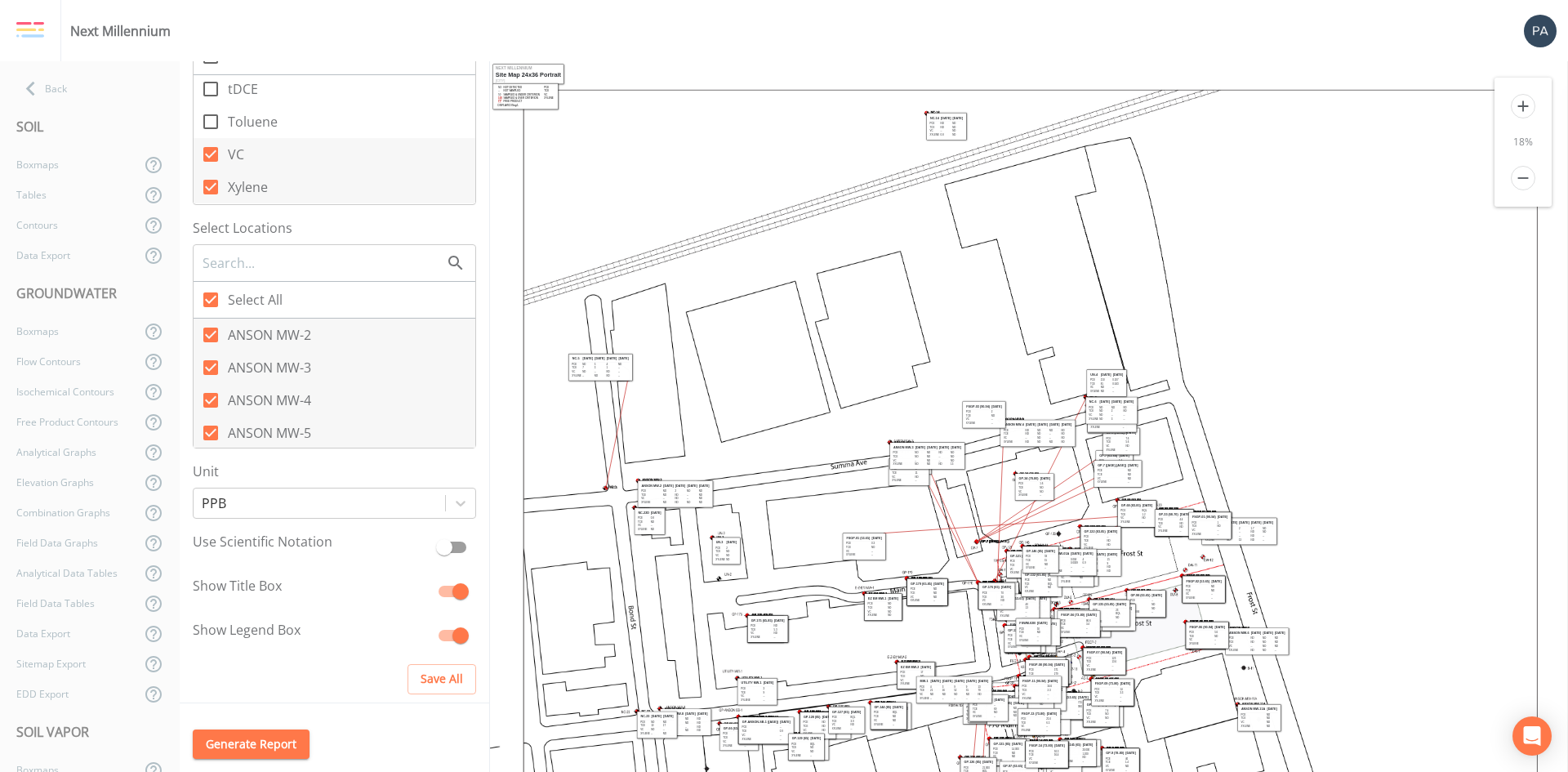 click on "add" at bounding box center [1523, 106] 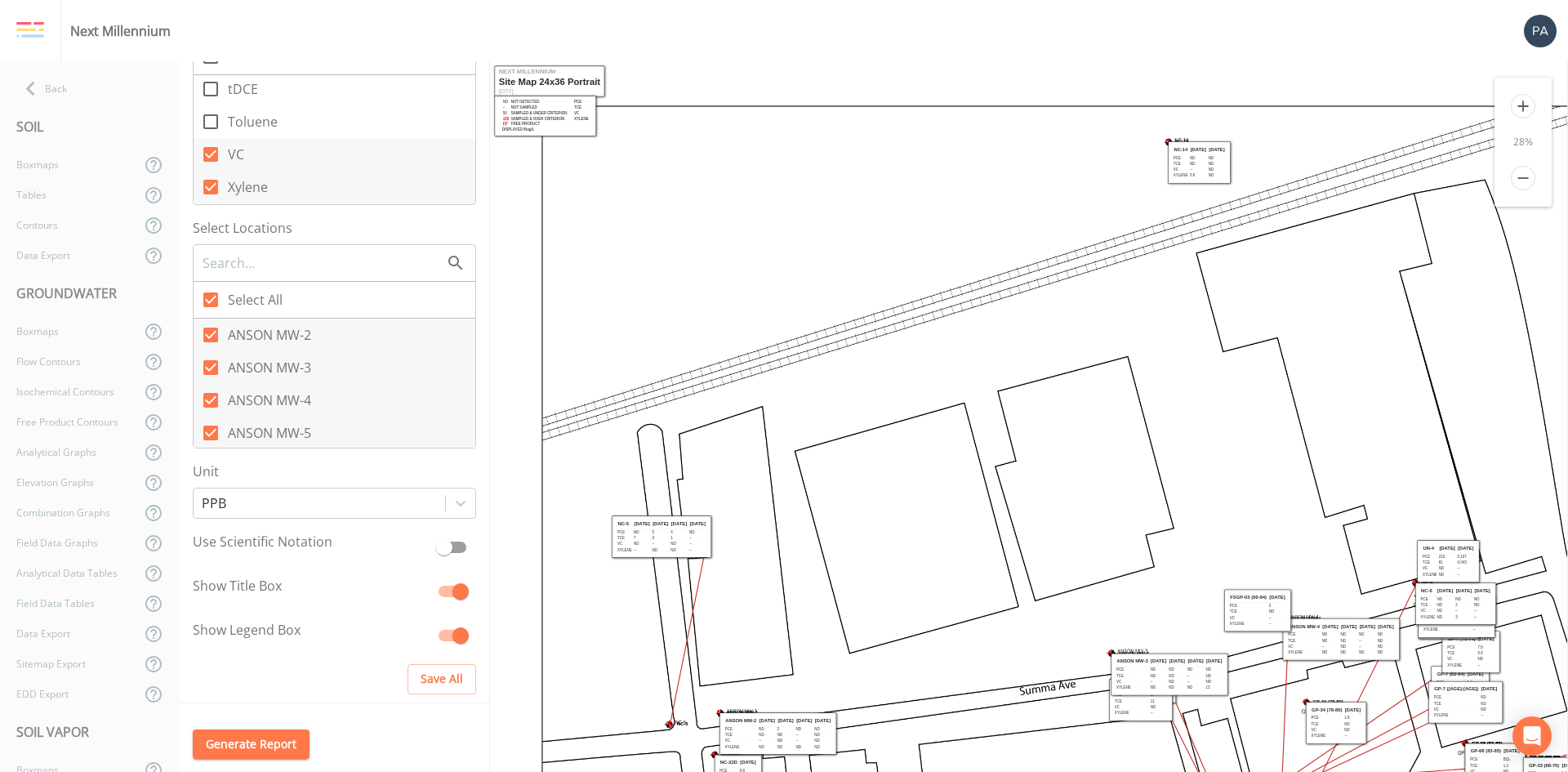 click on "add" at bounding box center (1523, 106) 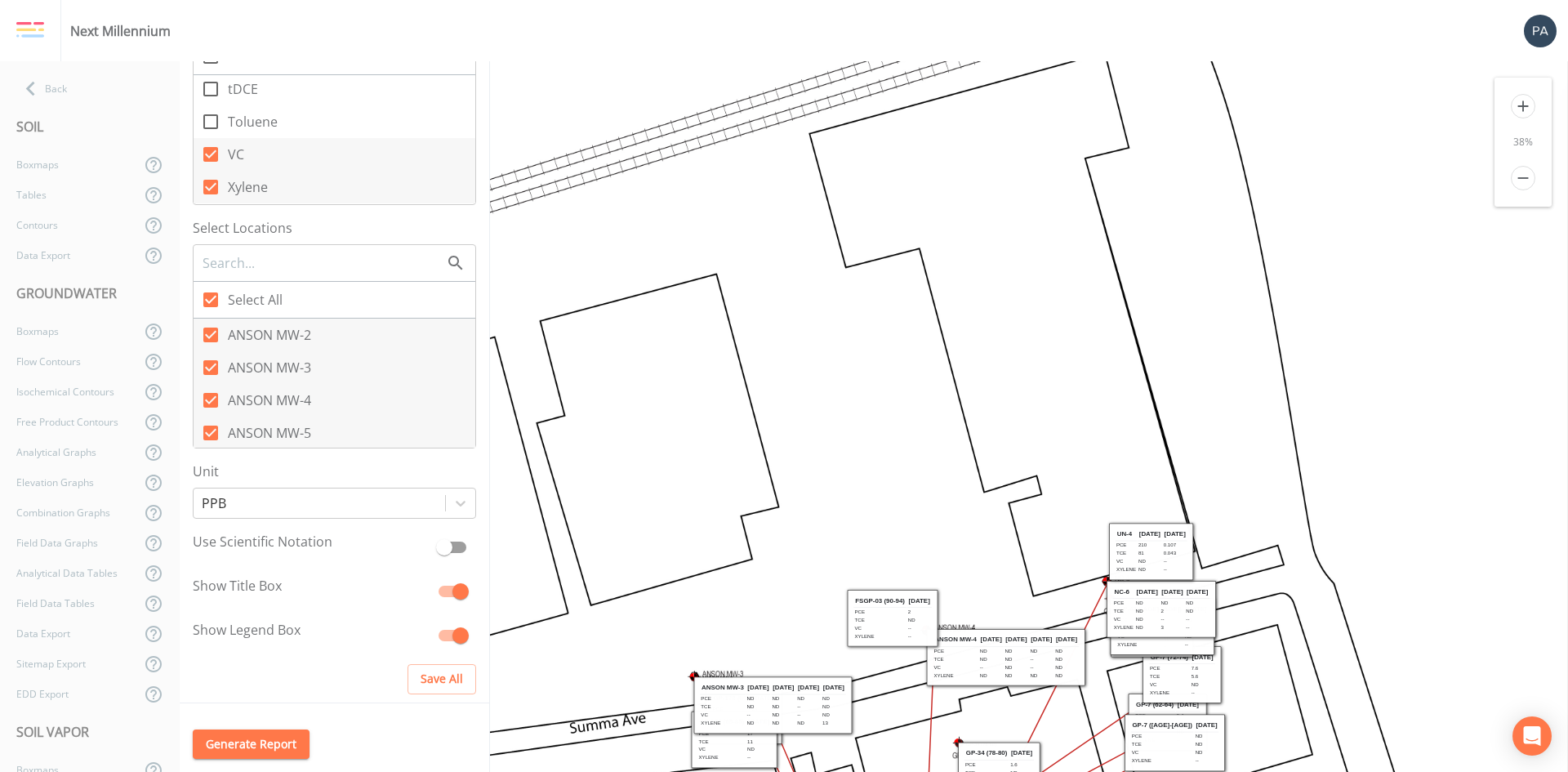 drag, startPoint x: 1383, startPoint y: 523, endPoint x: 745, endPoint y: 335, distance: 665.1225 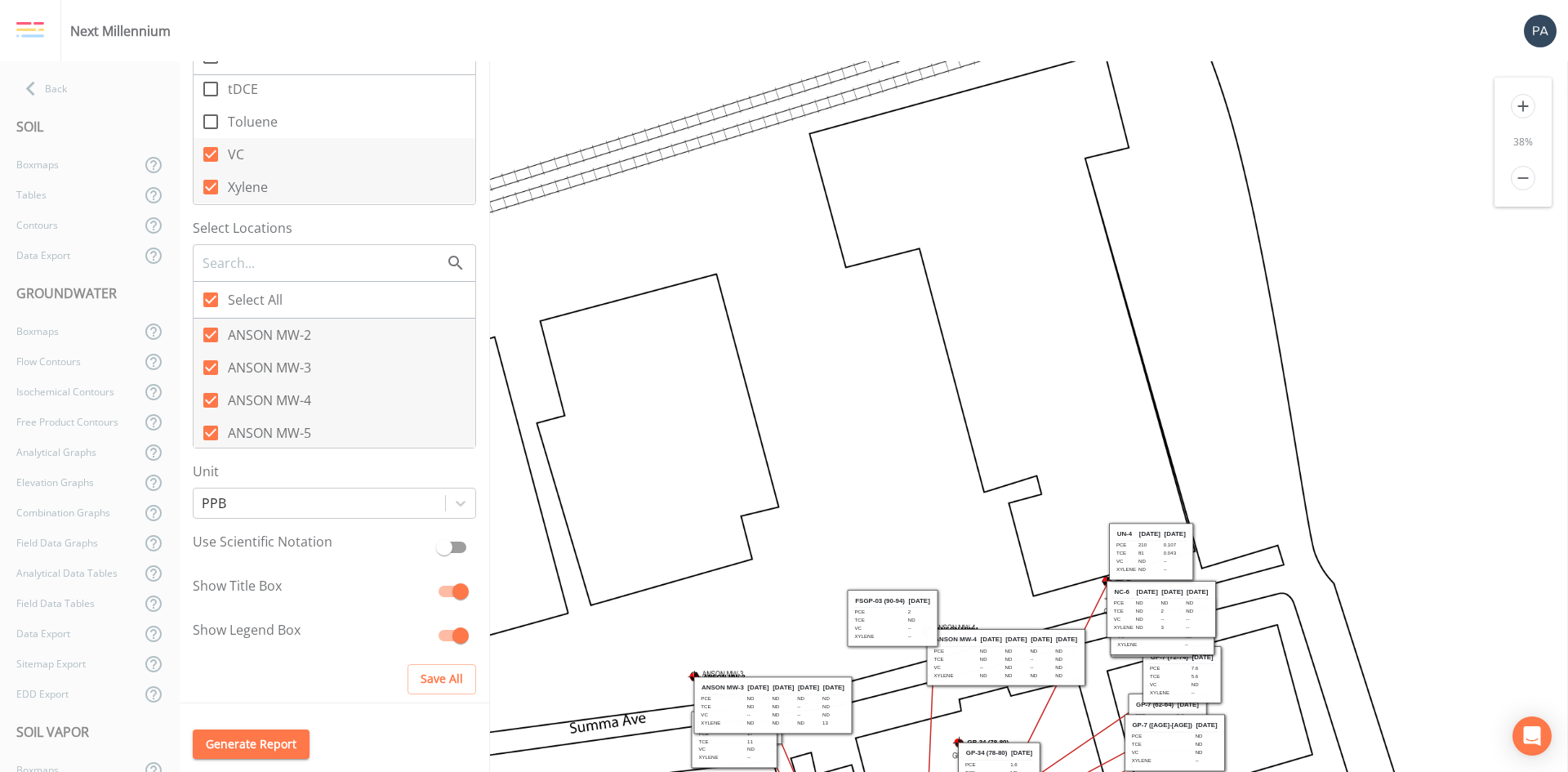 click on "GP-128 (65)
GP-116 (63-65)
FSWM-05B
ANSON MW-11A
GP-141 (85)
GP-145 (85)
GP-33" 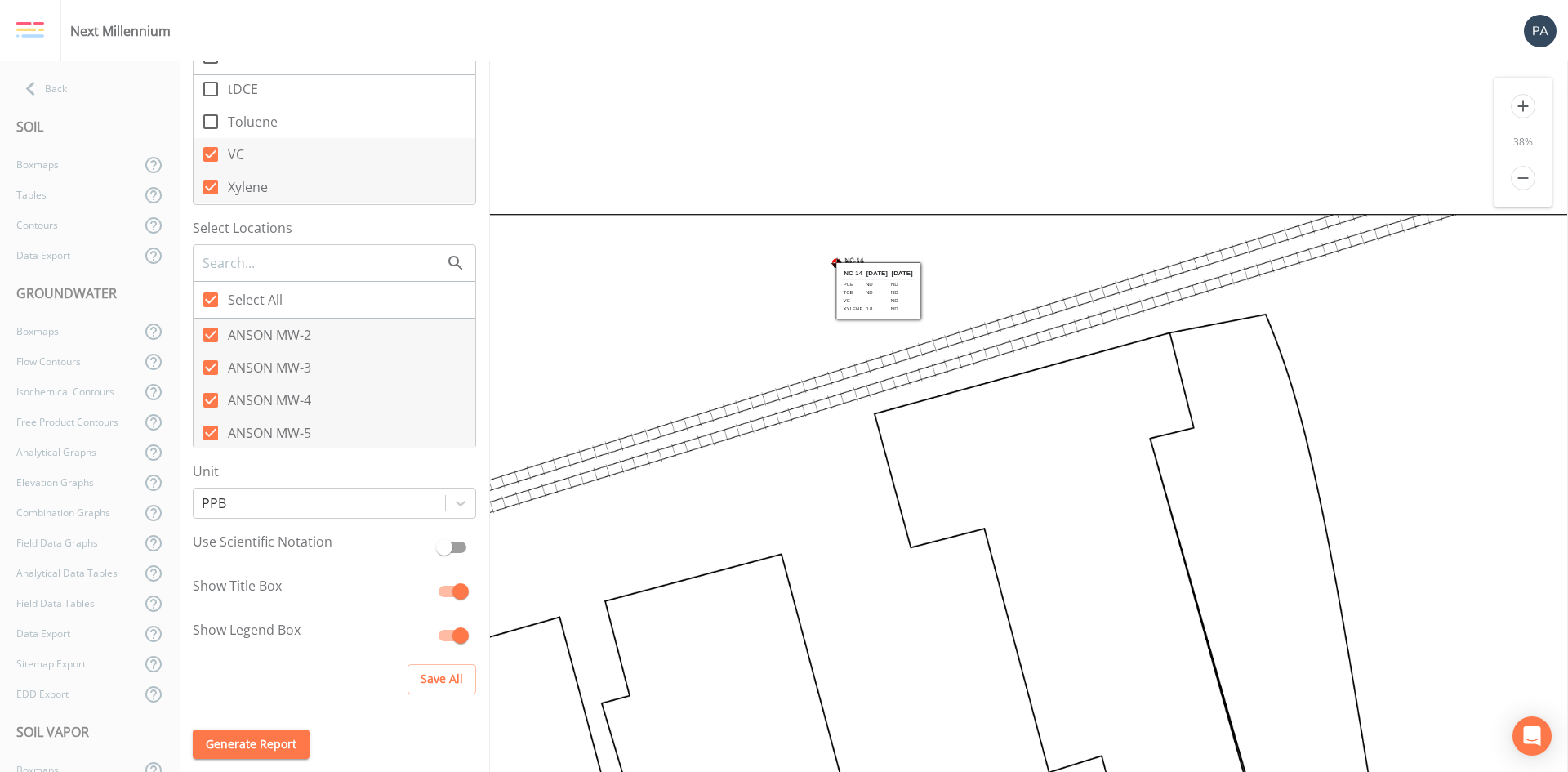 drag, startPoint x: 1056, startPoint y: 252, endPoint x: 1120, endPoint y: 532, distance: 287.2212 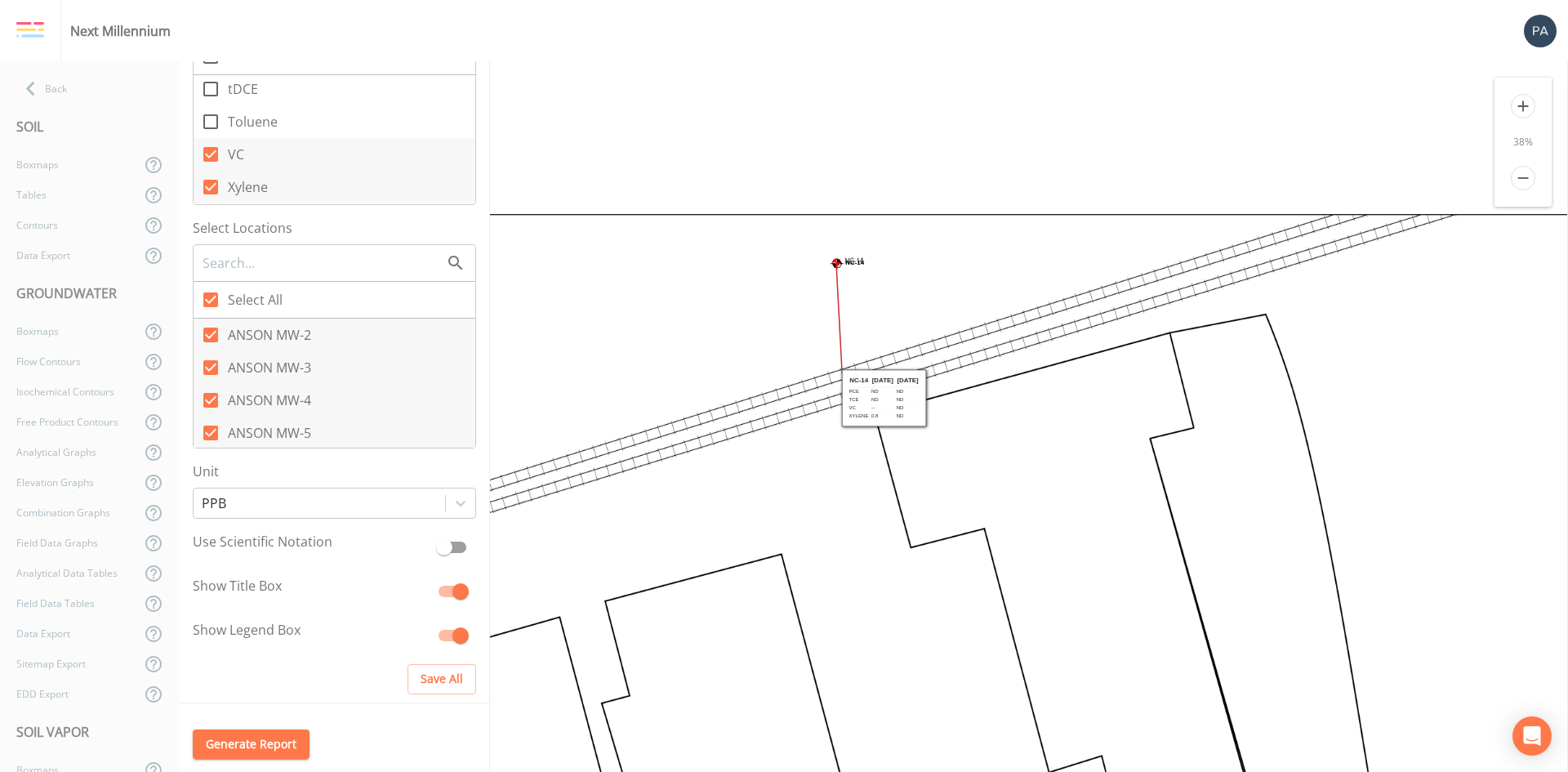 drag, startPoint x: 886, startPoint y: 298, endPoint x: 991, endPoint y: 436, distance: 173.40415 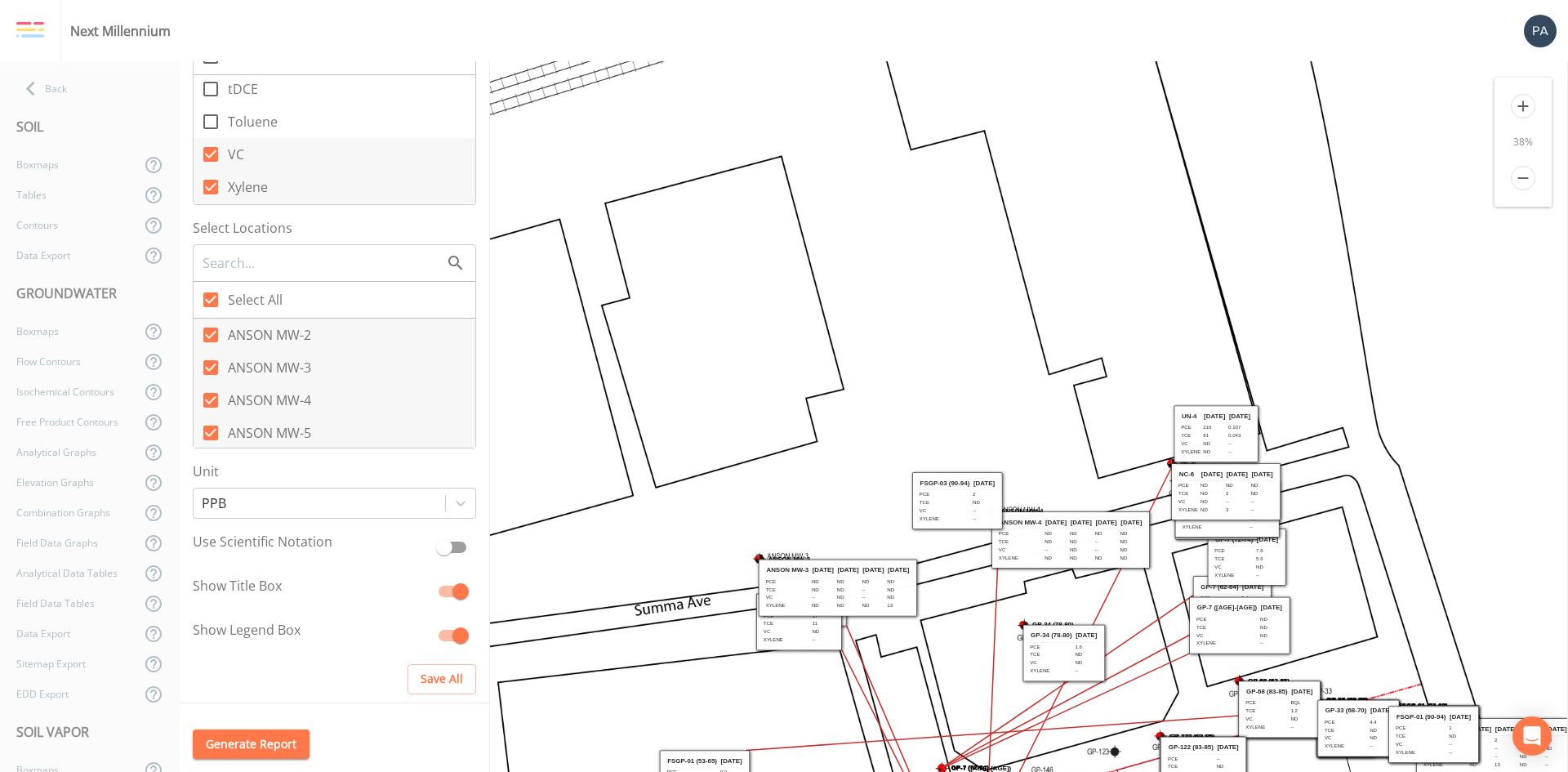 scroll, scrollTop: 408, scrollLeft: 0, axis: vertical 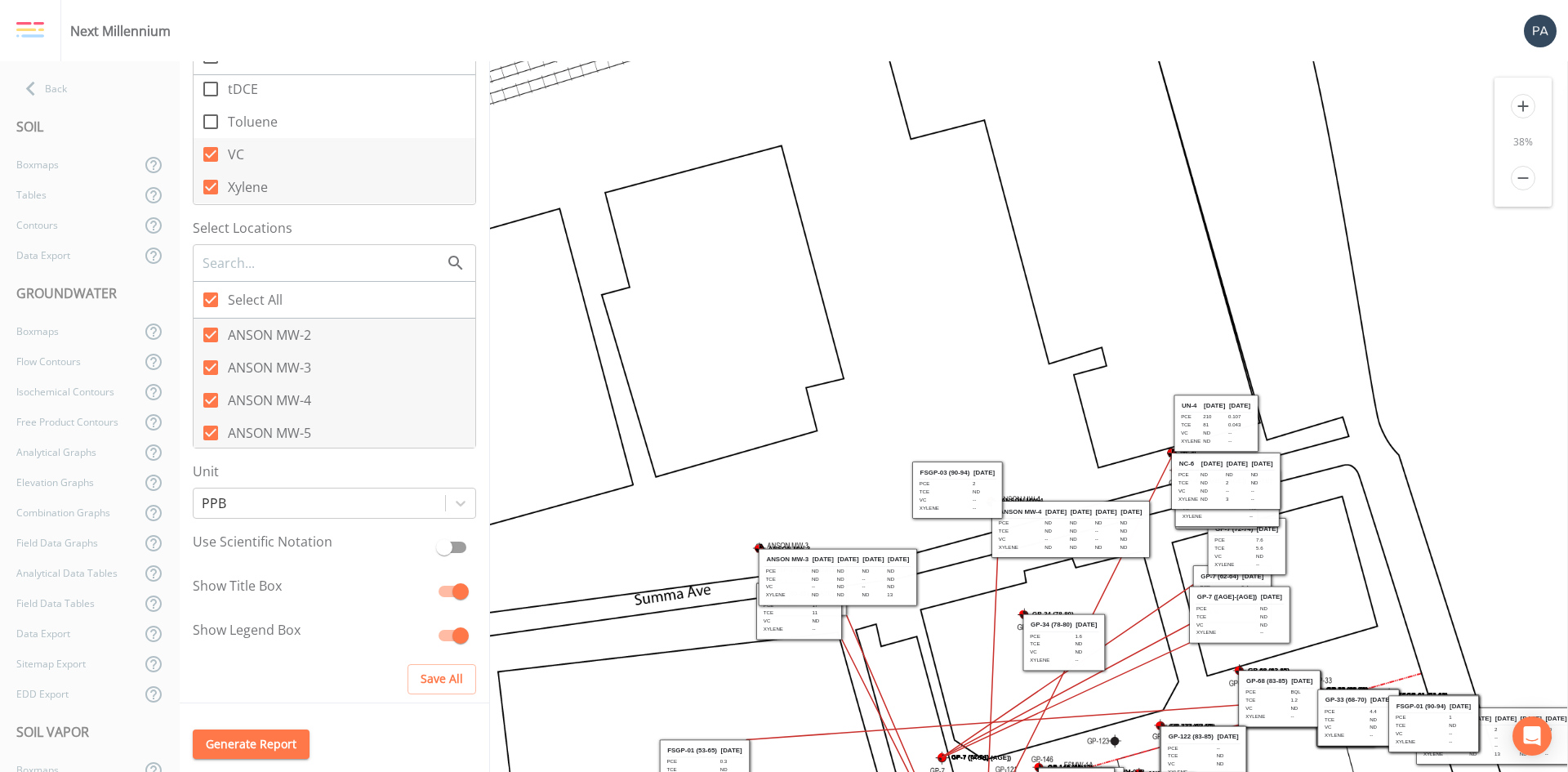 click on "add" at bounding box center (1523, 106) 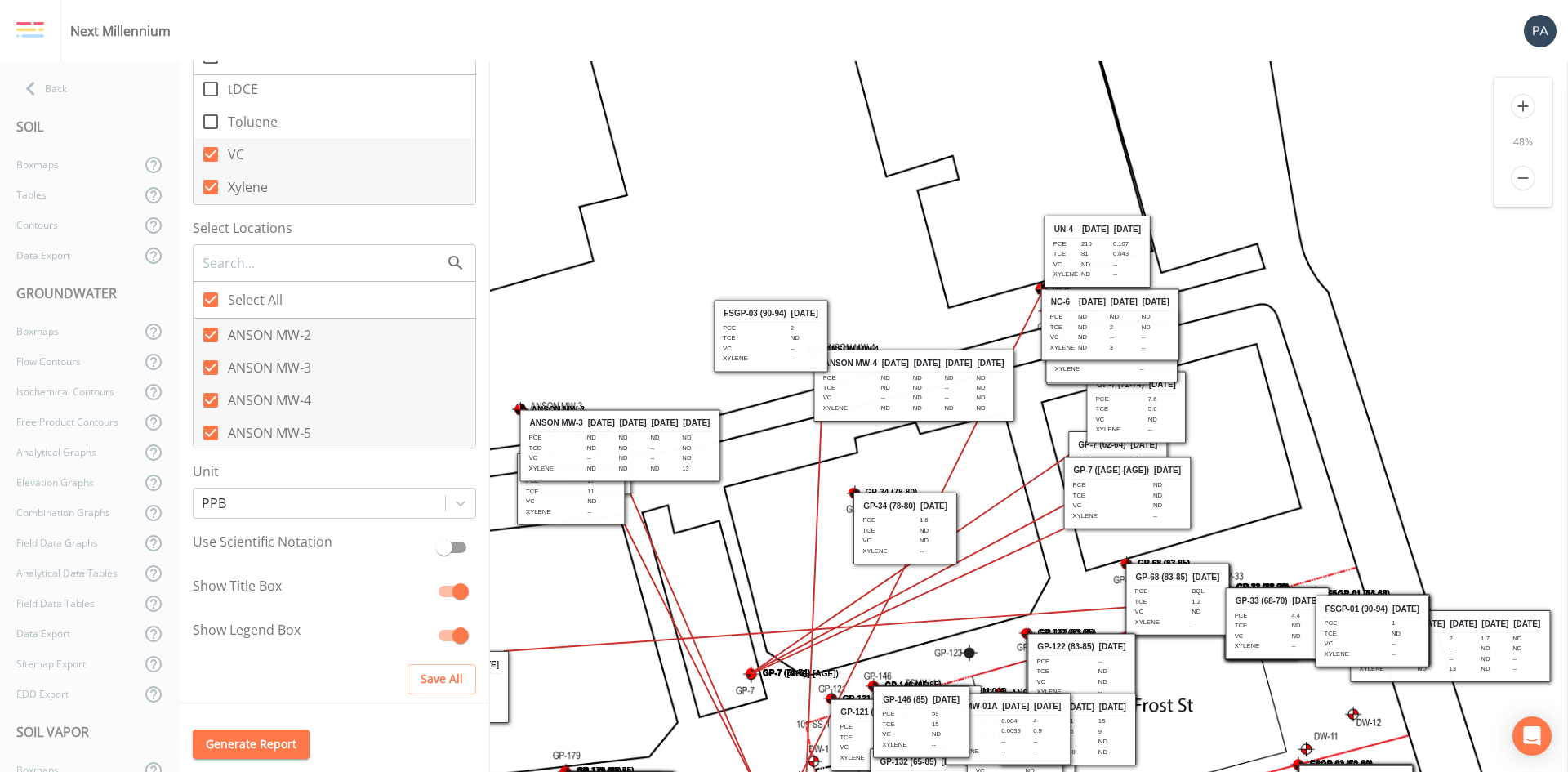 scroll, scrollTop: 327, scrollLeft: 0, axis: vertical 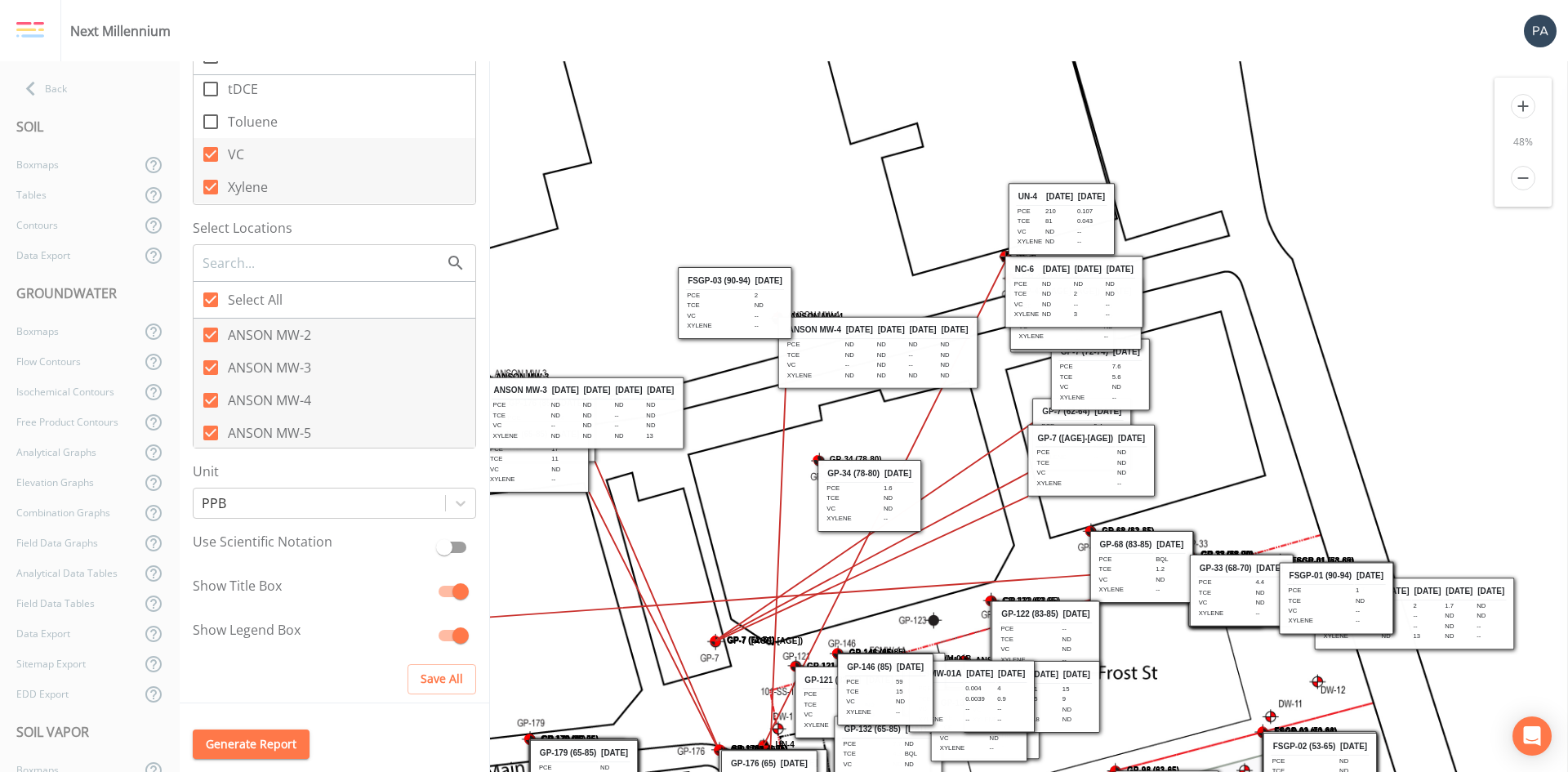 drag, startPoint x: 1238, startPoint y: 471, endPoint x: 893, endPoint y: 48, distance: 545.8516 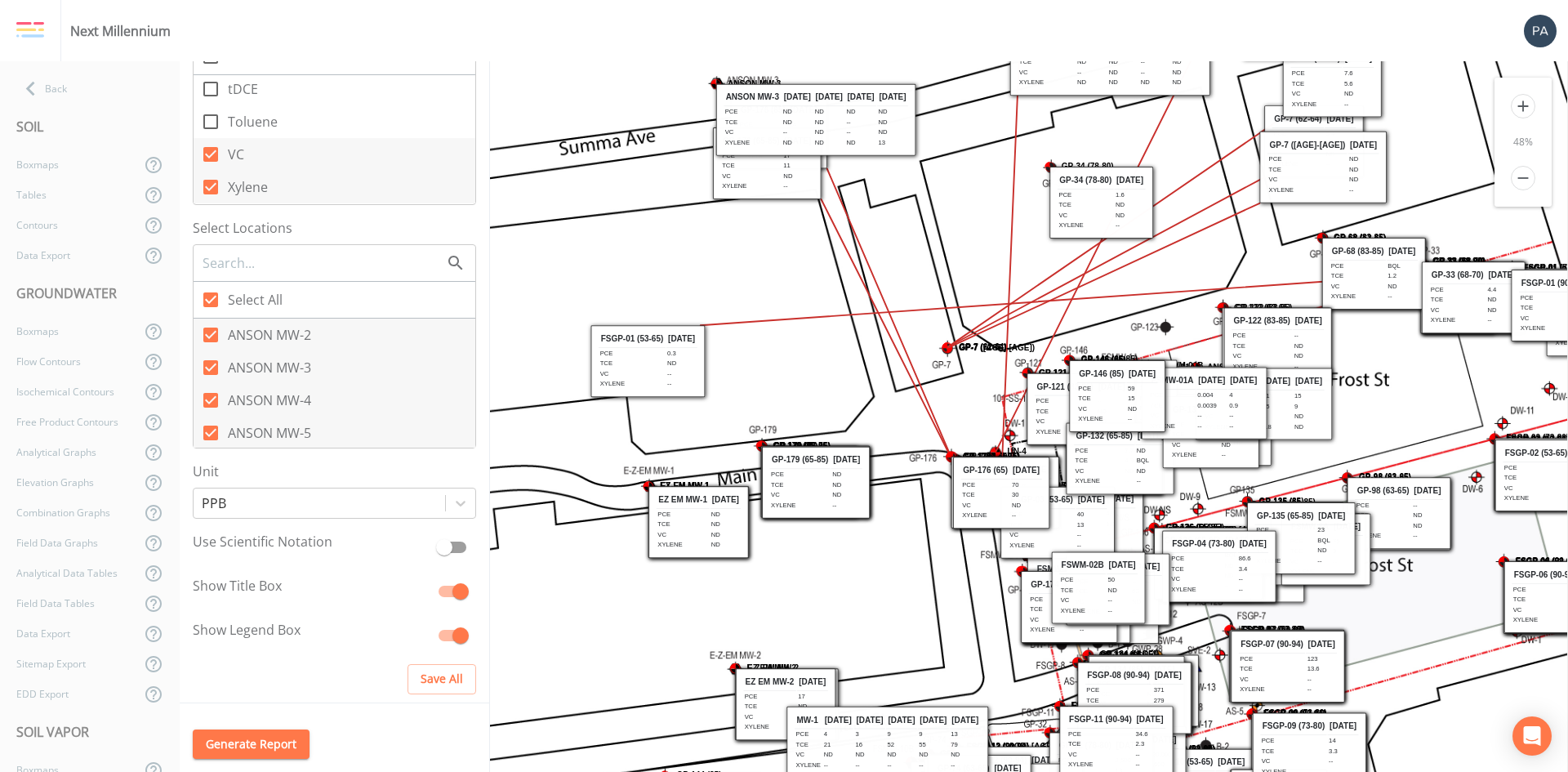 drag, startPoint x: 1272, startPoint y: 431, endPoint x: 1503, endPoint y: 138, distance: 373.1086 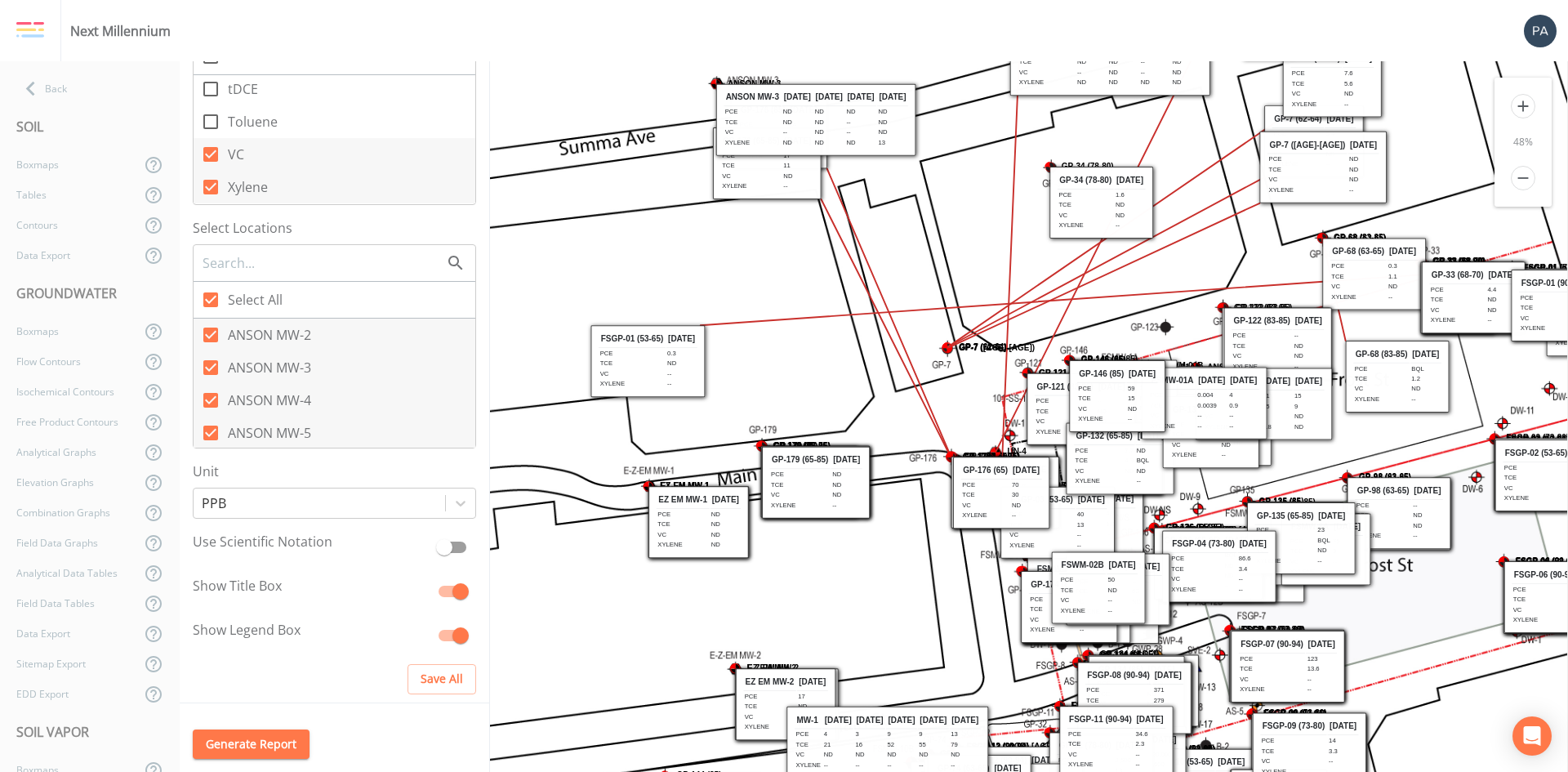 drag, startPoint x: 1386, startPoint y: 274, endPoint x: 1410, endPoint y: 373, distance: 101.86756 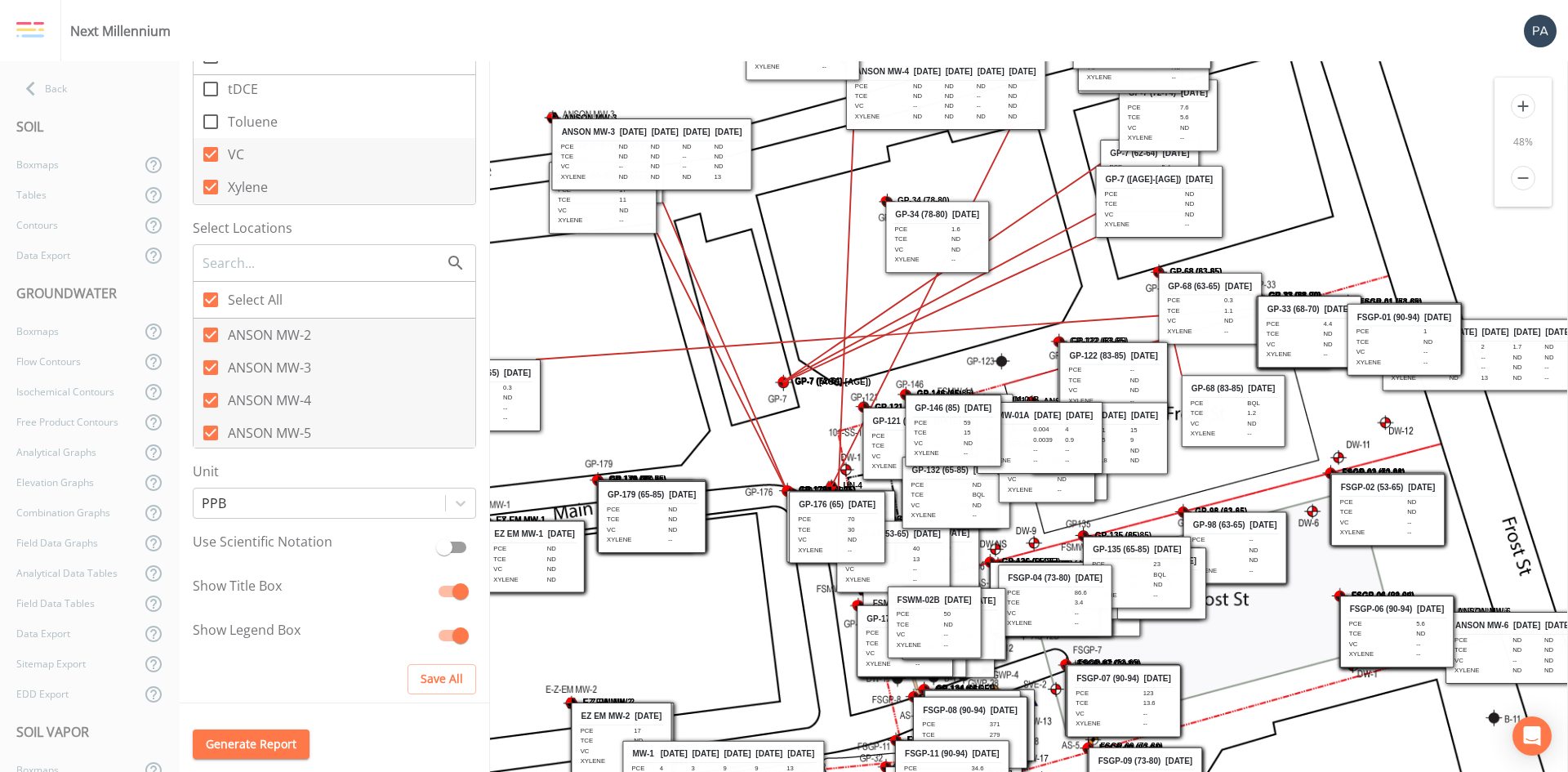 drag, startPoint x: 1226, startPoint y: 265, endPoint x: 1062, endPoint y: 299, distance: 167.48731 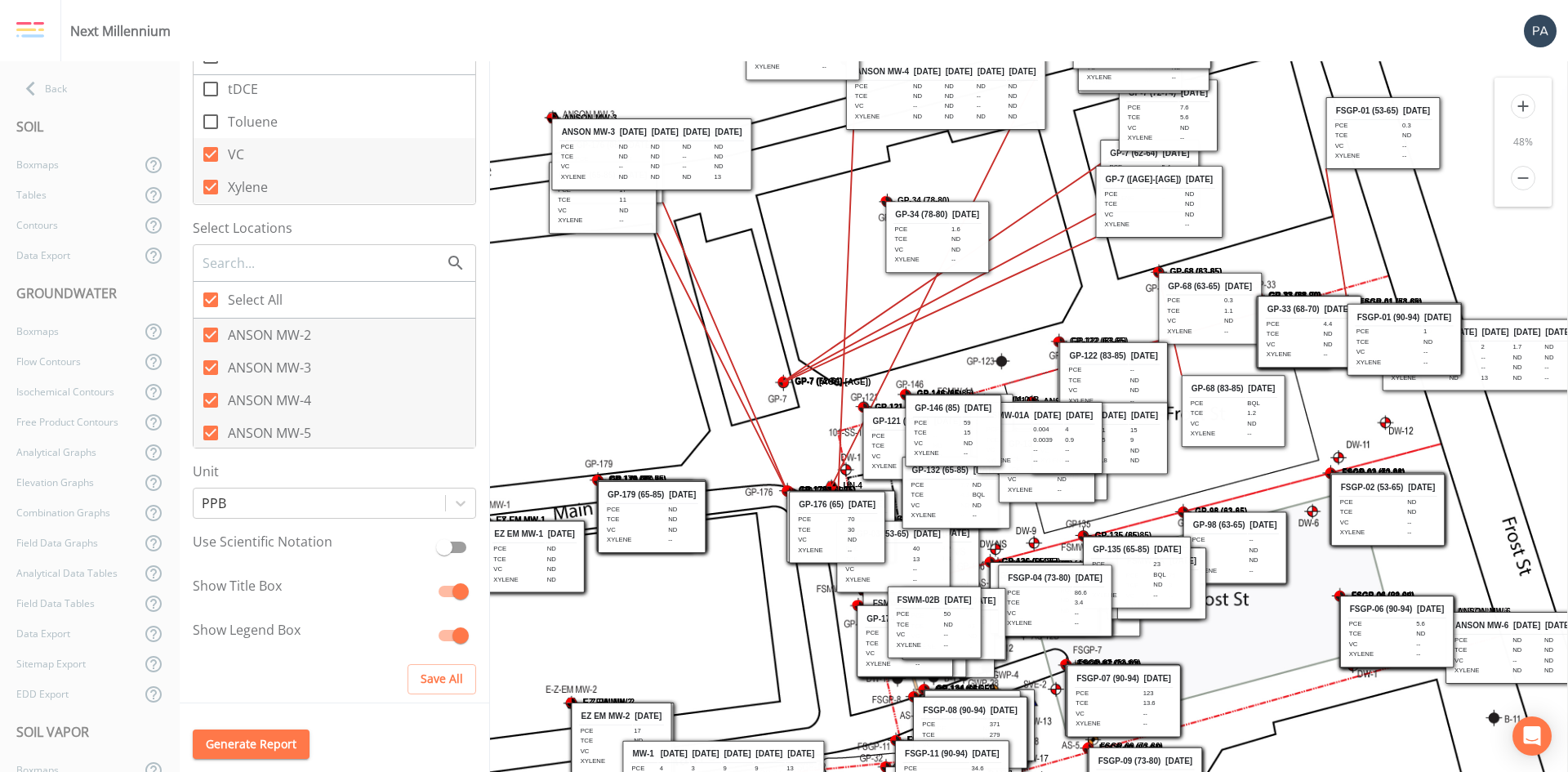drag, startPoint x: 511, startPoint y: 405, endPoint x: 1410, endPoint y: 142, distance: 936.6803 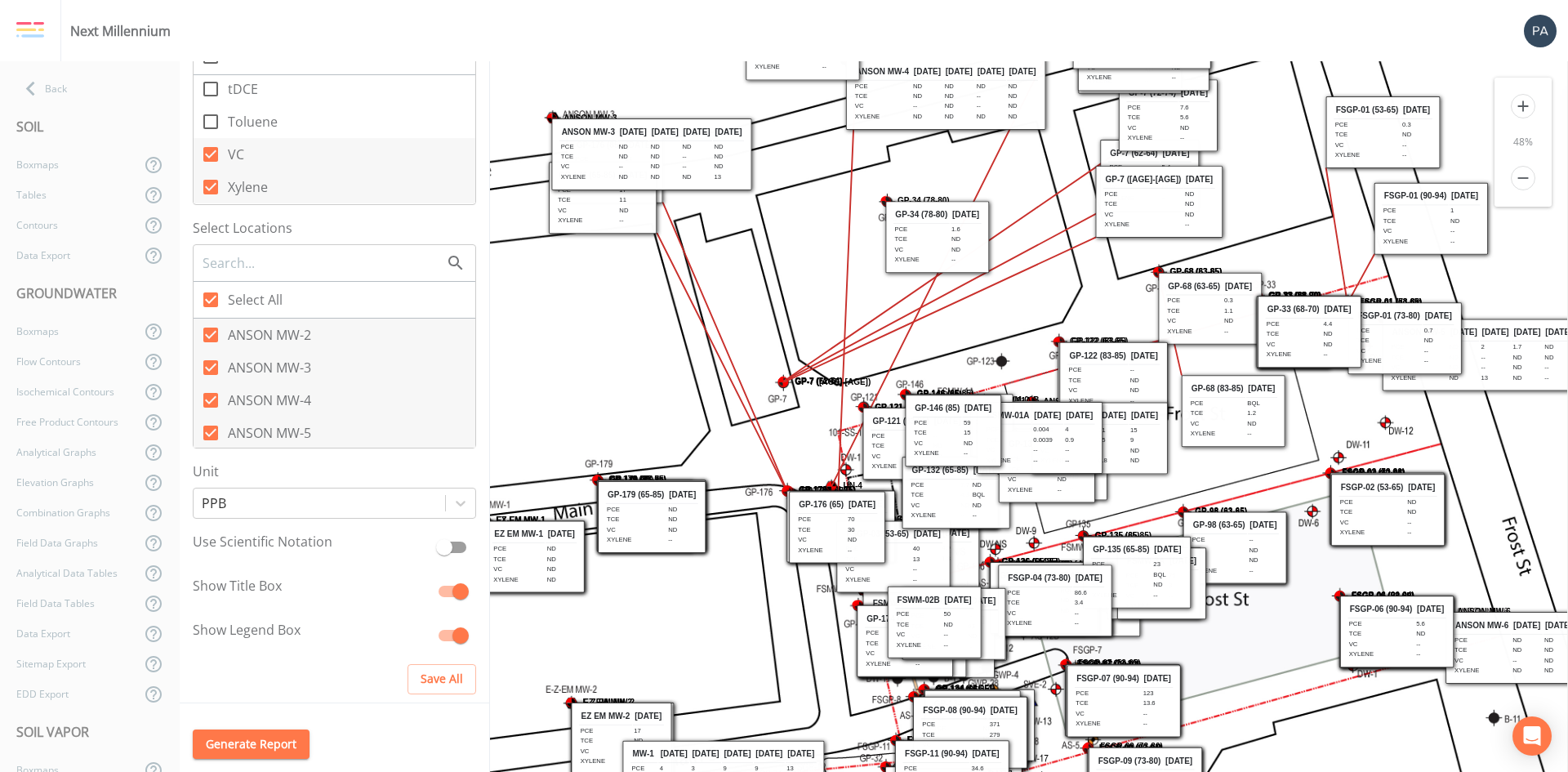 drag, startPoint x: 1405, startPoint y: 347, endPoint x: 1432, endPoint y: 226, distance: 123.9758 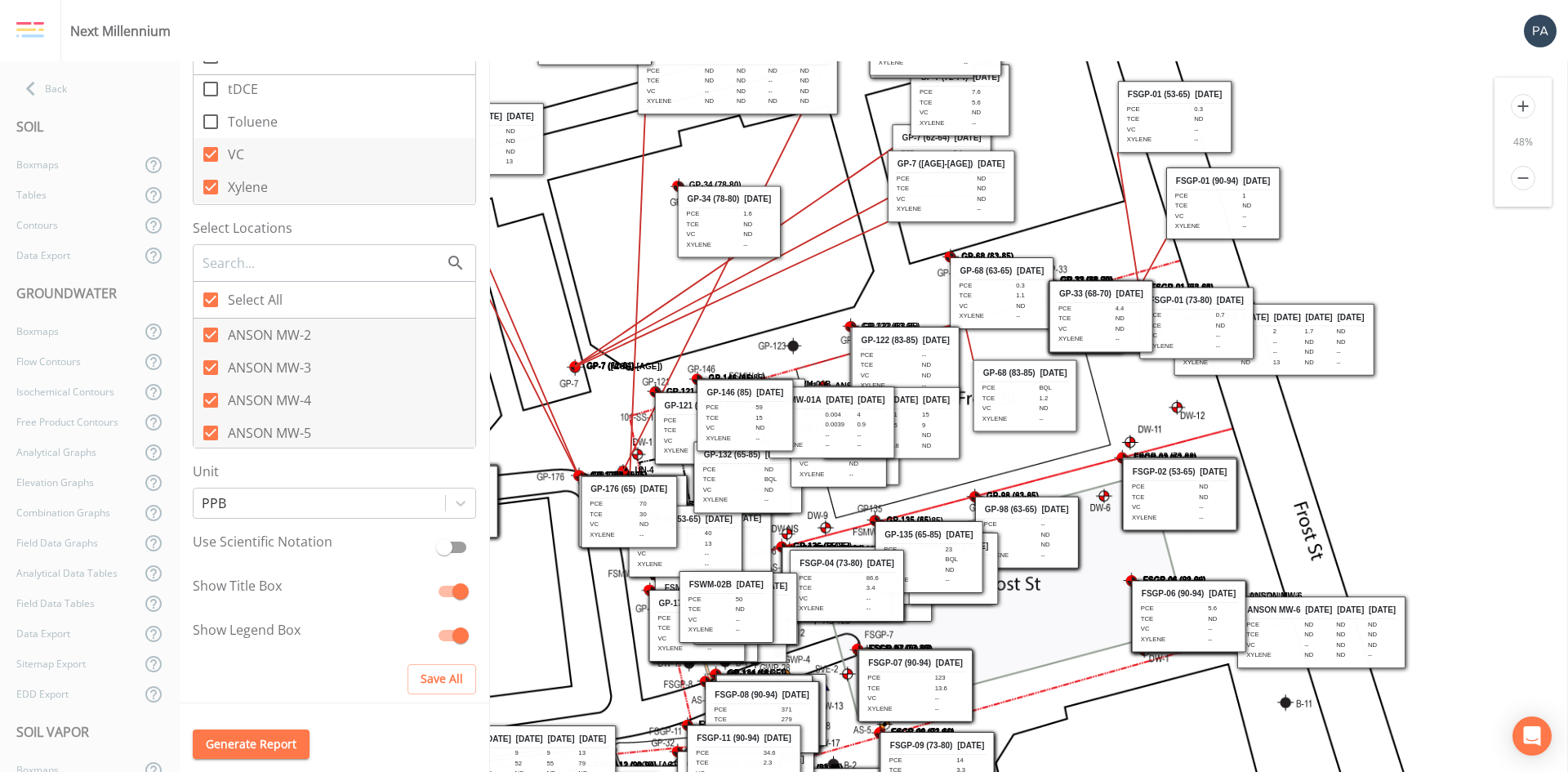 drag, startPoint x: 1468, startPoint y: 448, endPoint x: 1260, endPoint y: 433, distance: 208.54016 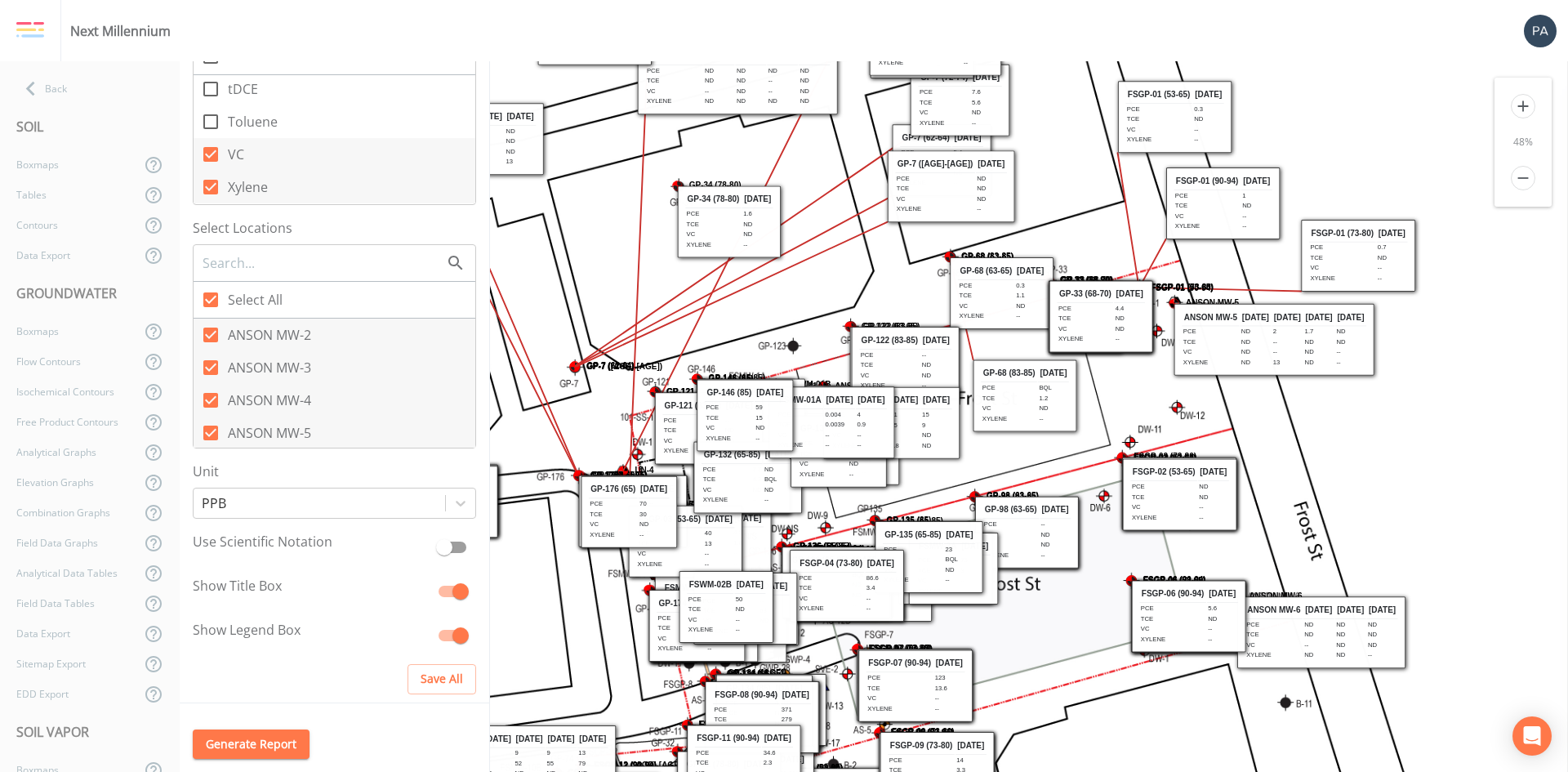 drag, startPoint x: 1215, startPoint y: 310, endPoint x: 1377, endPoint y: 243, distance: 175.3083 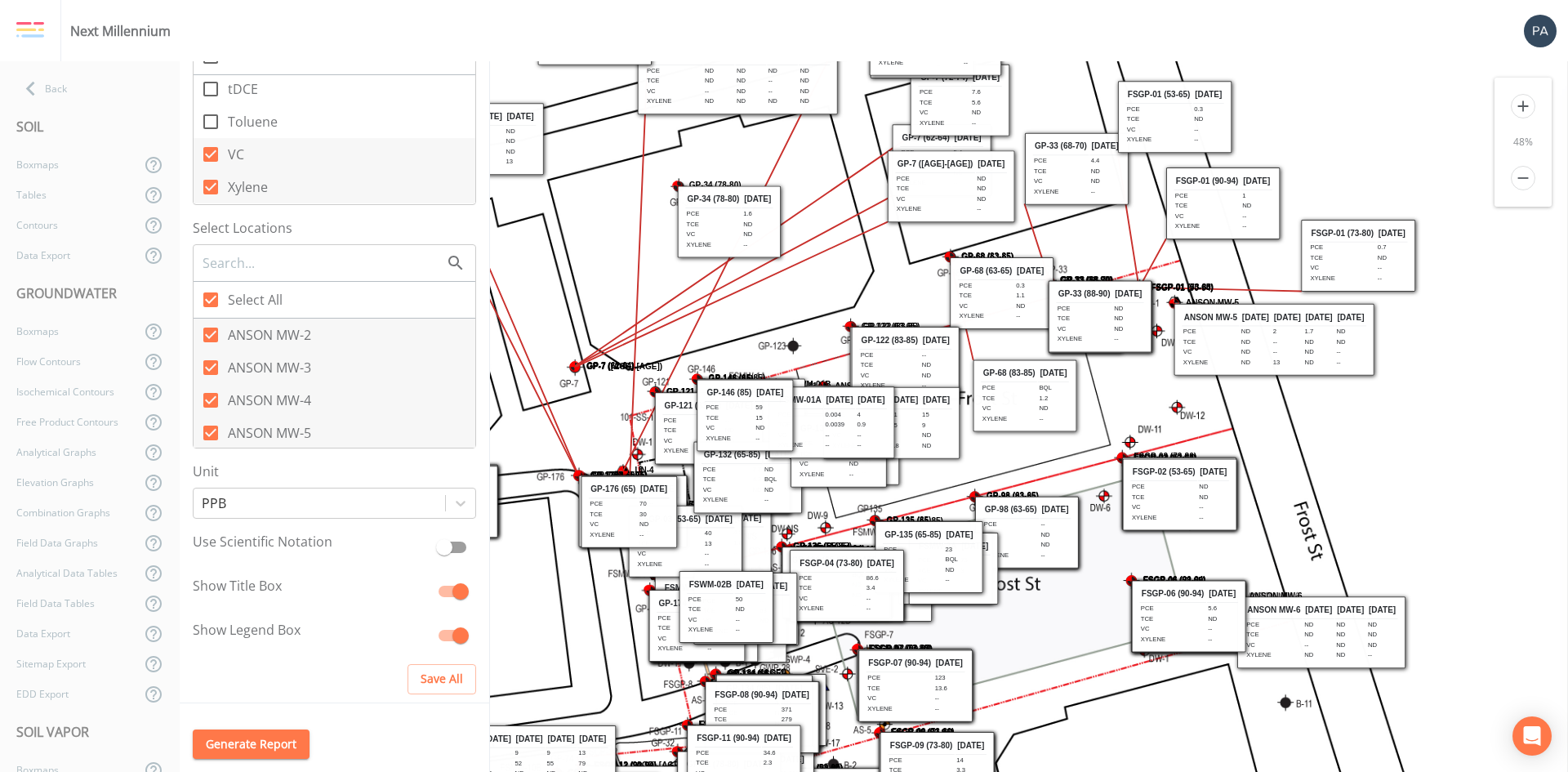 drag, startPoint x: 1116, startPoint y: 320, endPoint x: 1092, endPoint y: 172, distance: 149.93332 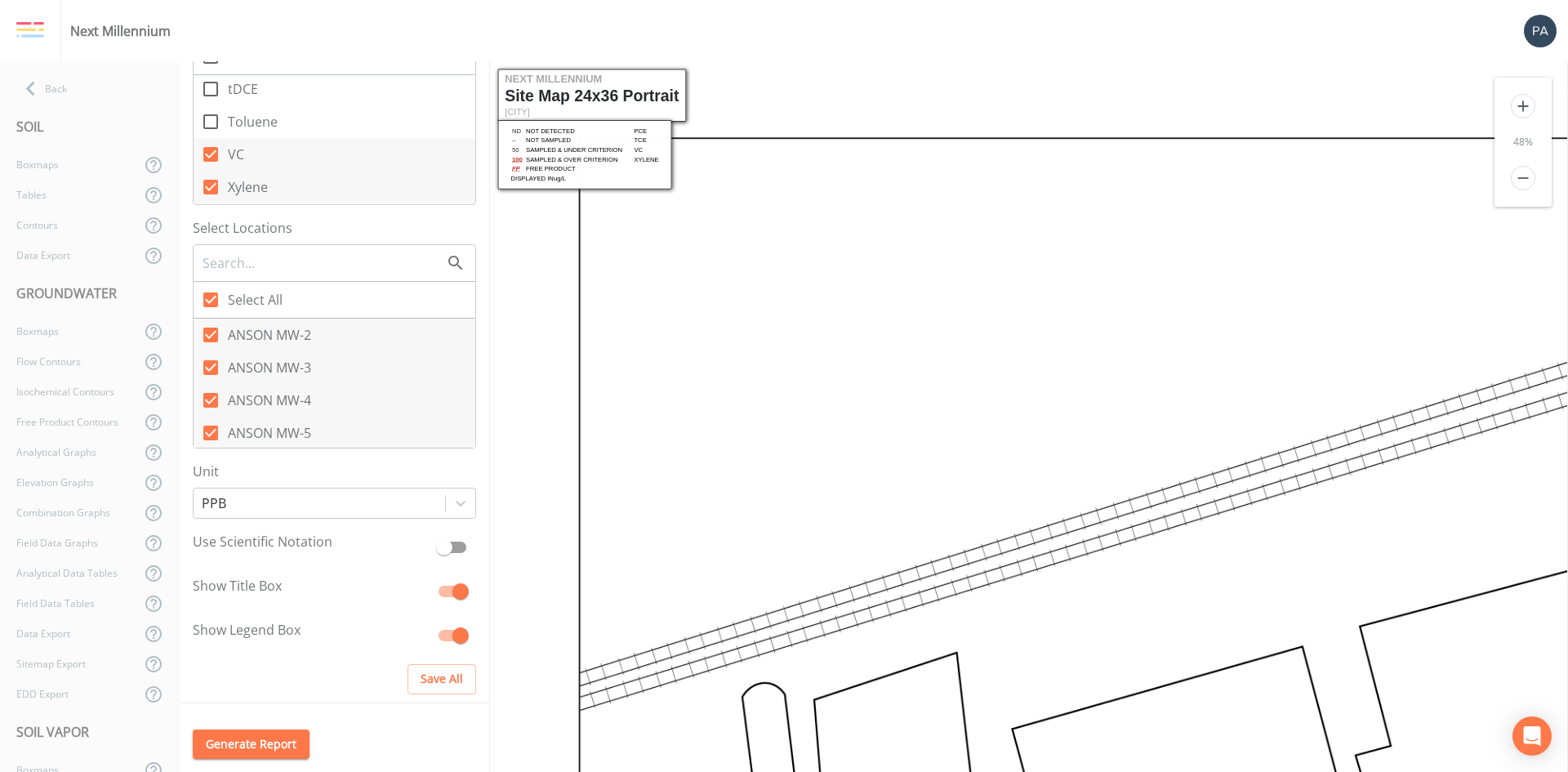 scroll, scrollTop: 0, scrollLeft: 0, axis: both 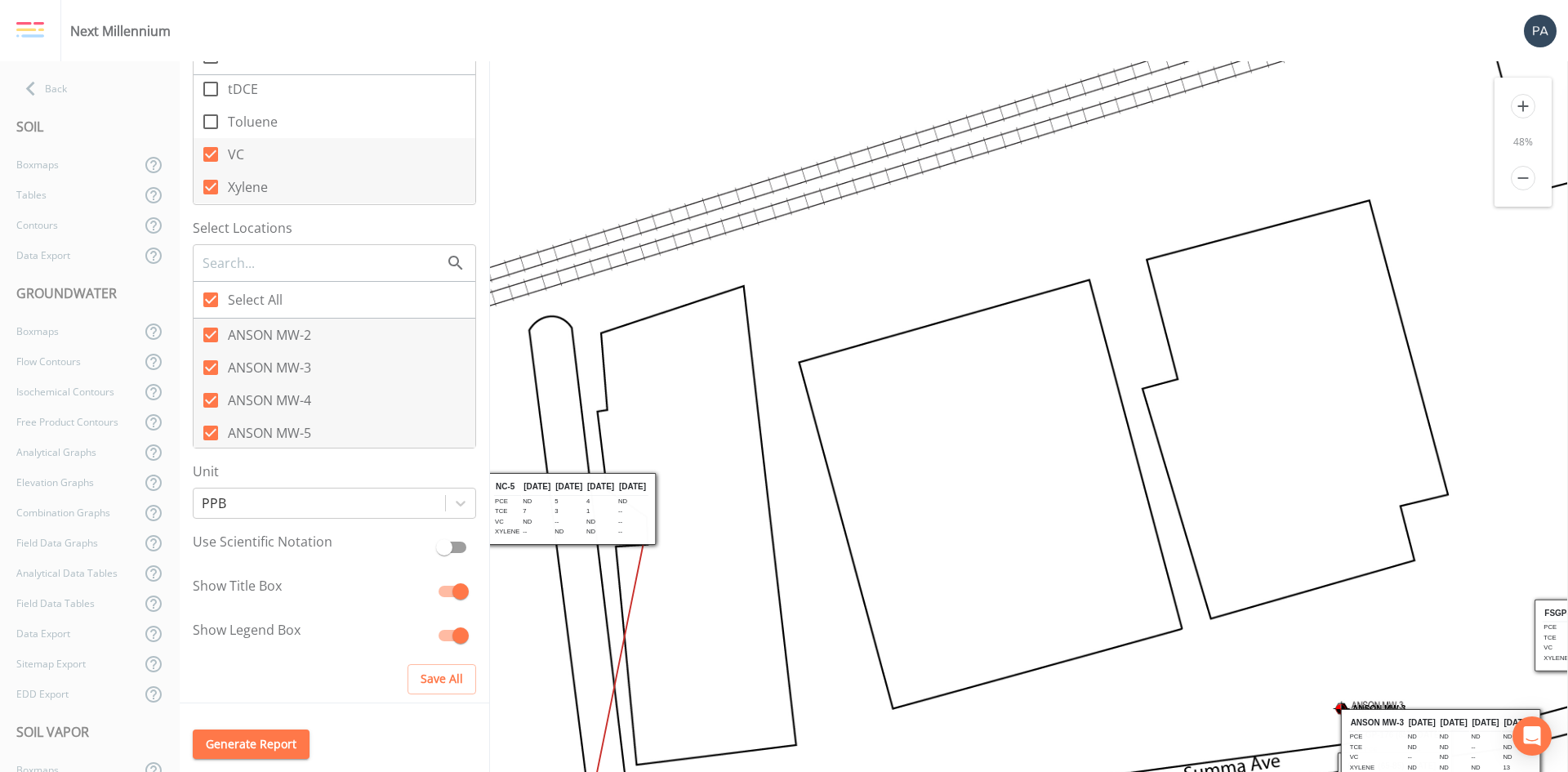 drag, startPoint x: 933, startPoint y: 395, endPoint x: 717, endPoint y: 22, distance: 431.02784 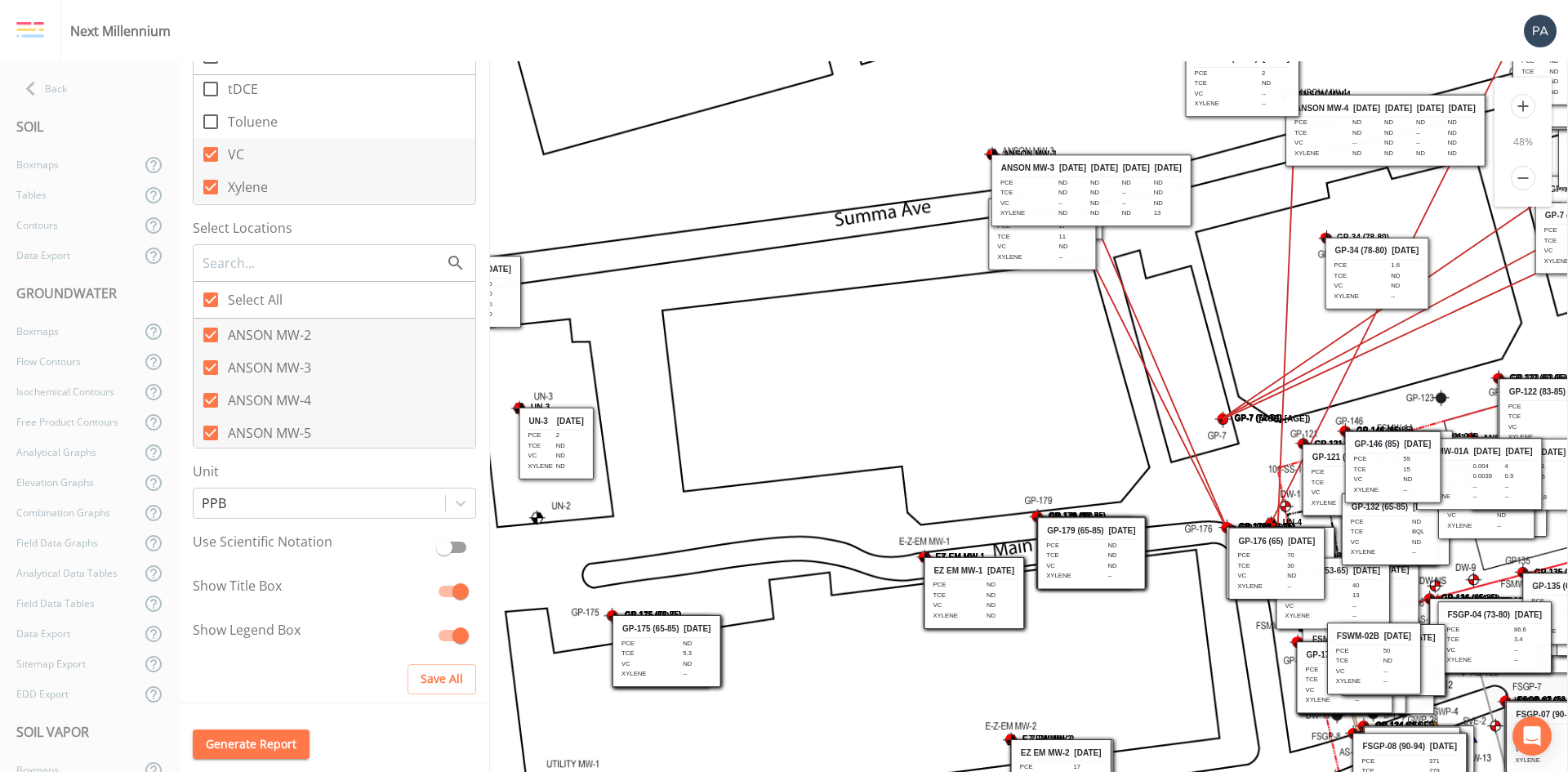 drag, startPoint x: 1103, startPoint y: 382, endPoint x: 880, endPoint y: -35, distance: 472.8826 